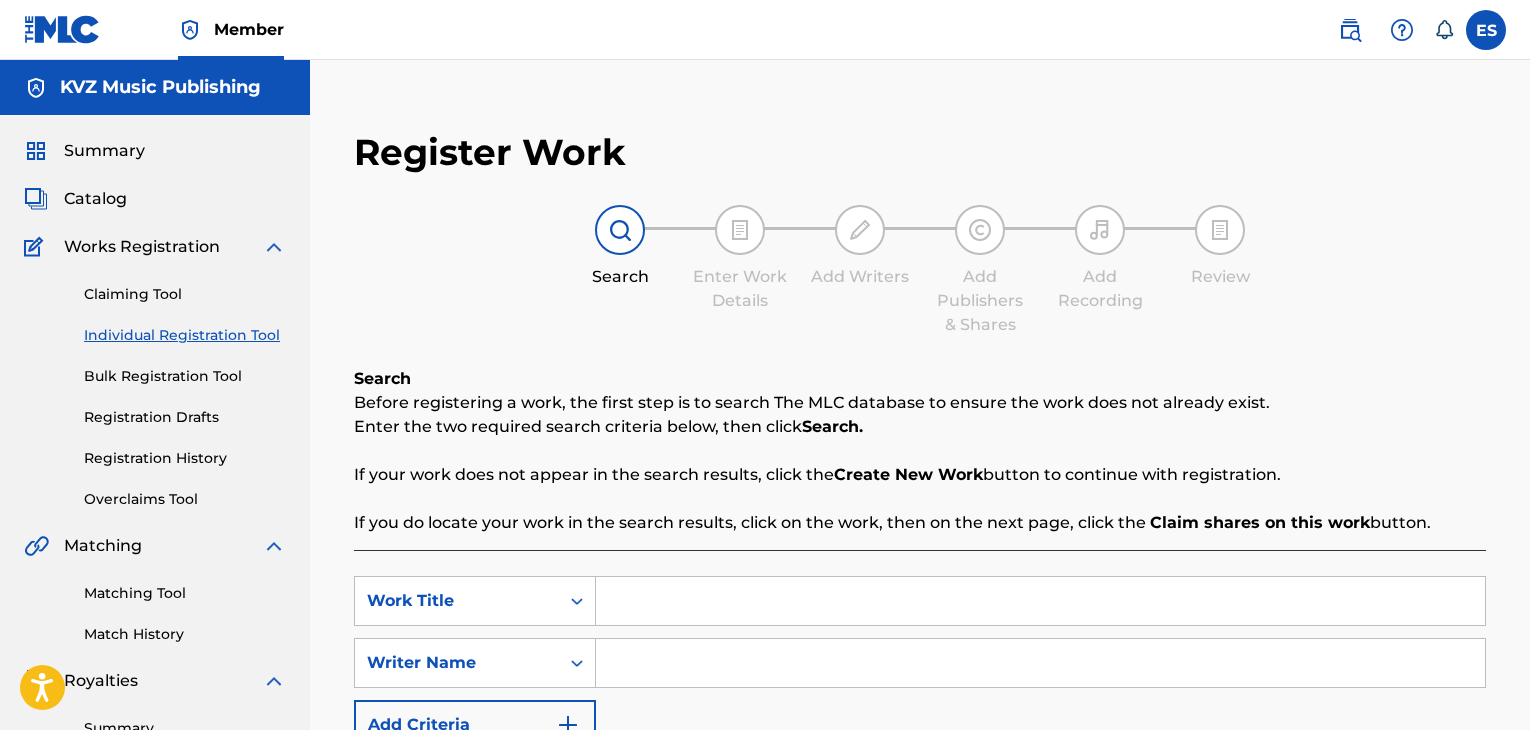 scroll, scrollTop: 0, scrollLeft: 0, axis: both 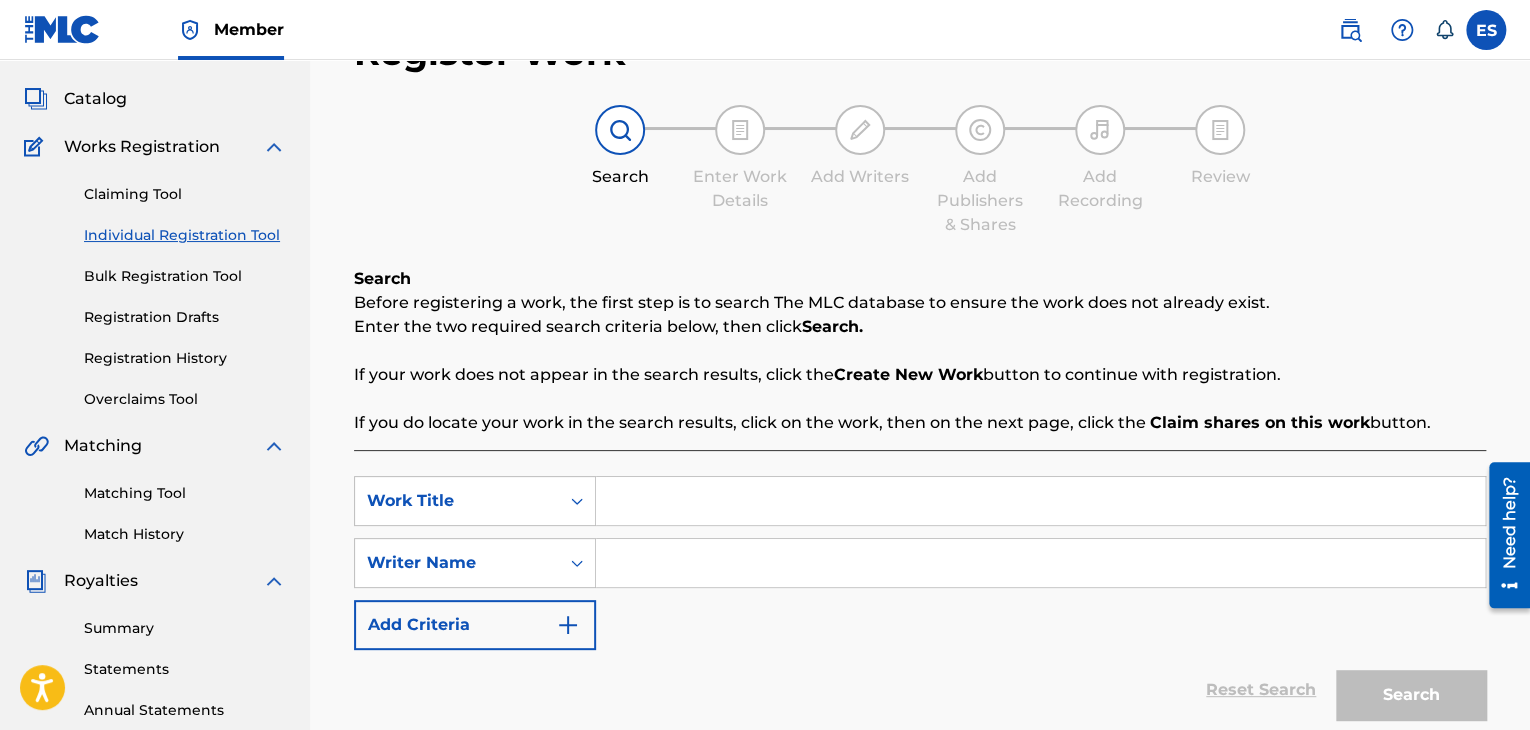 click on "Registration History" at bounding box center (185, 358) 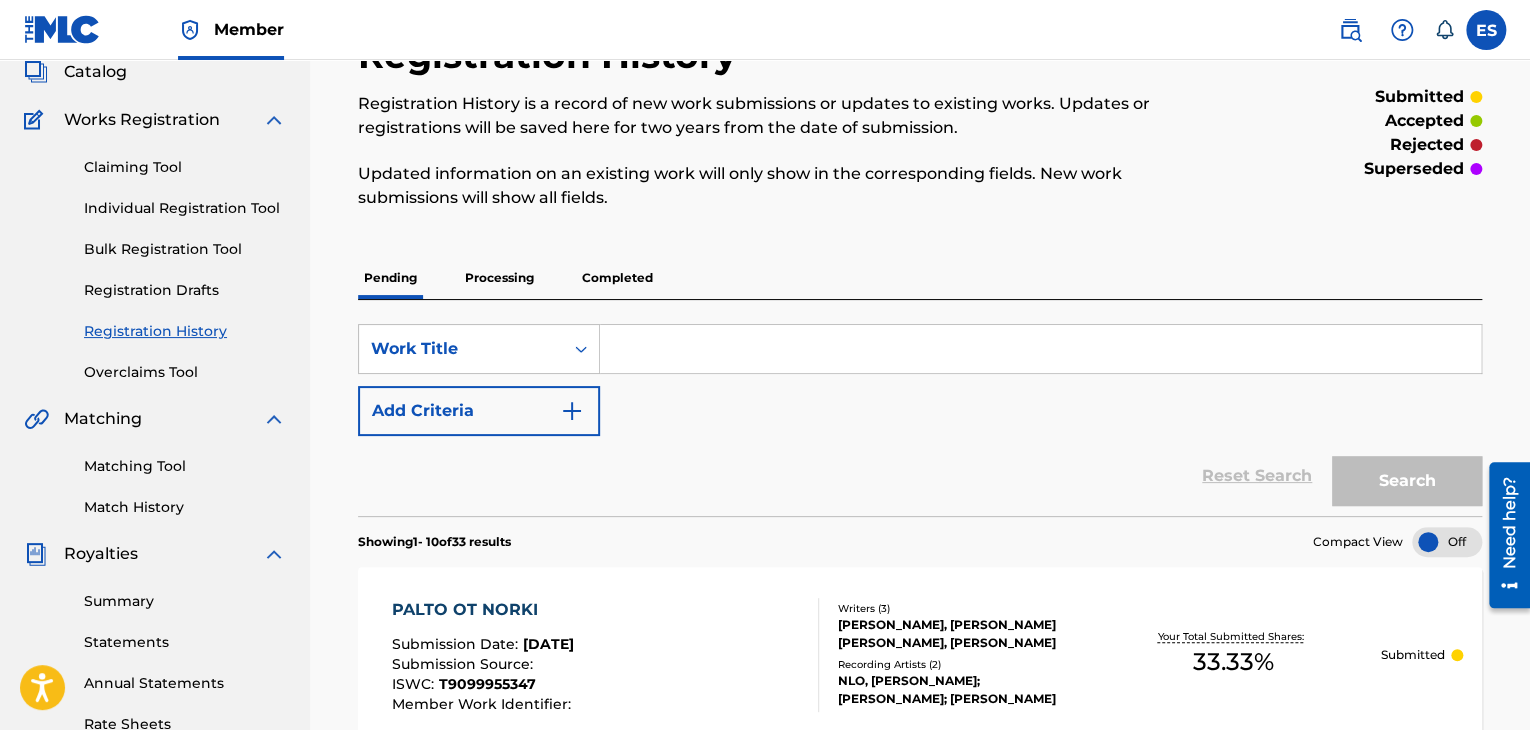 scroll, scrollTop: 0, scrollLeft: 0, axis: both 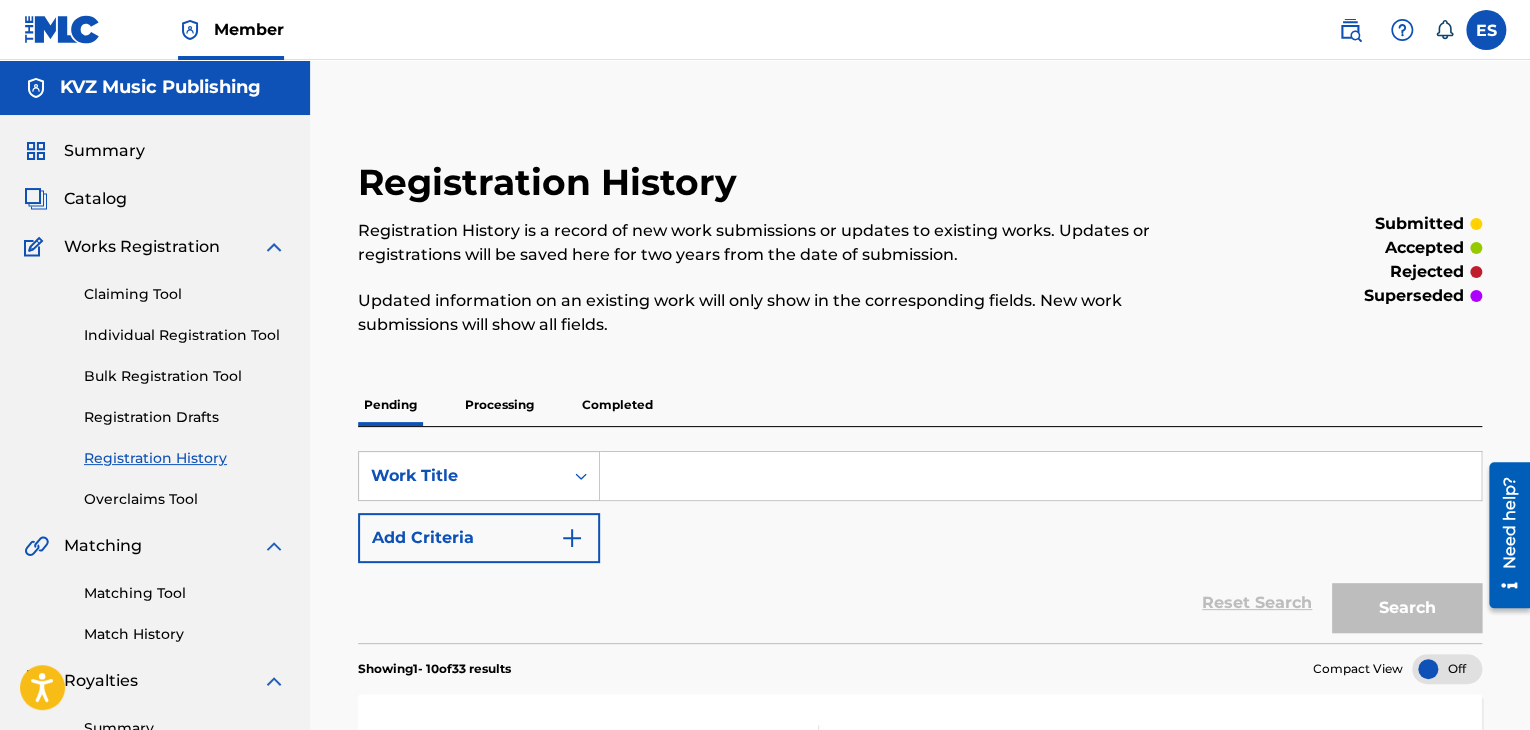 click on "Individual Registration Tool" at bounding box center [185, 335] 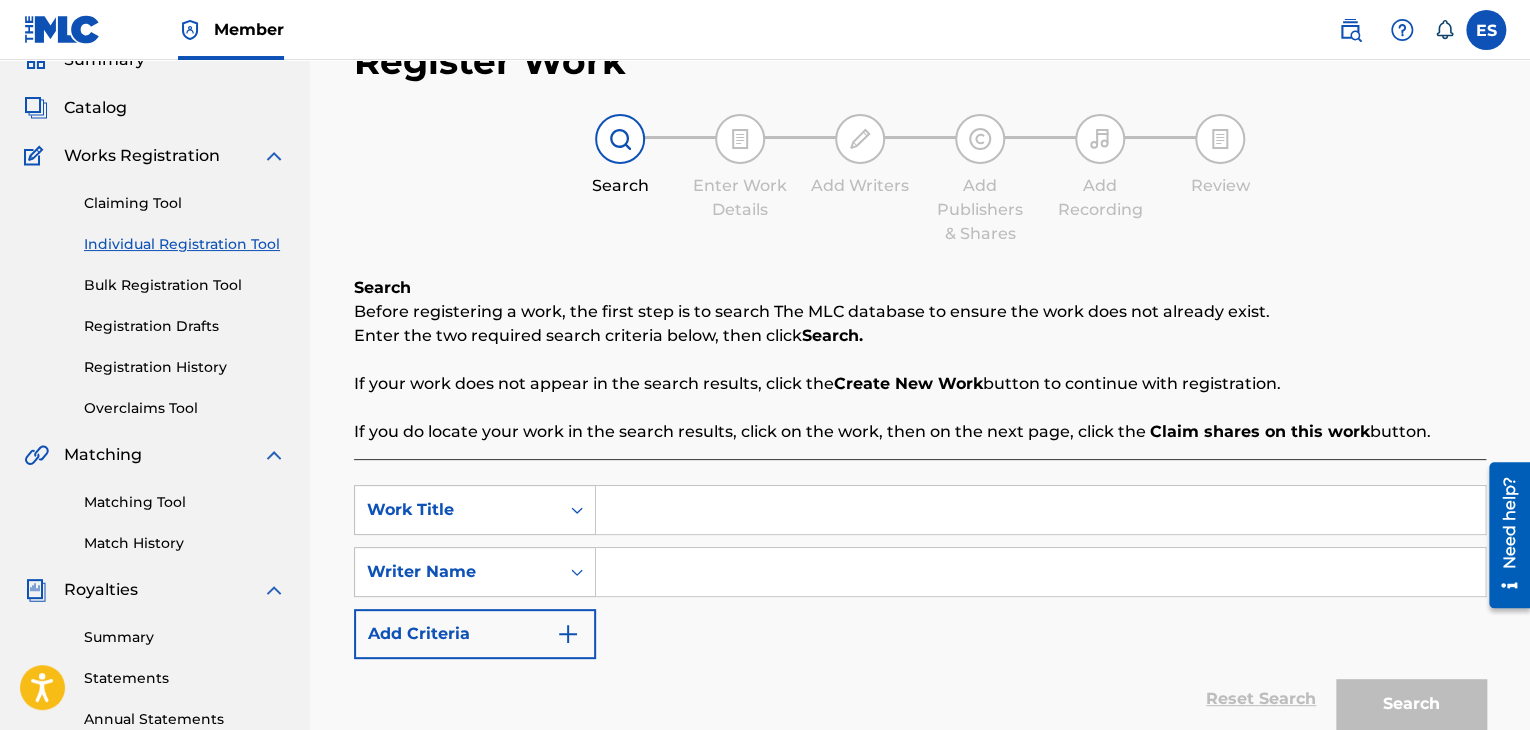 scroll, scrollTop: 200, scrollLeft: 0, axis: vertical 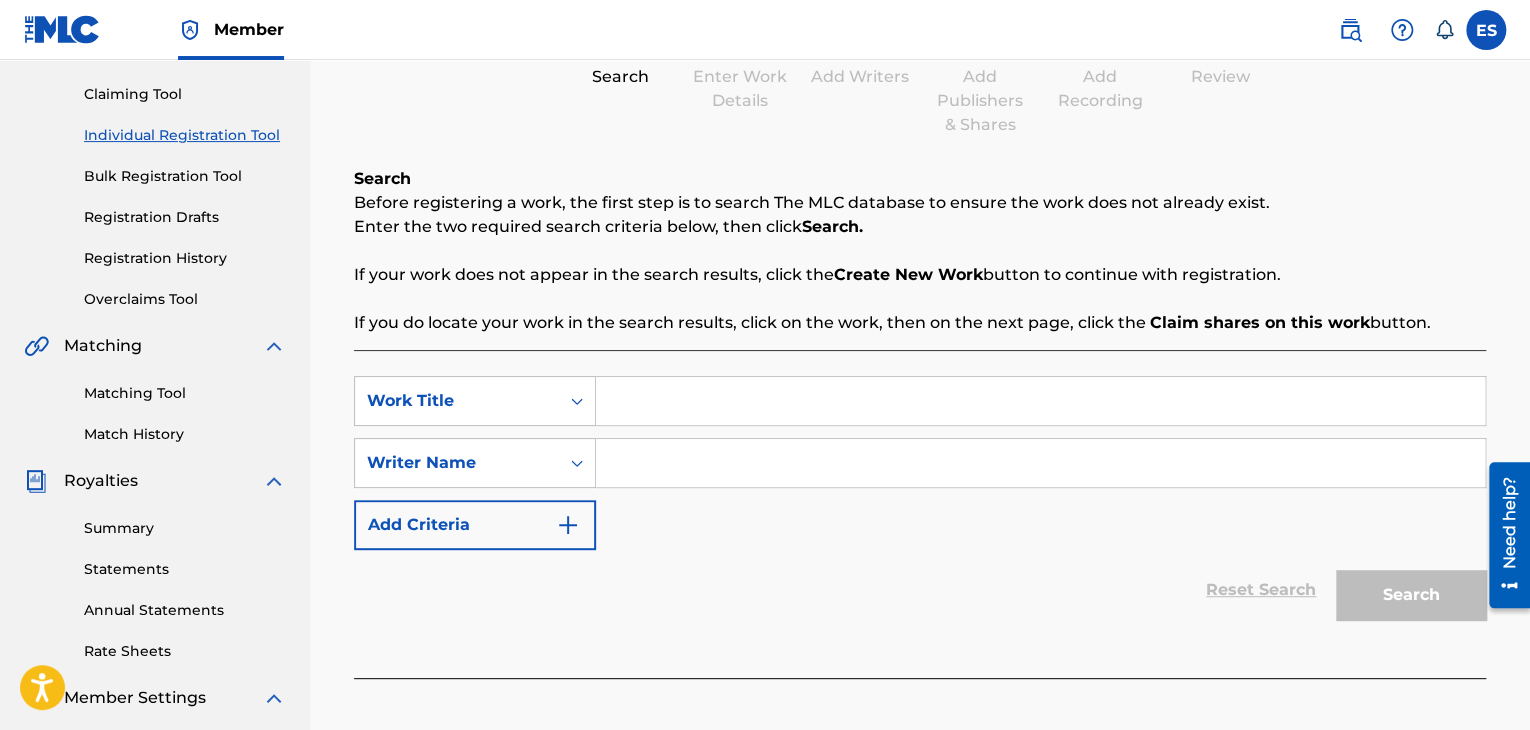 click at bounding box center (1040, 401) 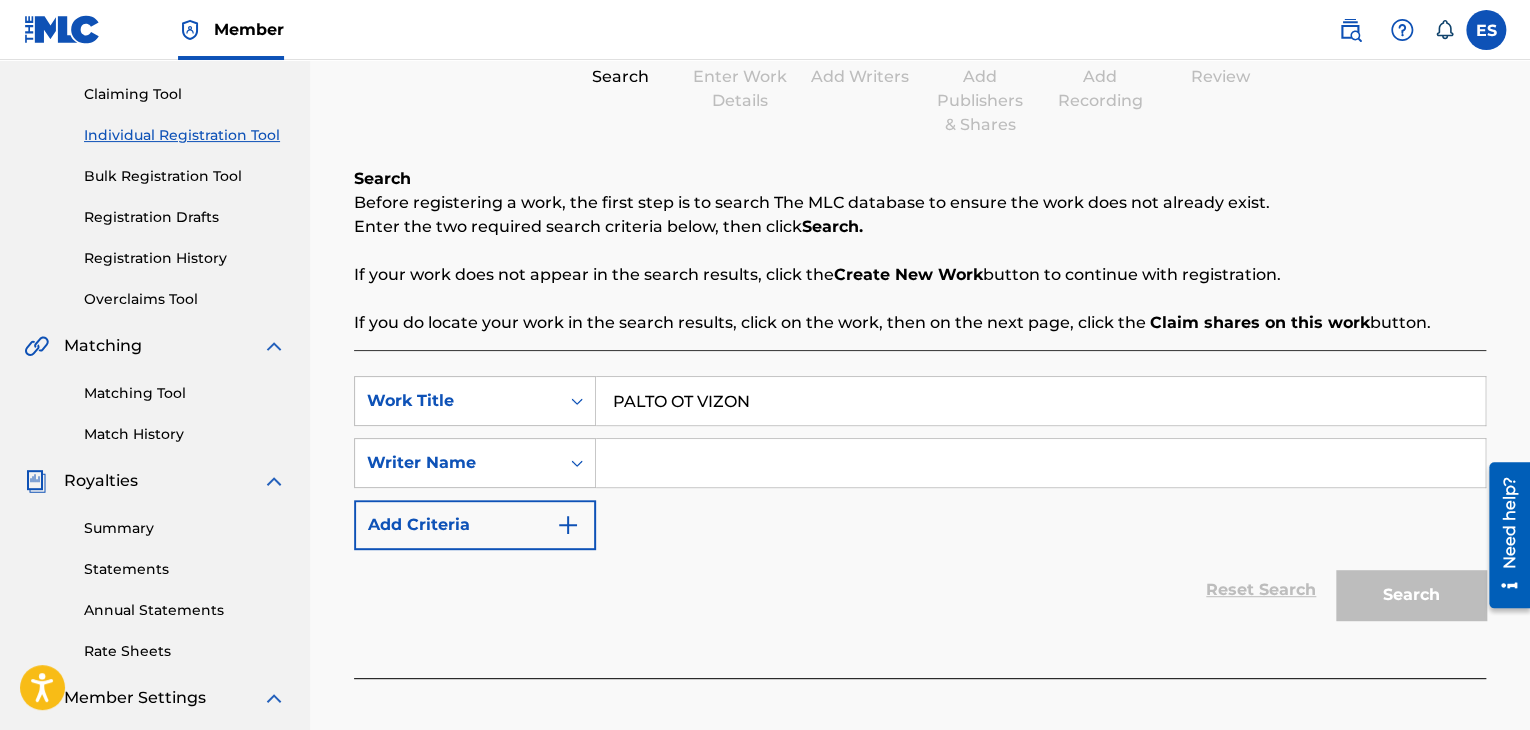 type on "PALTO OT VIZON" 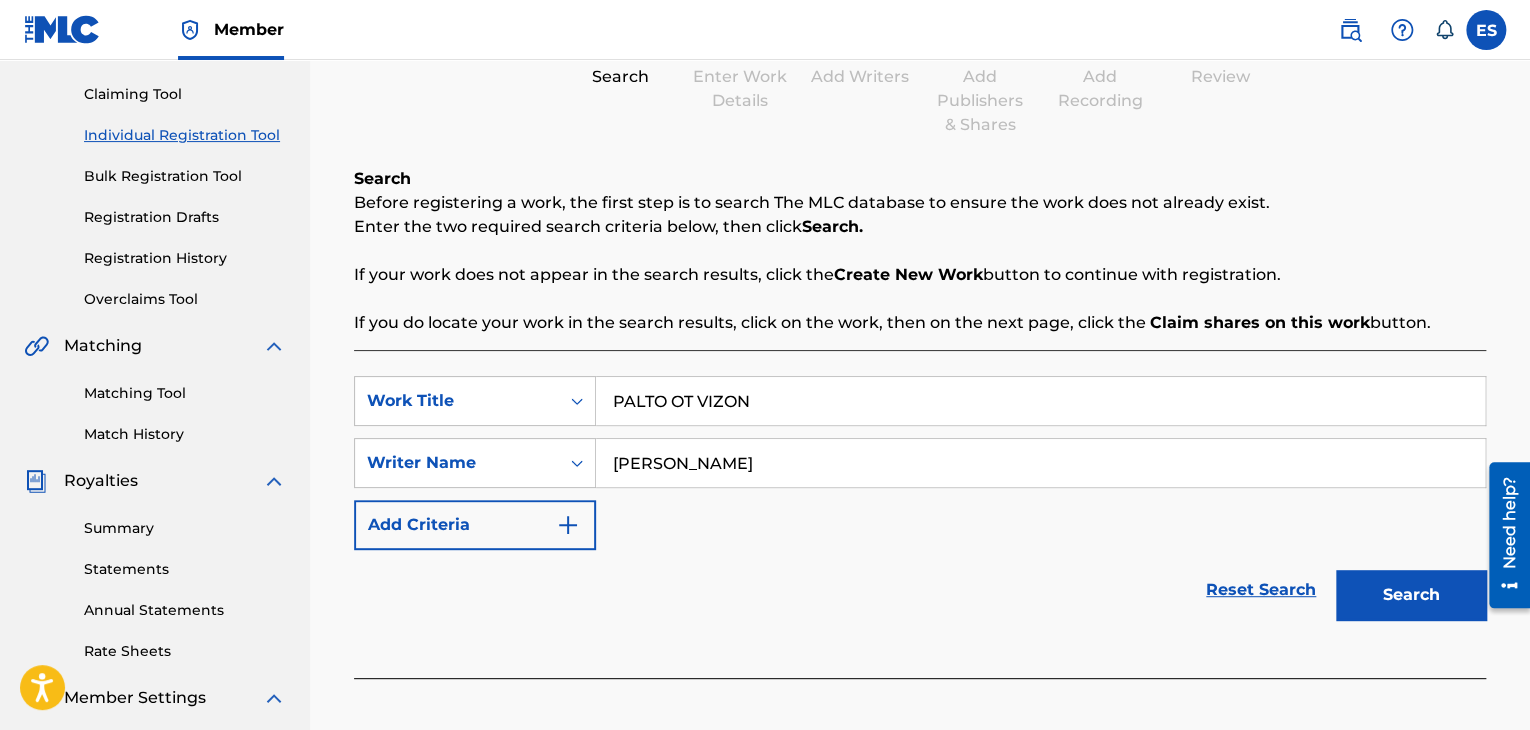 click on "PALTO OT VIZON" at bounding box center [1040, 401] 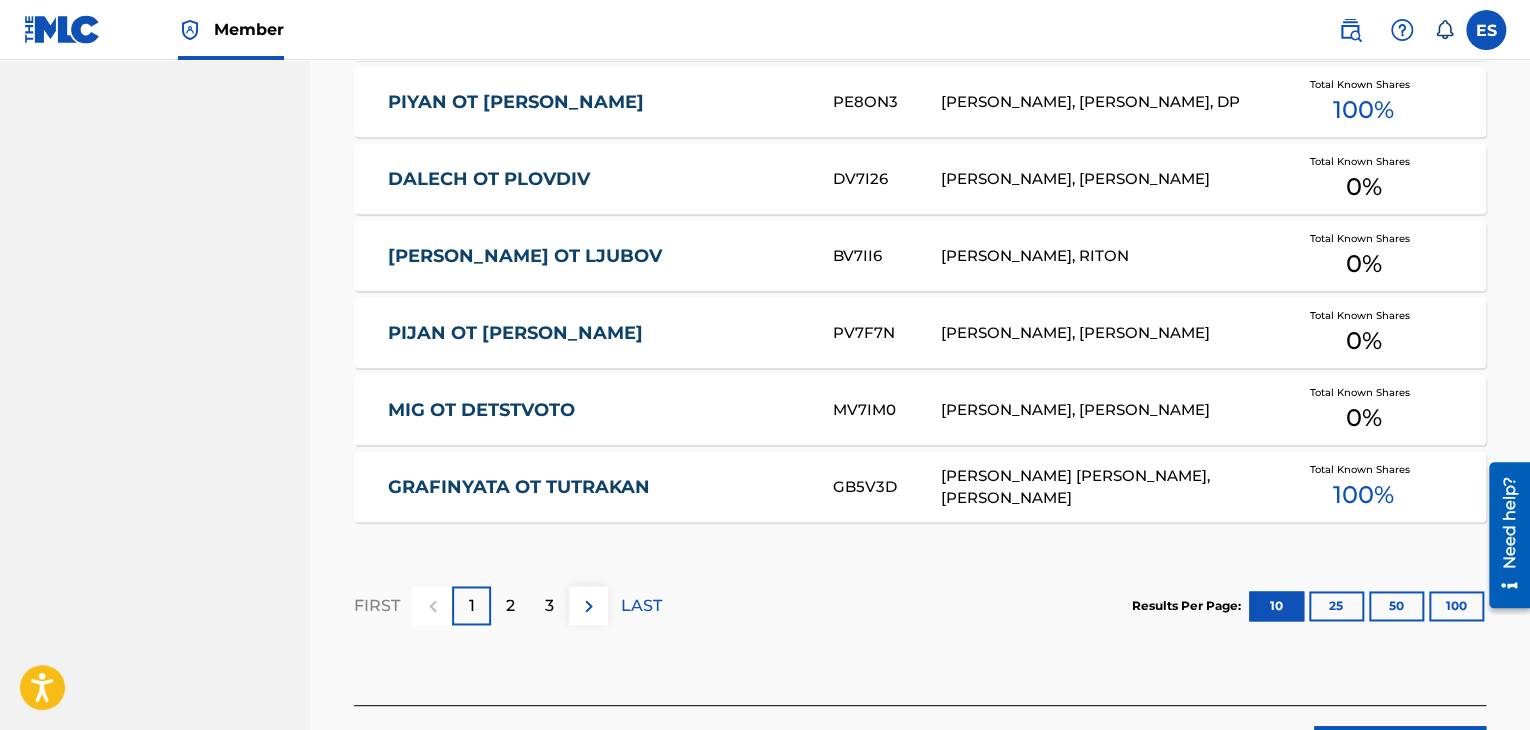scroll, scrollTop: 869, scrollLeft: 0, axis: vertical 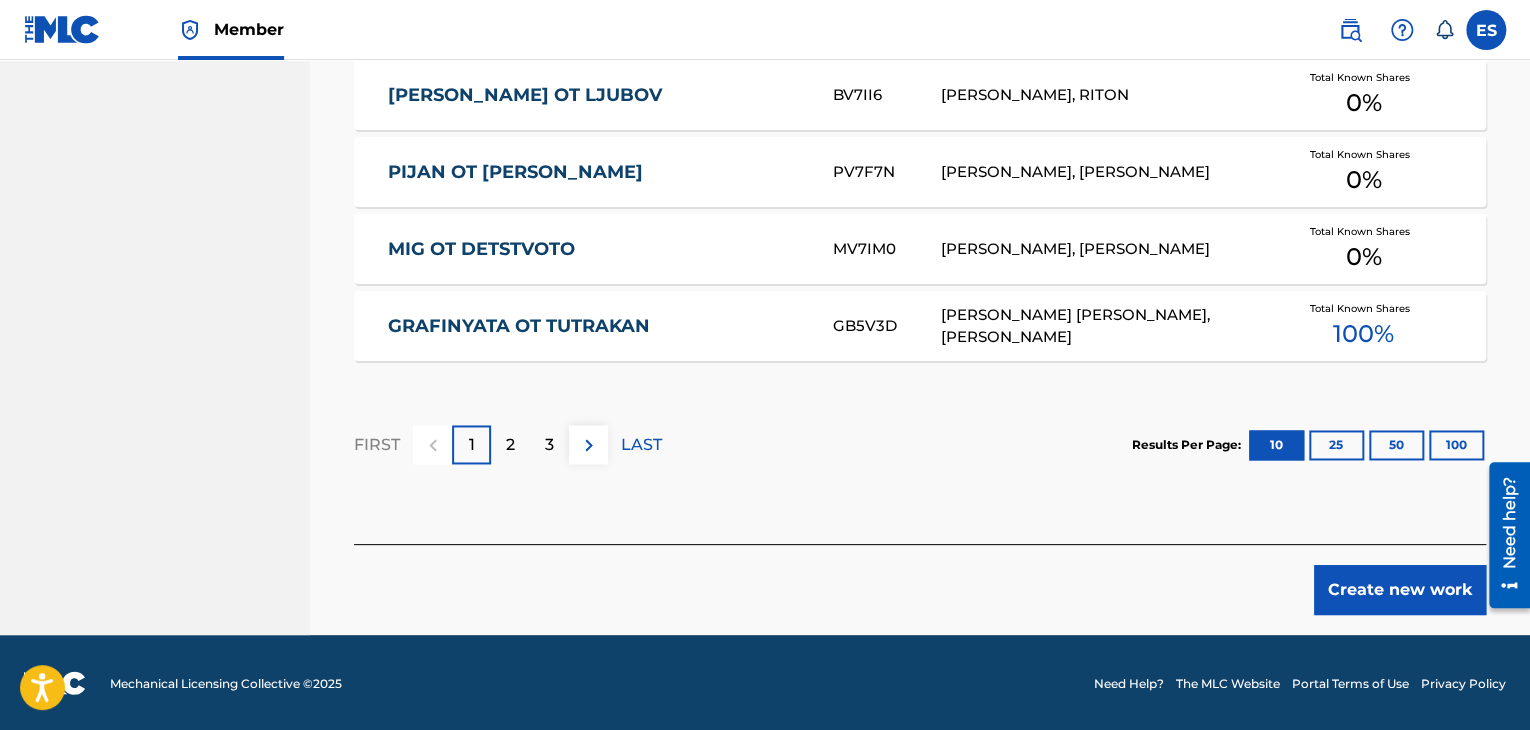 click on "Create new work" at bounding box center (1400, 590) 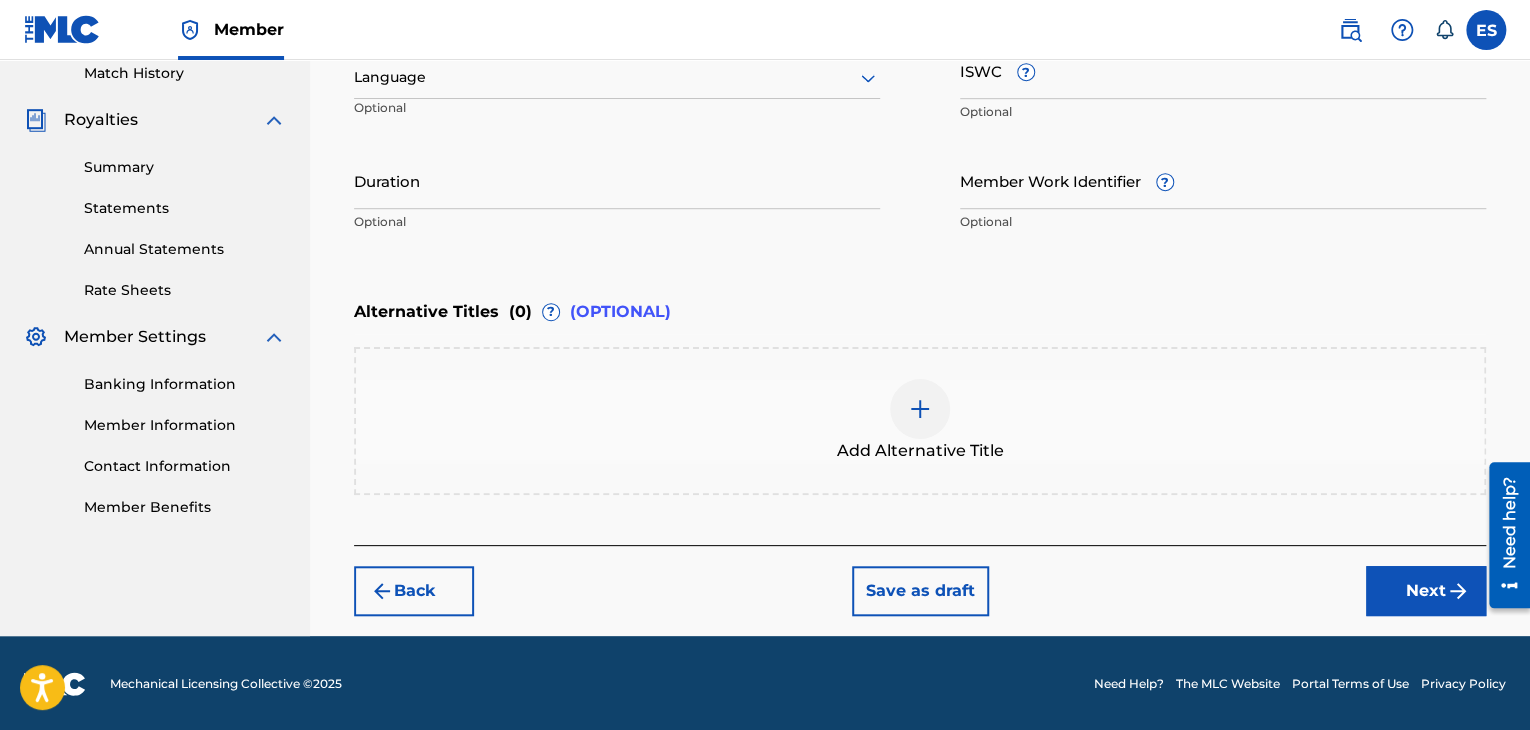 scroll, scrollTop: 361, scrollLeft: 0, axis: vertical 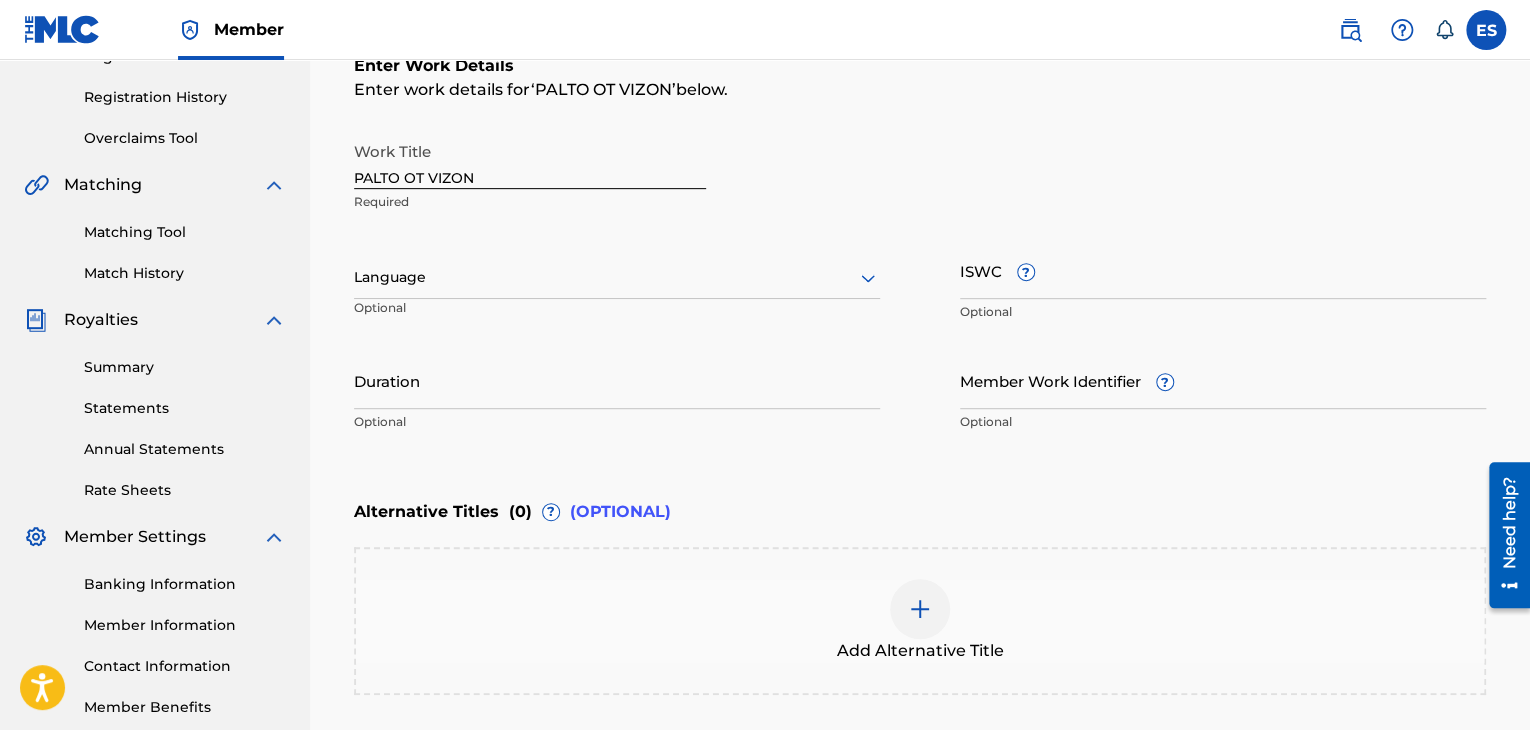 click at bounding box center [617, 277] 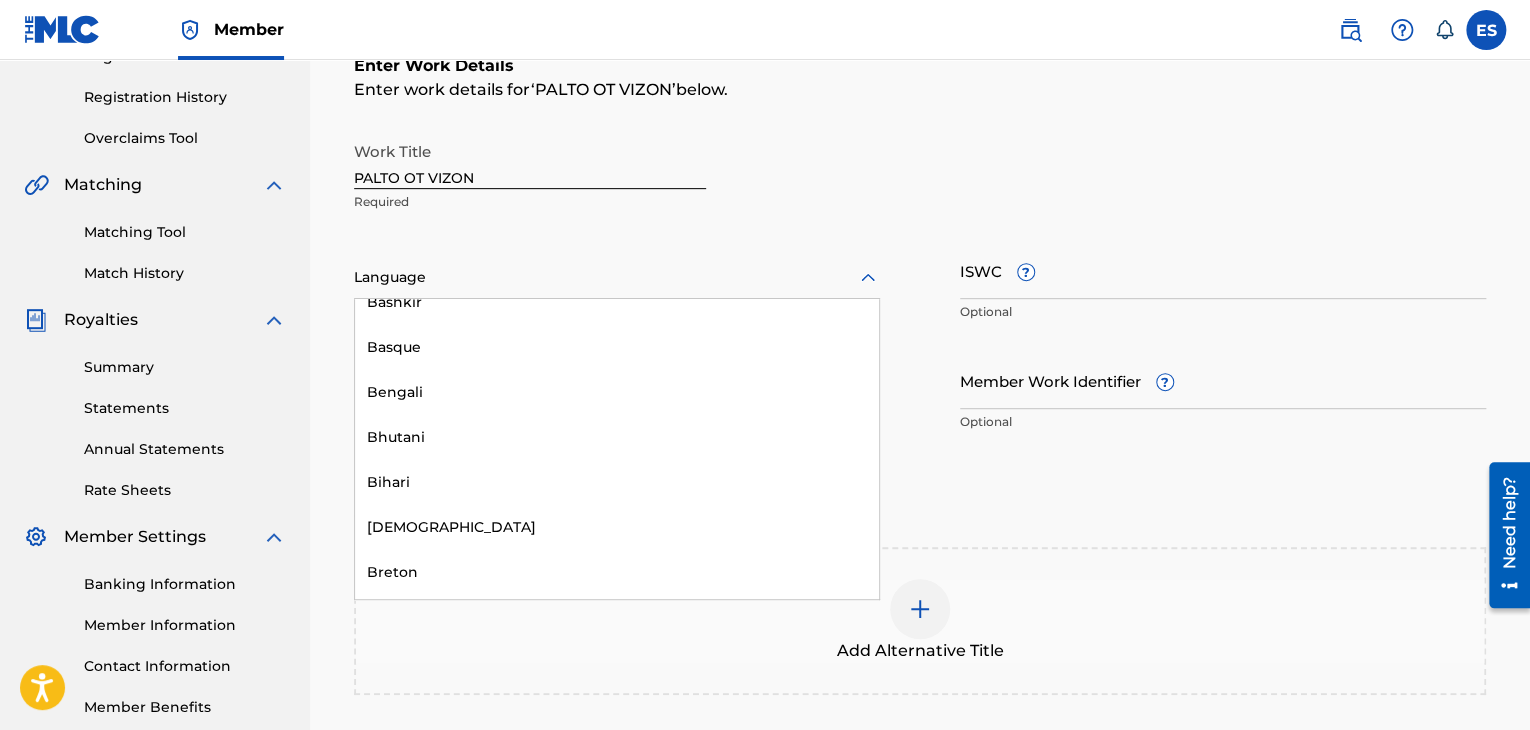 scroll, scrollTop: 700, scrollLeft: 0, axis: vertical 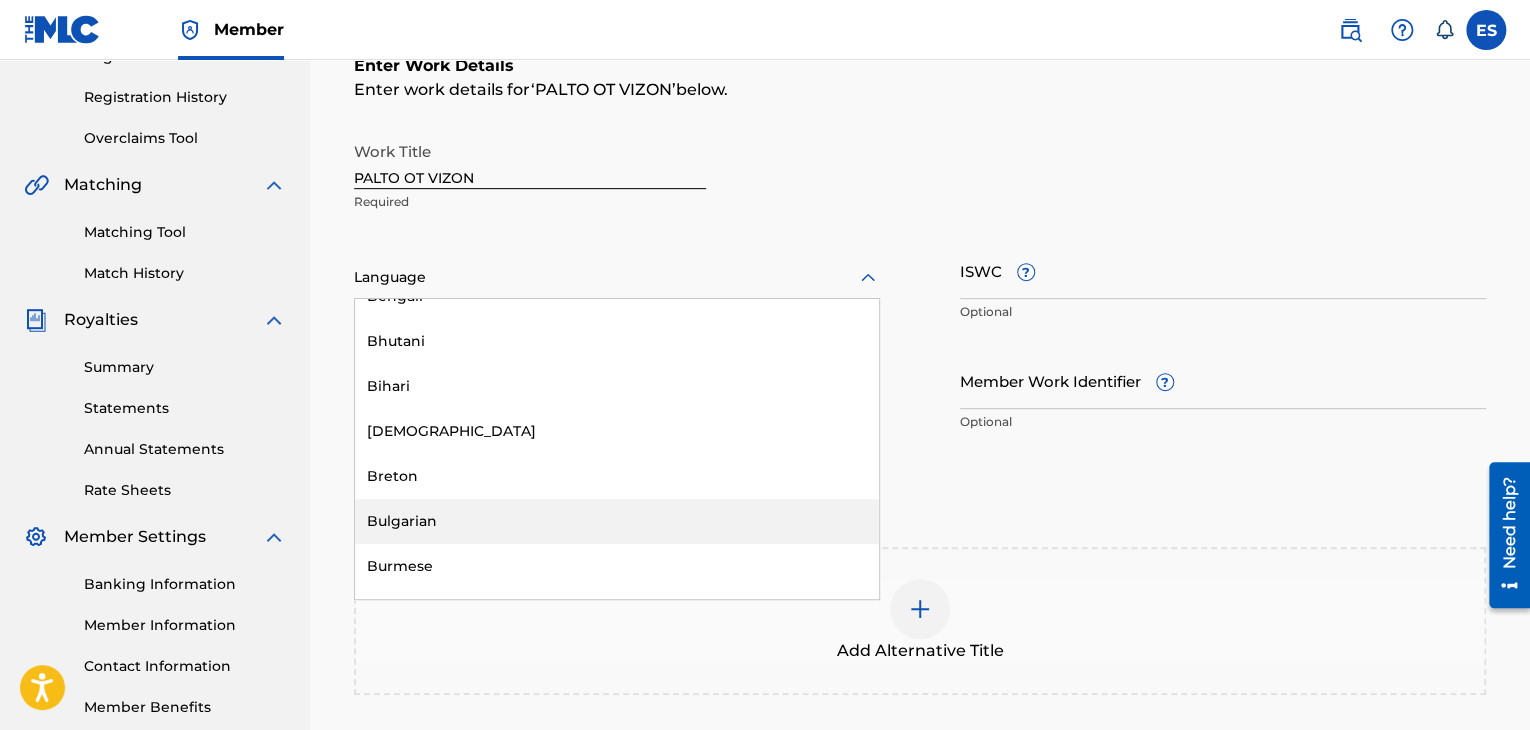 click on "Bulgarian" at bounding box center [617, 521] 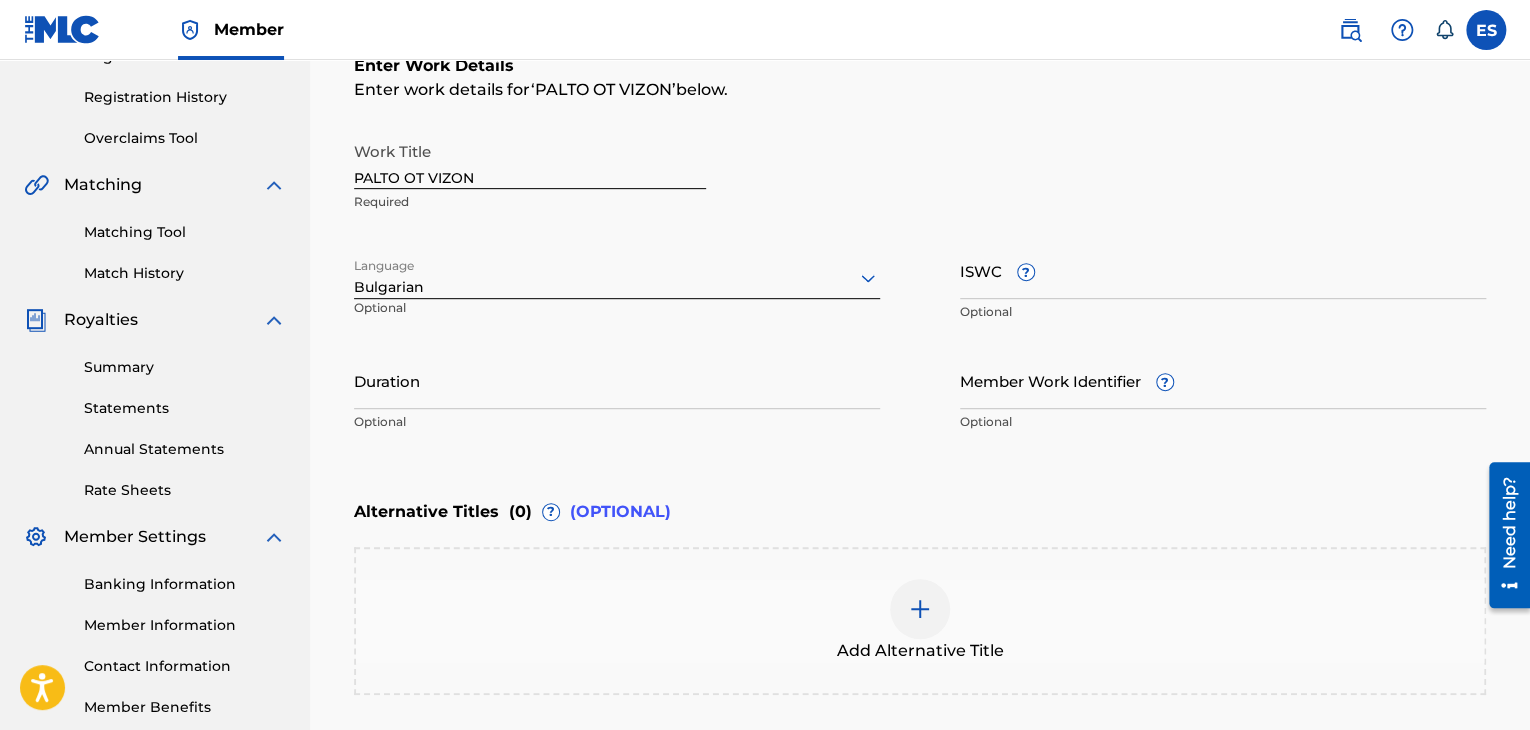 click on "Optional" at bounding box center [1223, 312] 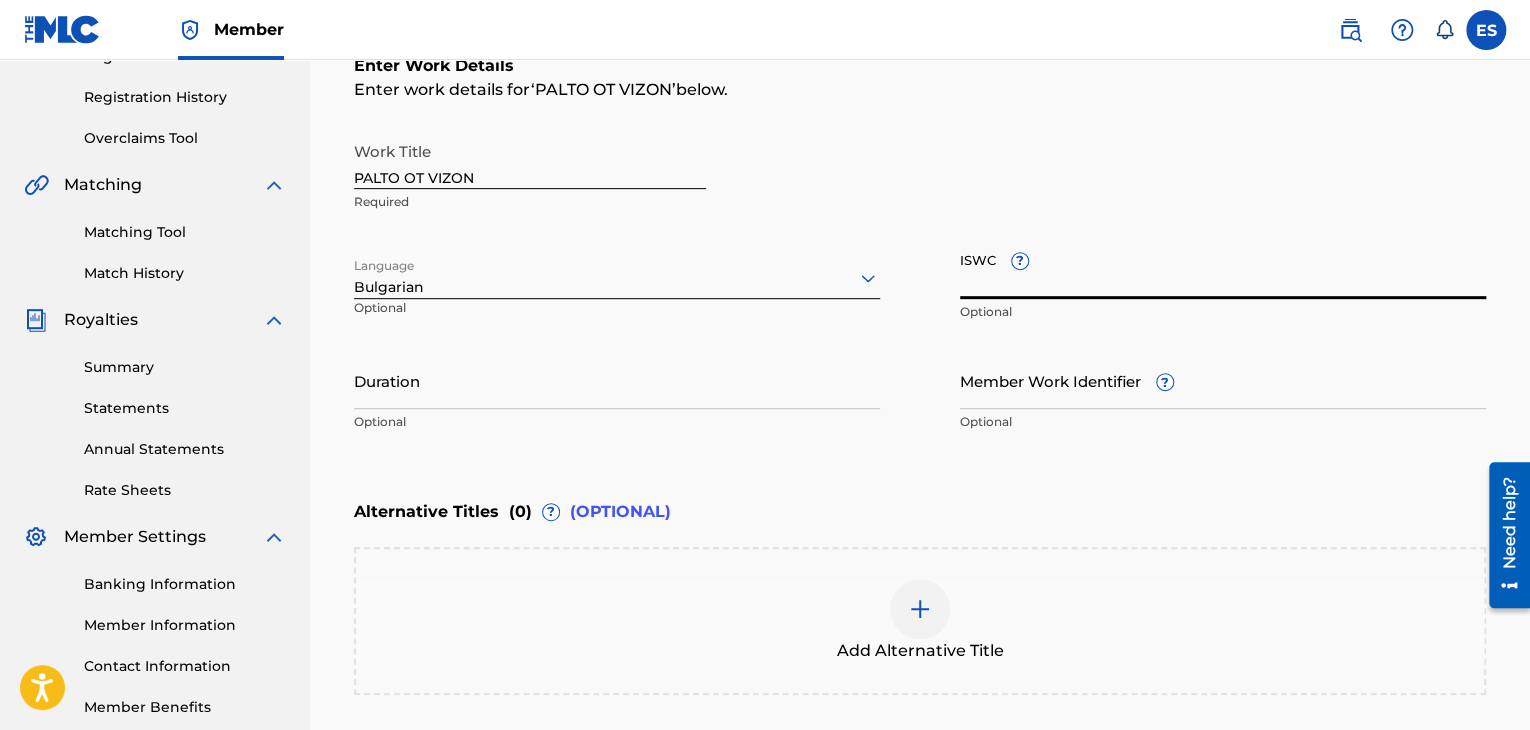 paste on "T9099953432" 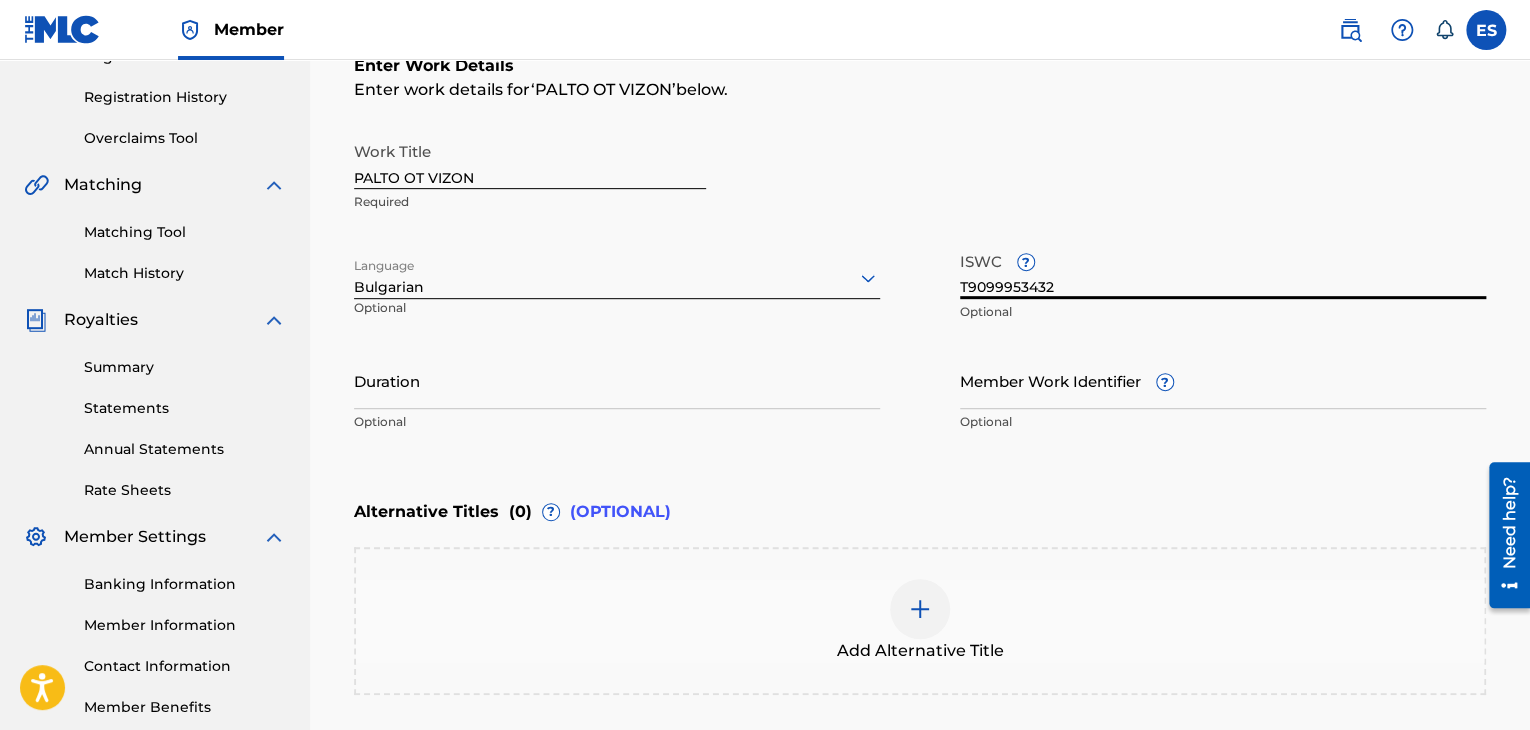 scroll, scrollTop: 461, scrollLeft: 0, axis: vertical 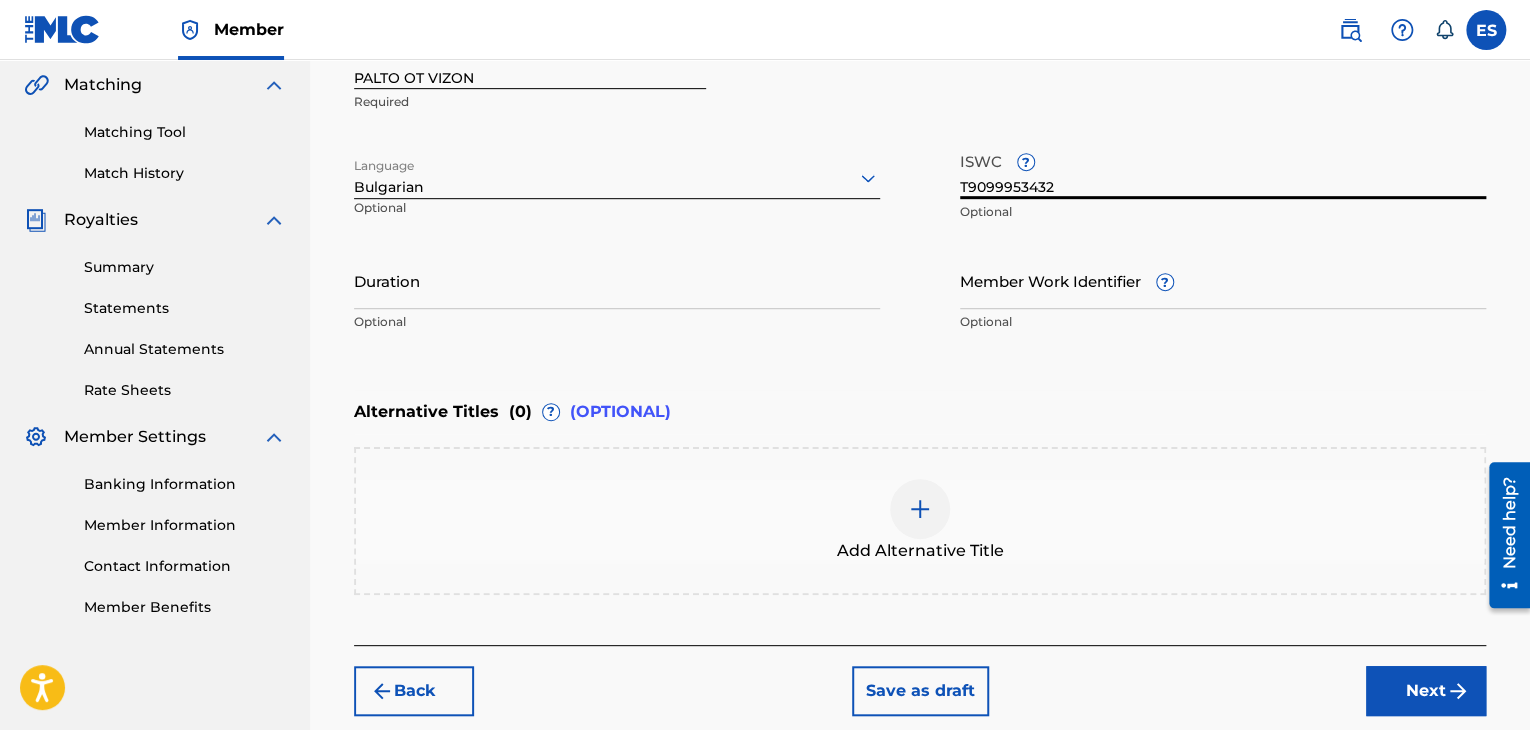 type on "T9099953432" 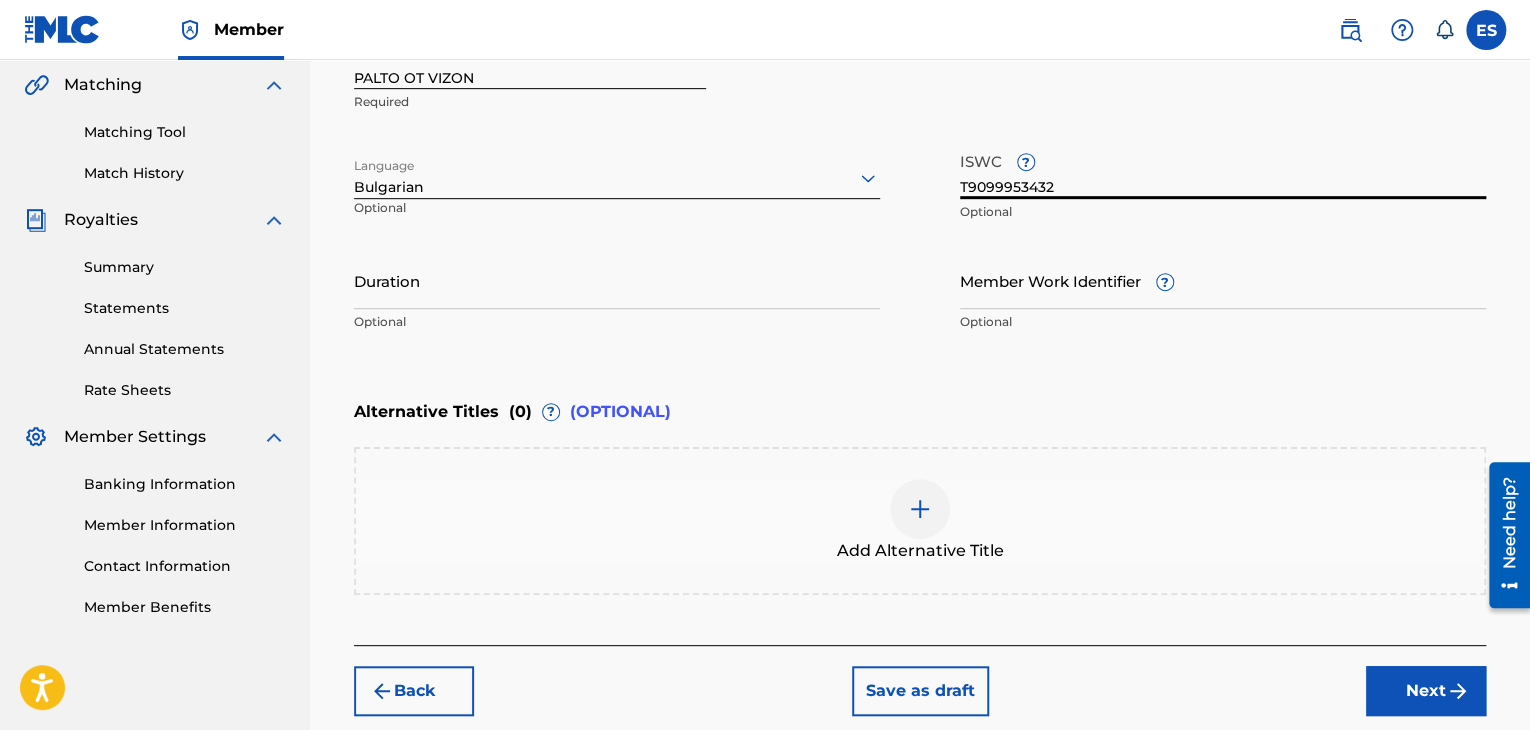 click on "Duration" at bounding box center [617, 280] 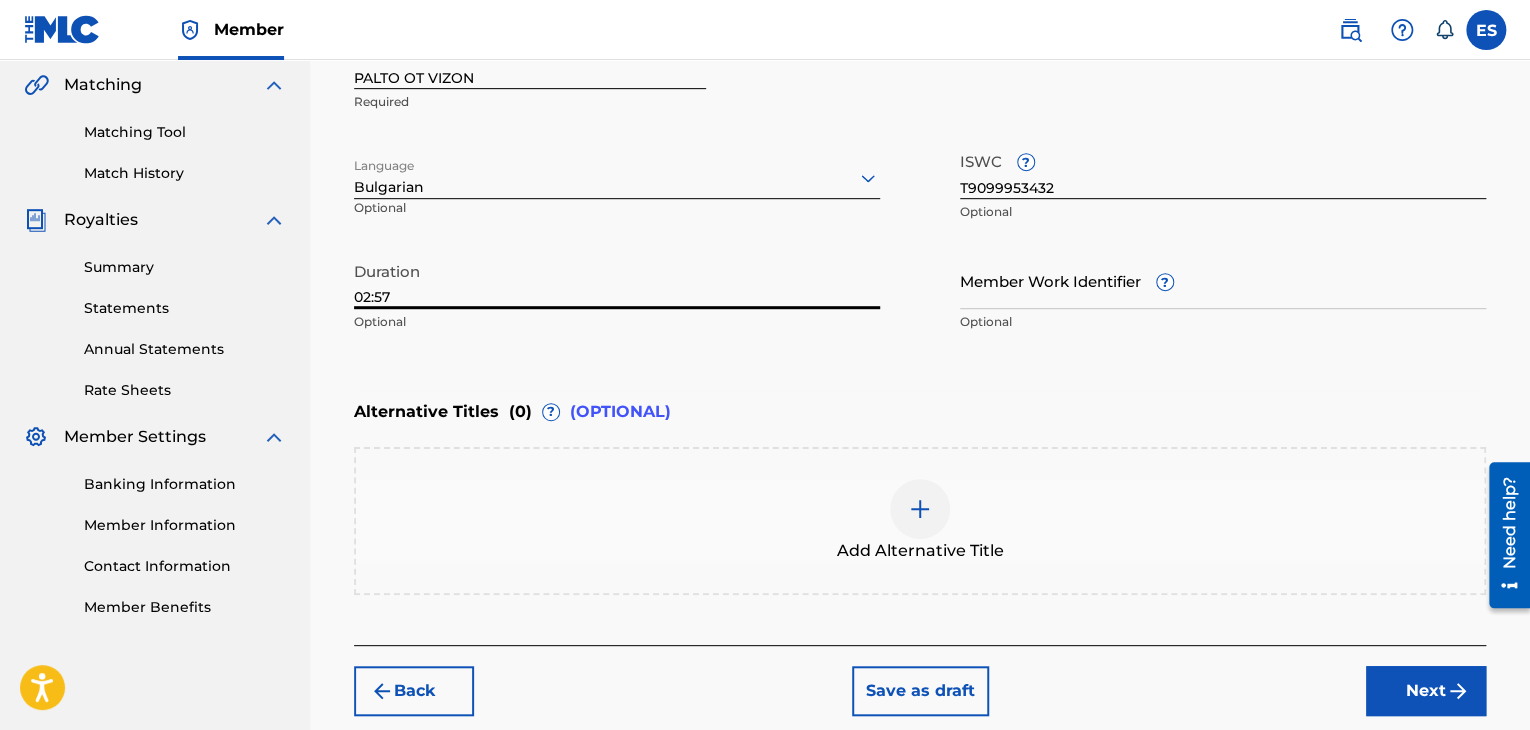 type on "02:57" 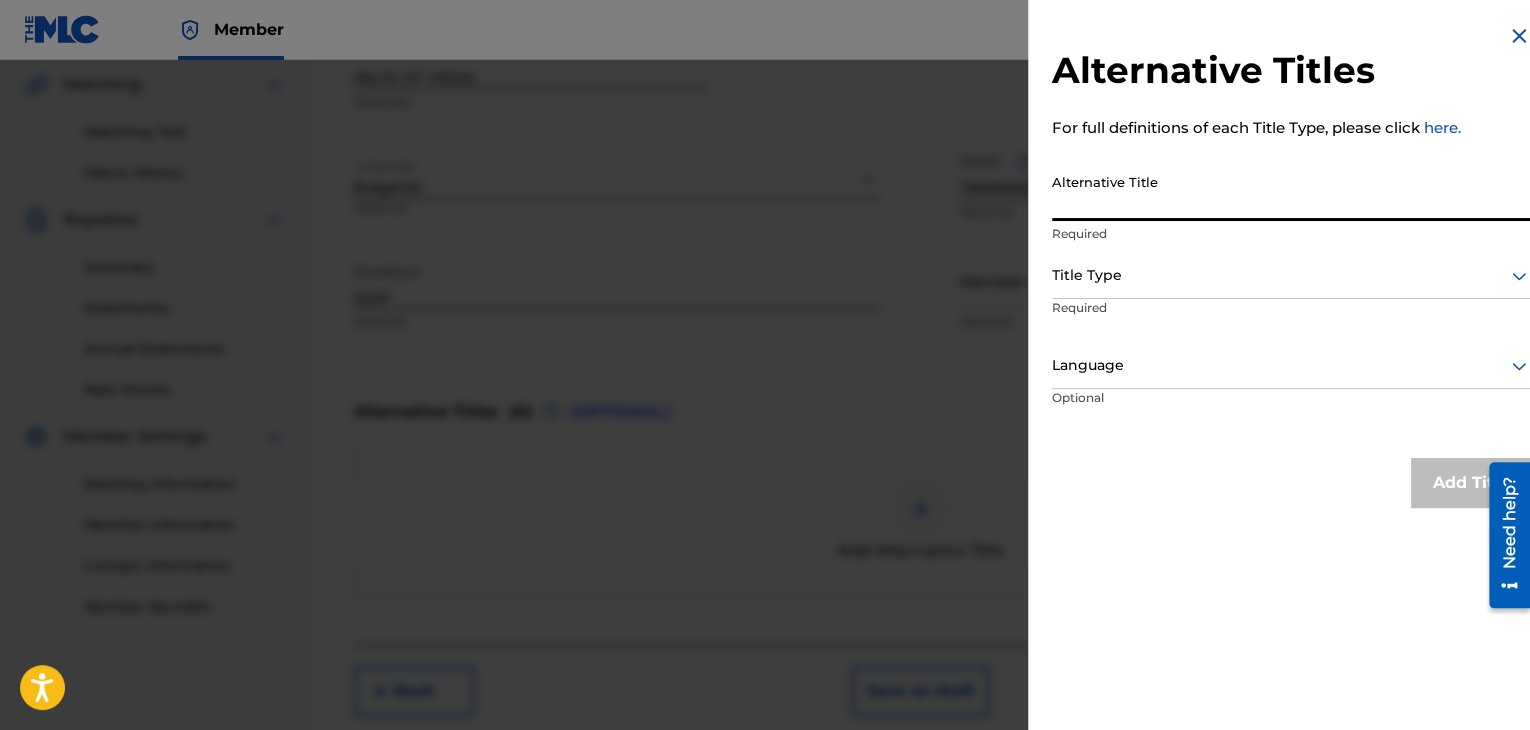 click on "Alternative Title" at bounding box center (1291, 192) 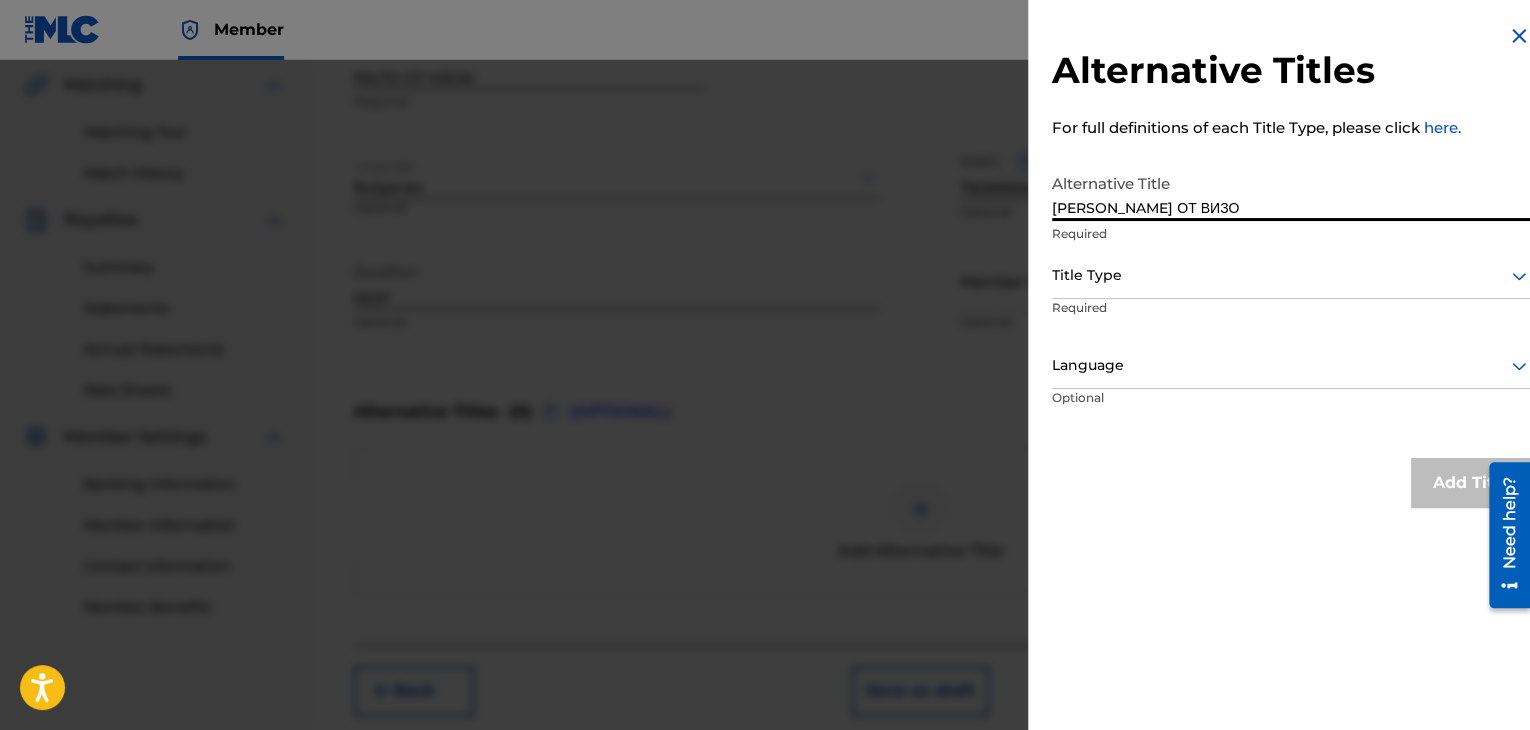 click at bounding box center (1291, 275) 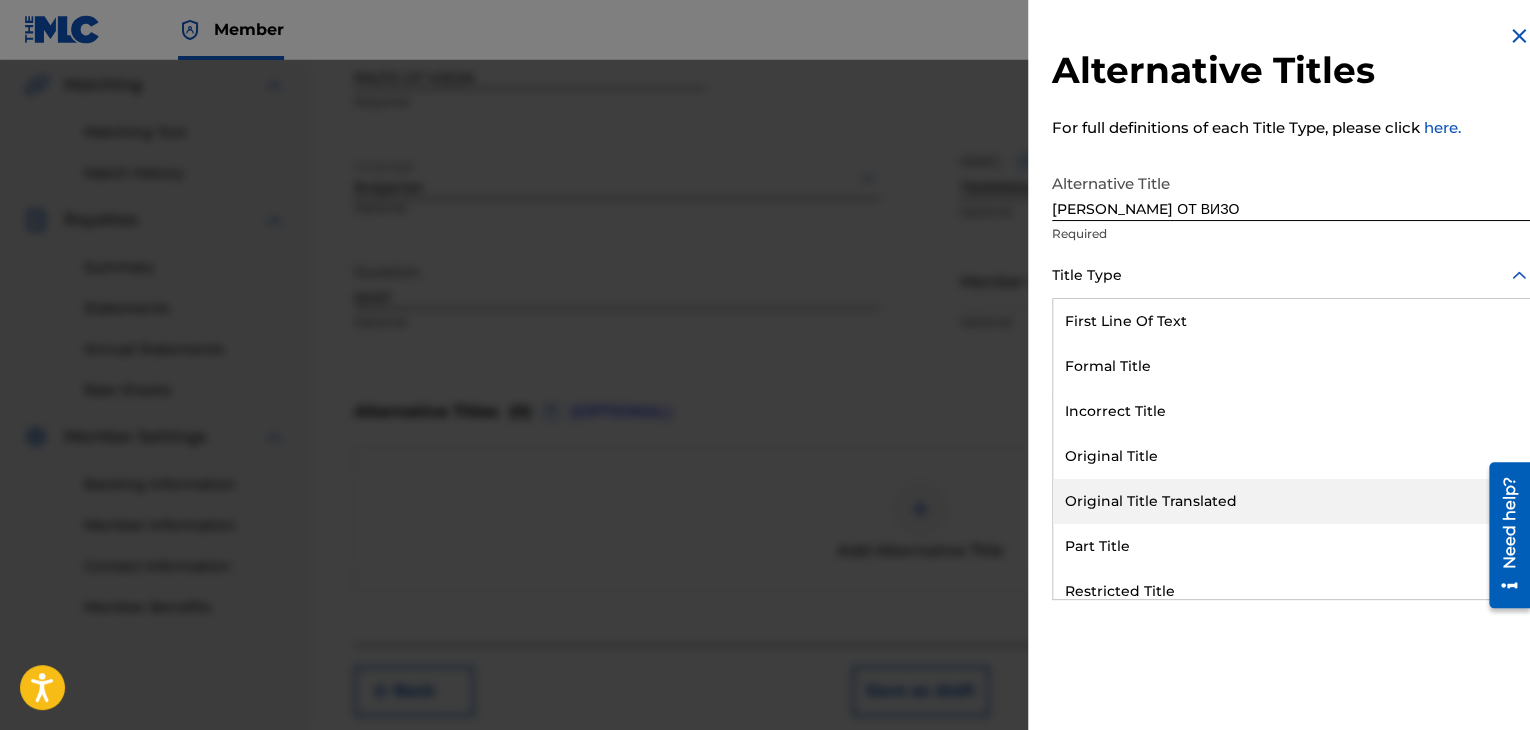 click on "Original Title Translated" at bounding box center (1291, 501) 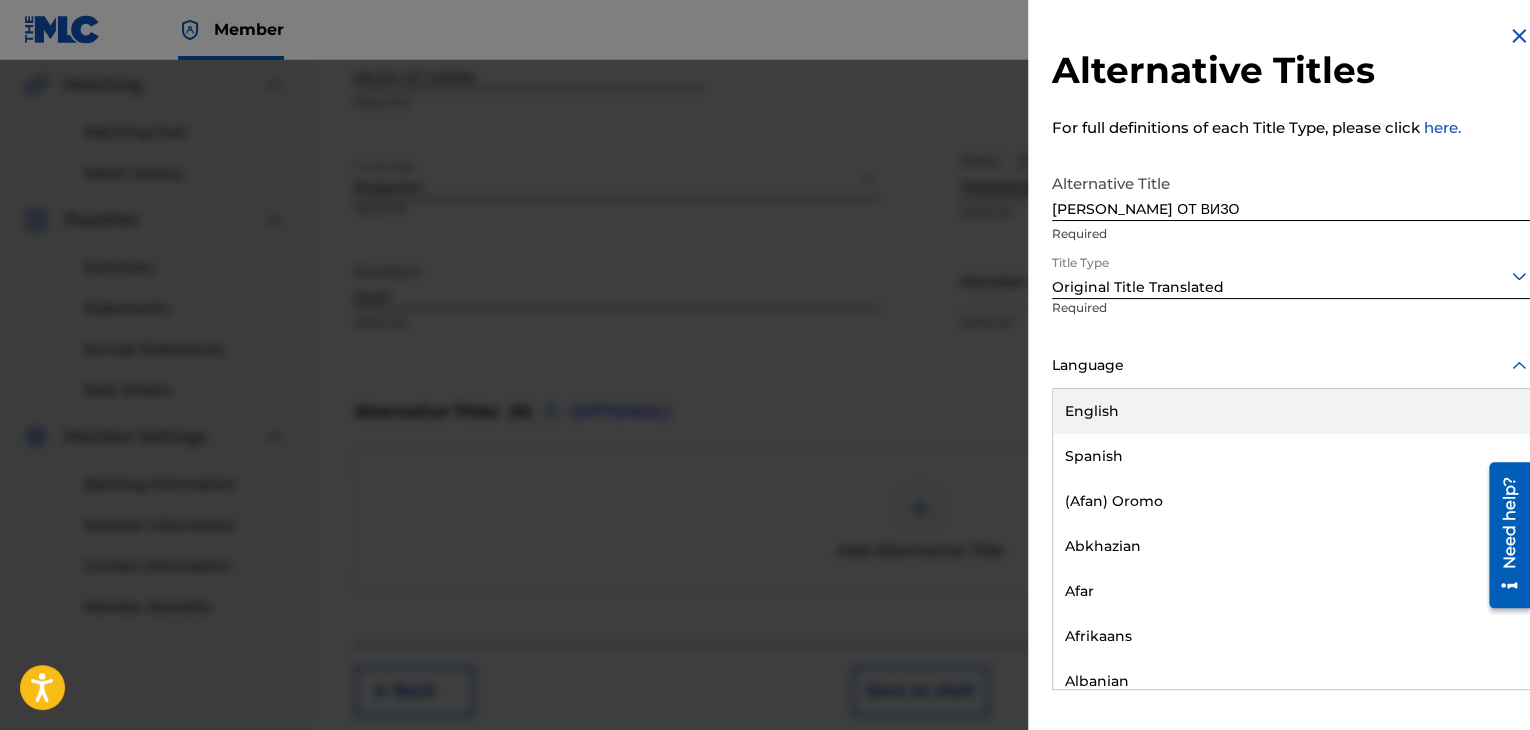 click at bounding box center (1291, 365) 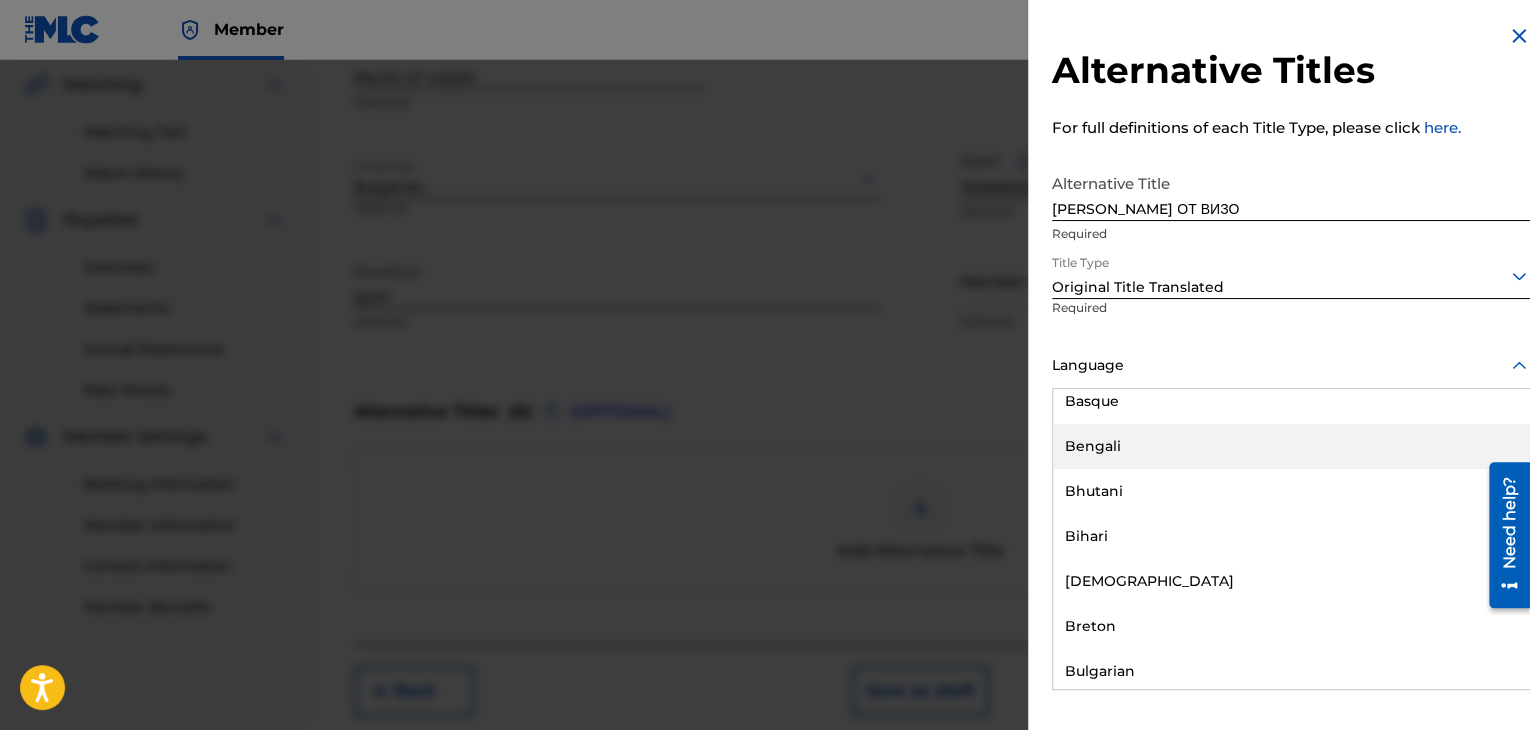 scroll, scrollTop: 700, scrollLeft: 0, axis: vertical 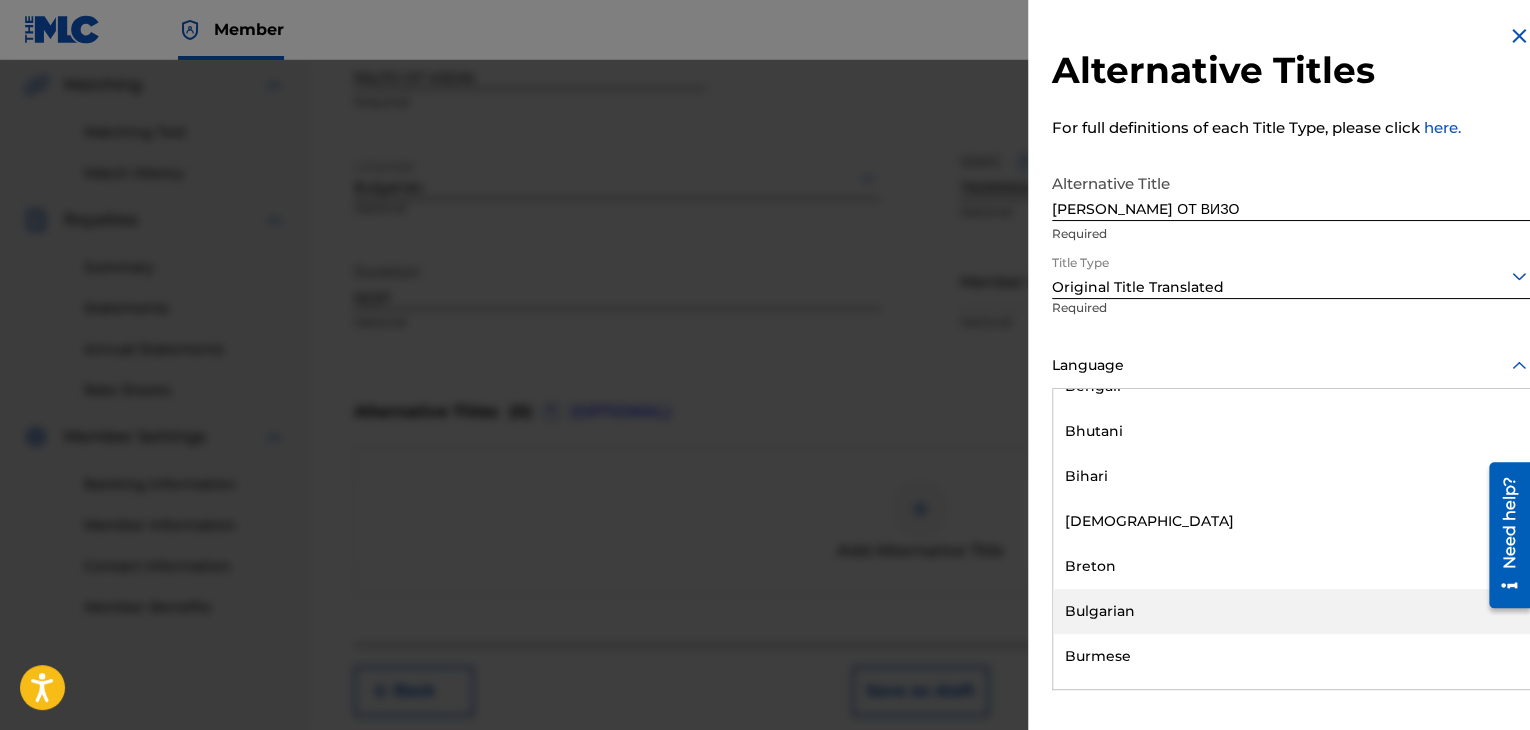 click on "Bulgarian" at bounding box center (1291, 611) 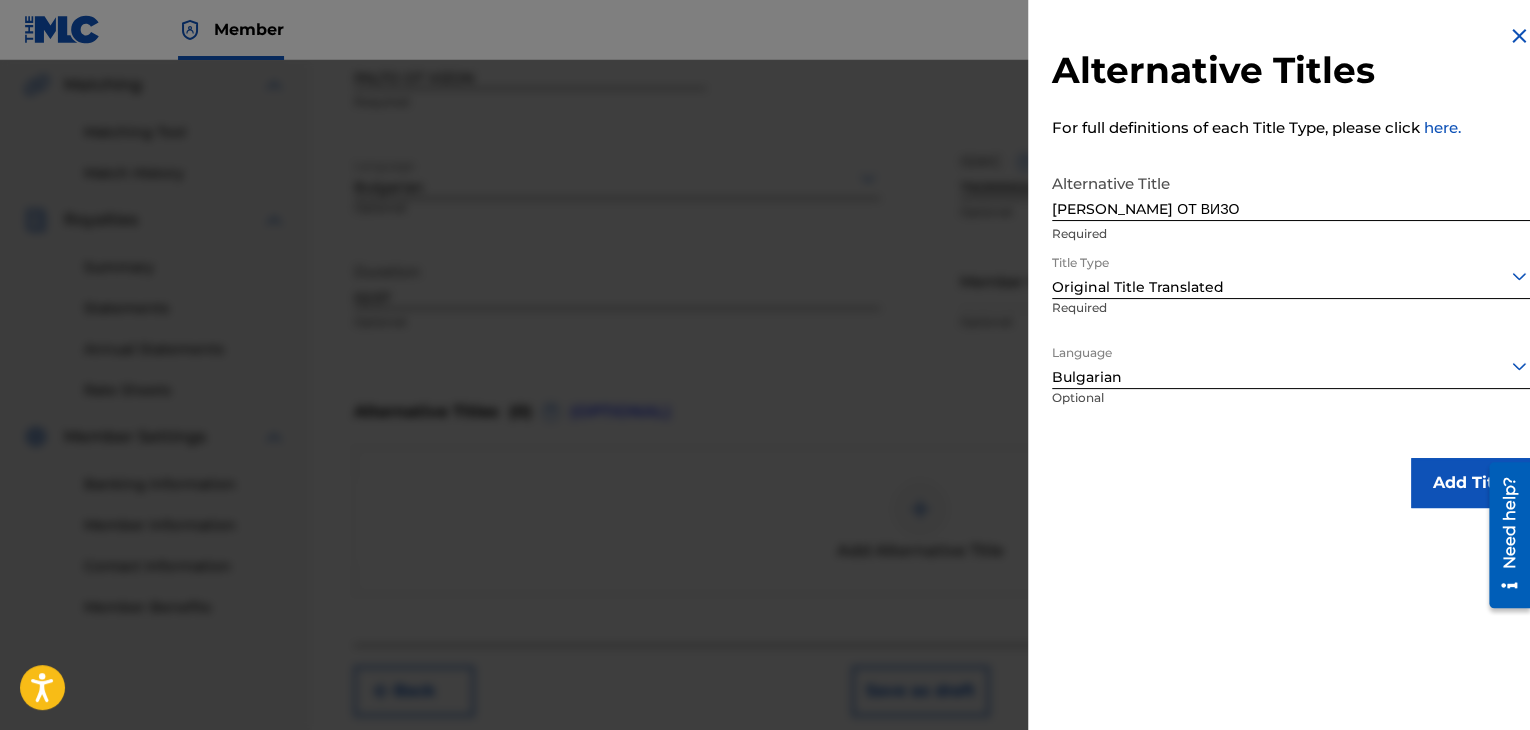 click on "[PERSON_NAME] ОТ ВИЗО" at bounding box center [1291, 192] 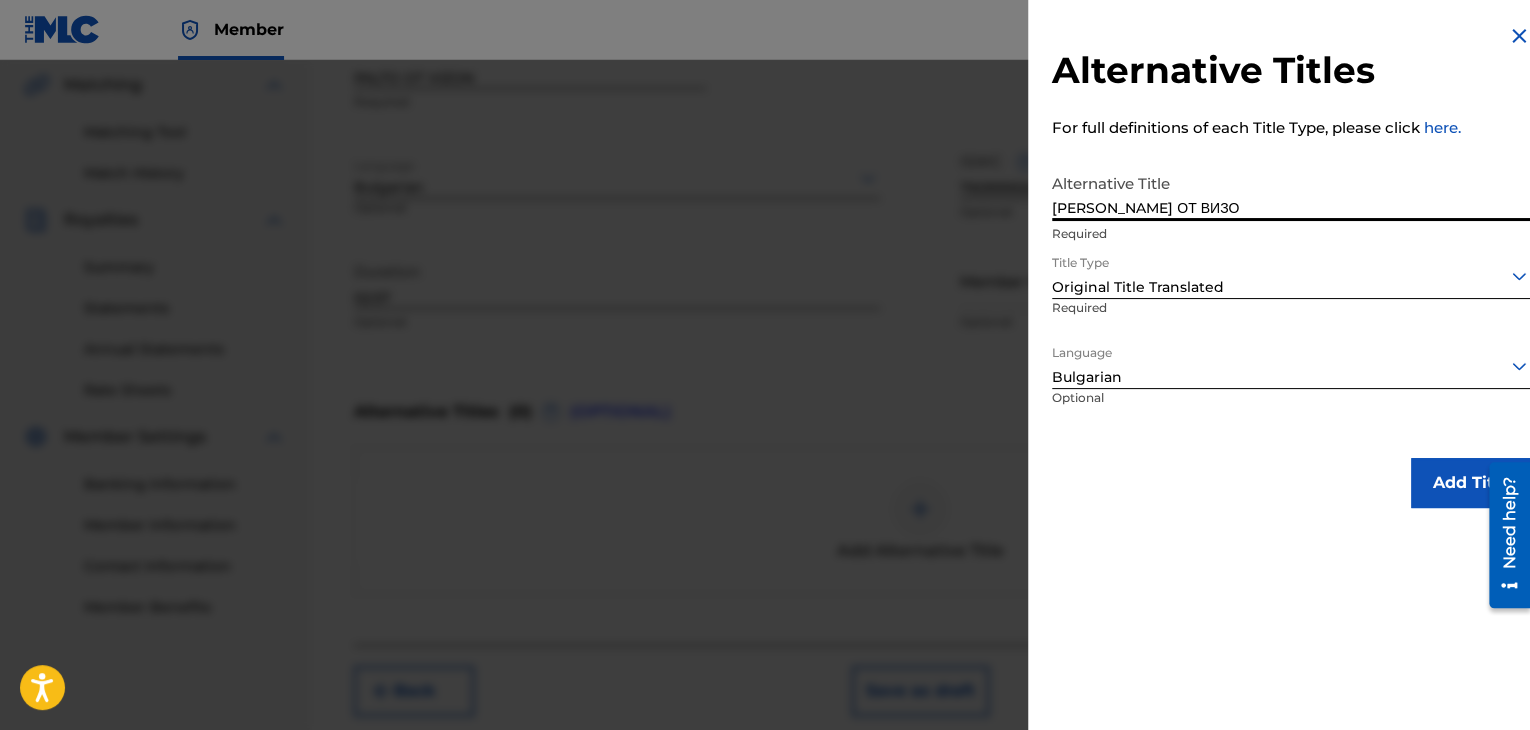 click on "[PERSON_NAME] ОТ ВИЗО" at bounding box center [1291, 192] 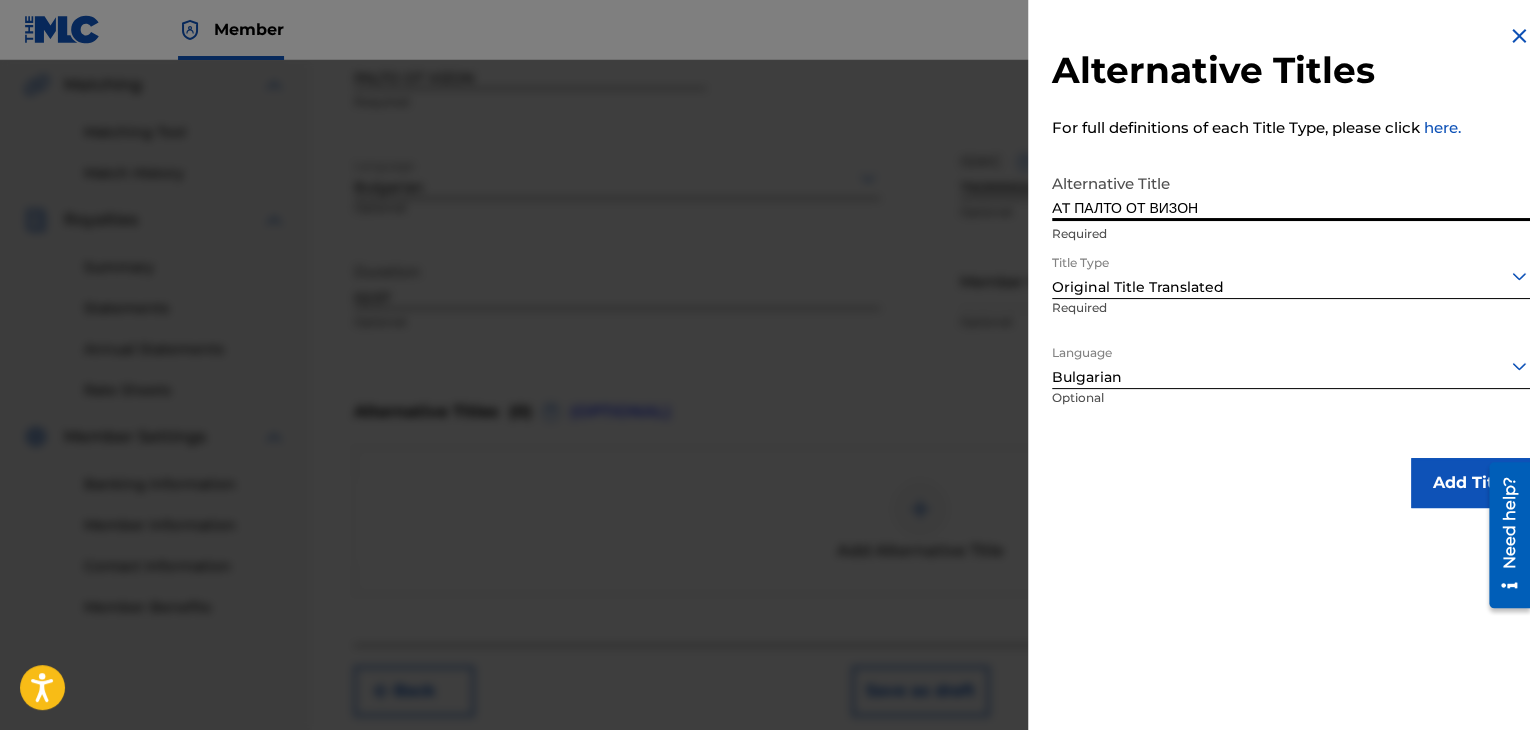click on "AT ПАЛТО ОТ ВИЗОН" at bounding box center [1291, 192] 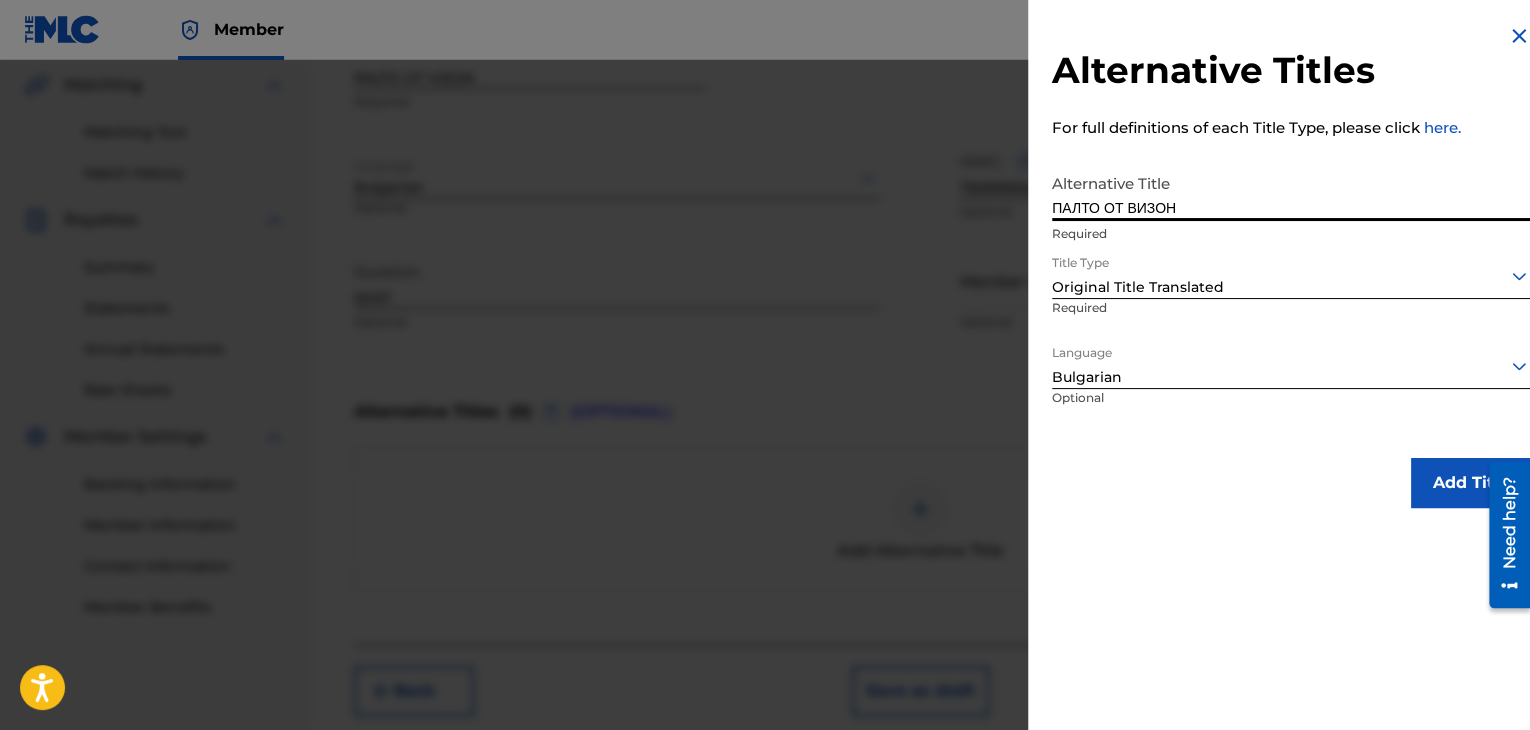 type on "ПАЛТО ОТ ВИЗОН" 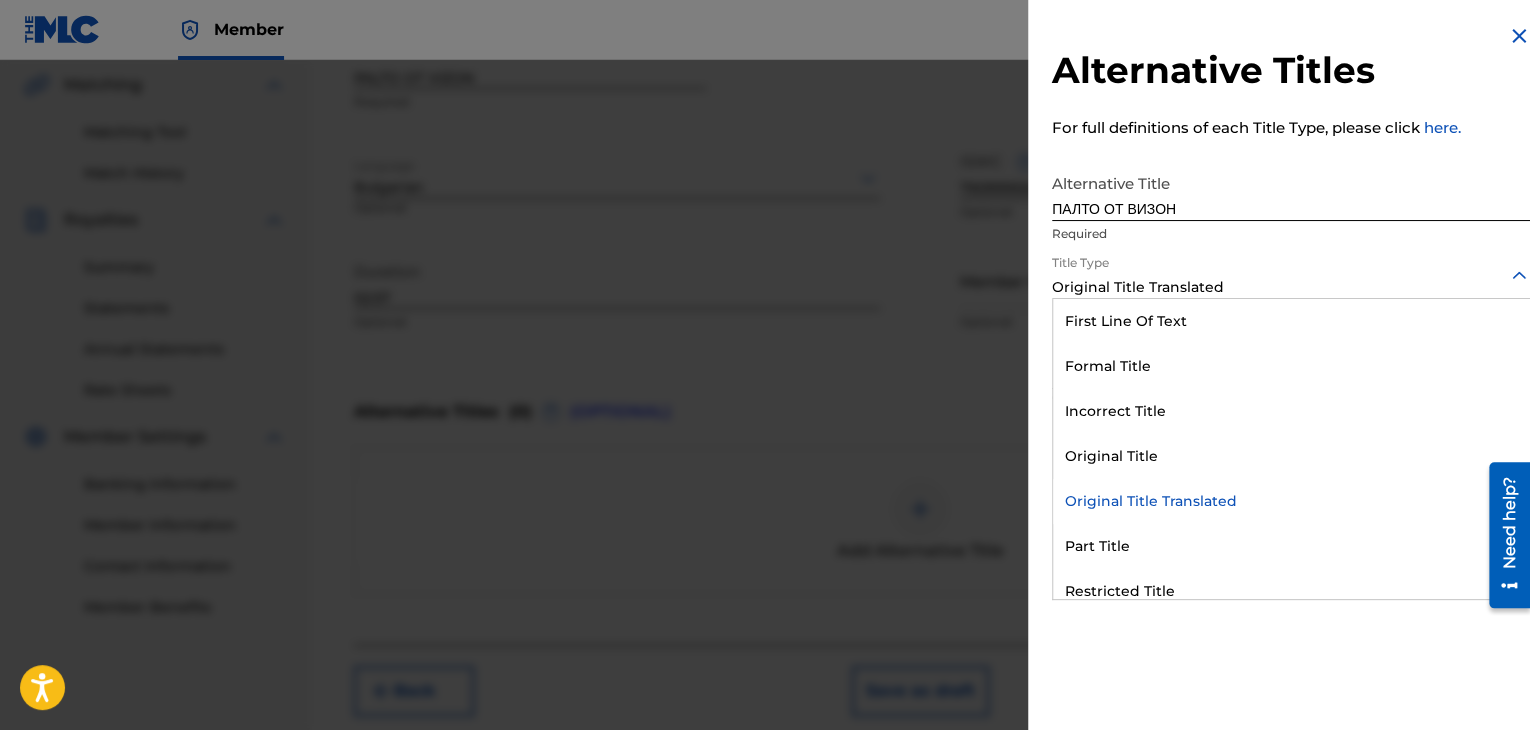 click at bounding box center (1291, 275) 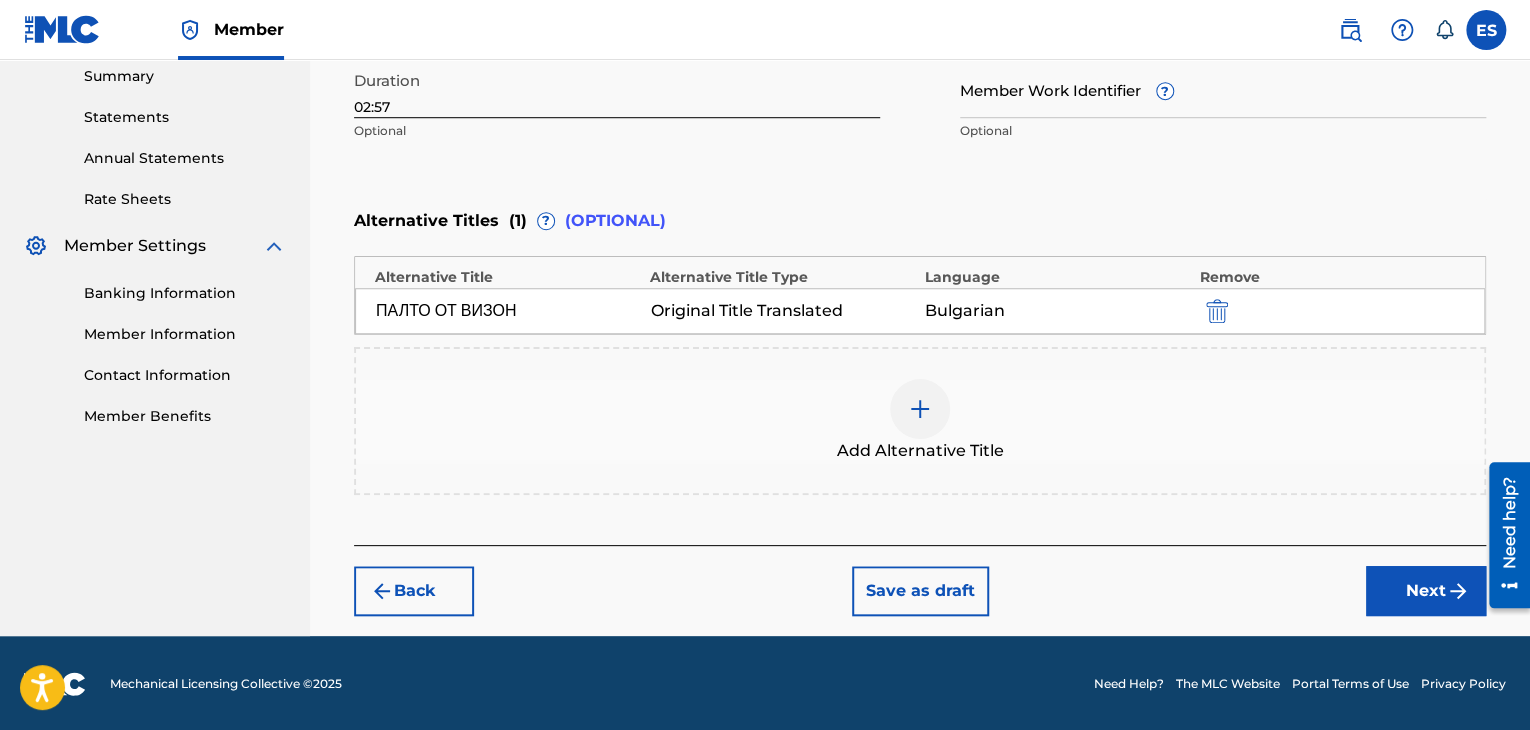 click on "Next" at bounding box center (1426, 591) 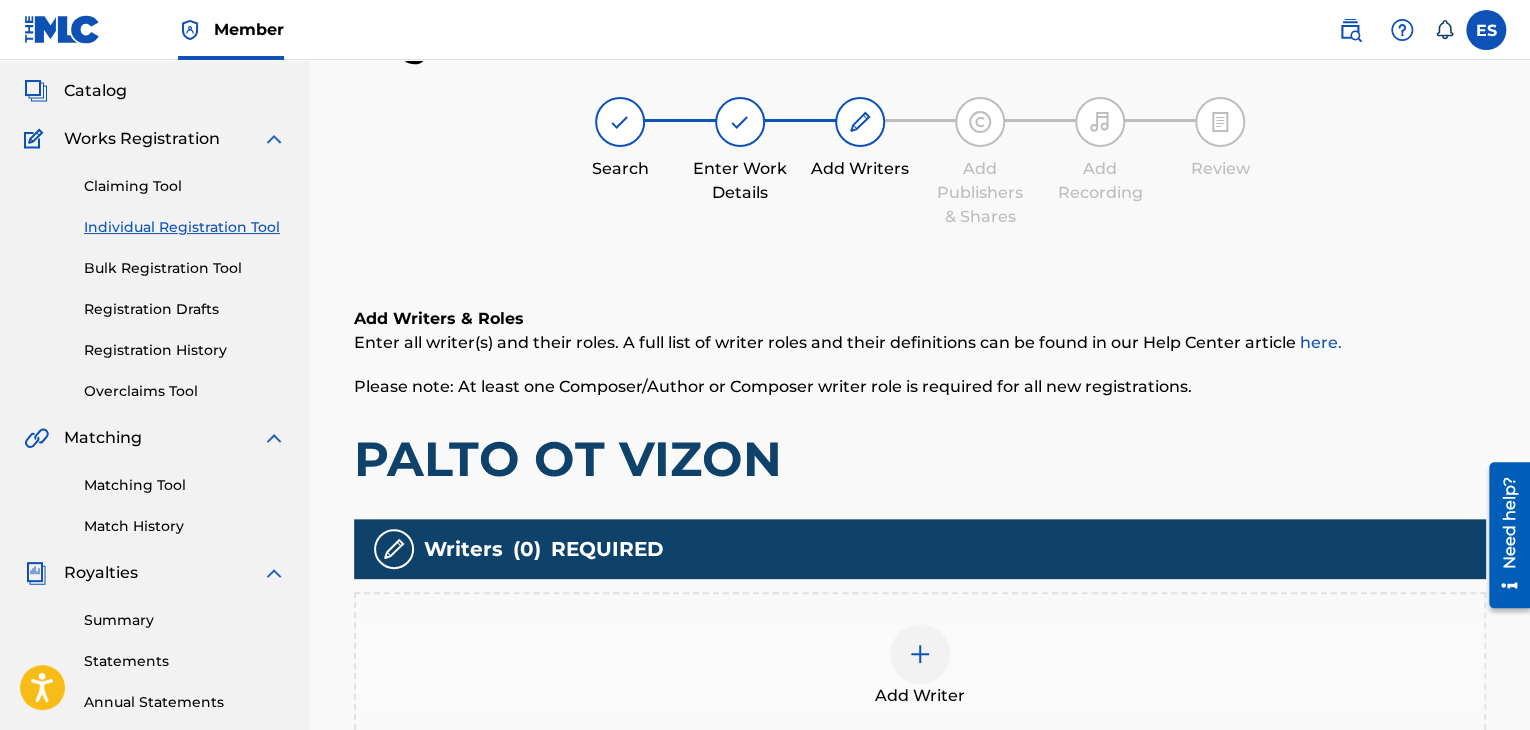 scroll, scrollTop: 469, scrollLeft: 0, axis: vertical 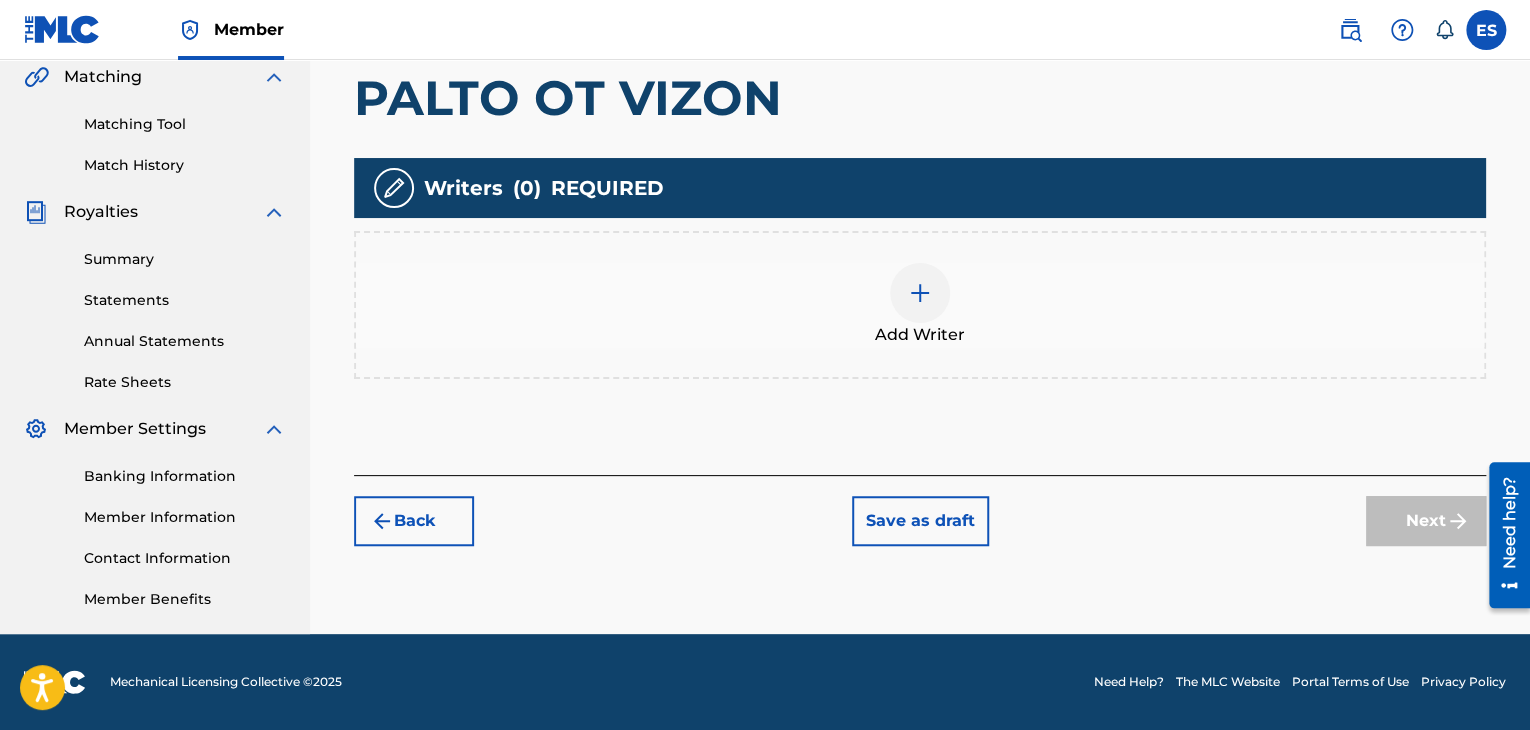 click at bounding box center [920, 293] 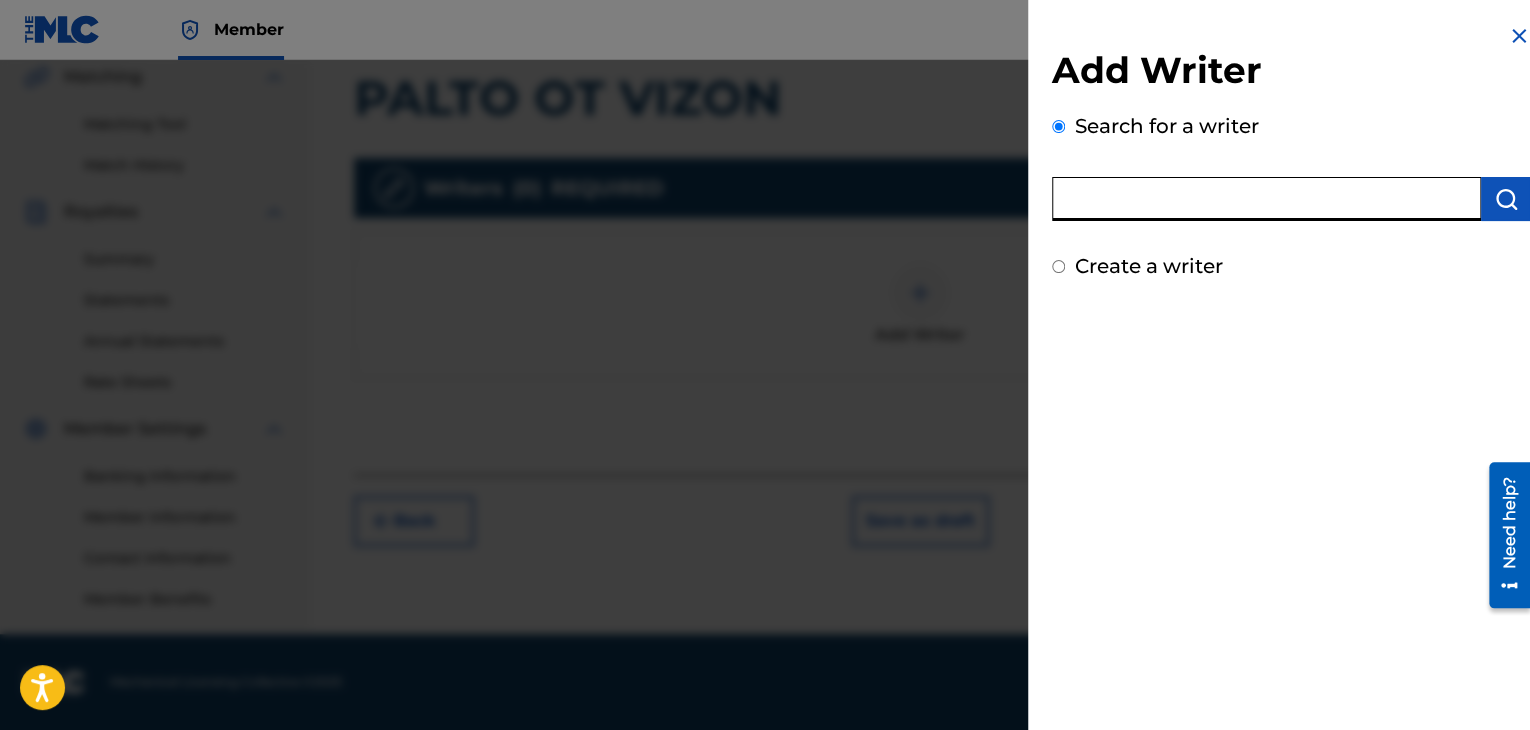 click at bounding box center (1266, 199) 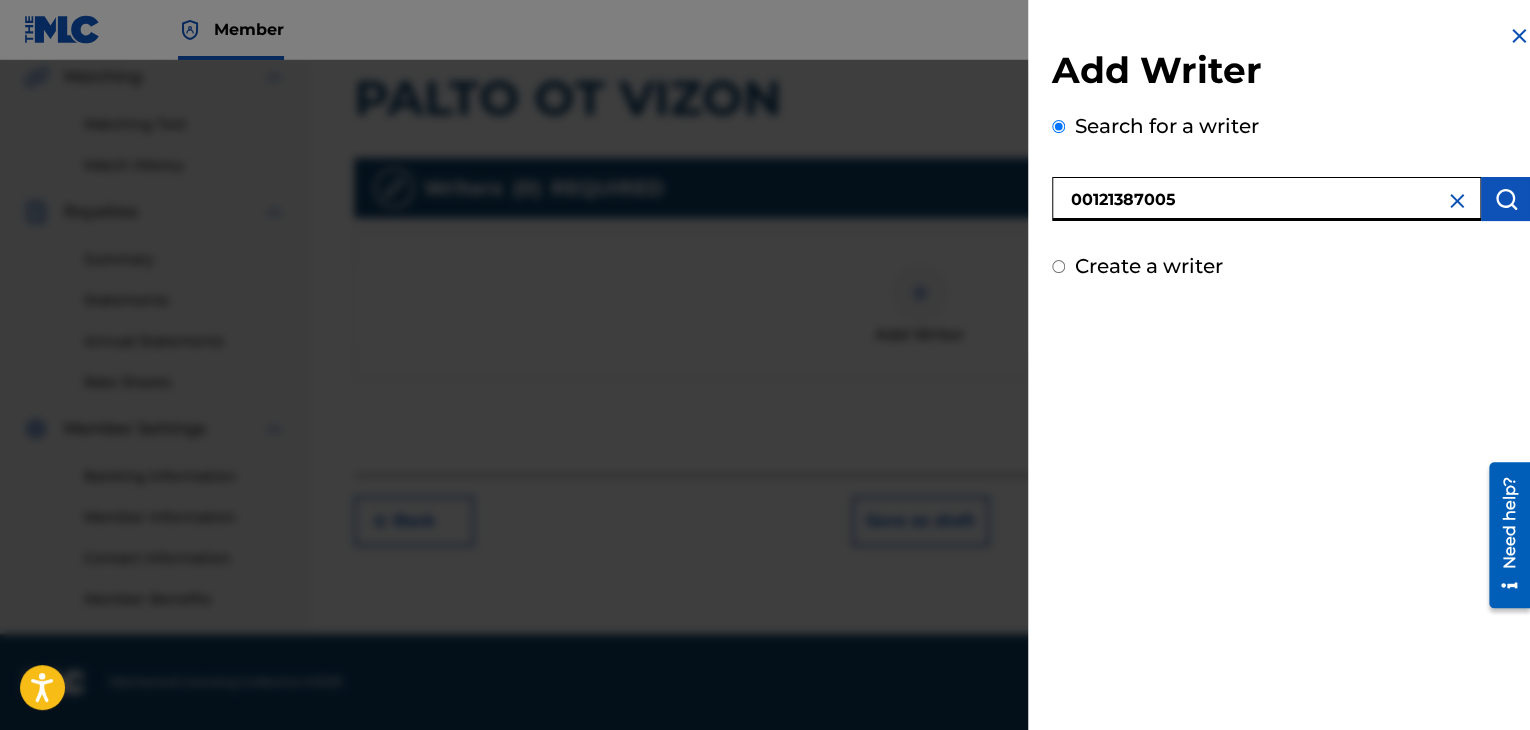 type on "00121387005" 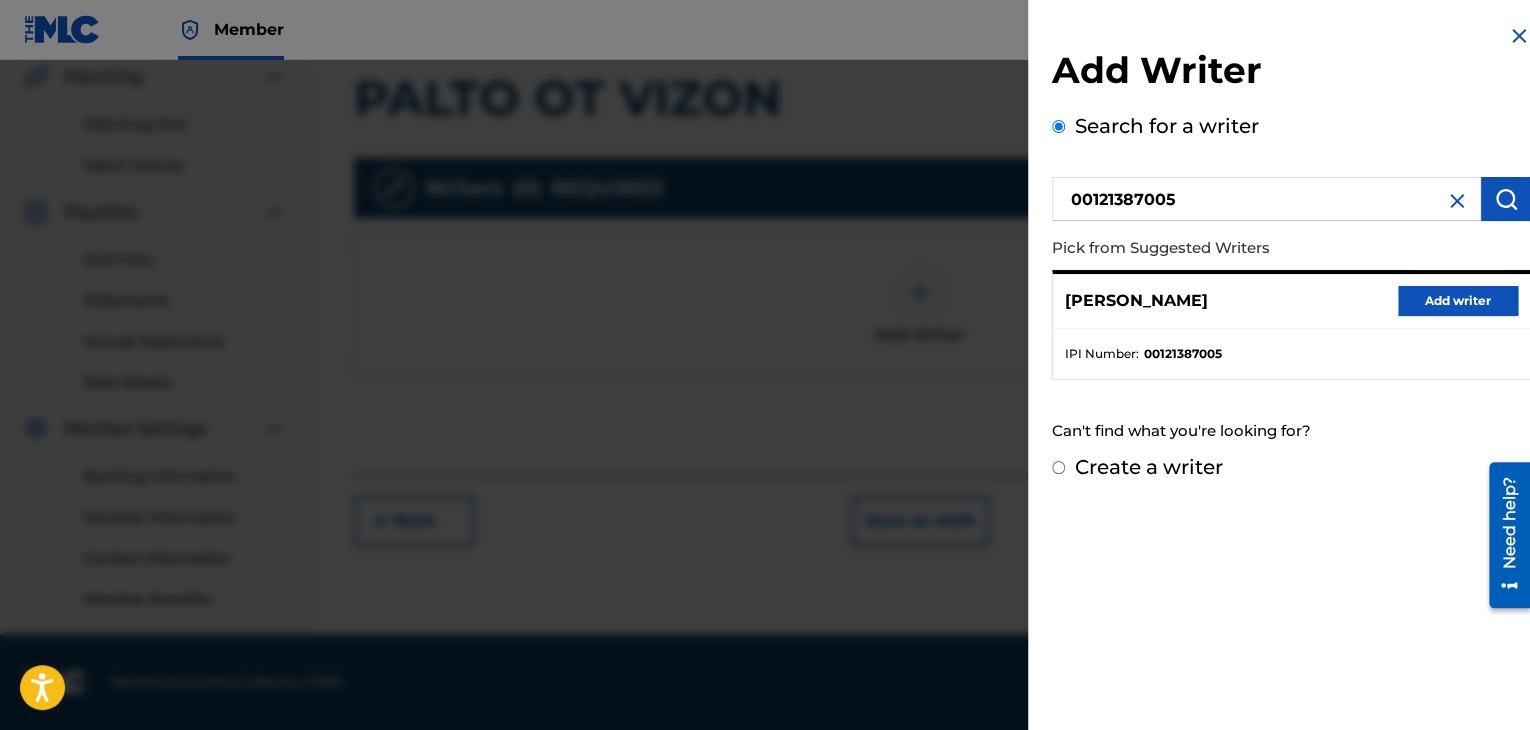 click on "Add writer" at bounding box center (1458, 301) 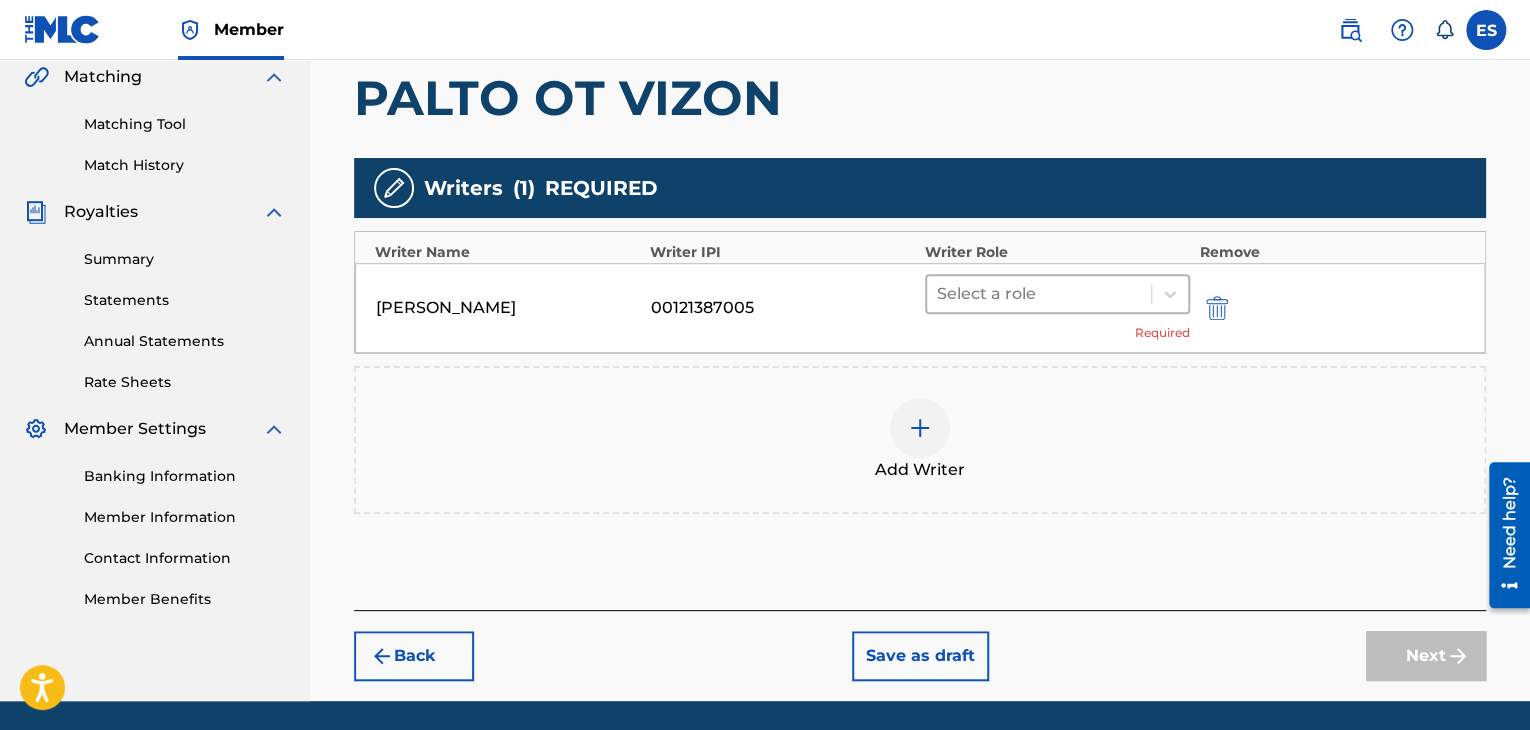 click at bounding box center (1039, 294) 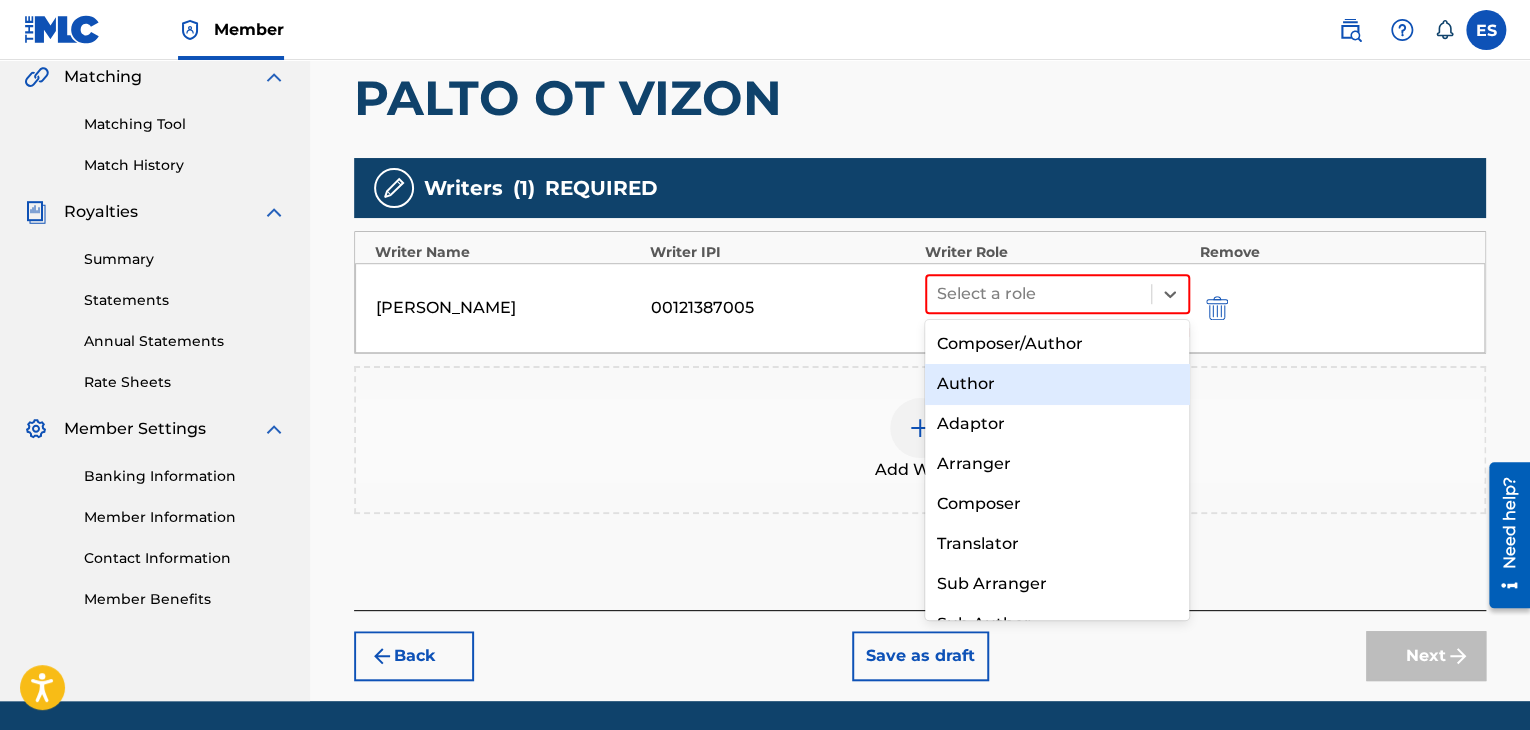 click on "Author" at bounding box center [1057, 384] 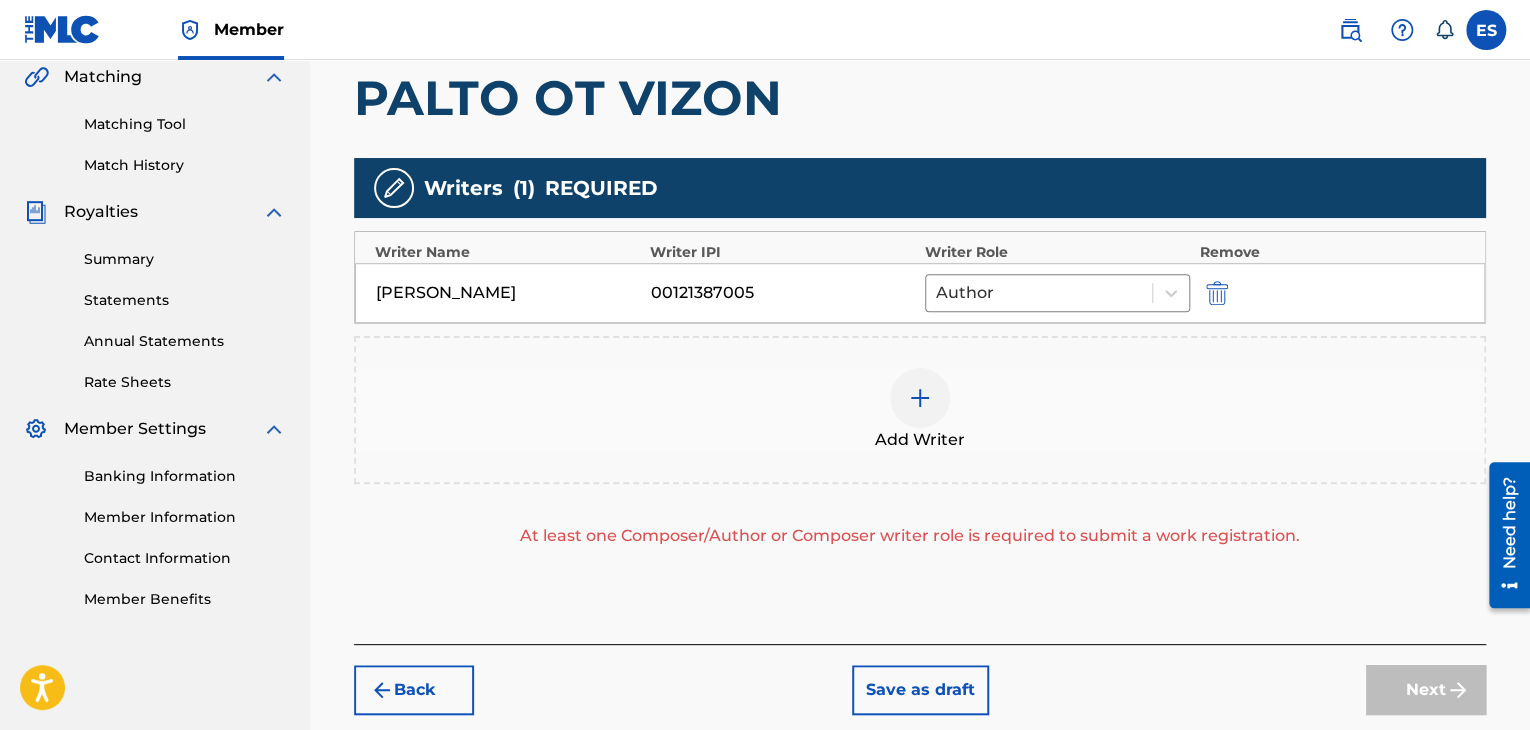 click at bounding box center (920, 398) 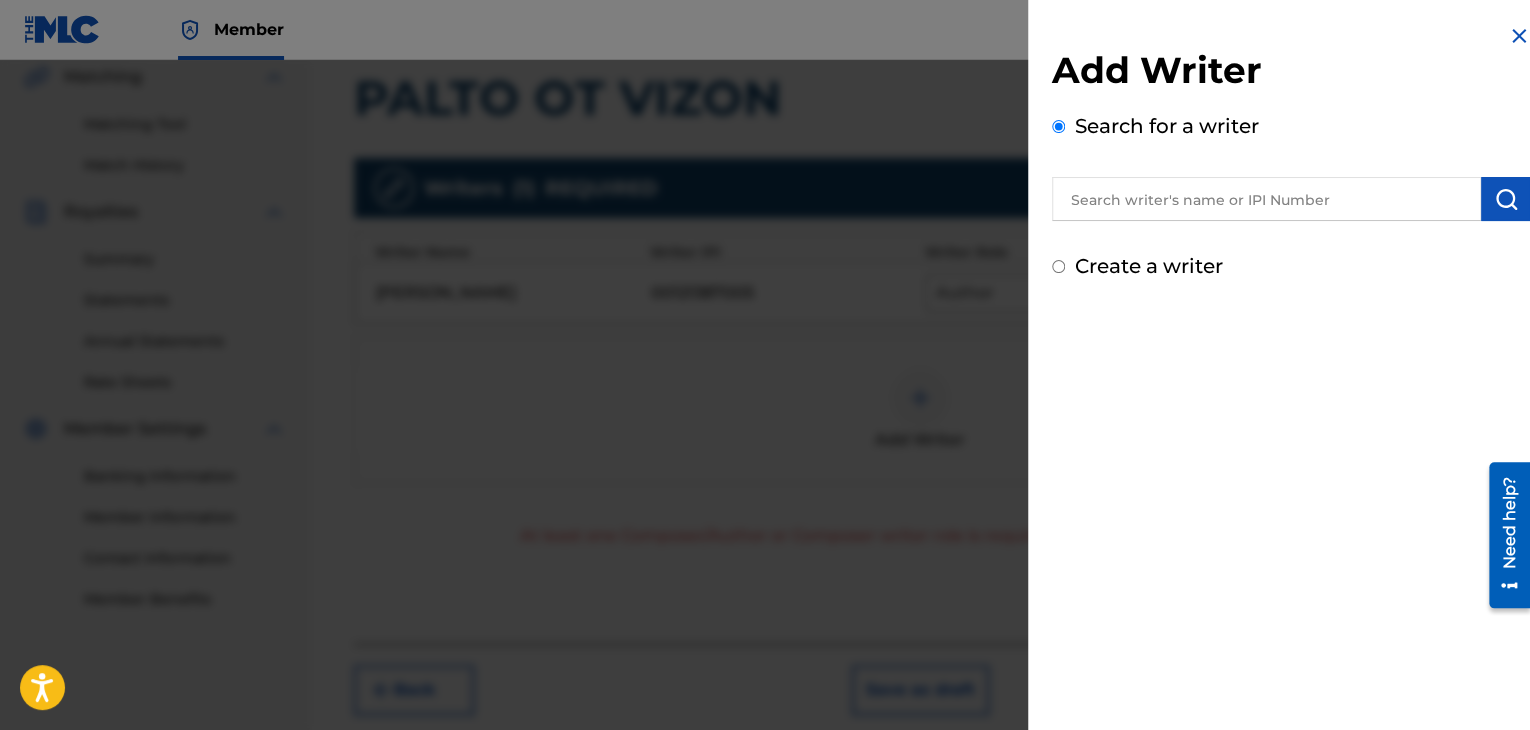 click at bounding box center [1266, 199] 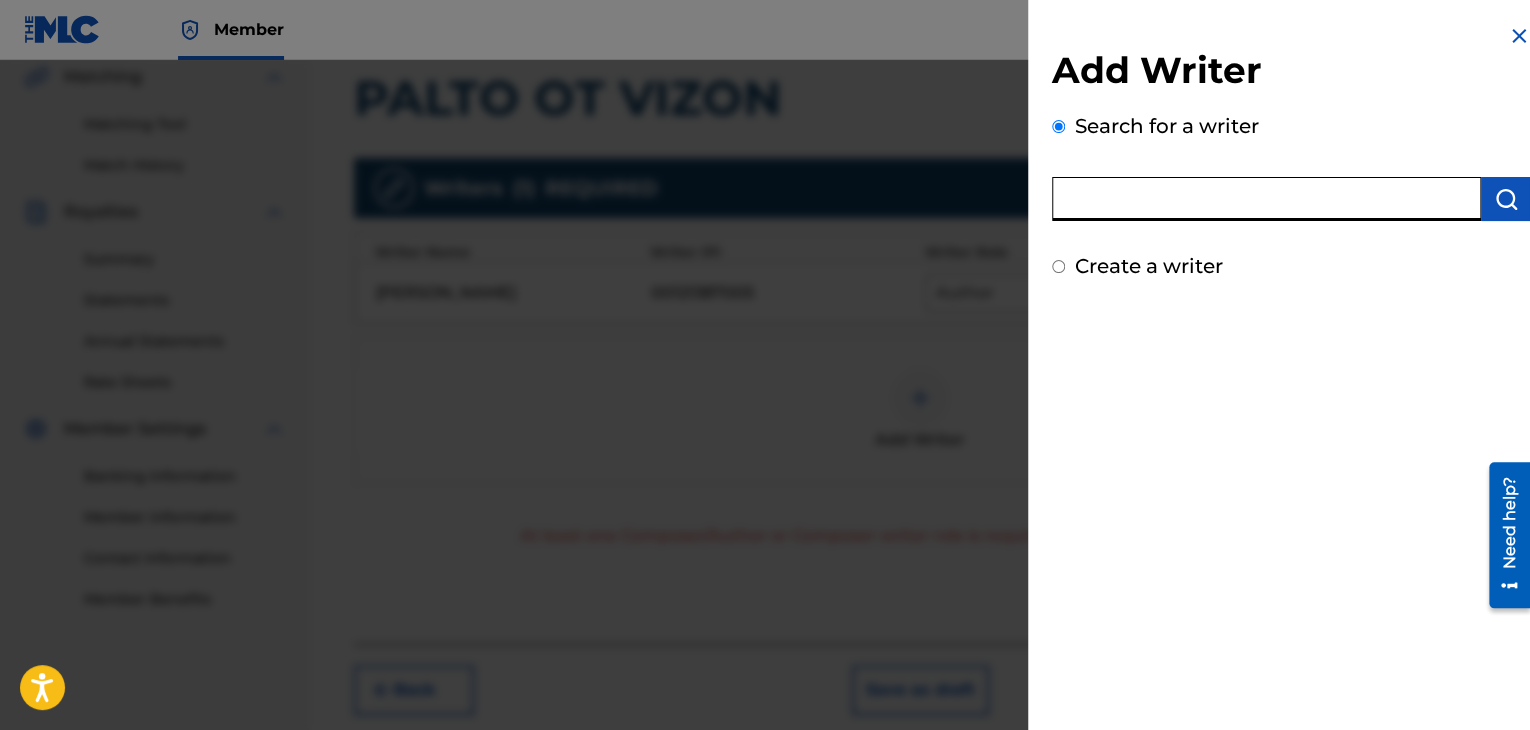 paste on "00089169428" 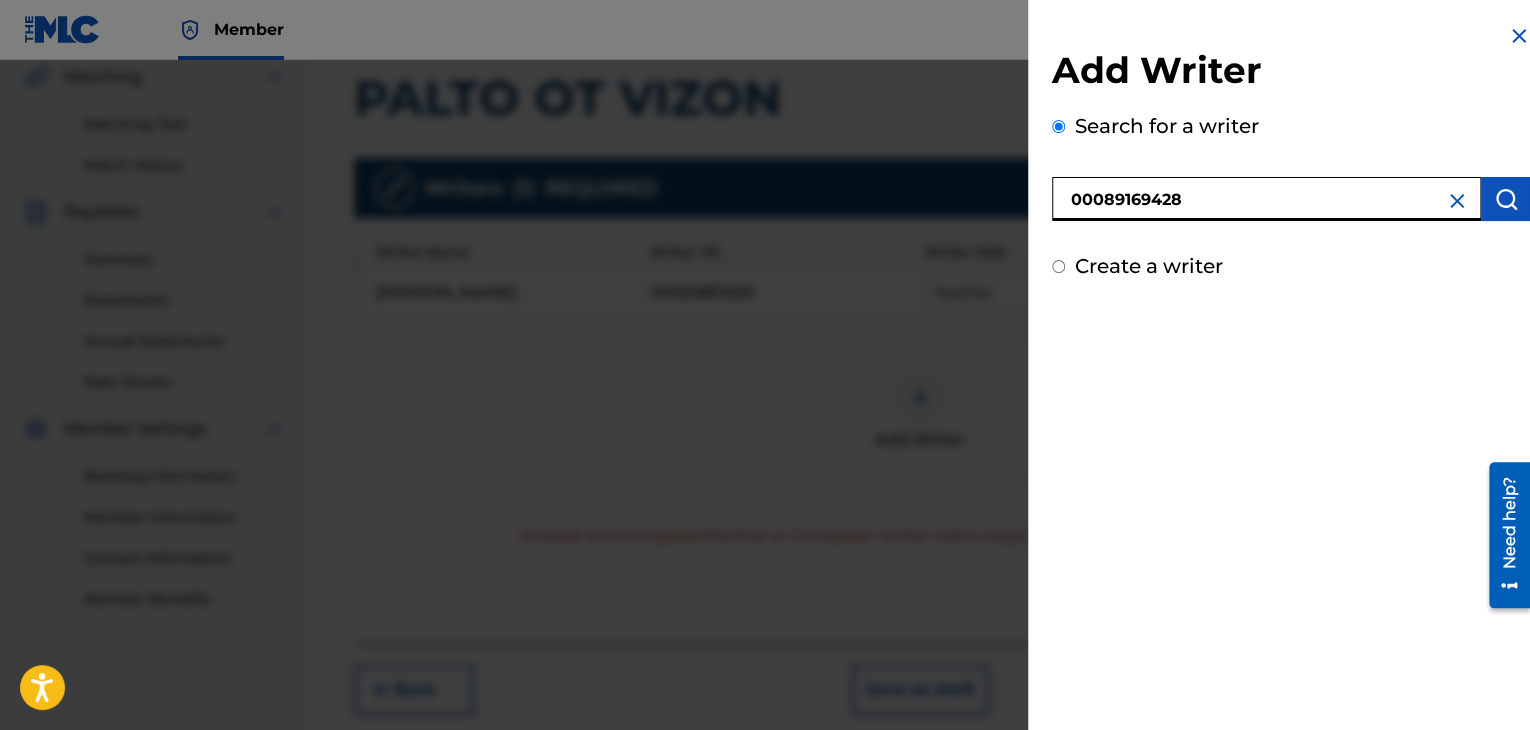 type on "00089169428" 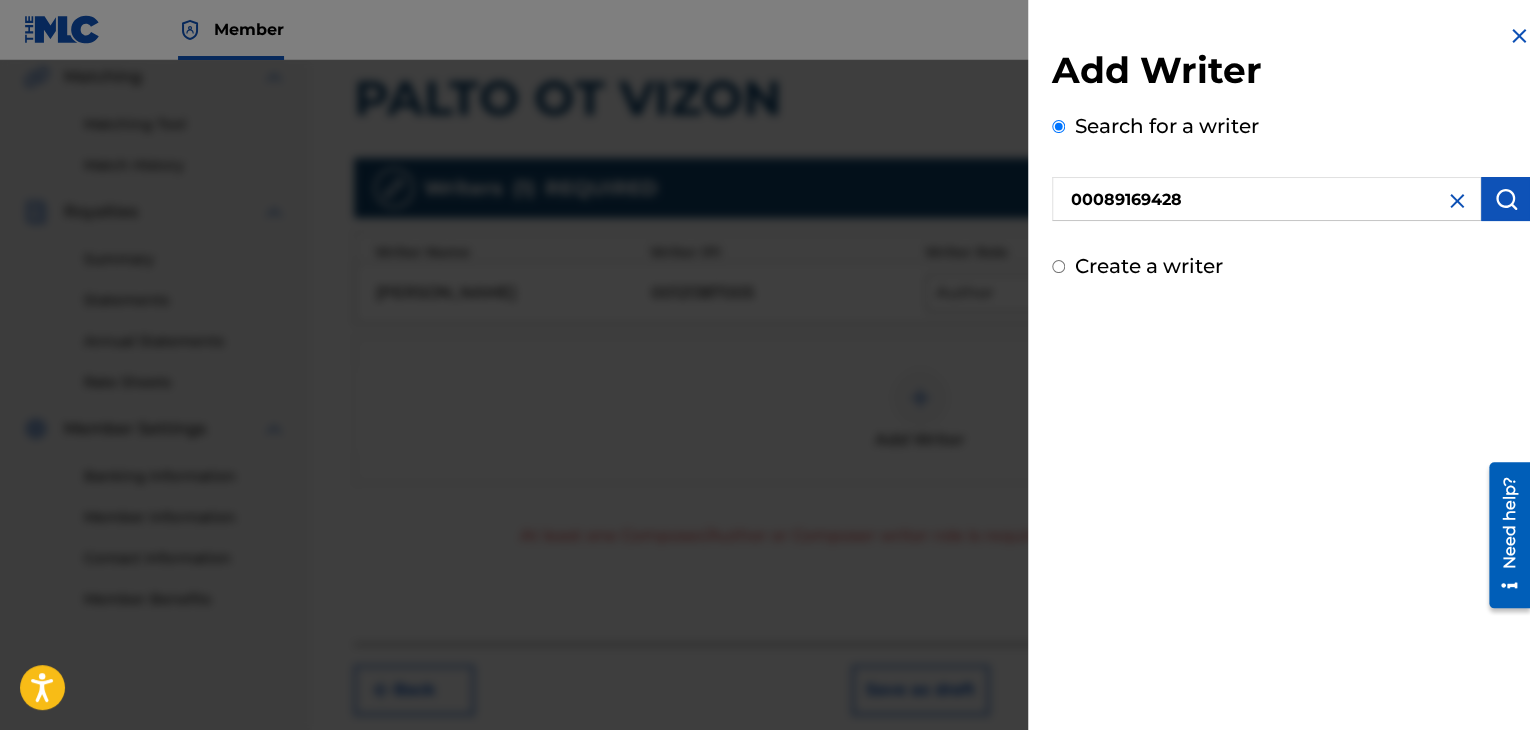 click at bounding box center (1506, 199) 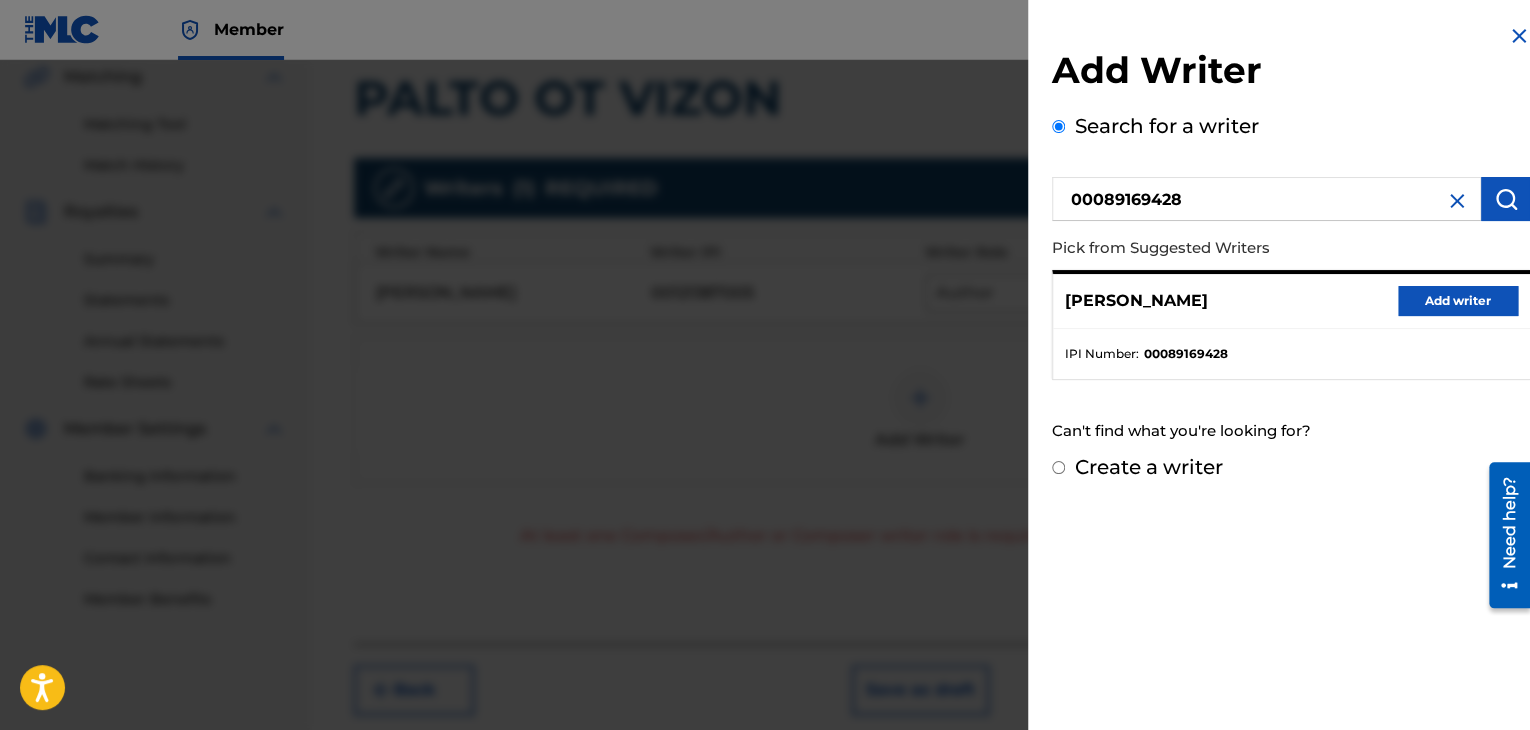 click on "Add writer" at bounding box center [1458, 301] 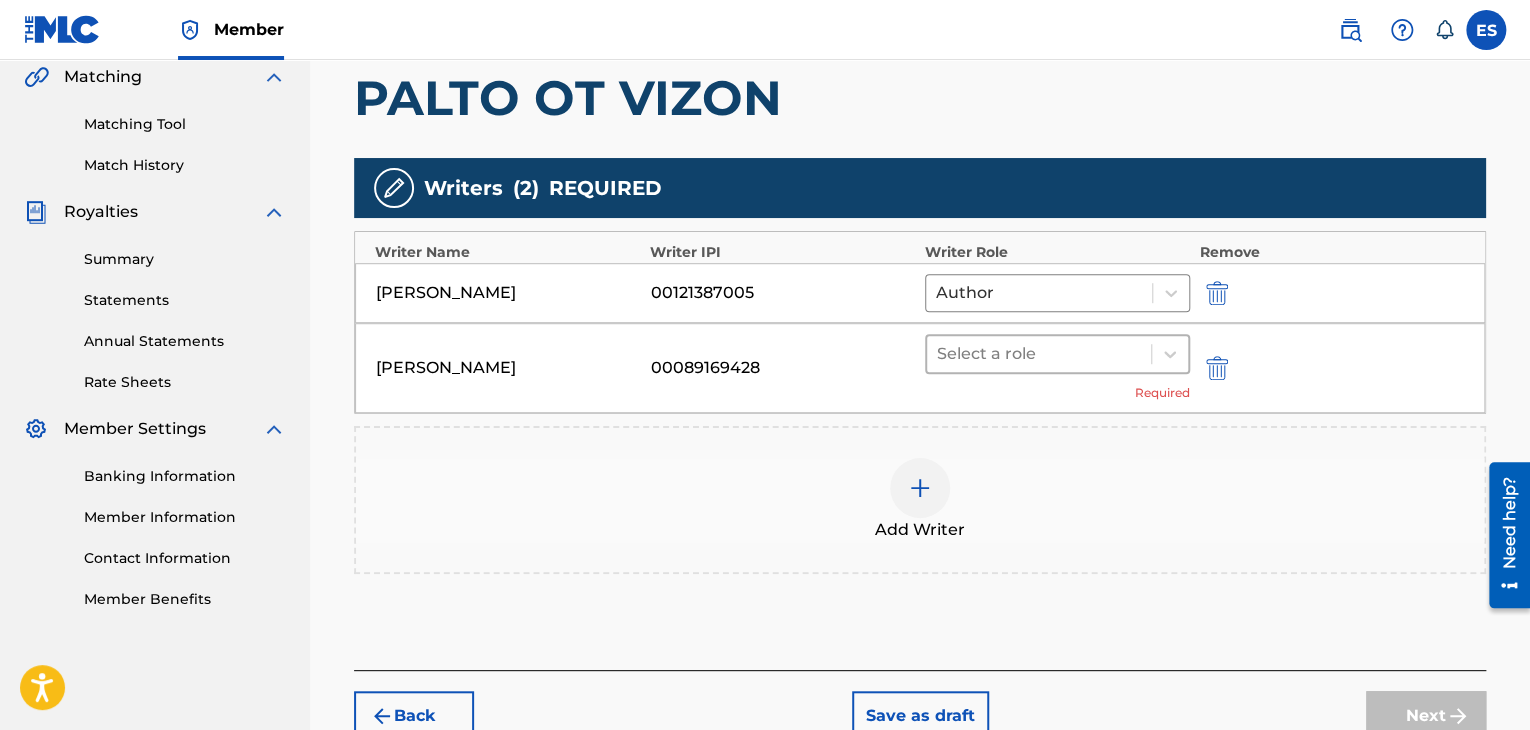 click on "Select a role" at bounding box center (1039, 354) 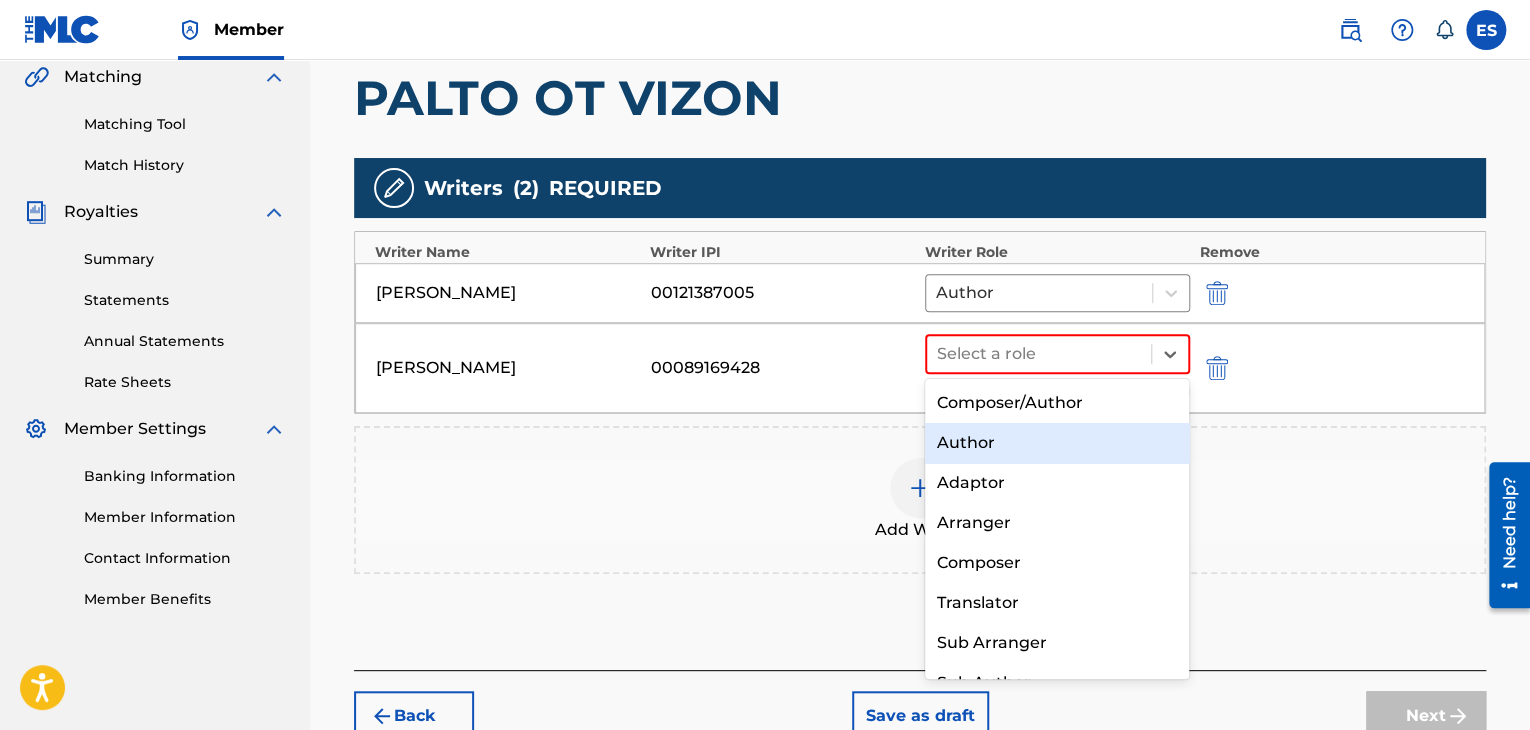 click on "Author" at bounding box center [1057, 443] 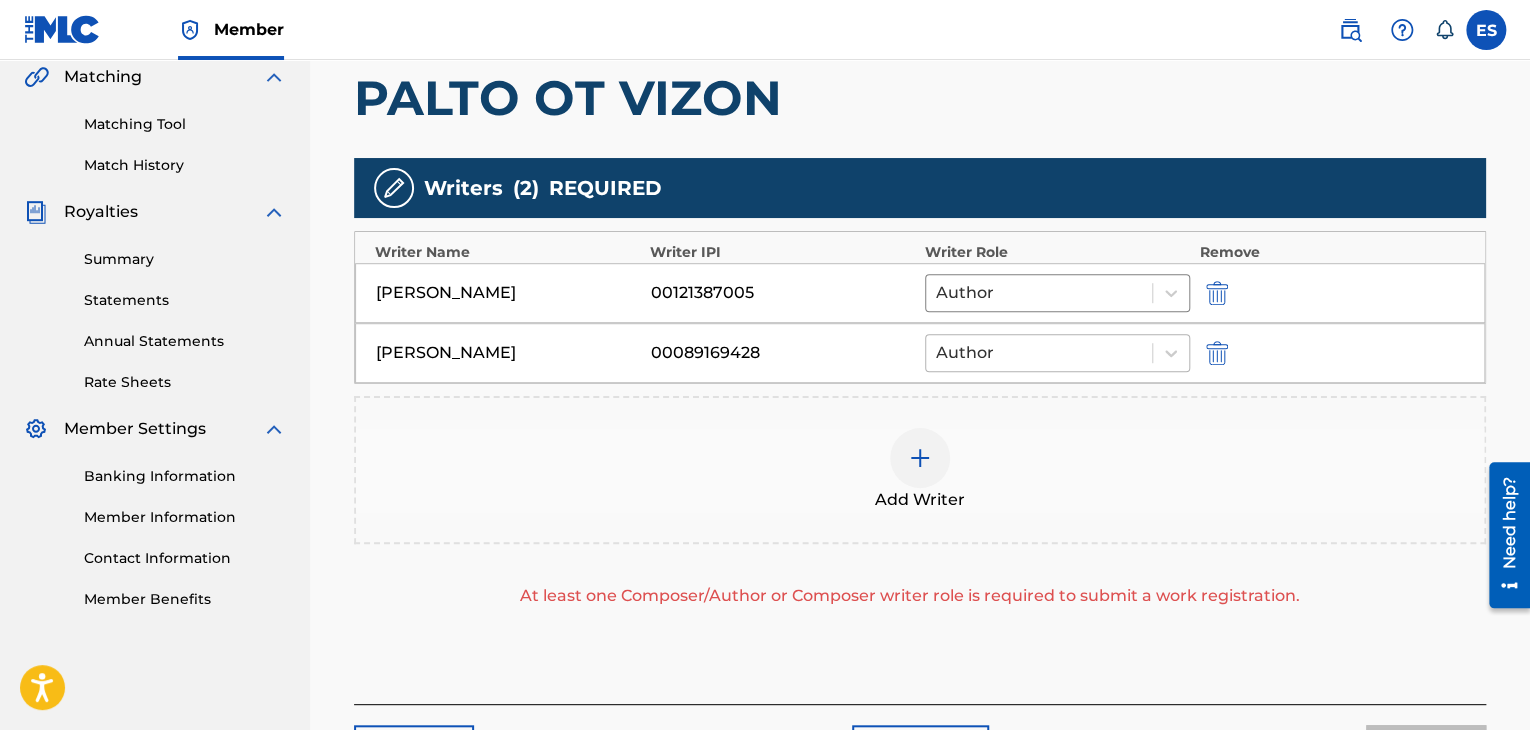click at bounding box center [1039, 353] 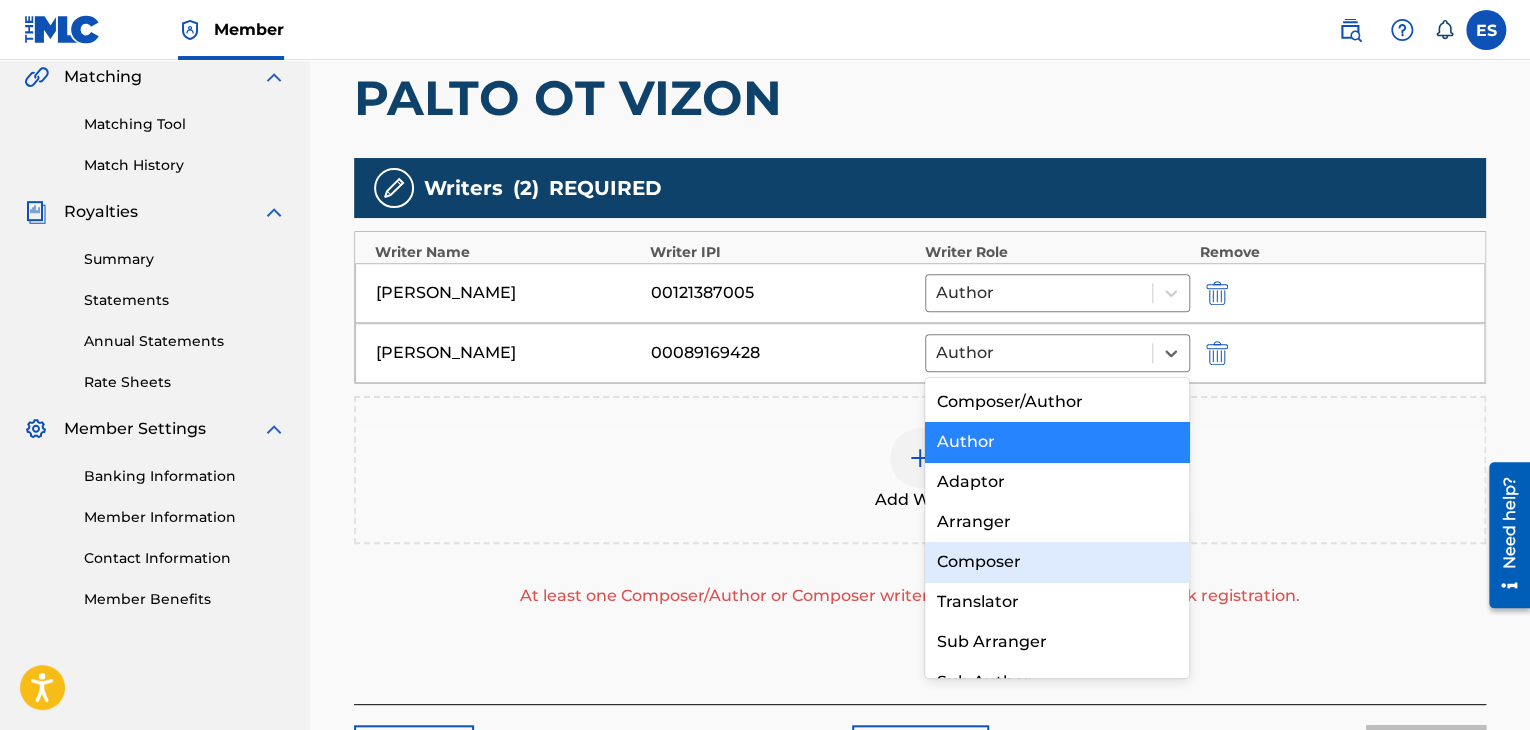 click on "Composer" at bounding box center (1057, 562) 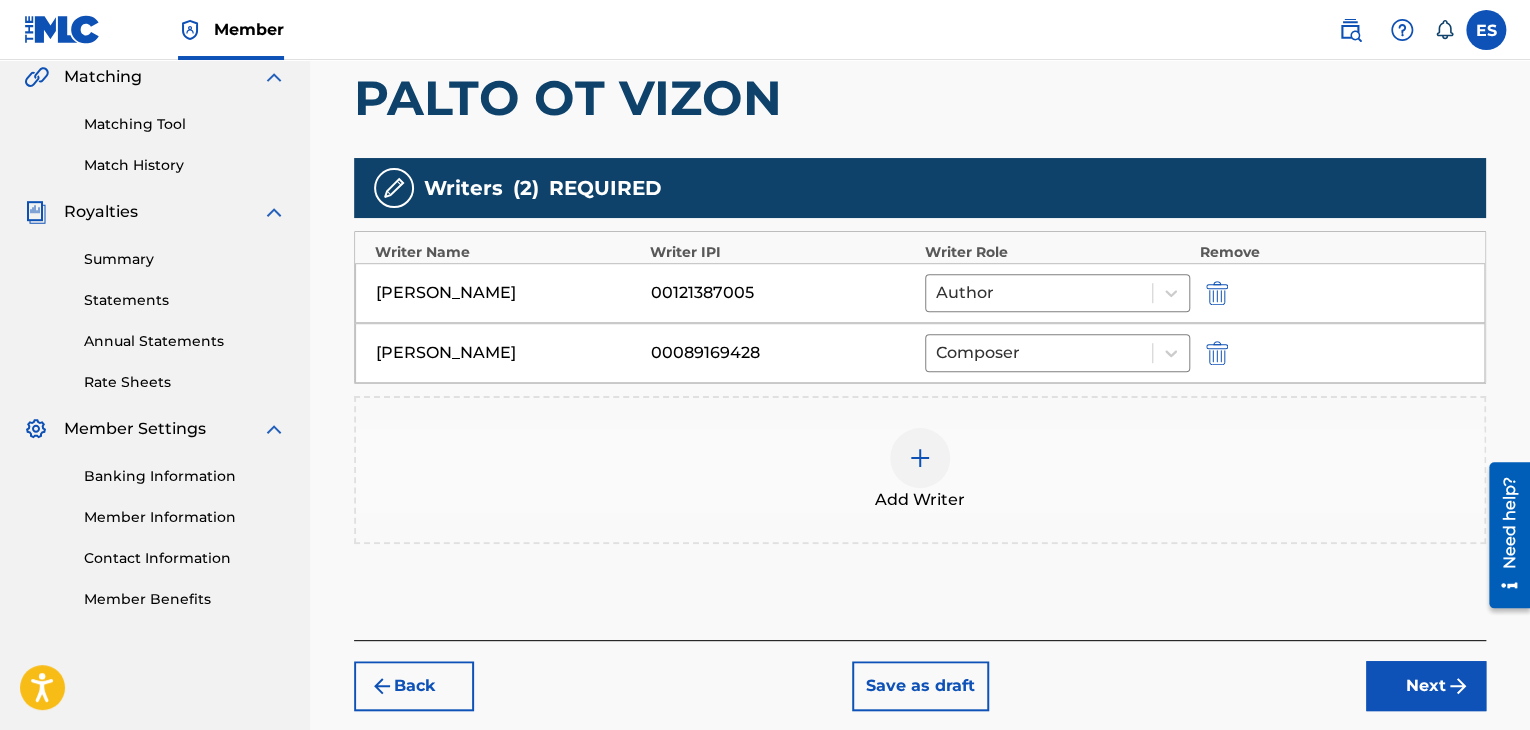click at bounding box center (920, 458) 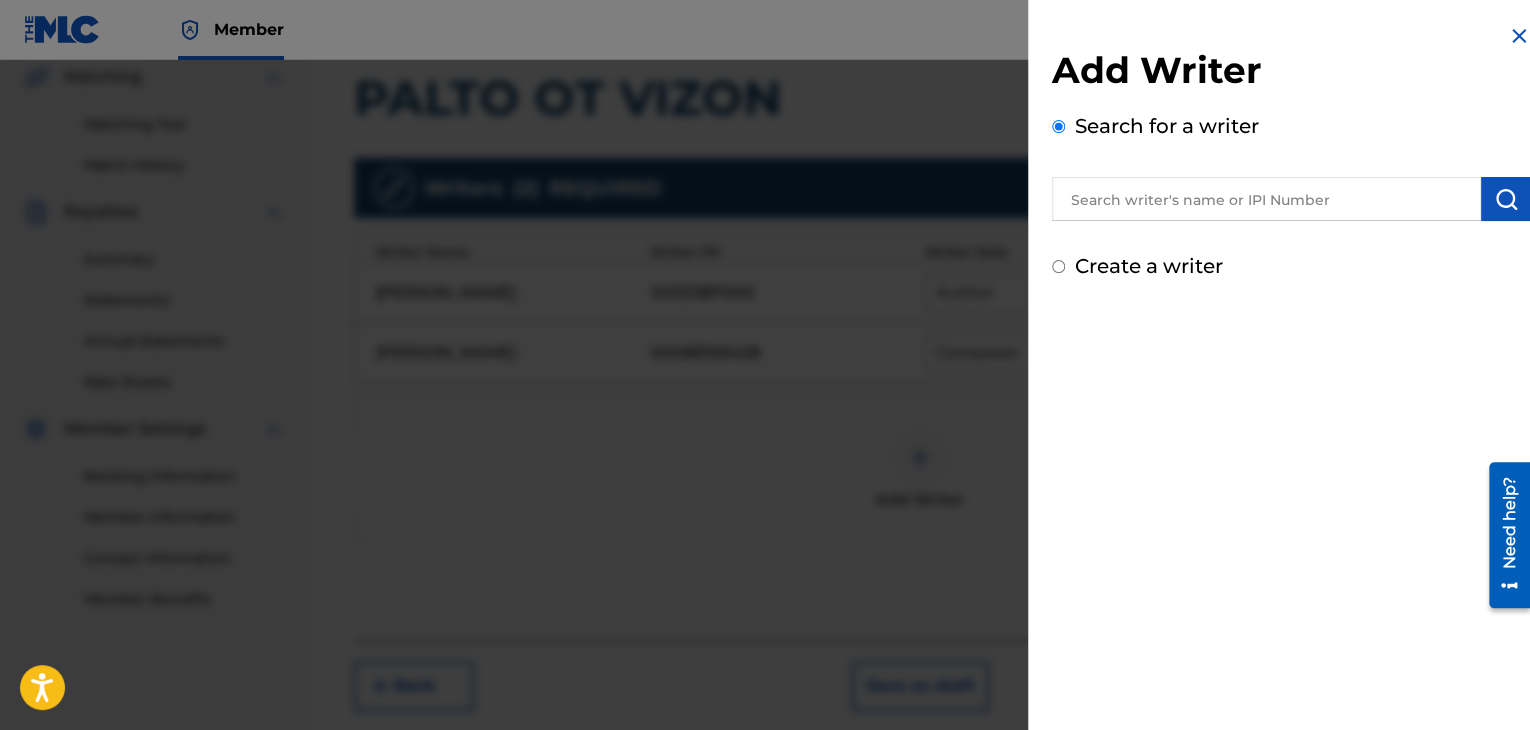 click at bounding box center (1266, 199) 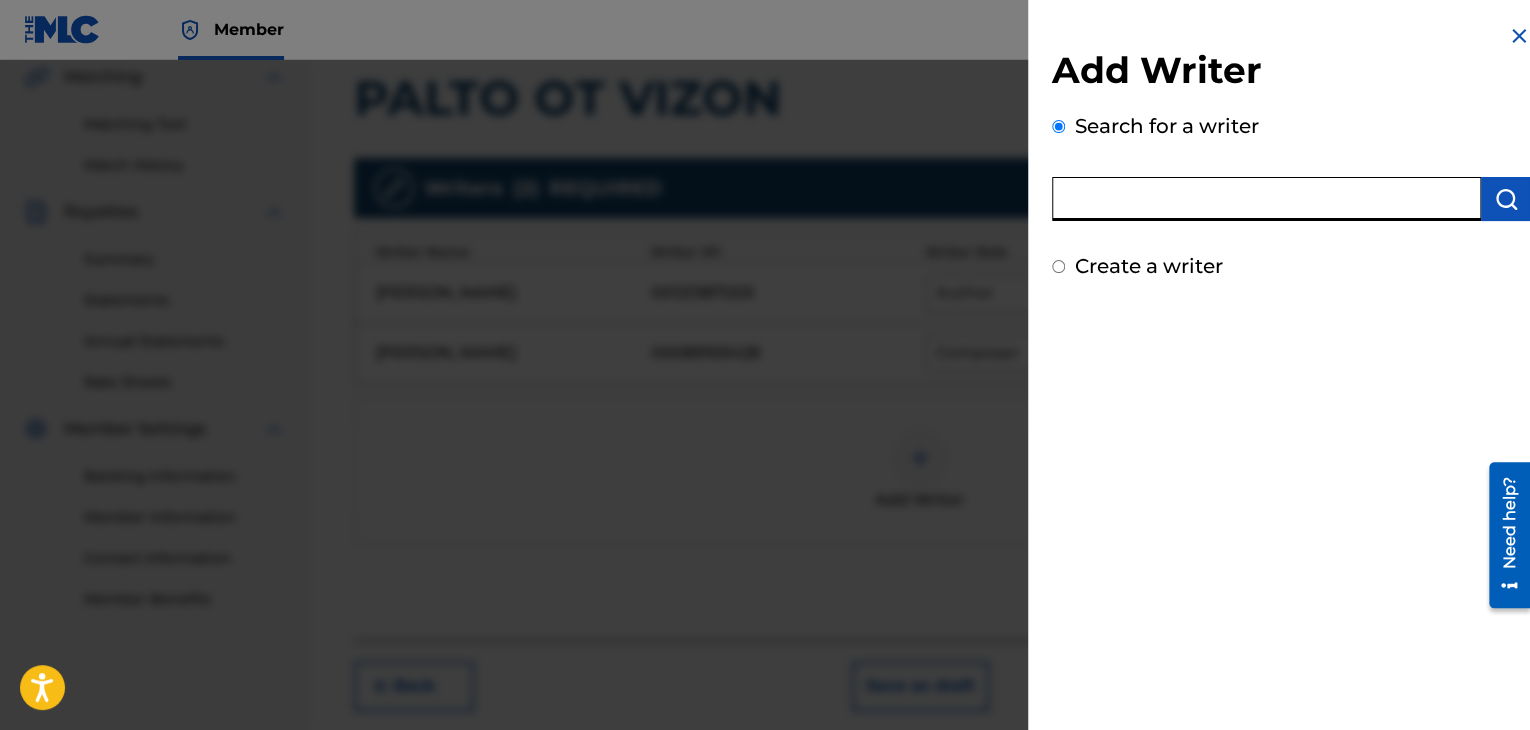 paste on "00258906432" 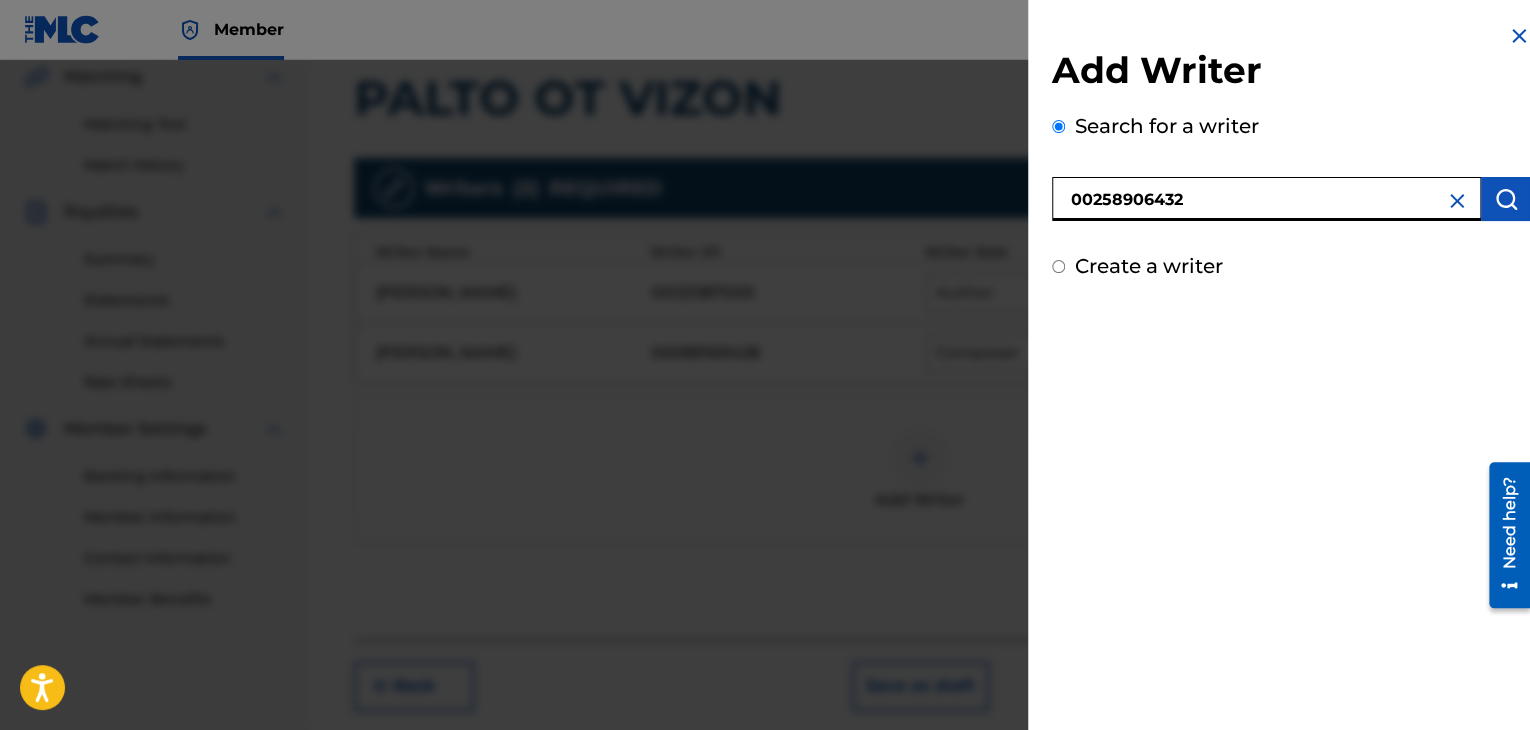 type on "00258906432" 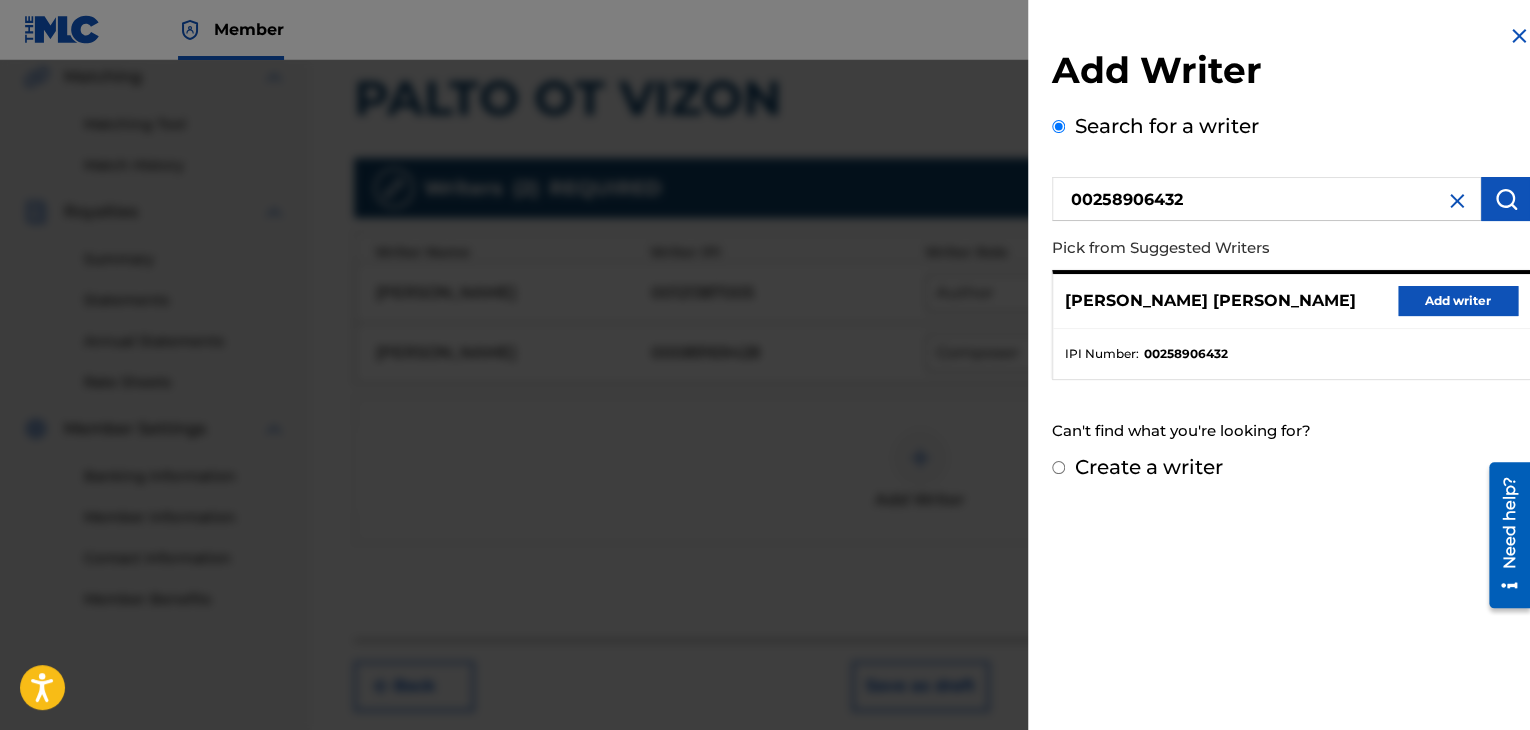 click on "Add writer" at bounding box center (1458, 301) 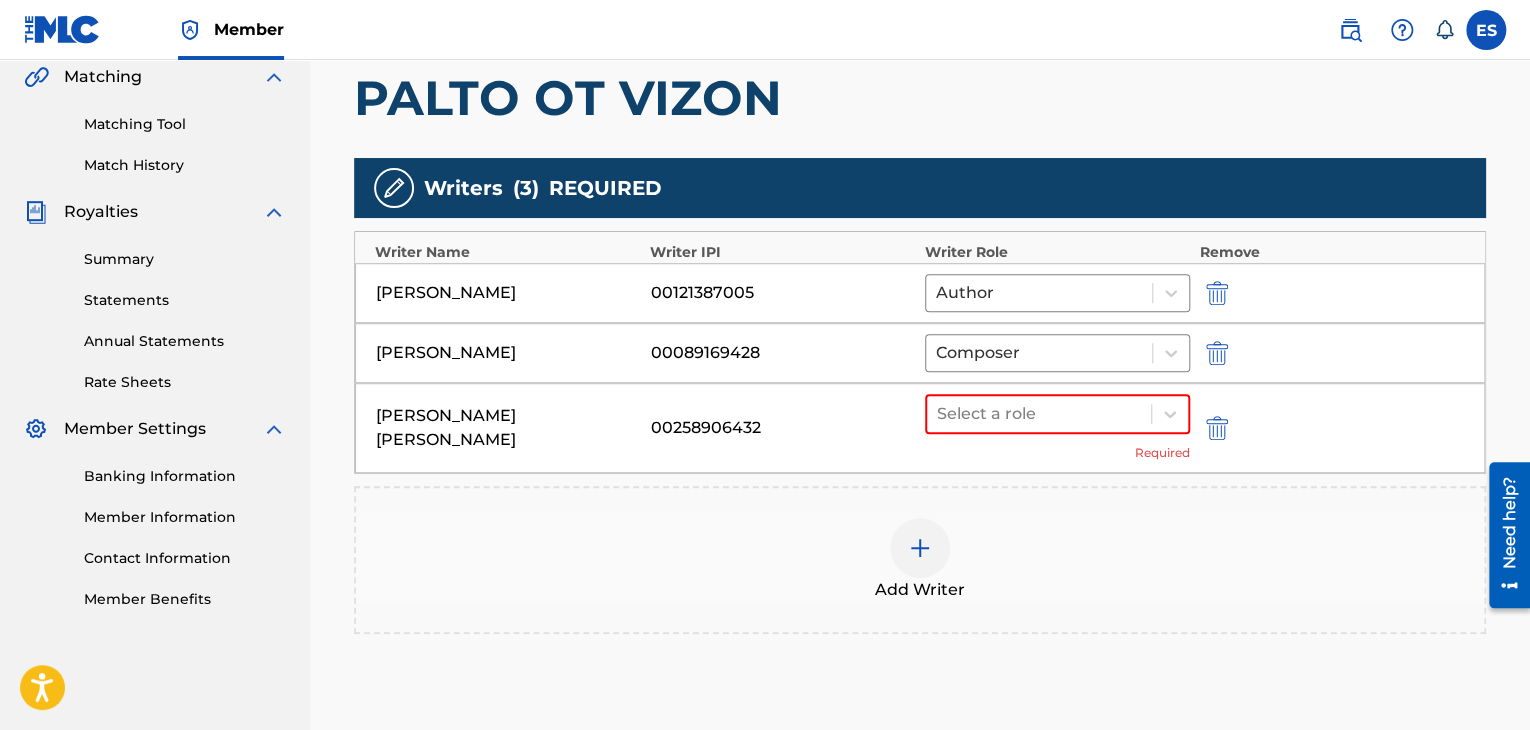 click on "Select a role Required" at bounding box center (1057, 428) 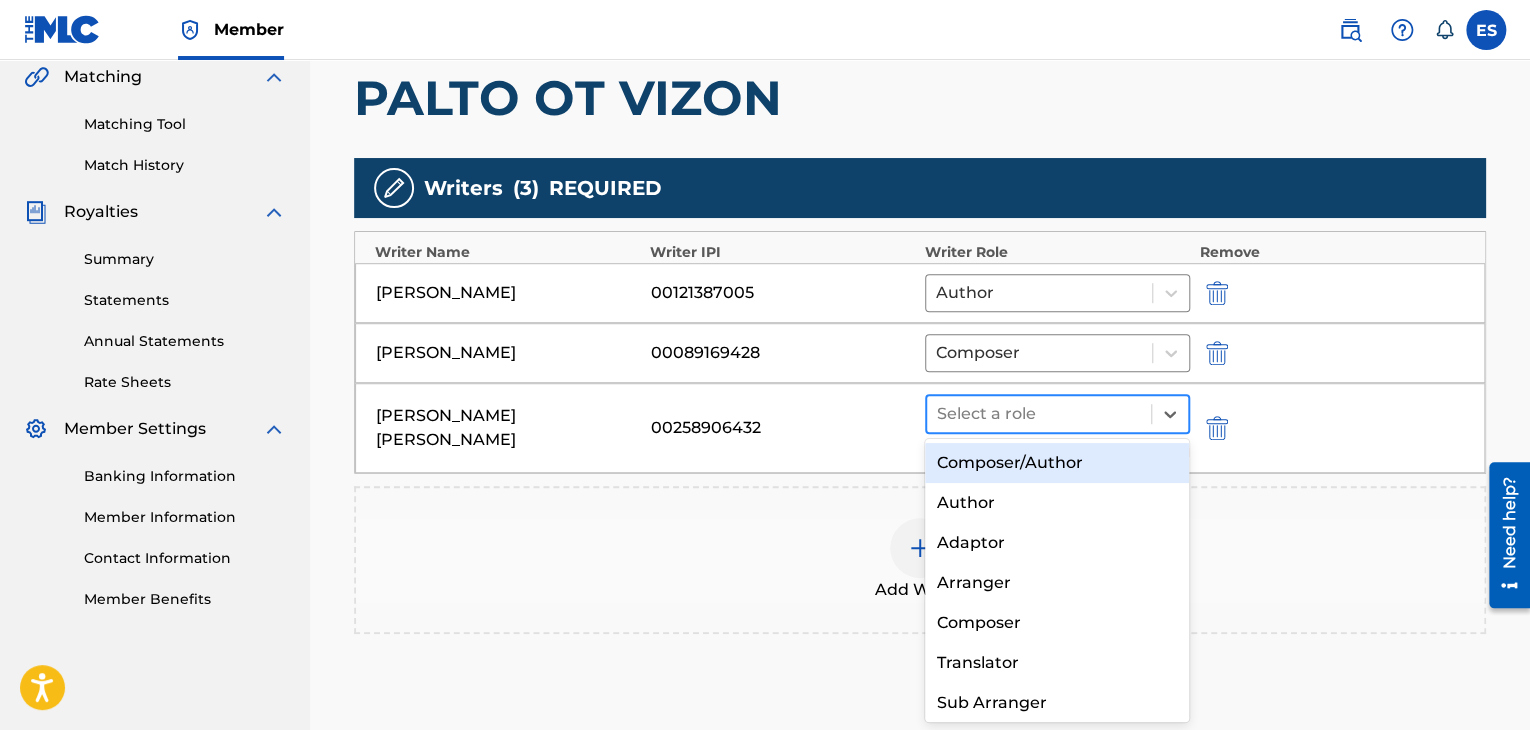 click at bounding box center (1039, 414) 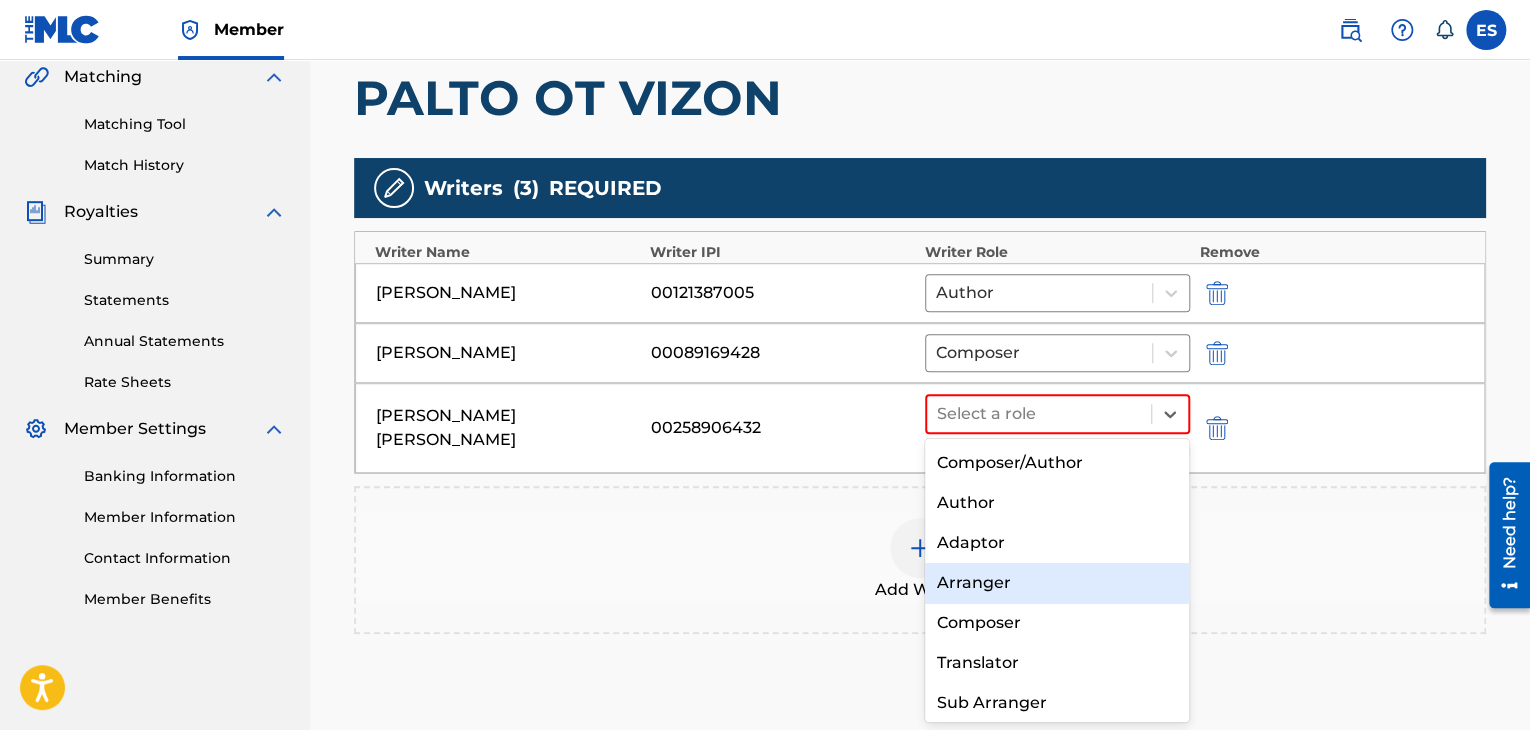 click on "Arranger" at bounding box center (1057, 583) 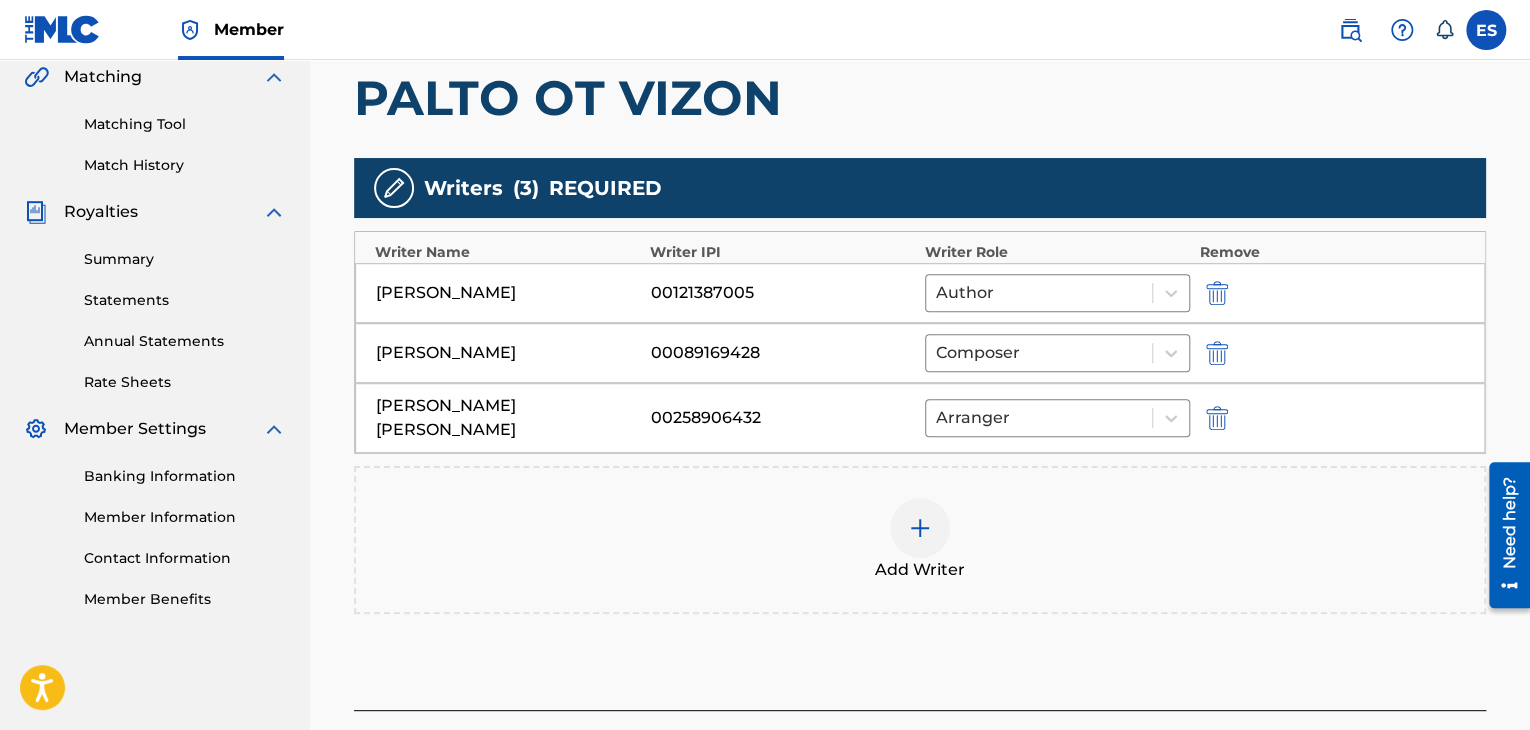 click at bounding box center [920, 528] 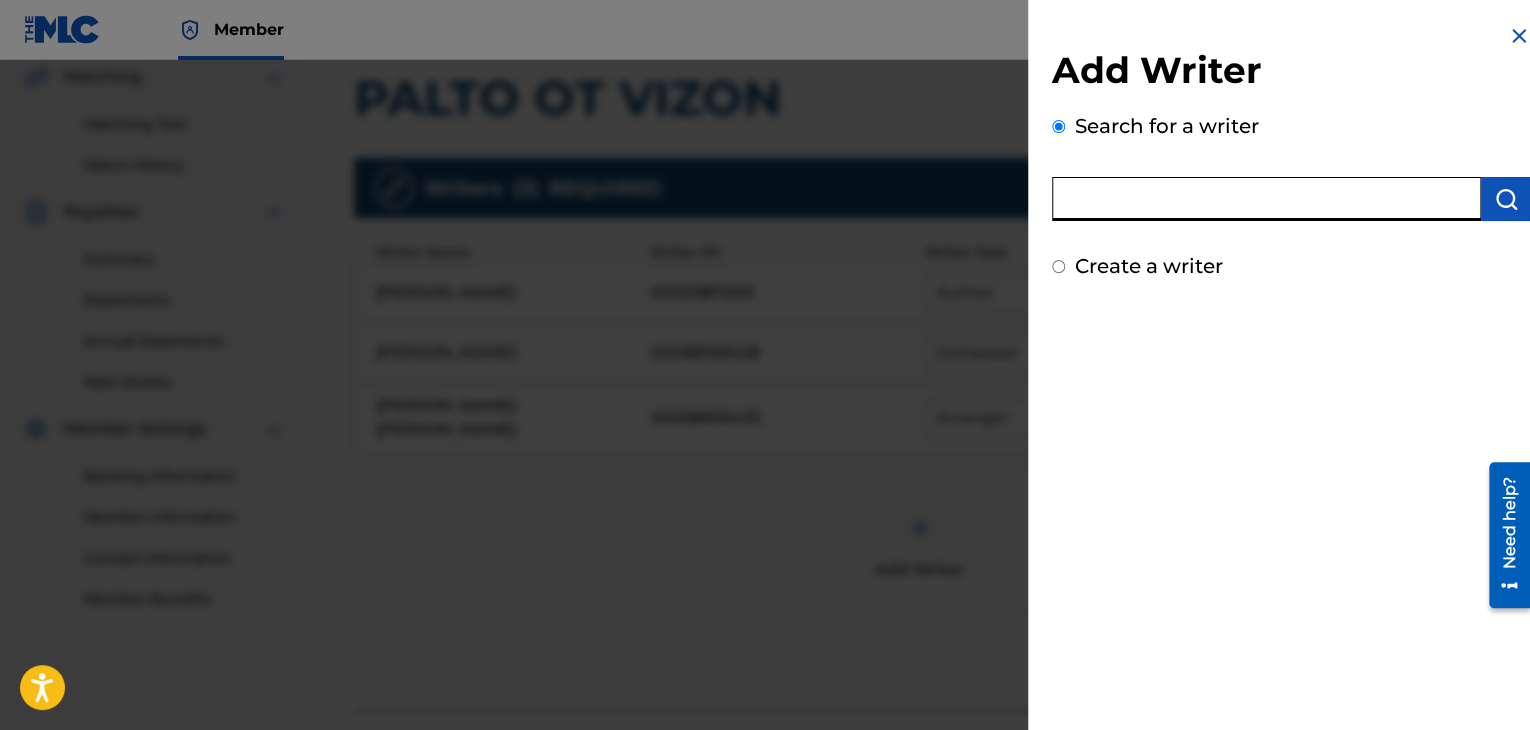 click at bounding box center (1266, 199) 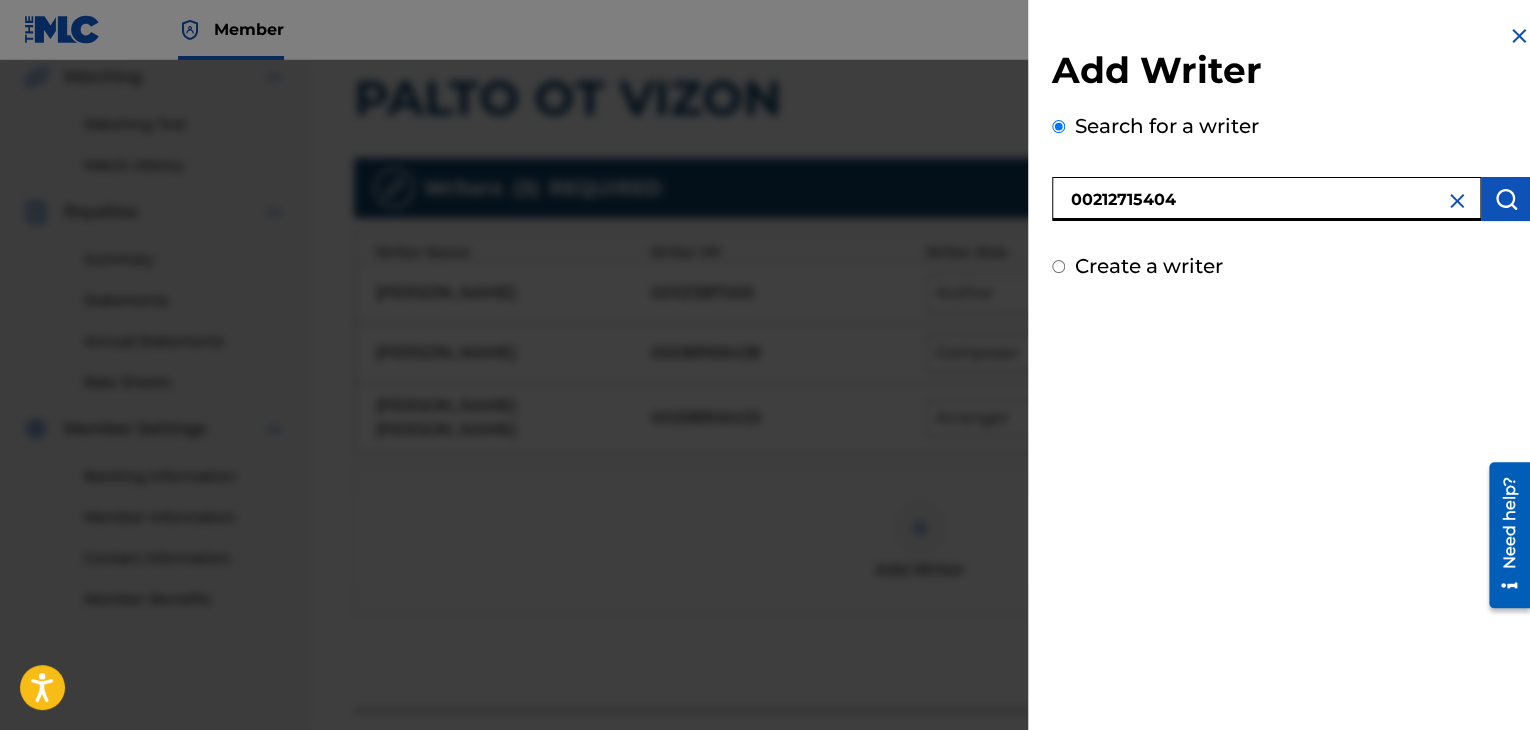 type on "00212715404" 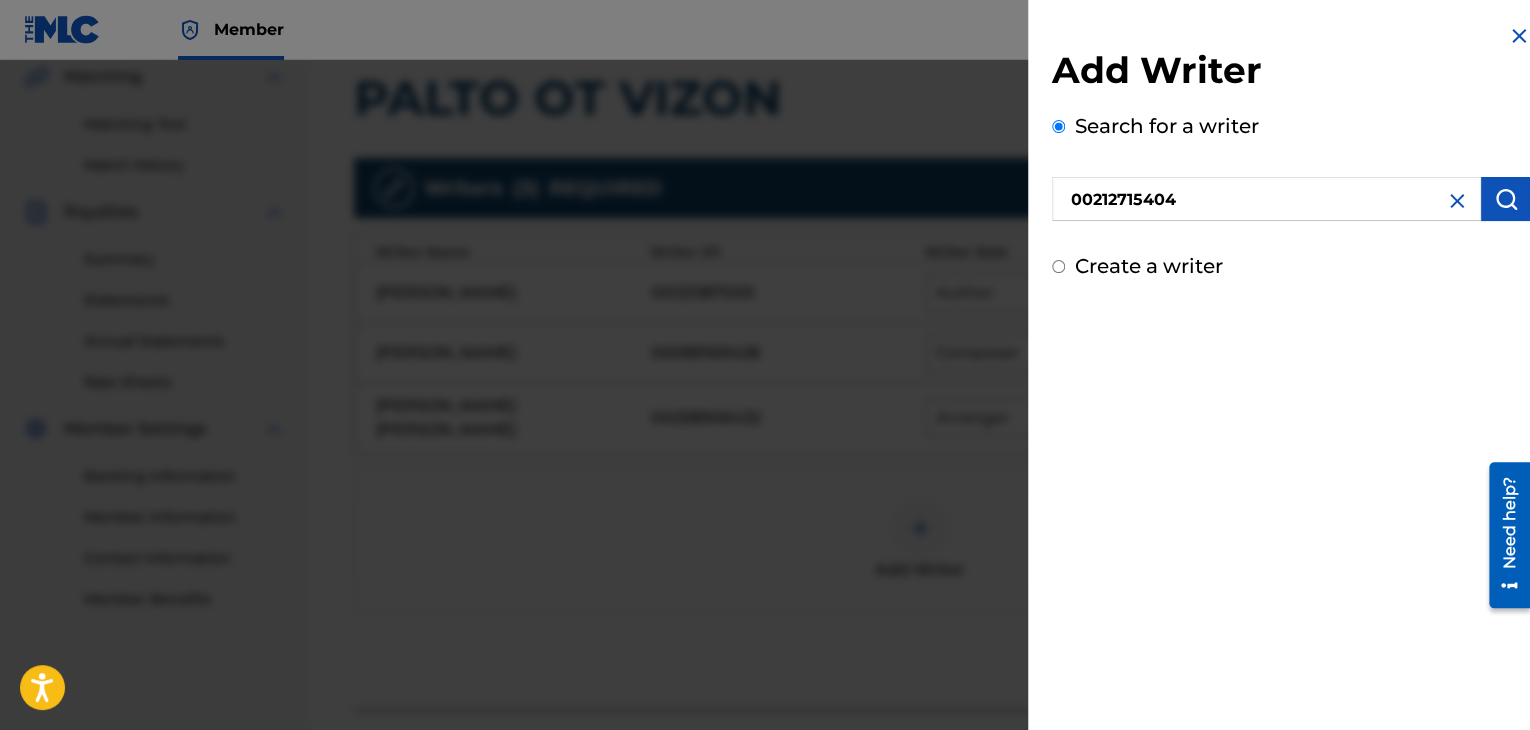 click at bounding box center (1506, 199) 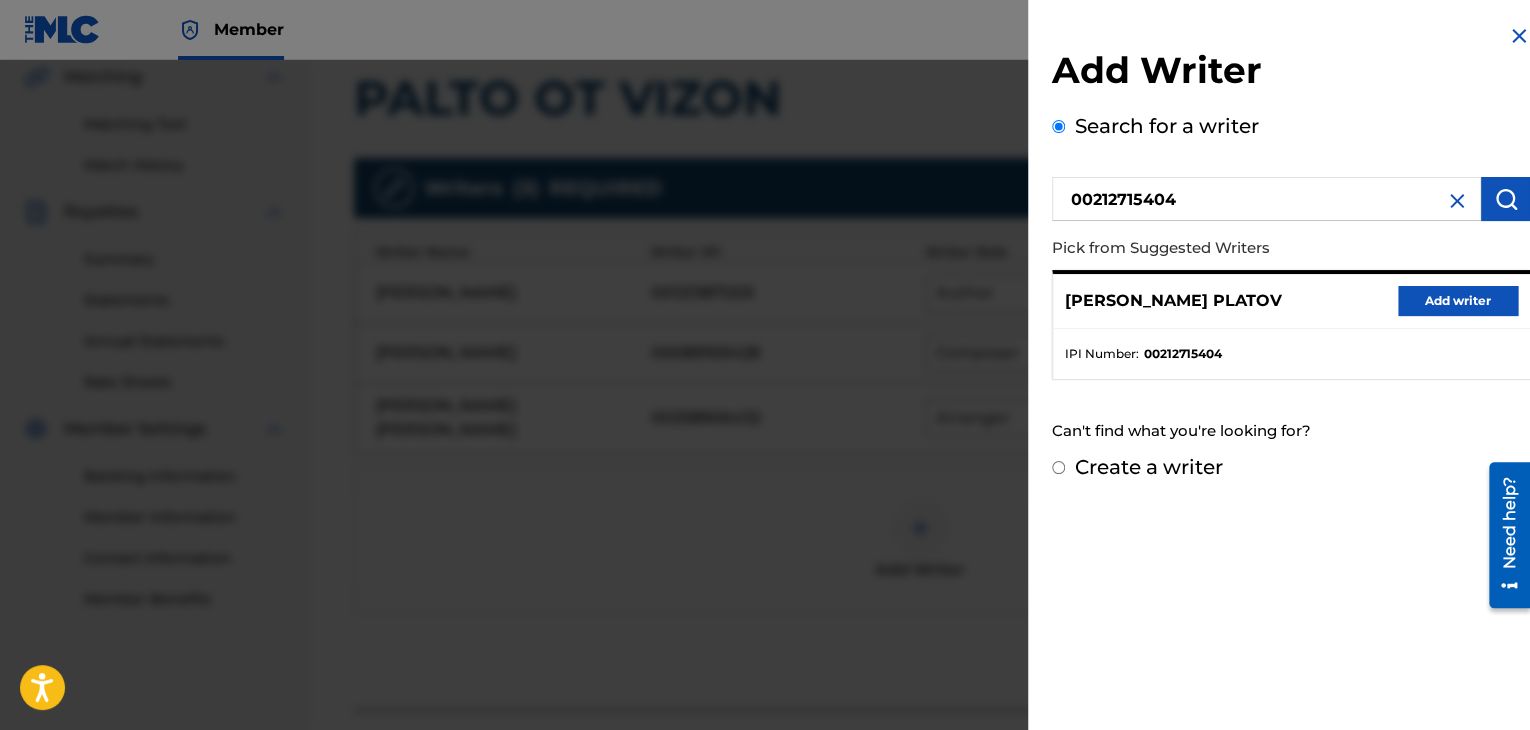 click on "Add writer" at bounding box center (1458, 301) 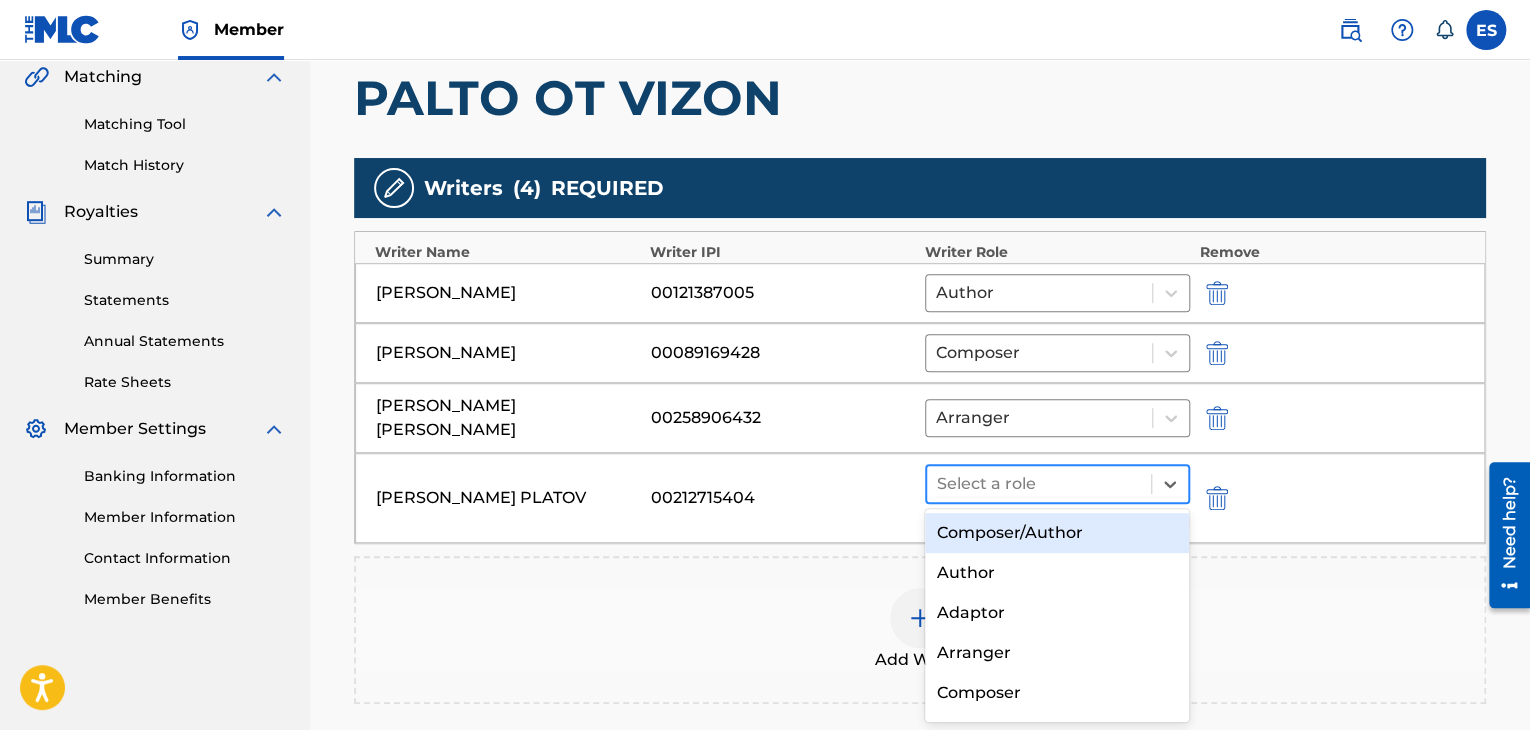 click at bounding box center [1039, 484] 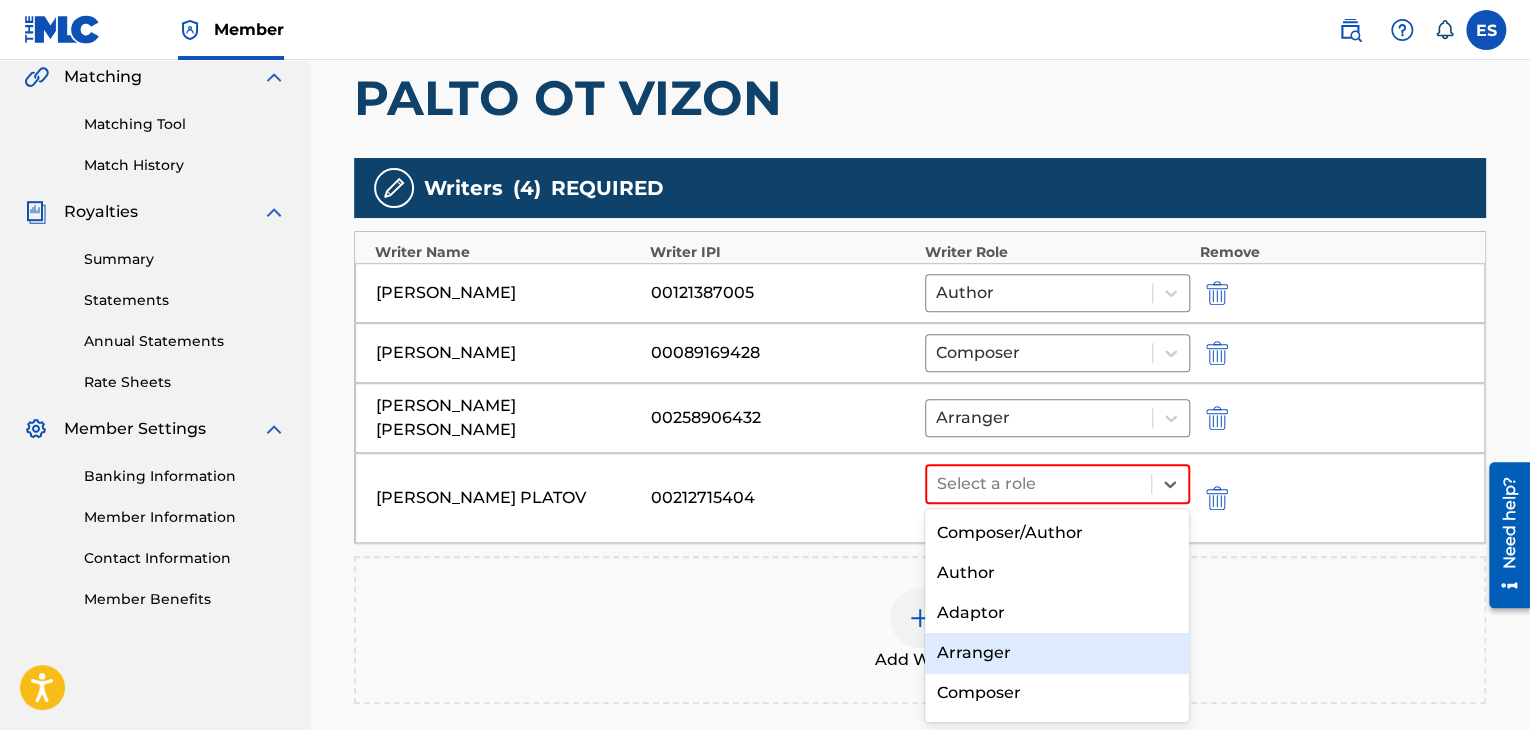 click on "Arranger" at bounding box center (1057, 653) 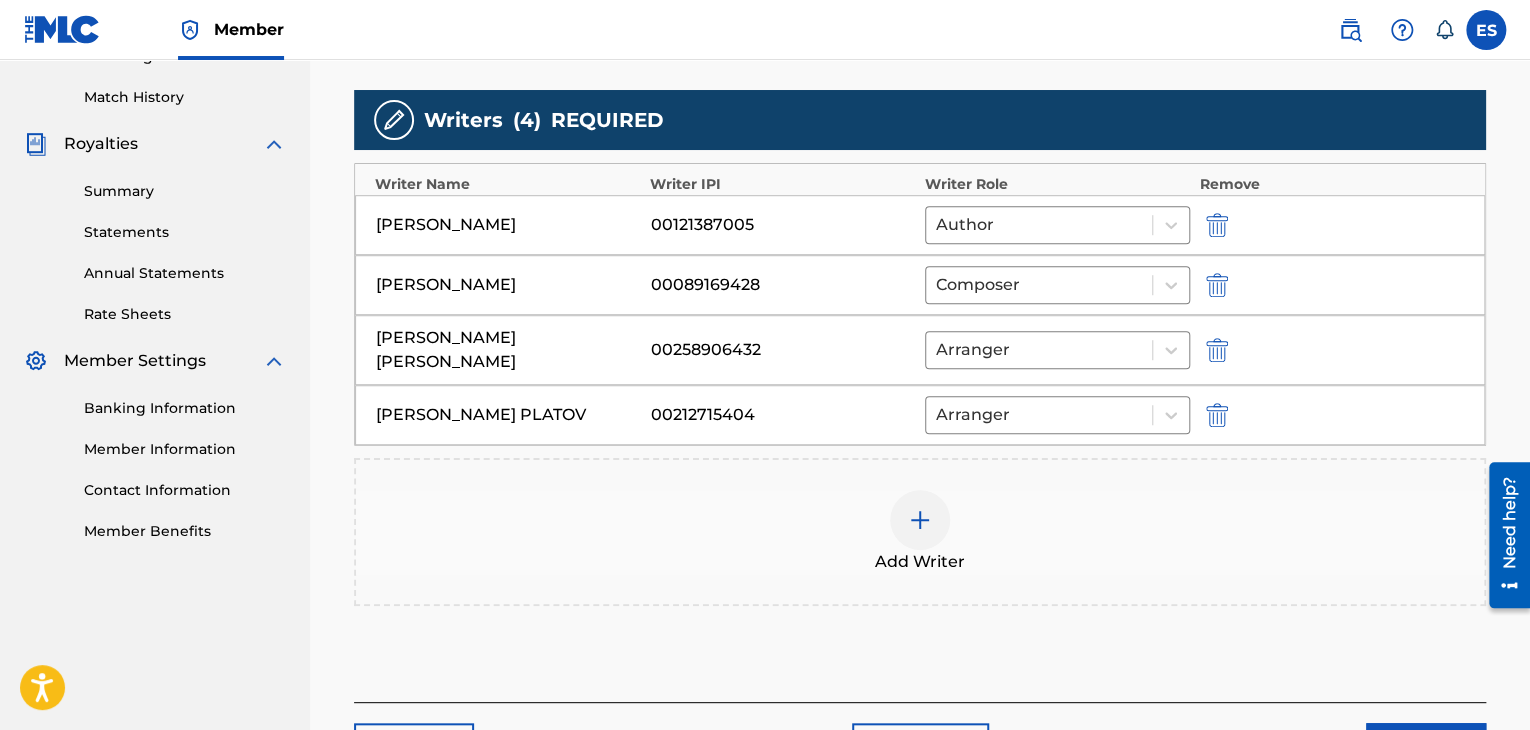 scroll, scrollTop: 569, scrollLeft: 0, axis: vertical 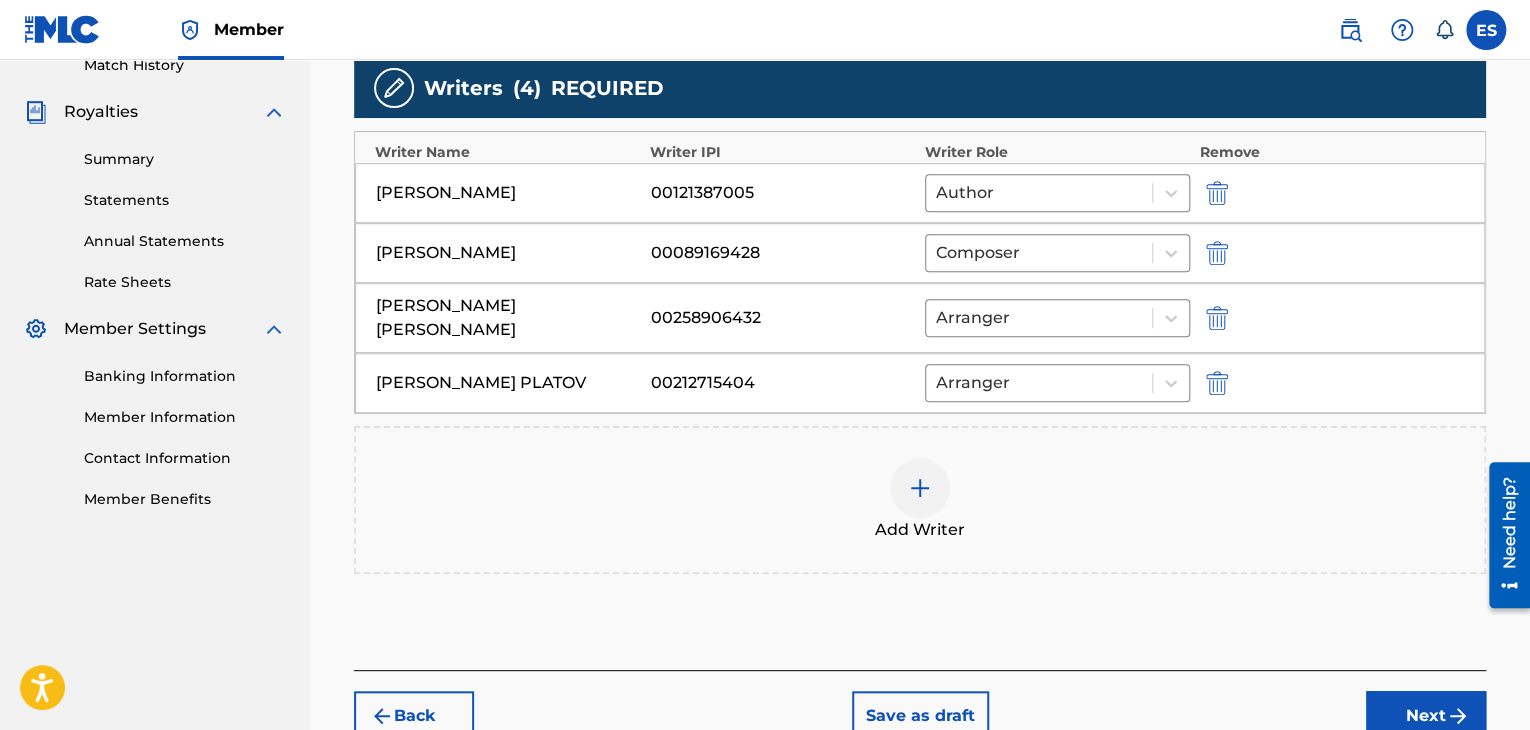 click on "Next" at bounding box center (1426, 716) 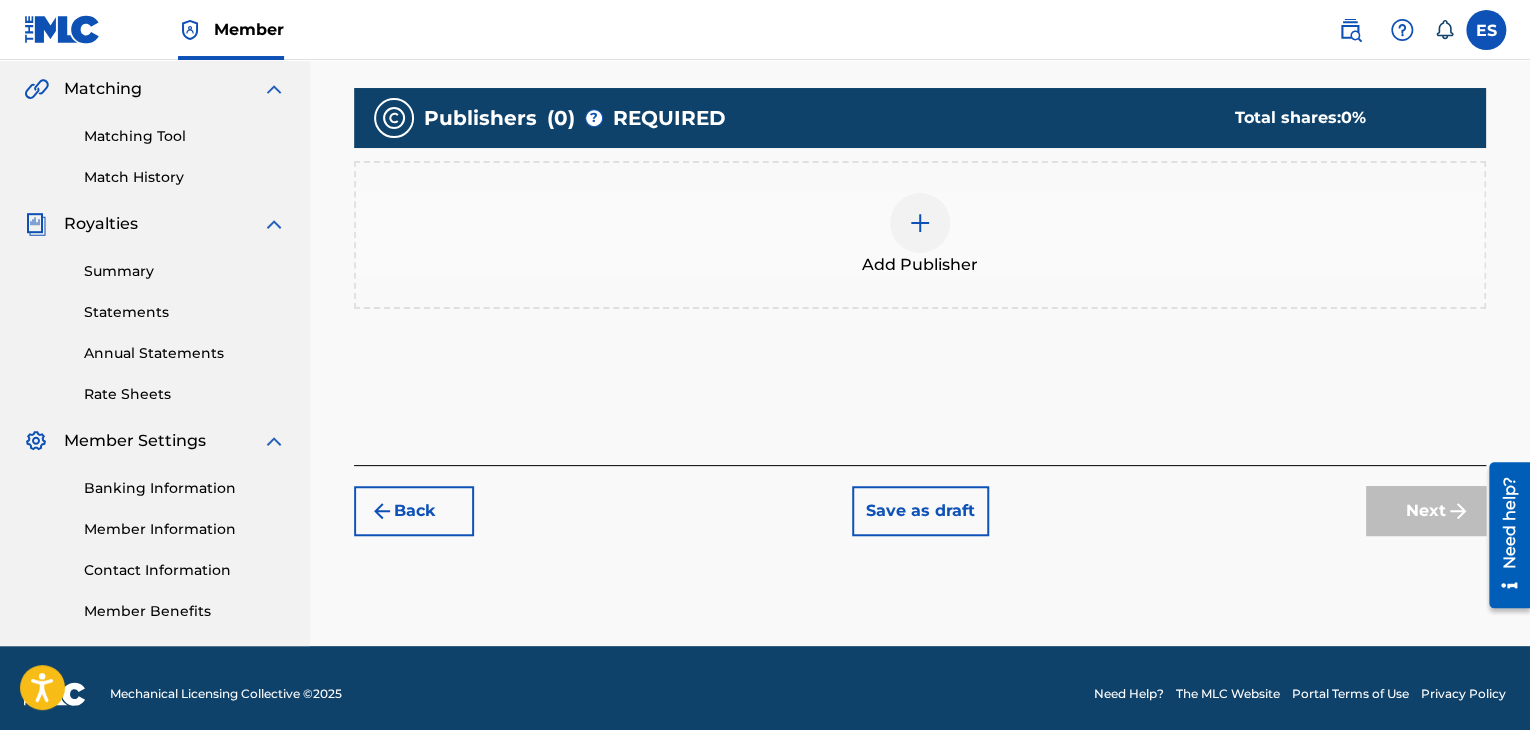 scroll, scrollTop: 467, scrollLeft: 0, axis: vertical 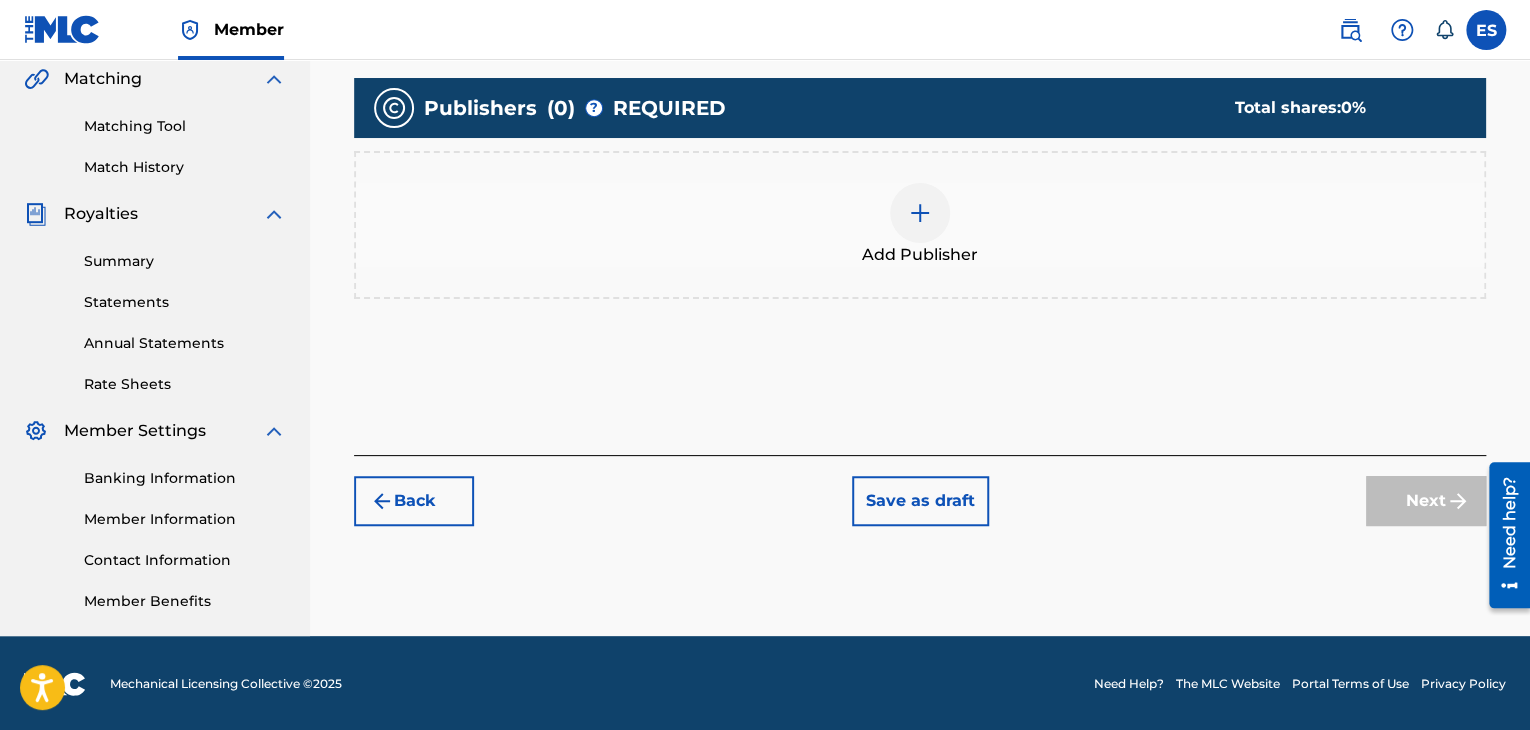 click on "Add Publisher" at bounding box center (920, 255) 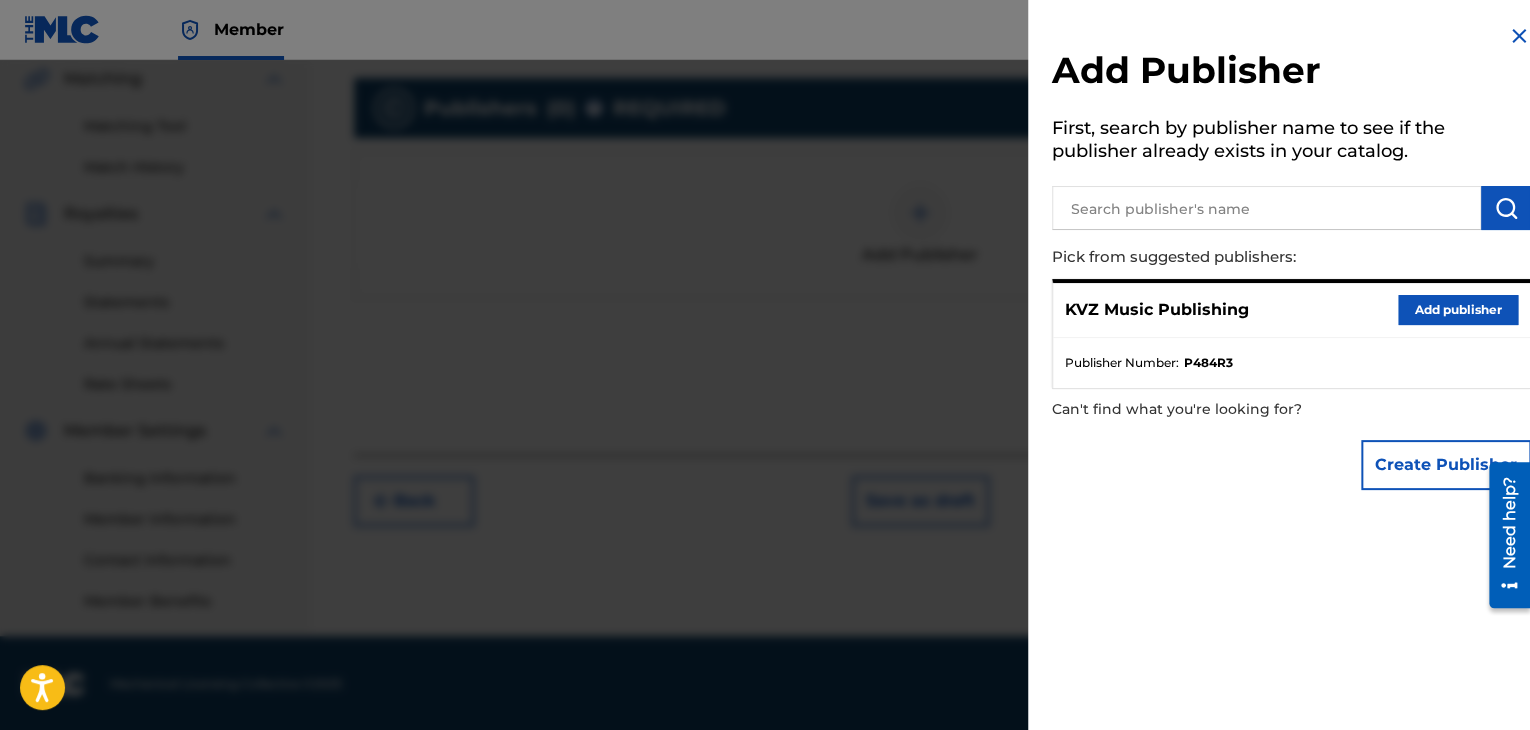drag, startPoint x: 1445, startPoint y: 310, endPoint x: 1398, endPoint y: 311, distance: 47.010635 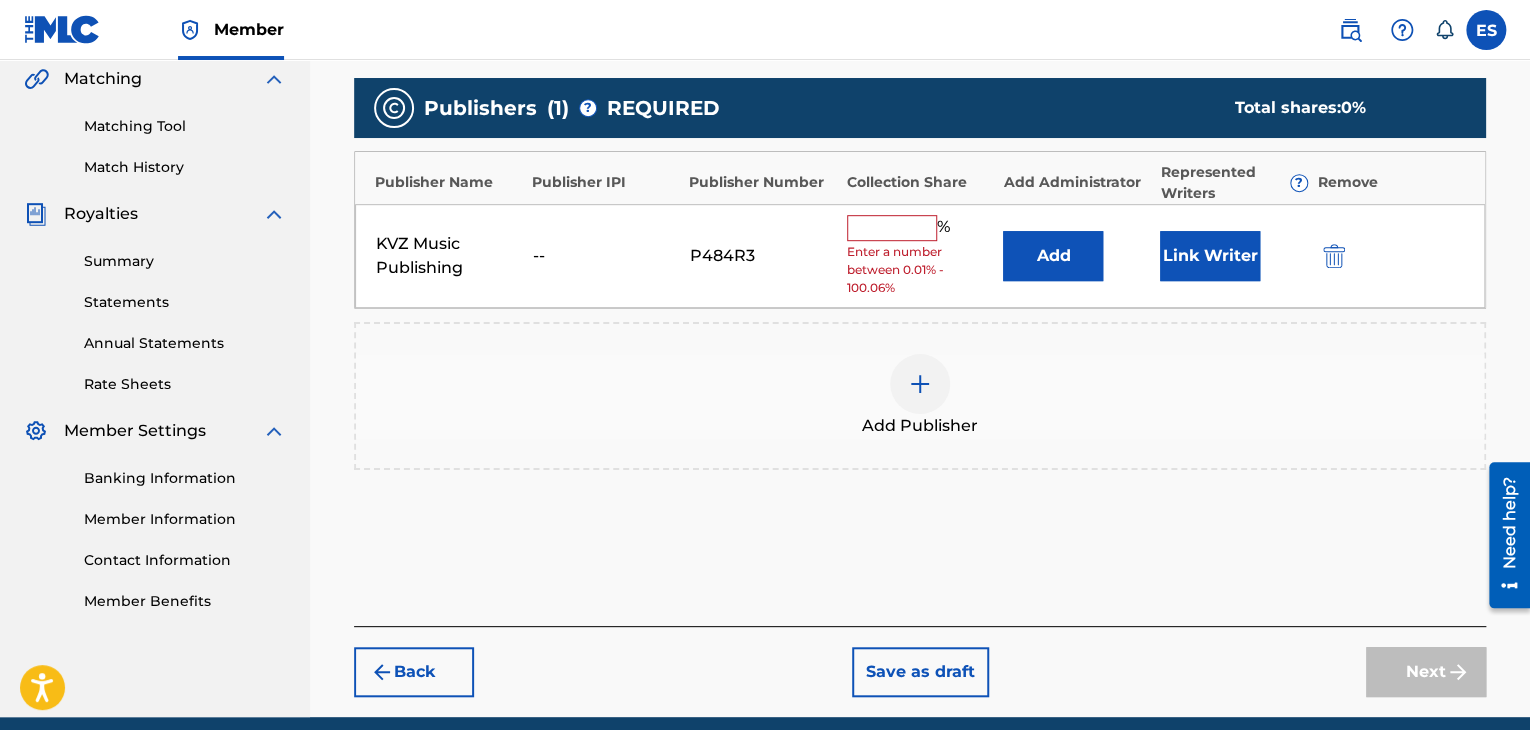 click at bounding box center (892, 228) 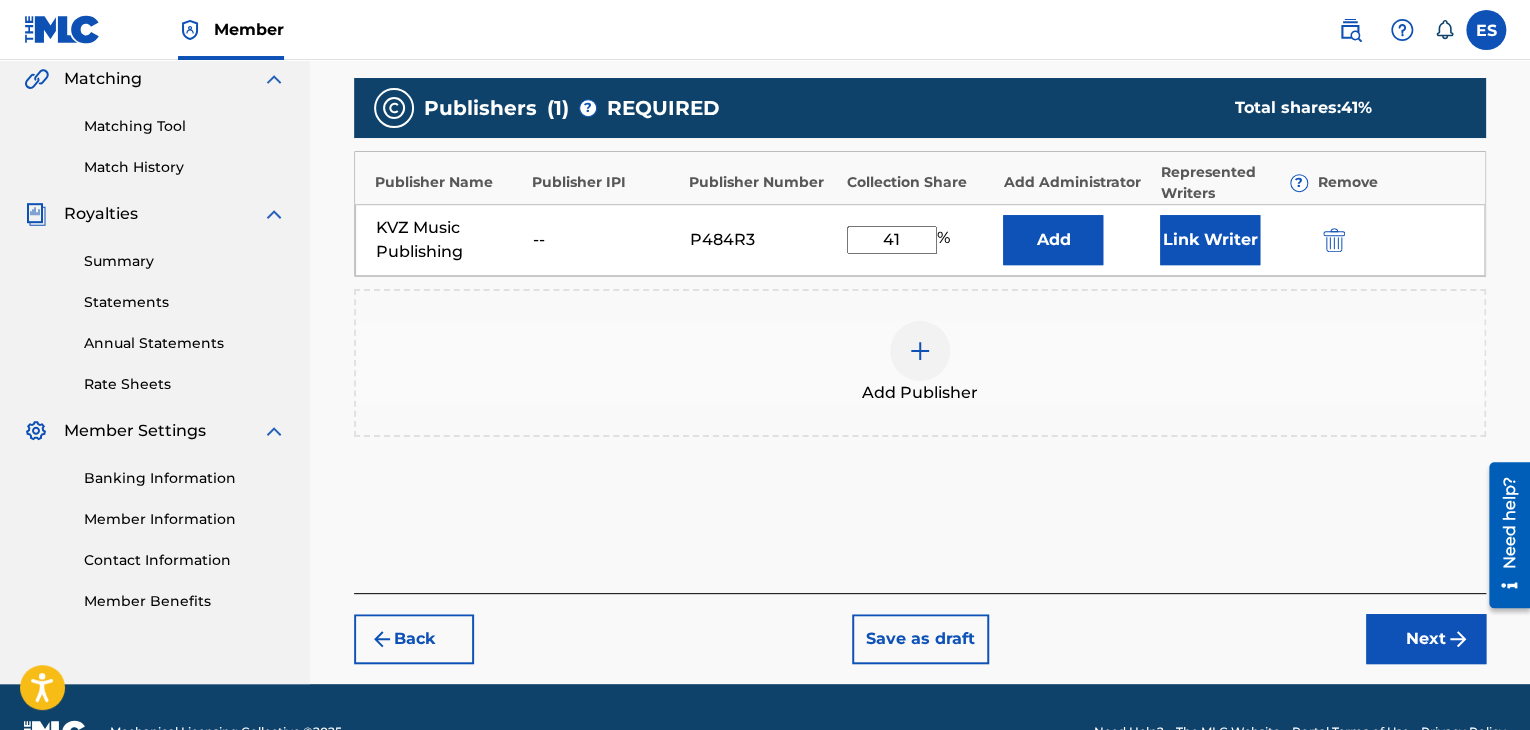 type on "41.67" 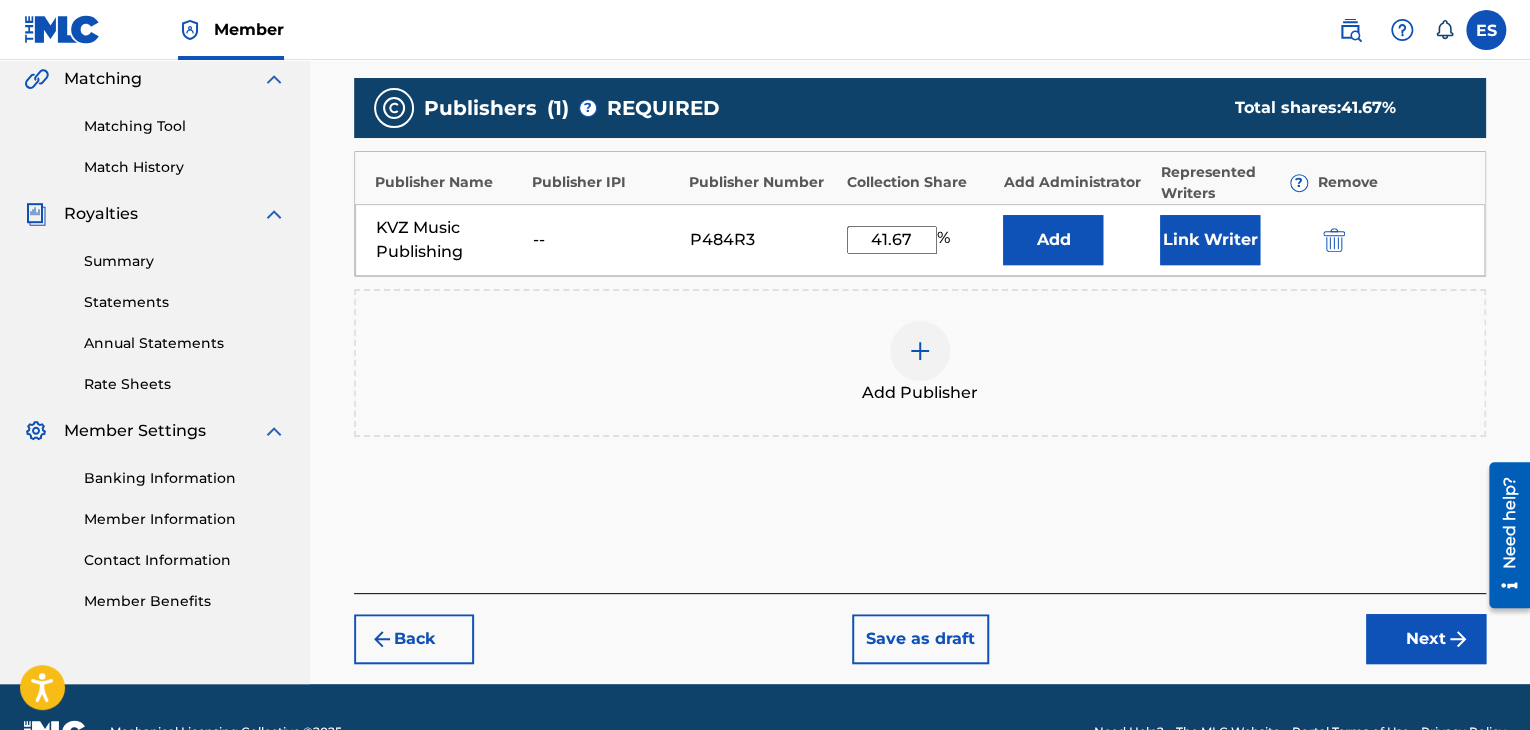 click on "Next" at bounding box center [1426, 639] 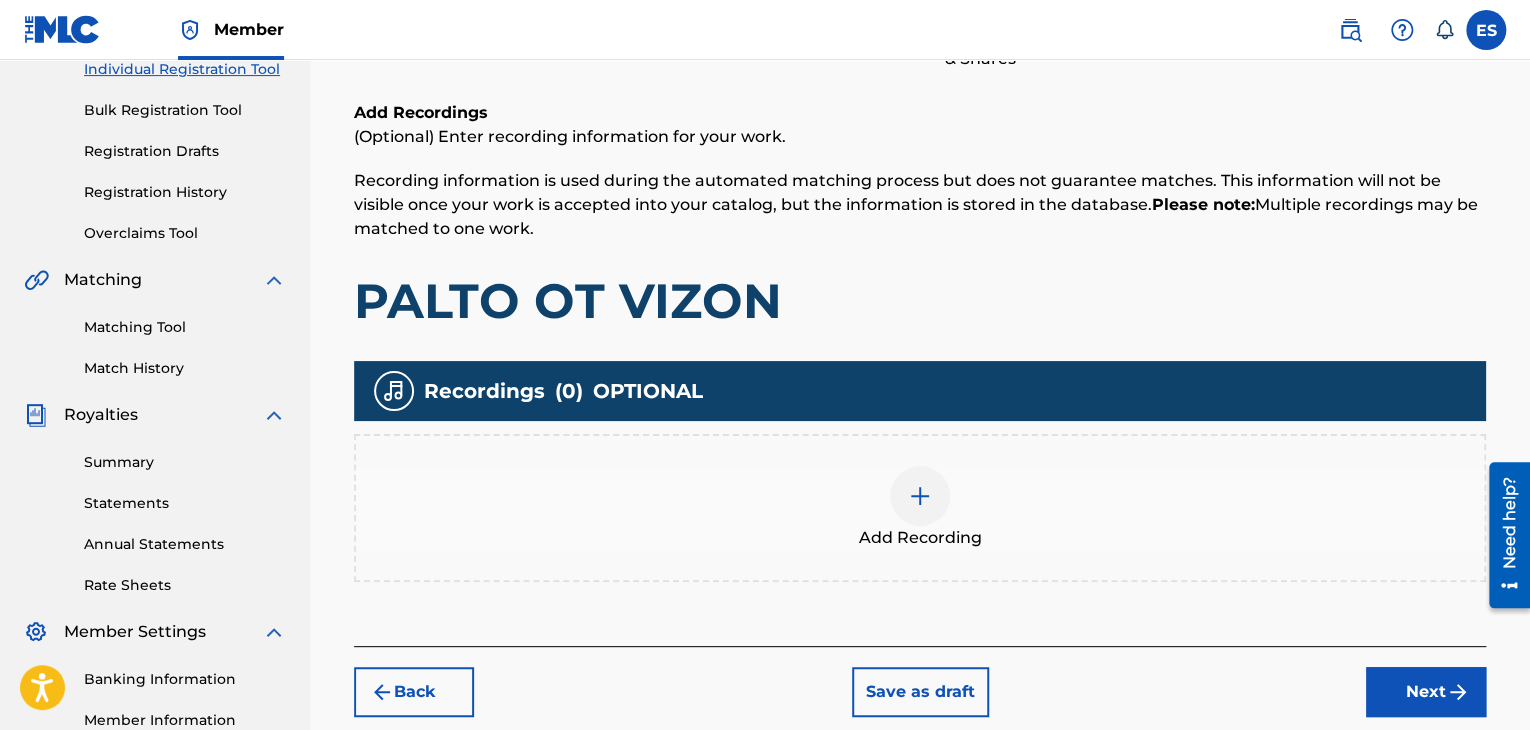 scroll, scrollTop: 469, scrollLeft: 0, axis: vertical 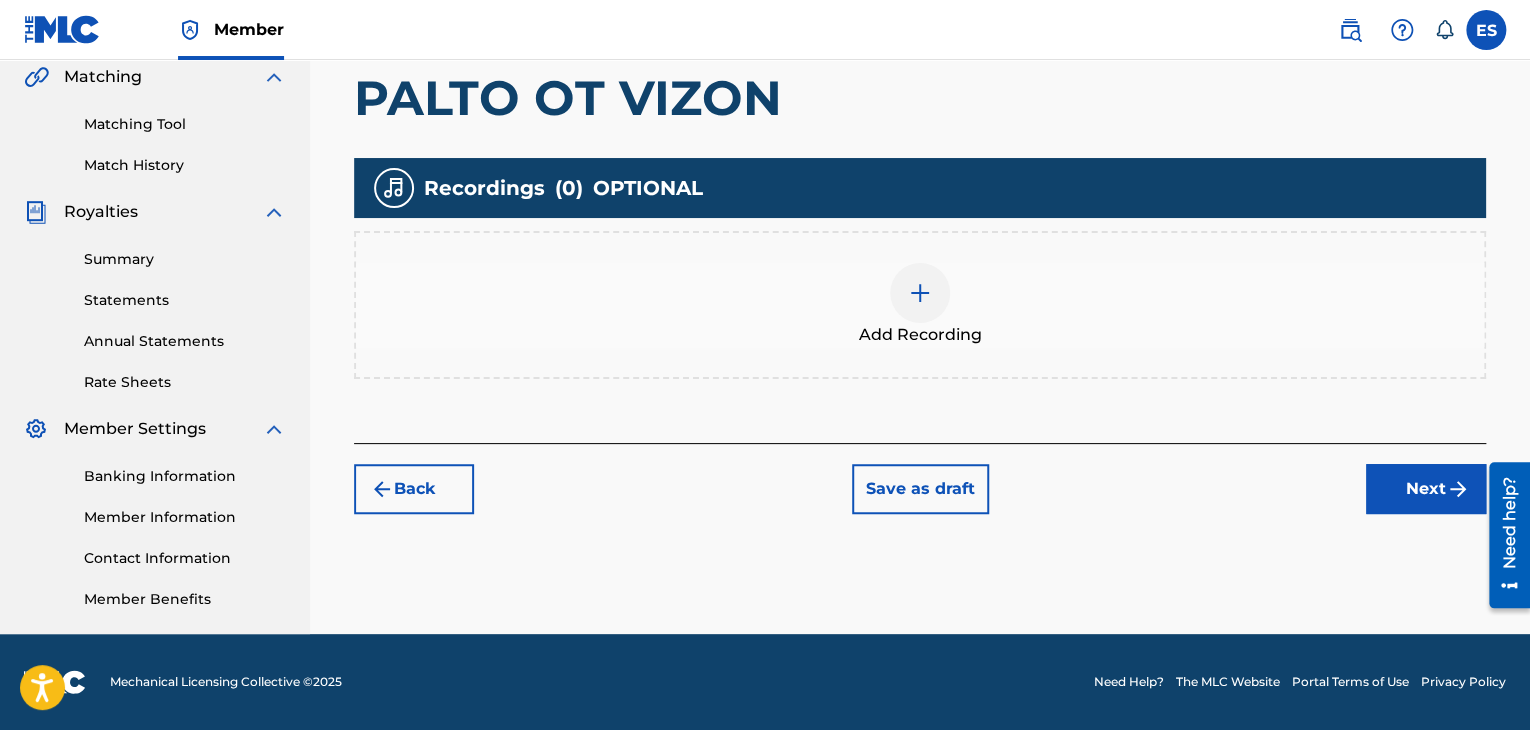 click at bounding box center [920, 293] 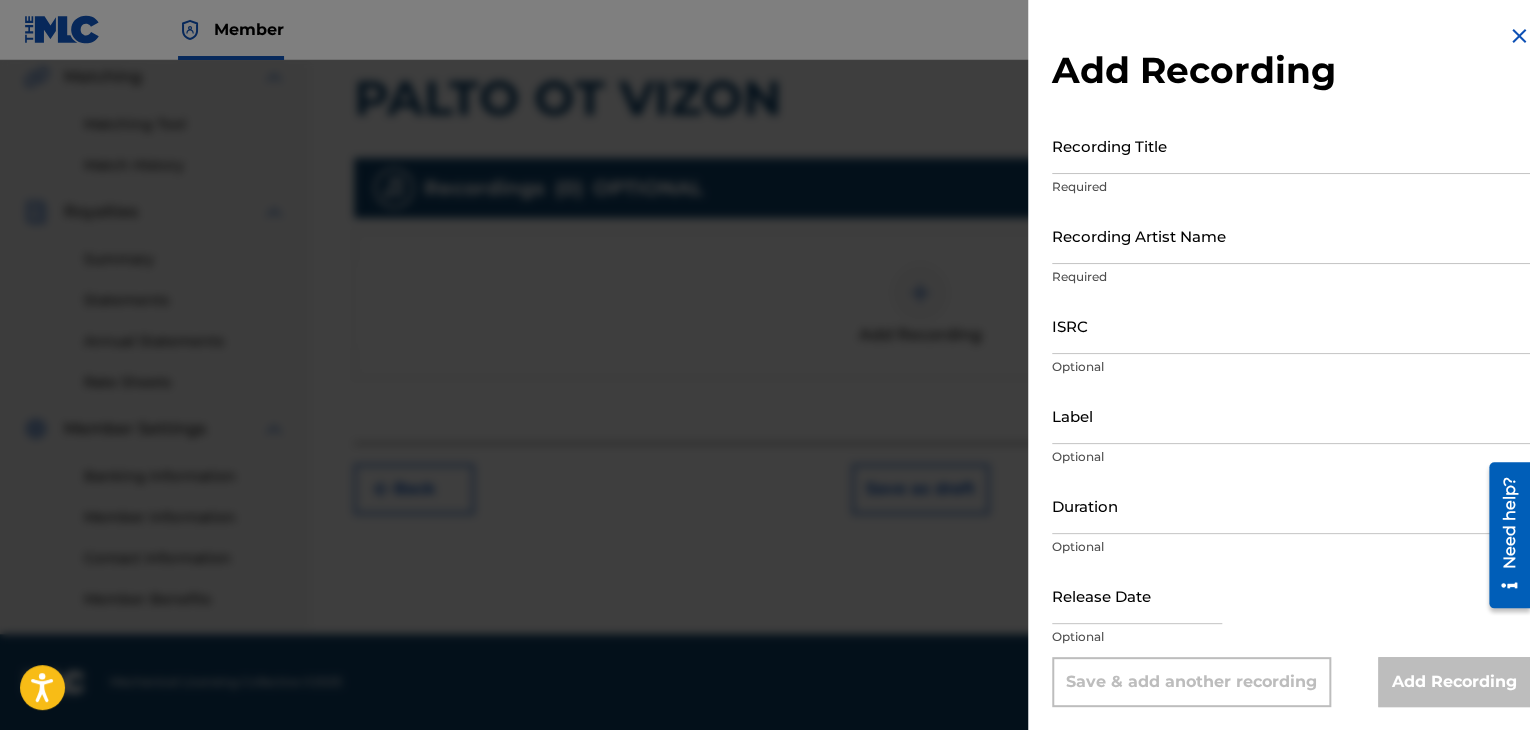 drag, startPoint x: 1132, startPoint y: 255, endPoint x: 1133, endPoint y: 277, distance: 22.022715 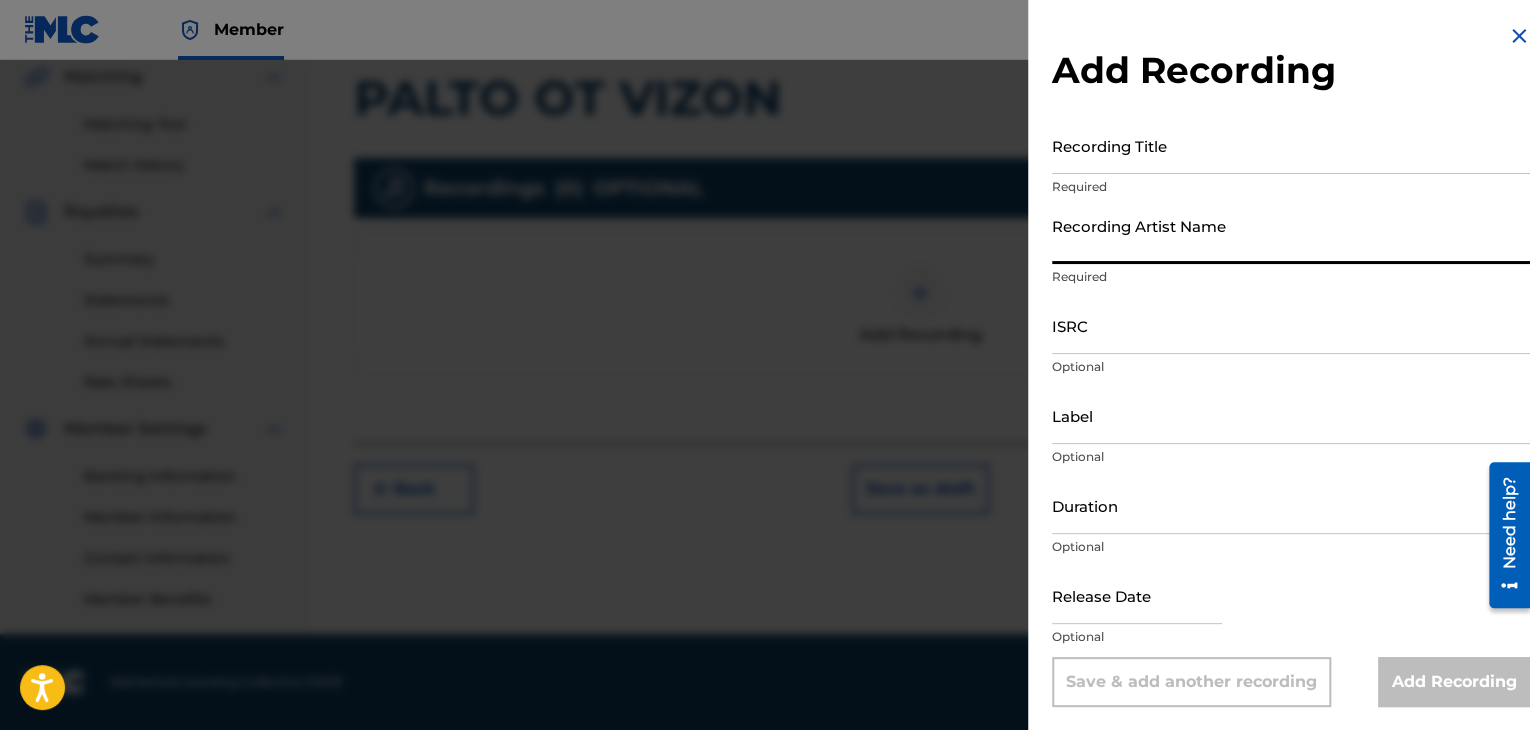 click on "ISRC" at bounding box center (1291, 325) 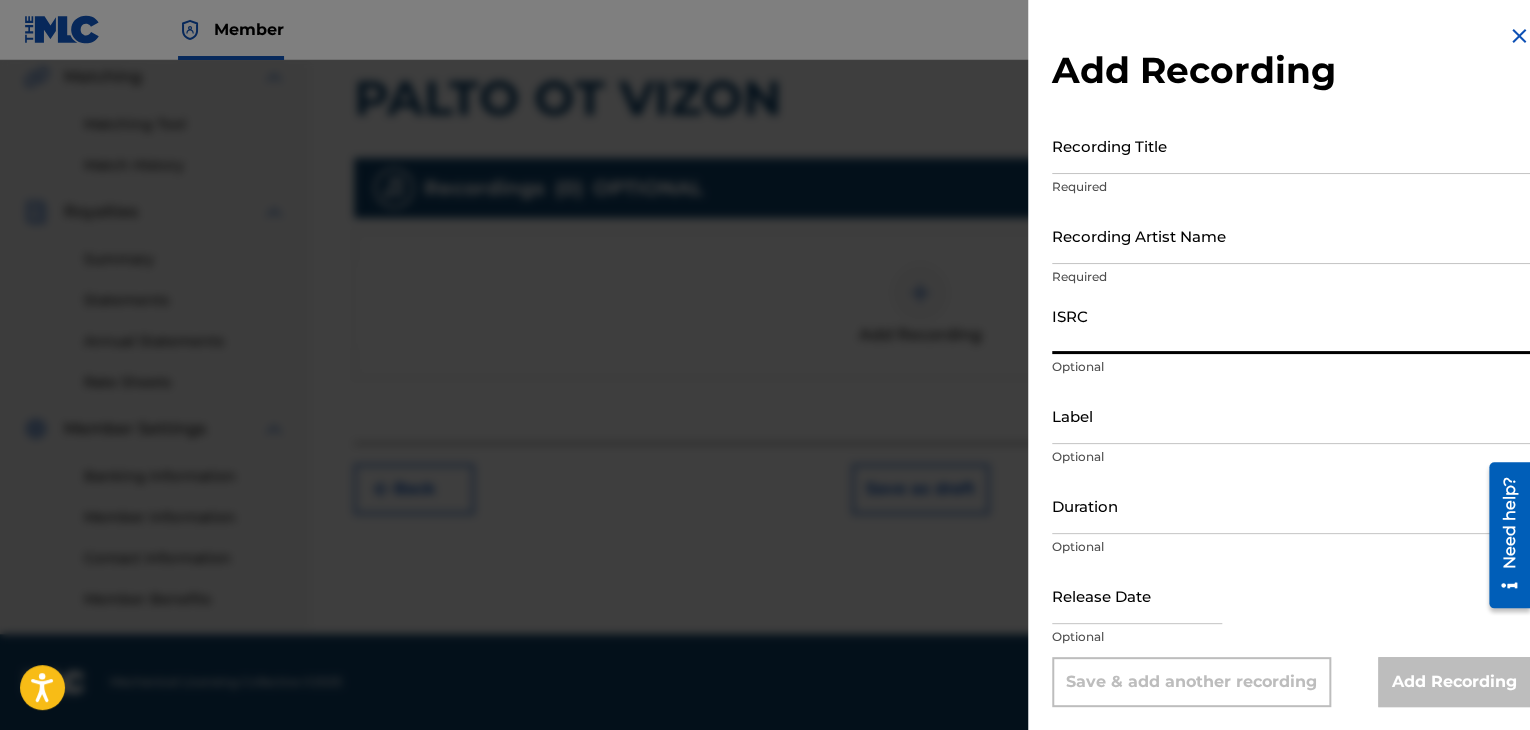 click on "ISRC" at bounding box center [1291, 325] 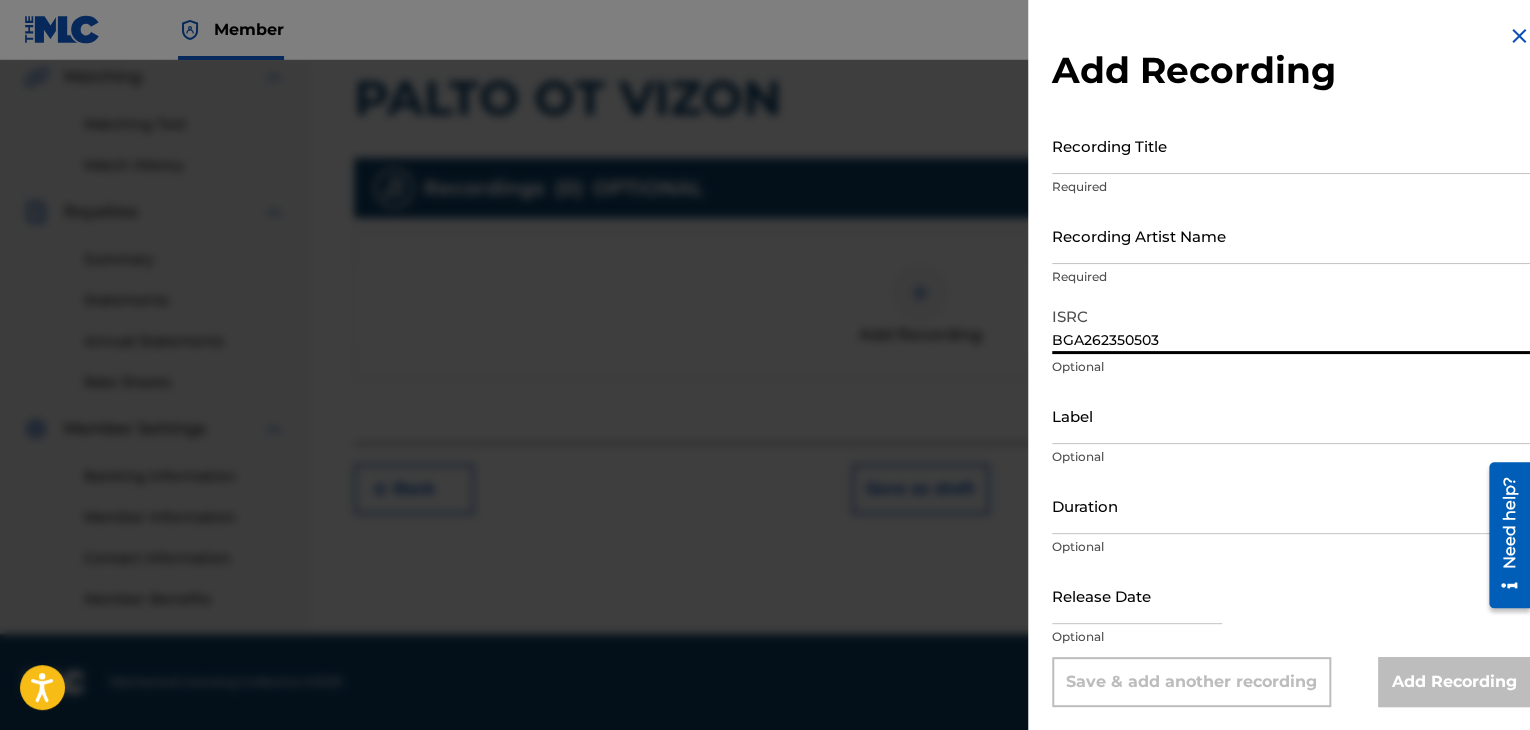 type on "BGA262350503" 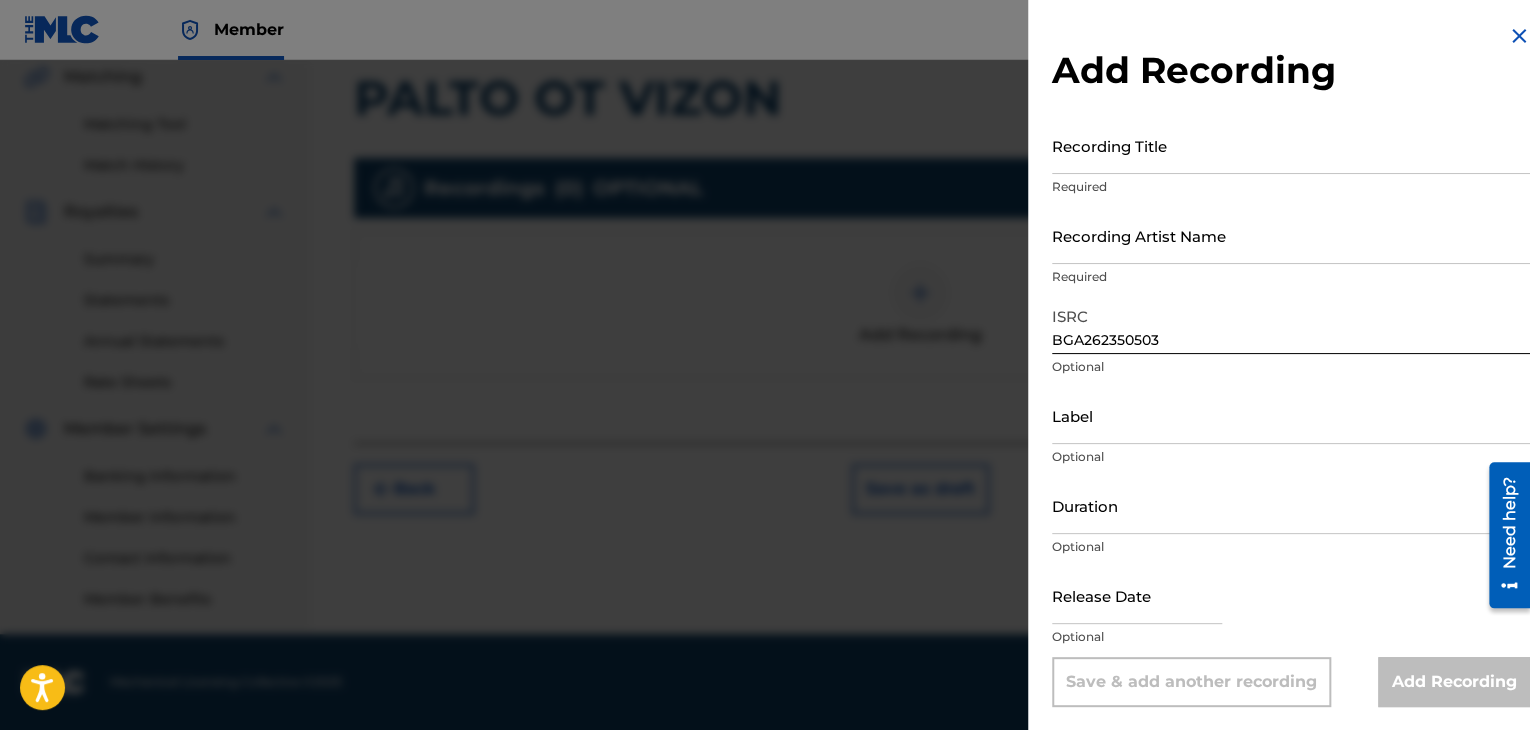 click on "Recording Title" at bounding box center [1291, 145] 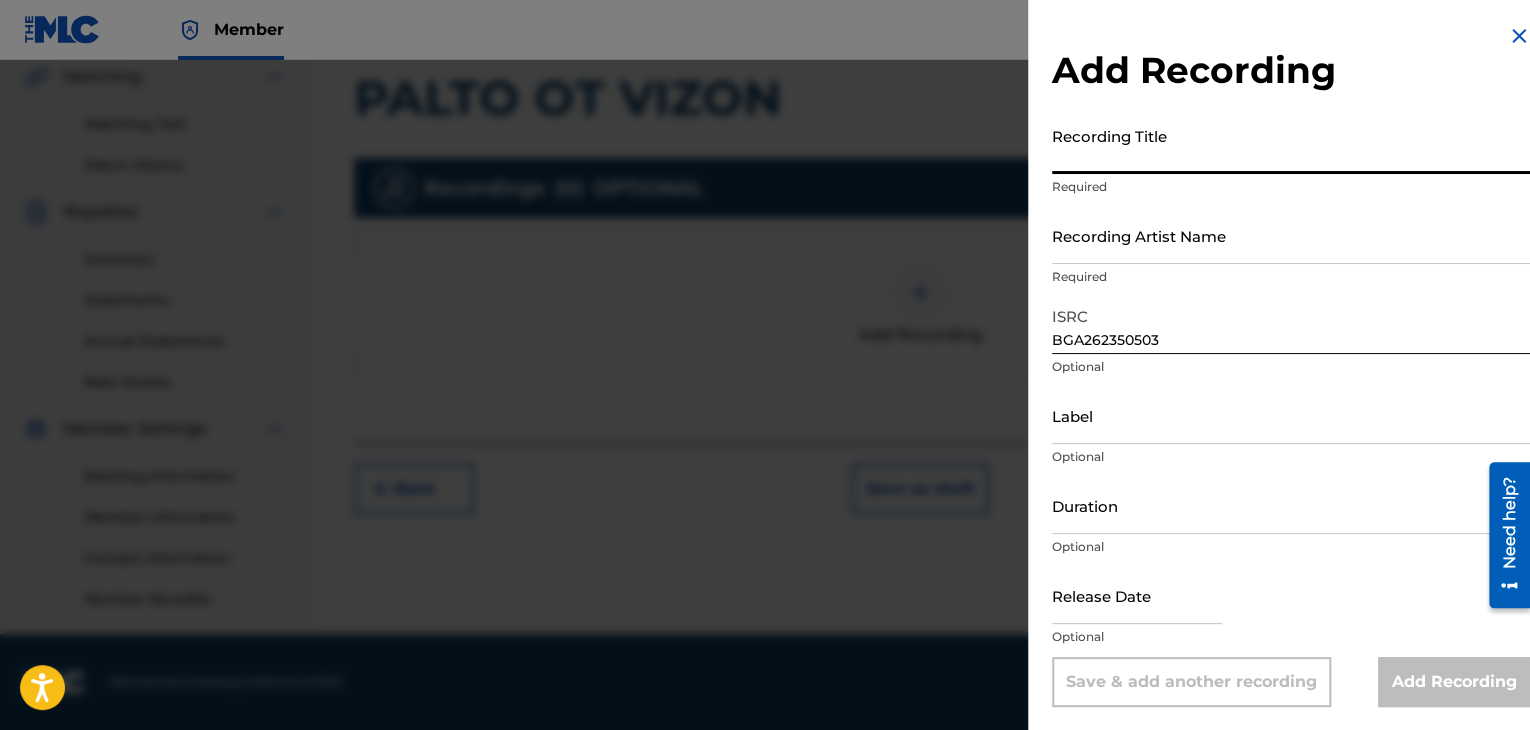 paste on "PALTO OT VIZON" 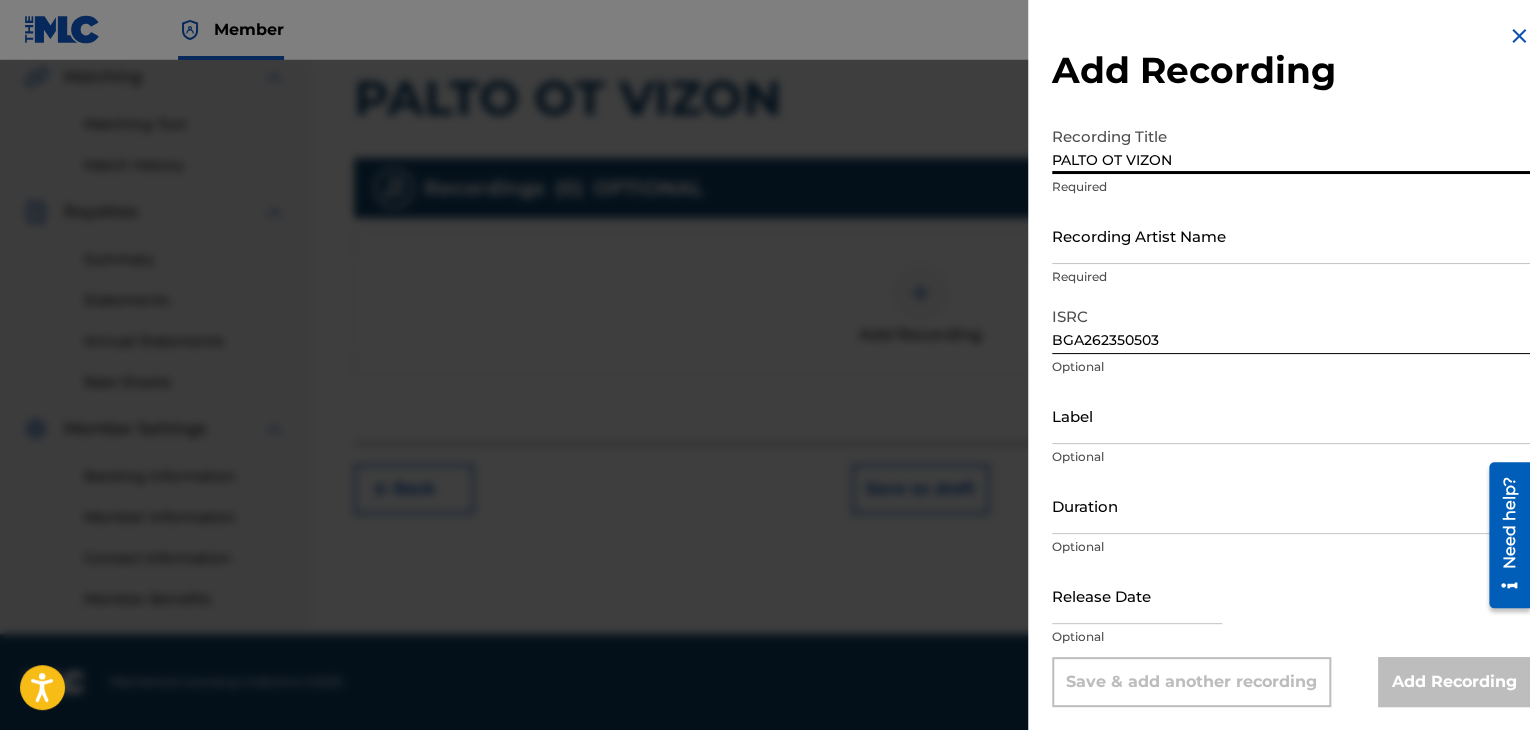 type on "PALTO OT VIZON" 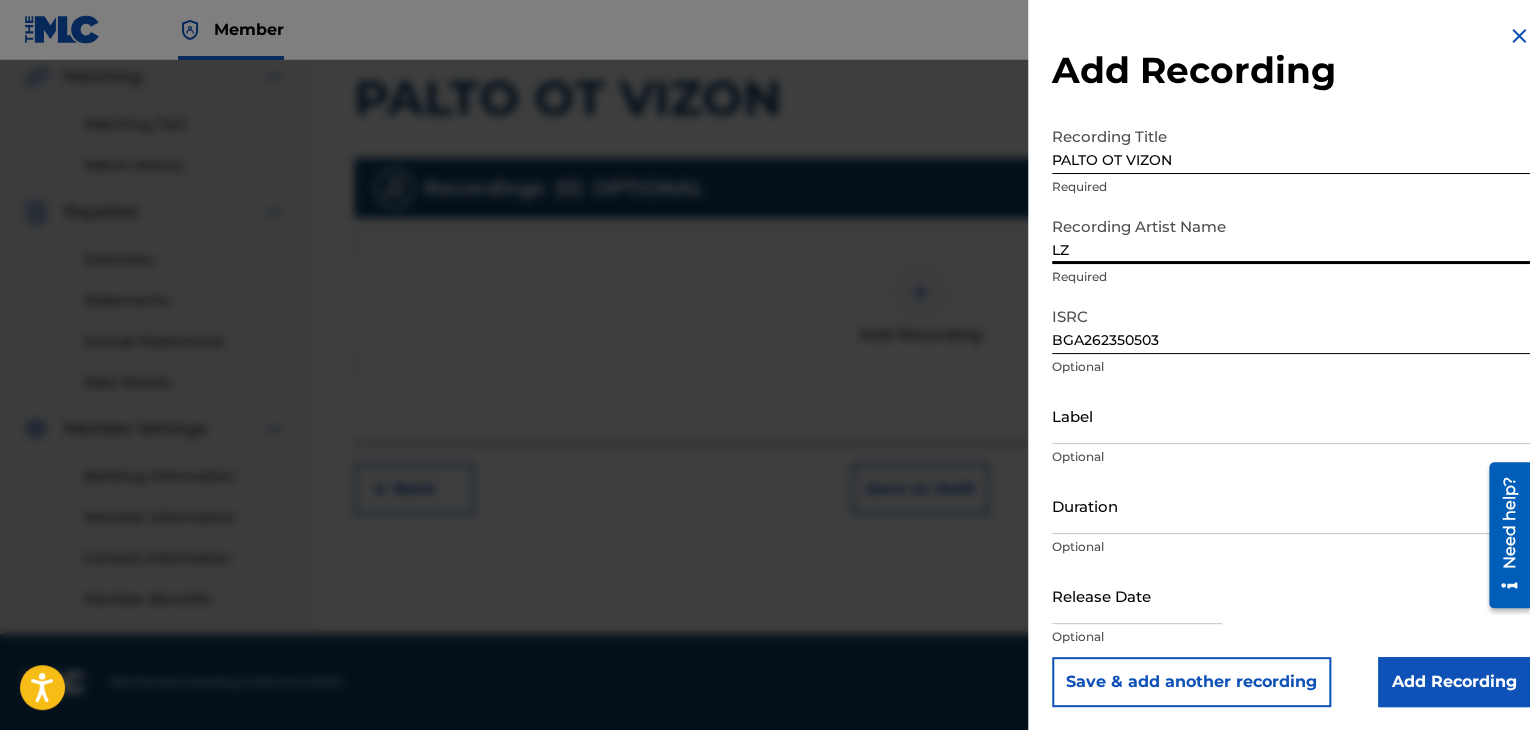 click on "LZ" at bounding box center (1291, 235) 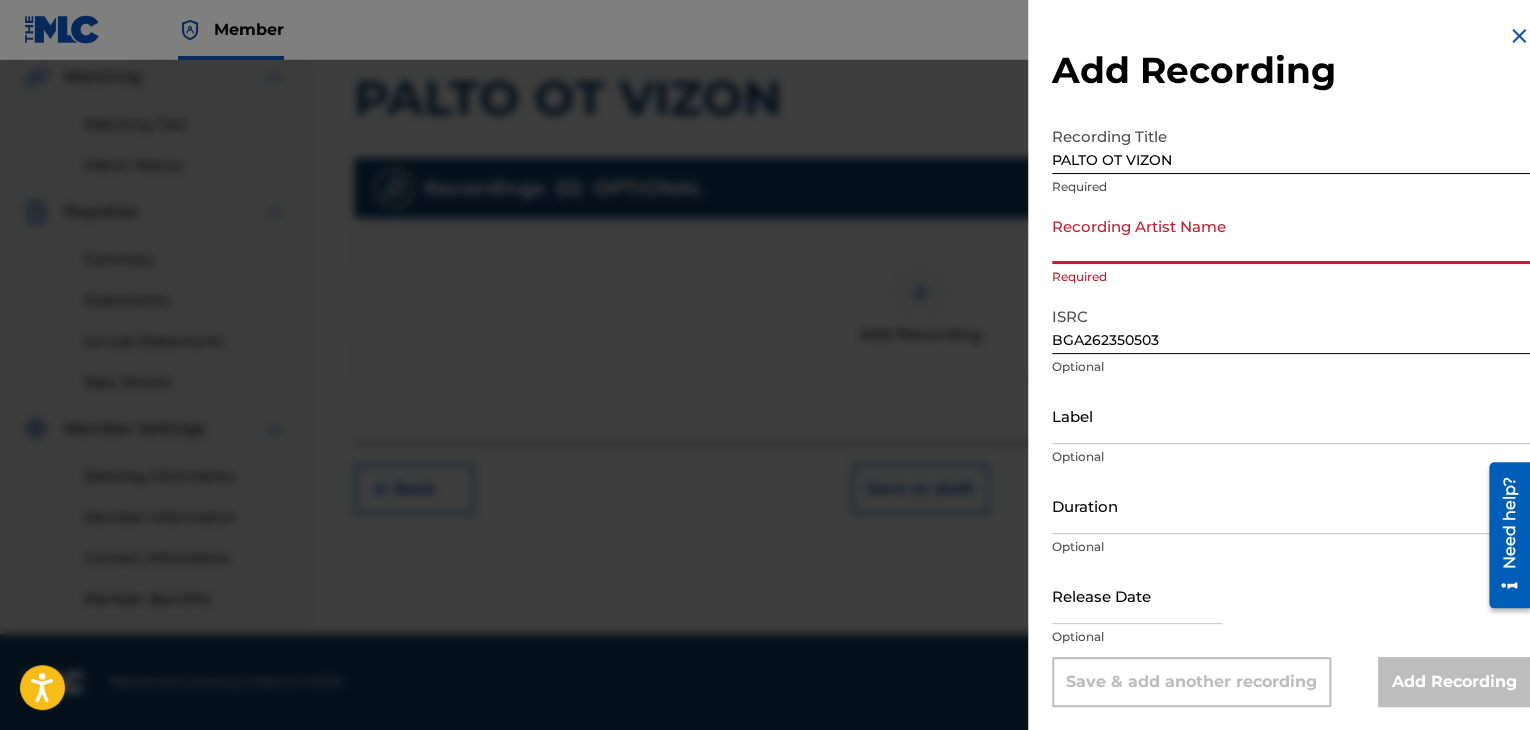 click on "Recording Artist Name" at bounding box center [1291, 235] 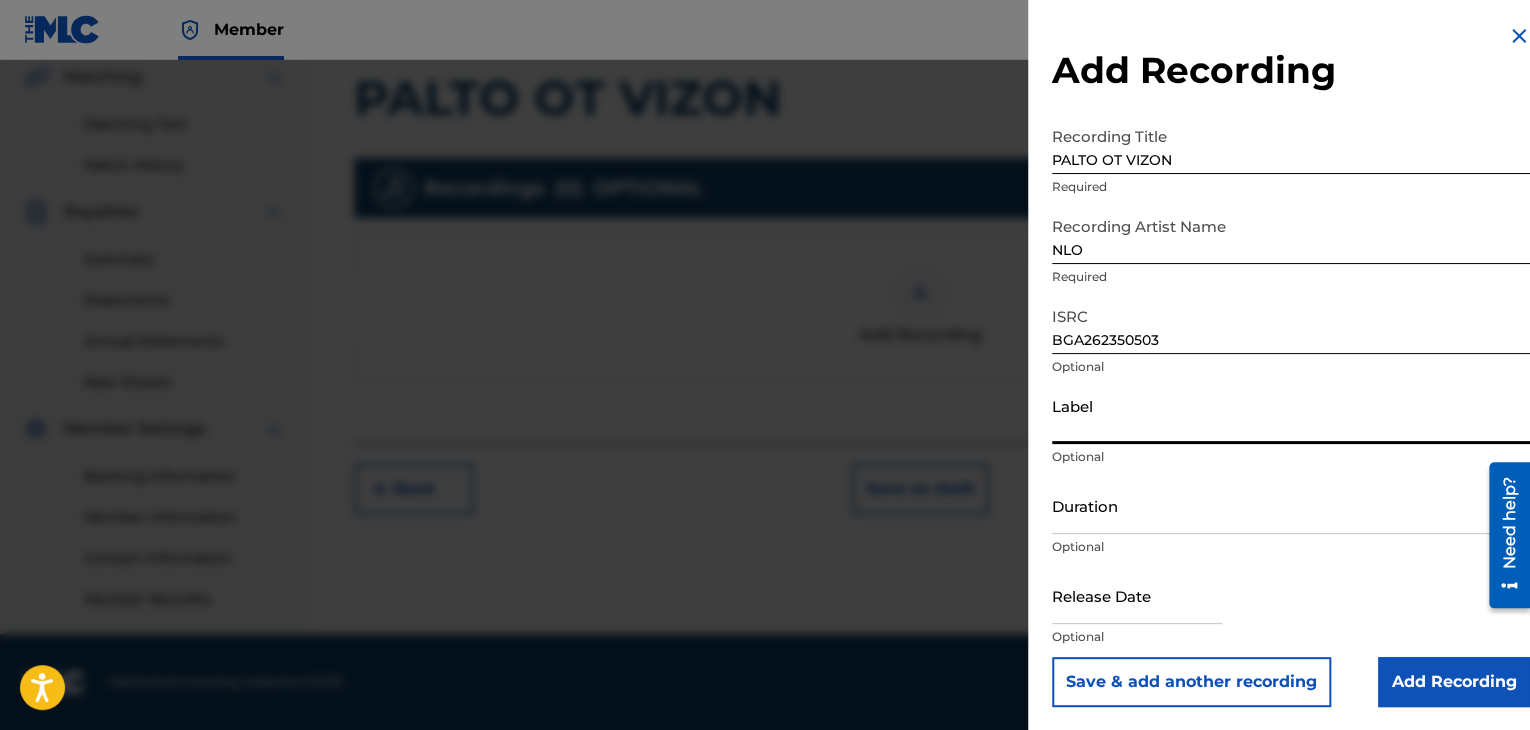 click on "Label" at bounding box center (1291, 415) 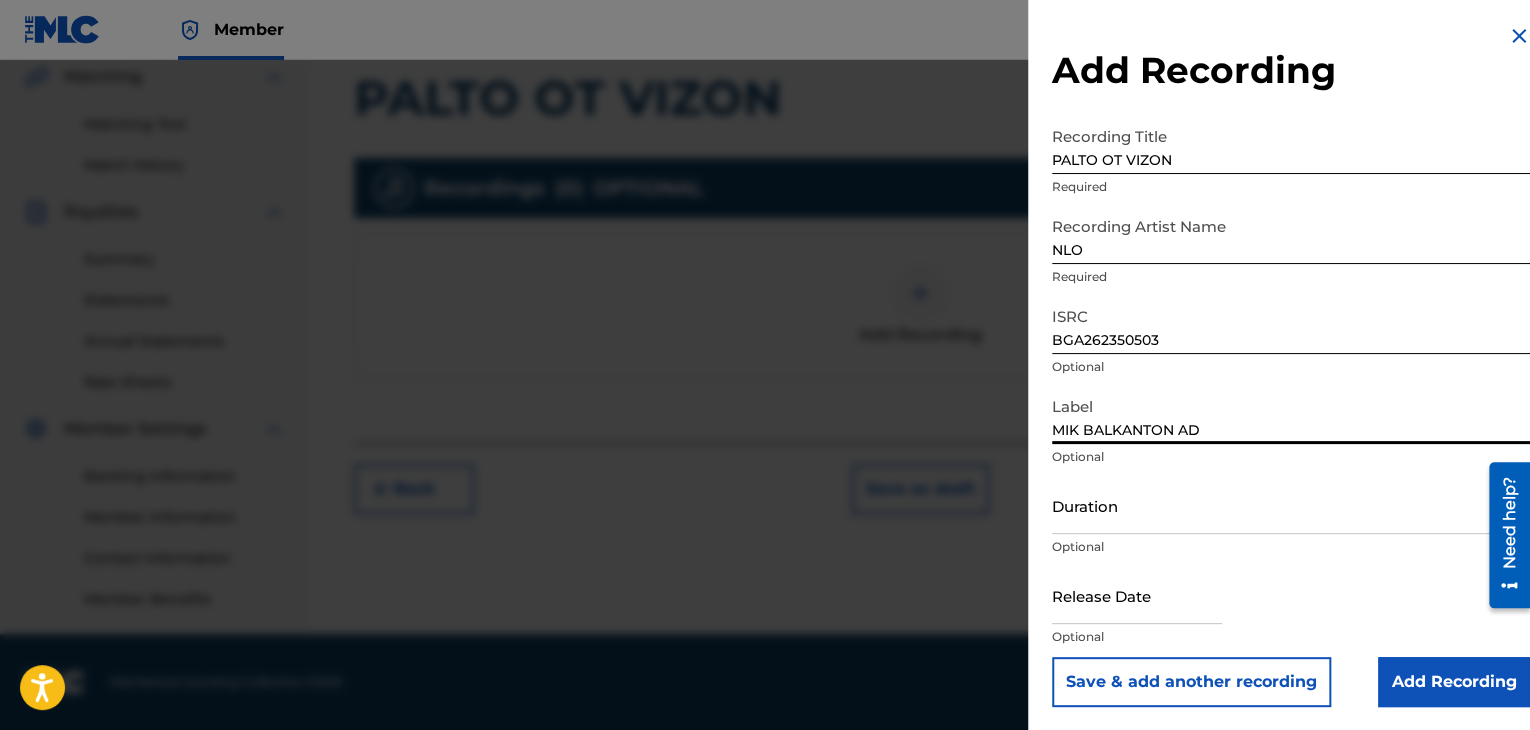 type on "MIK BALKANTON AD" 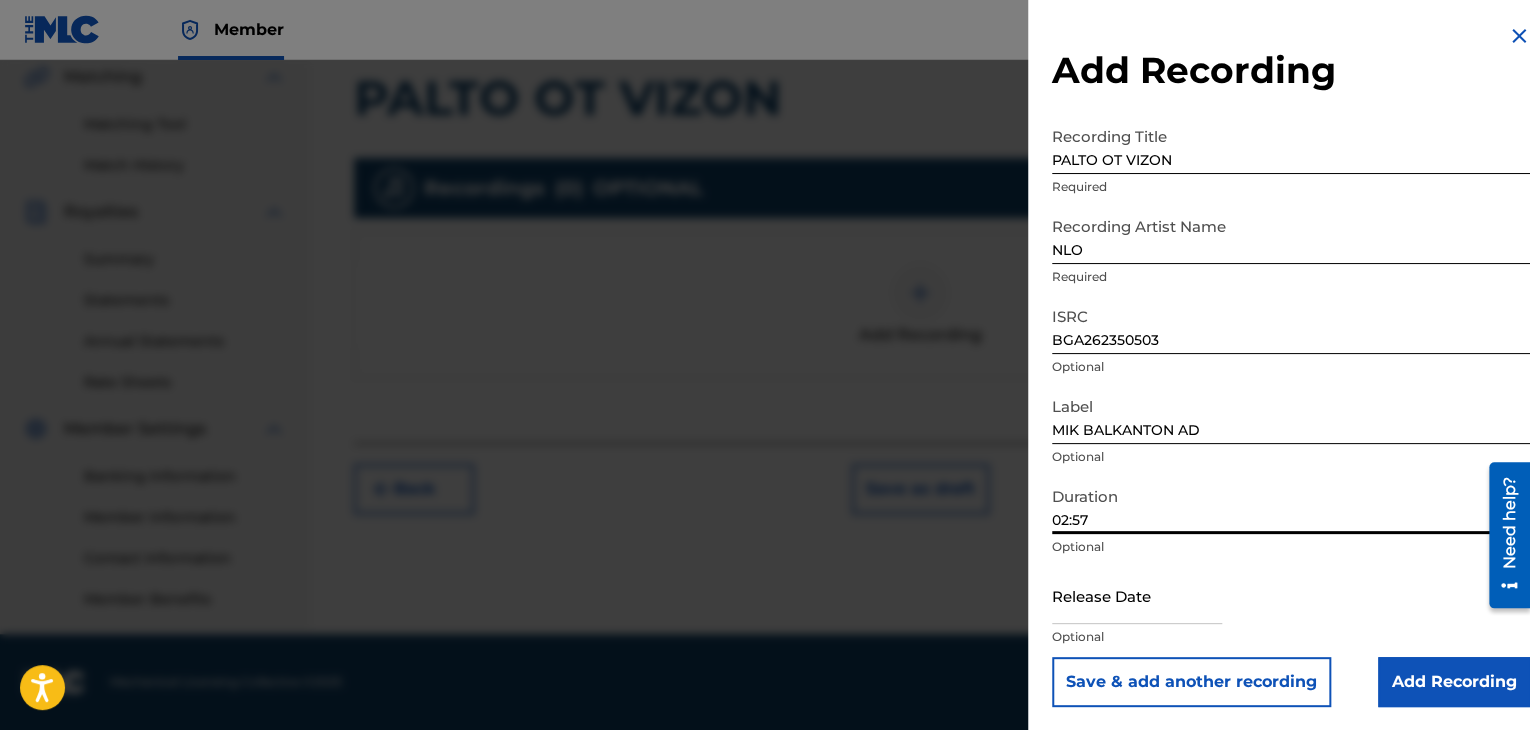 type on "02:57" 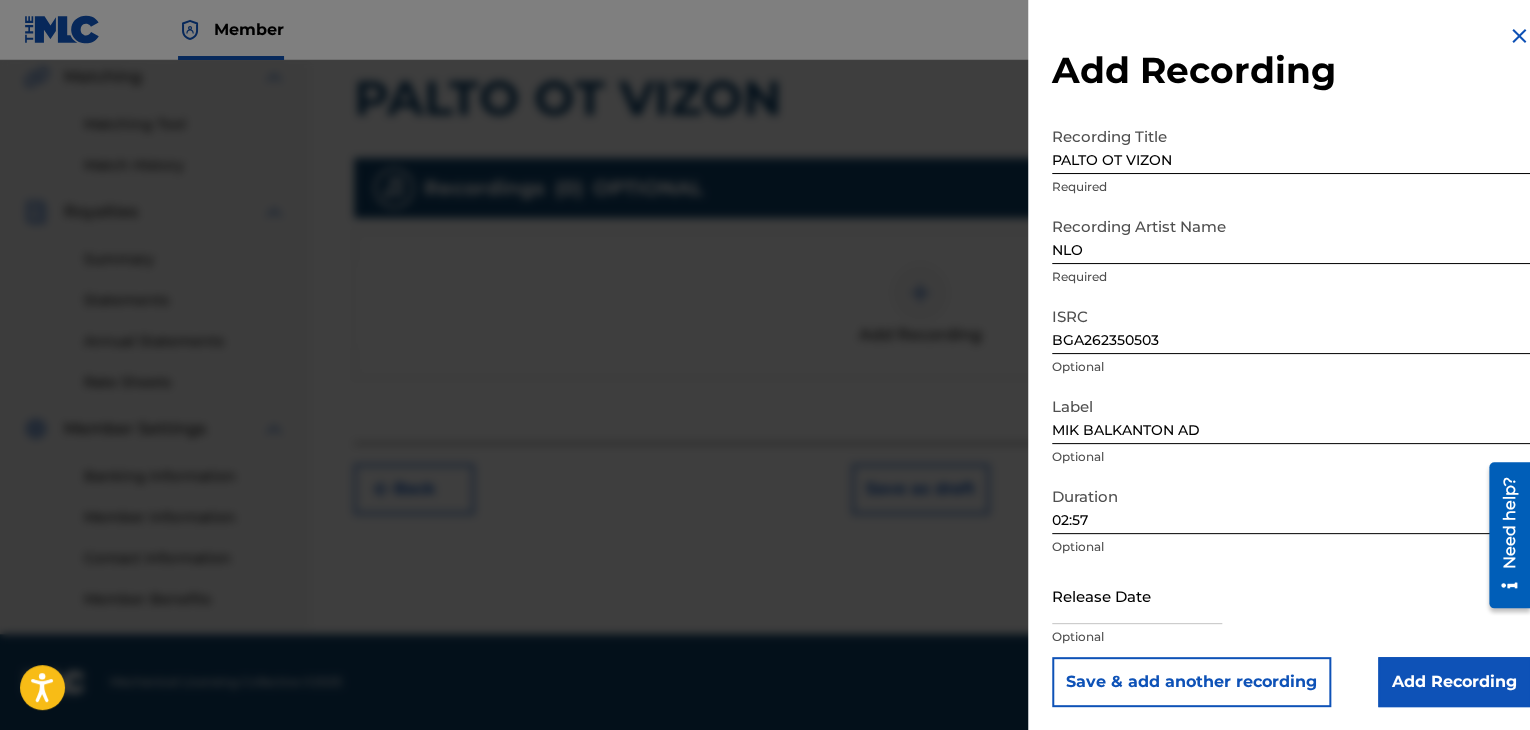 drag, startPoint x: 1420, startPoint y: 675, endPoint x: 1168, endPoint y: 662, distance: 252.3351 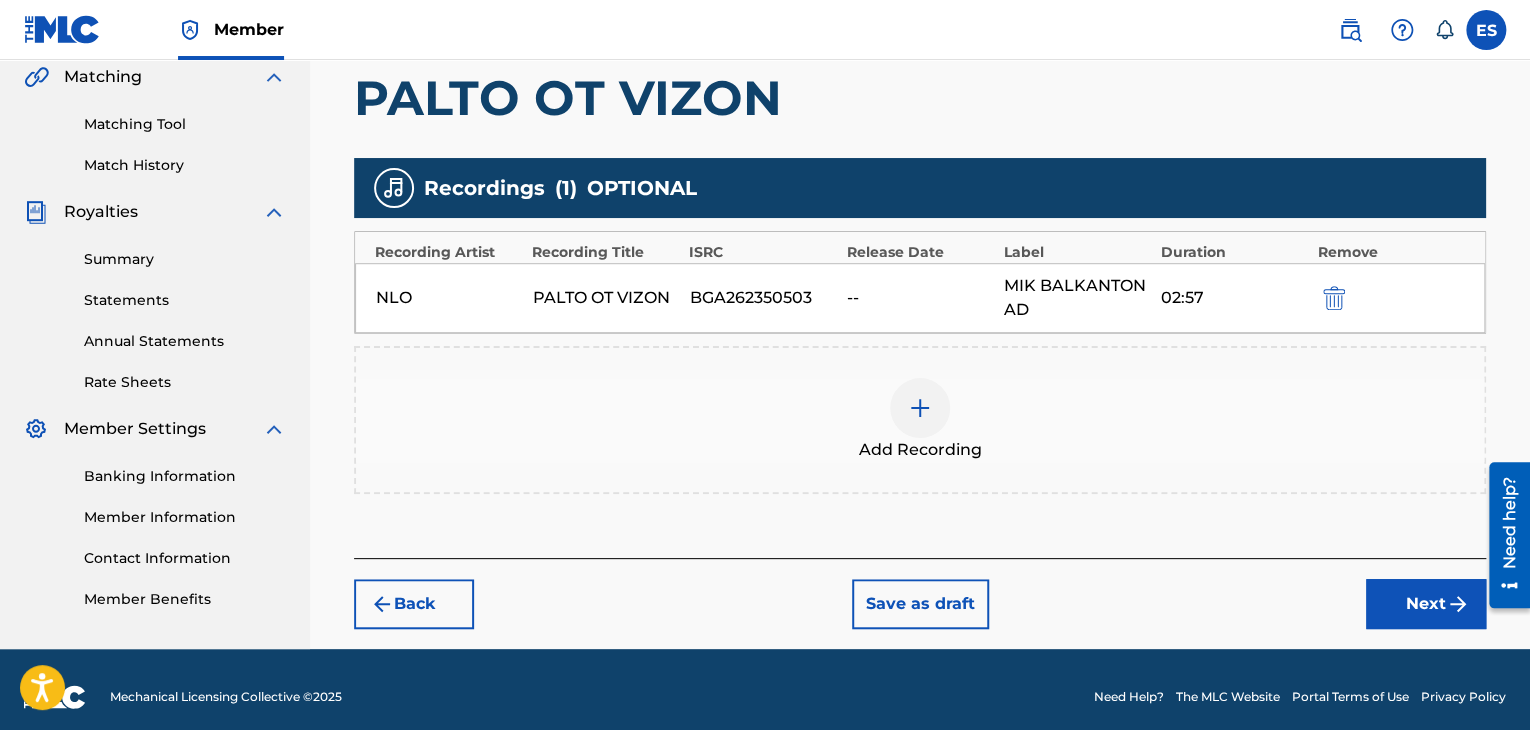 click at bounding box center [920, 408] 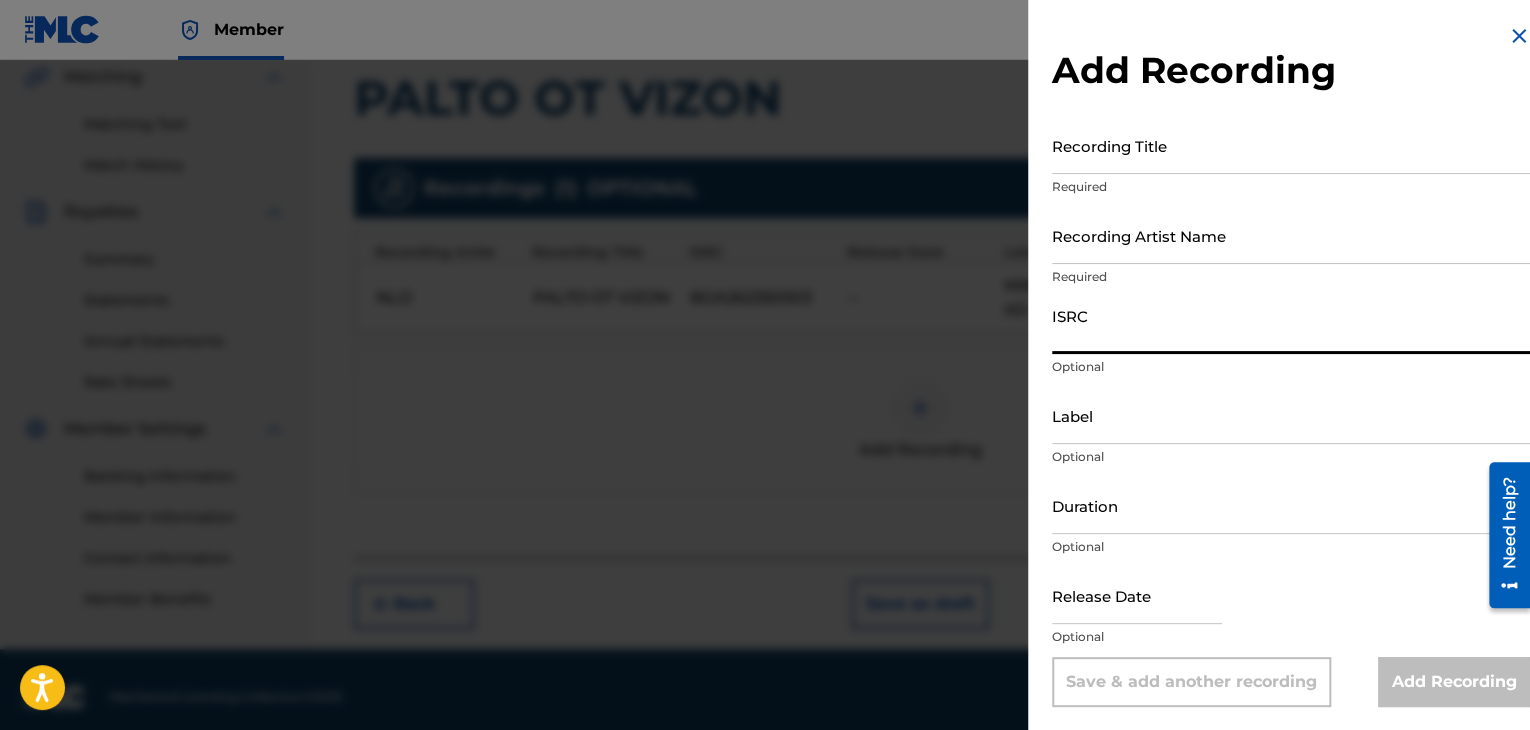 paste on "BGA672062111" 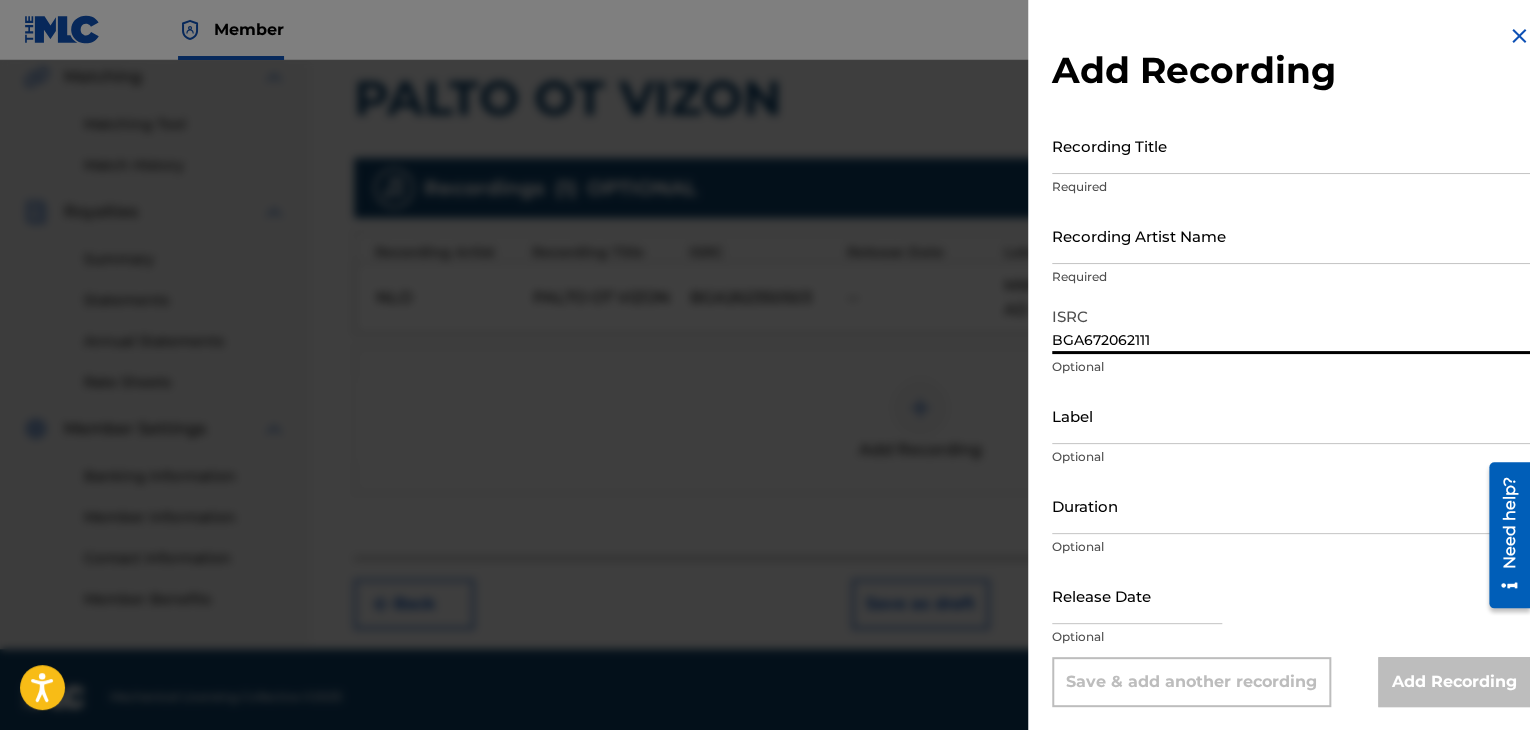 type on "BGA672062111" 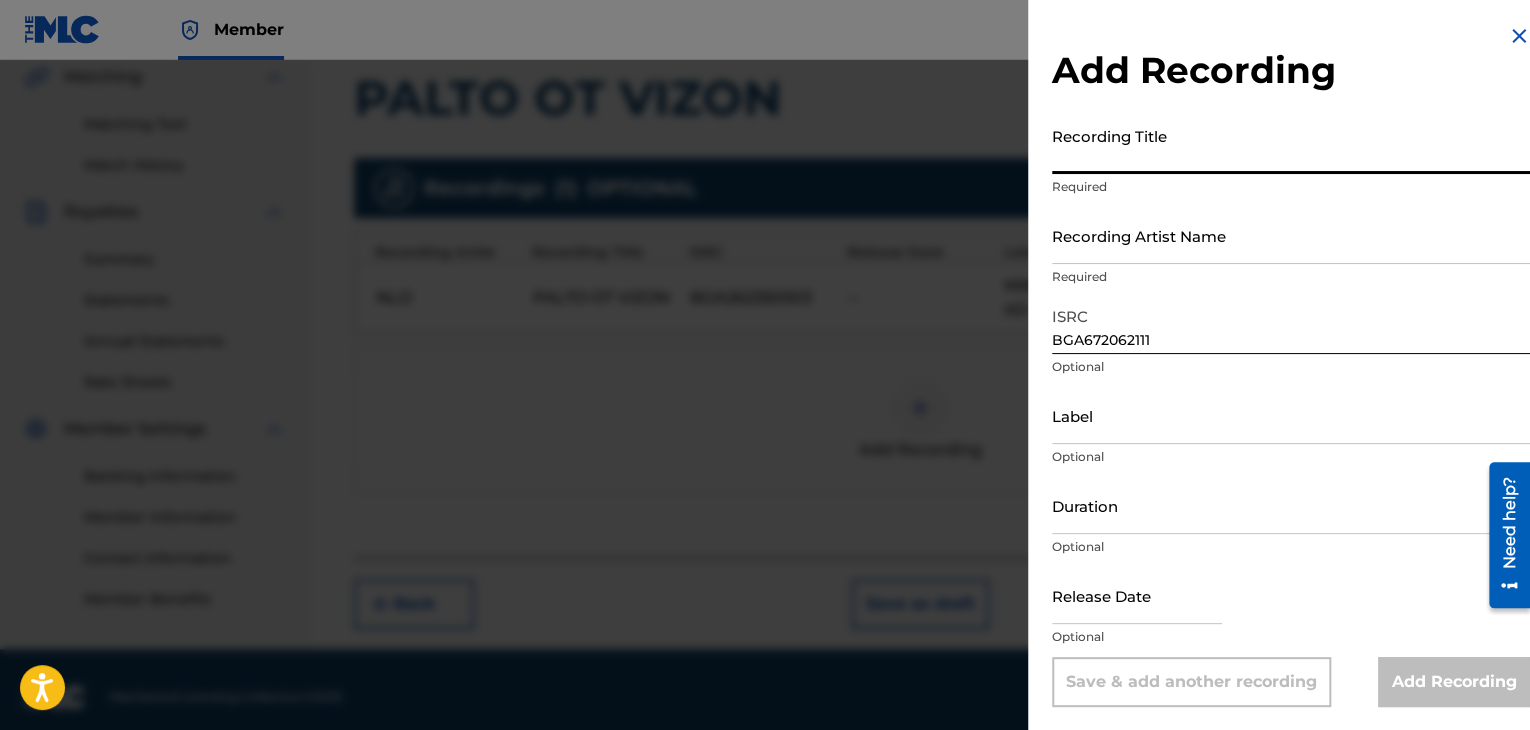 click on "Recording Title" at bounding box center [1291, 145] 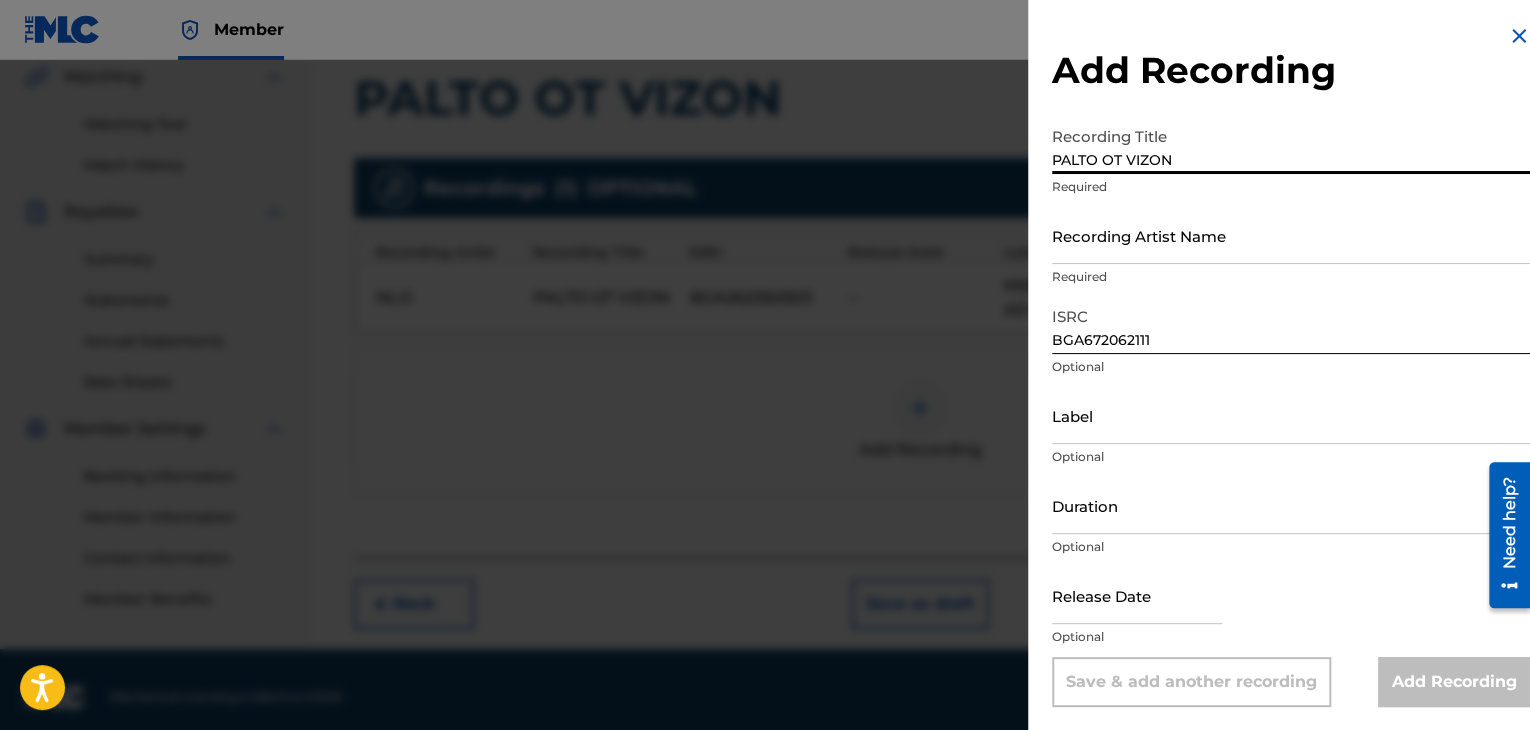 click on "PALTO OT VIZON" at bounding box center (1291, 145) 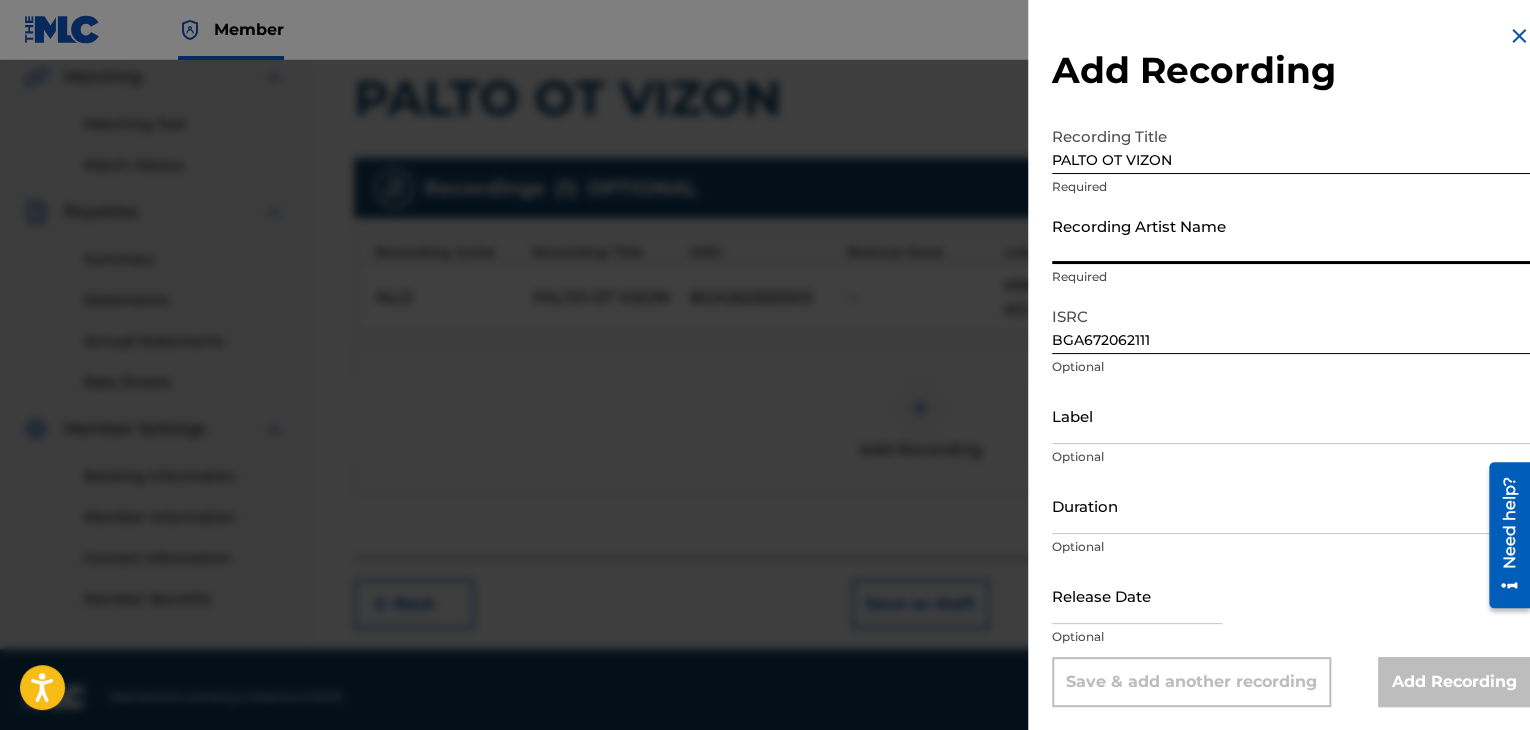 drag, startPoint x: 1091, startPoint y: 234, endPoint x: 1094, endPoint y: 259, distance: 25.179358 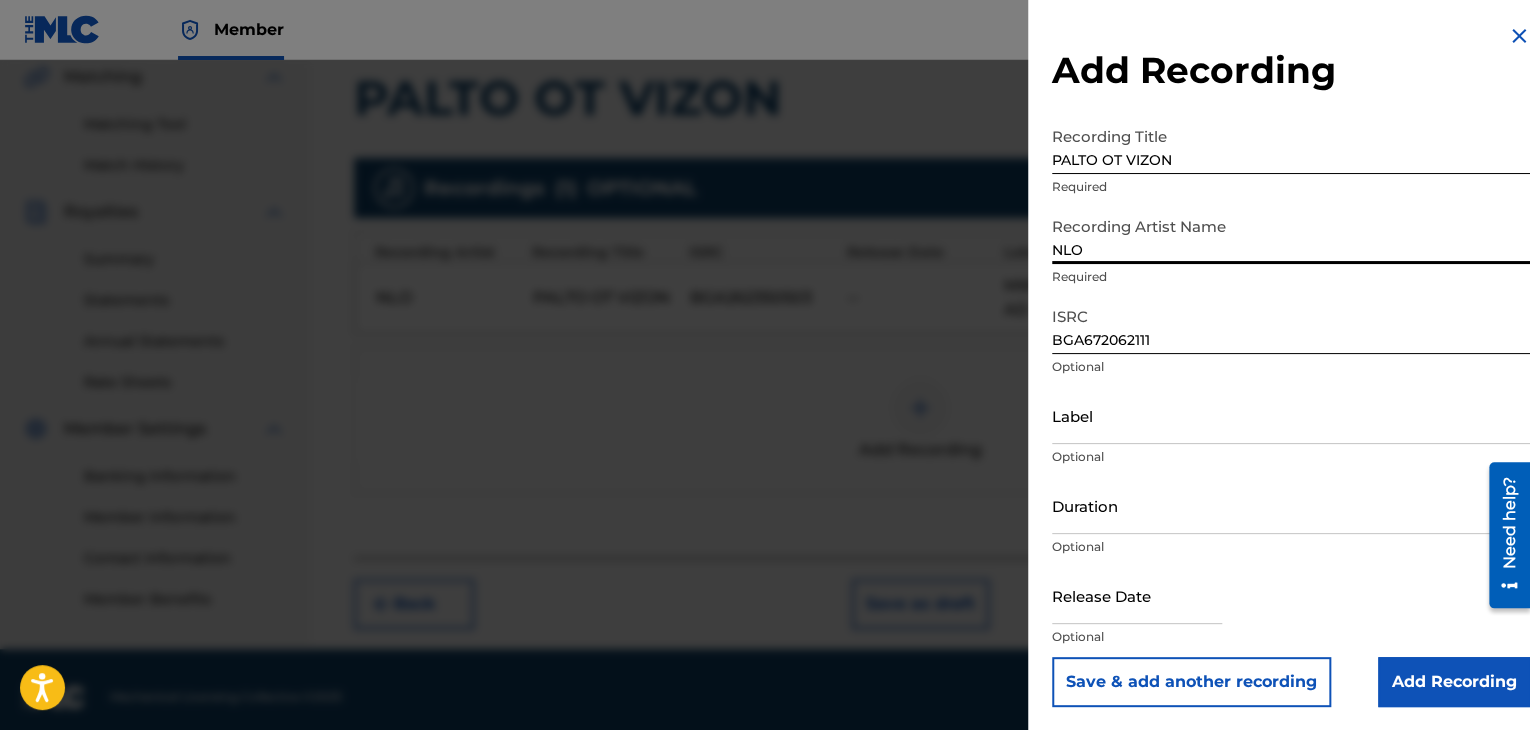 click on "Label" at bounding box center [1291, 415] 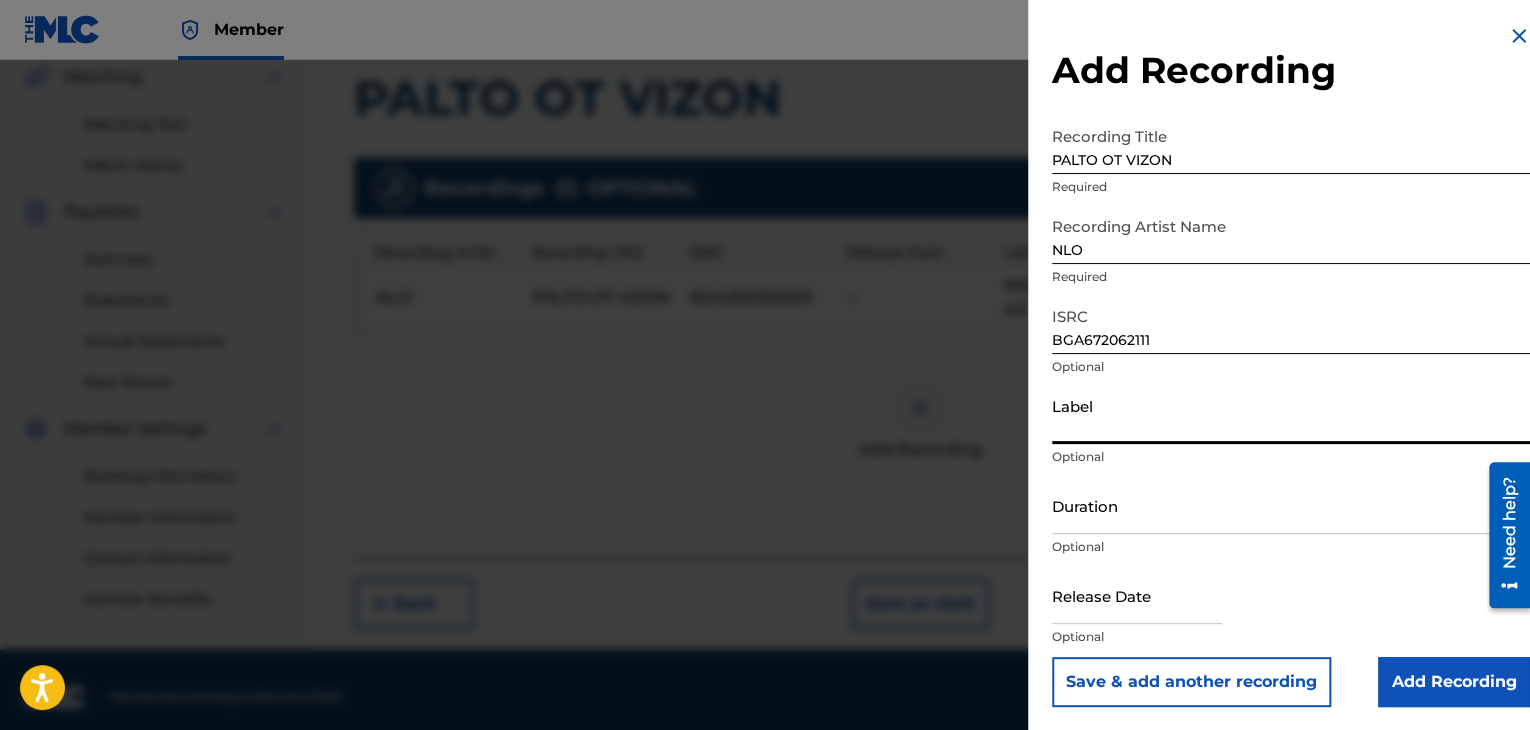 type on "BALKANTON AD" 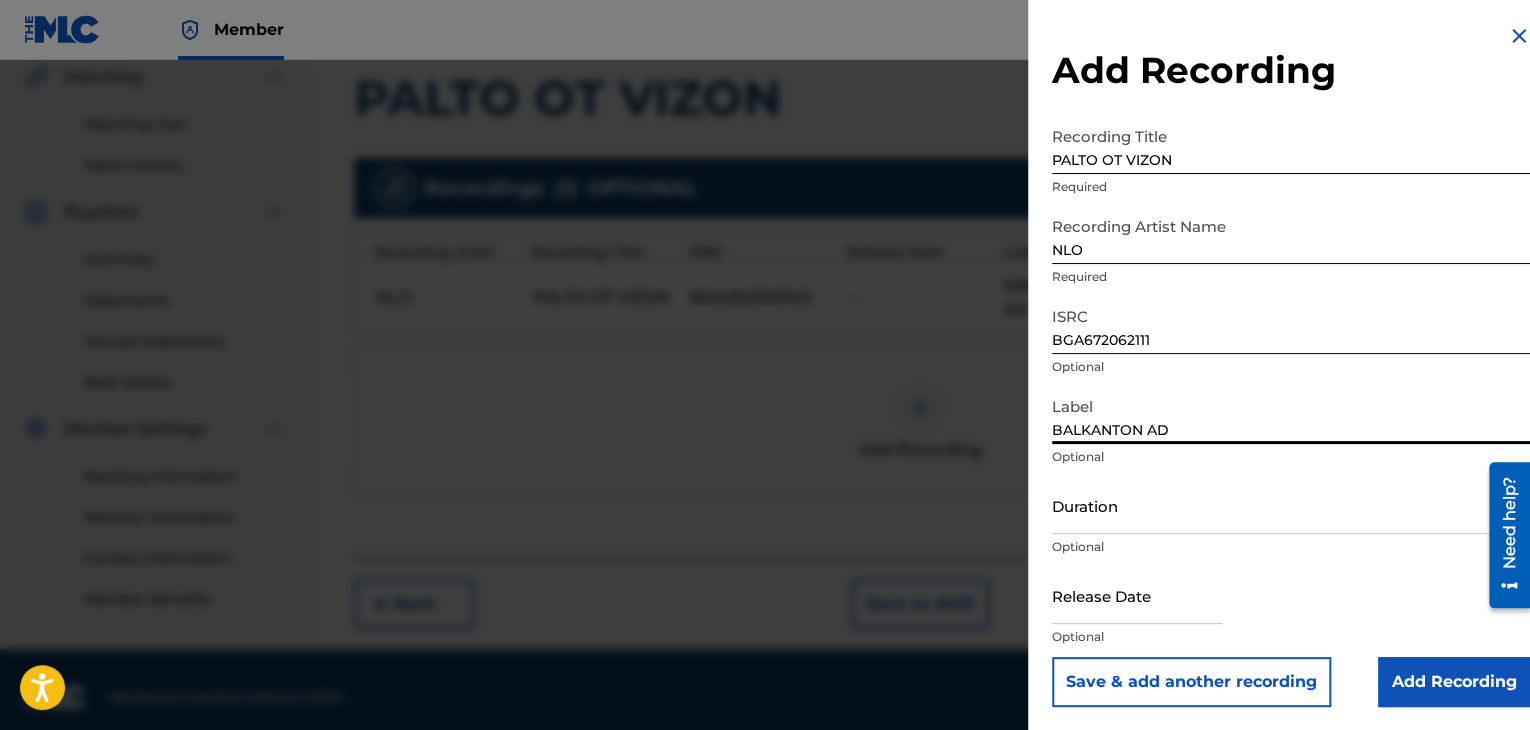 click on "Duration" at bounding box center (1291, 505) 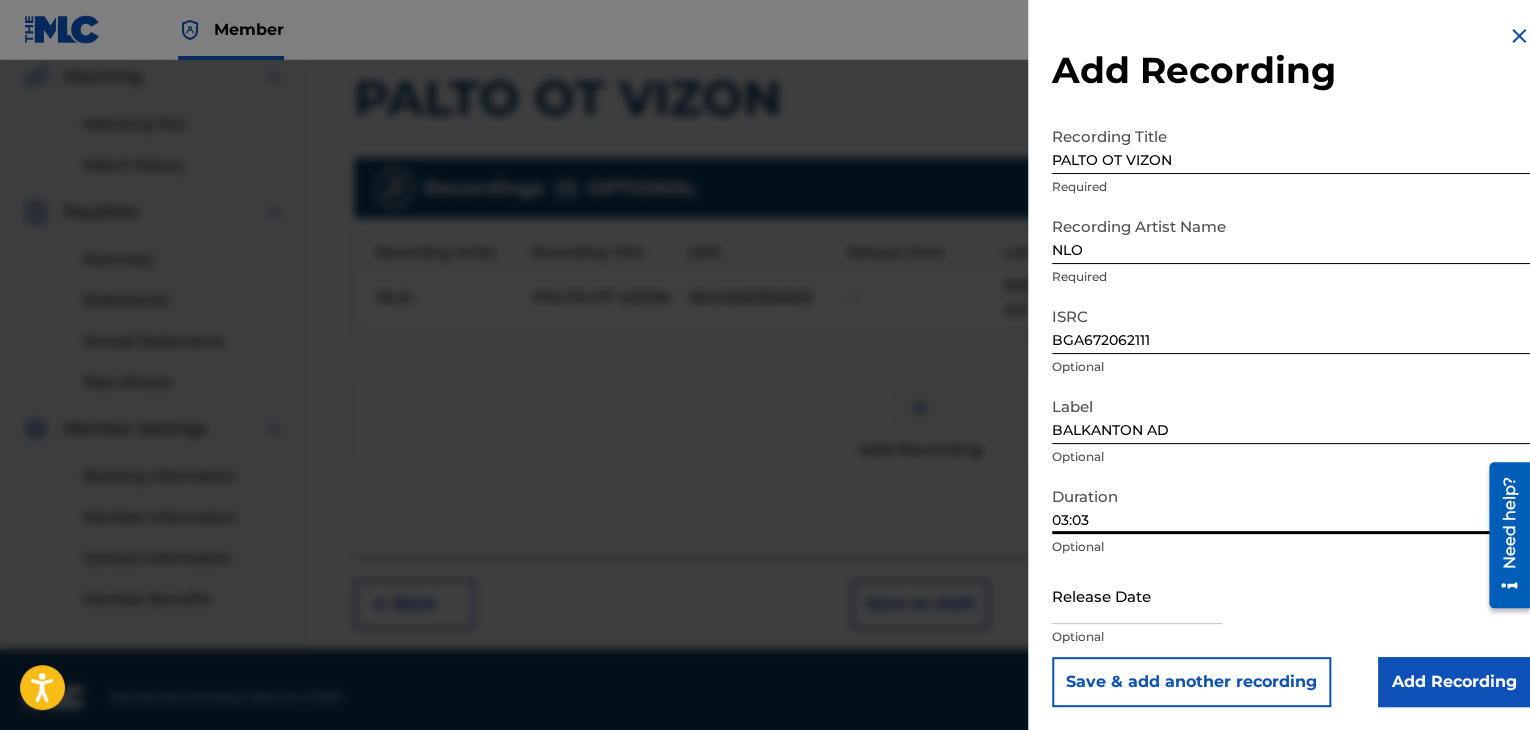 type on "03:03" 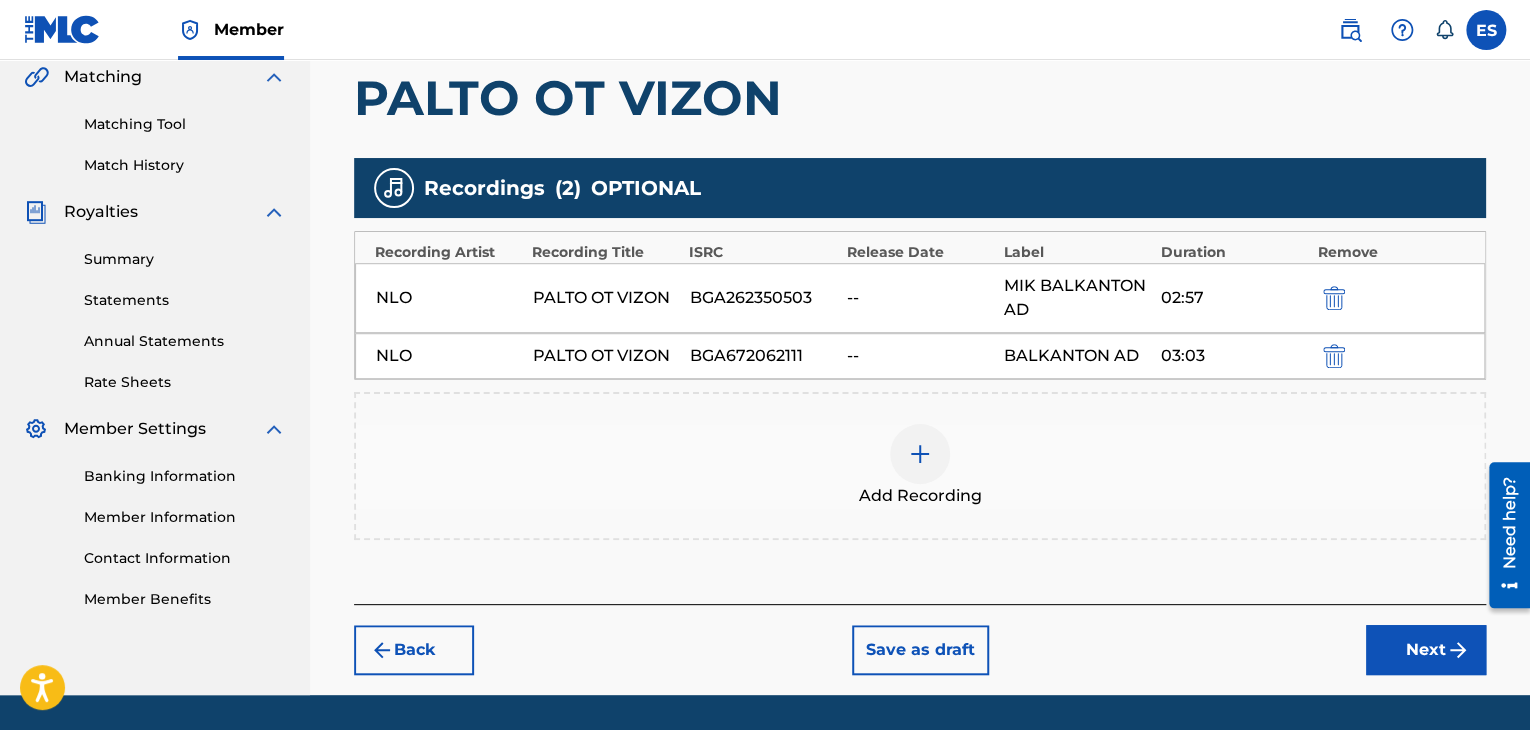 click on "Next" at bounding box center [1426, 650] 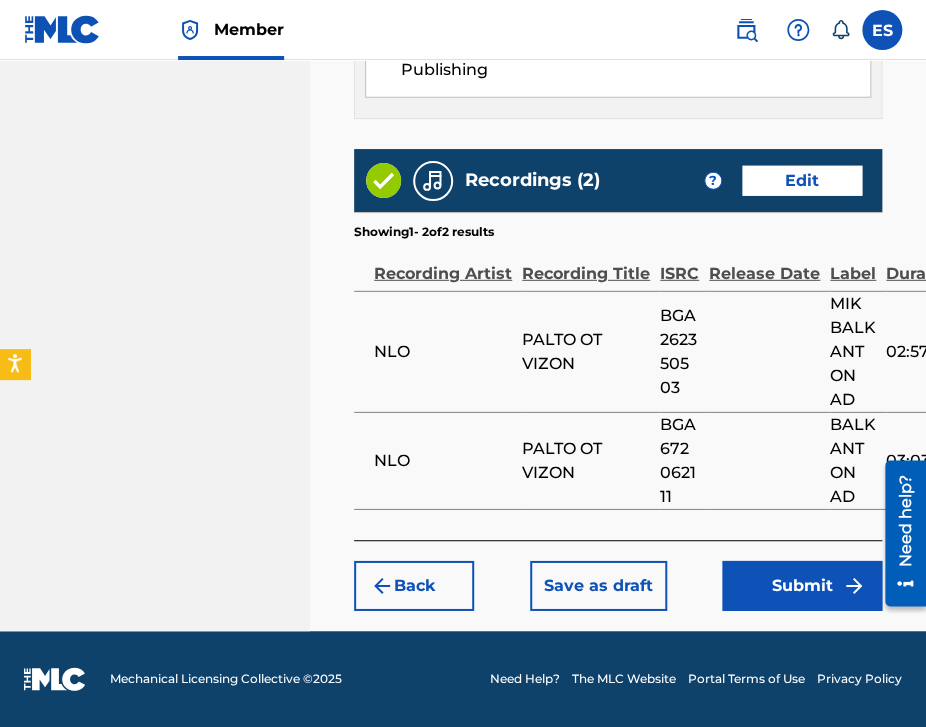 scroll, scrollTop: 1643, scrollLeft: 0, axis: vertical 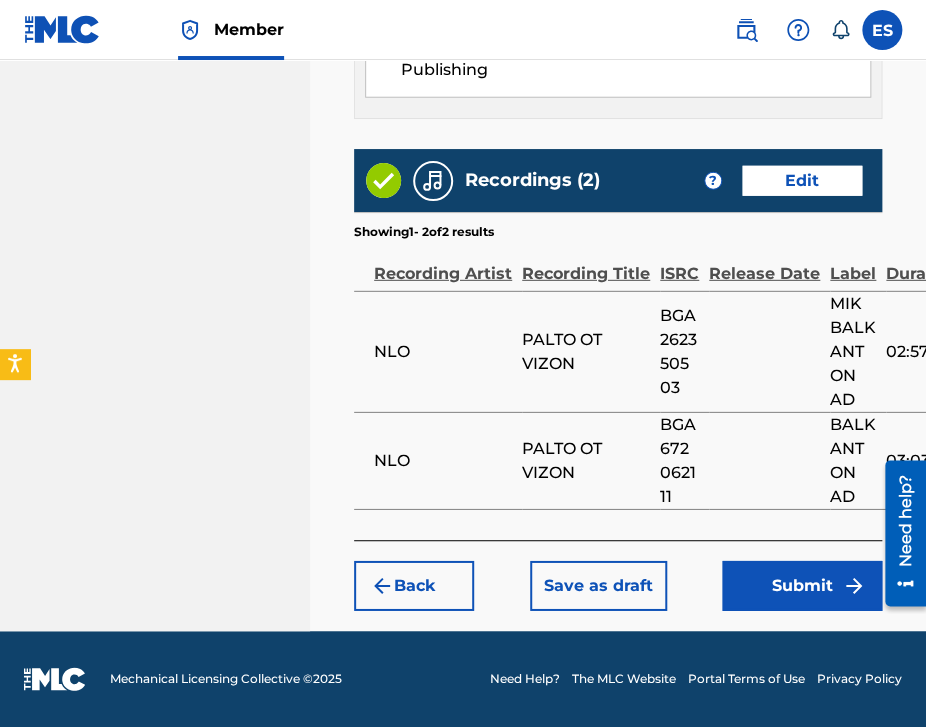click on "Submit" at bounding box center [802, 586] 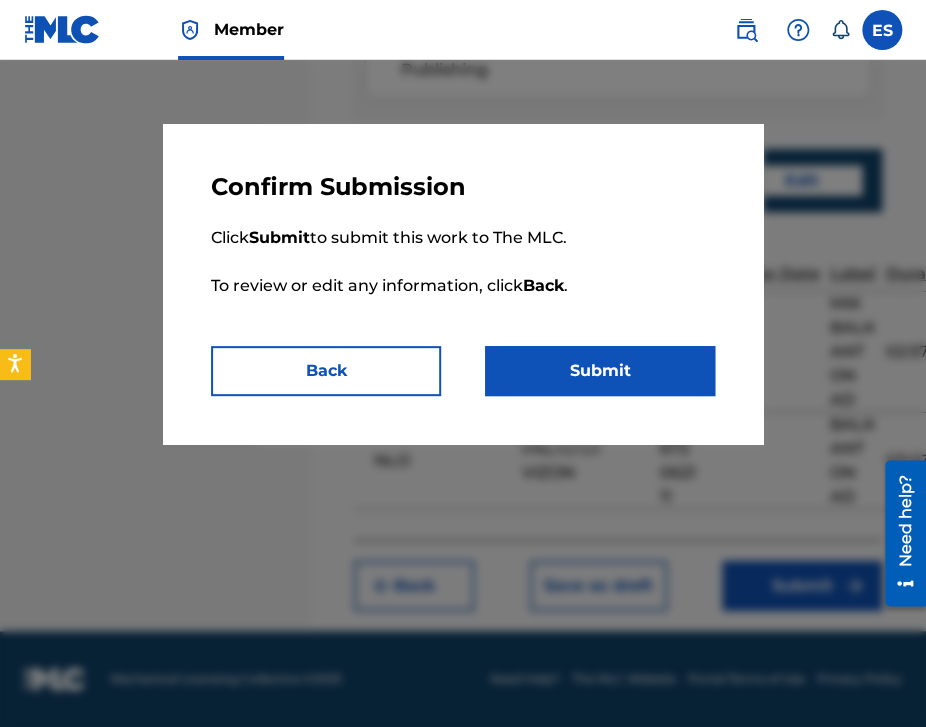 click on "Submit" at bounding box center [600, 371] 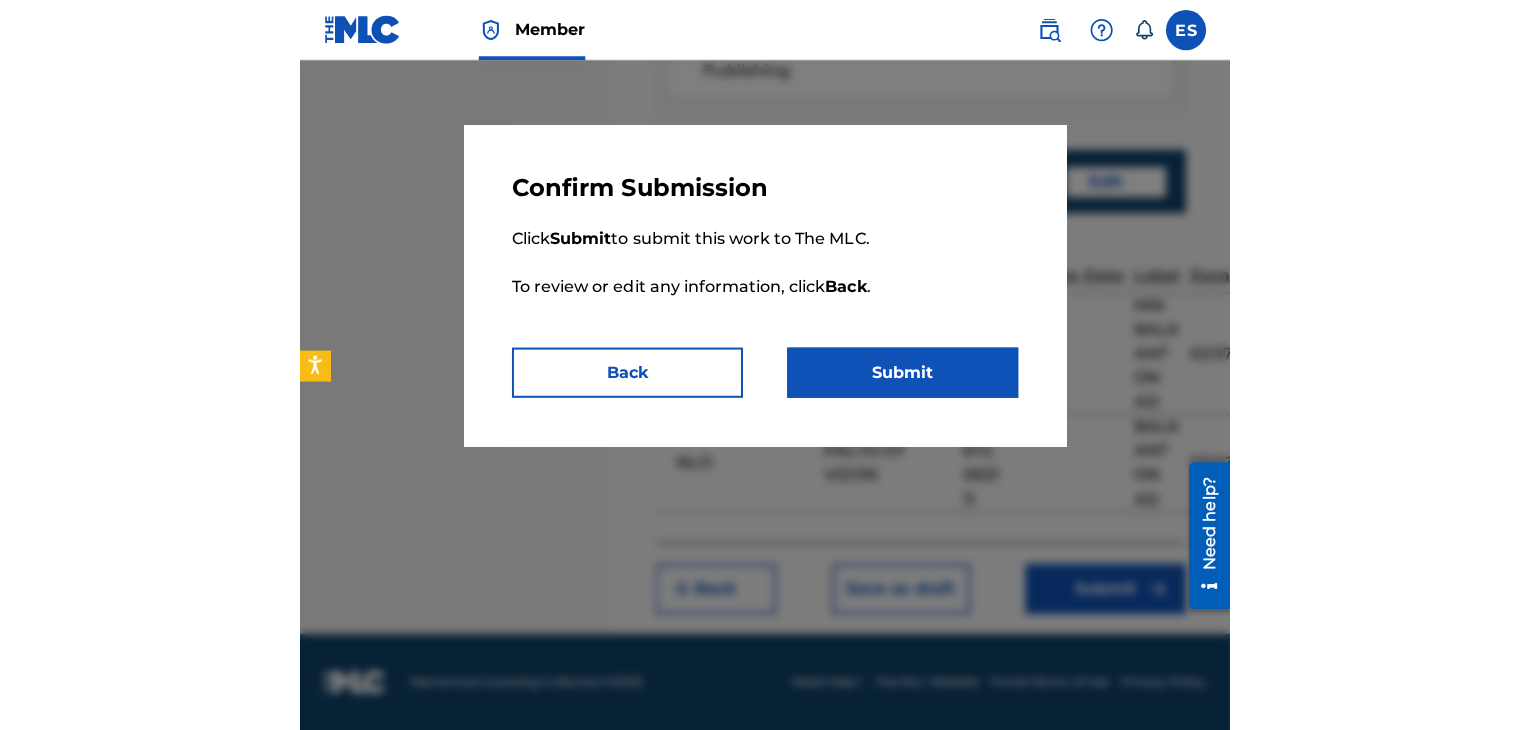 scroll, scrollTop: 0, scrollLeft: 0, axis: both 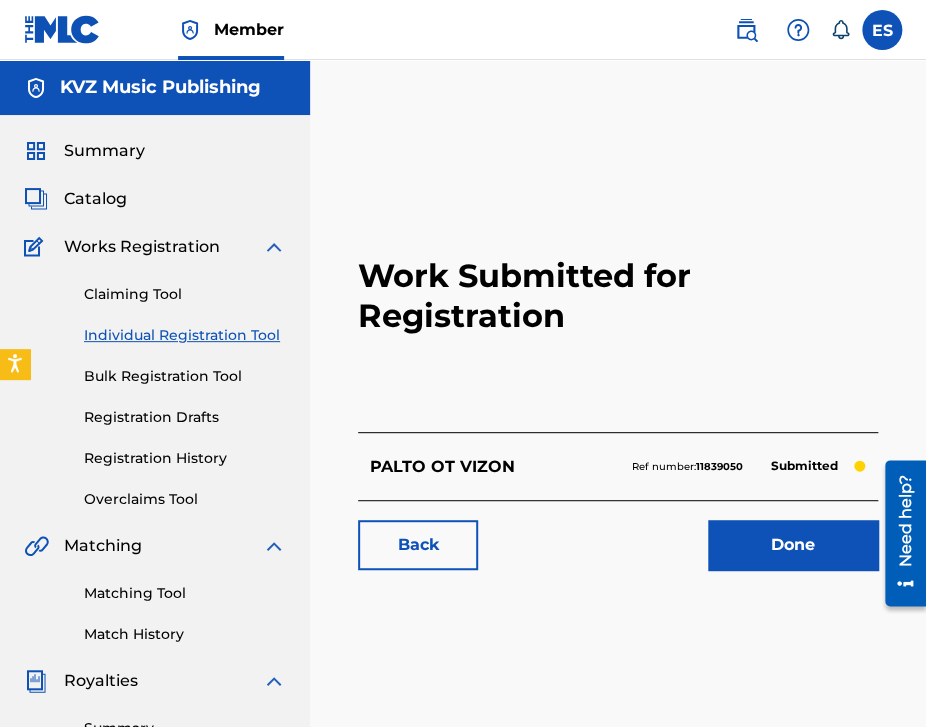 click on "Individual Registration Tool" at bounding box center [185, 335] 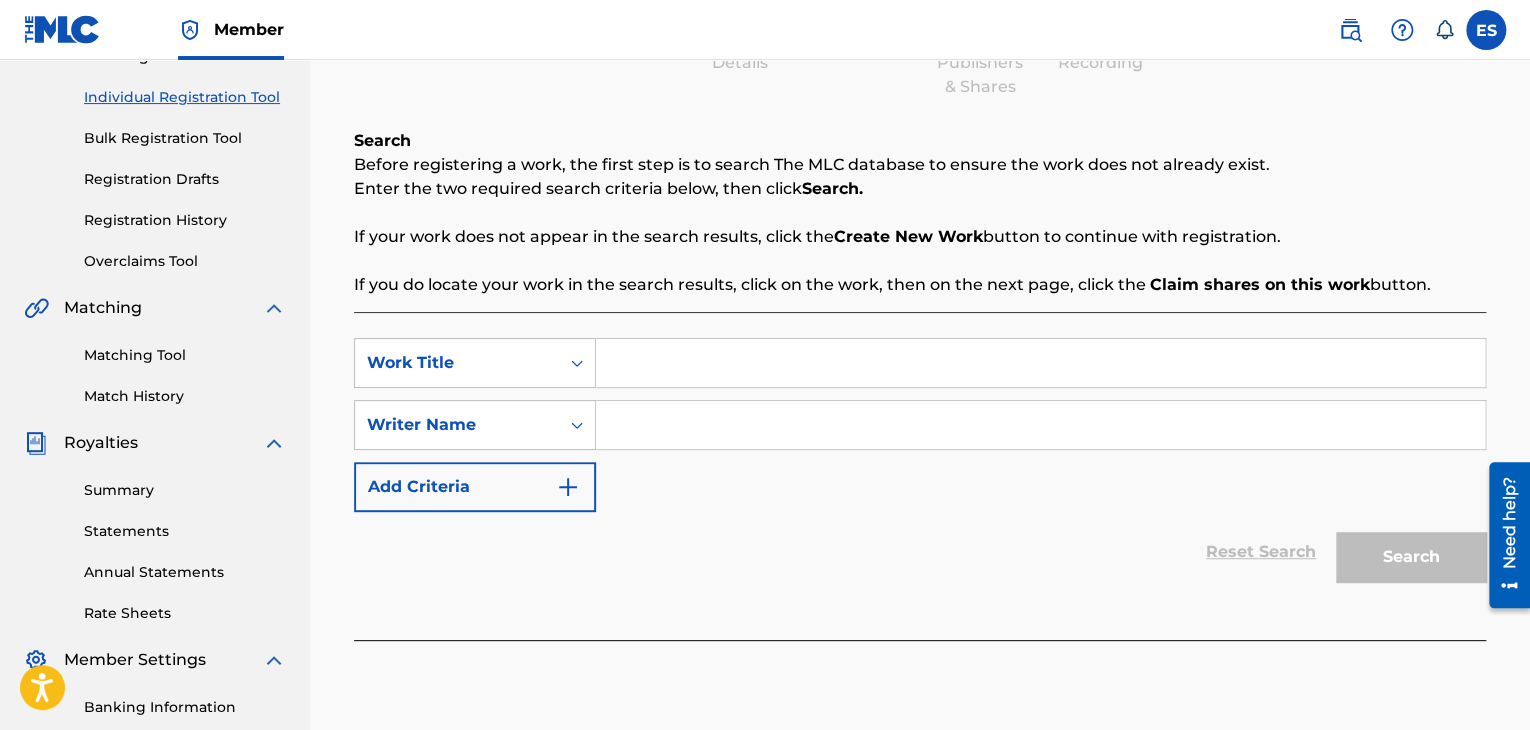 scroll, scrollTop: 300, scrollLeft: 0, axis: vertical 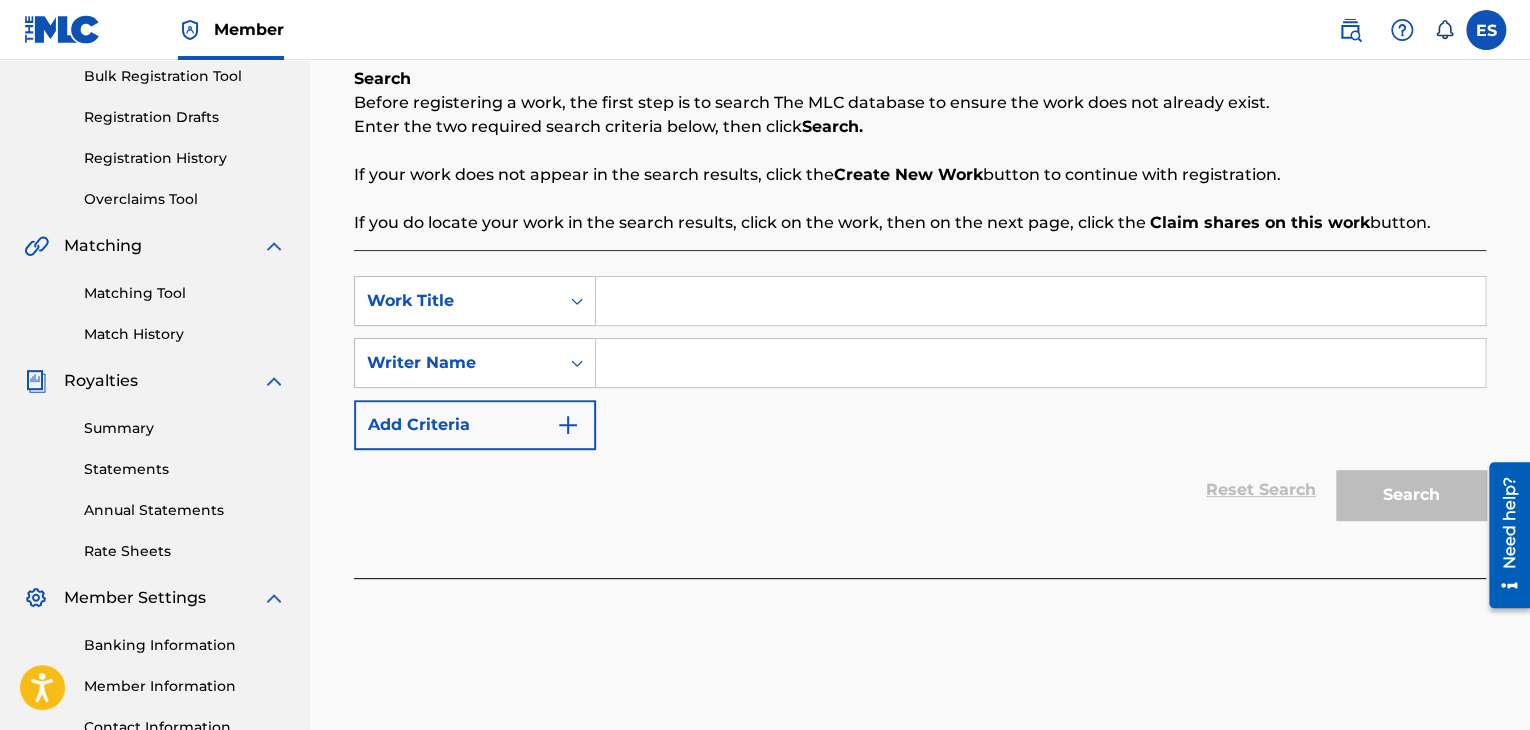 click at bounding box center [1040, 301] 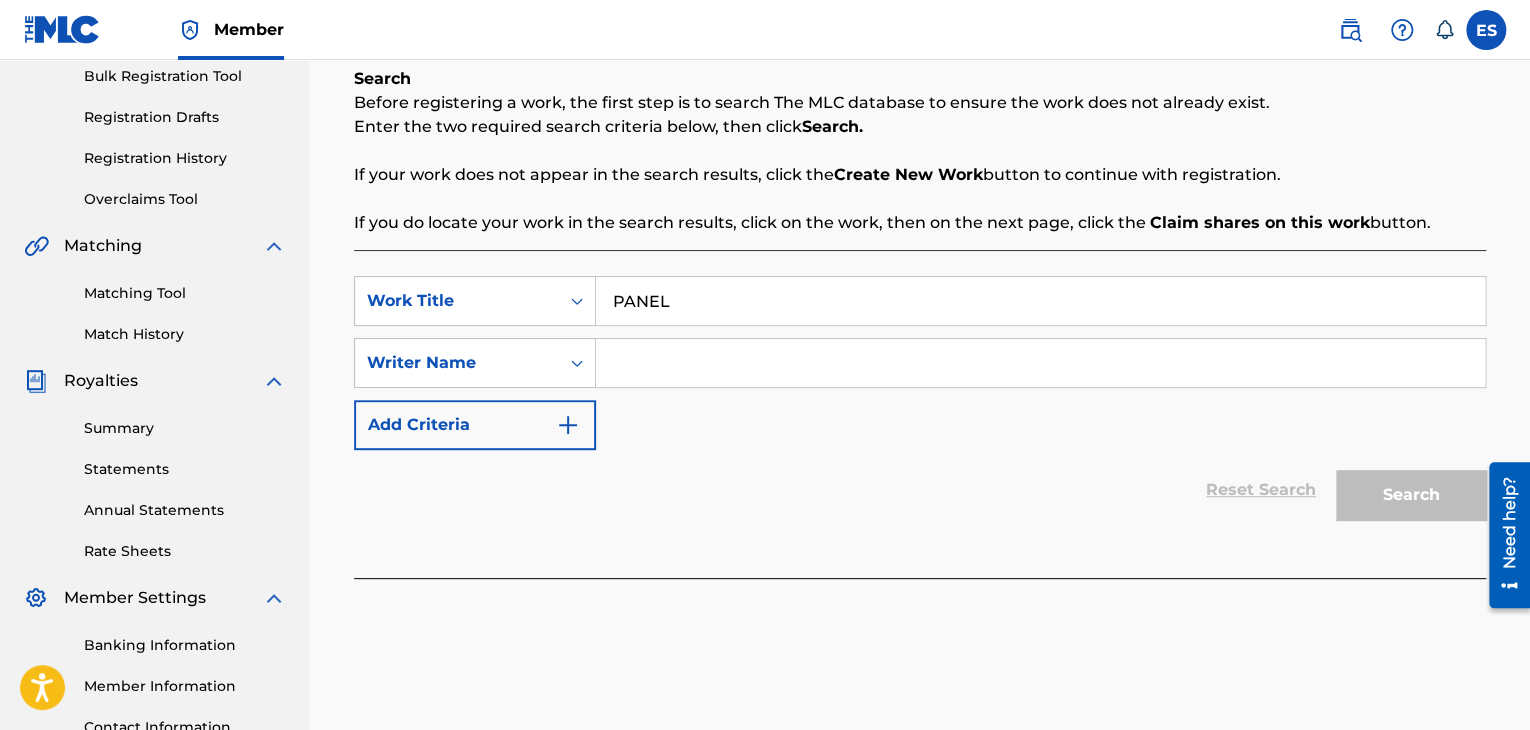 type on "PANEL" 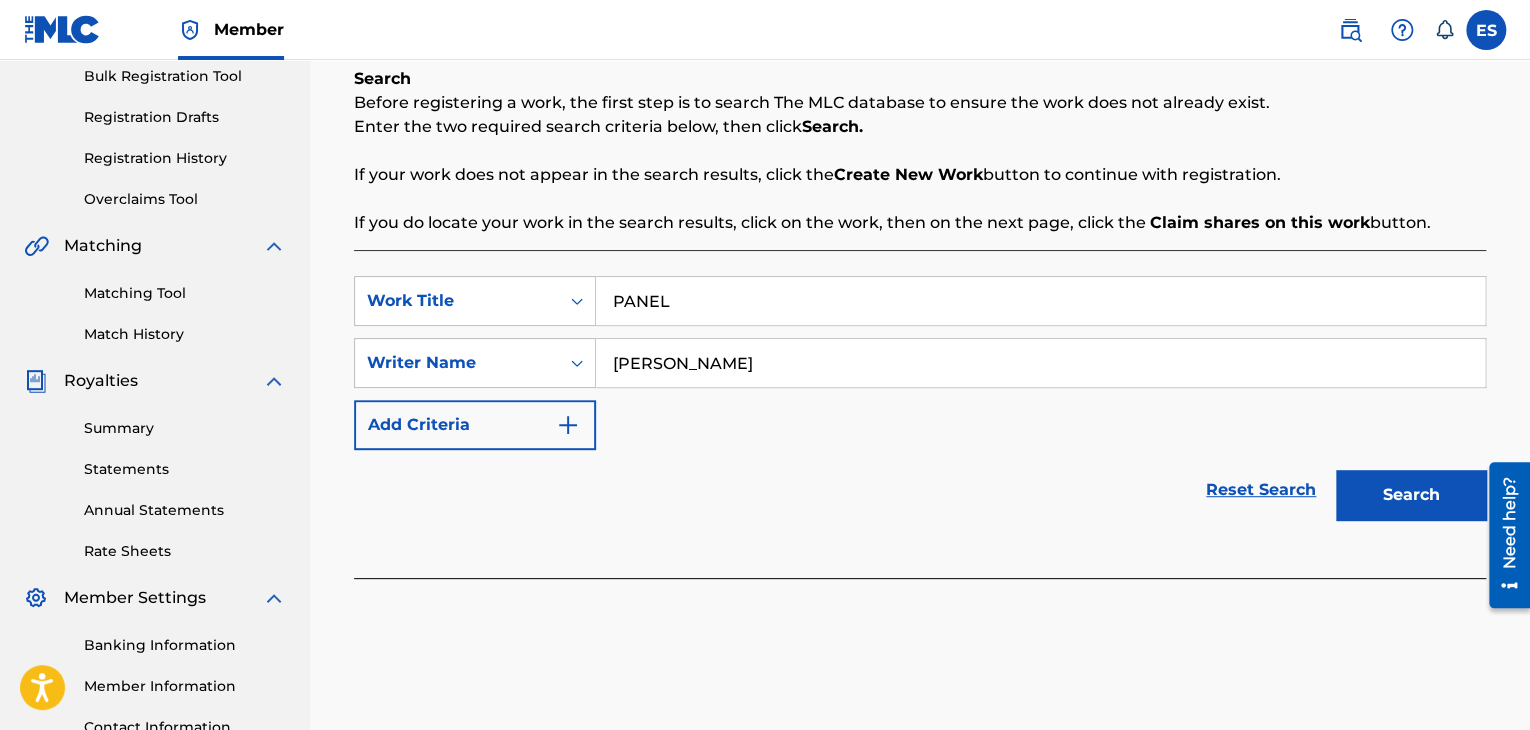 click on "Search" at bounding box center (1411, 495) 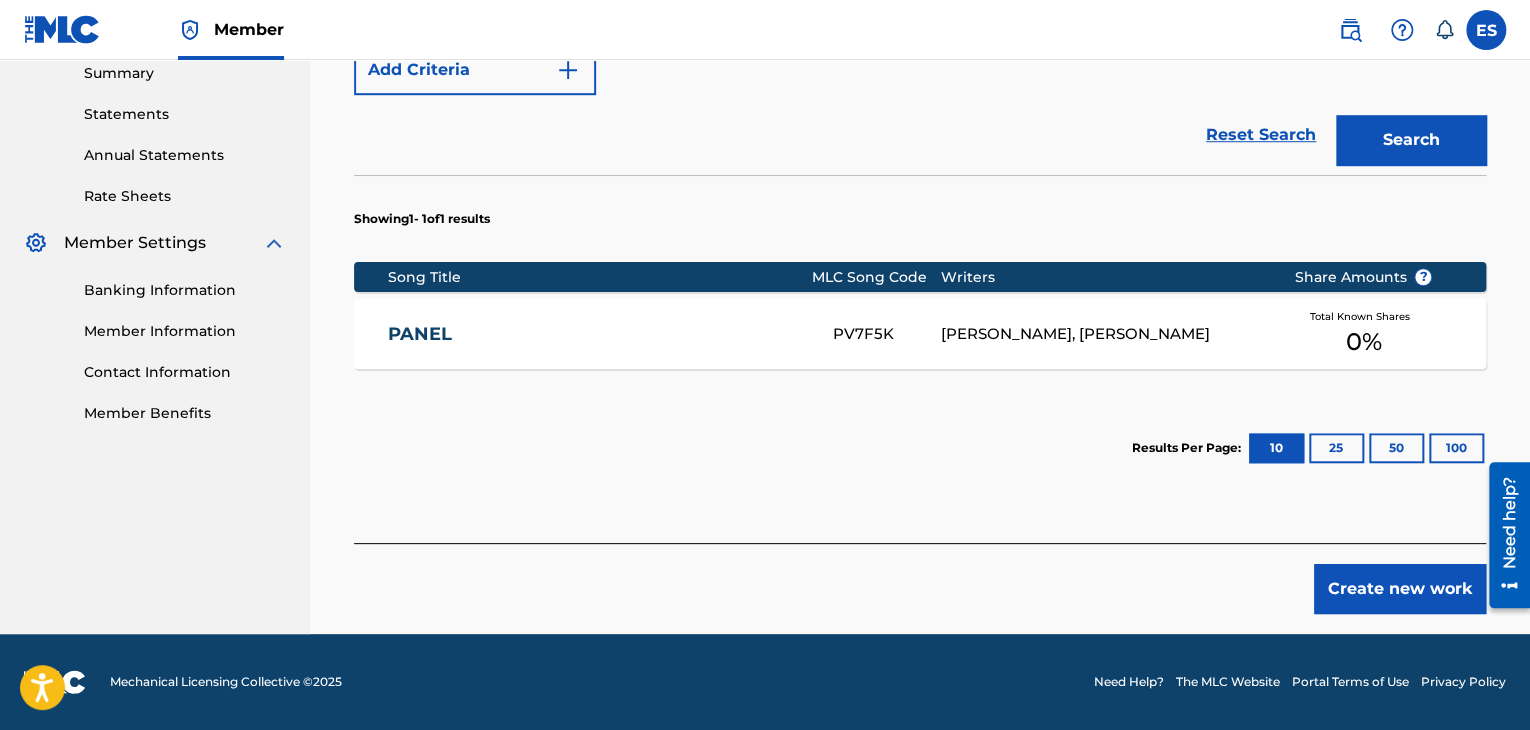 click on "Create new work" at bounding box center (1400, 589) 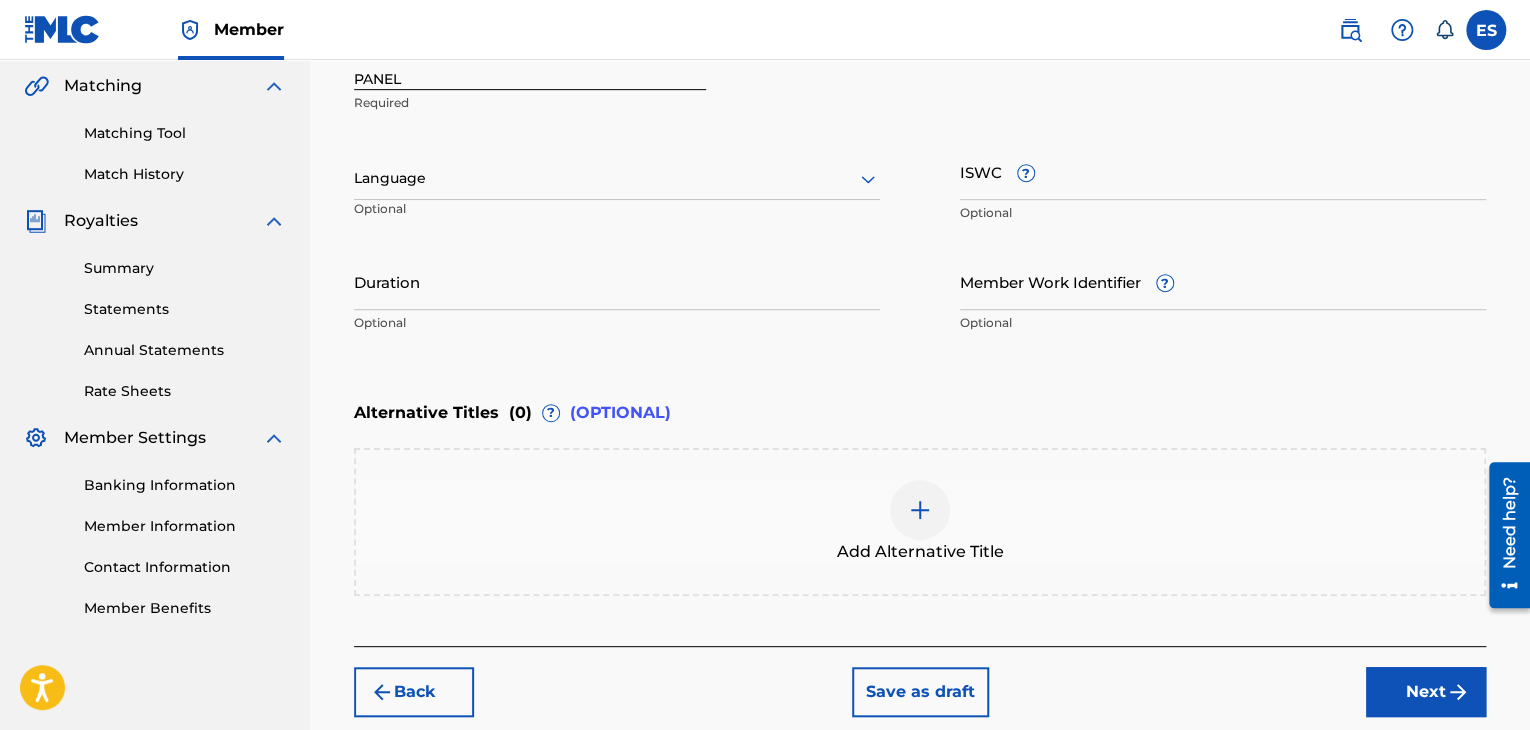 scroll, scrollTop: 361, scrollLeft: 0, axis: vertical 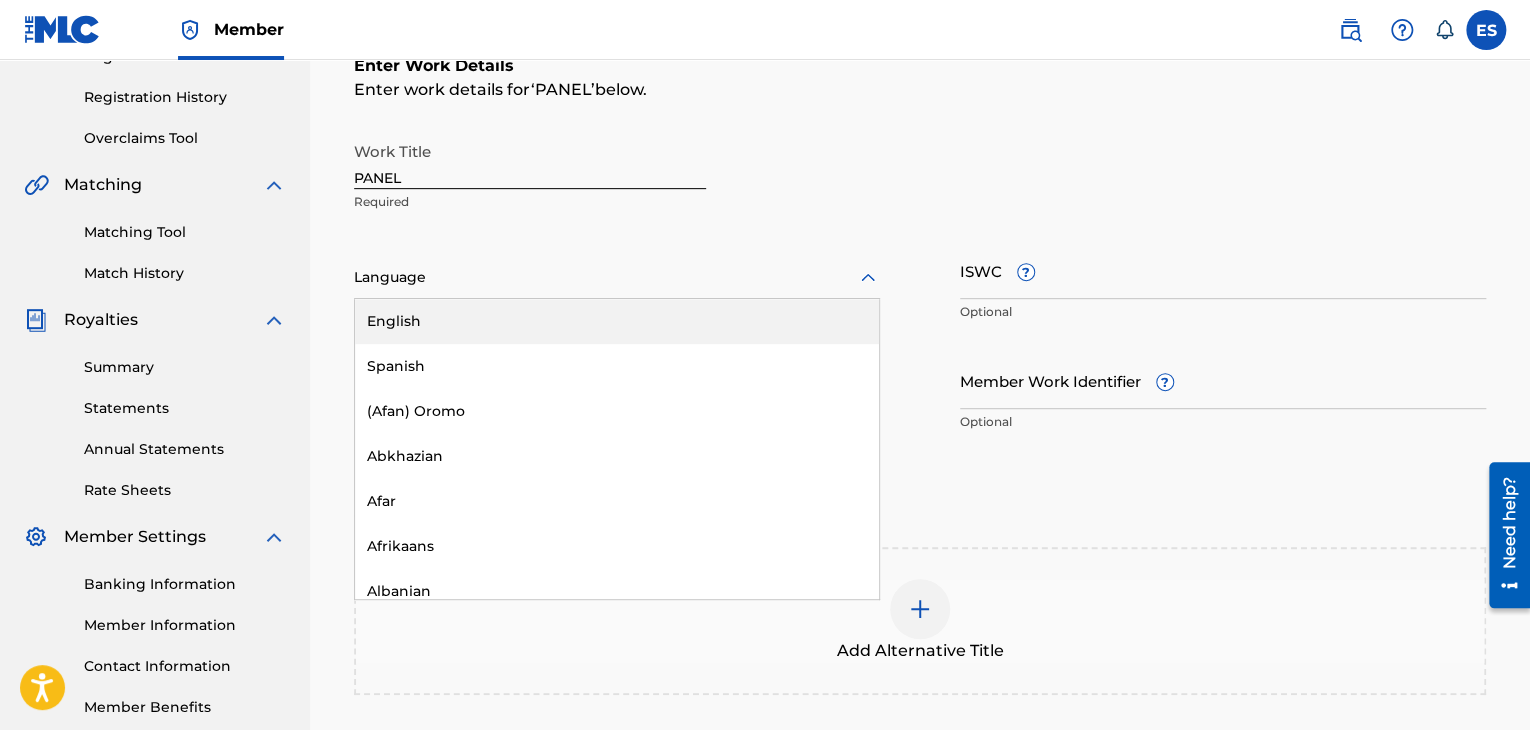 click at bounding box center [617, 277] 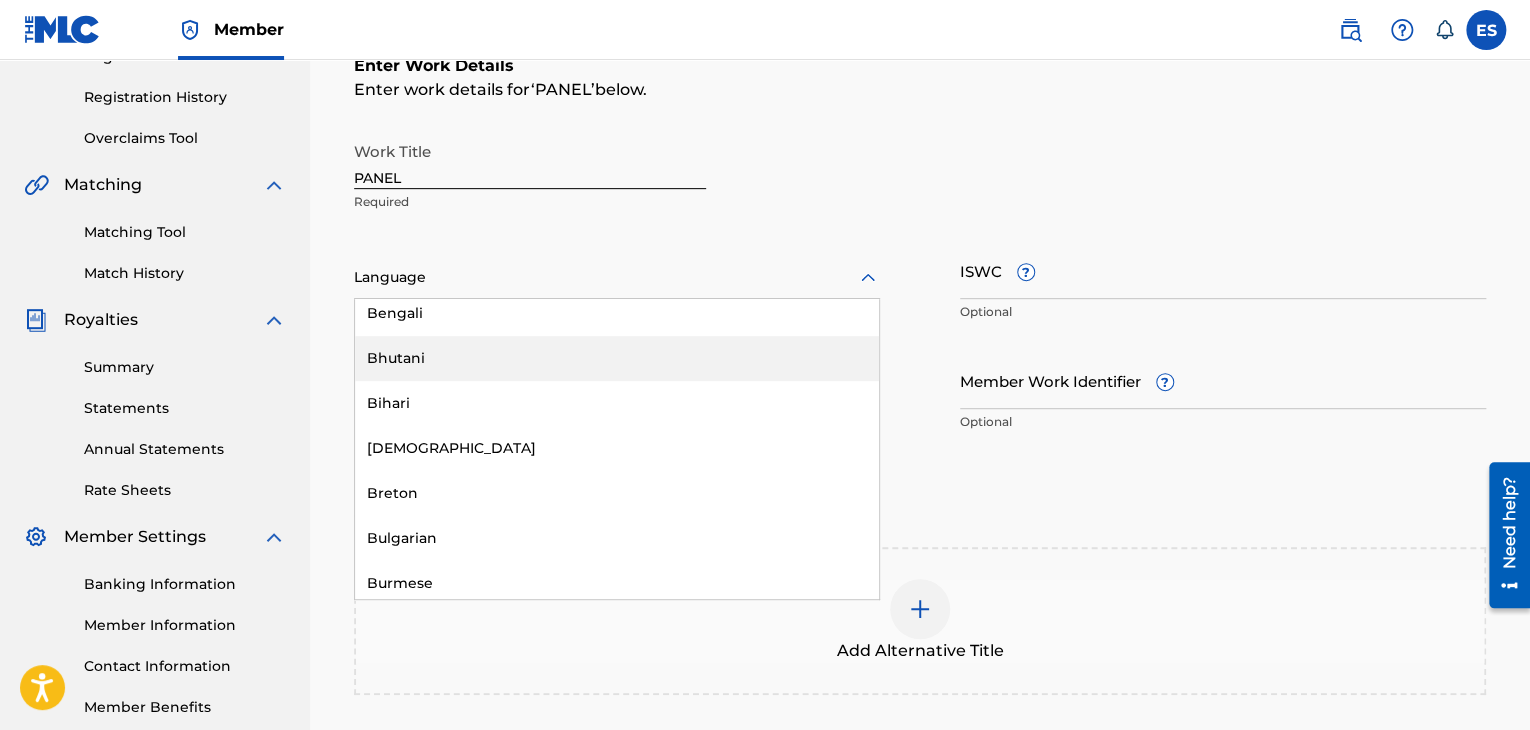 scroll, scrollTop: 800, scrollLeft: 0, axis: vertical 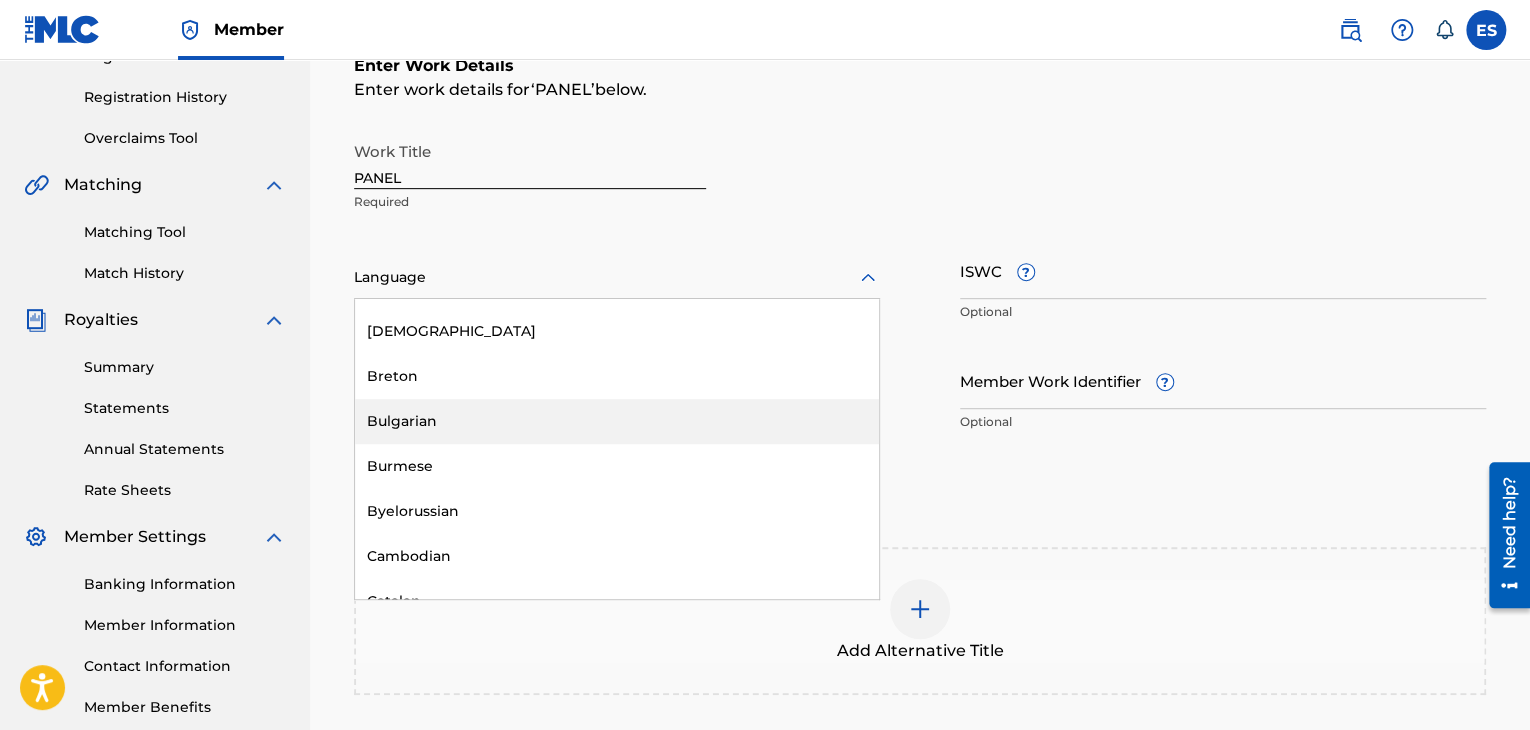 click on "Bulgarian" at bounding box center [617, 421] 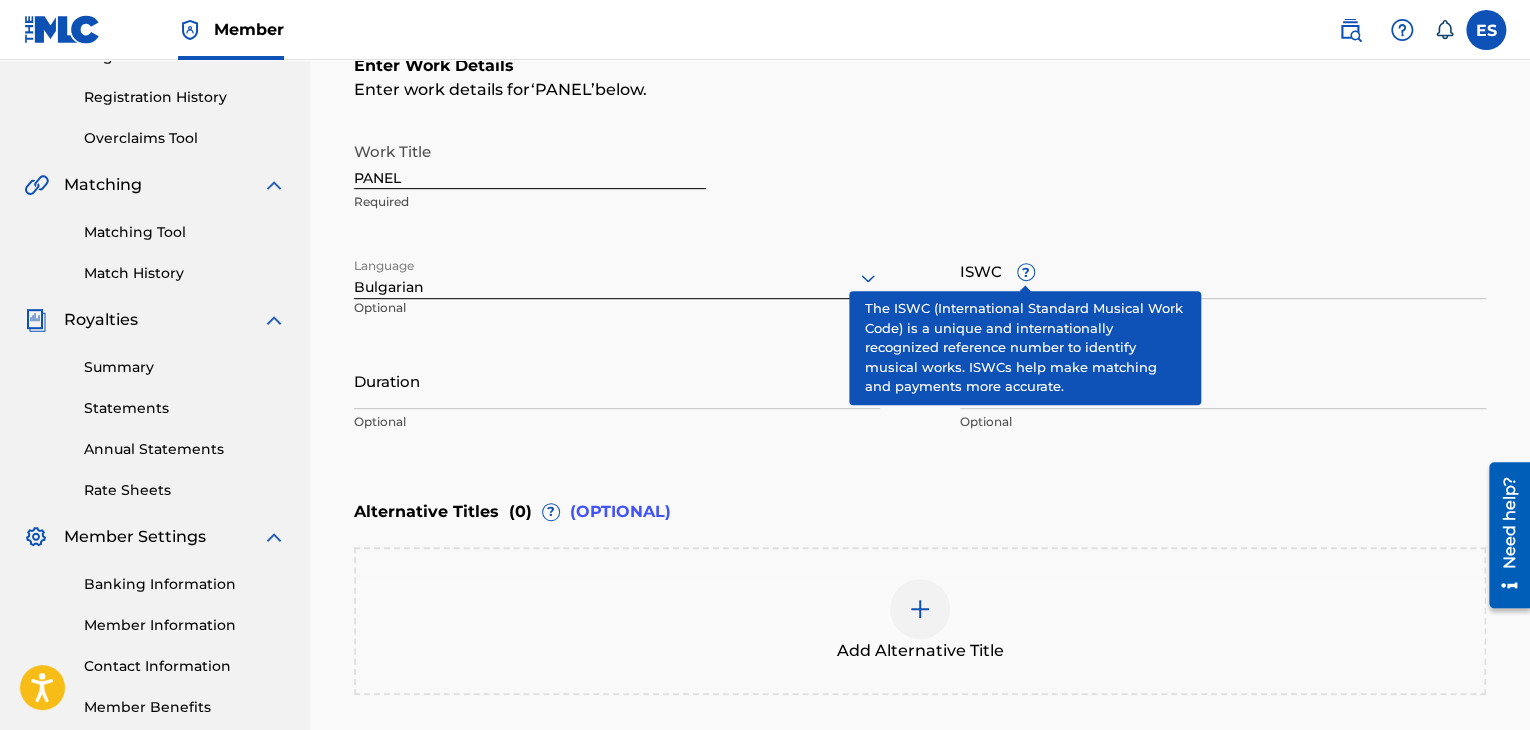 click on "?" at bounding box center (1026, 272) 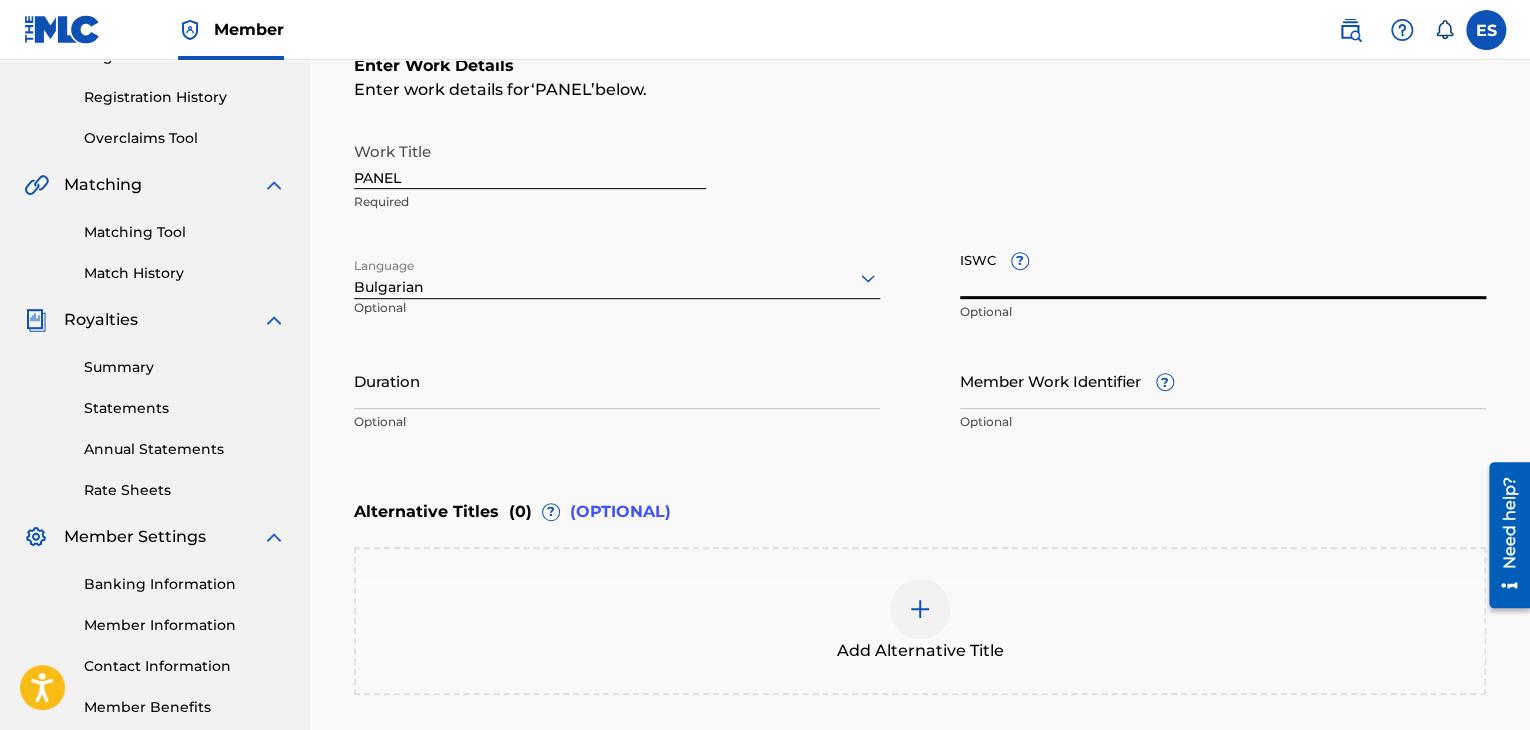 paste on "T9152806207" 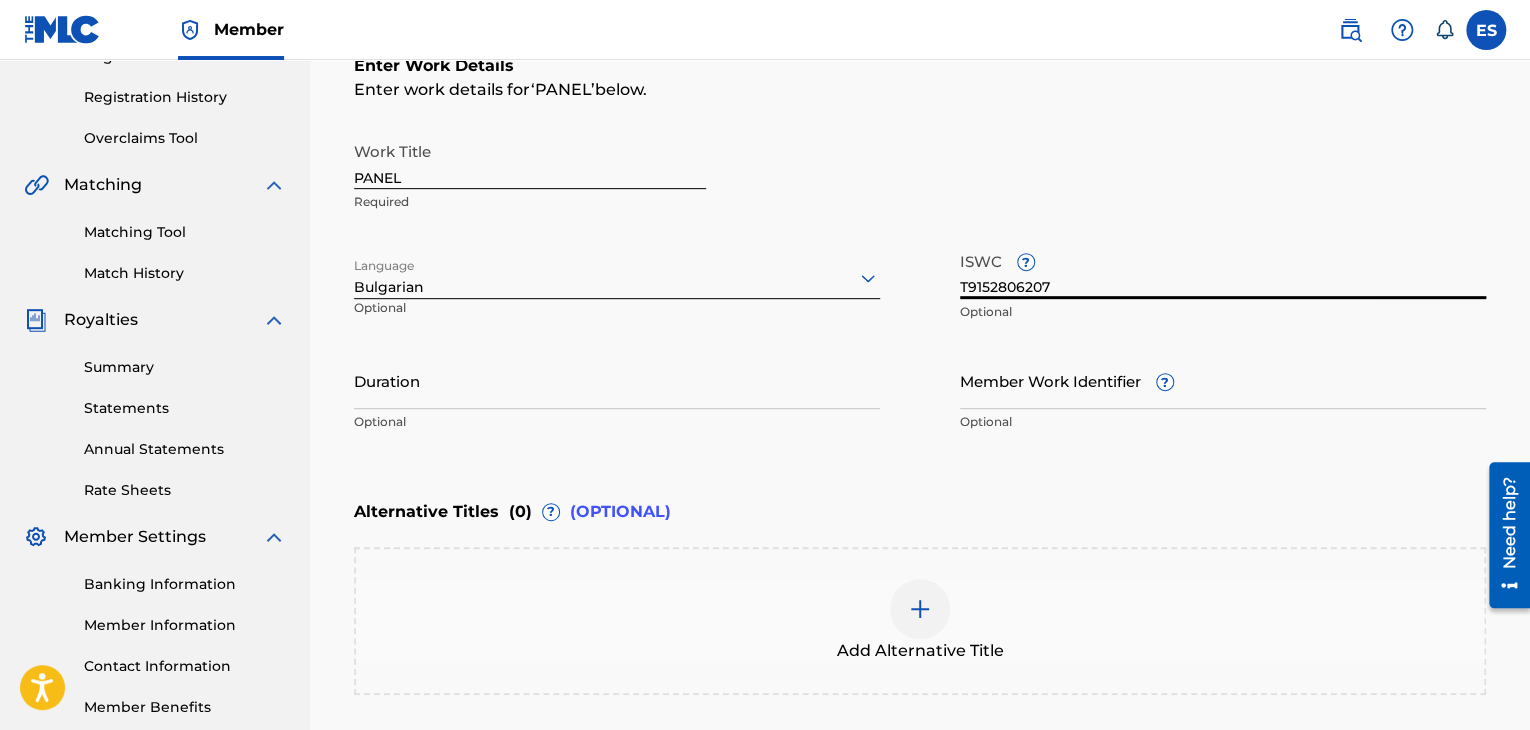 type on "T9152806207" 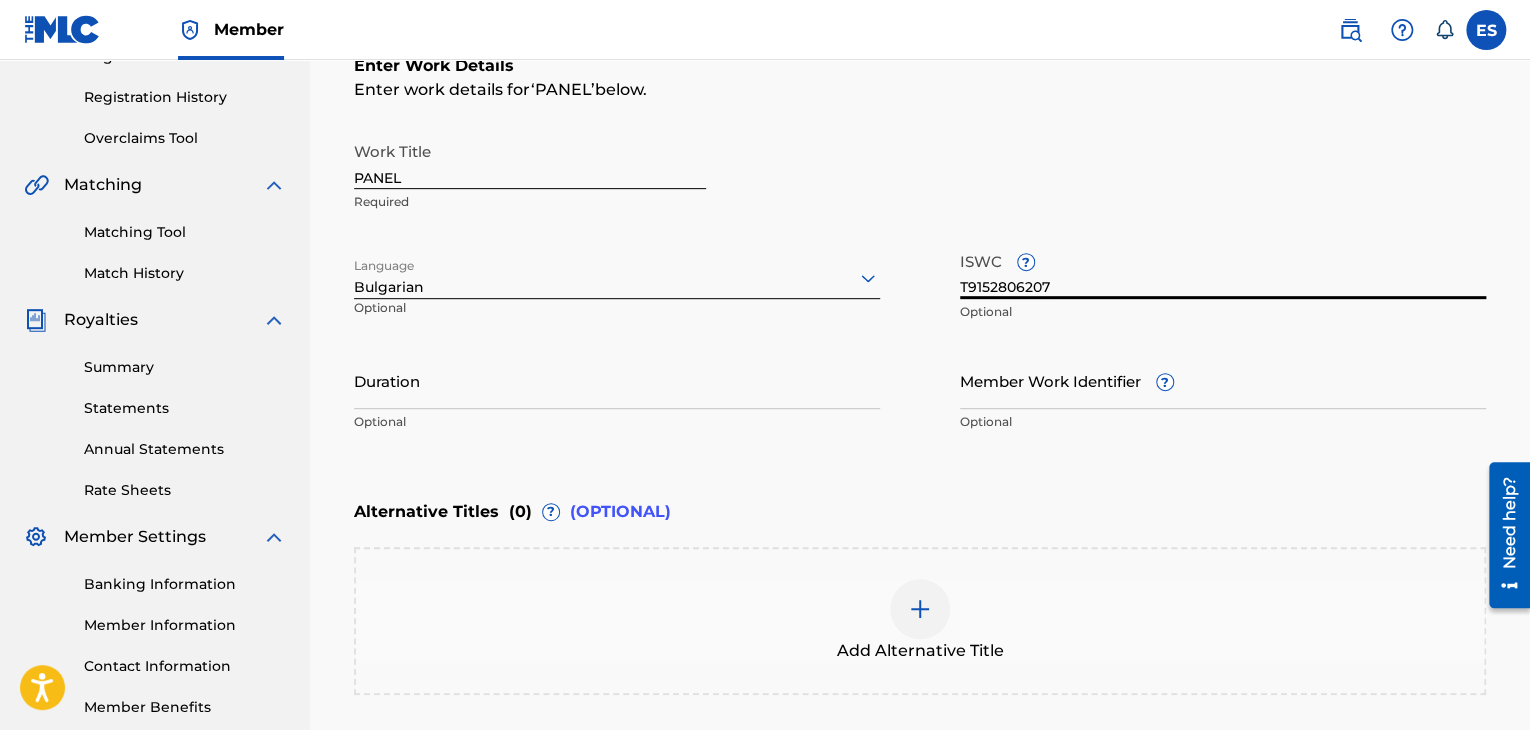 click on "Duration" at bounding box center (617, 380) 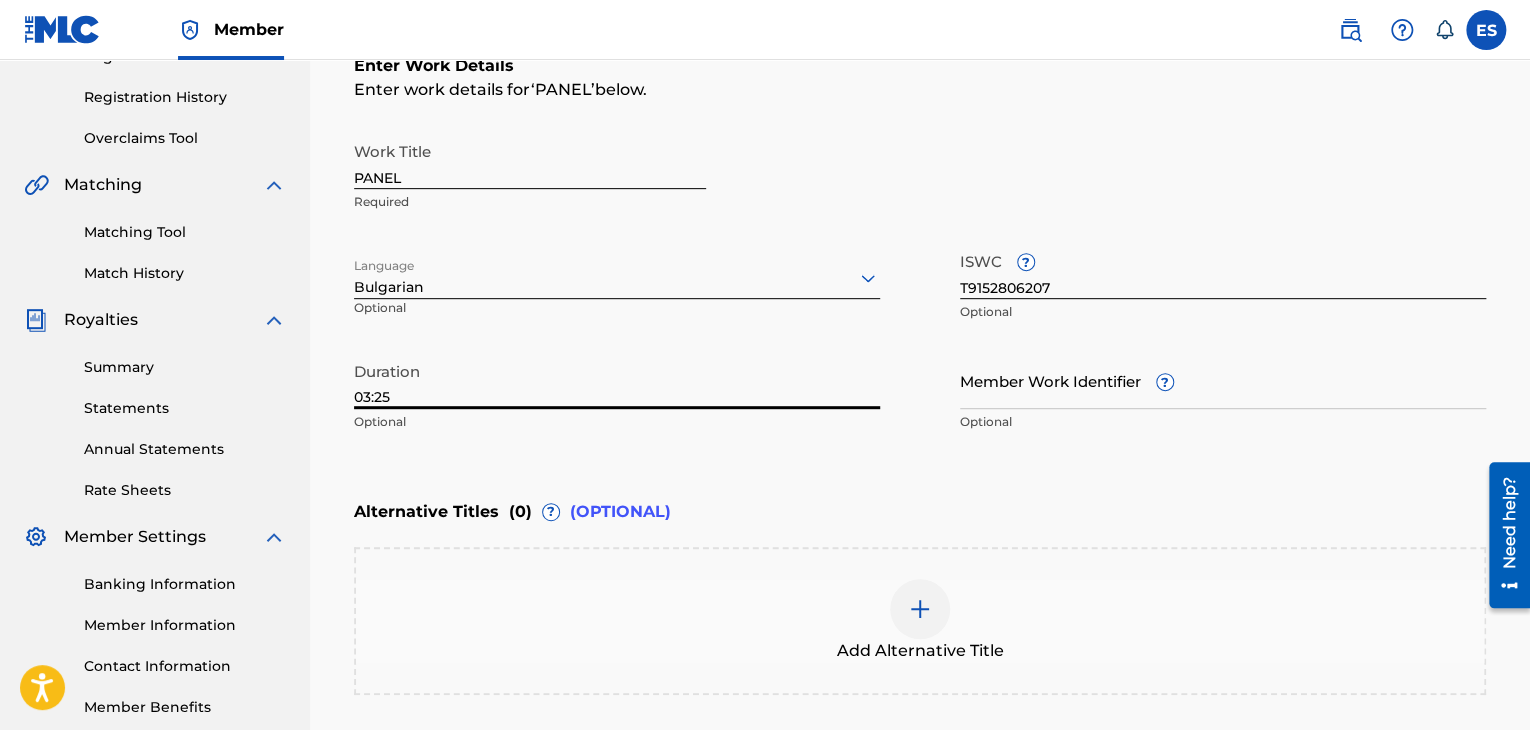 type on "03:25" 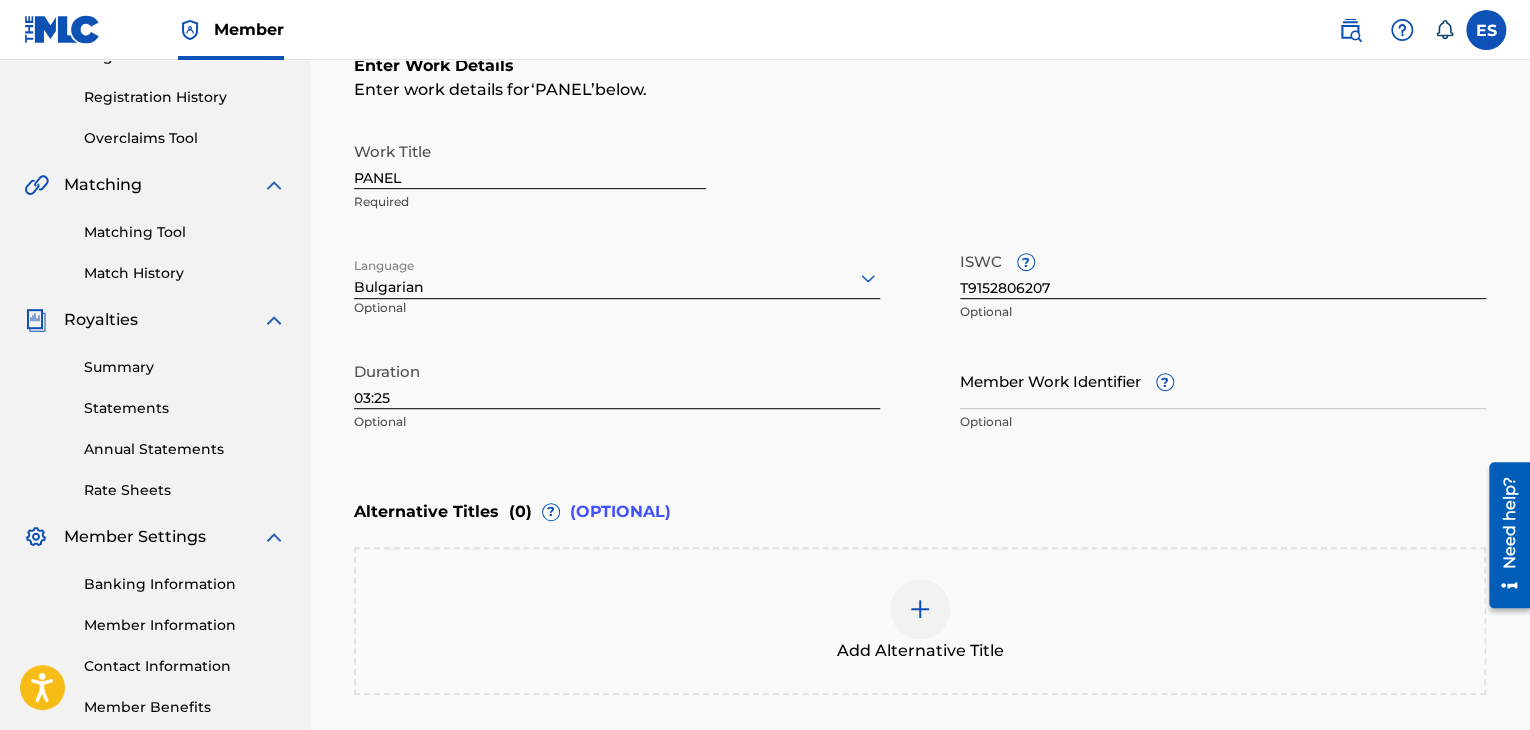 click at bounding box center (920, 609) 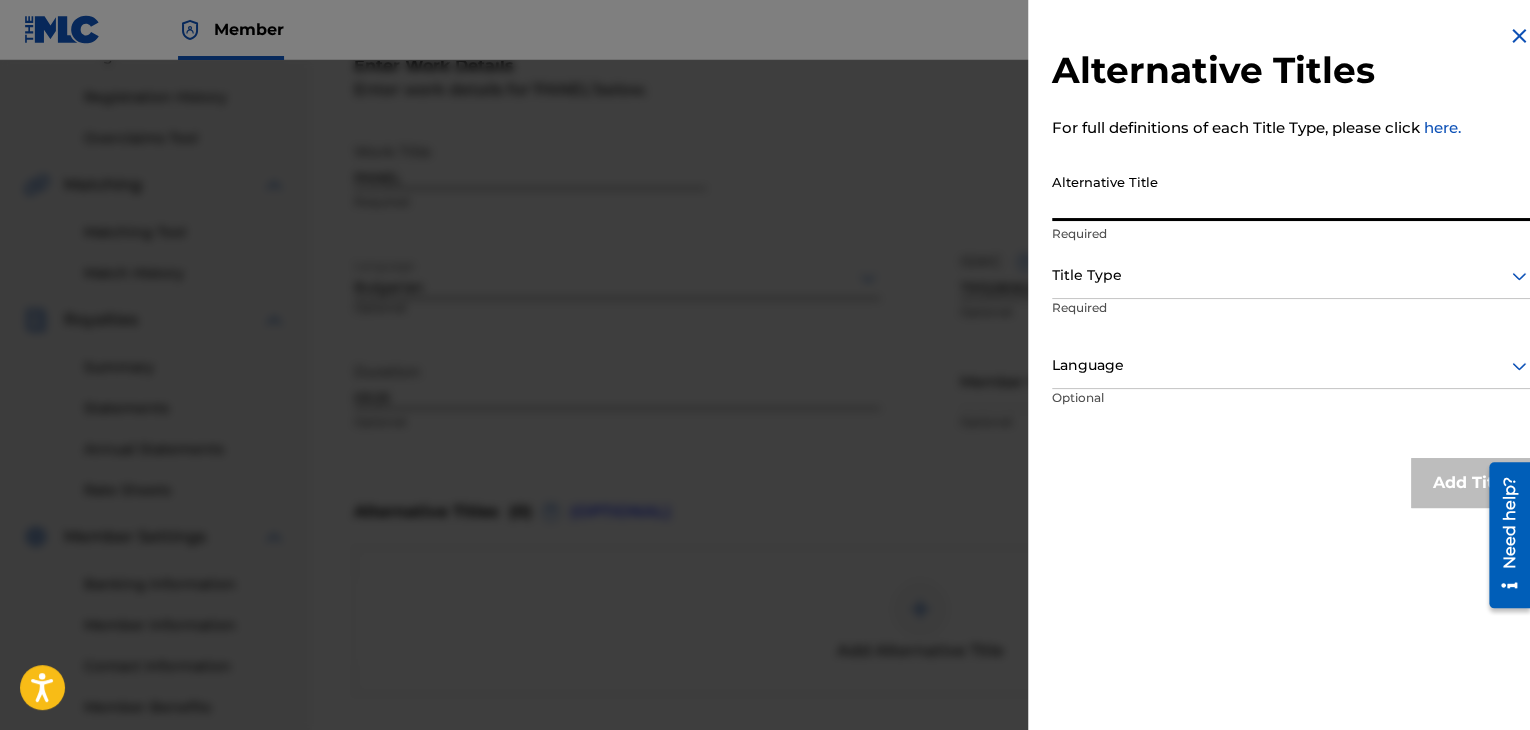 click on "Alternative Title" at bounding box center [1291, 192] 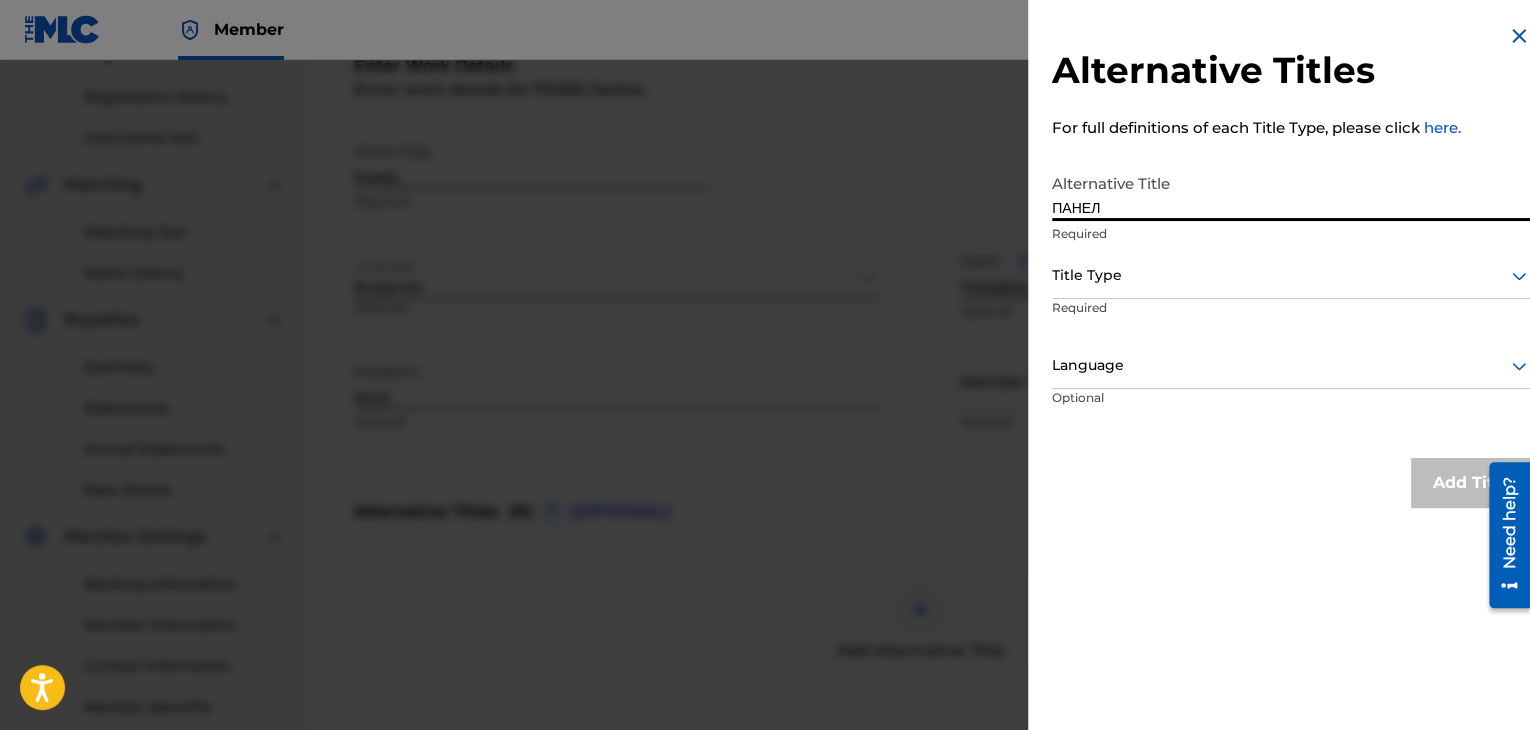 type on "ПАНЕЛ" 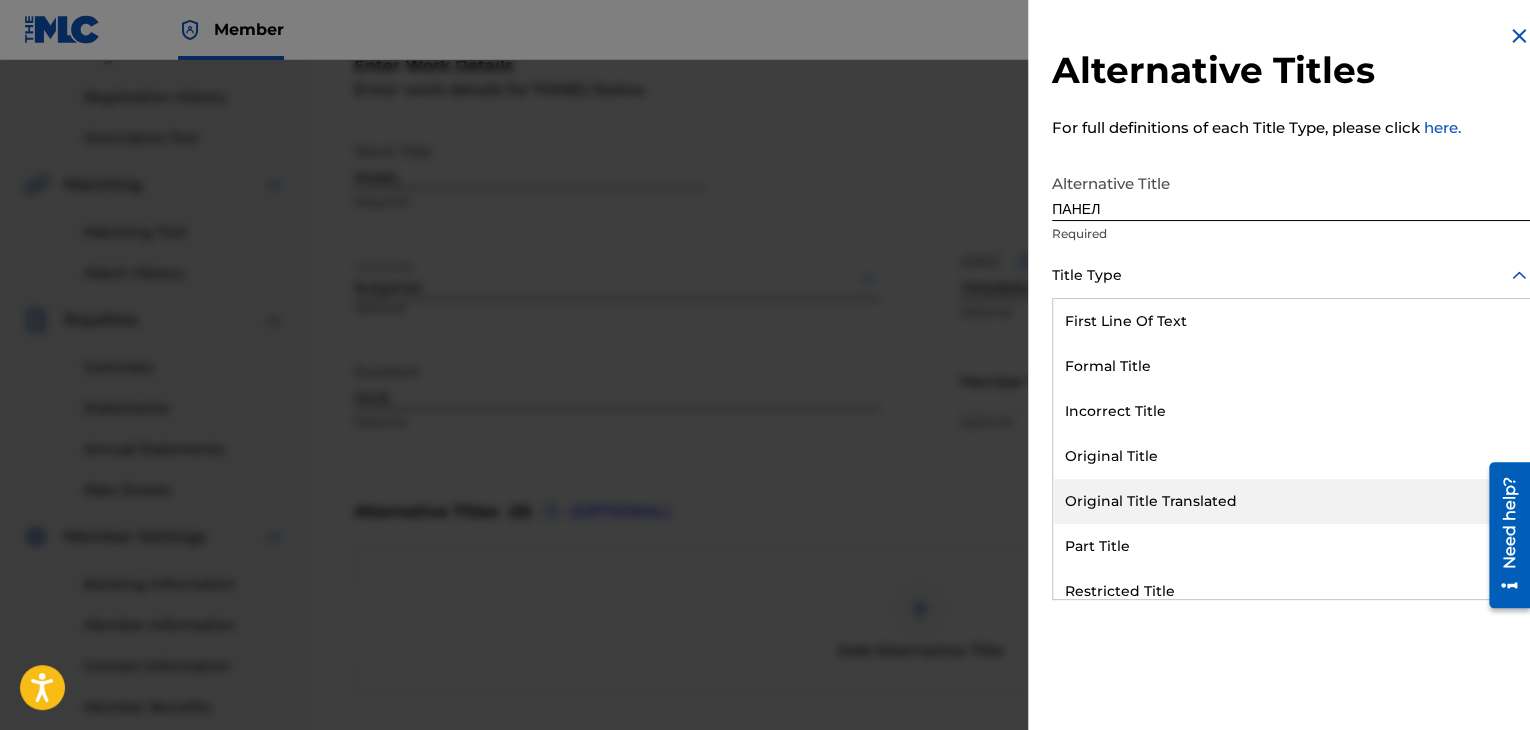 click on "Original Title Translated" at bounding box center (1291, 501) 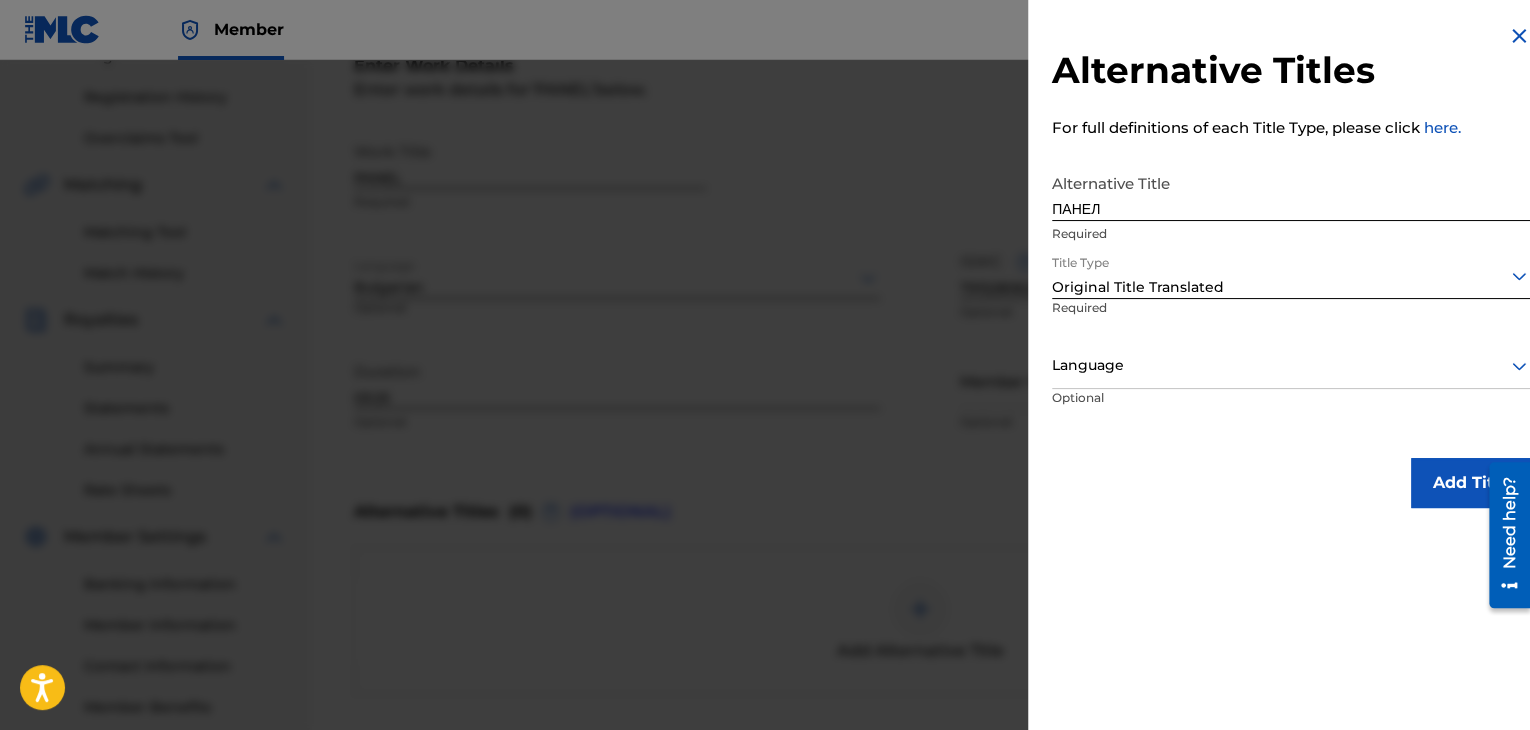 click on "Language" at bounding box center [1291, 366] 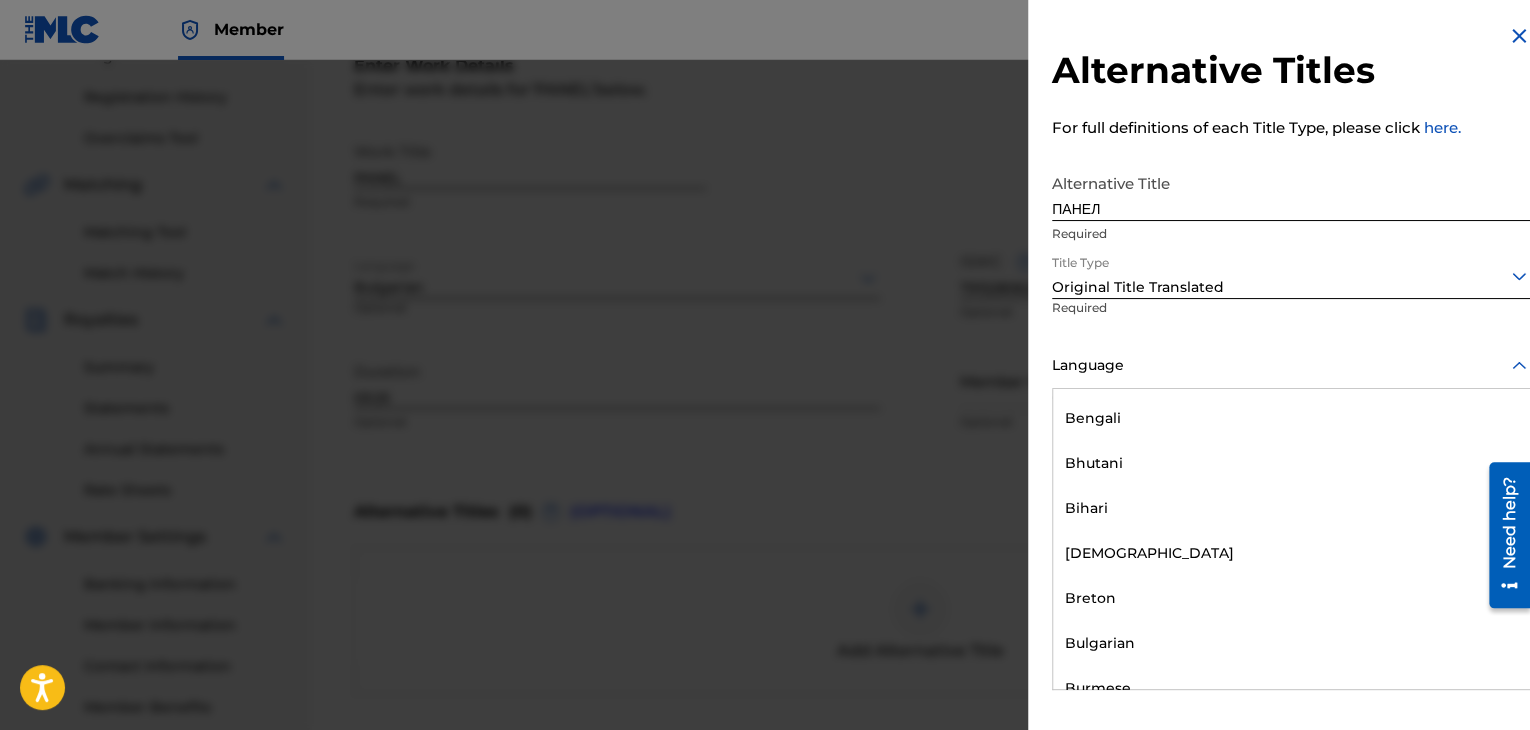 scroll, scrollTop: 700, scrollLeft: 0, axis: vertical 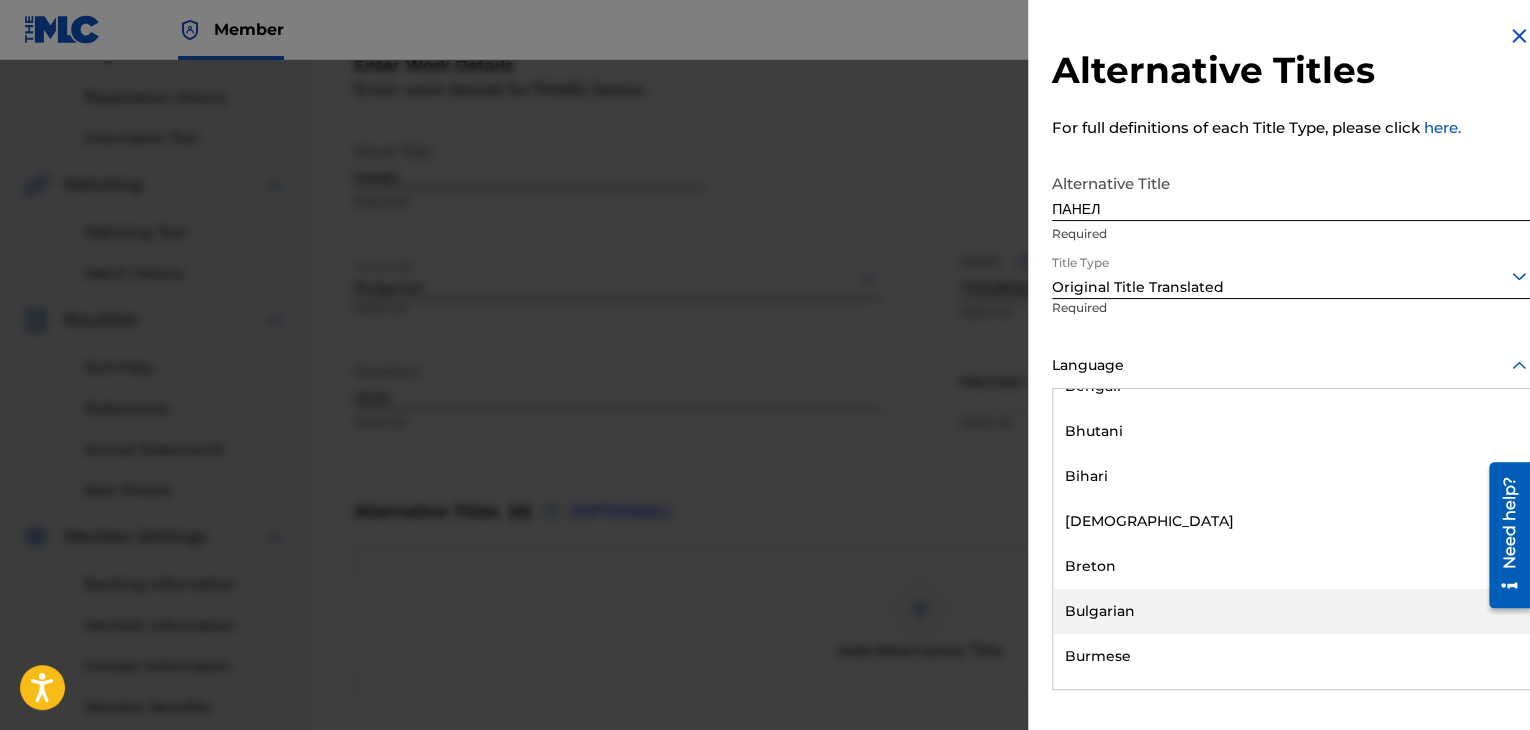 click on "Bulgarian" at bounding box center [1291, 611] 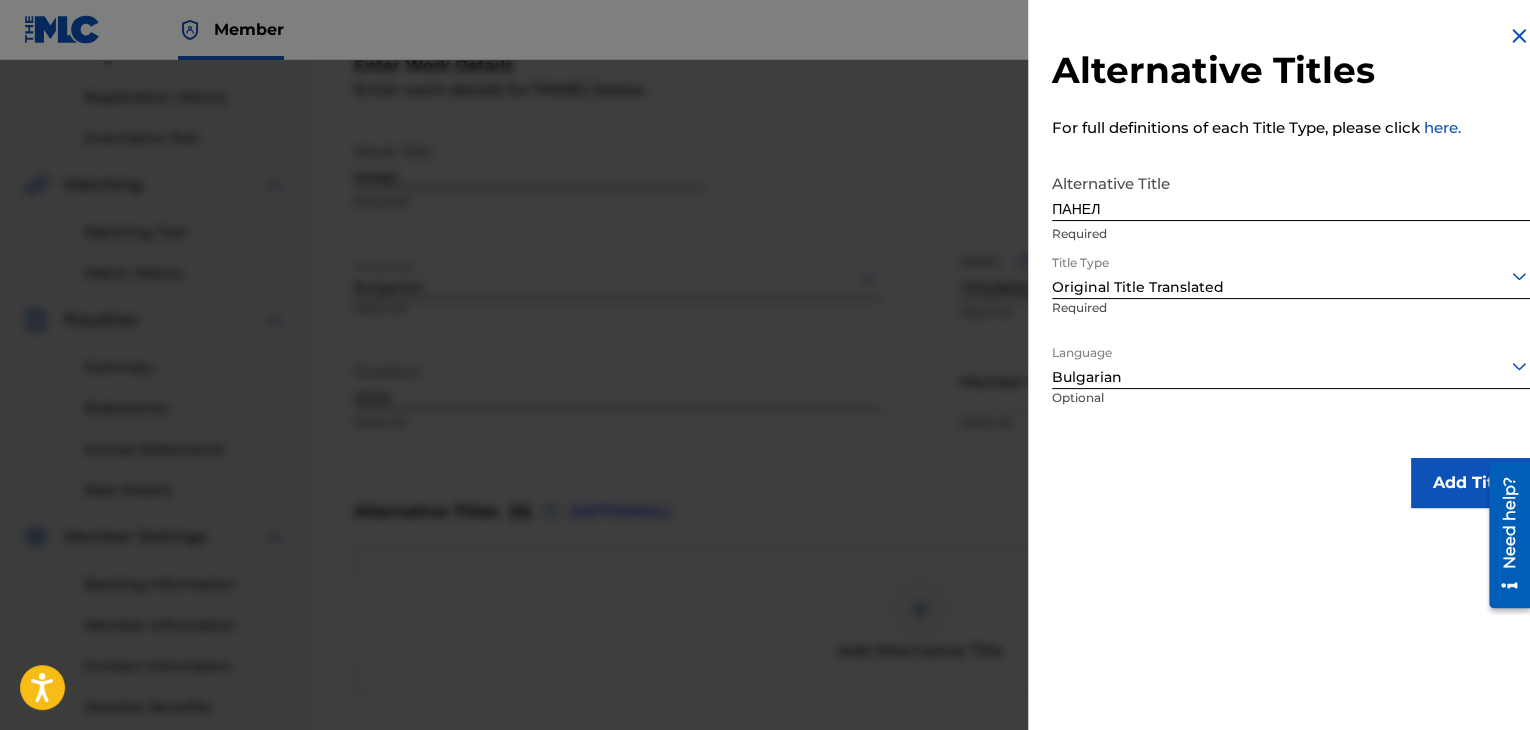 click on "Add Title" at bounding box center (1471, 483) 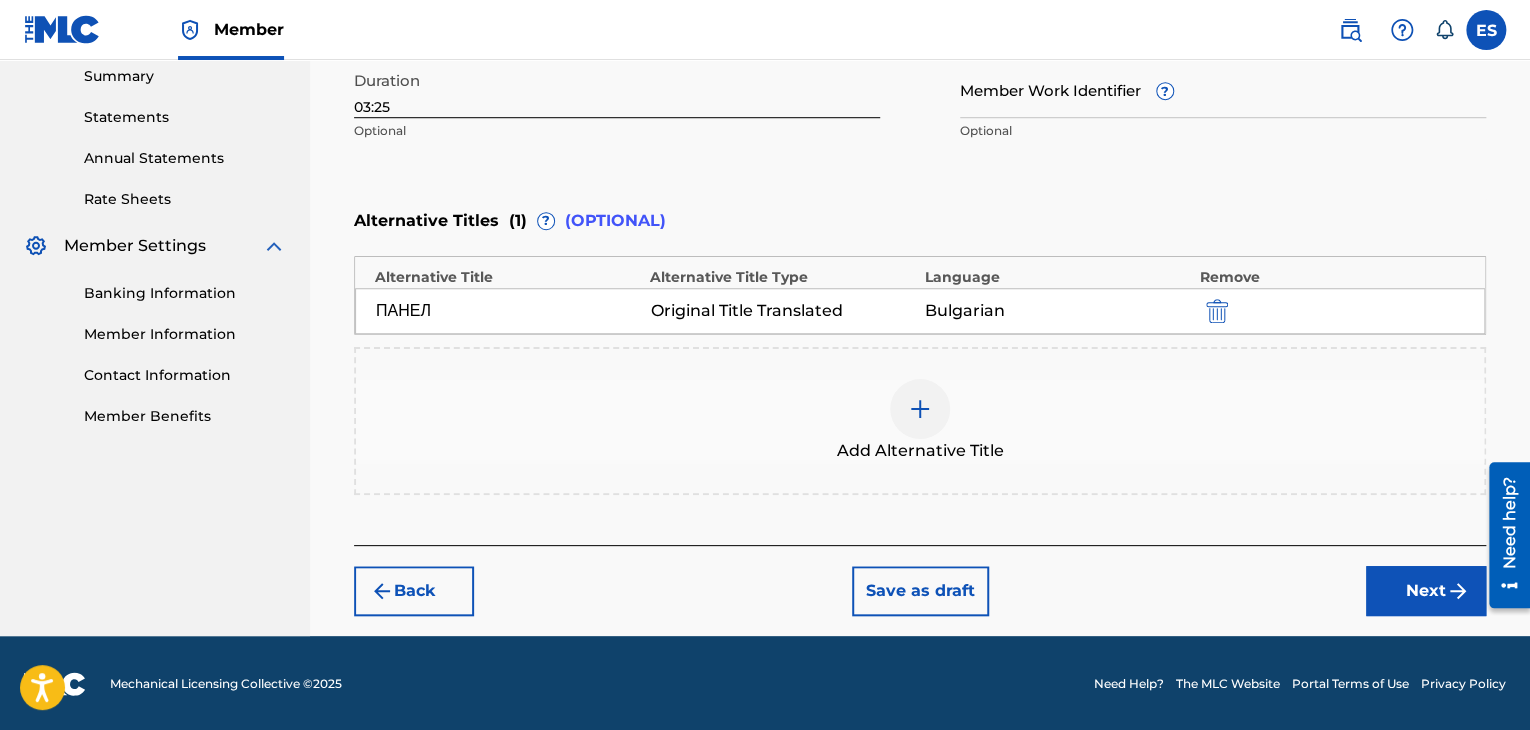 click on "Next" at bounding box center (1426, 591) 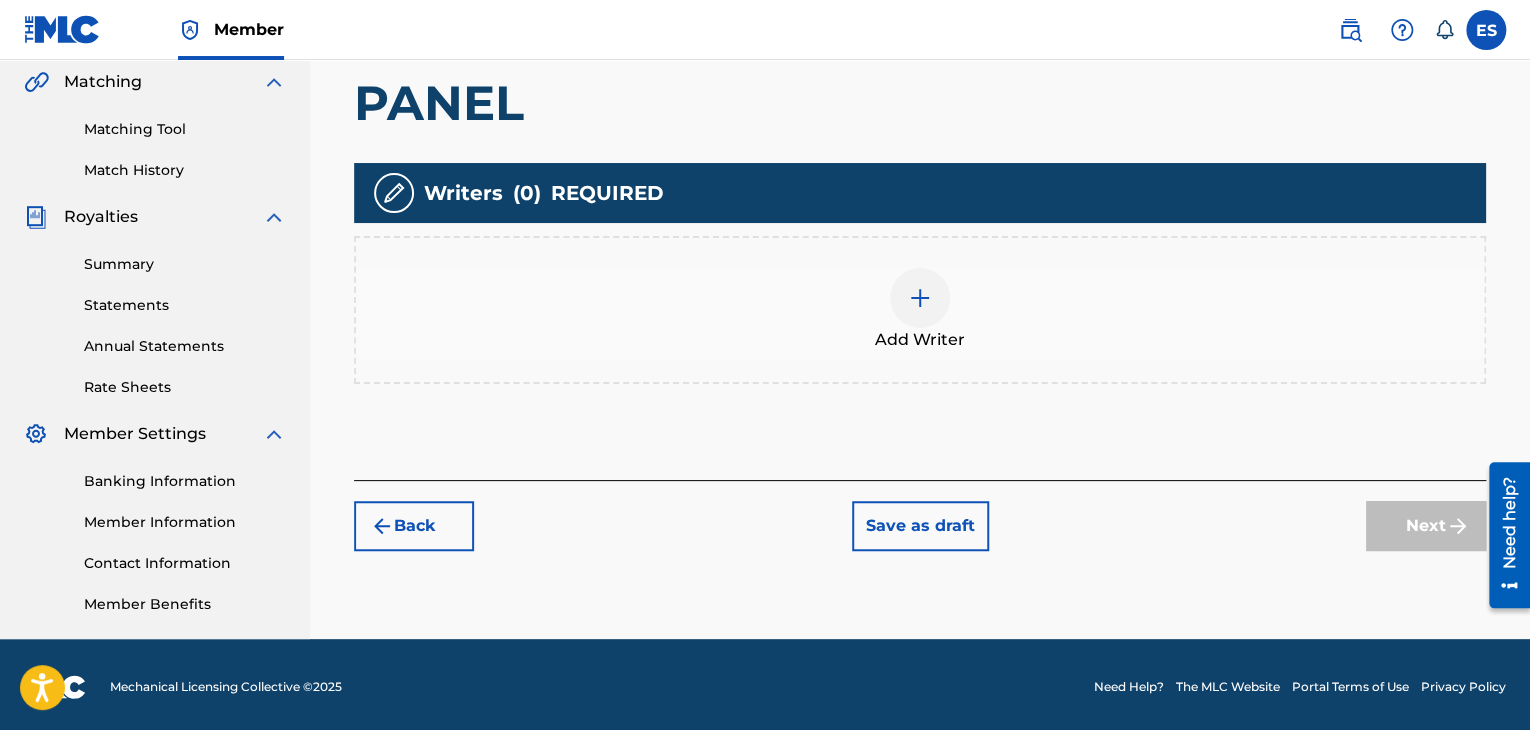 scroll, scrollTop: 469, scrollLeft: 0, axis: vertical 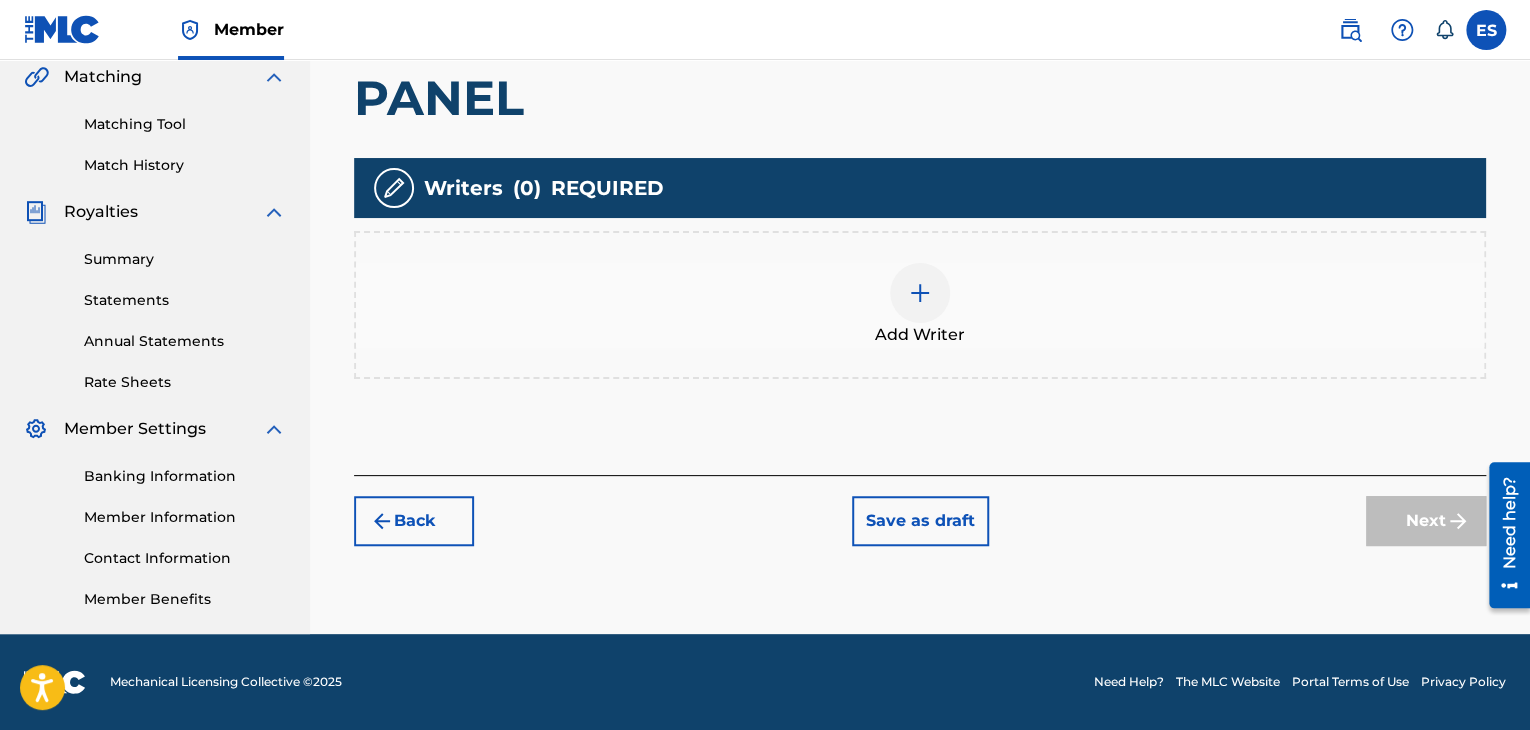 click at bounding box center [920, 293] 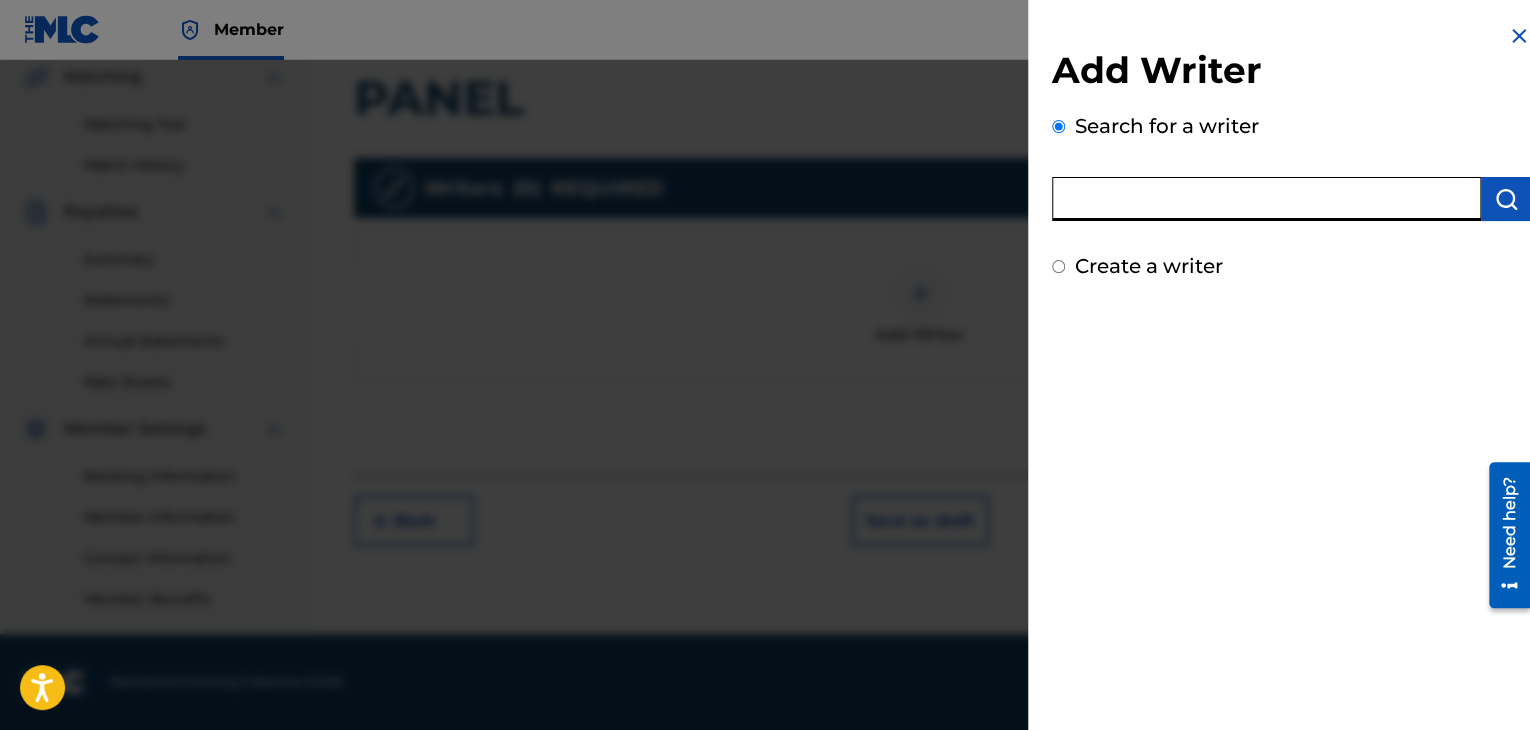 click at bounding box center (1266, 199) 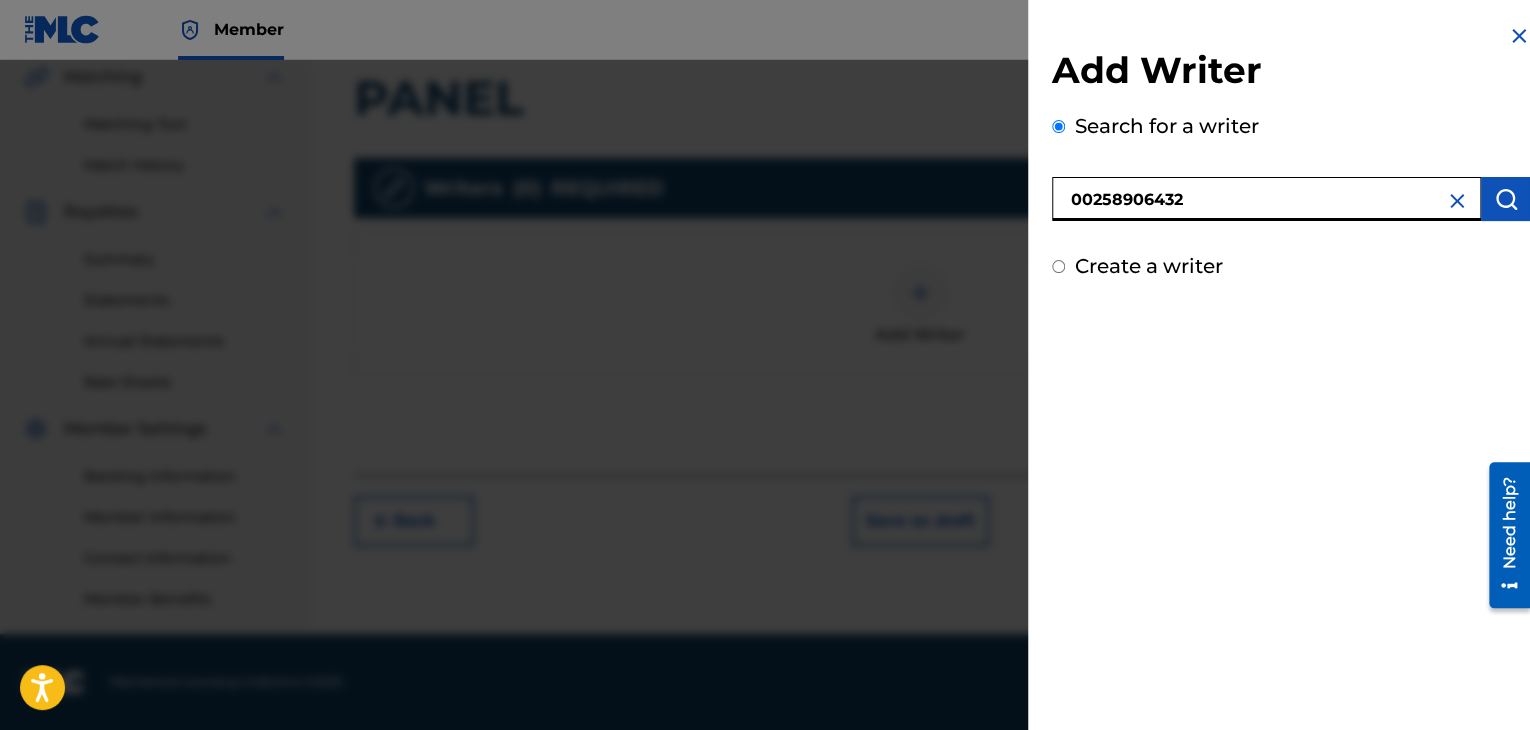 type on "00258906432" 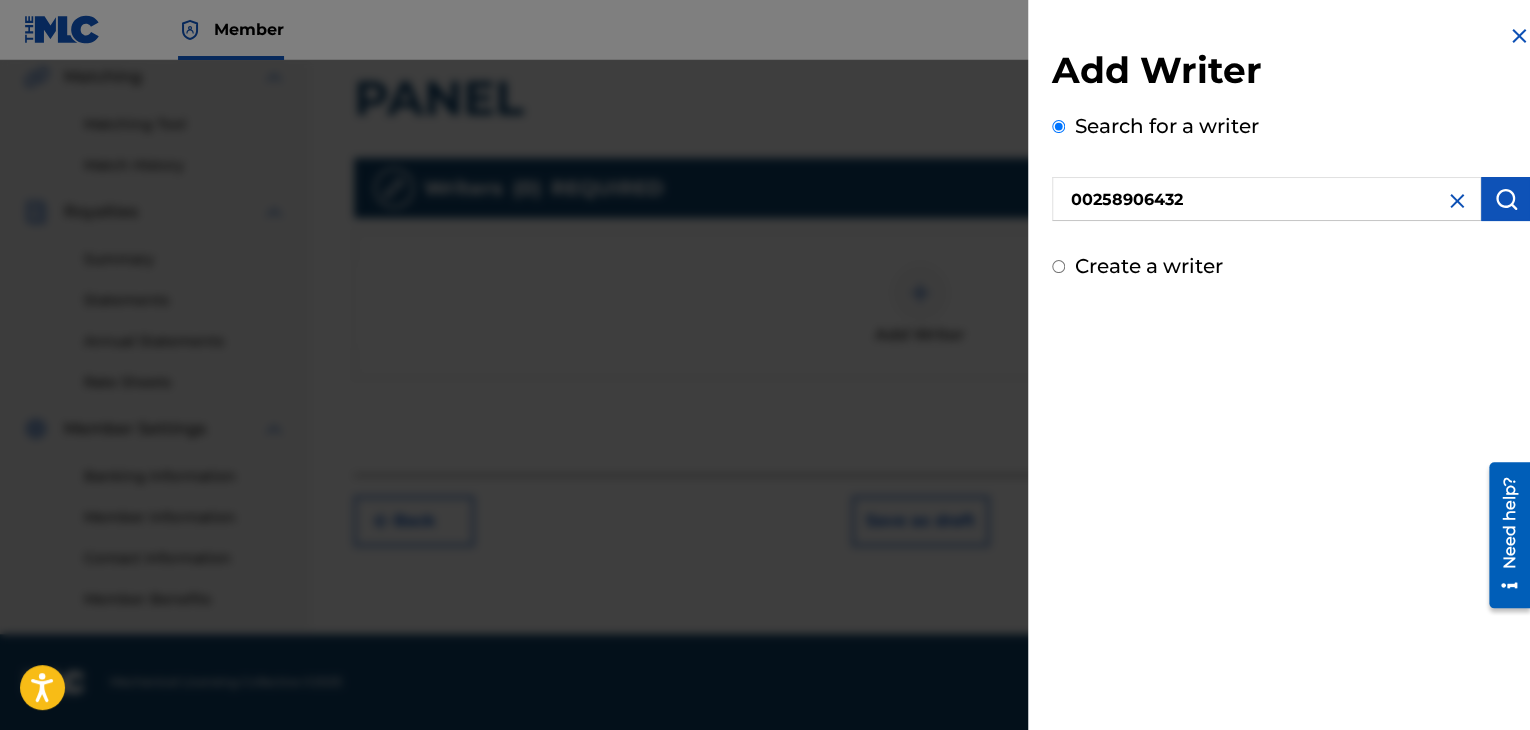 click at bounding box center (1506, 199) 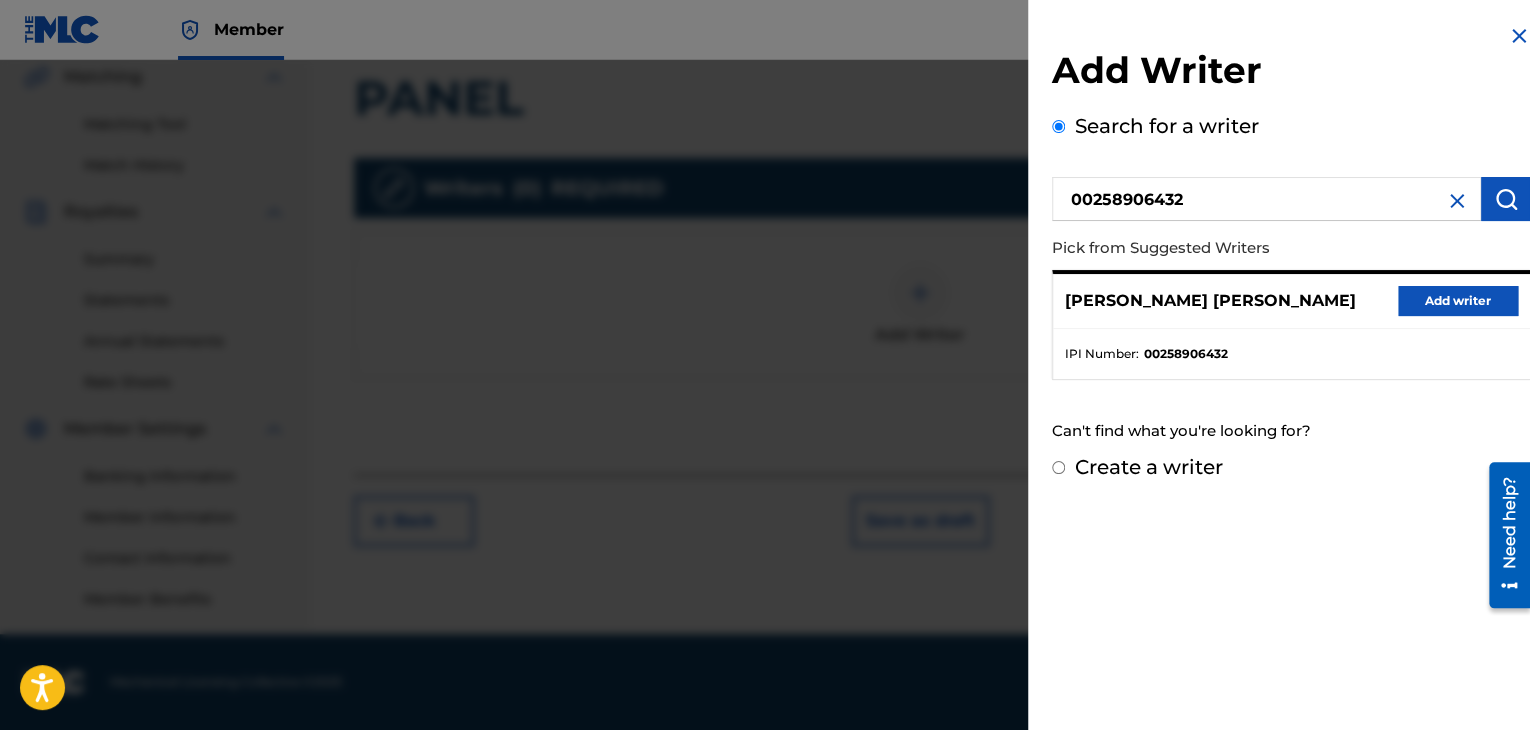 click on "Add writer" at bounding box center [1458, 301] 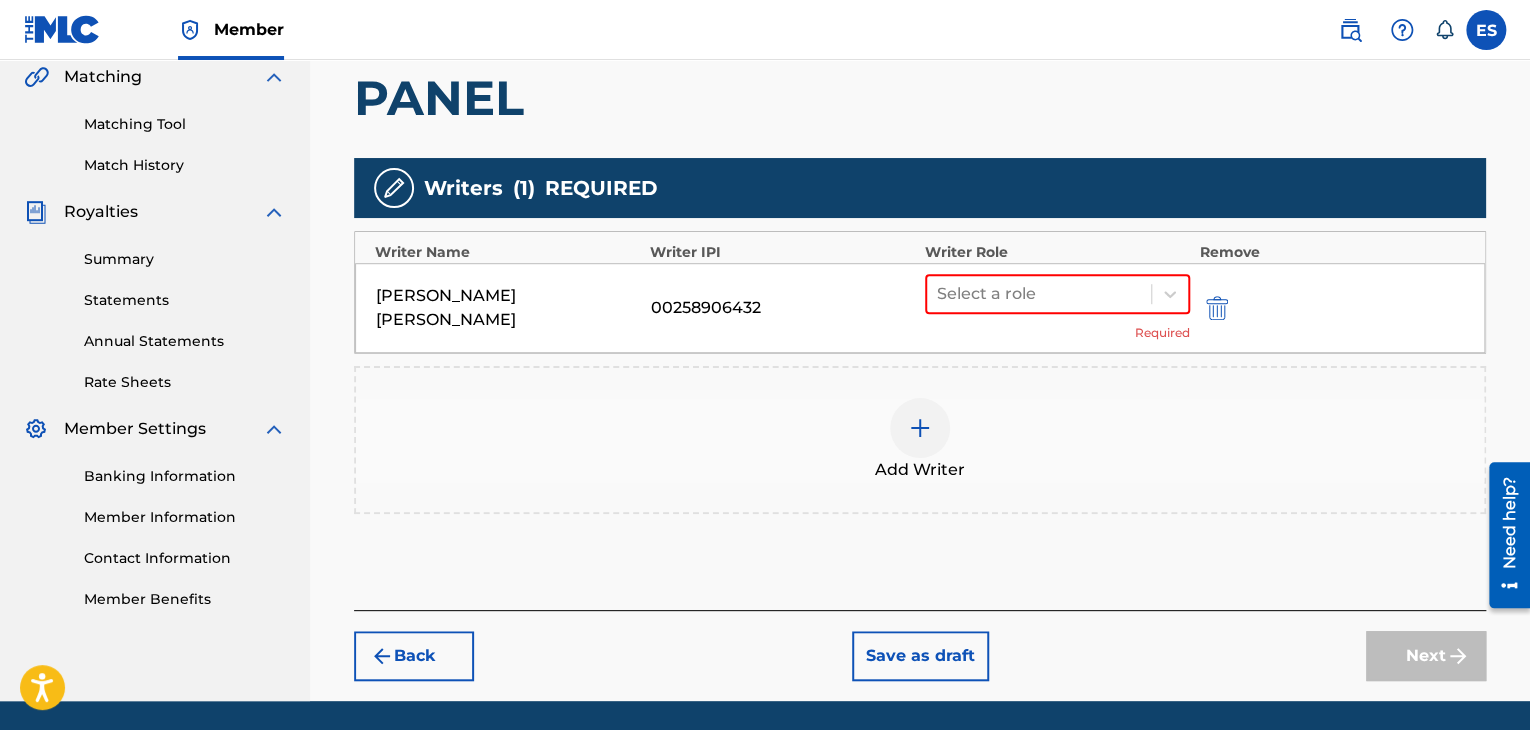 click on "Writer Role" at bounding box center [1057, 252] 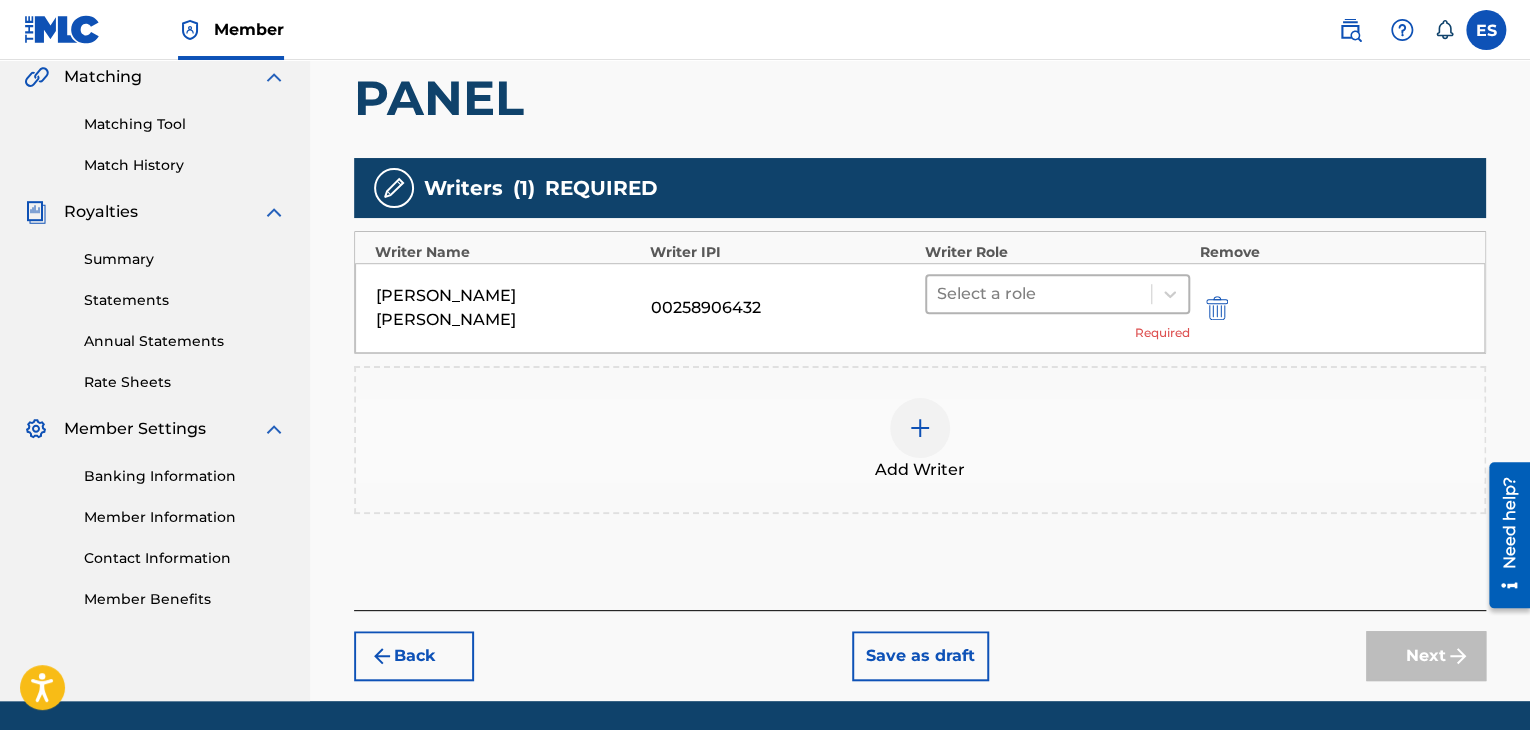 drag, startPoint x: 1038, startPoint y: 253, endPoint x: 1024, endPoint y: 291, distance: 40.496914 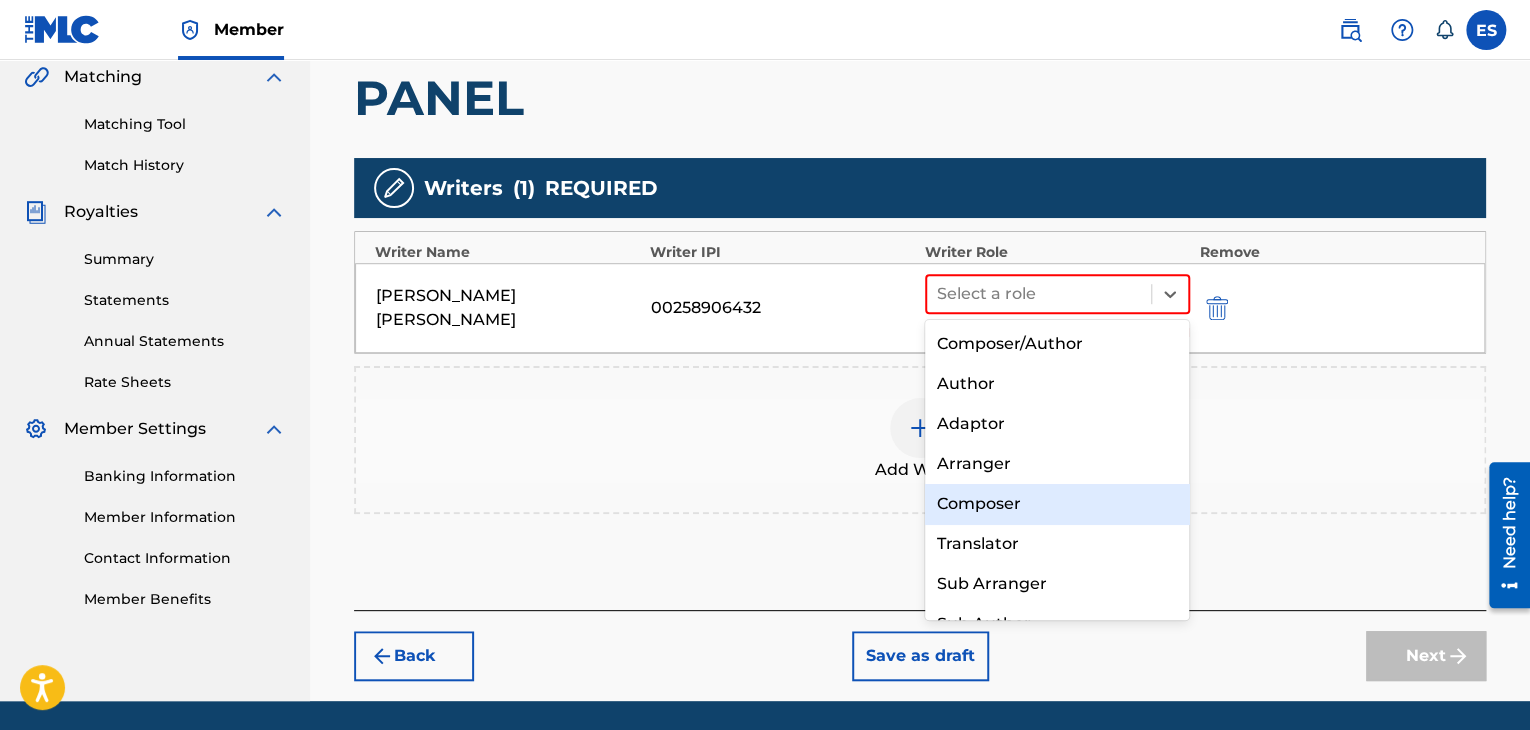 click on "Composer" at bounding box center [1057, 504] 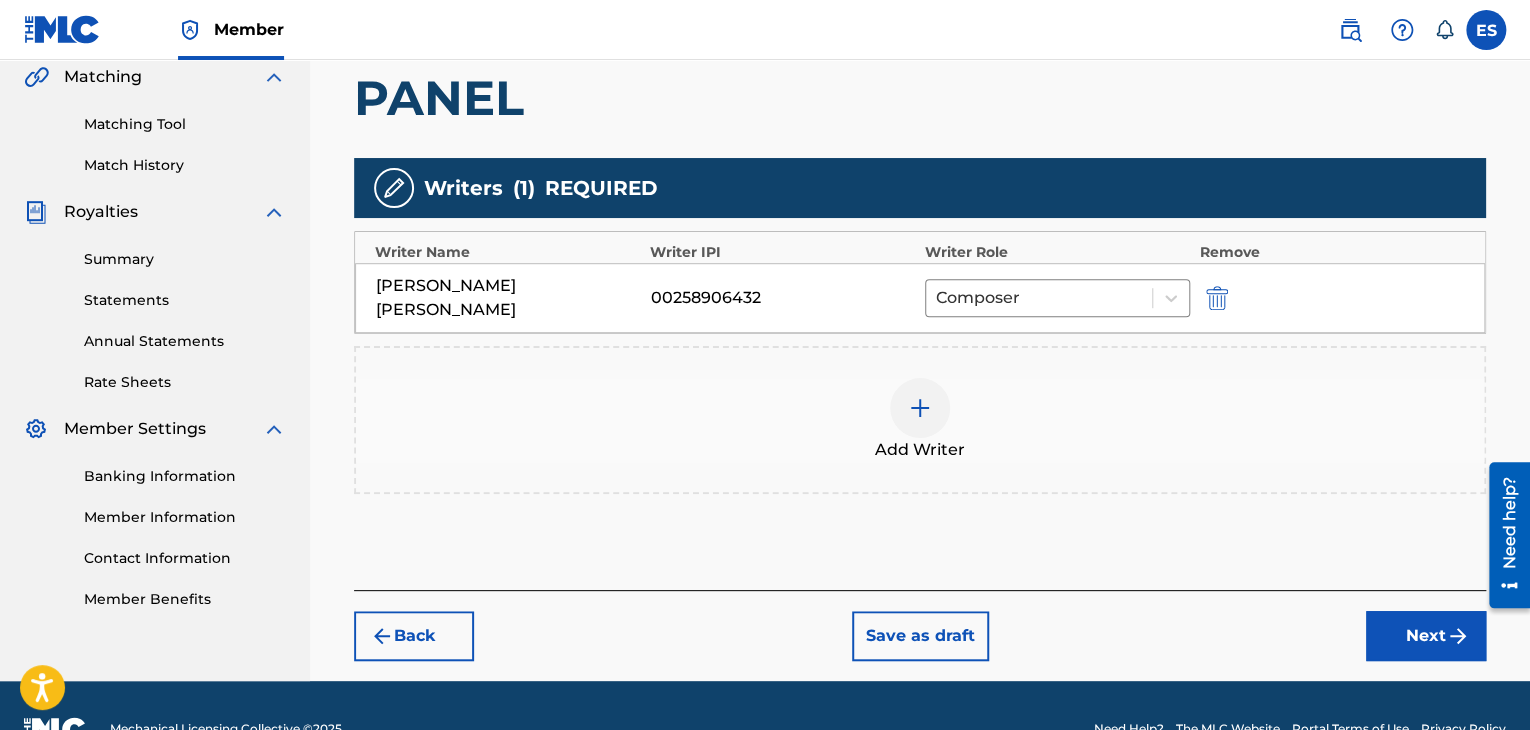click at bounding box center (920, 408) 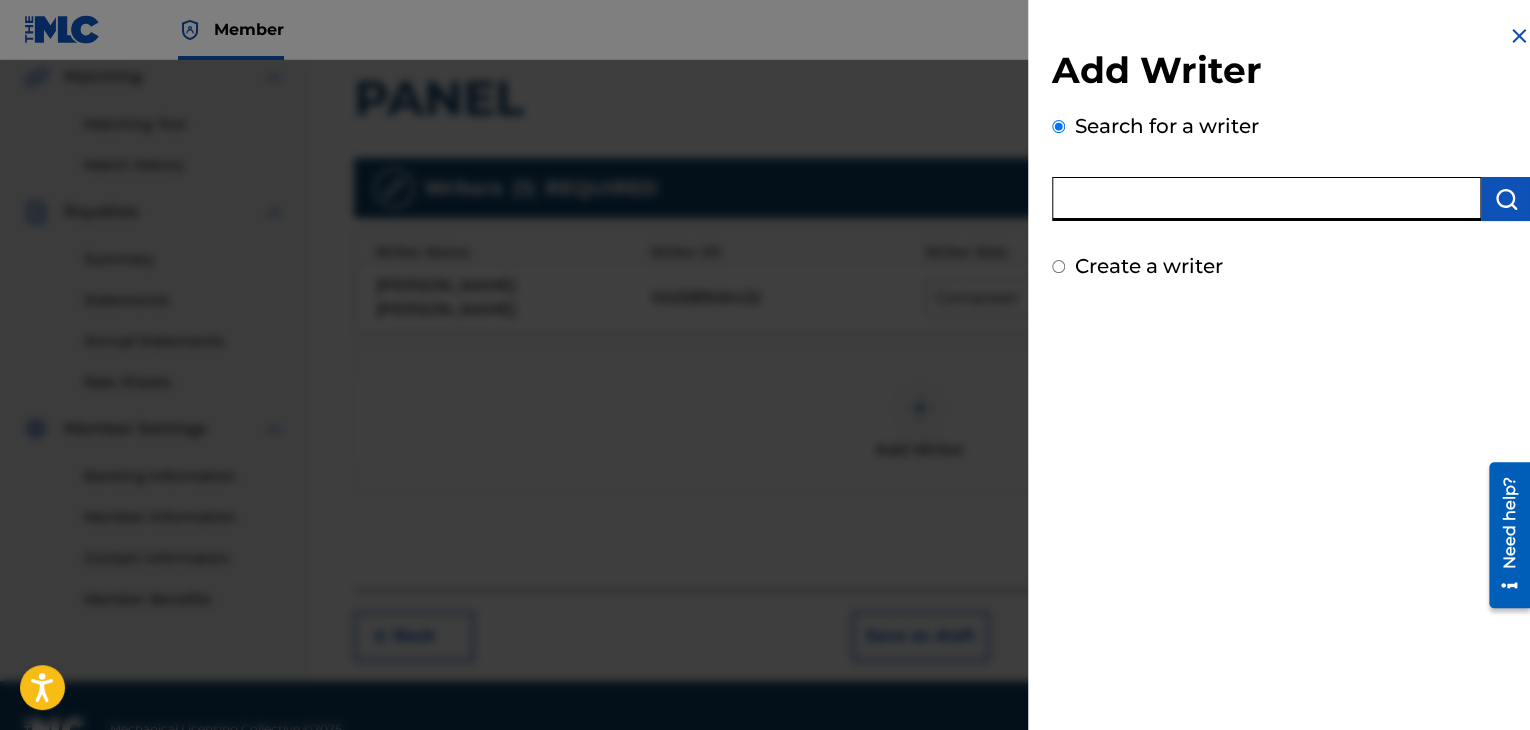 click at bounding box center (1266, 199) 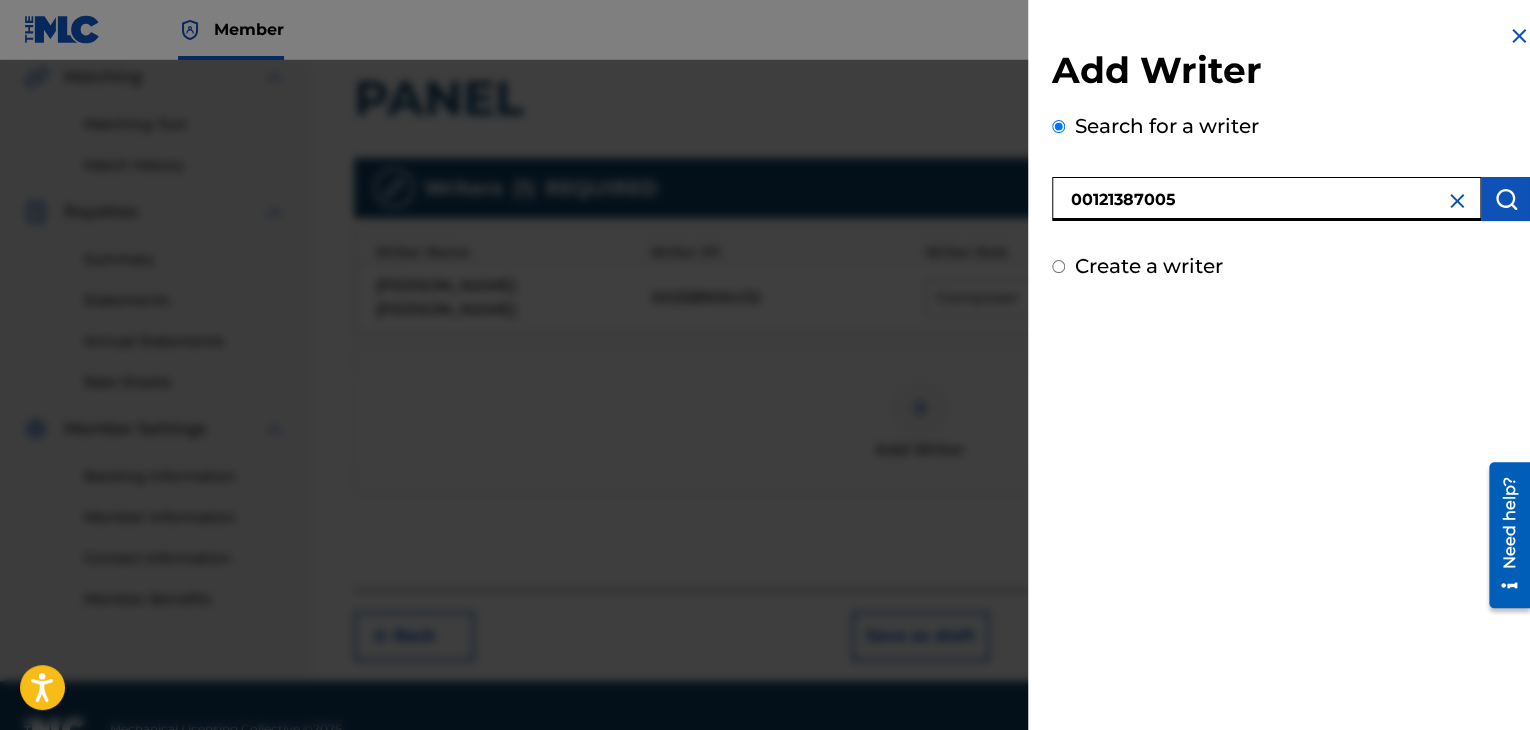 type on "00121387005" 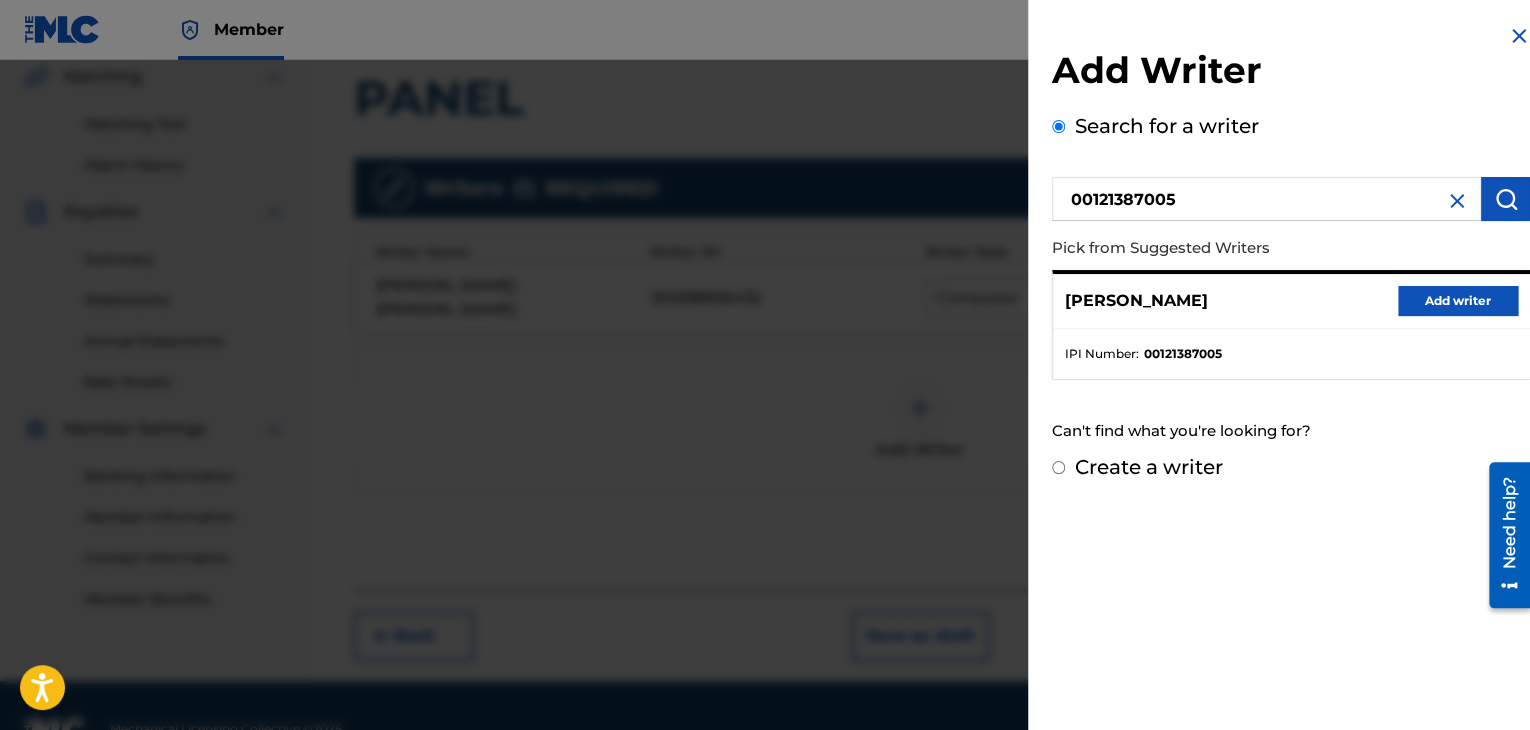 click on "Add writer" at bounding box center (1458, 301) 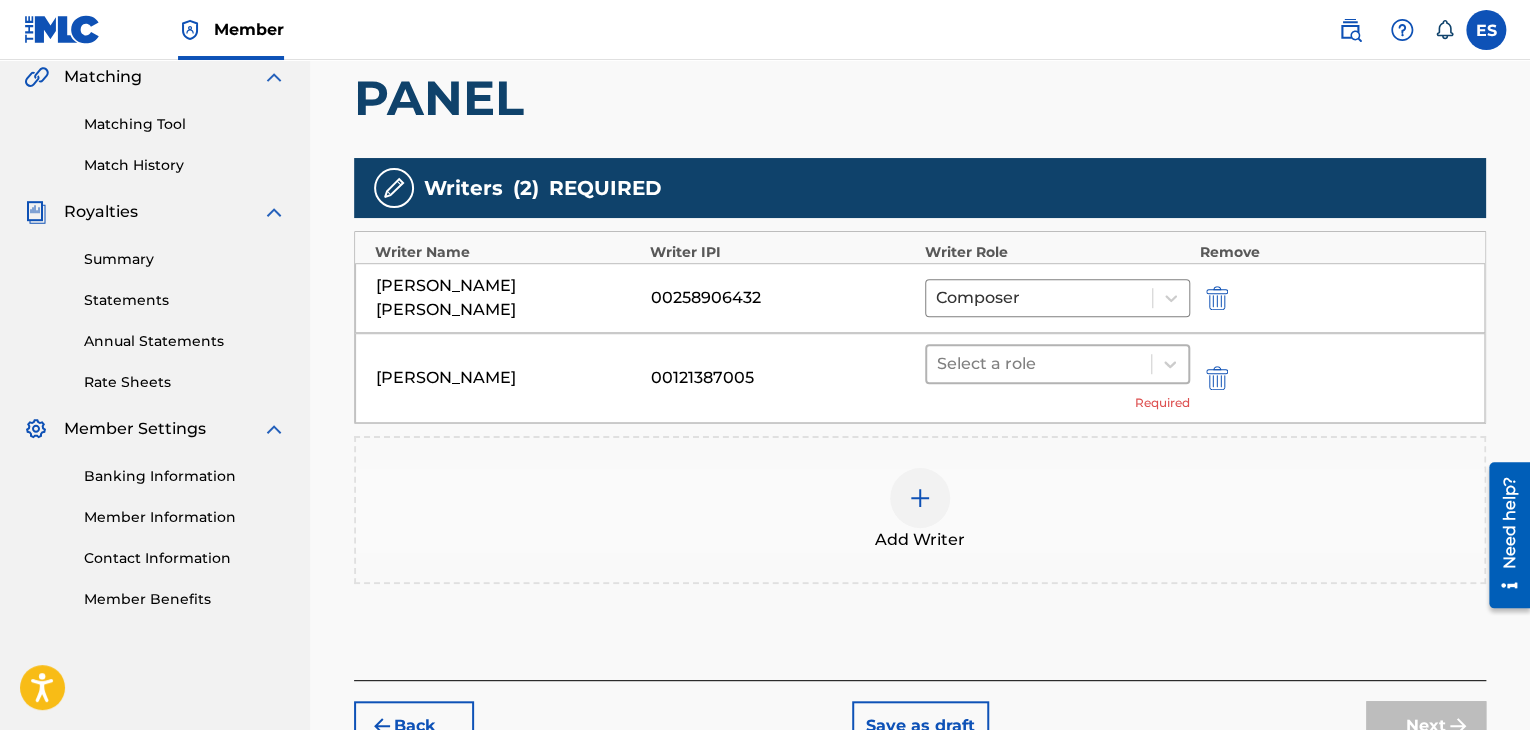 click at bounding box center [1039, 364] 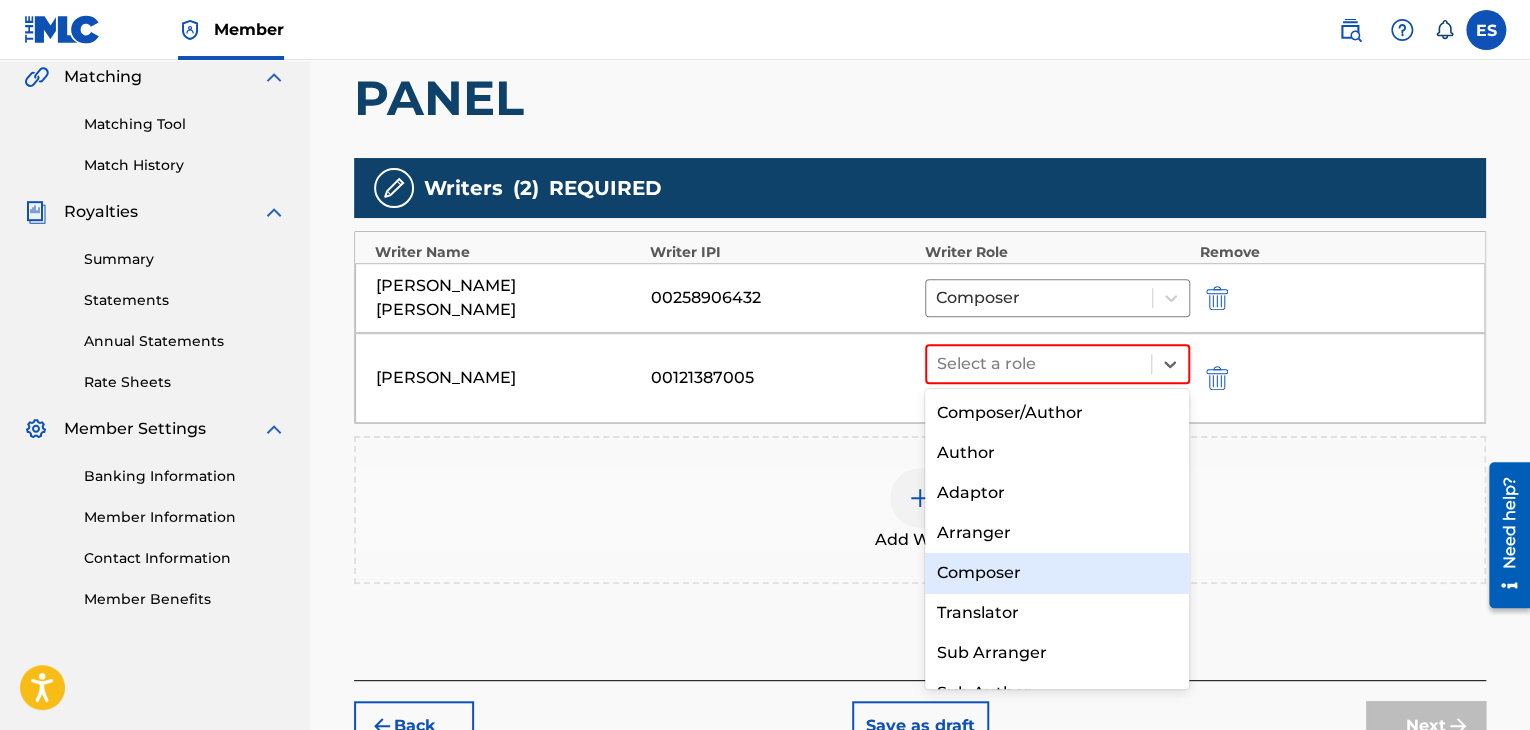 click on "Composer" at bounding box center (1057, 573) 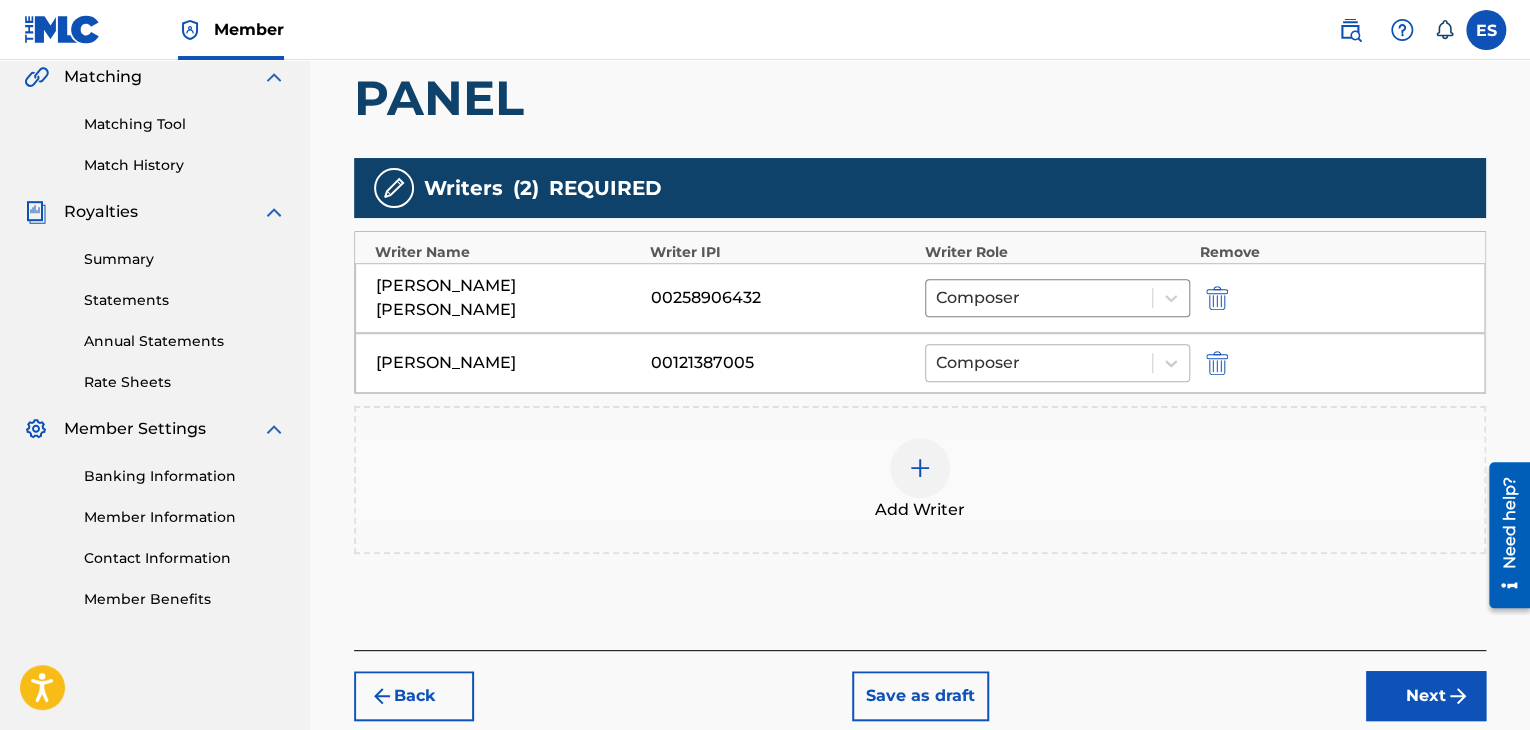 click at bounding box center (1039, 363) 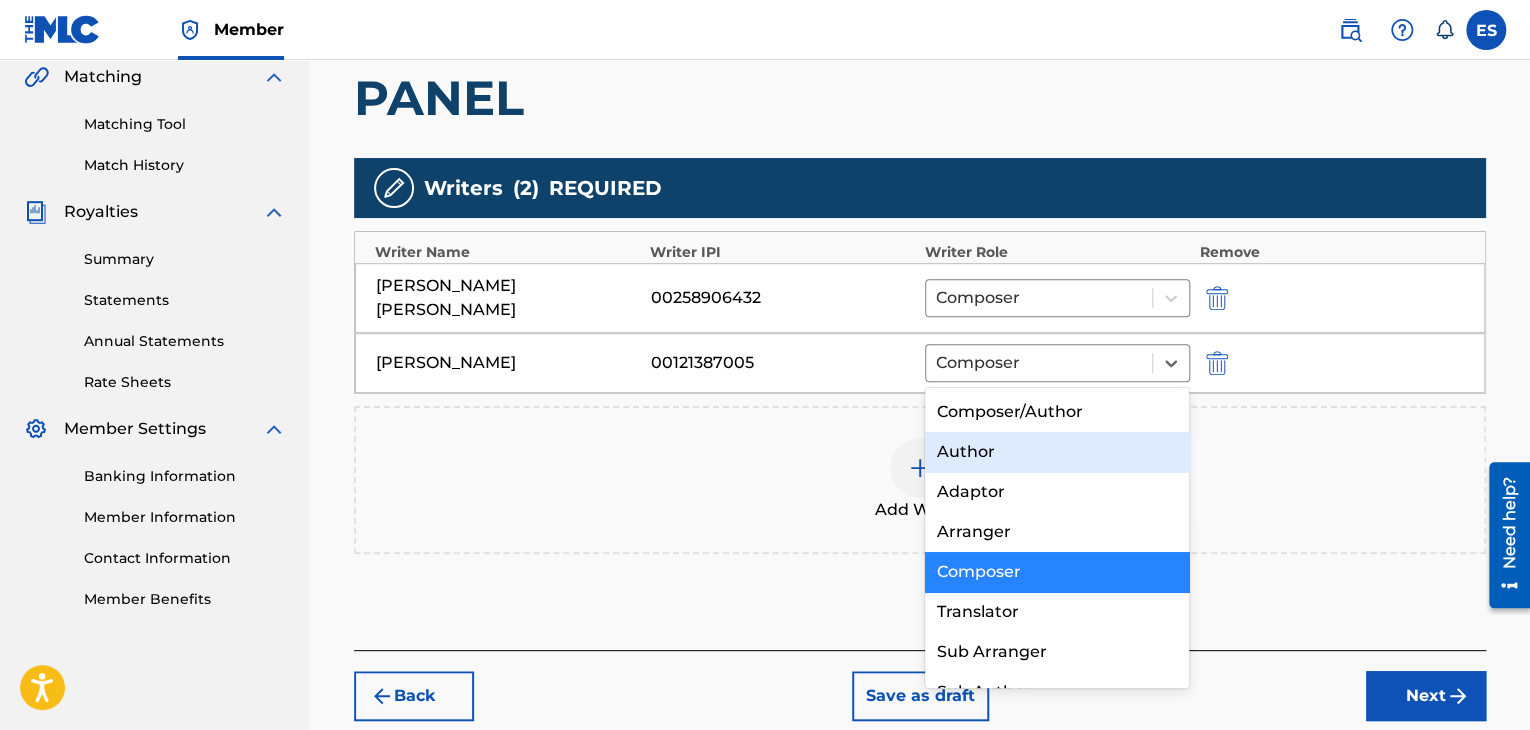 click on "Author" at bounding box center (1057, 452) 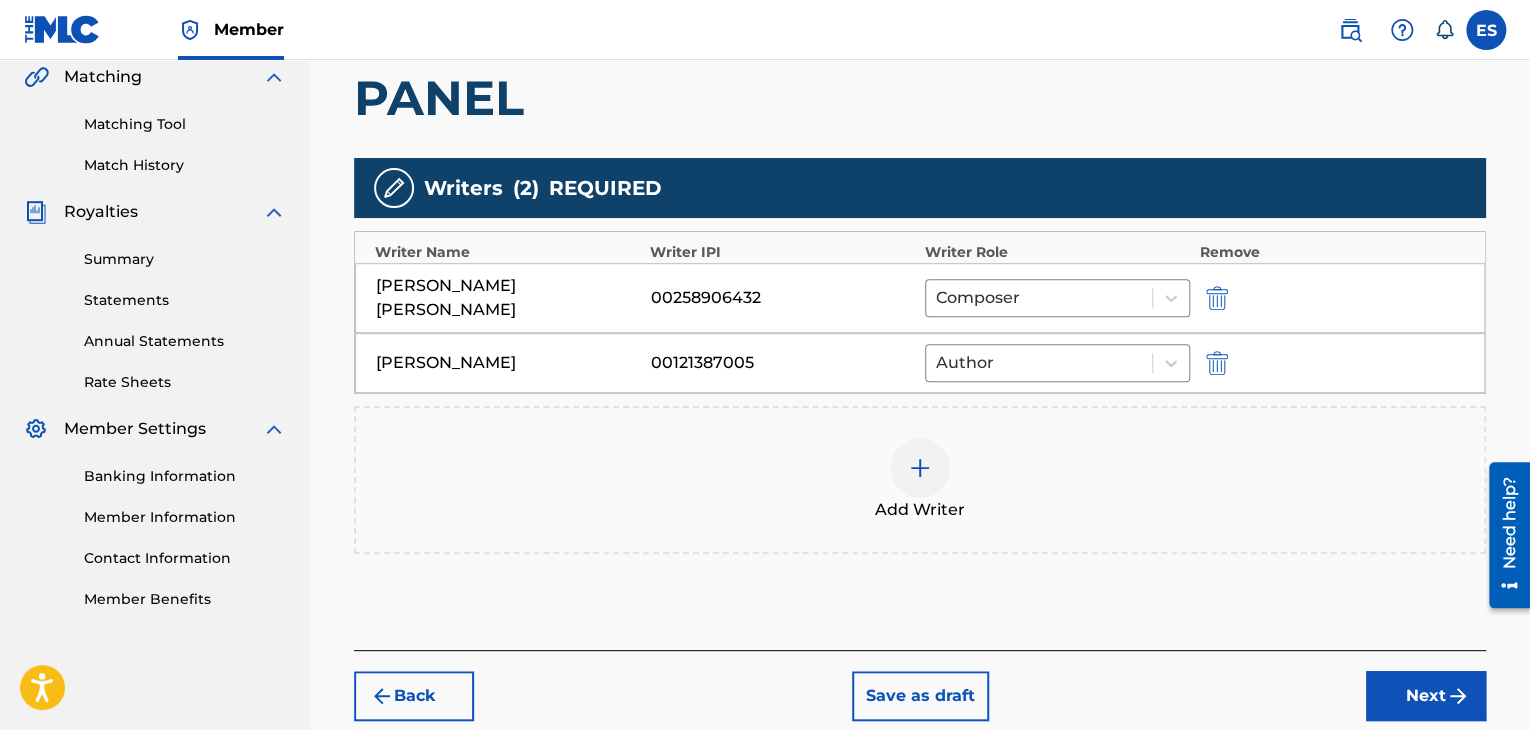 click on "Next" at bounding box center (1426, 696) 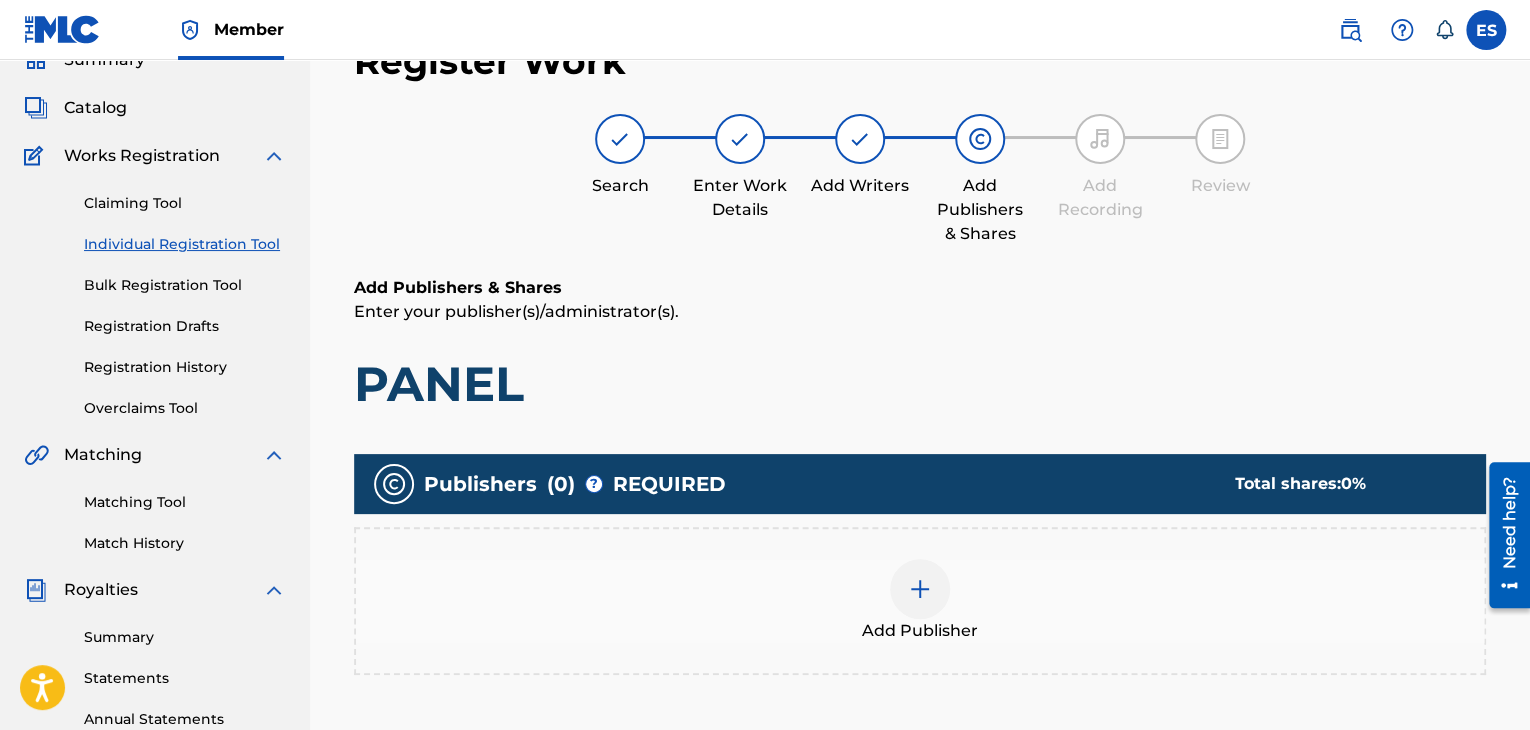 scroll, scrollTop: 90, scrollLeft: 0, axis: vertical 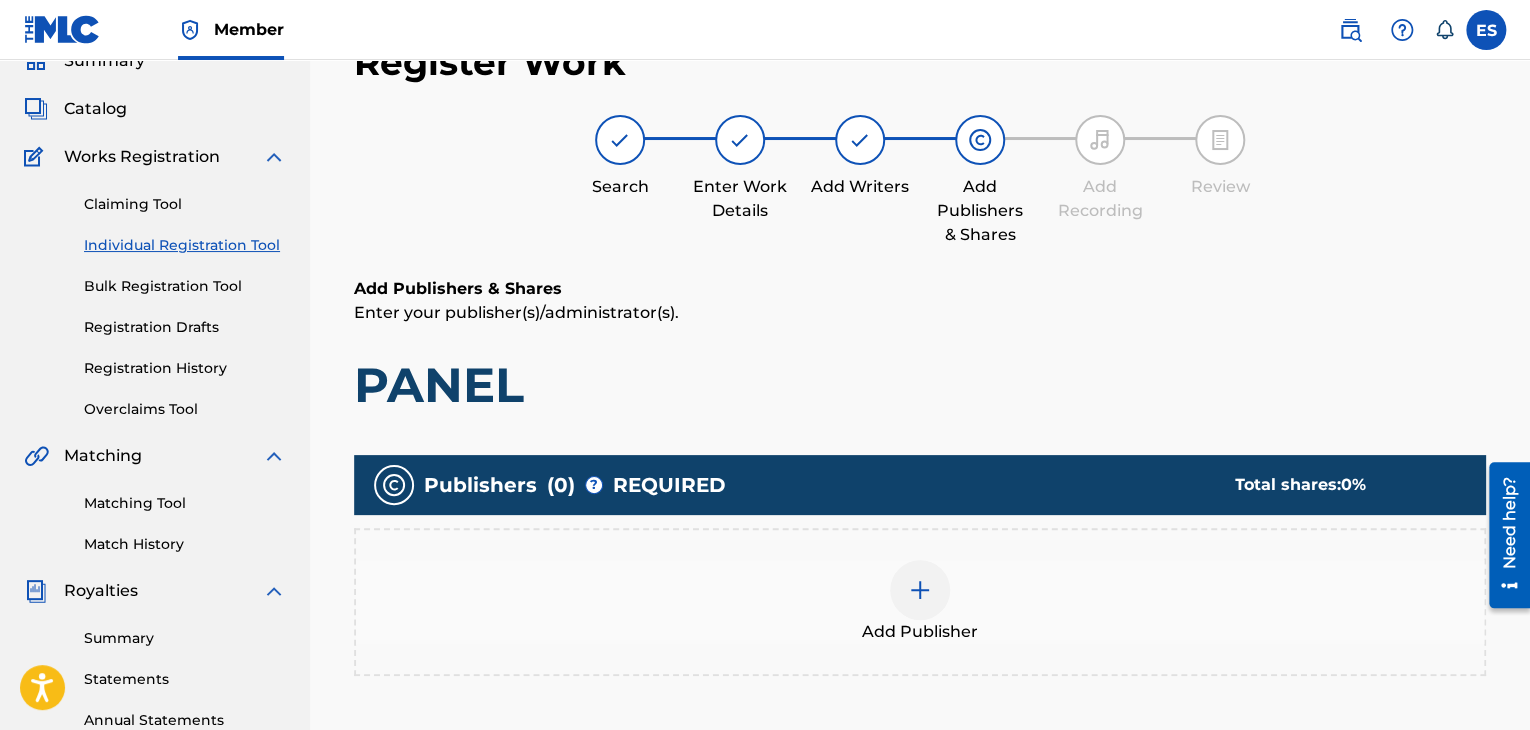 click at bounding box center (920, 590) 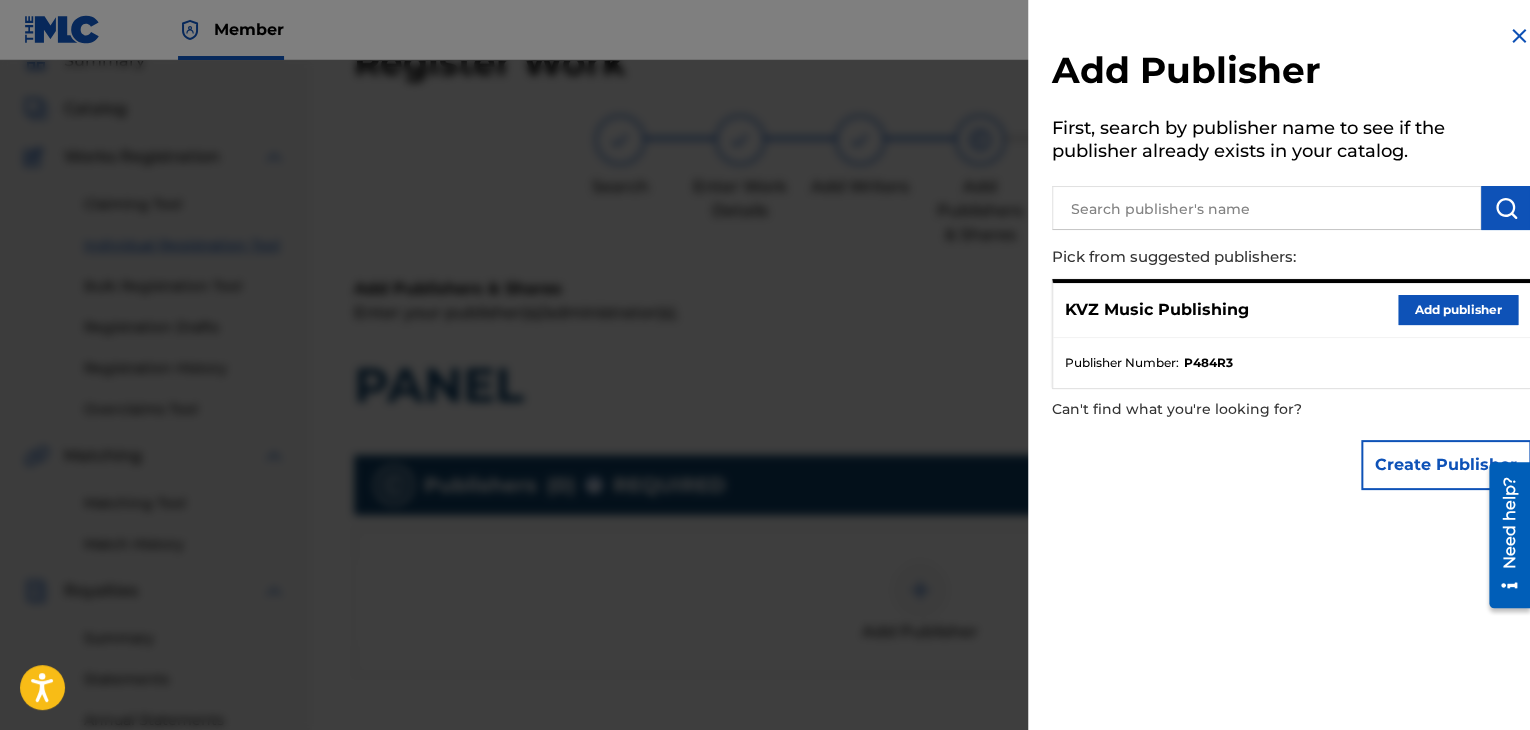 click on "Add publisher" at bounding box center [1458, 310] 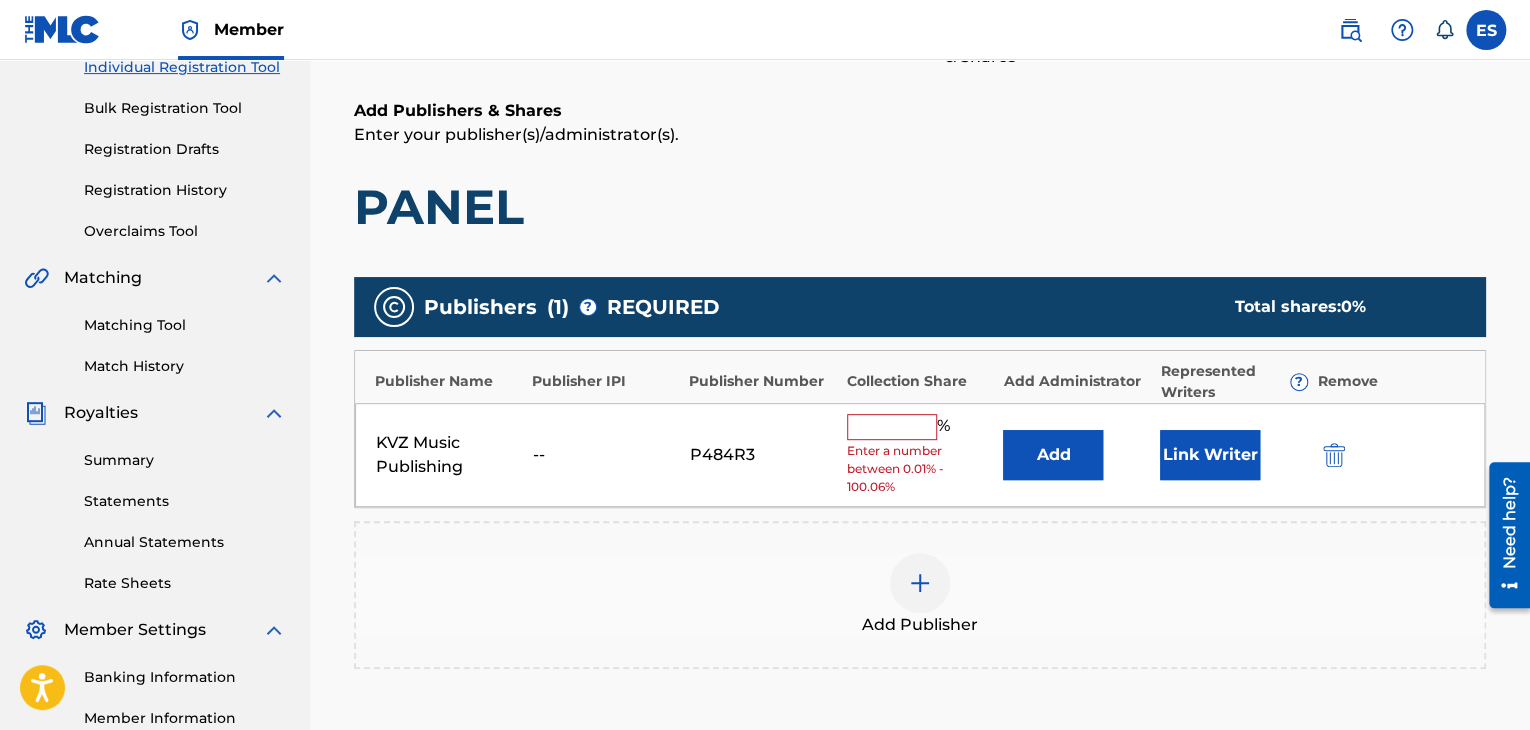 scroll, scrollTop: 390, scrollLeft: 0, axis: vertical 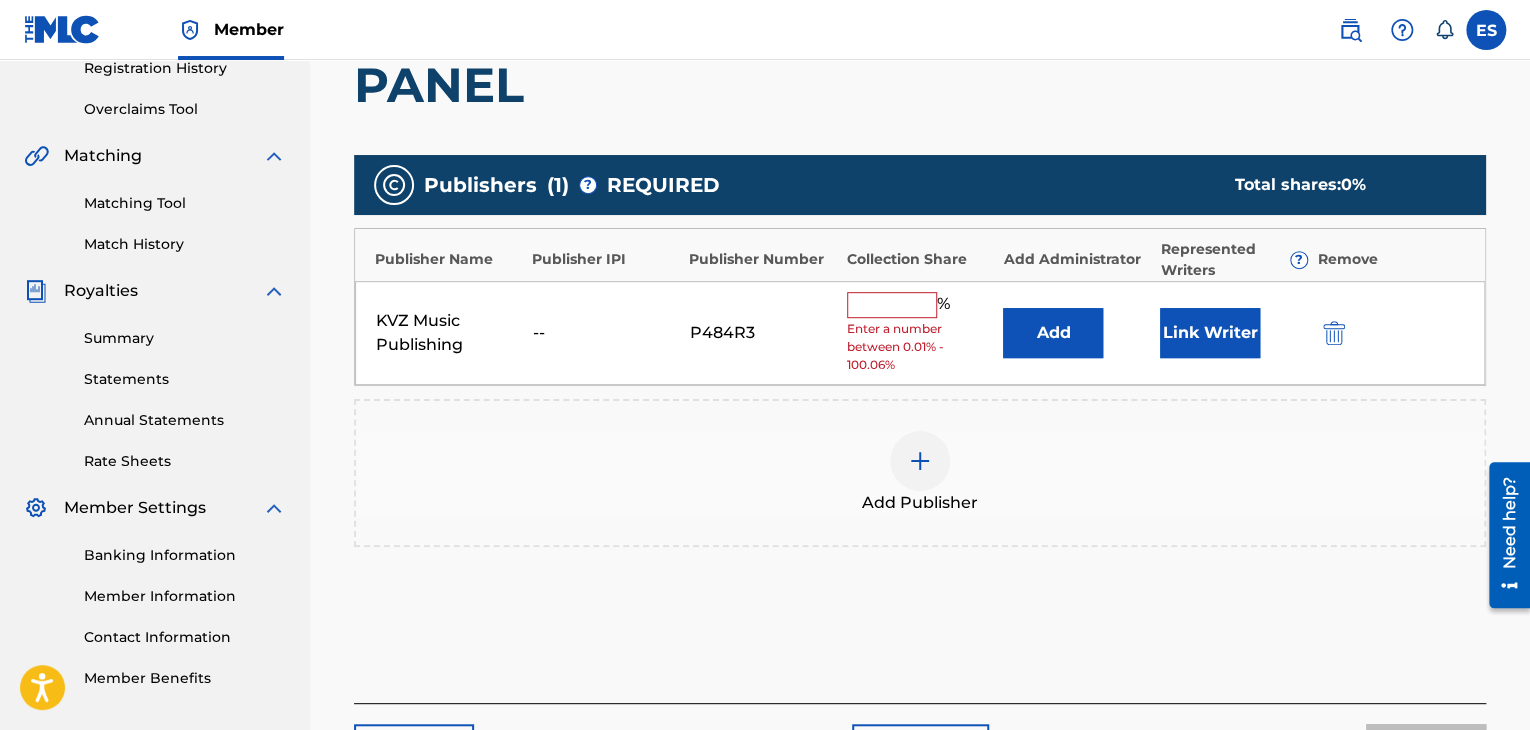 click on "KVZ Music Publishing -- P484R3 % Enter a number between 0.01% - 100.06% Add Link Writer" at bounding box center [920, 333] 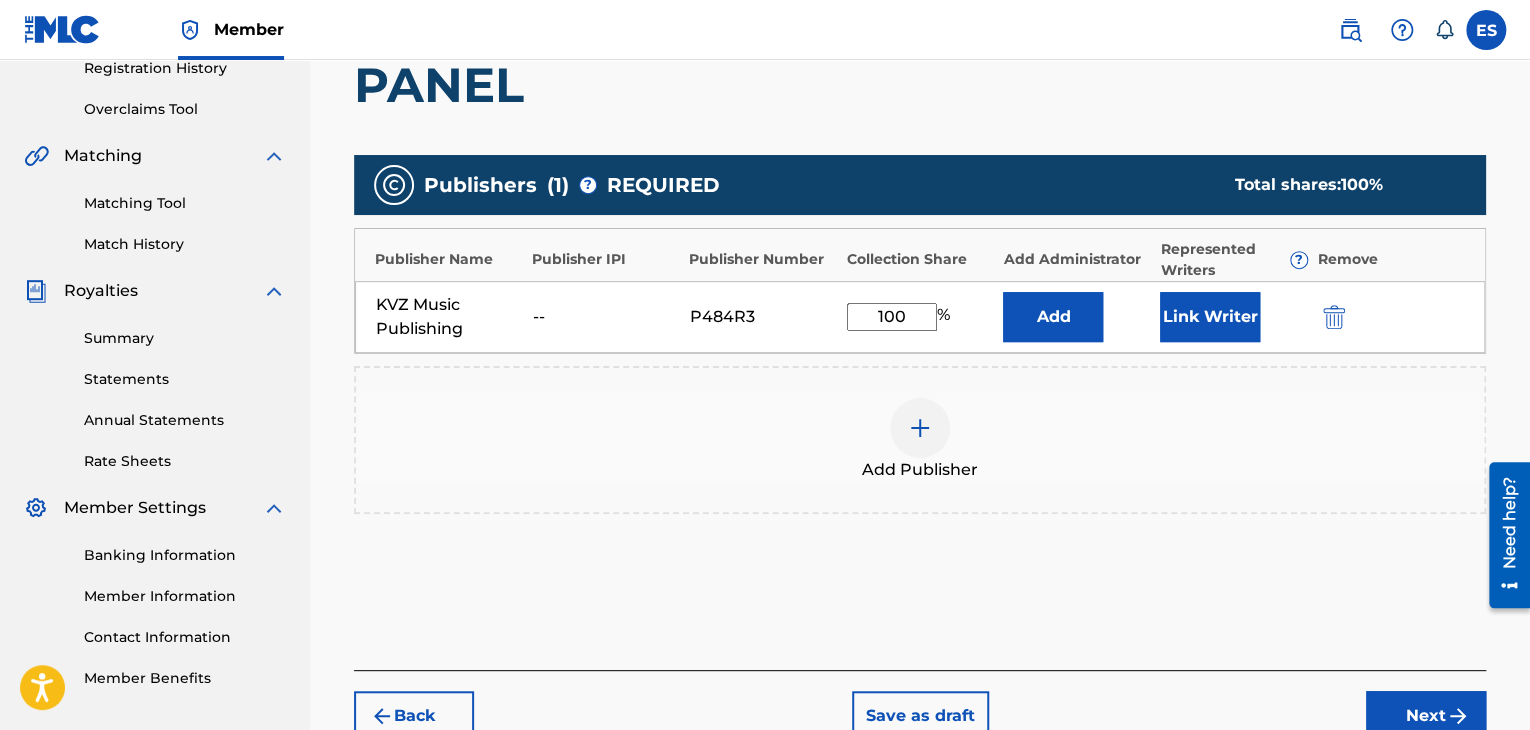 click on "Next" at bounding box center (1426, 716) 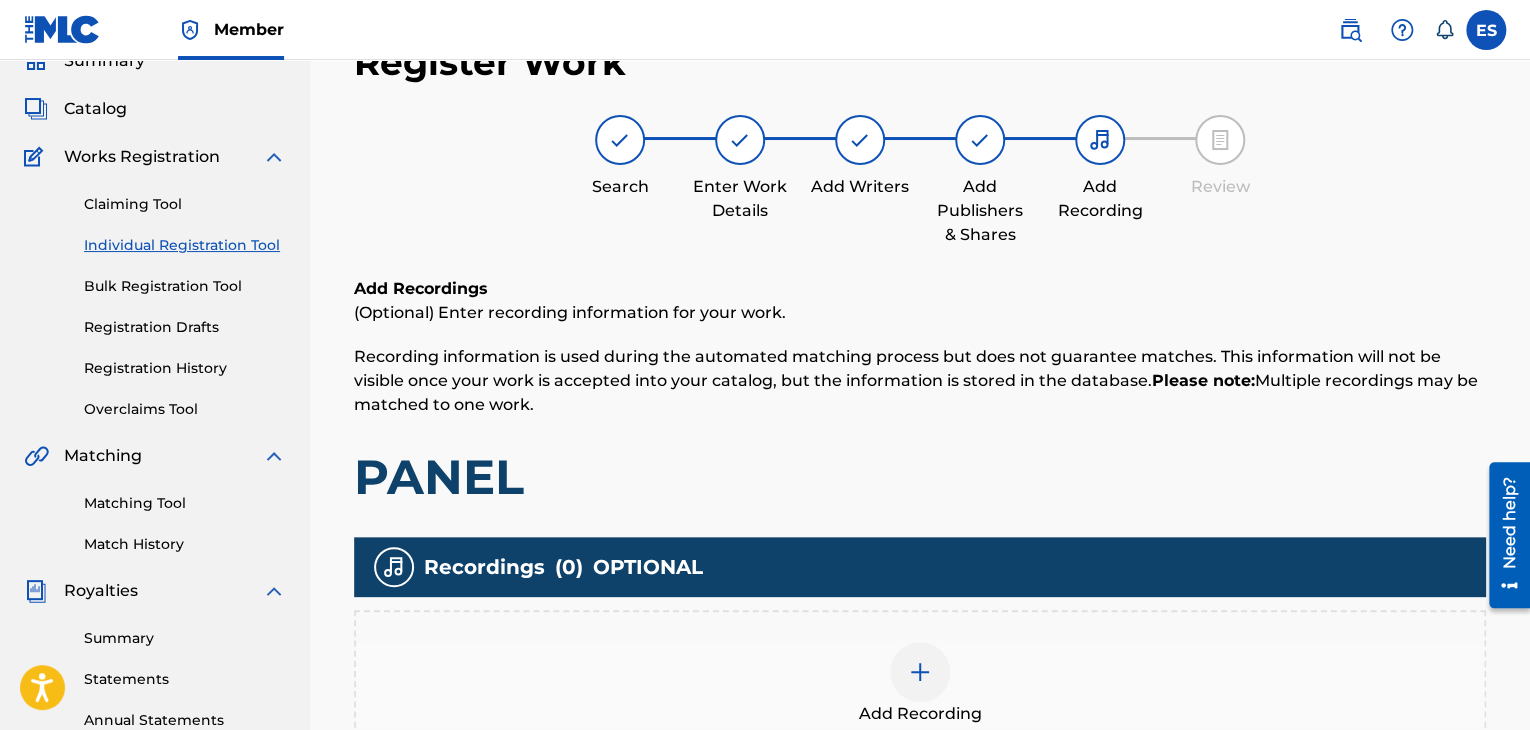 scroll, scrollTop: 469, scrollLeft: 0, axis: vertical 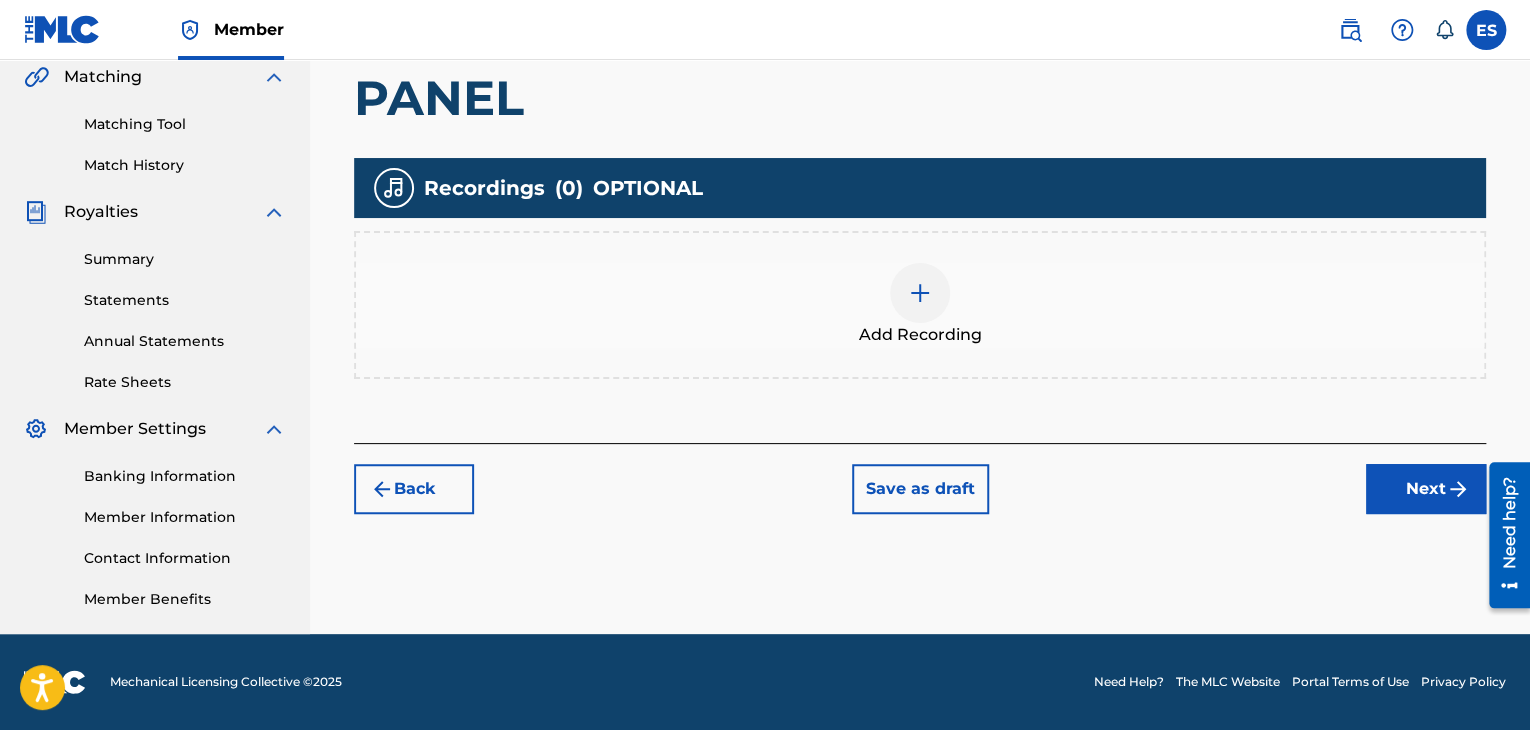 click at bounding box center (920, 293) 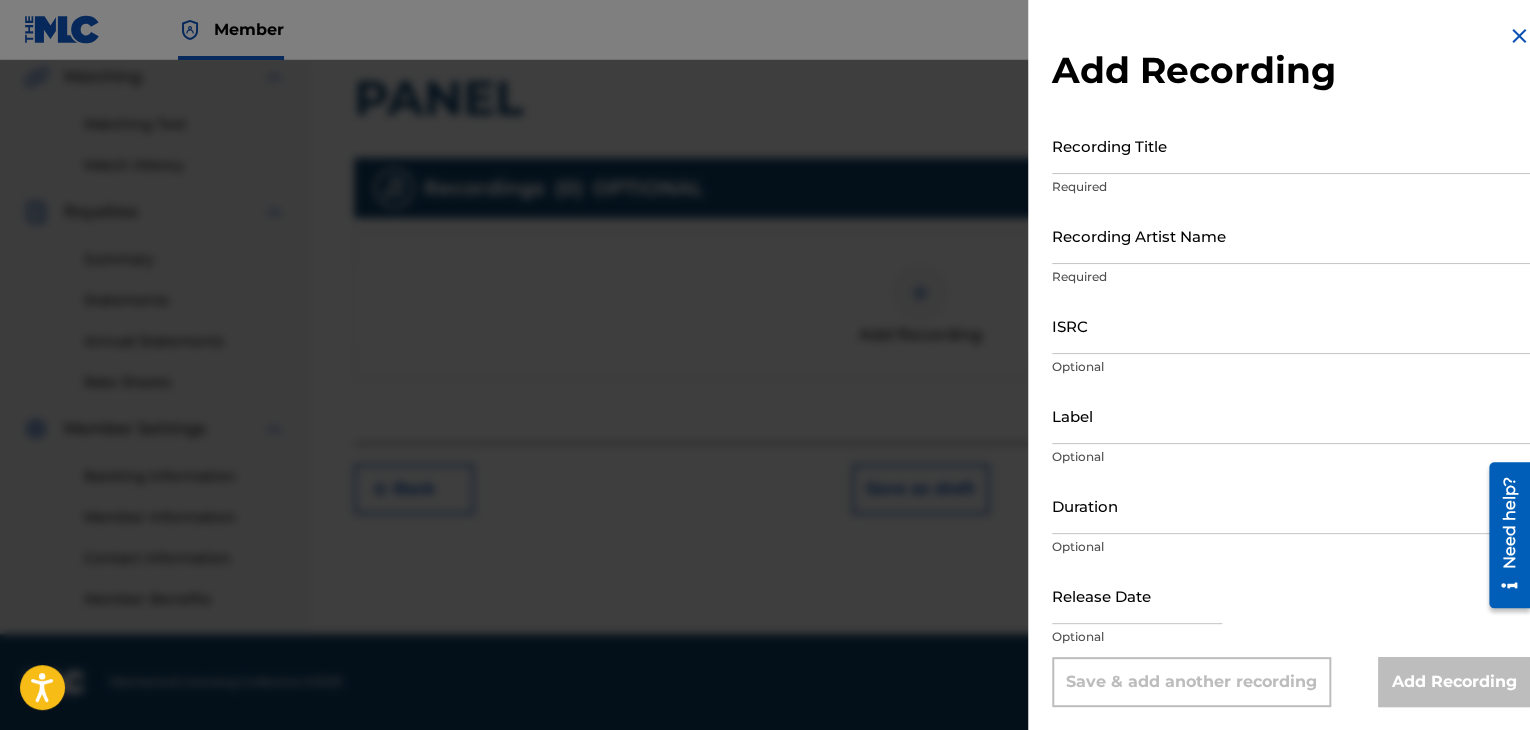 click on "Recording Title" at bounding box center [1291, 145] 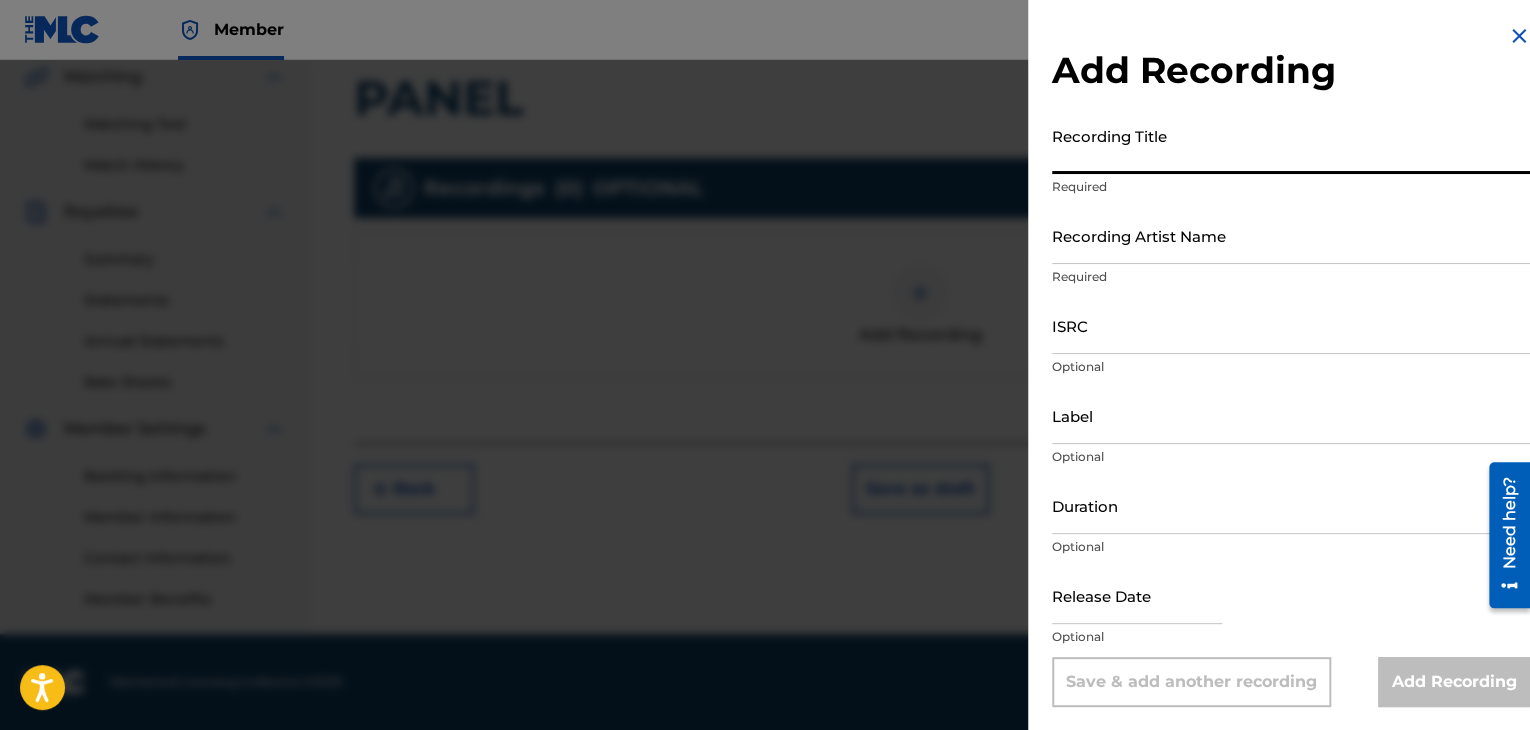 paste on "Panel" 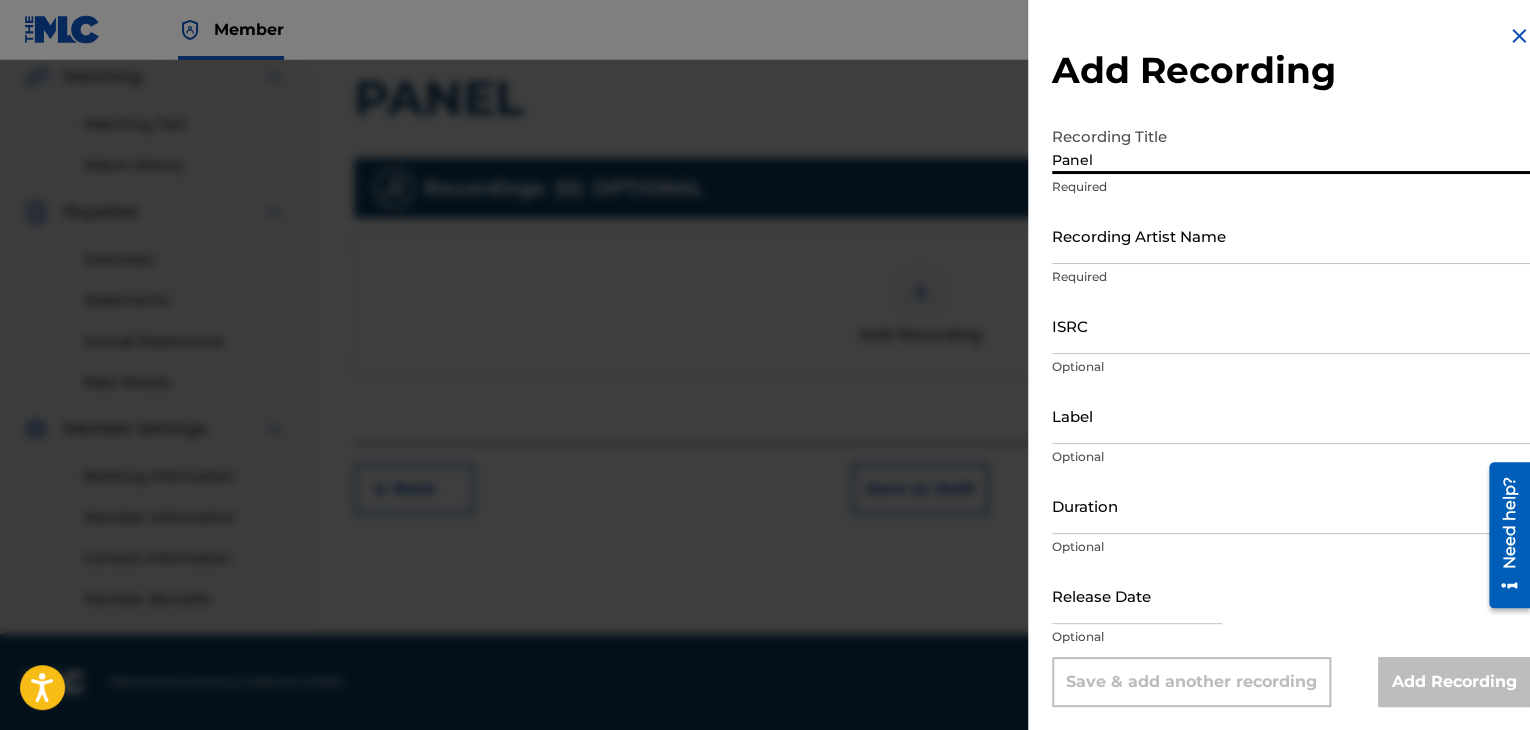 type on "Panel" 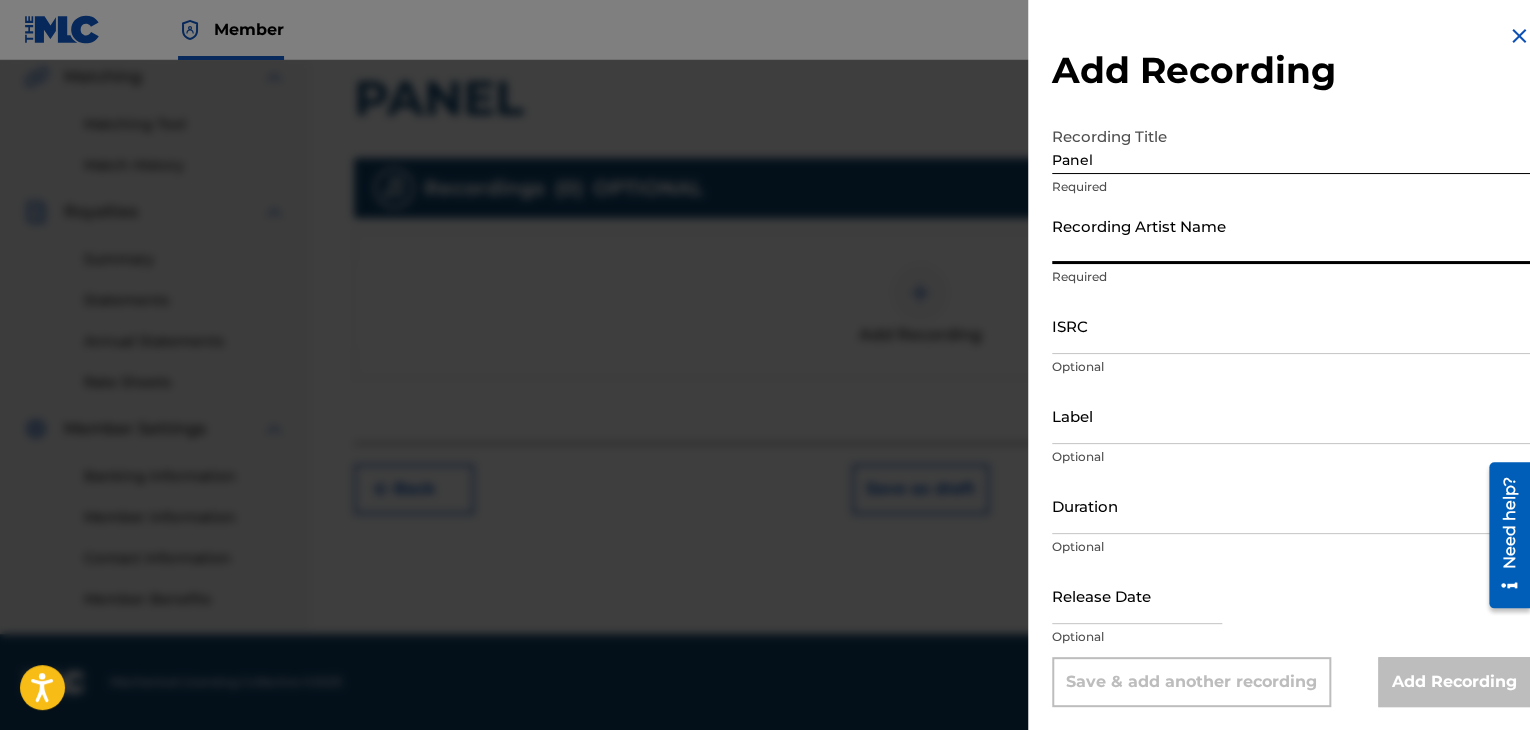 type on "NLO" 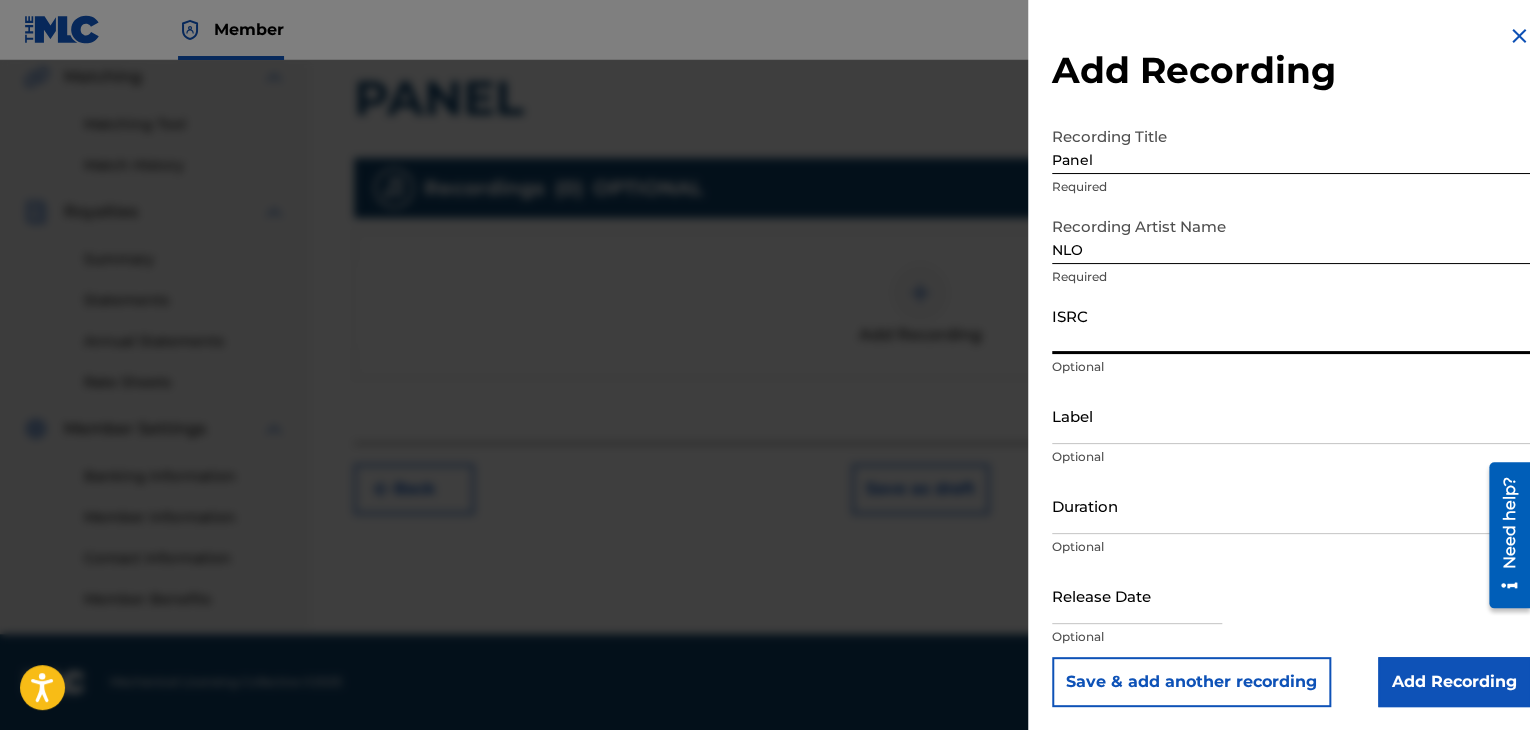 click on "ISRC" at bounding box center (1291, 325) 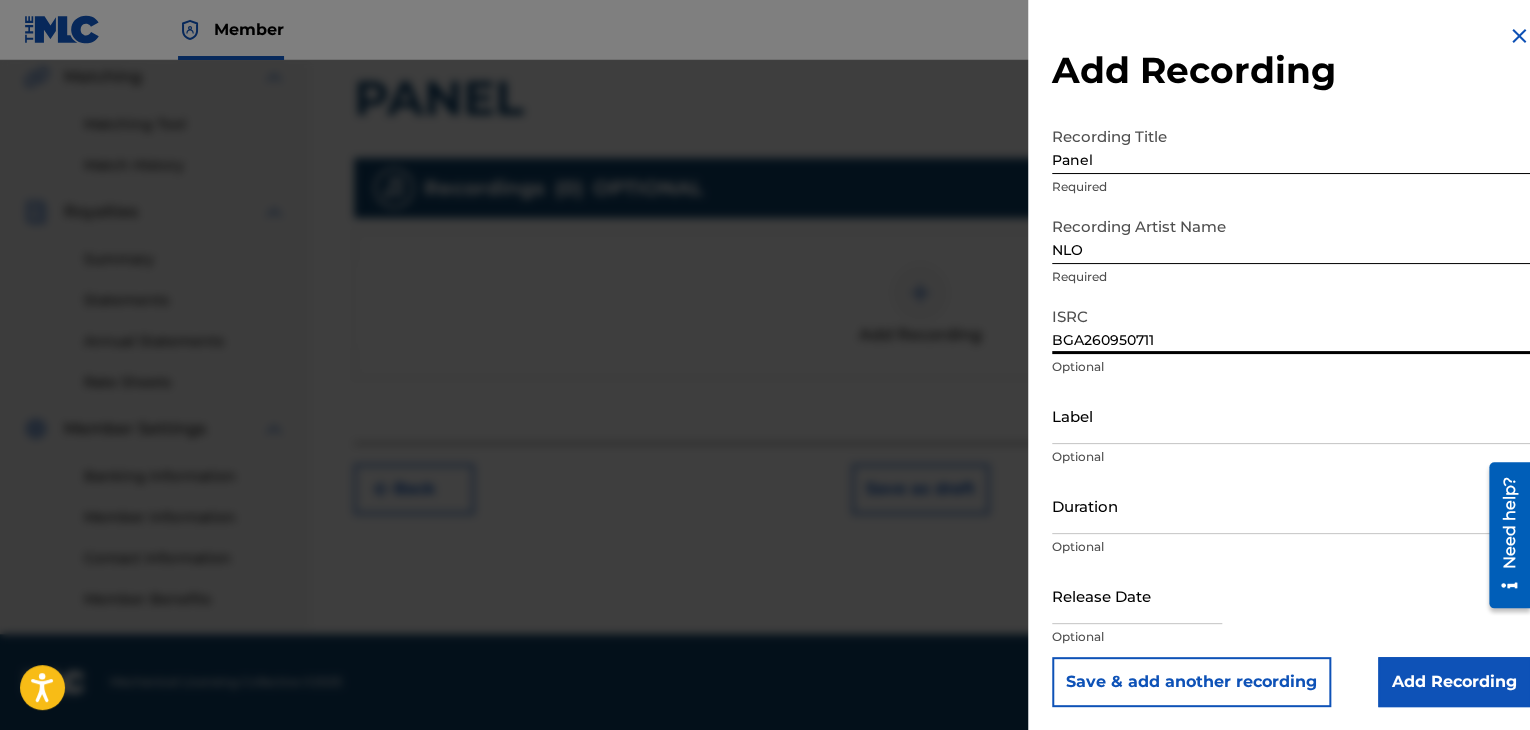 type on "BGA260950711" 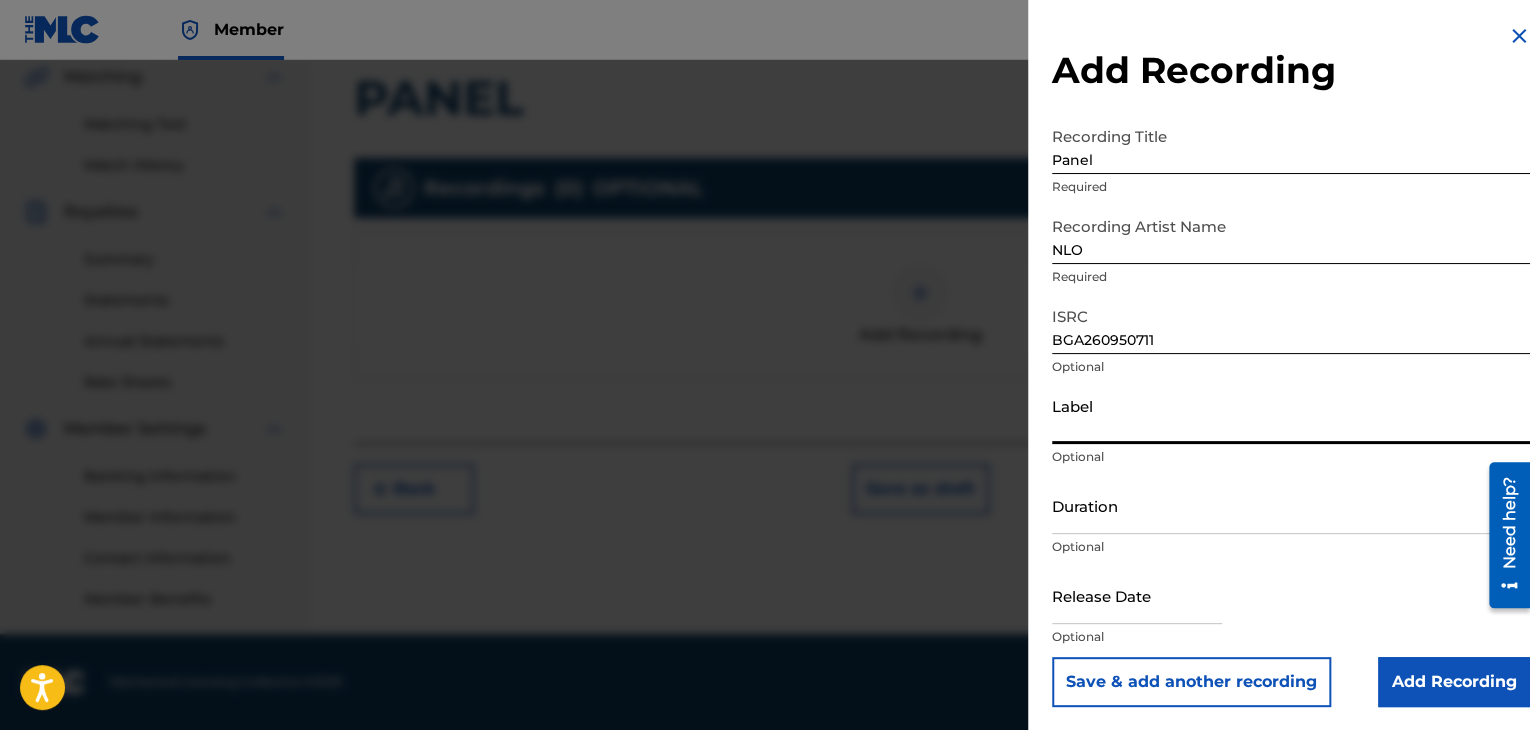 type on "KVZ Music Ltd." 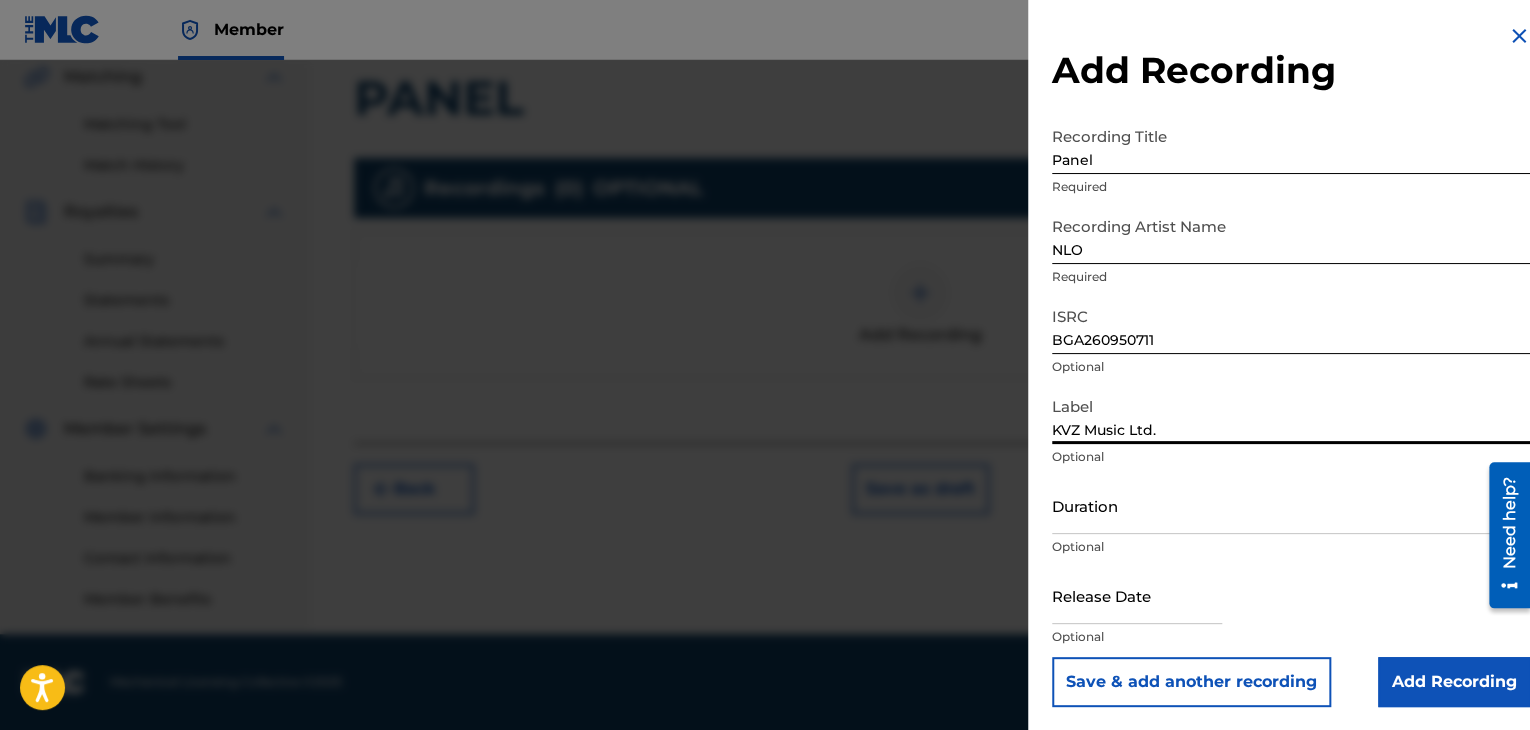 click on "Duration" at bounding box center (1291, 505) 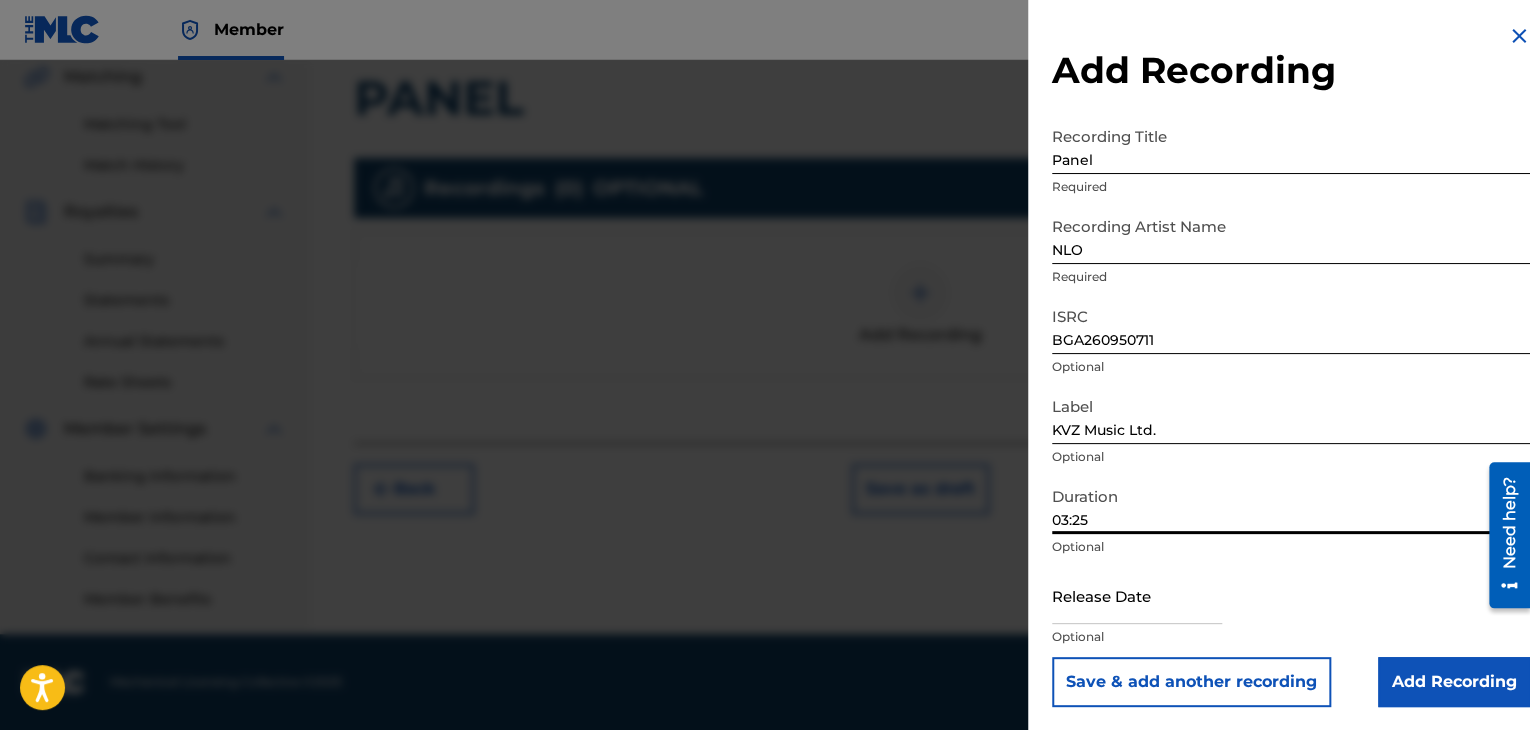 type on "03:25" 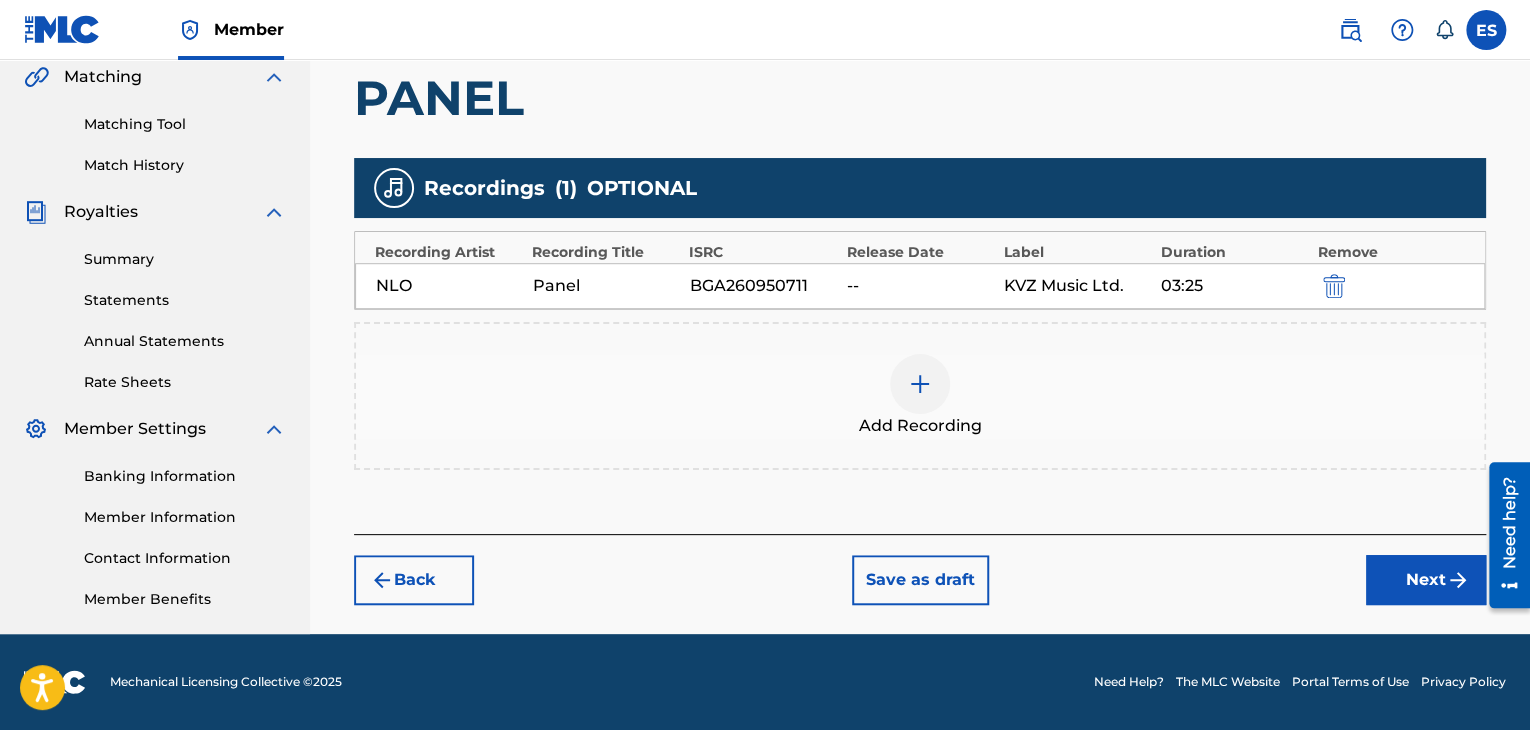 click on "Back Save as draft Next" at bounding box center [920, 569] 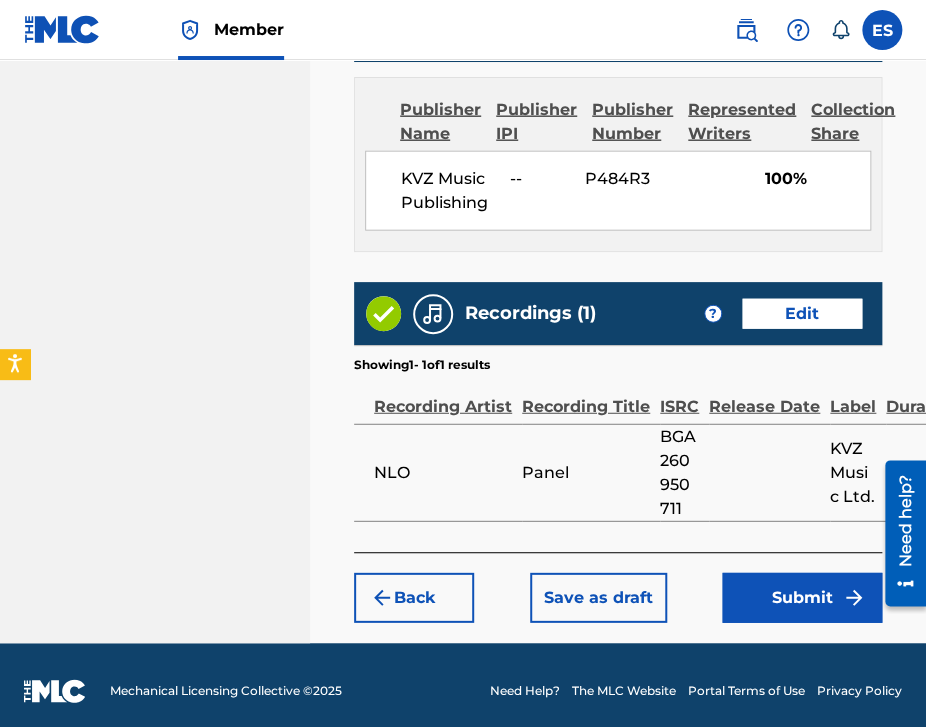 scroll, scrollTop: 1392, scrollLeft: 0, axis: vertical 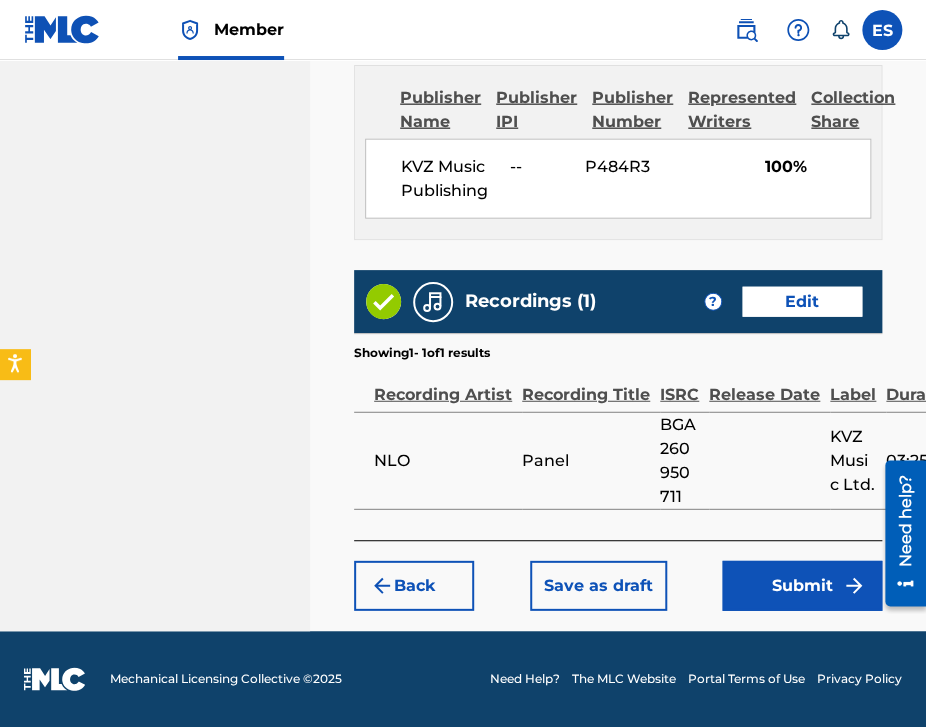 click on "Submit" at bounding box center (802, 586) 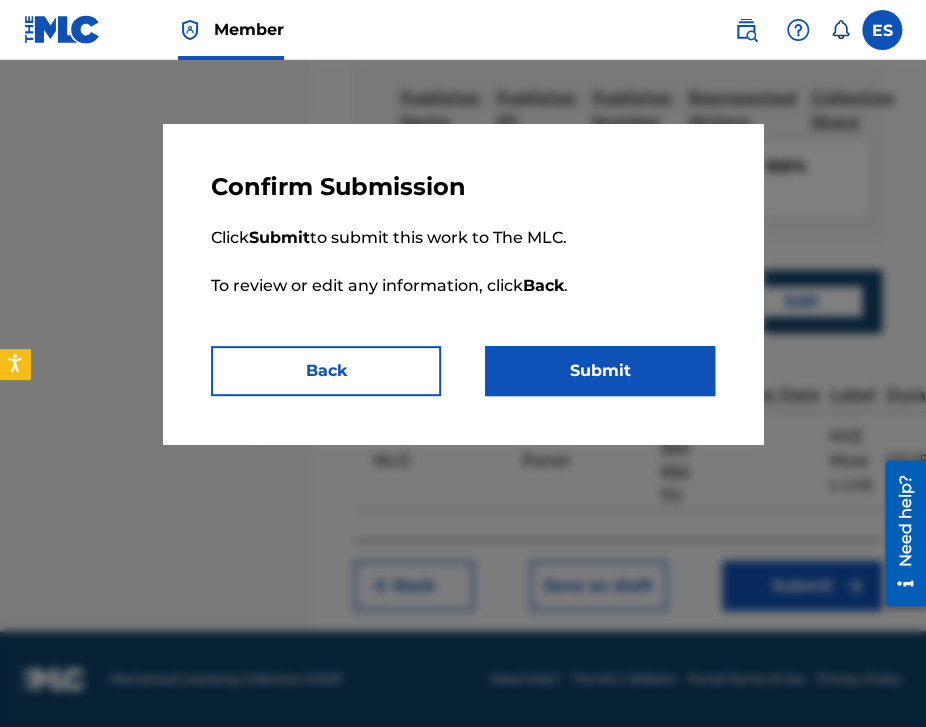 click on "Submit" at bounding box center [600, 371] 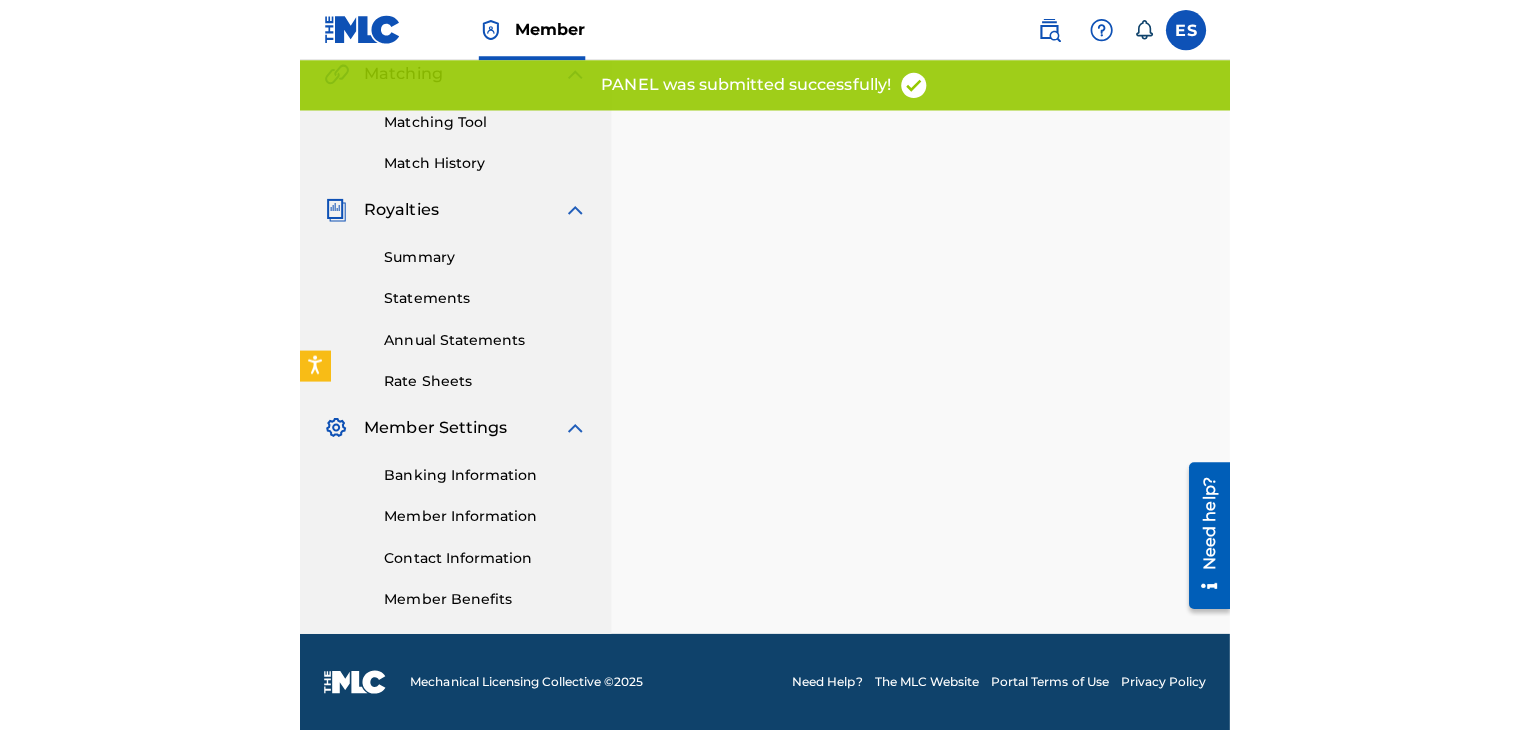 scroll, scrollTop: 0, scrollLeft: 0, axis: both 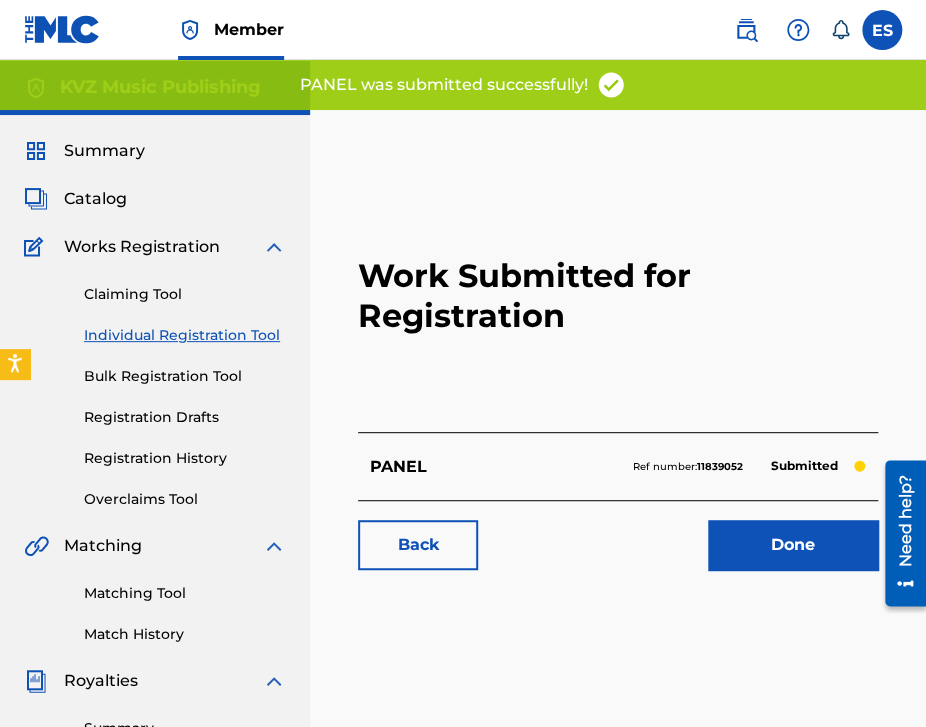 click on "Individual Registration Tool" at bounding box center (185, 335) 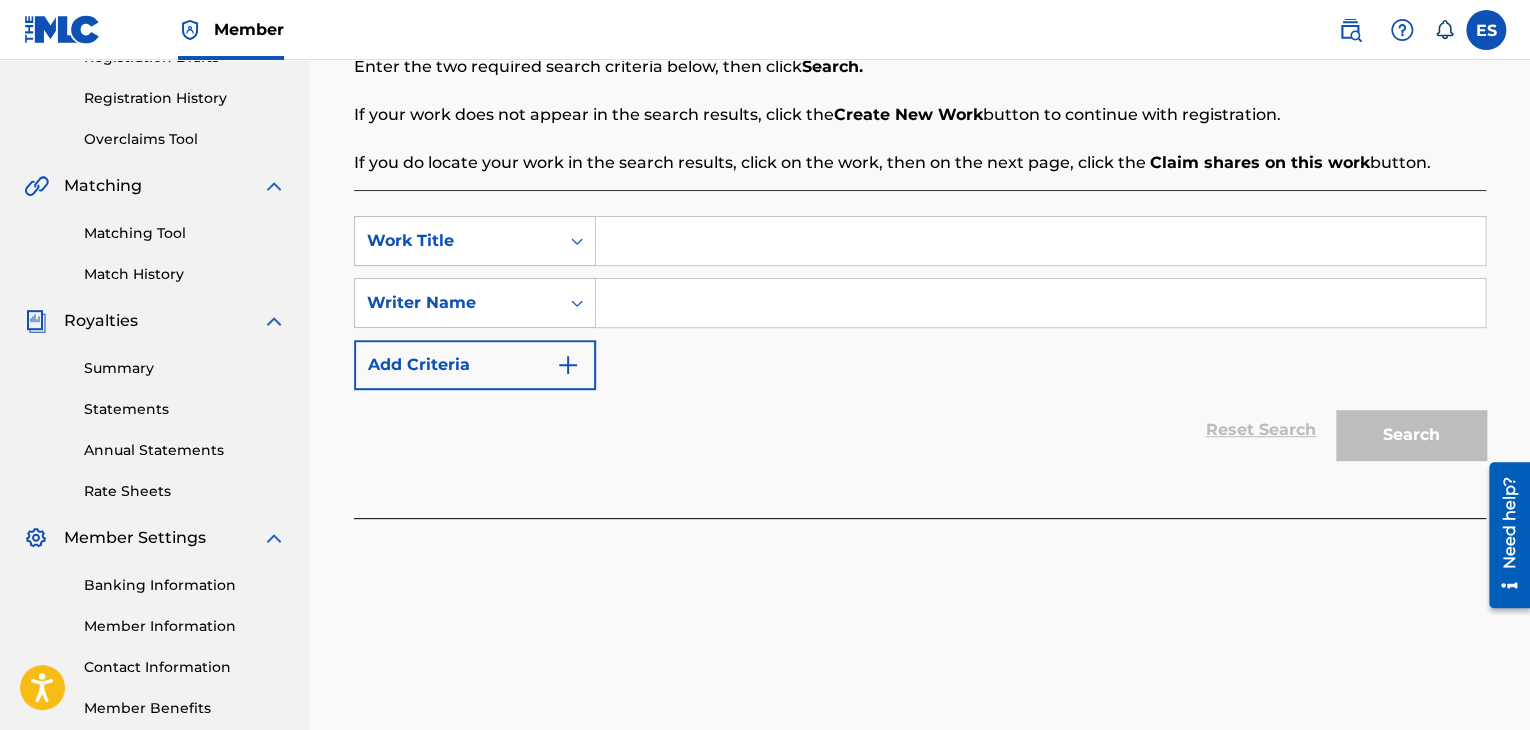 scroll, scrollTop: 400, scrollLeft: 0, axis: vertical 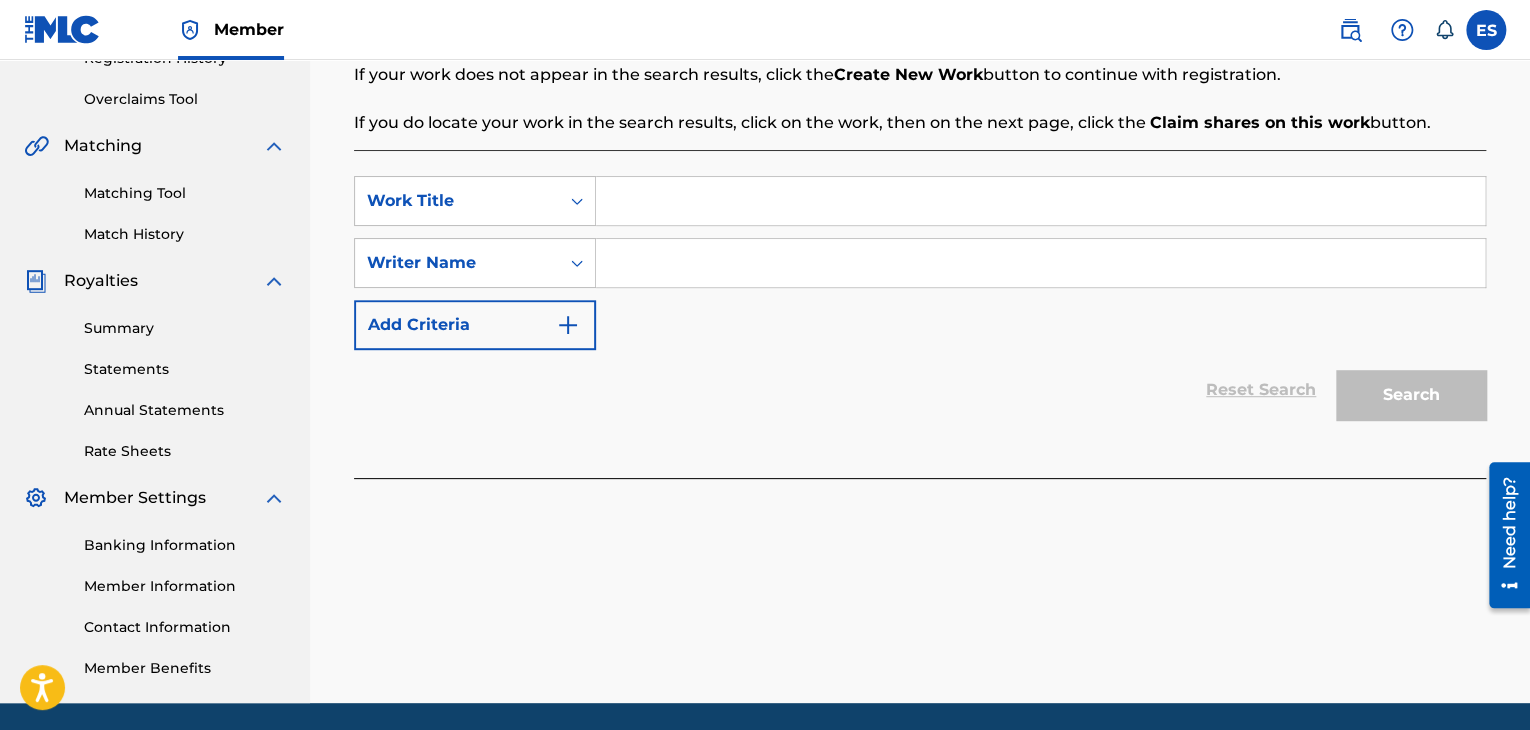 click at bounding box center [1040, 201] 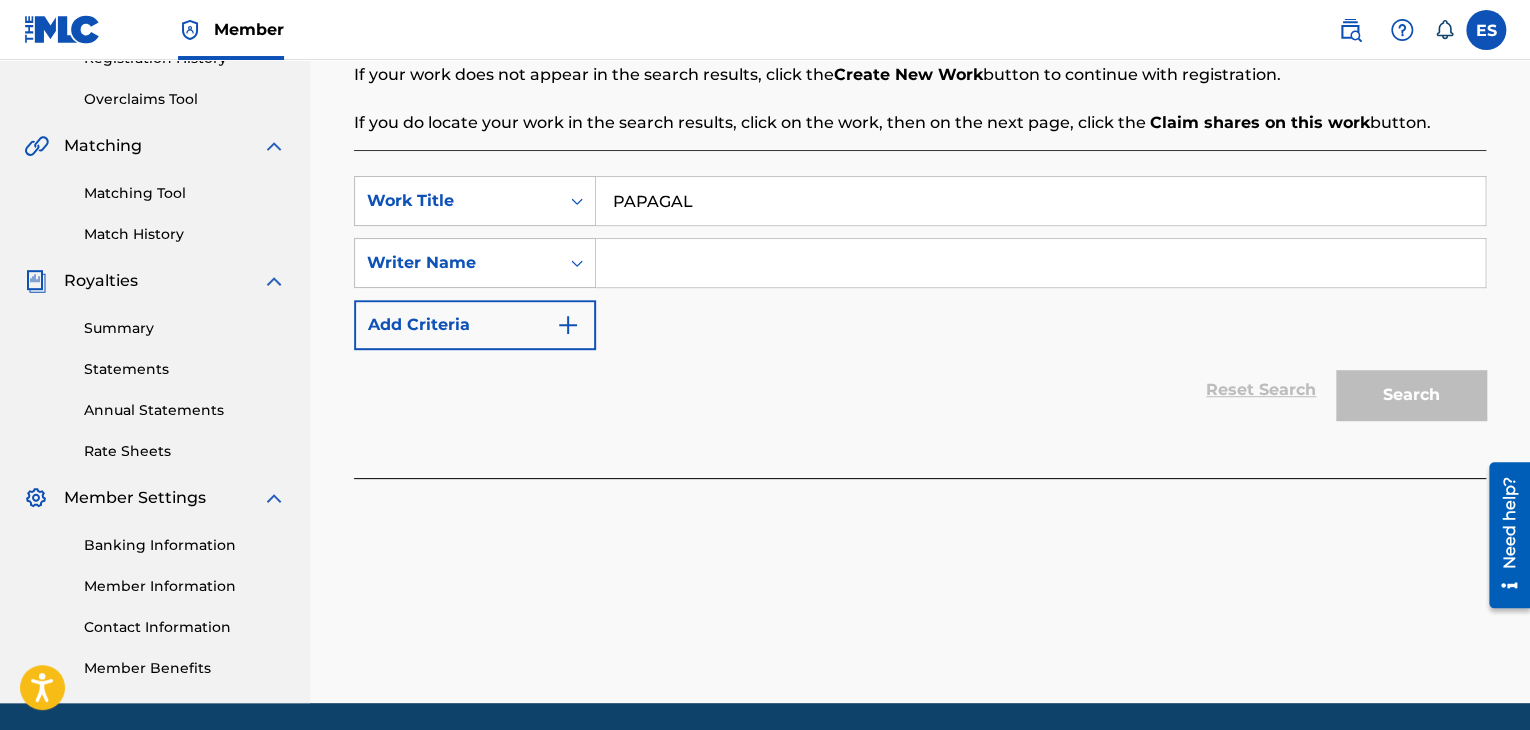 click on "PAPAGAL" at bounding box center (1040, 201) 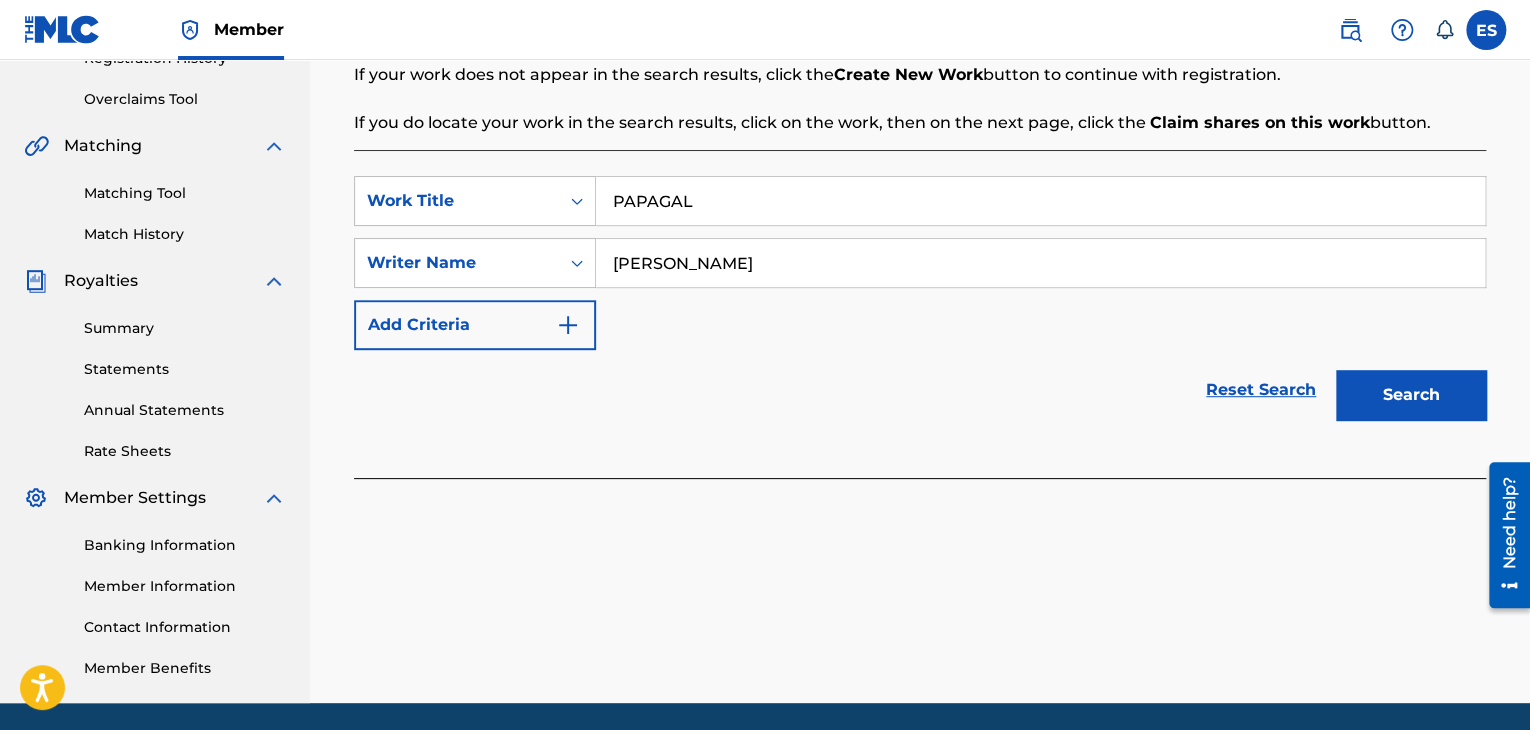 click on "Search" at bounding box center [1411, 395] 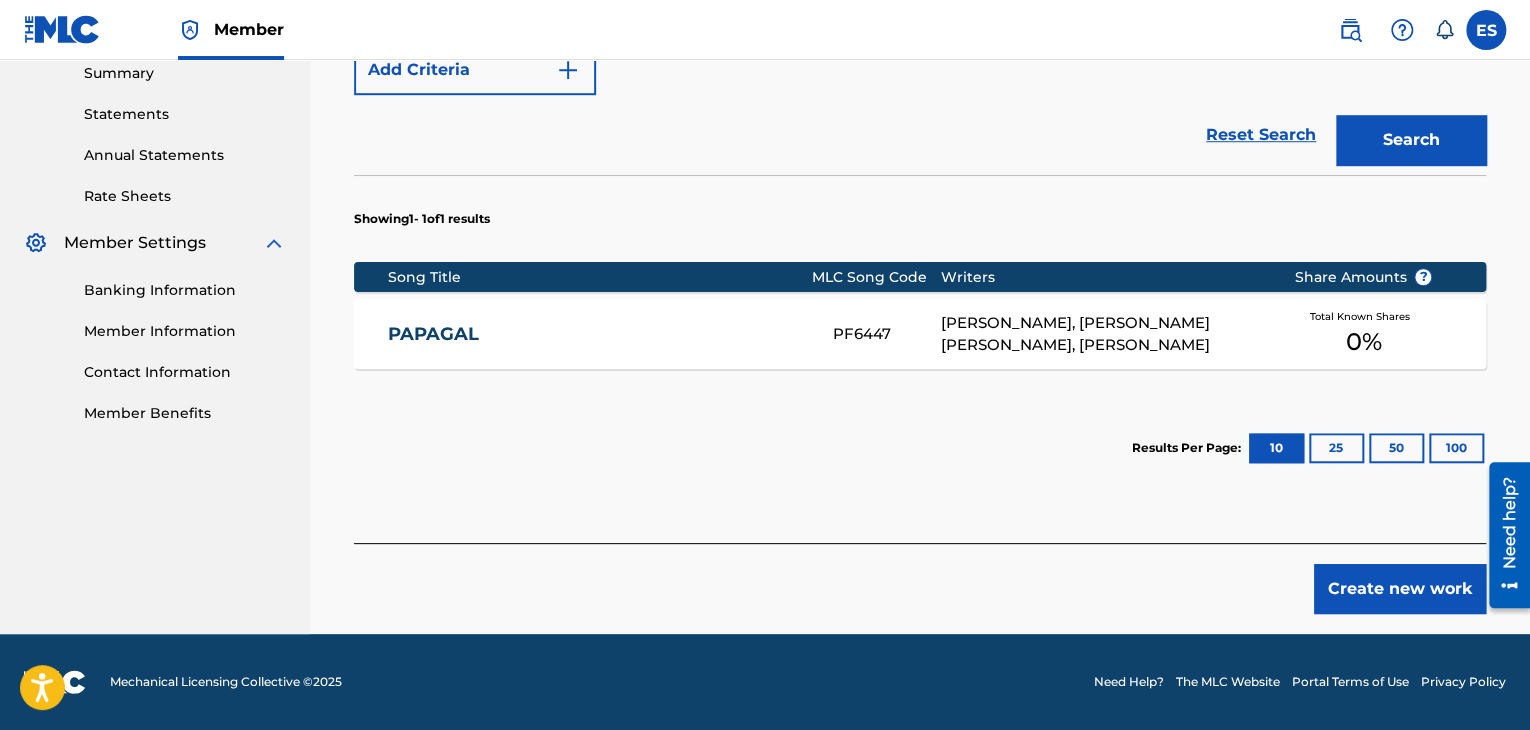 click on "Create new work" at bounding box center (1400, 589) 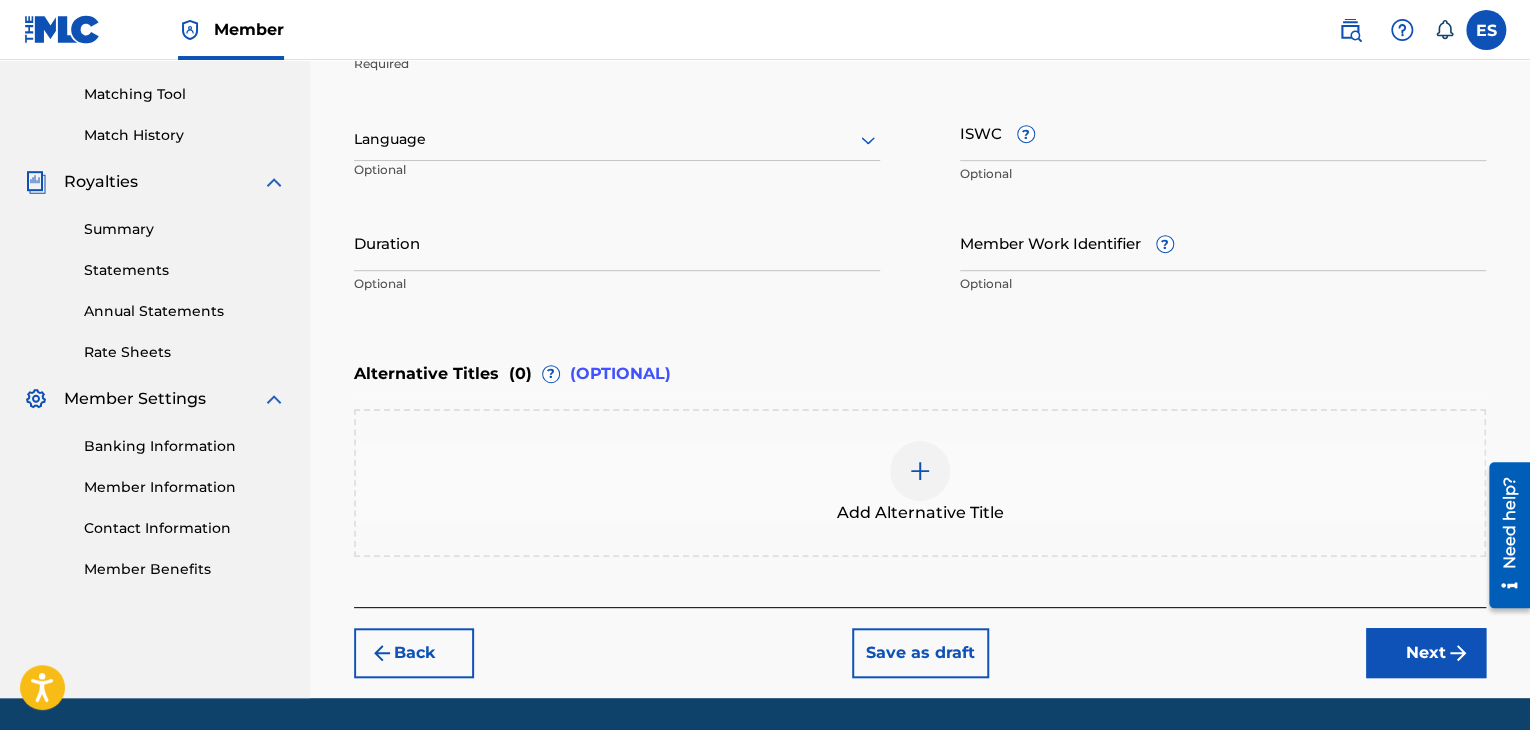 scroll, scrollTop: 261, scrollLeft: 0, axis: vertical 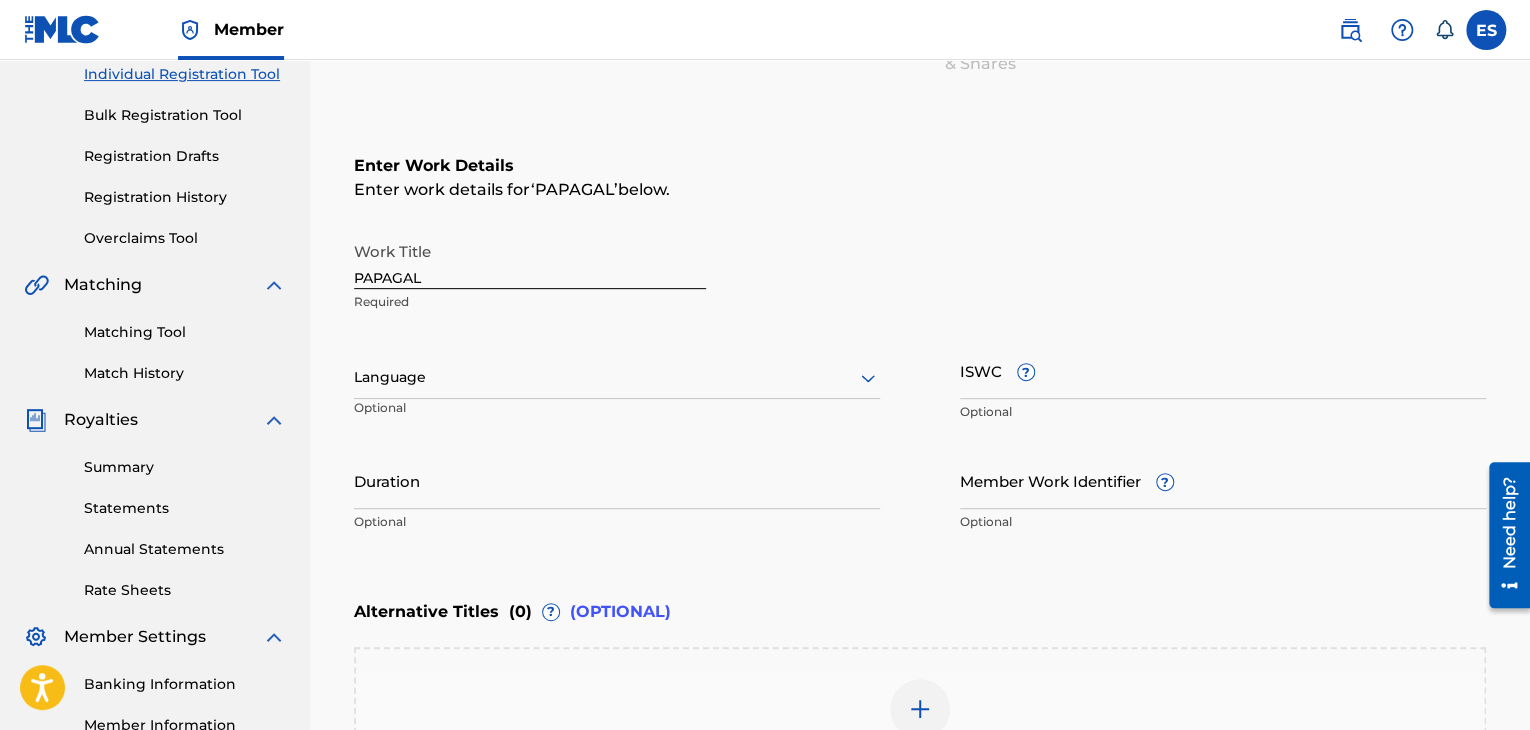 click at bounding box center (617, 377) 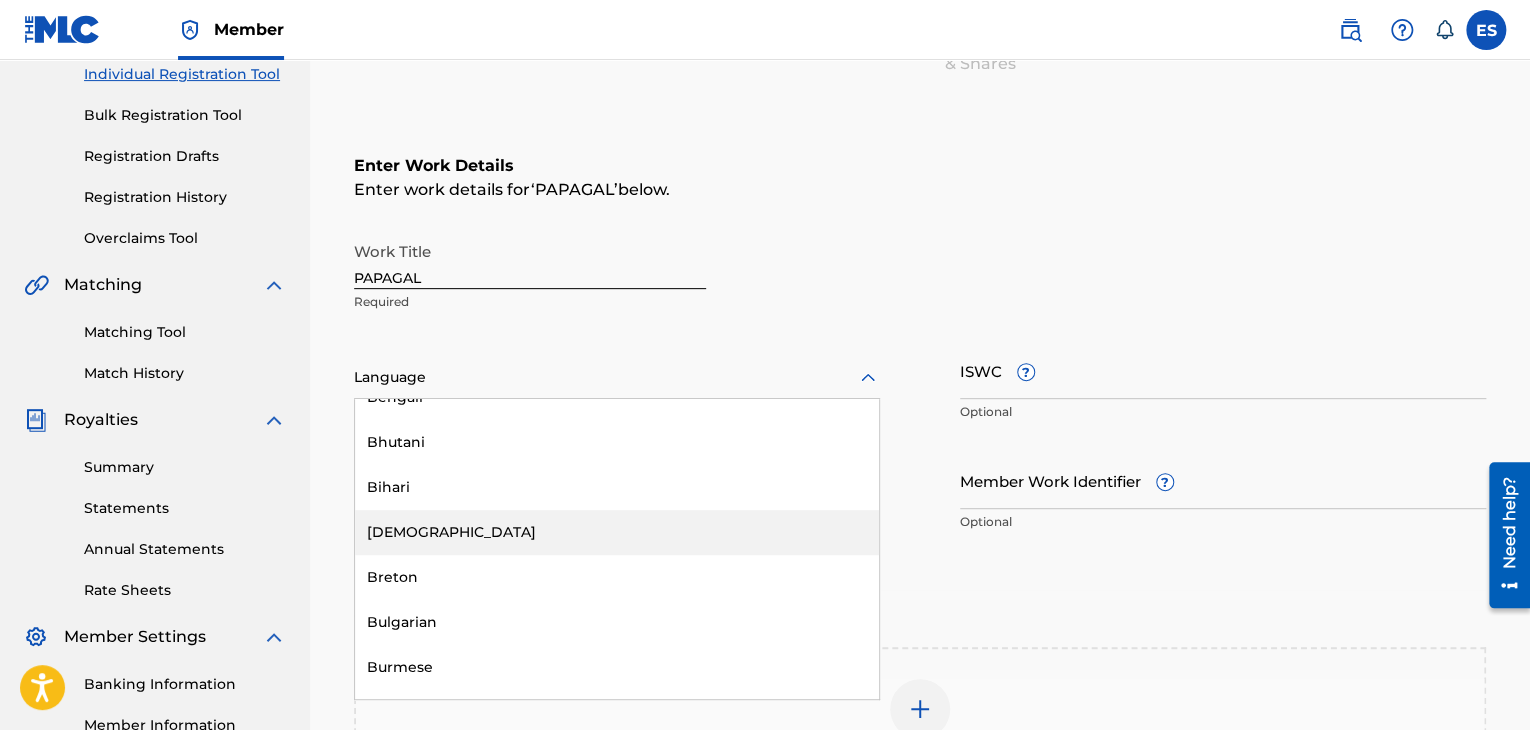 scroll, scrollTop: 700, scrollLeft: 0, axis: vertical 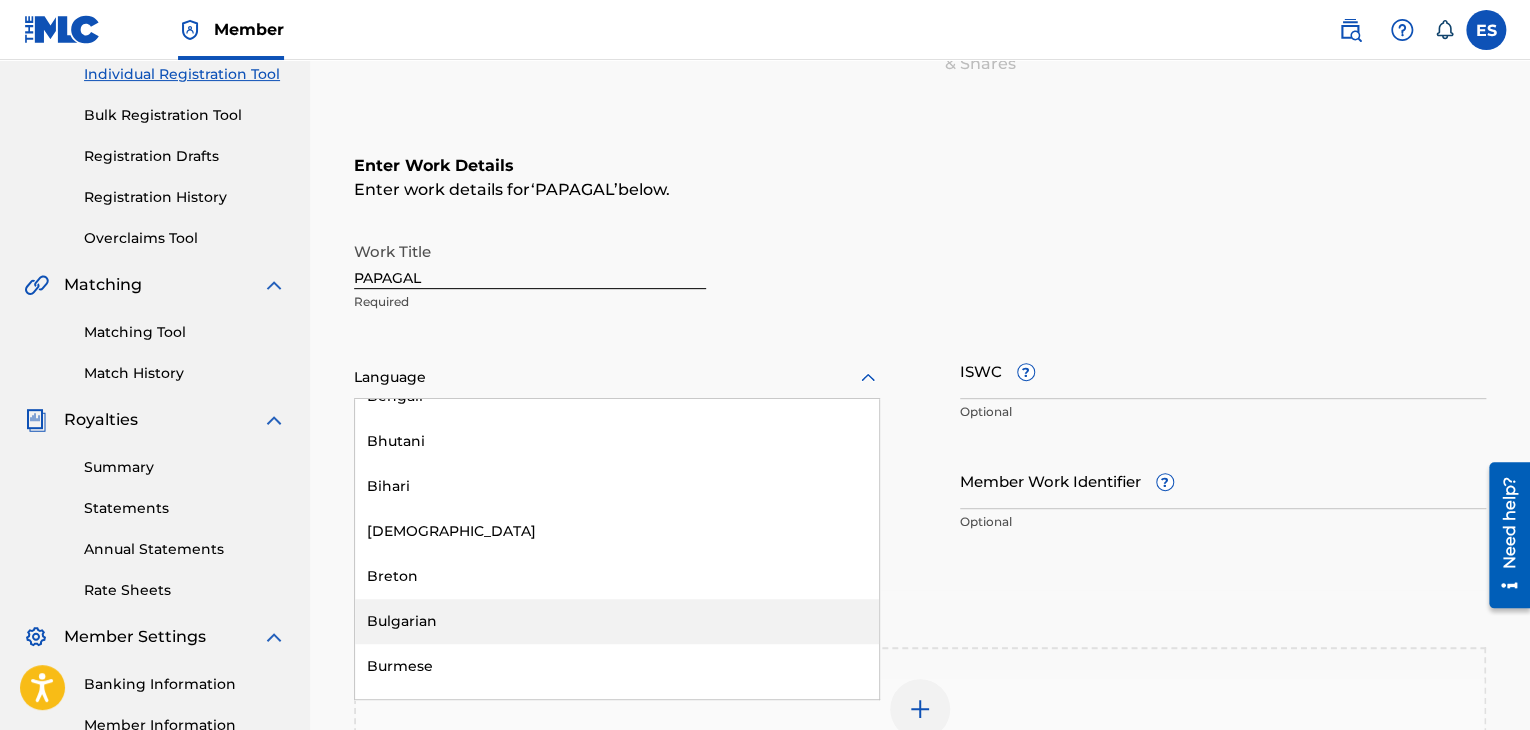 click on "Bulgarian" at bounding box center [617, 621] 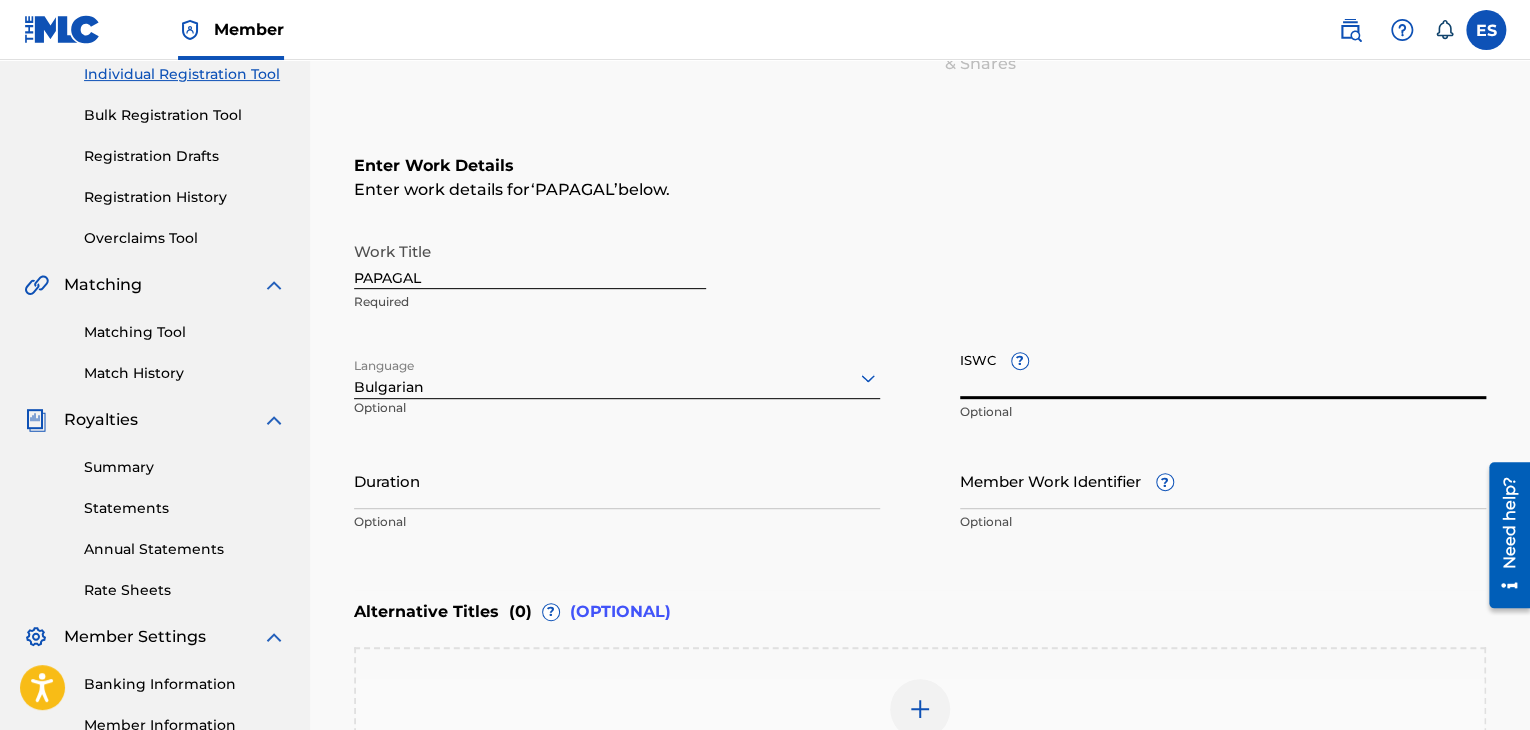 click on "ISWC   ?" at bounding box center (1223, 370) 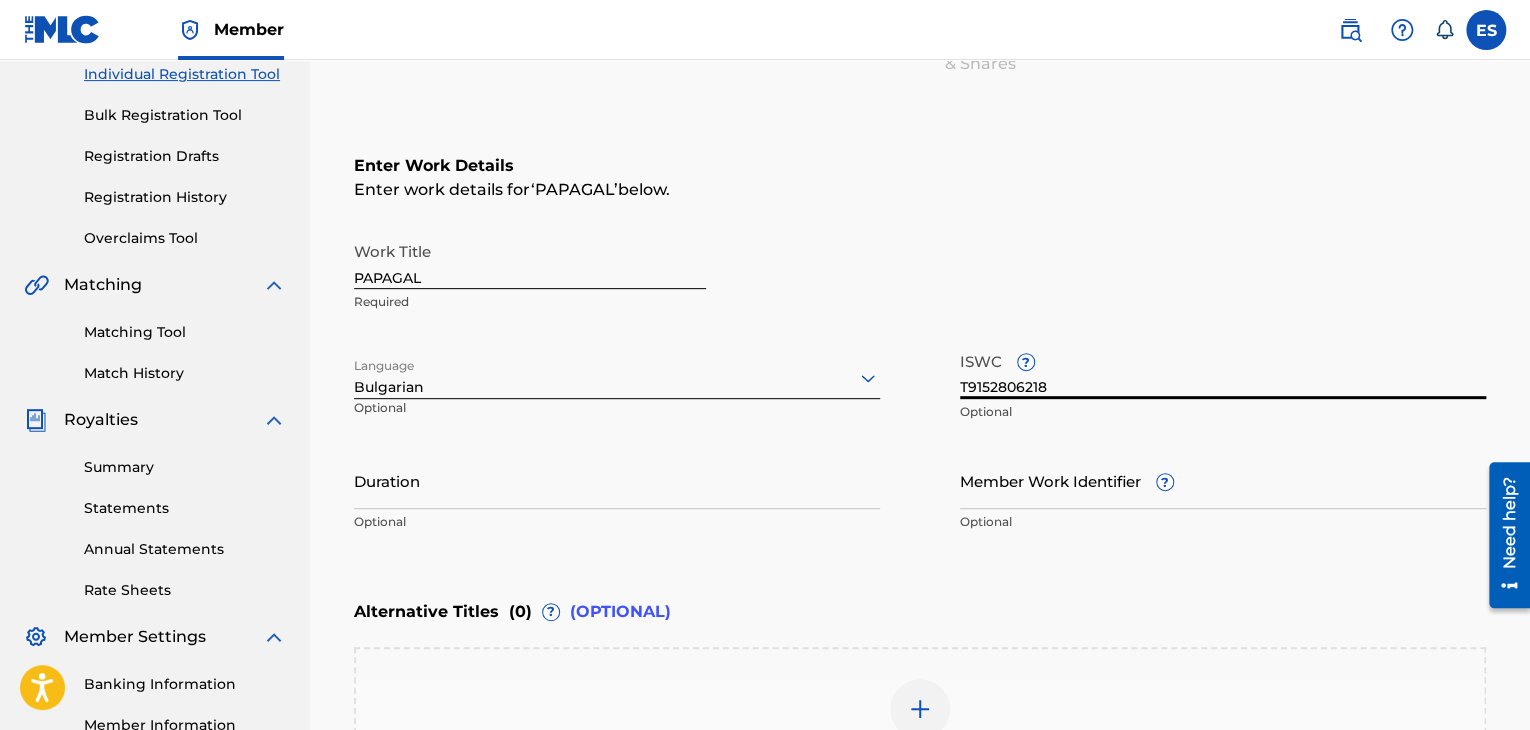 type on "T9152806218" 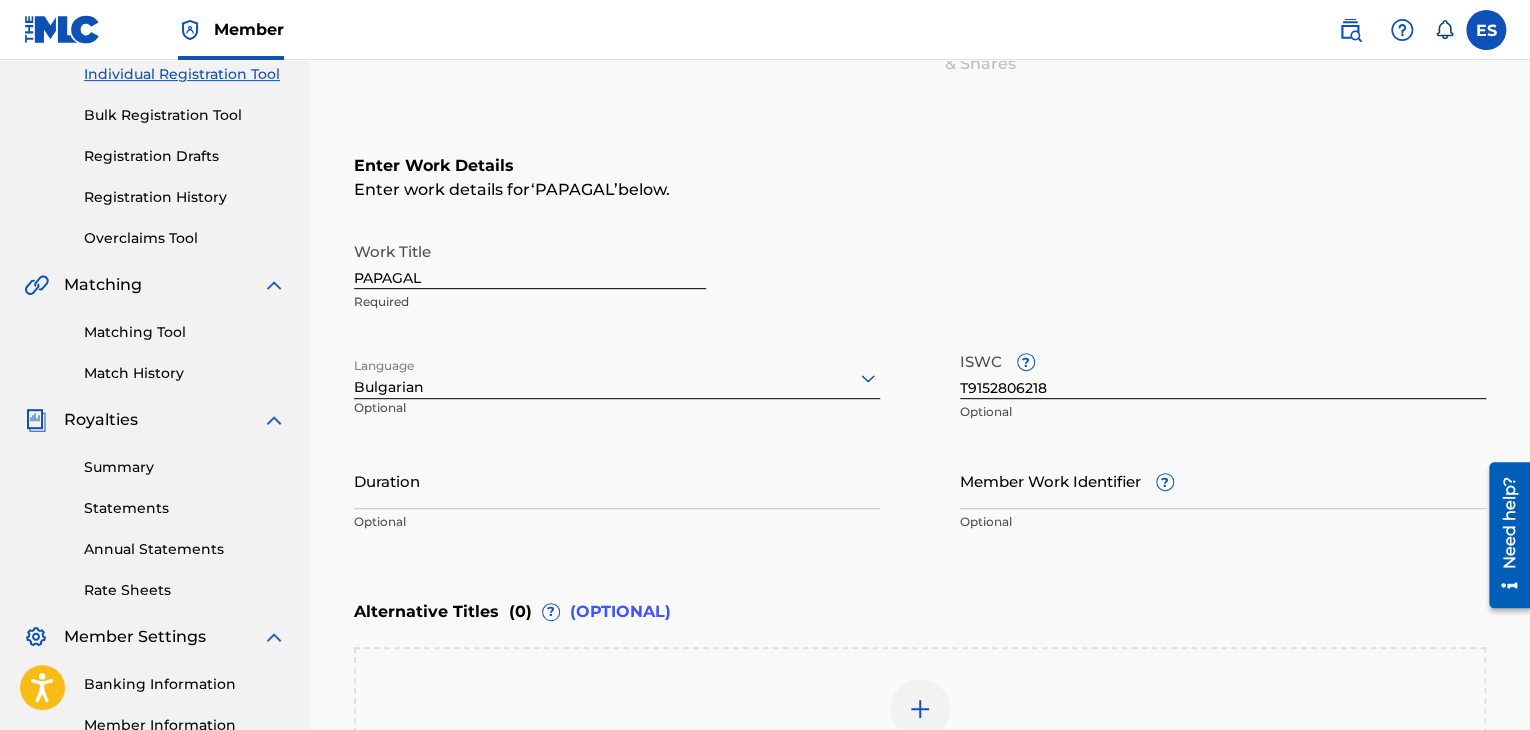 click on "Duration" at bounding box center [617, 480] 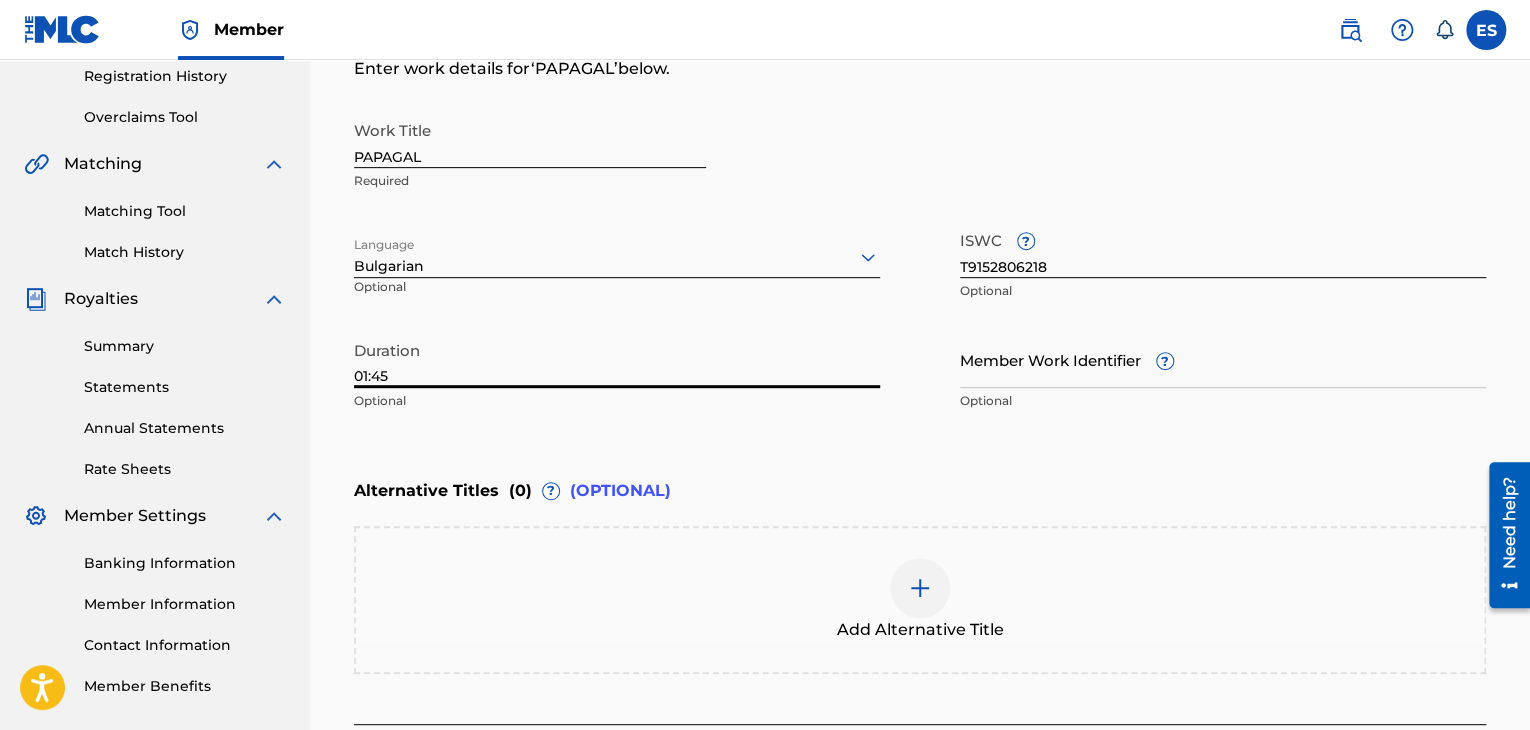 scroll, scrollTop: 561, scrollLeft: 0, axis: vertical 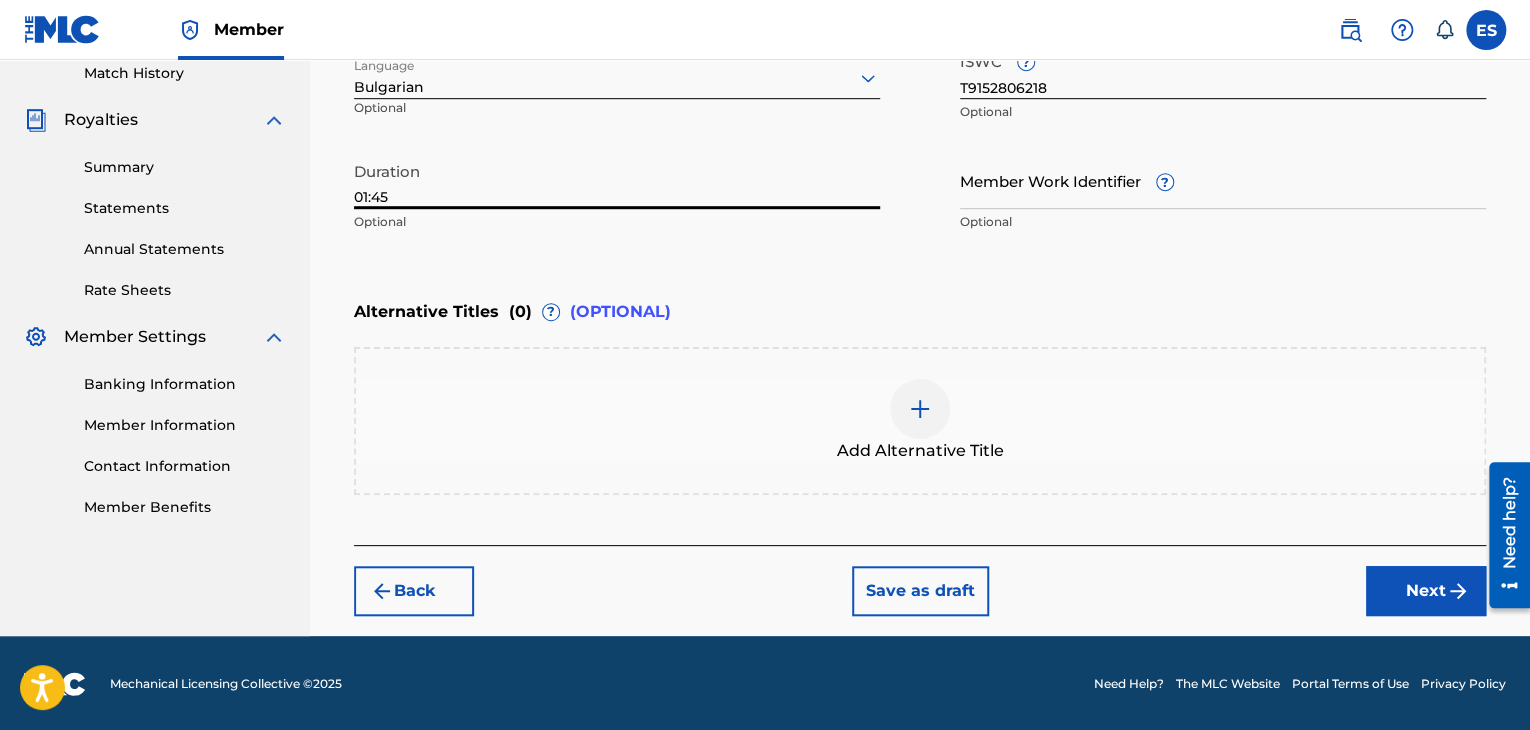 type on "01:45" 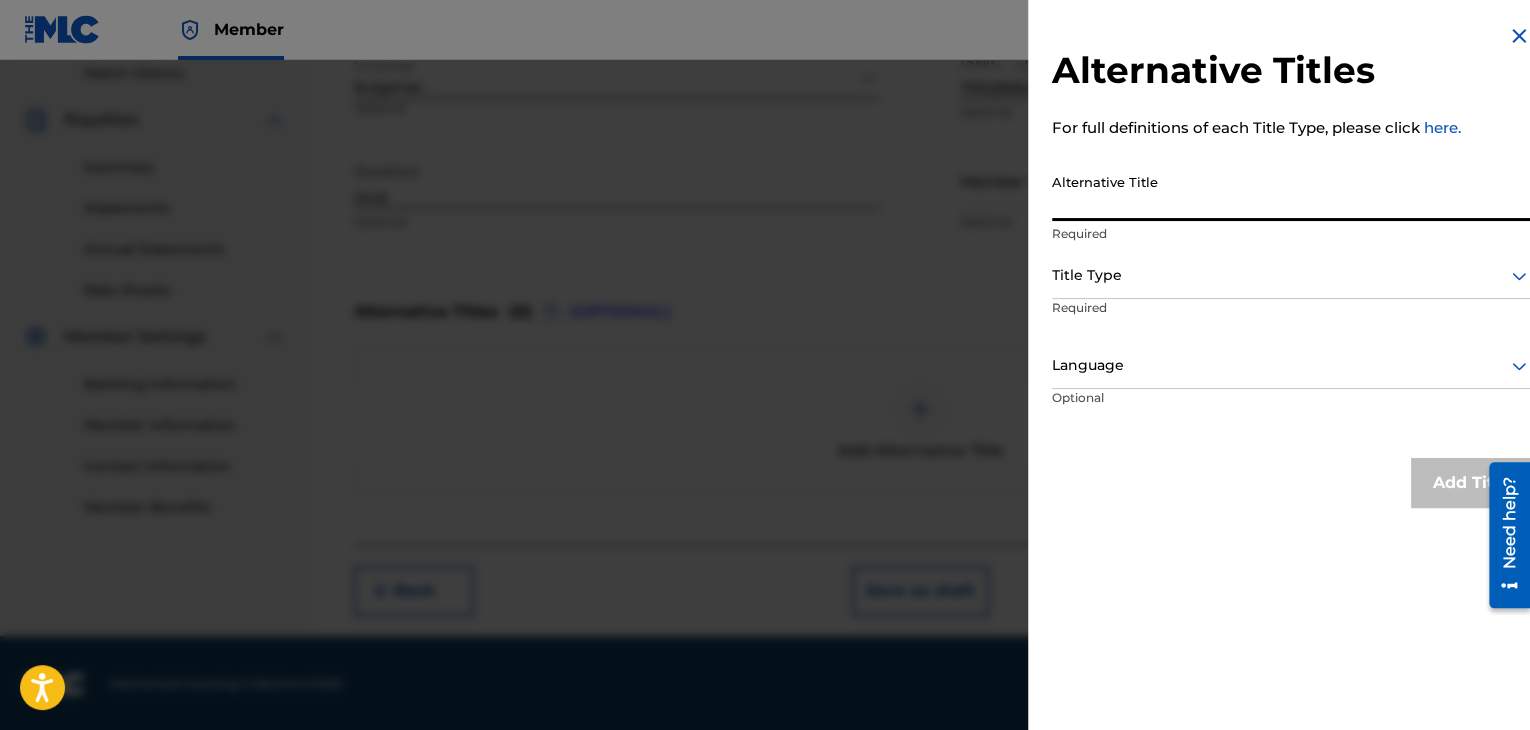 paste on "[DEMOGRAPHIC_DATA]" 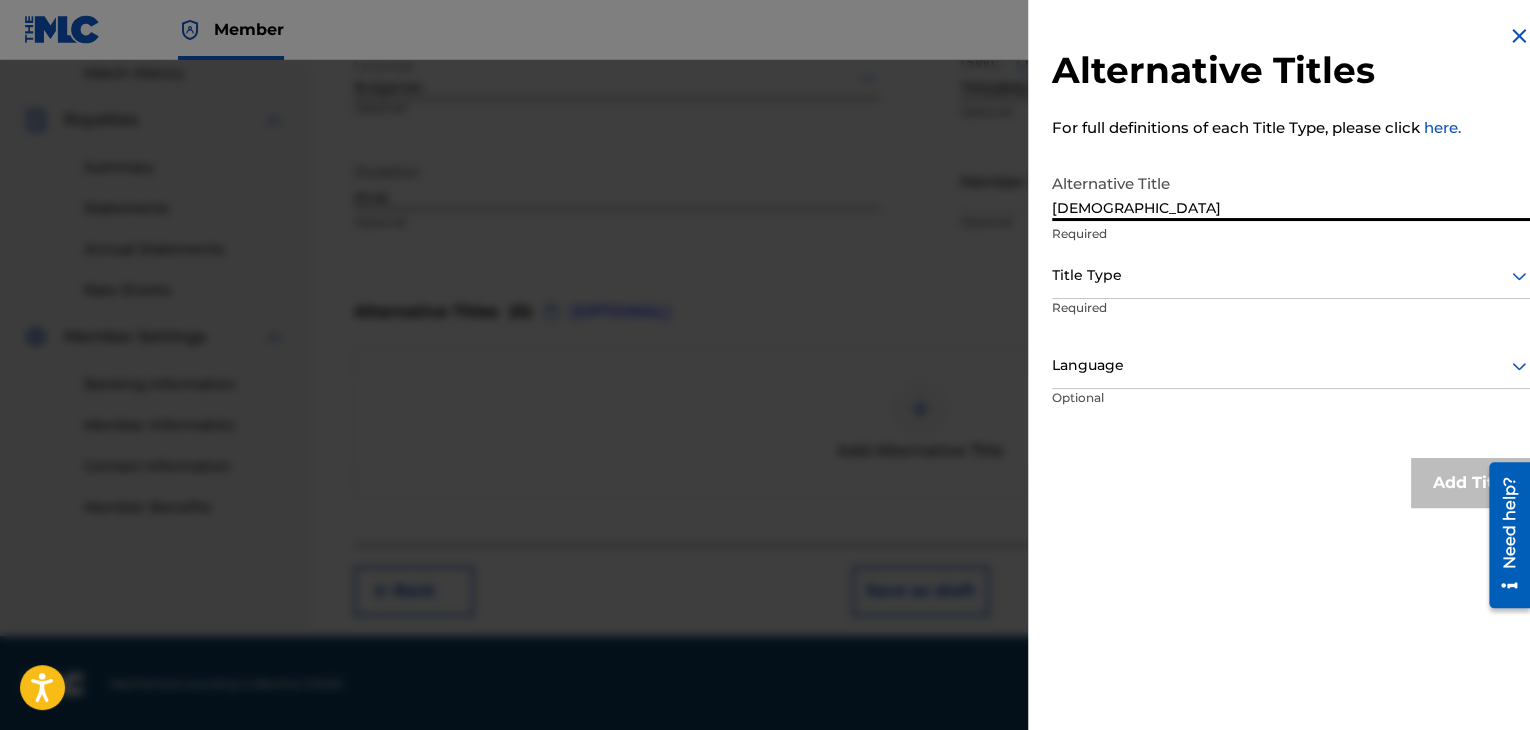 type on "[DEMOGRAPHIC_DATA]" 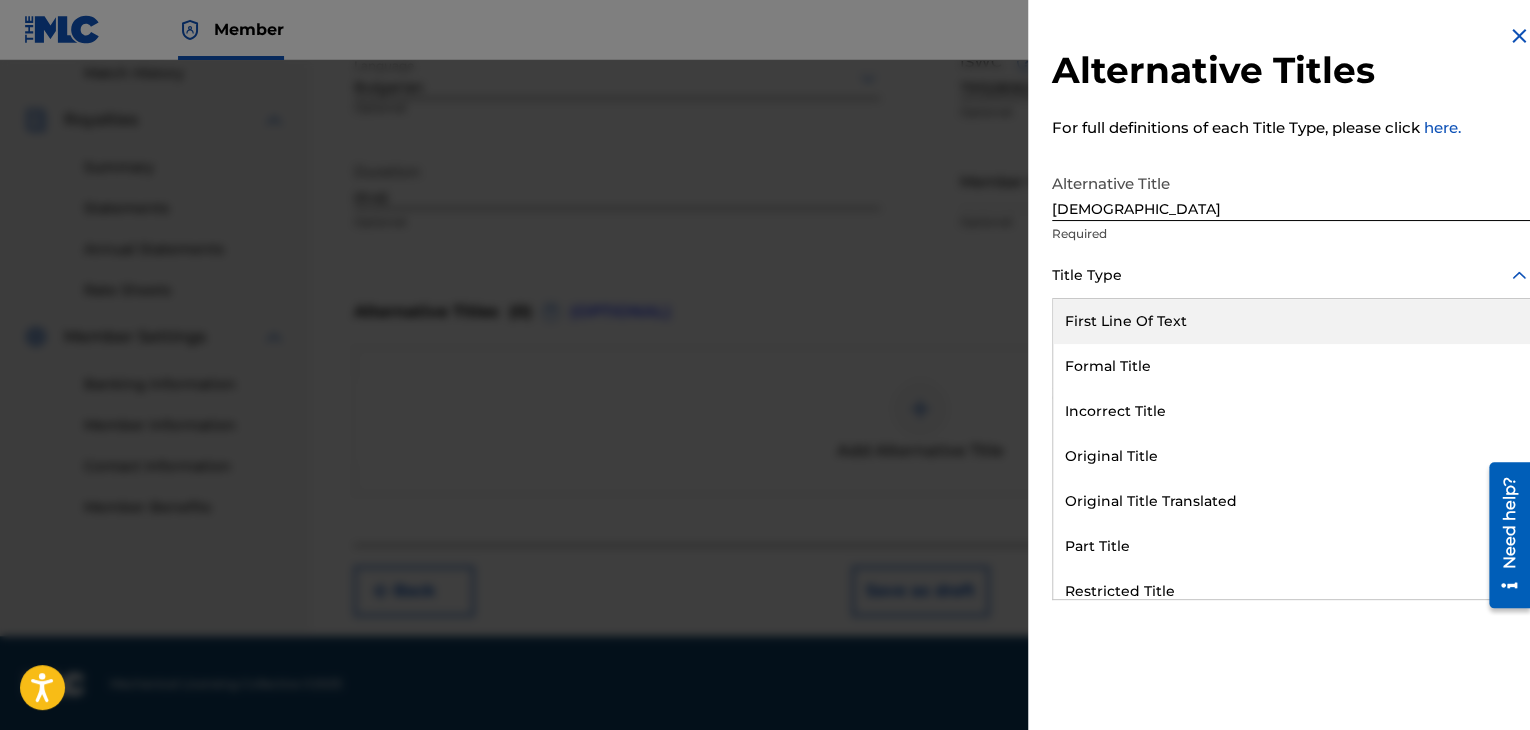 click at bounding box center [1291, 275] 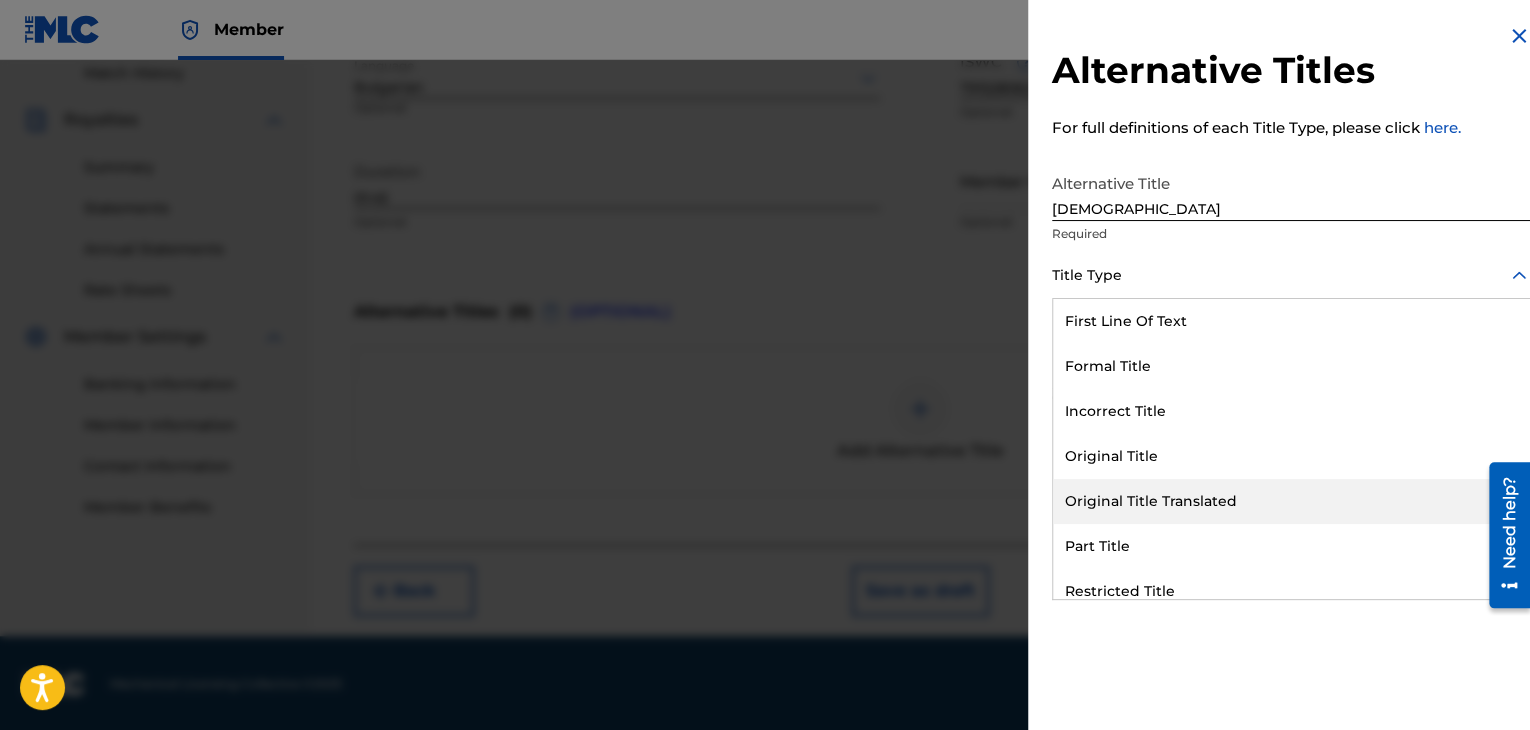 click on "Original Title Translated" at bounding box center [1291, 501] 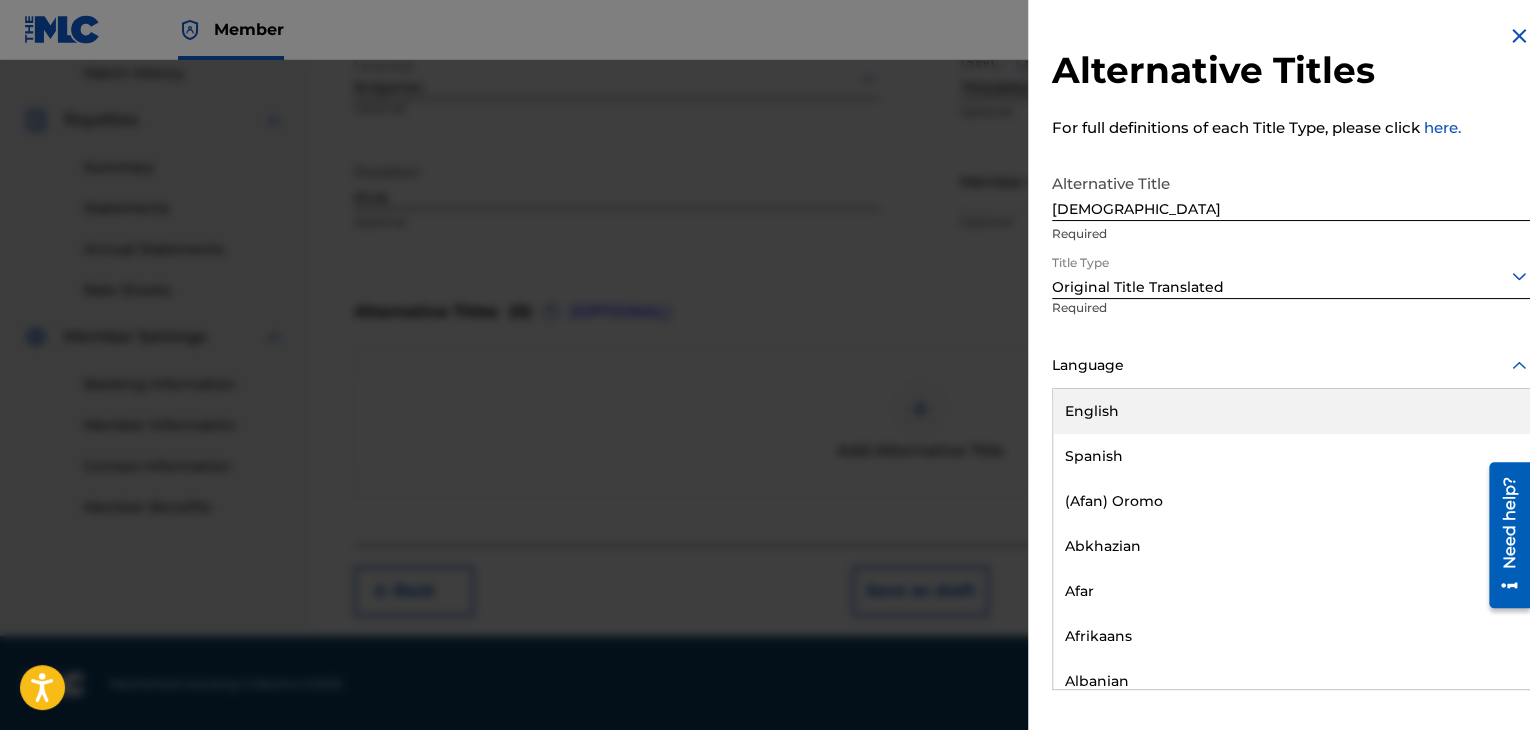click at bounding box center (1291, 365) 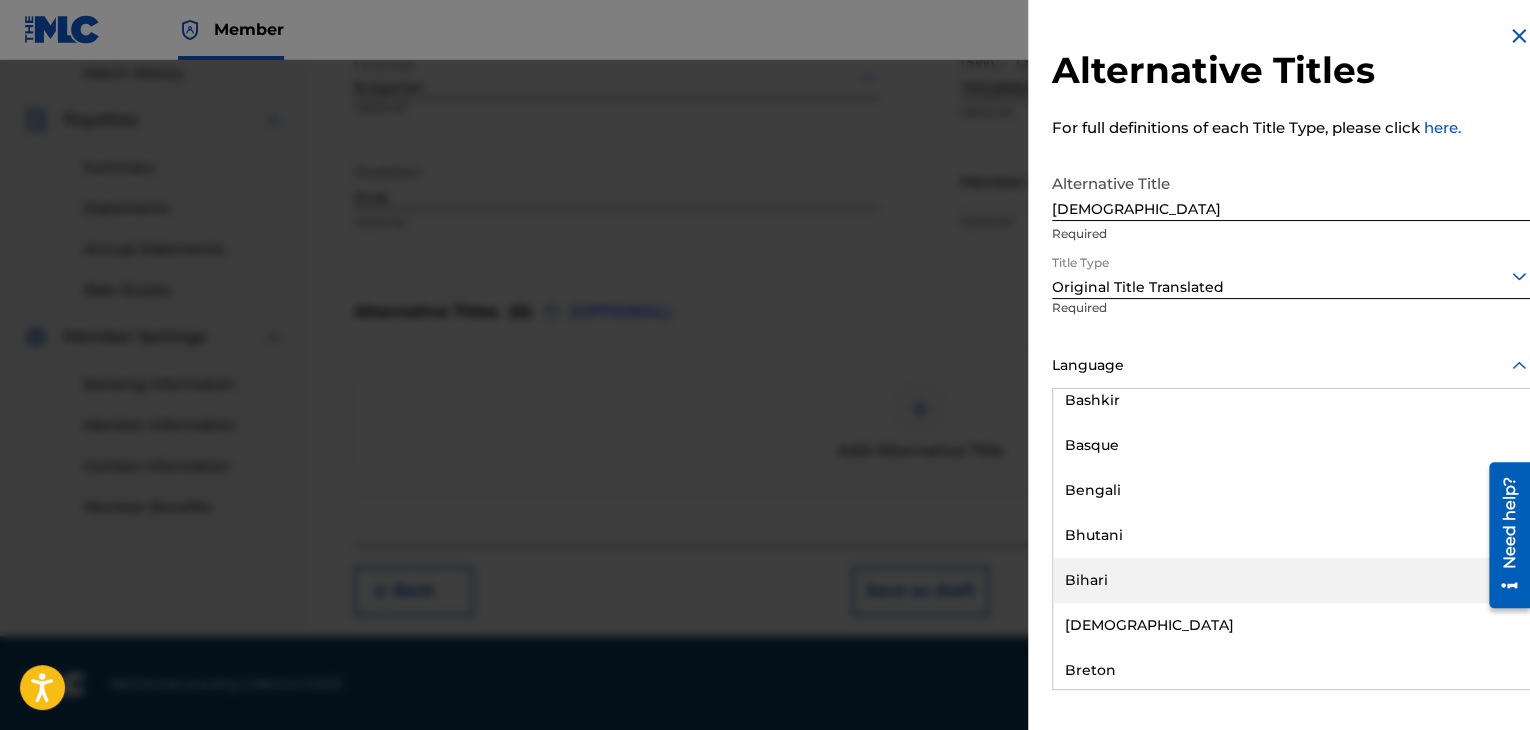 scroll, scrollTop: 700, scrollLeft: 0, axis: vertical 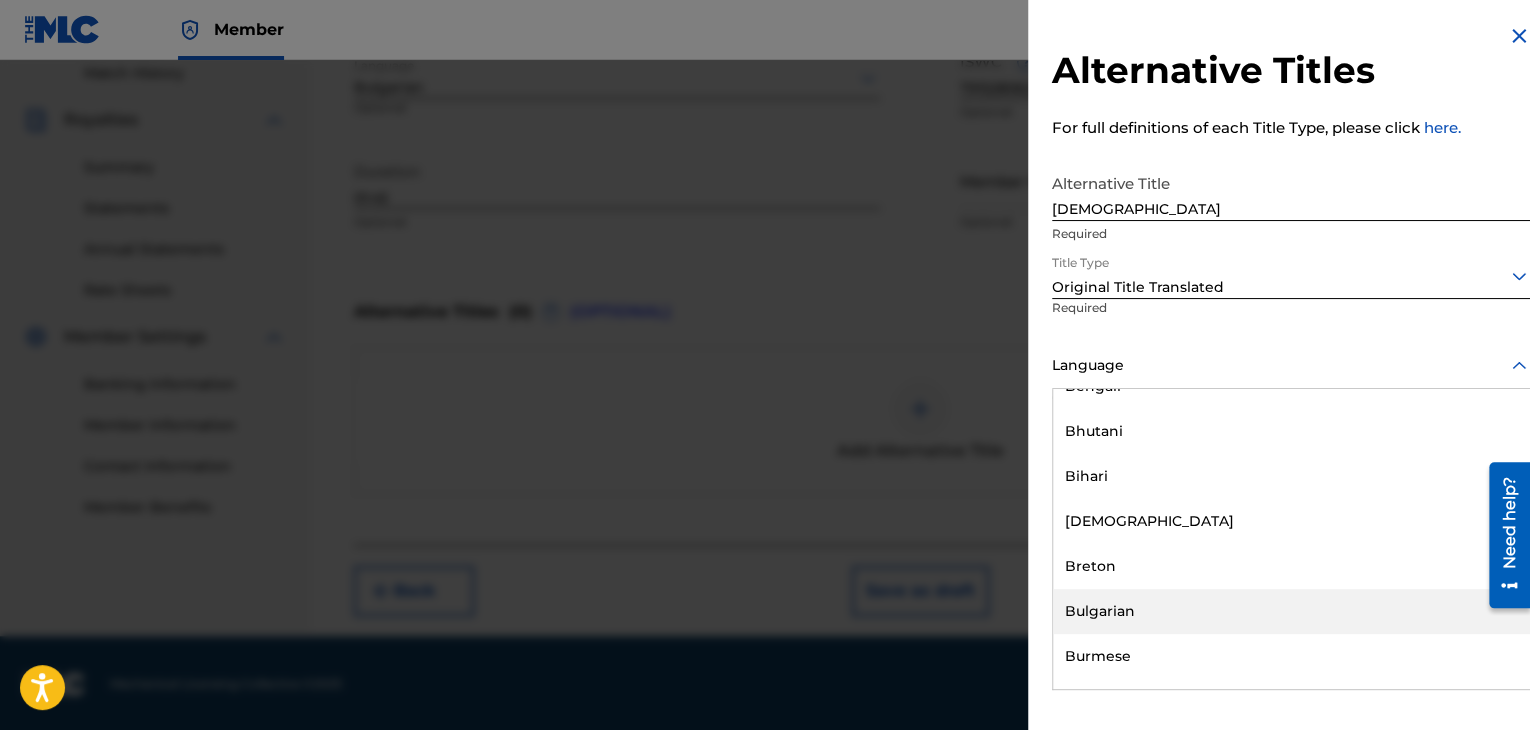 click on "Bulgarian" at bounding box center (1291, 611) 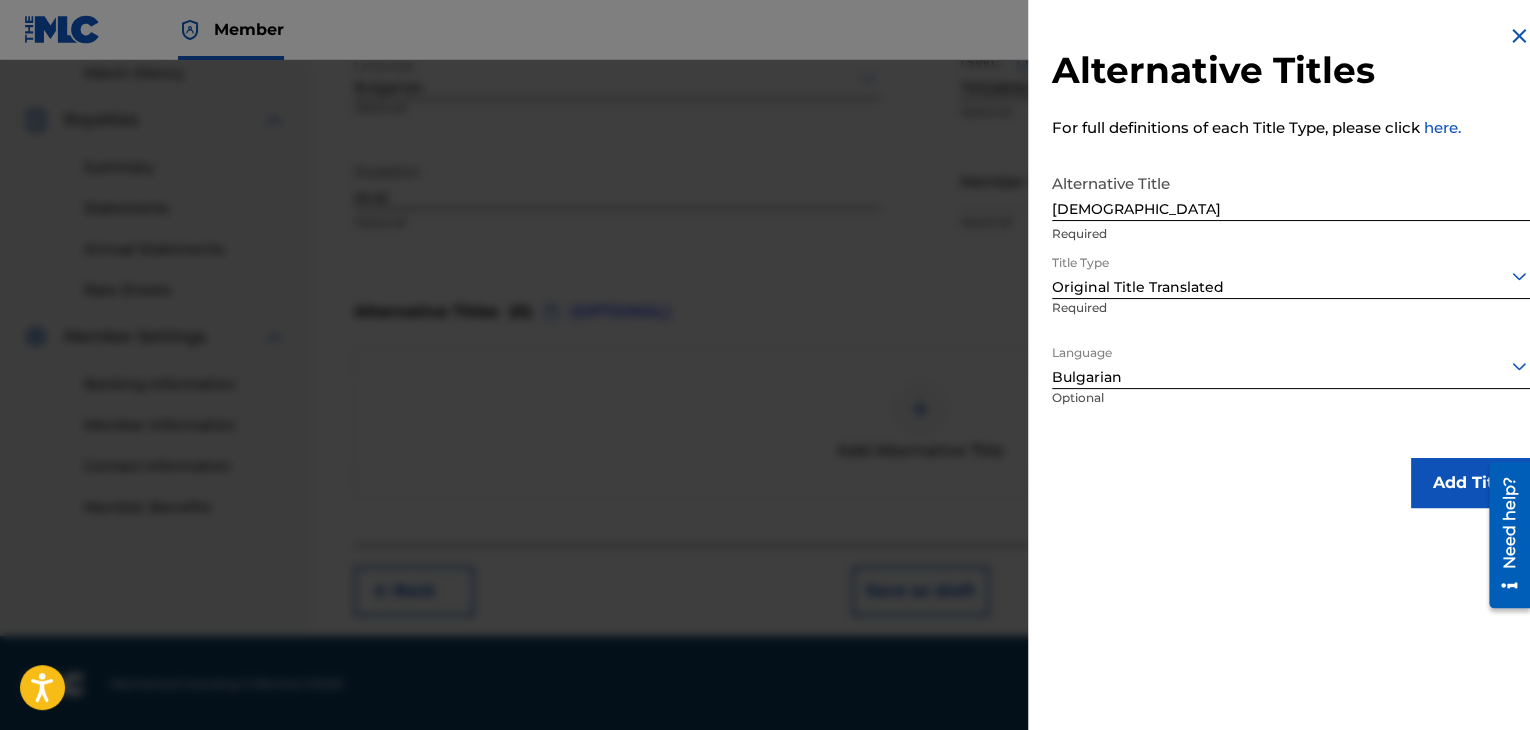 click on "Add Title" at bounding box center (1471, 483) 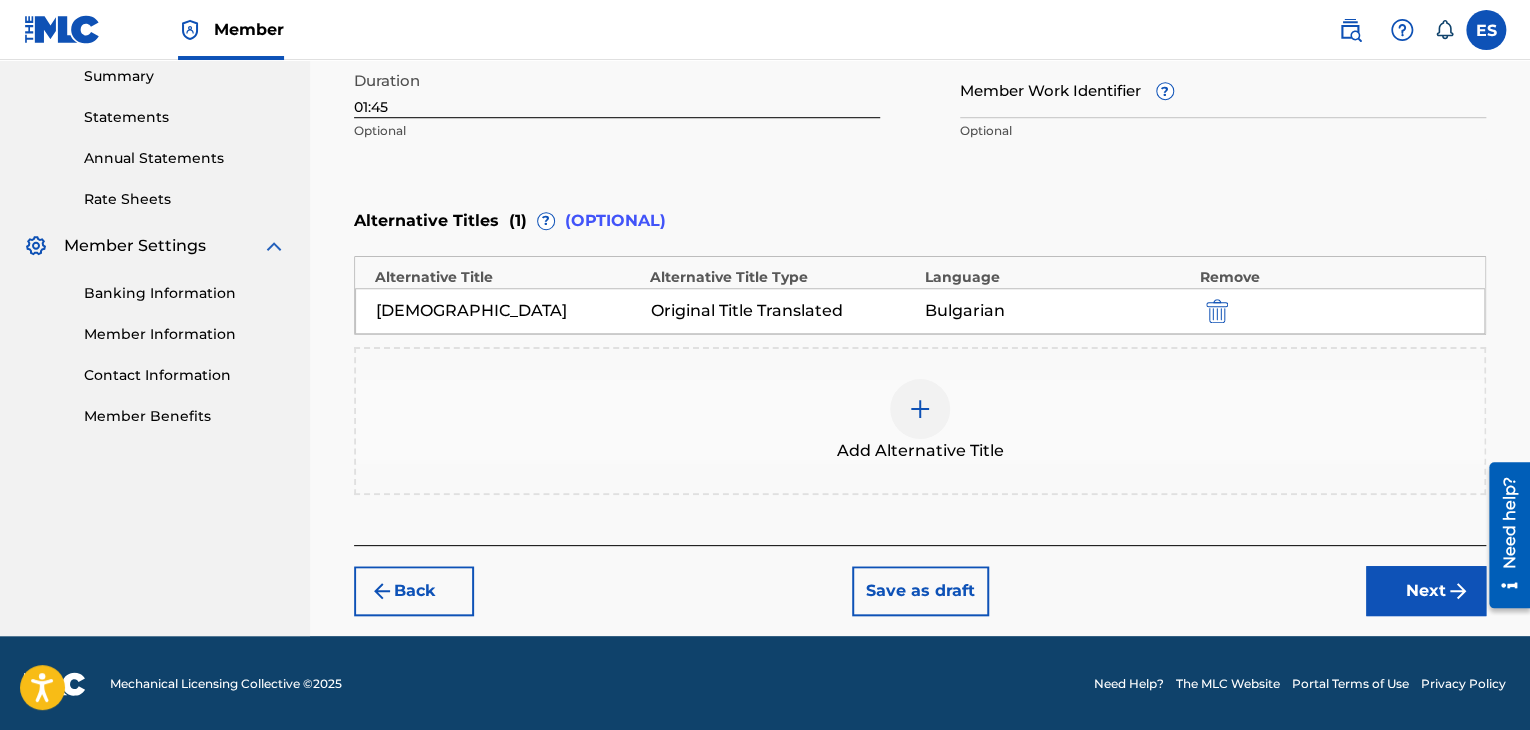 click on "Next" at bounding box center [1426, 591] 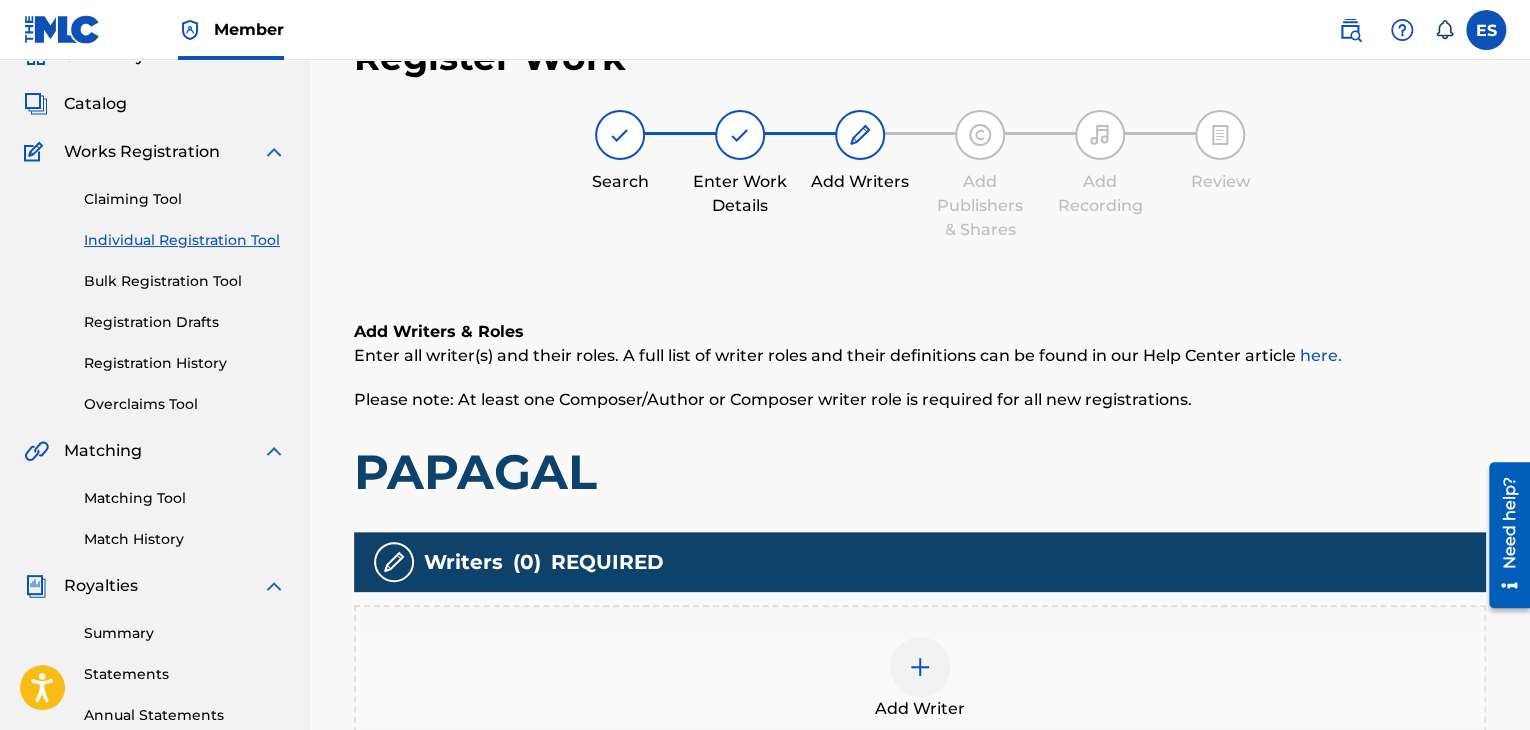 scroll, scrollTop: 469, scrollLeft: 0, axis: vertical 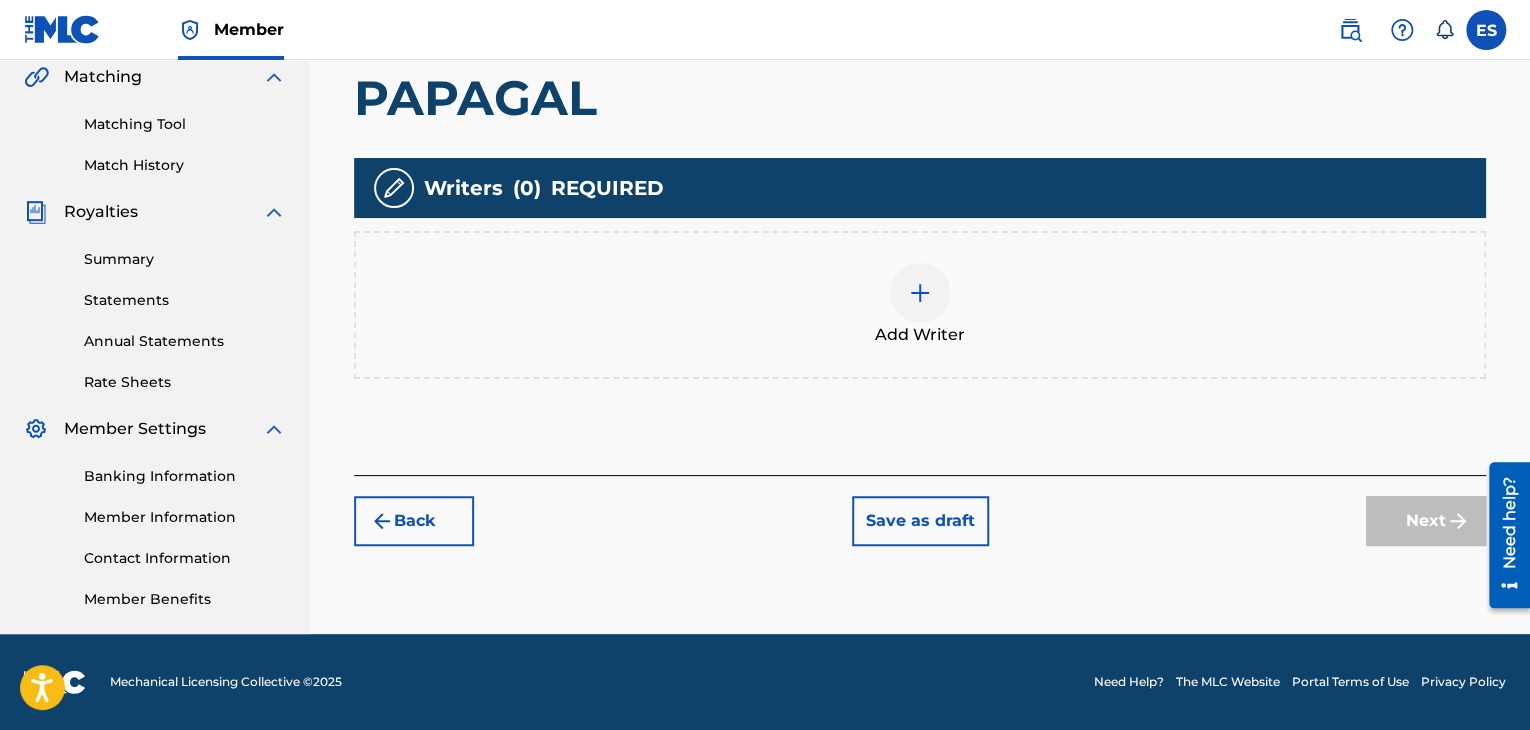 click on "Add Writer" at bounding box center [920, 335] 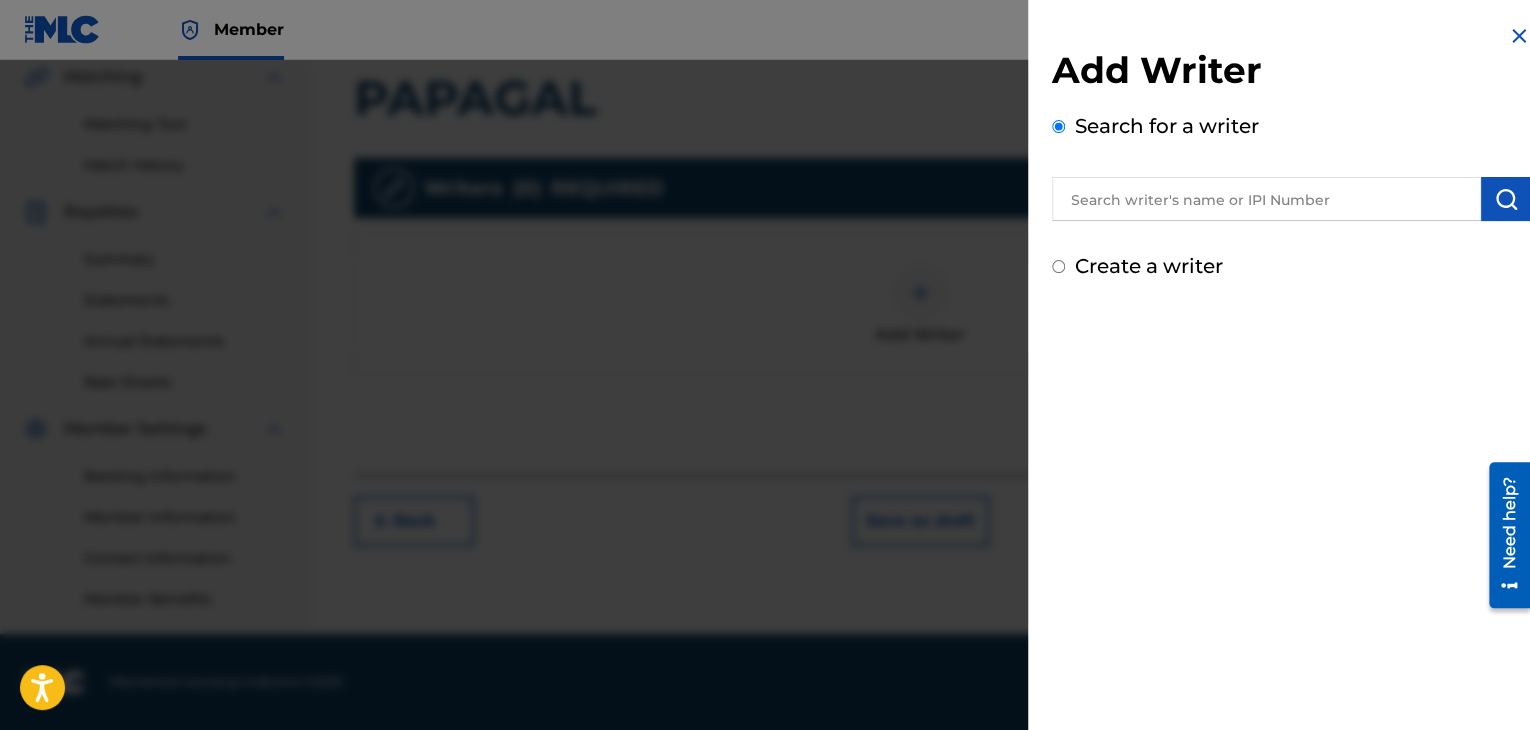 click at bounding box center (1266, 199) 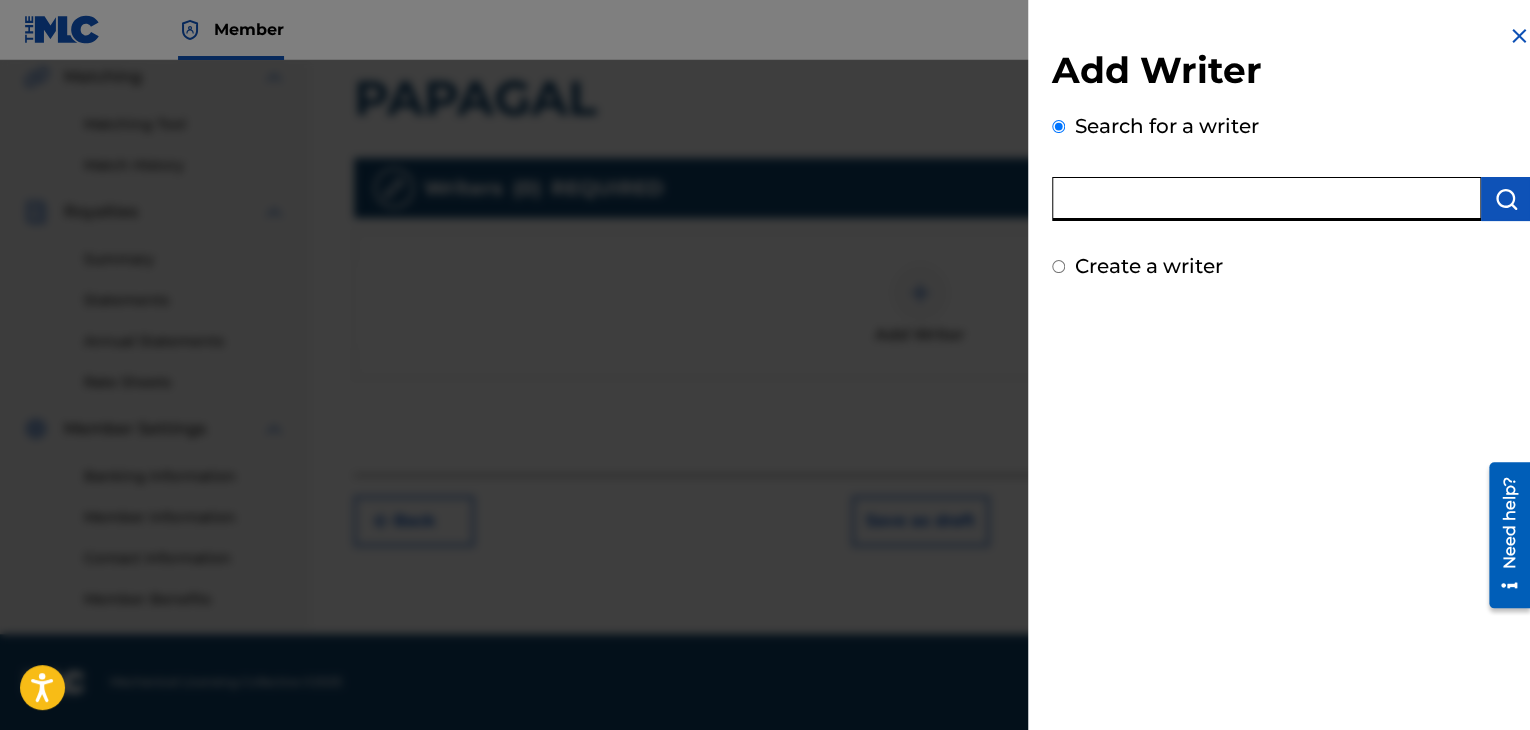 paste on "00258906432" 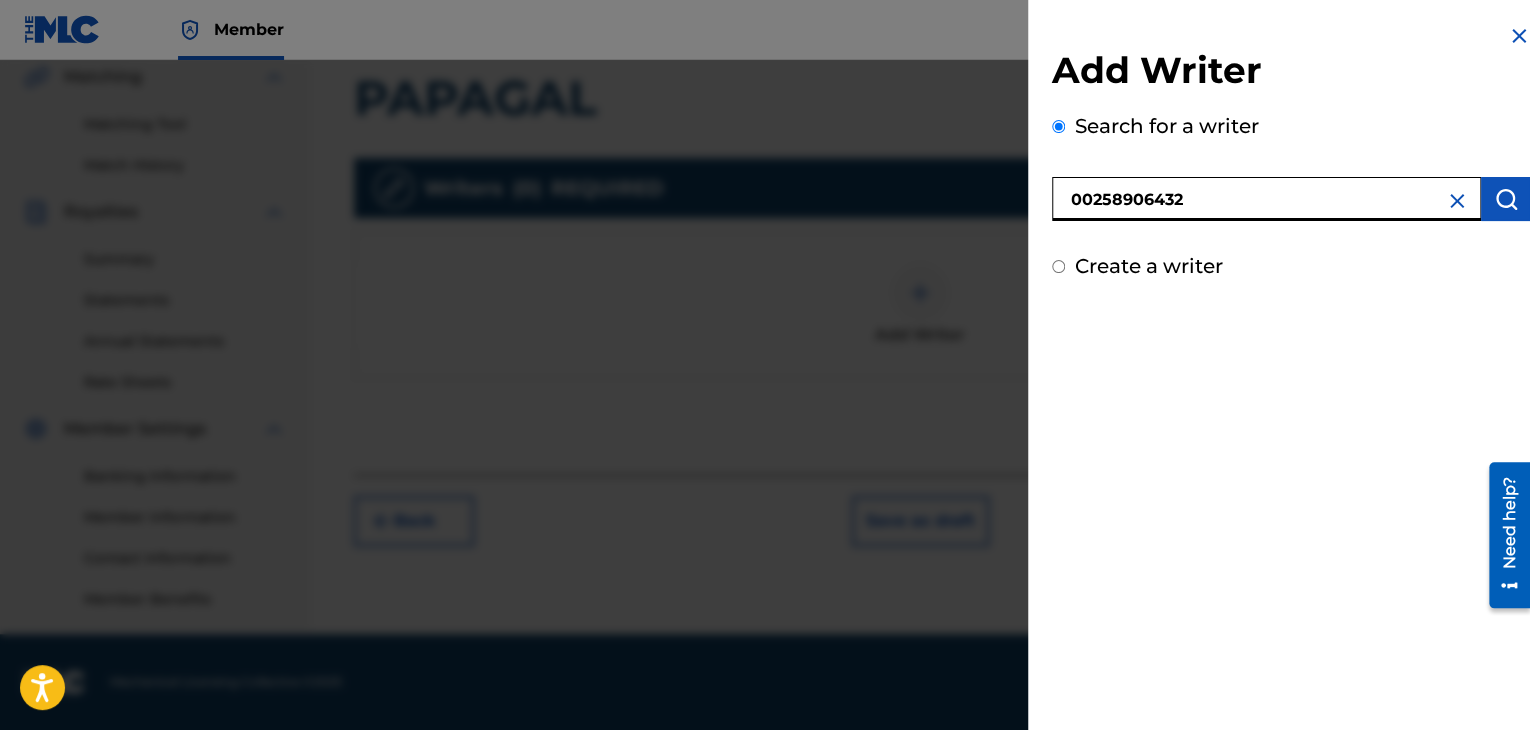type on "00258906432" 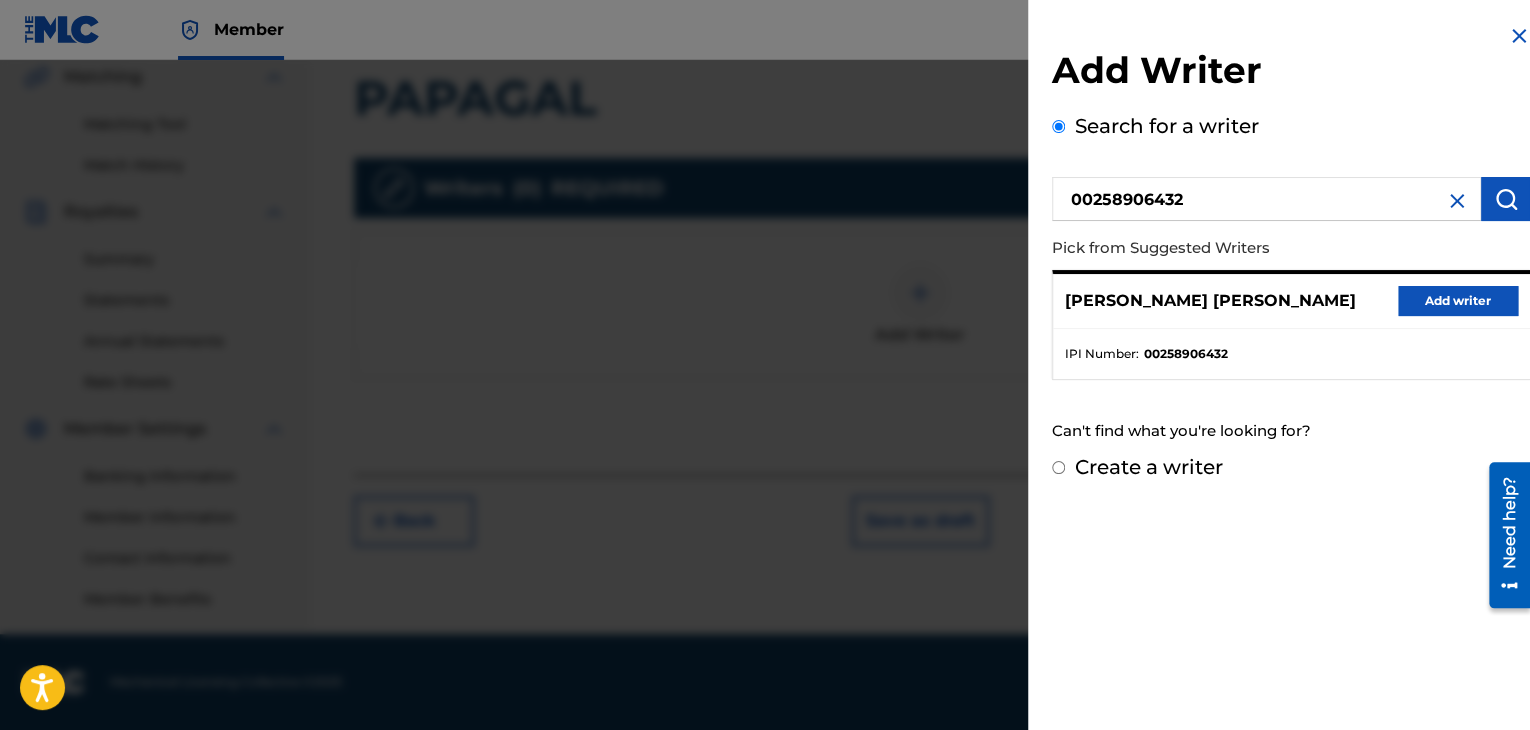 click on "Add writer" at bounding box center [1458, 301] 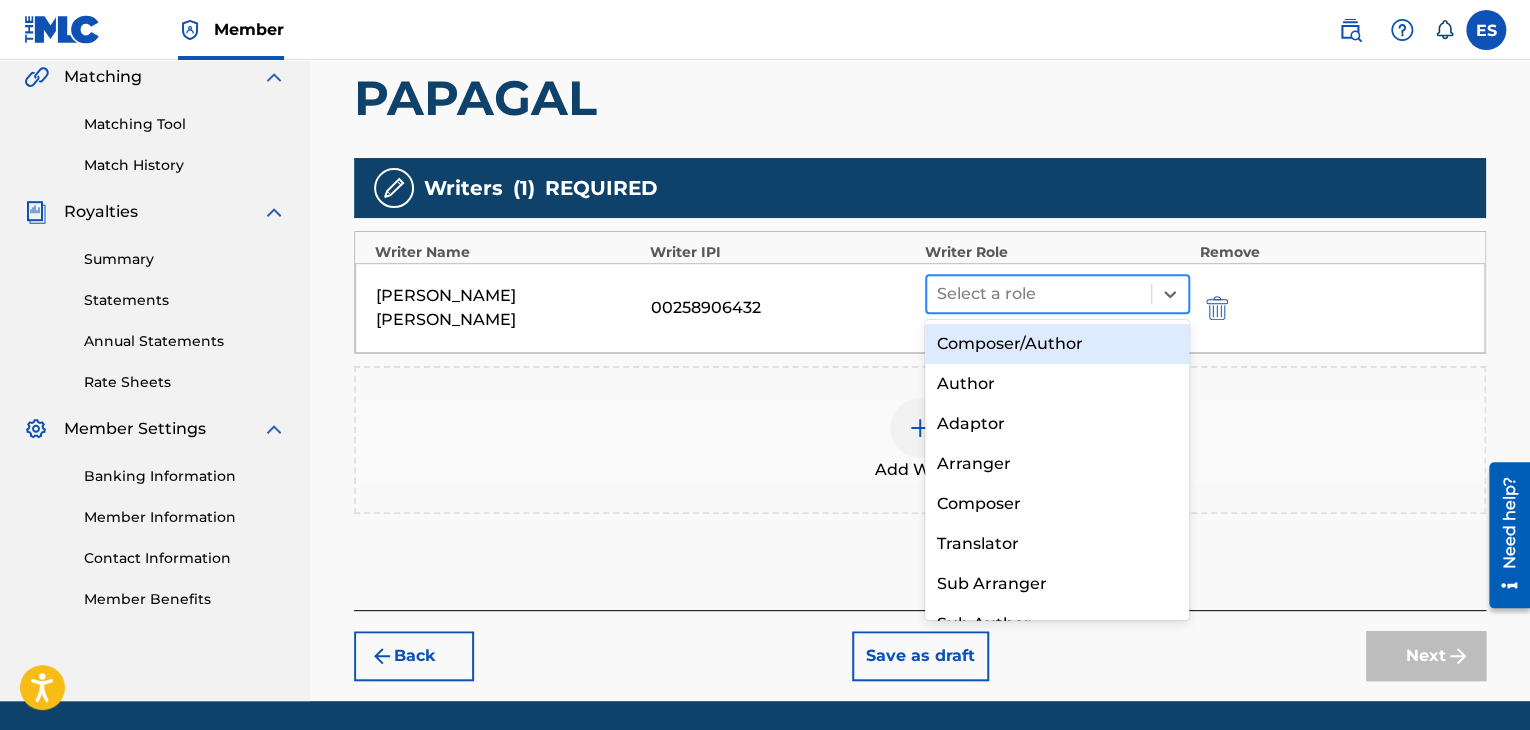click at bounding box center [1039, 294] 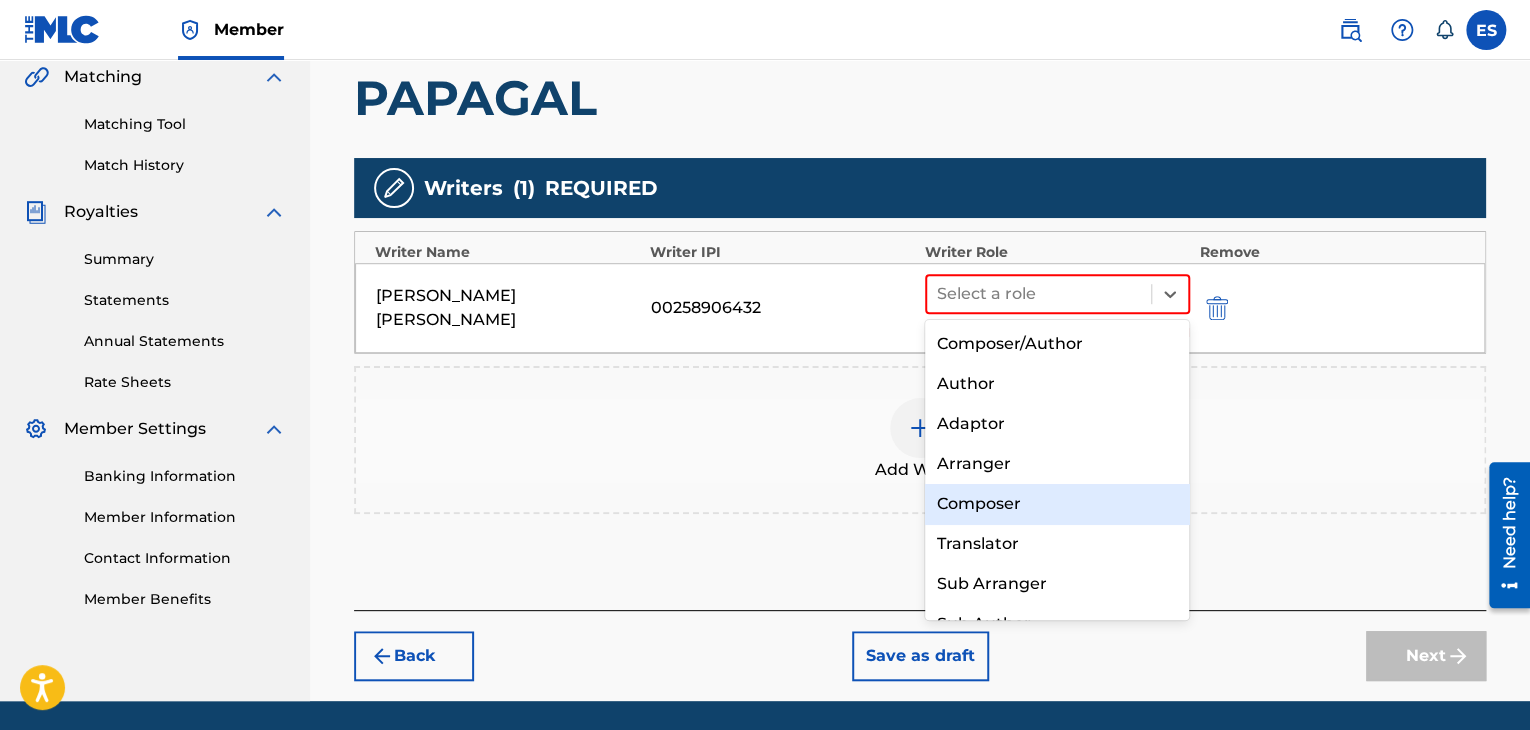 click on "Composer" at bounding box center [1057, 504] 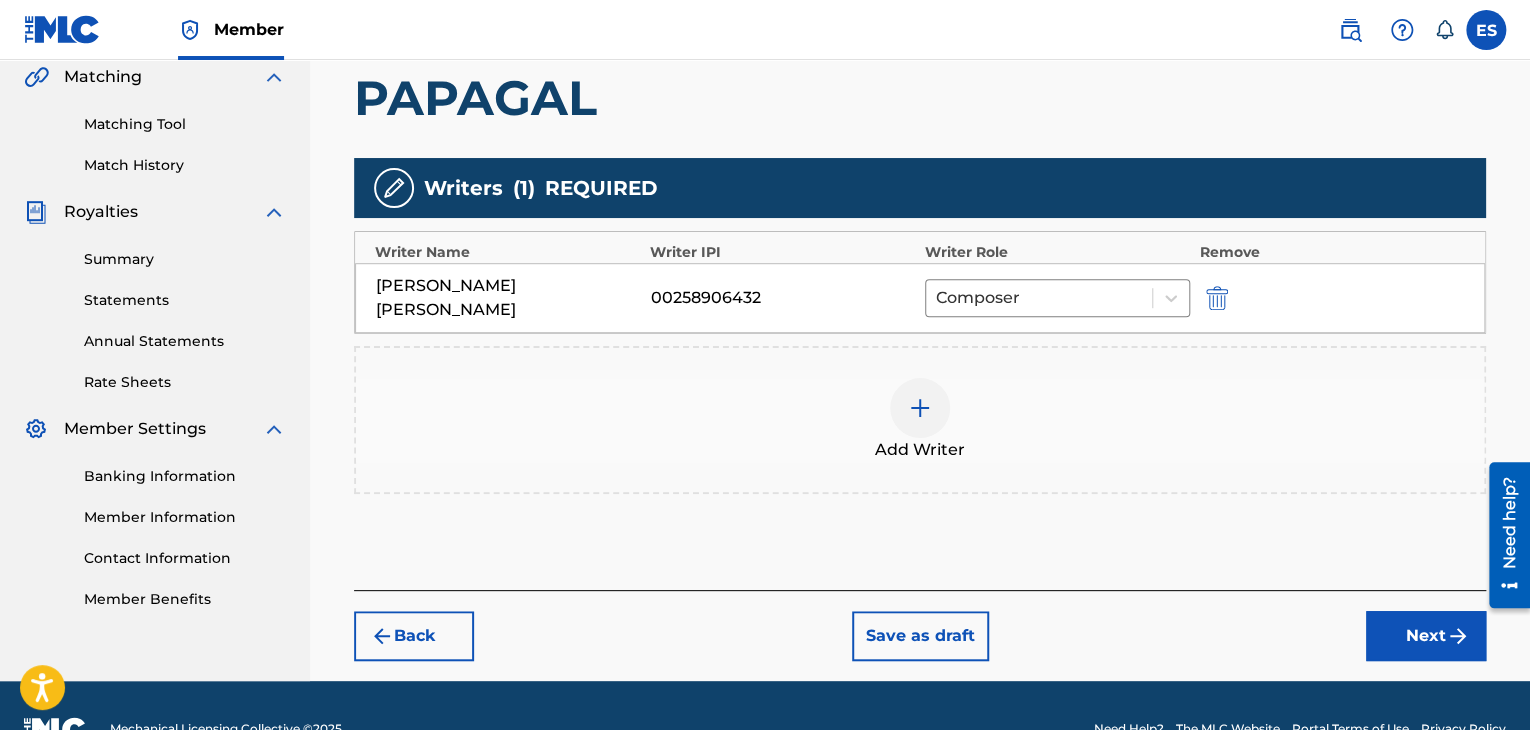 click at bounding box center [920, 408] 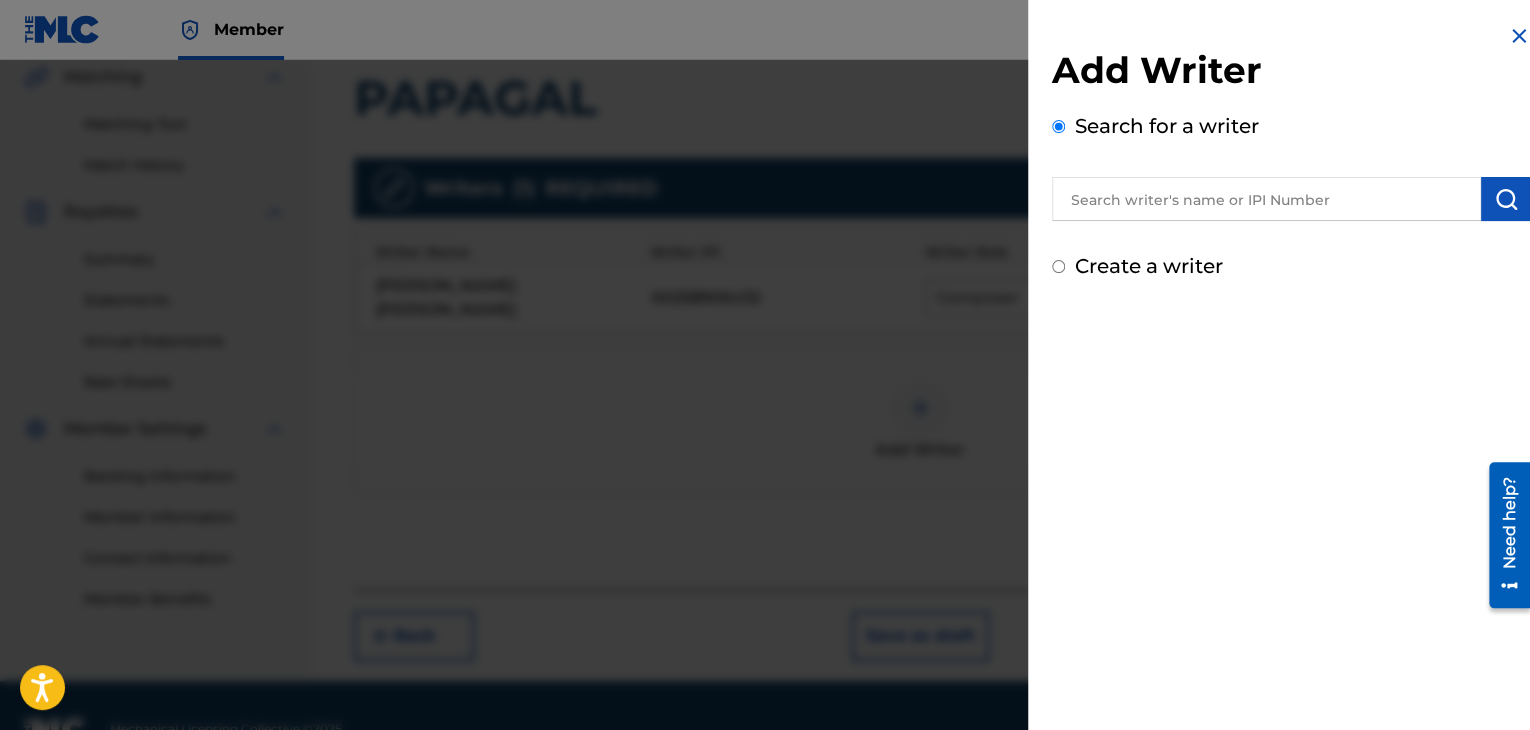 drag, startPoint x: 1240, startPoint y: 164, endPoint x: 1236, endPoint y: 182, distance: 18.439089 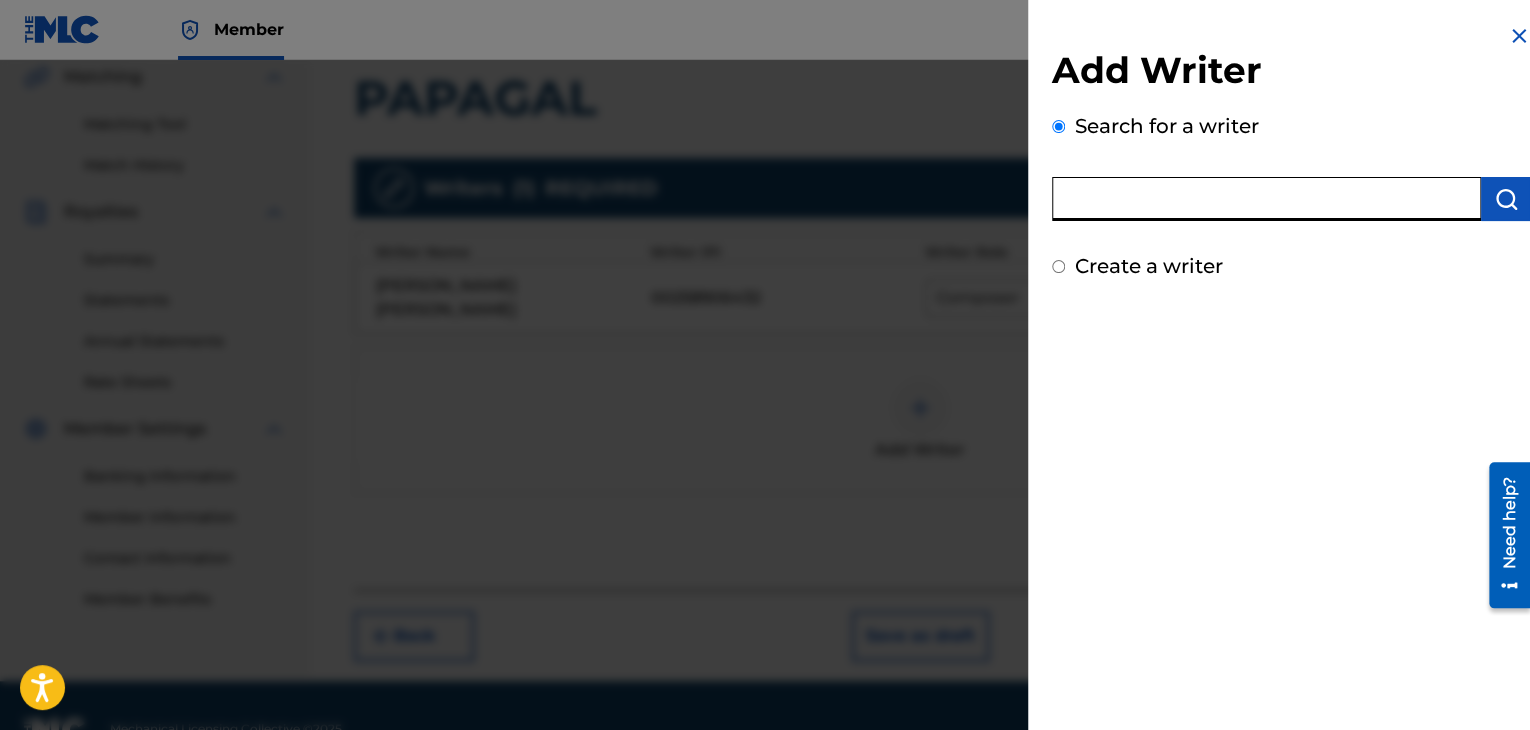 paste on "00121387005" 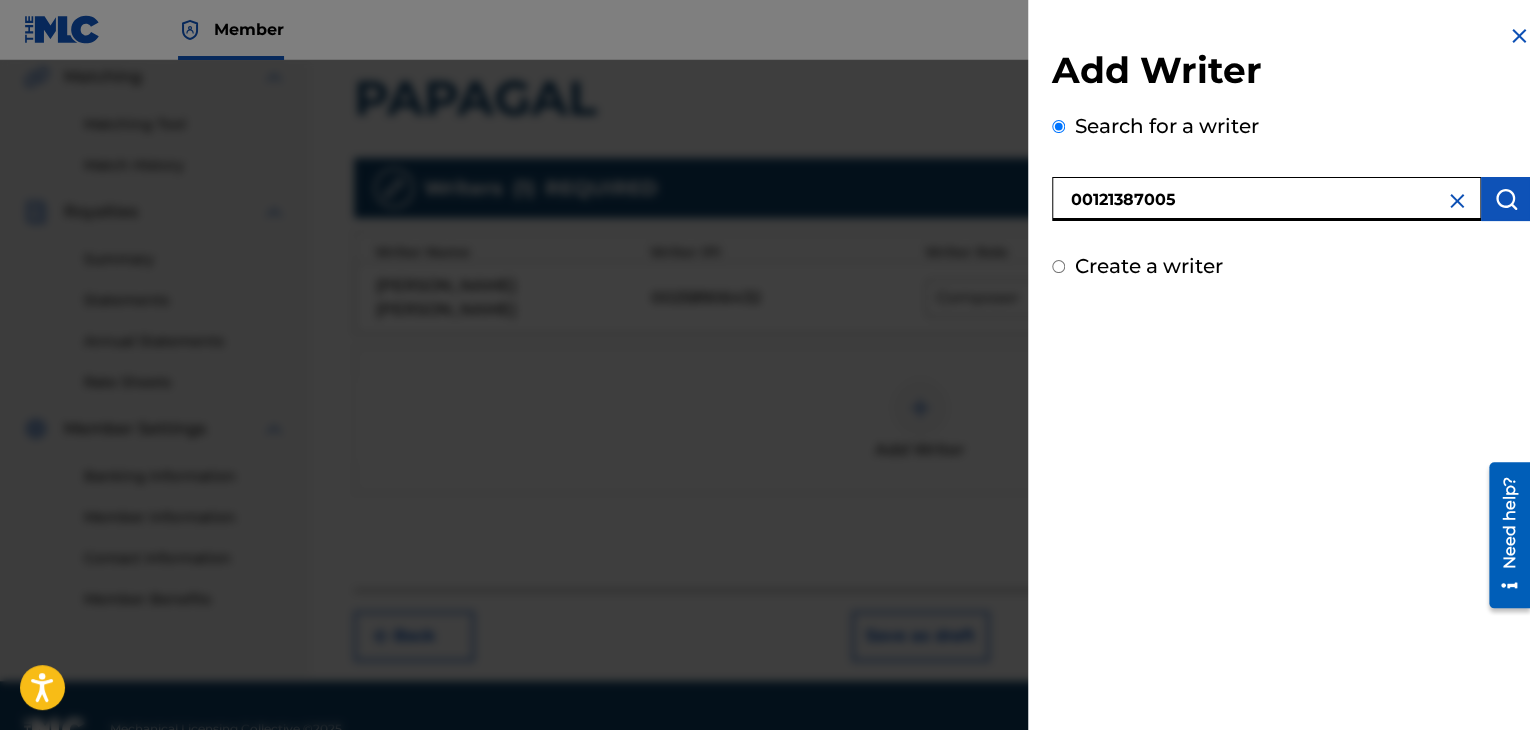 type on "00121387005" 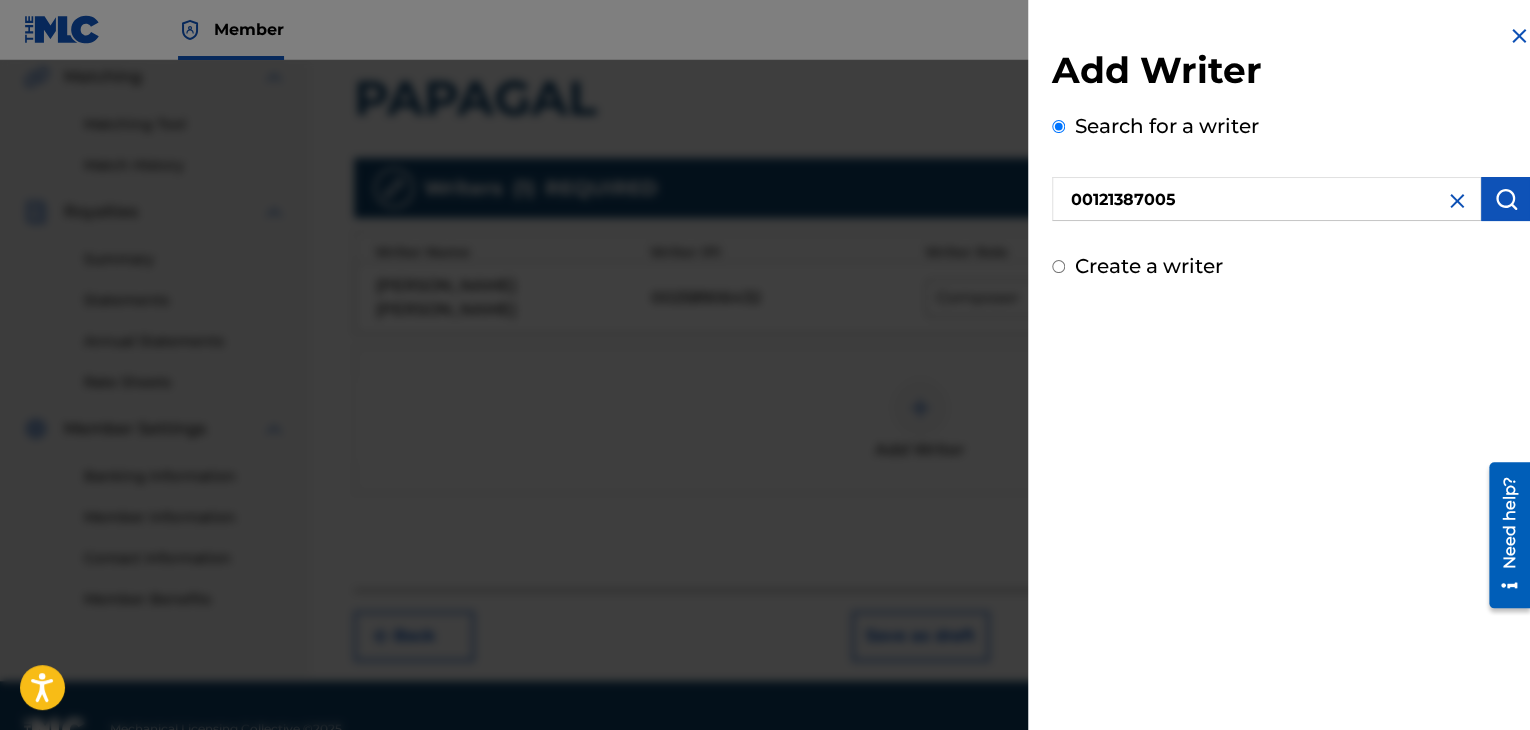 click at bounding box center [1506, 199] 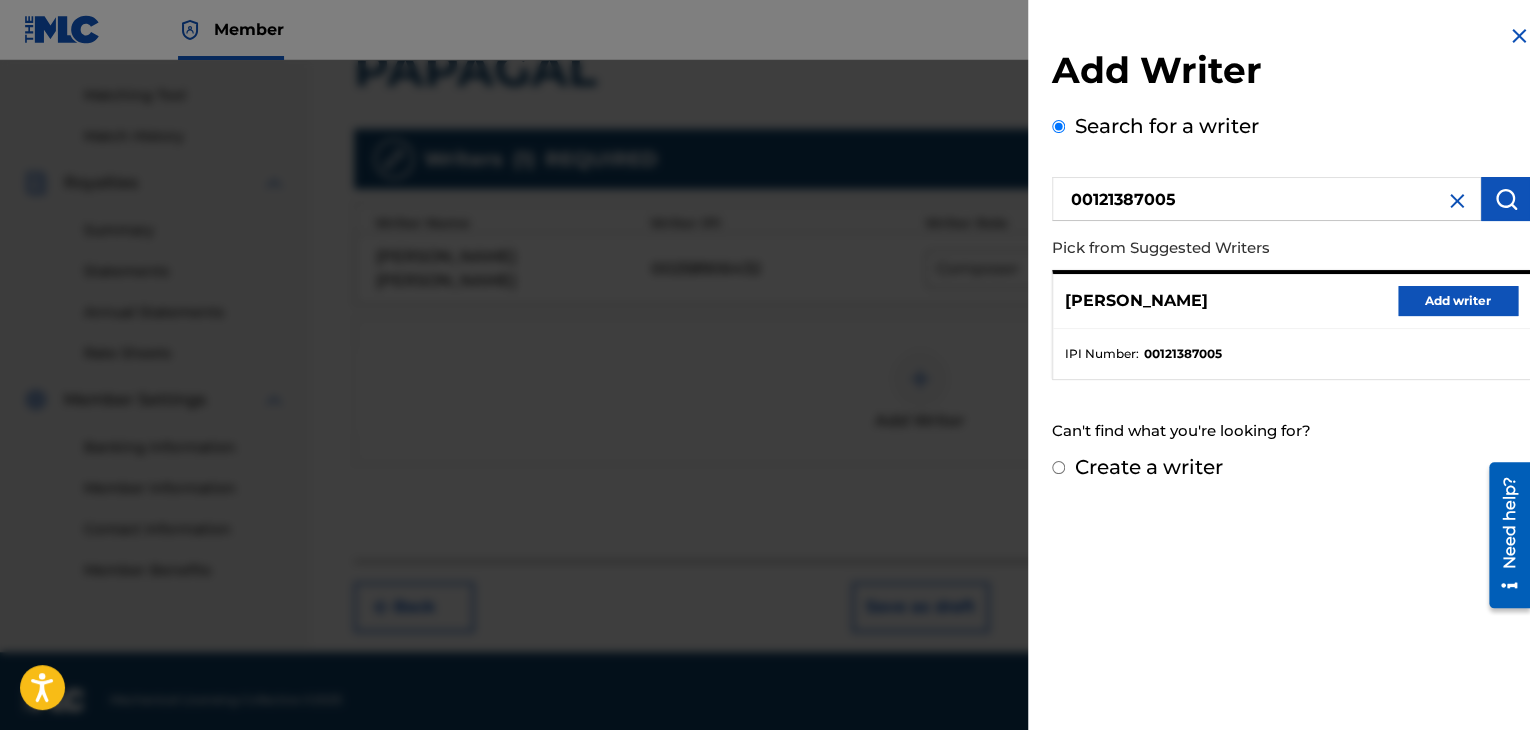 scroll, scrollTop: 514, scrollLeft: 0, axis: vertical 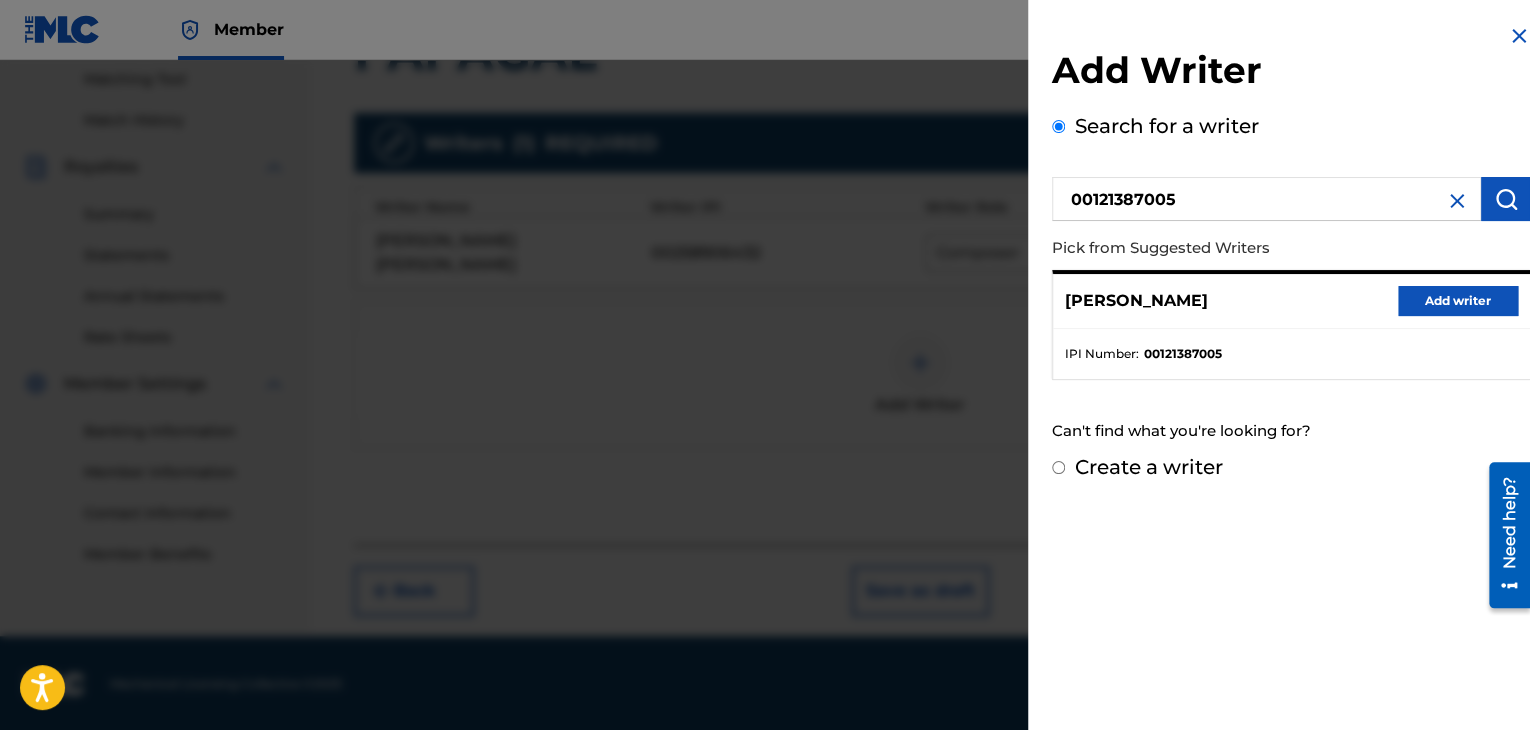 click on "Add writer" at bounding box center [1458, 301] 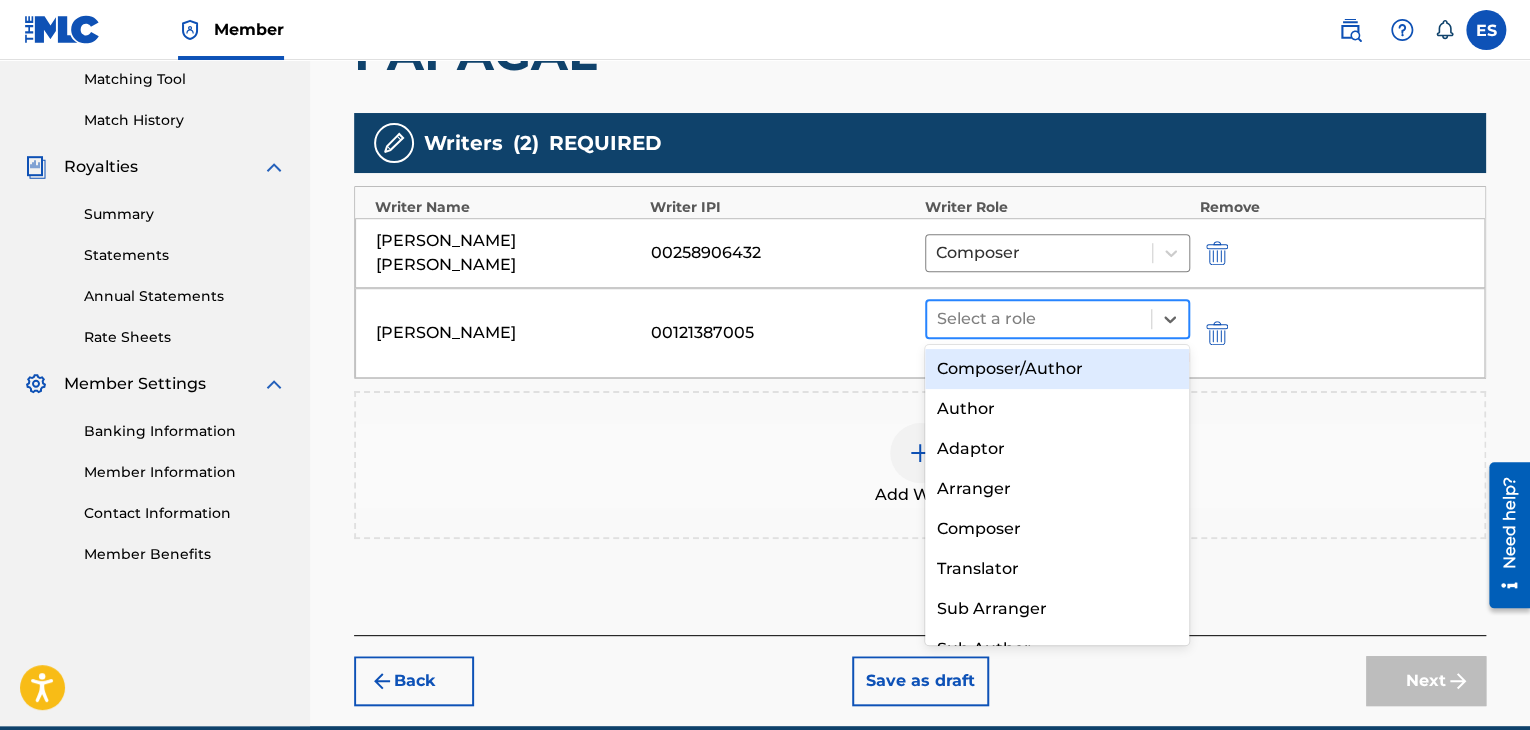 click at bounding box center (1039, 319) 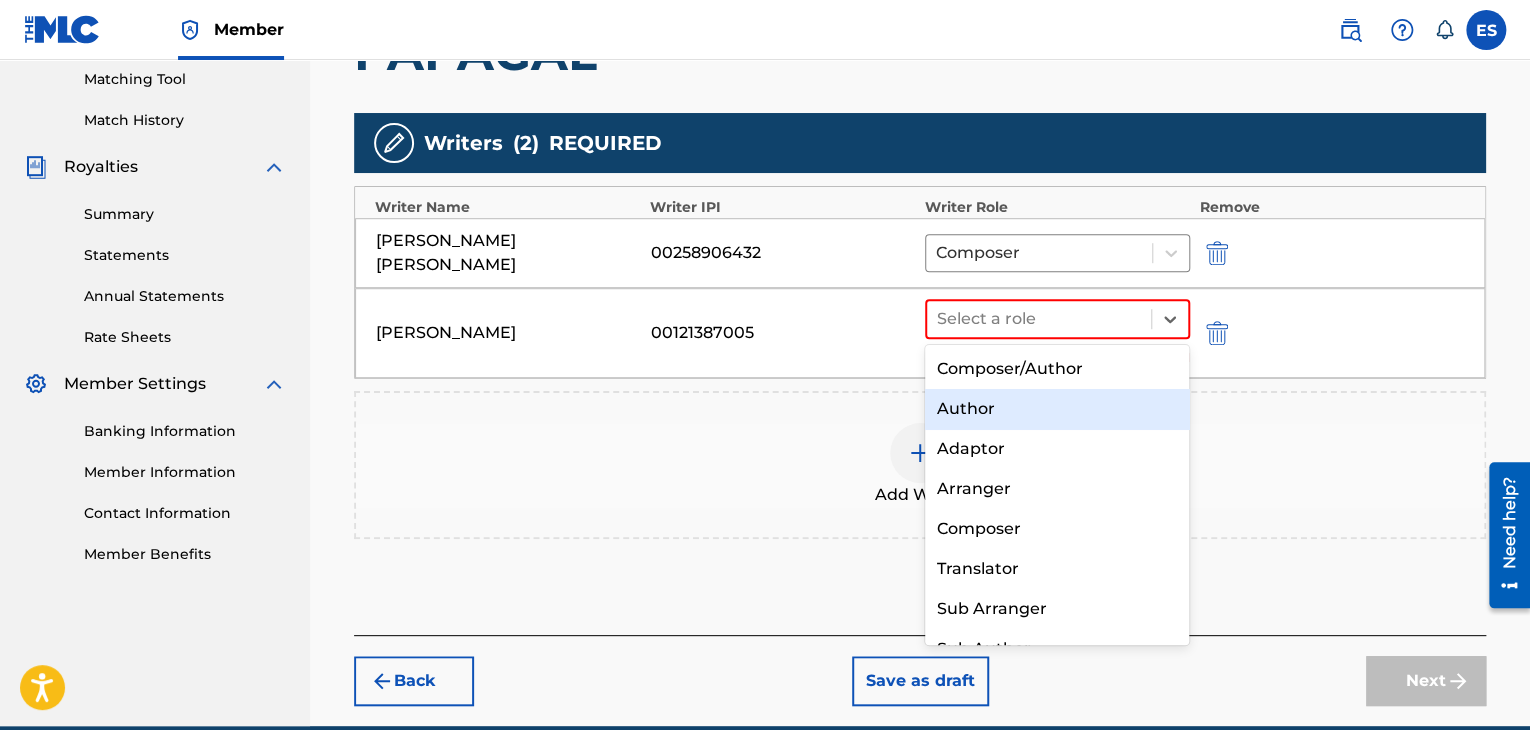 click on "Author" at bounding box center [1057, 409] 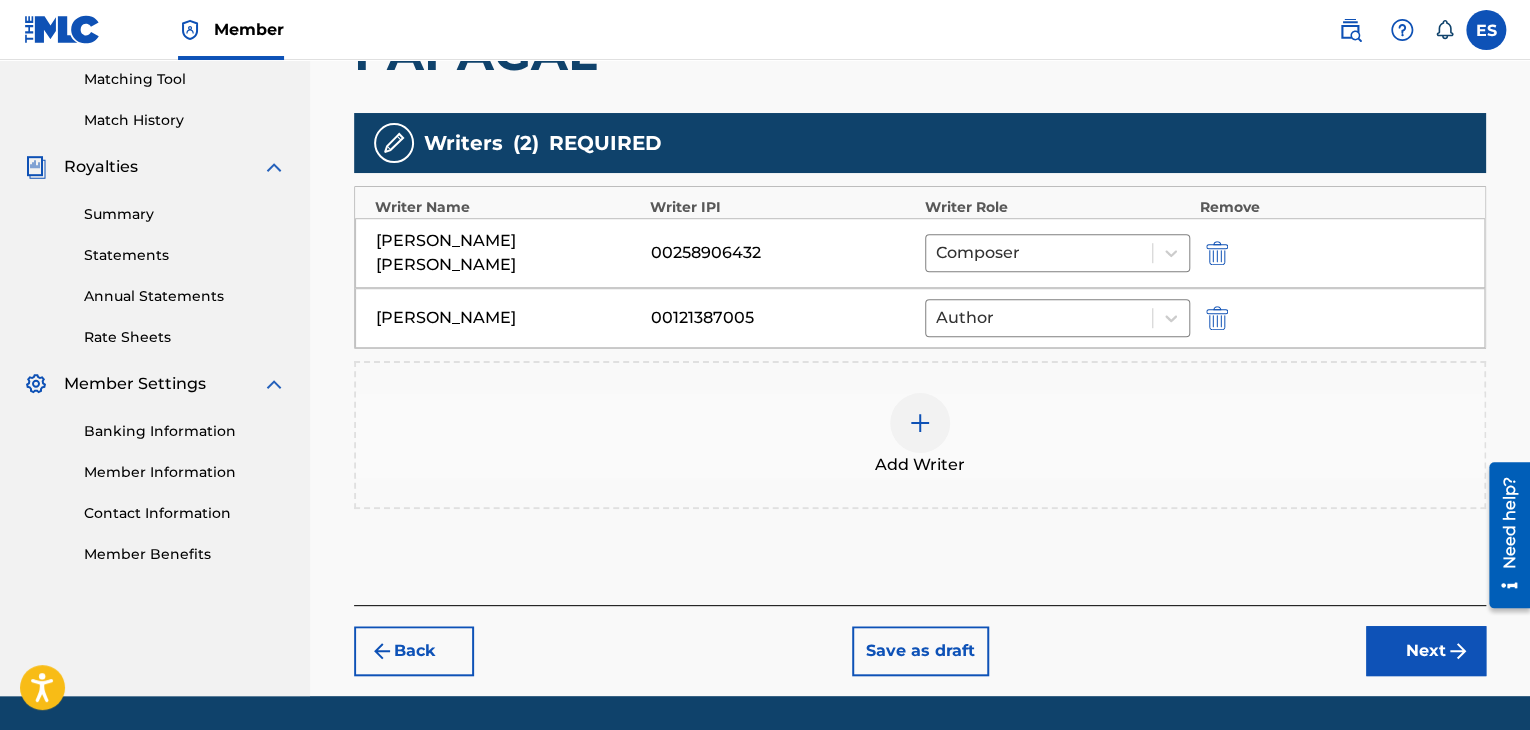 click on "Next" at bounding box center (1426, 651) 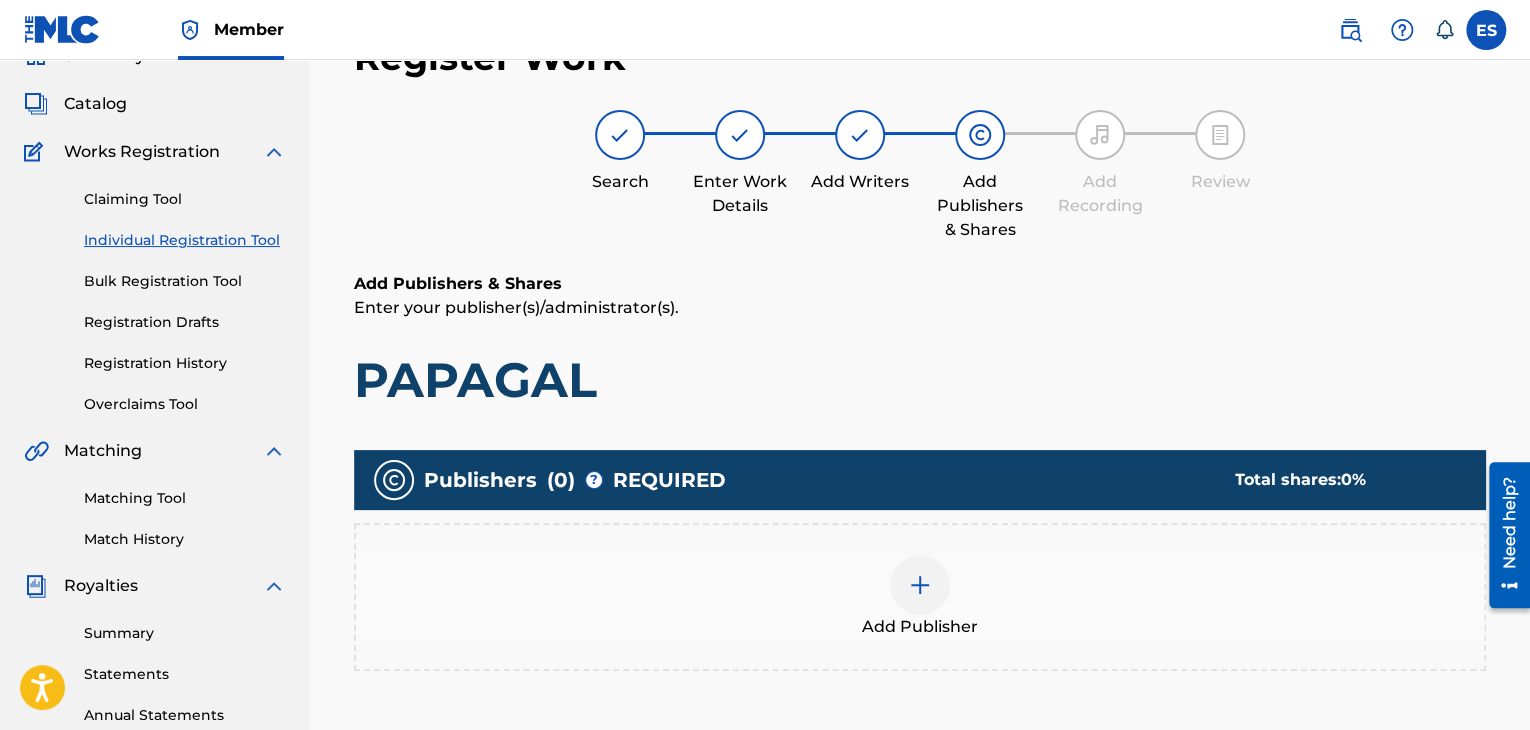 scroll, scrollTop: 469, scrollLeft: 0, axis: vertical 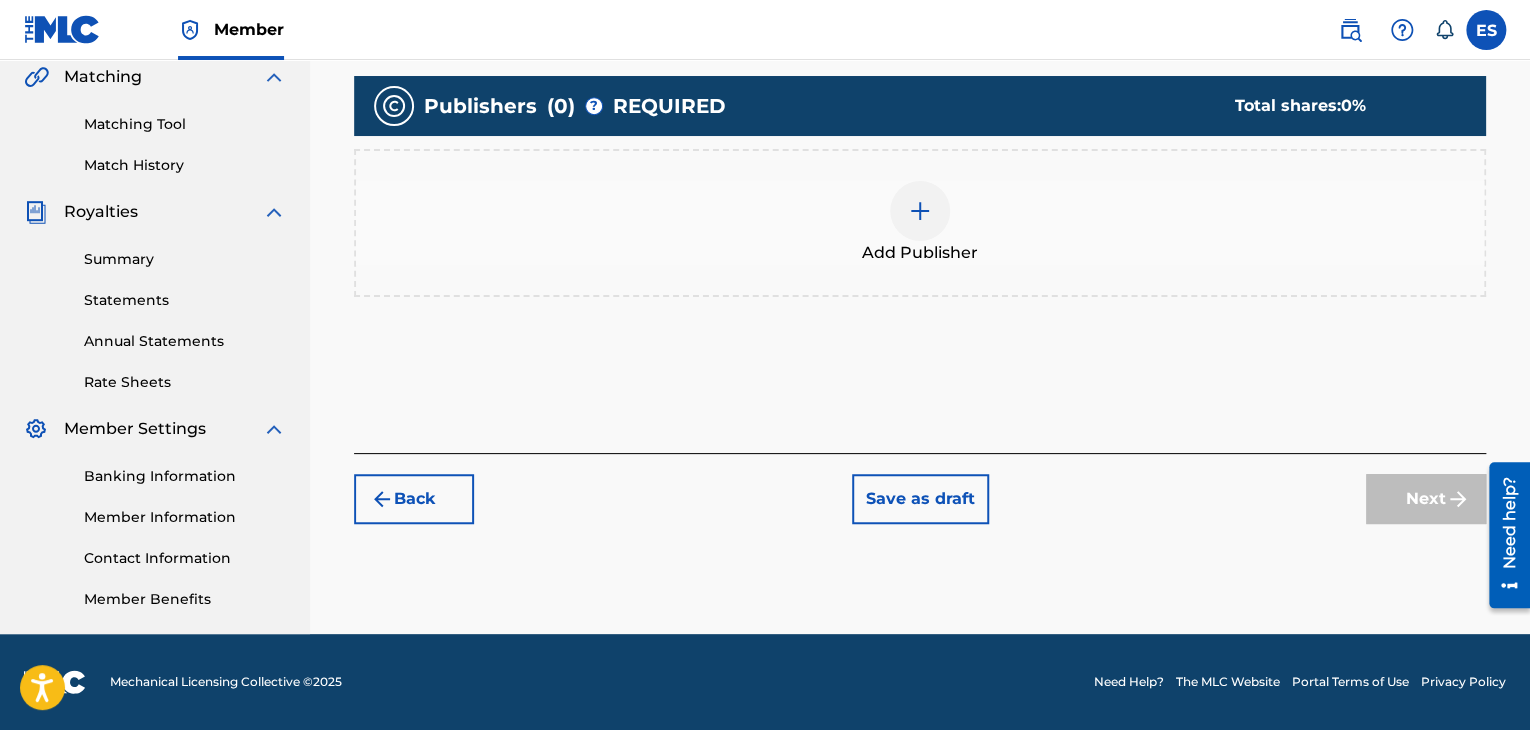 click on "Add Publisher" at bounding box center [920, 223] 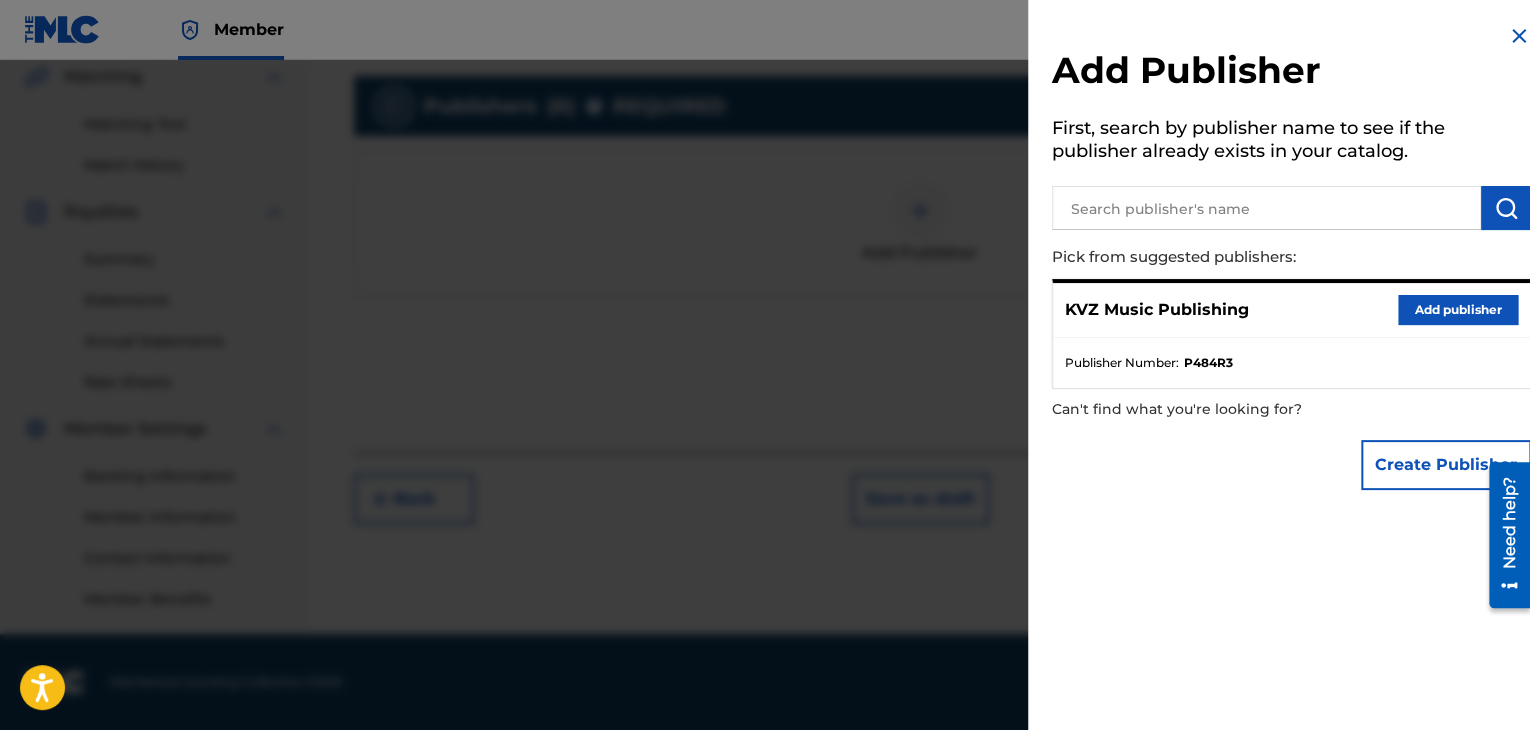 click on "Add publisher" at bounding box center (1458, 310) 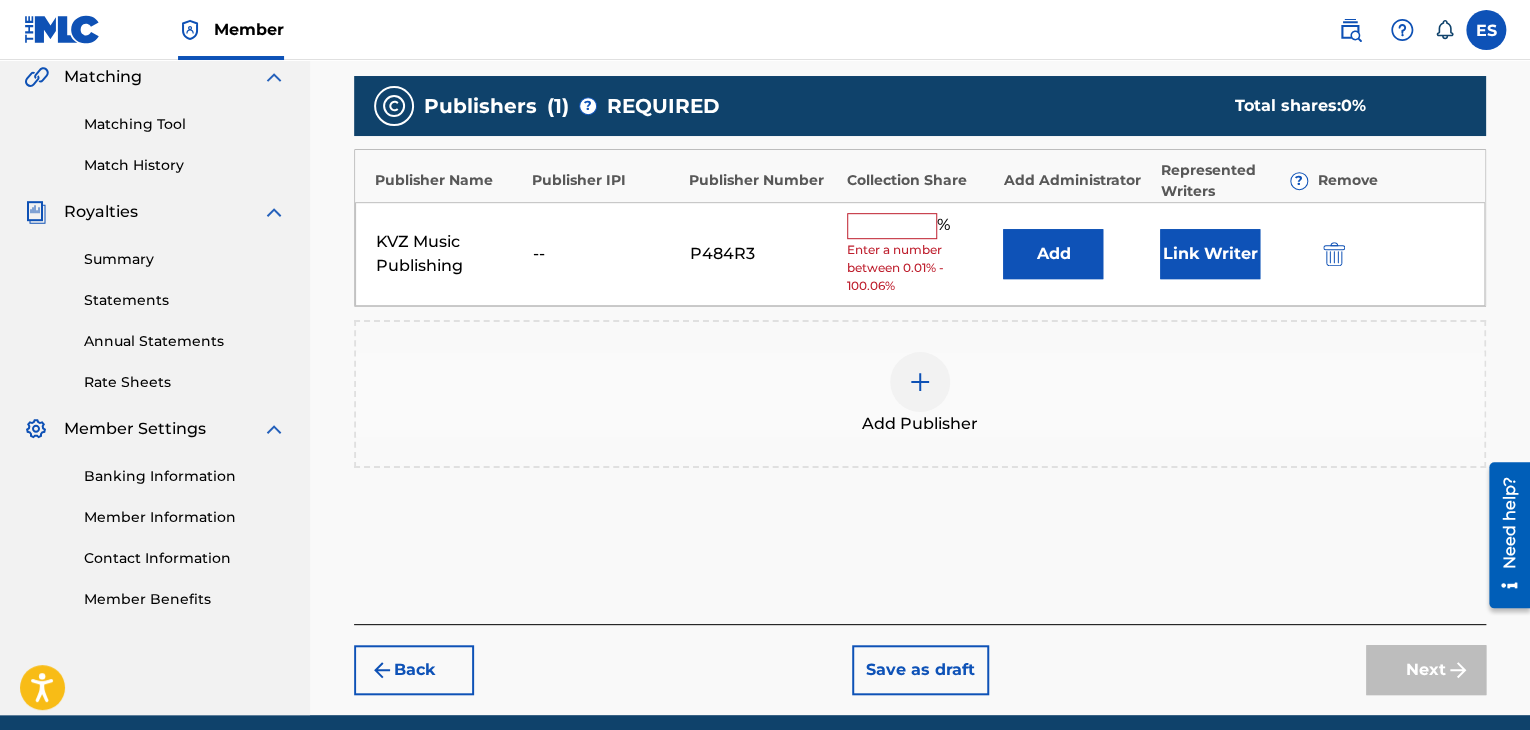 click on "% Enter a number between 0.01% - 100.06%" at bounding box center (920, 254) 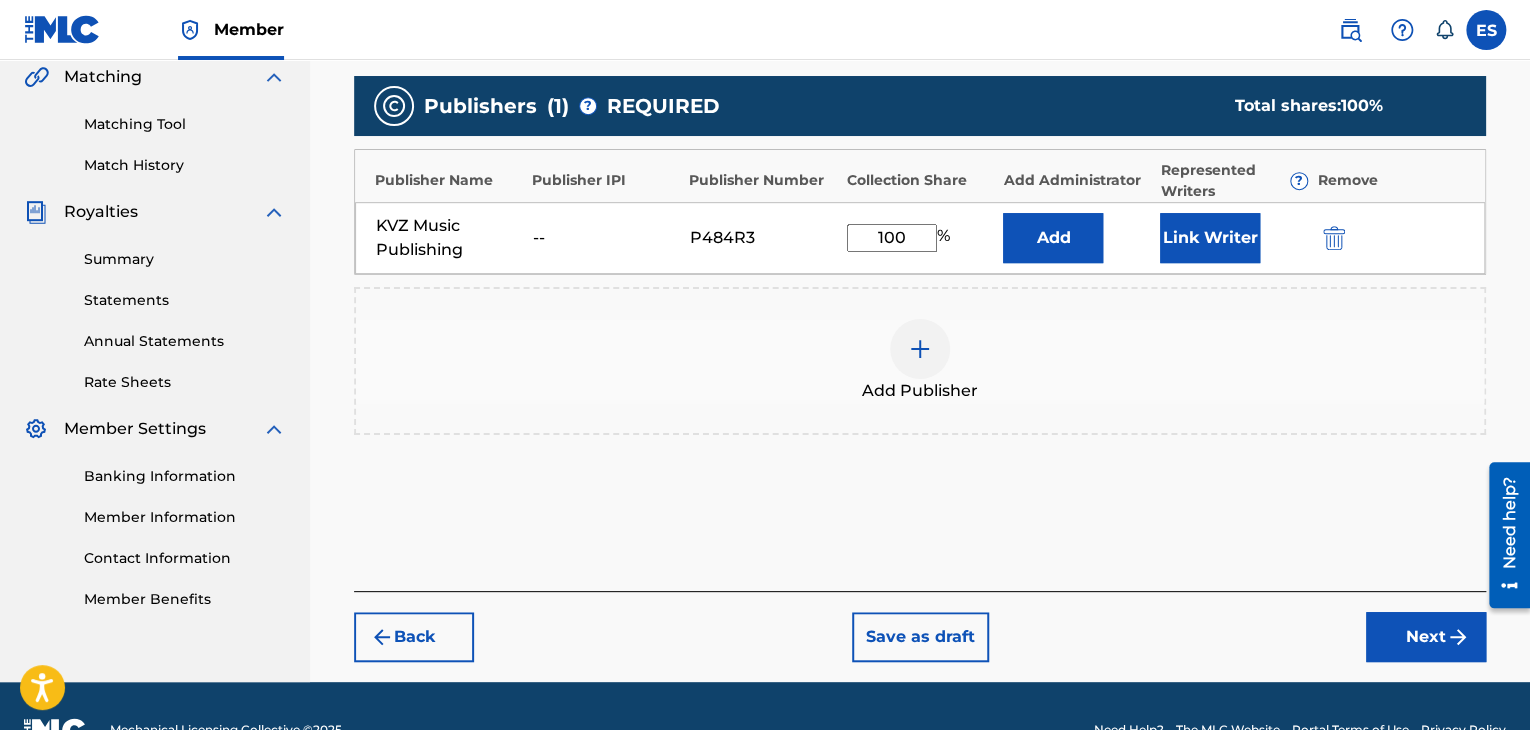 drag, startPoint x: 1403, startPoint y: 633, endPoint x: 1305, endPoint y: 573, distance: 114.90866 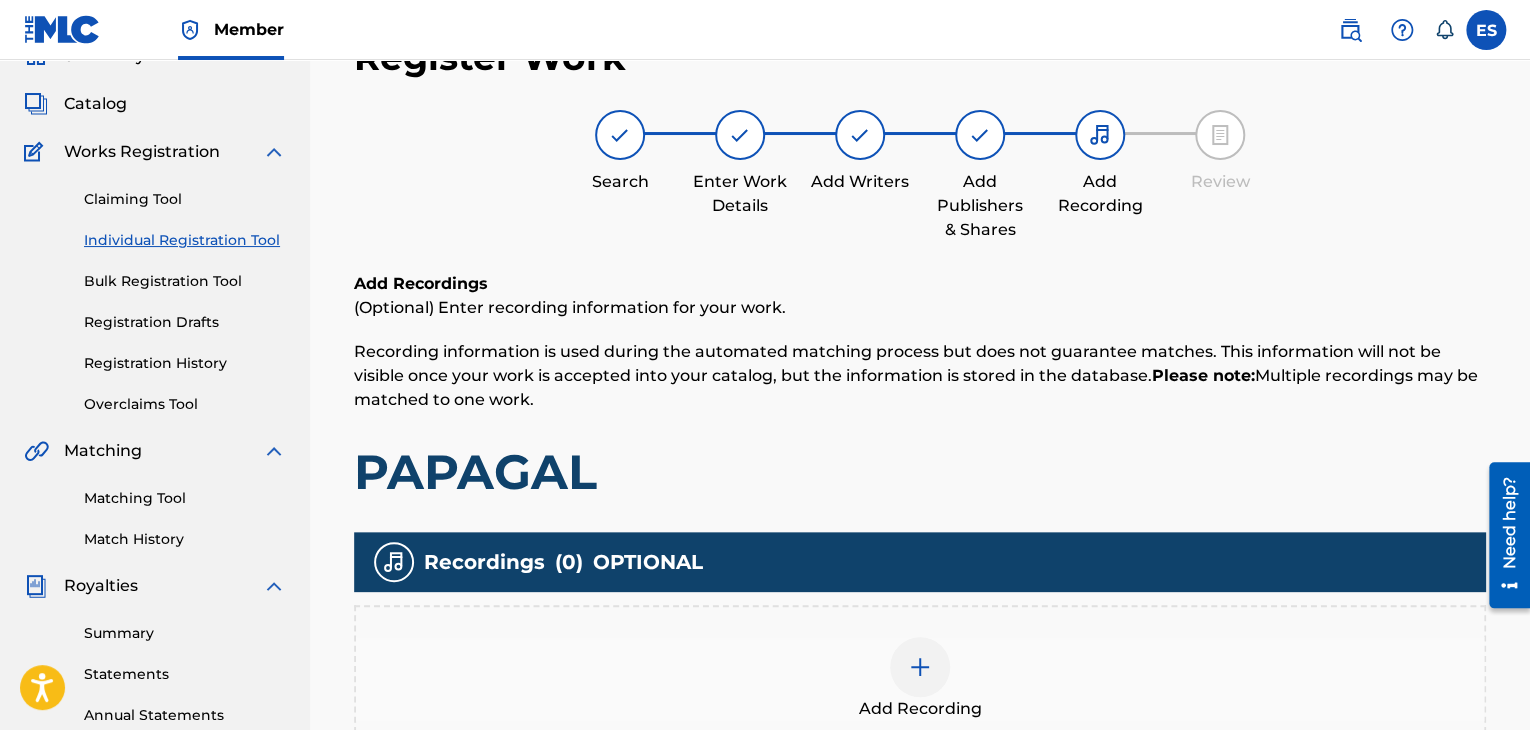 scroll, scrollTop: 469, scrollLeft: 0, axis: vertical 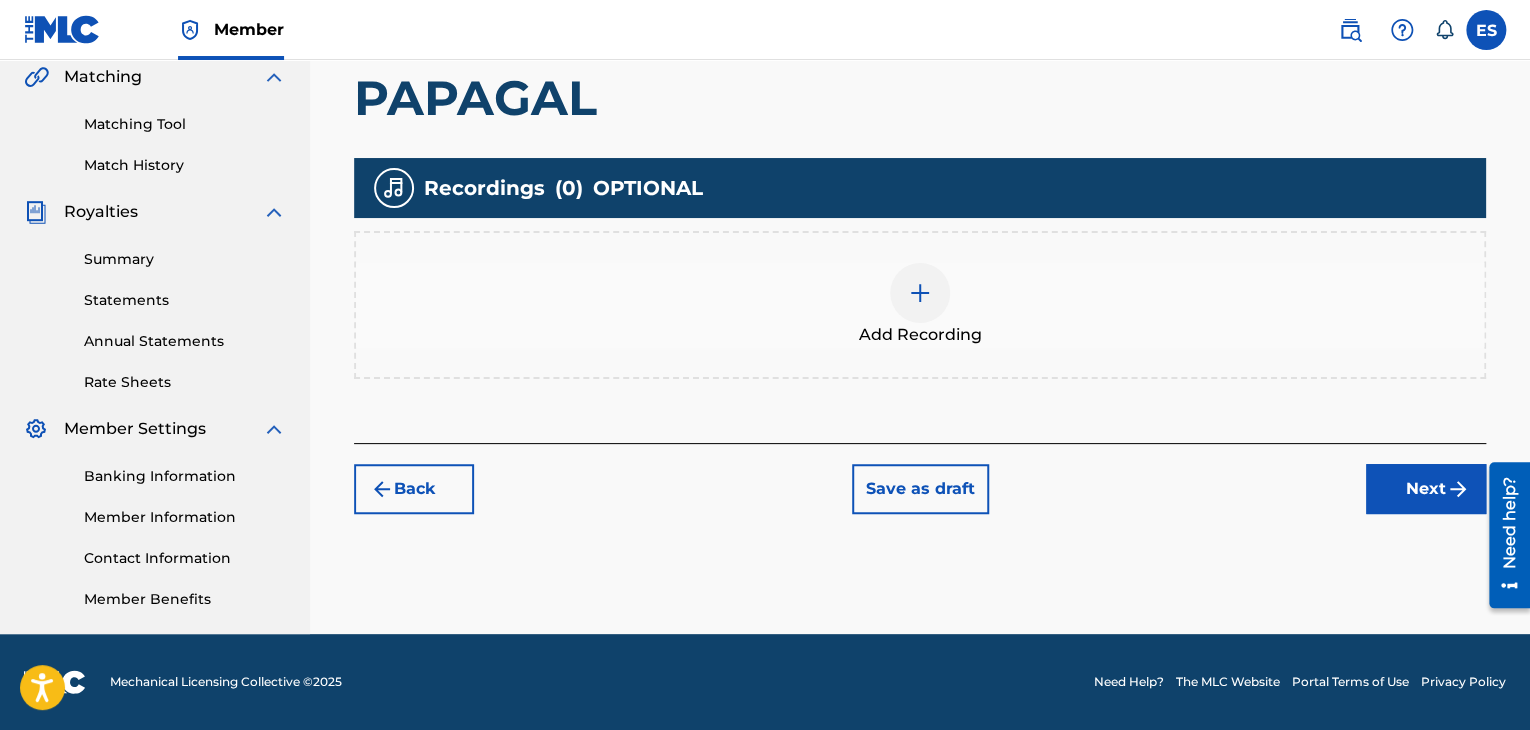 click at bounding box center (920, 293) 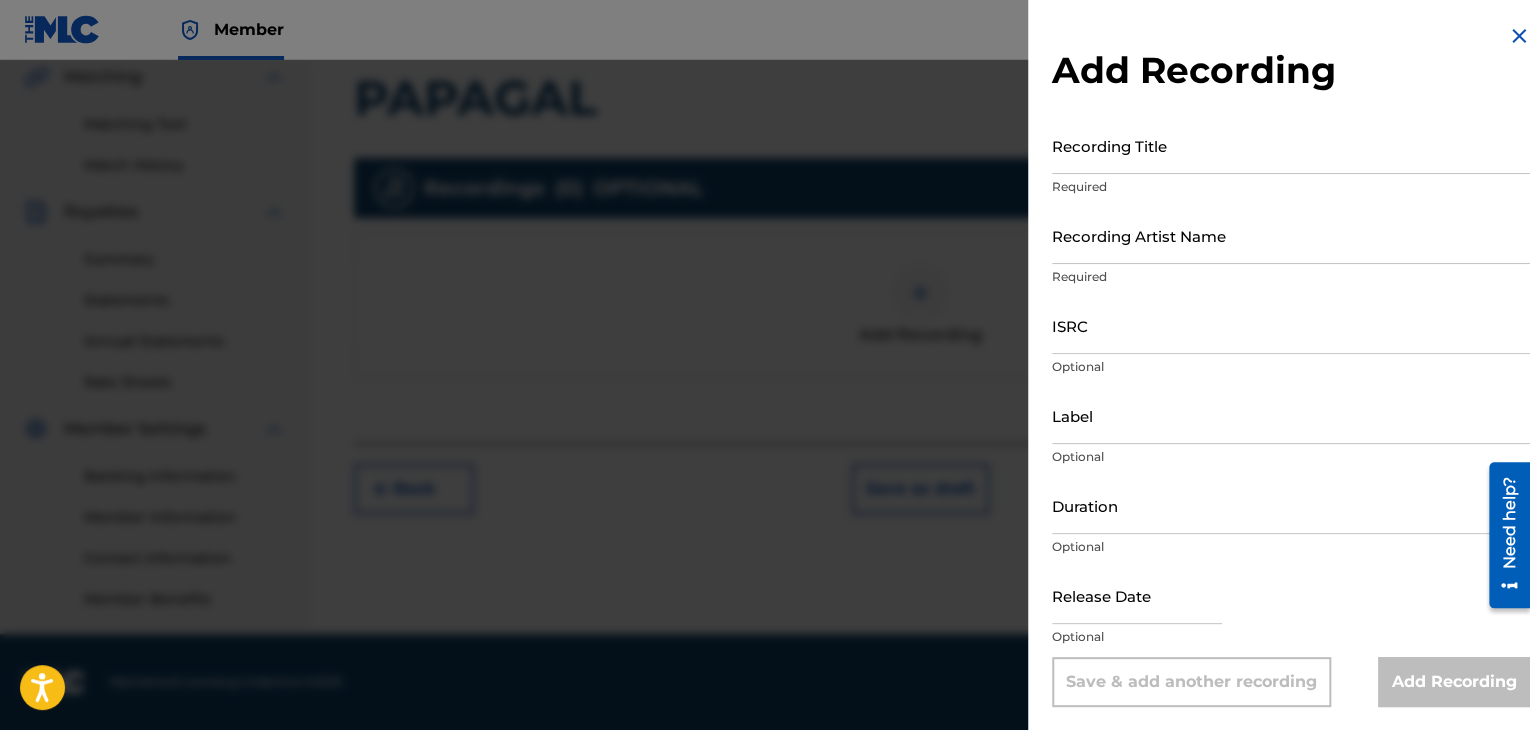 click on "Recording Title" at bounding box center [1291, 145] 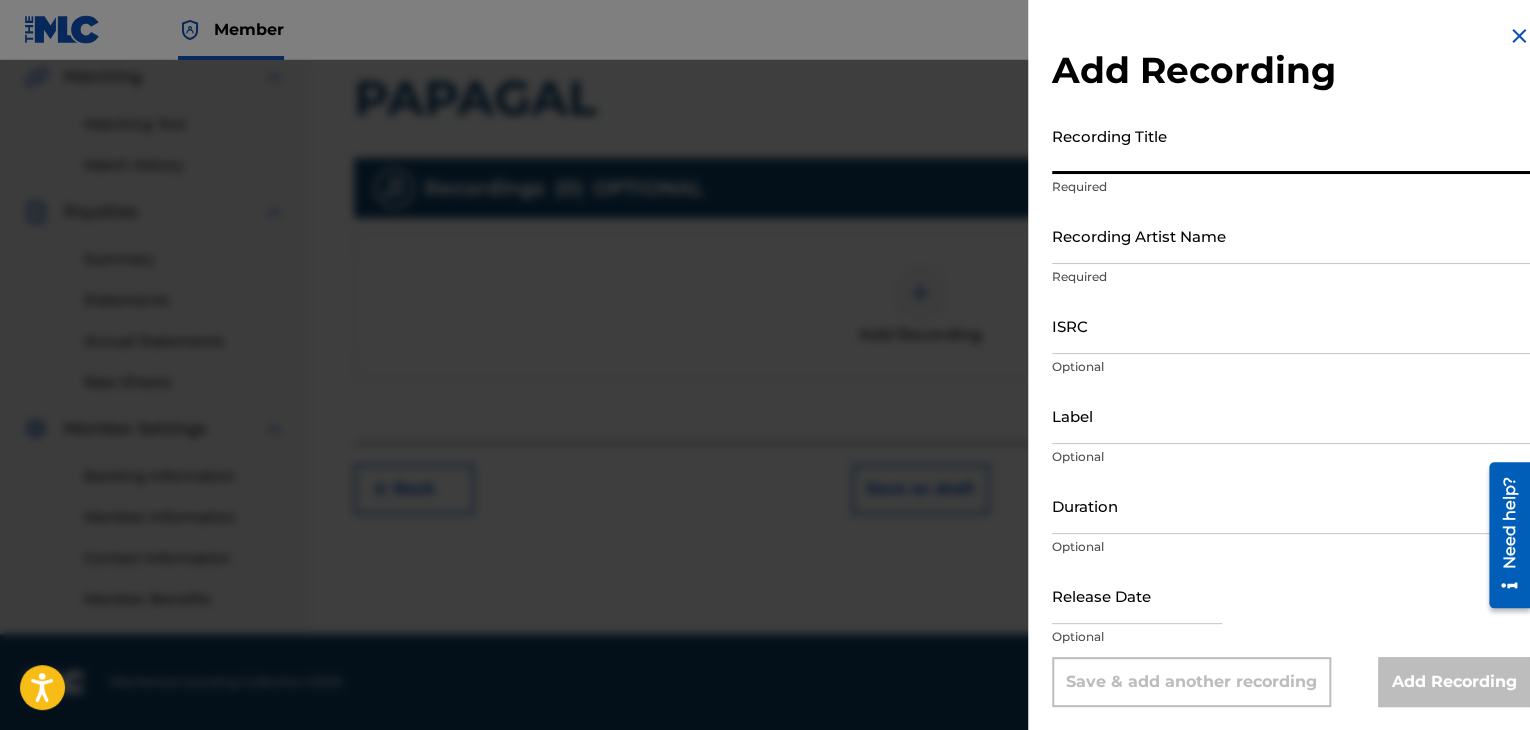 paste on "PAPAGAL" 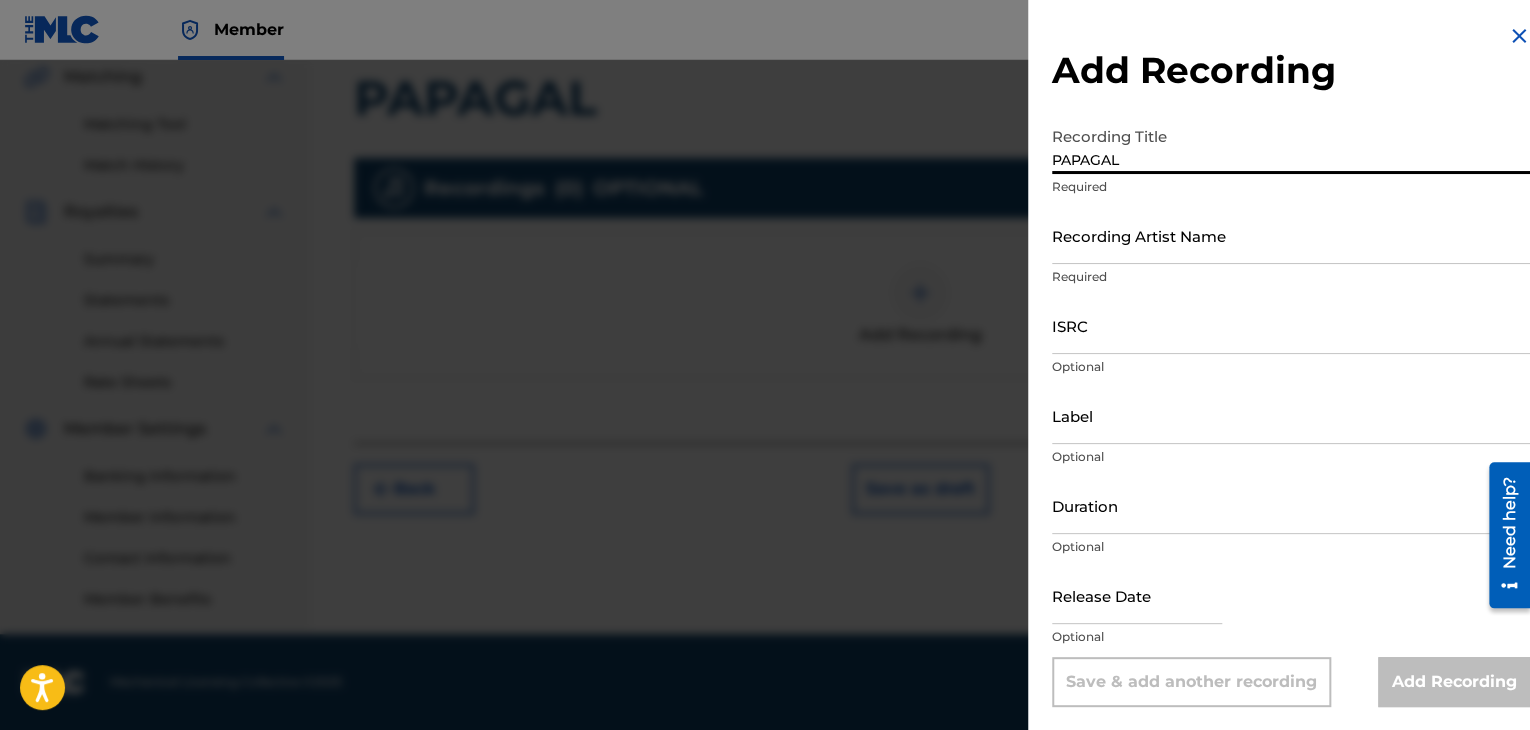 type on "PAPAGAL" 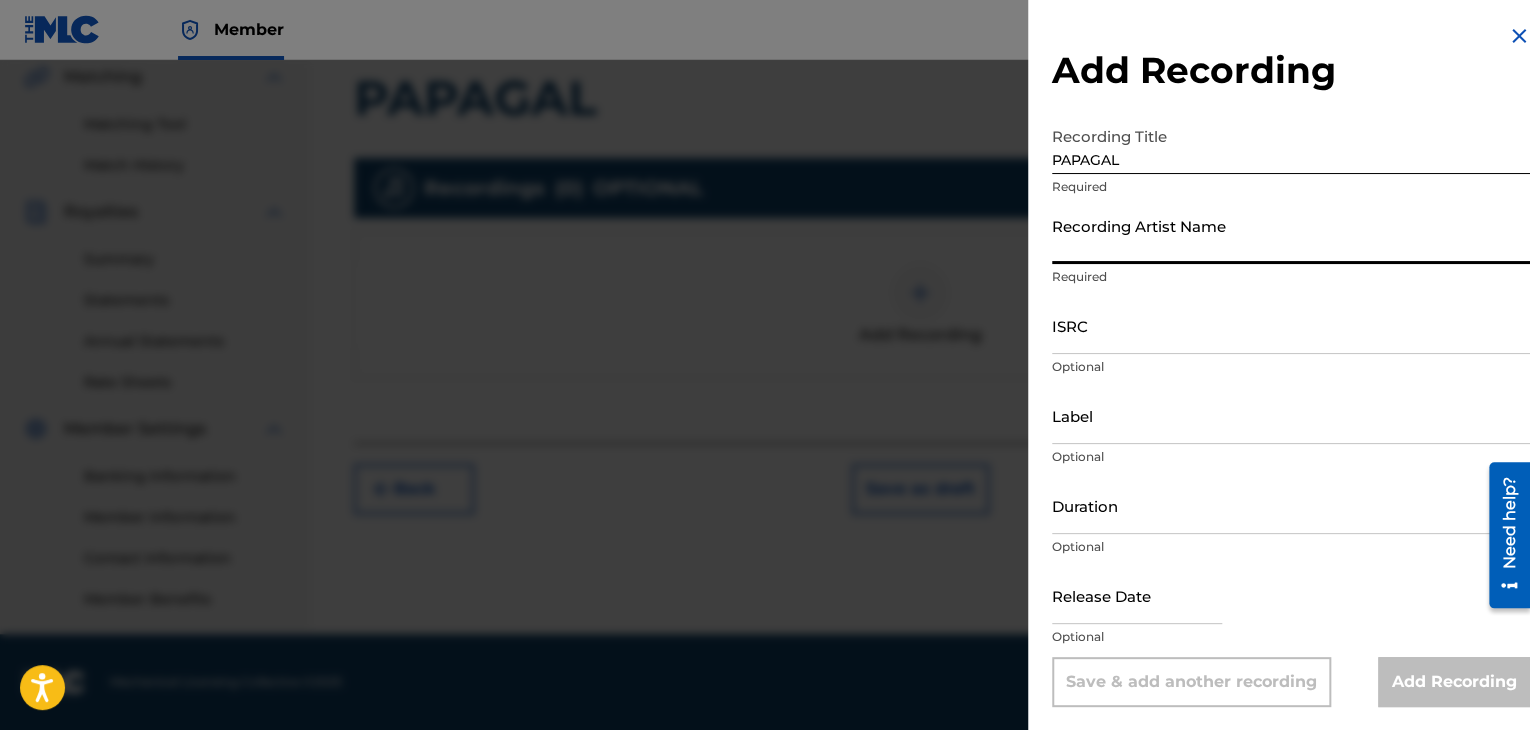 paste on "[PERSON_NAME]" 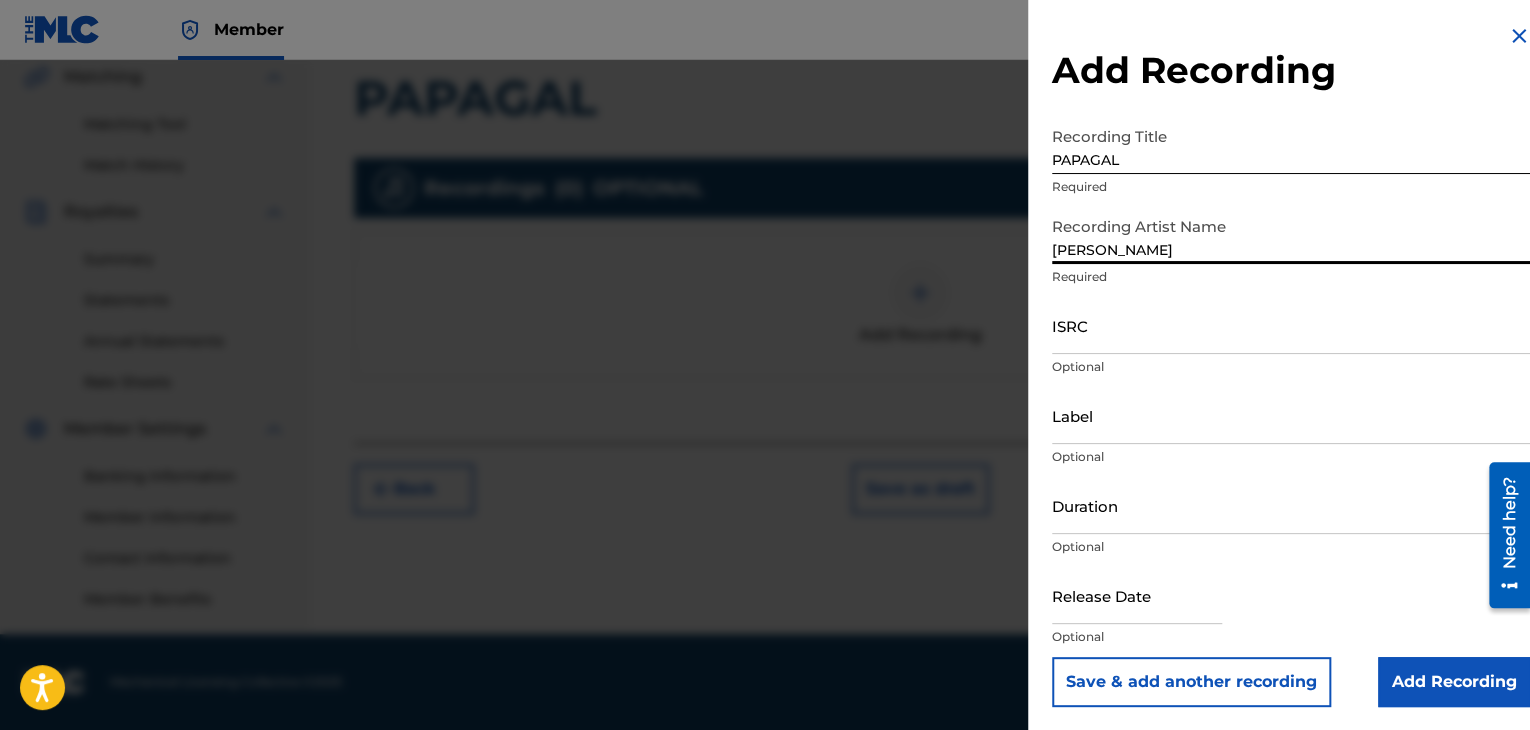 type on "[PERSON_NAME]" 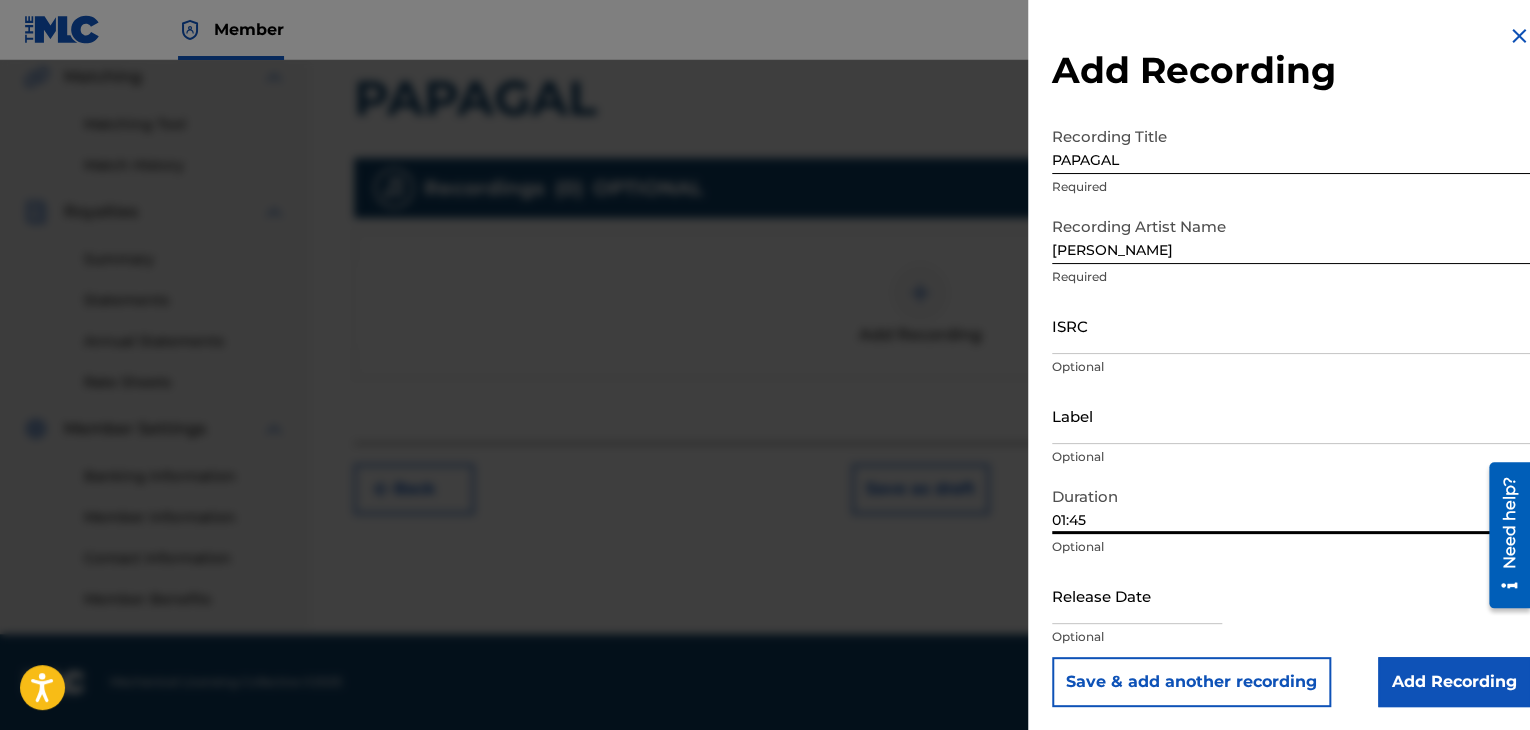 type on "01:45" 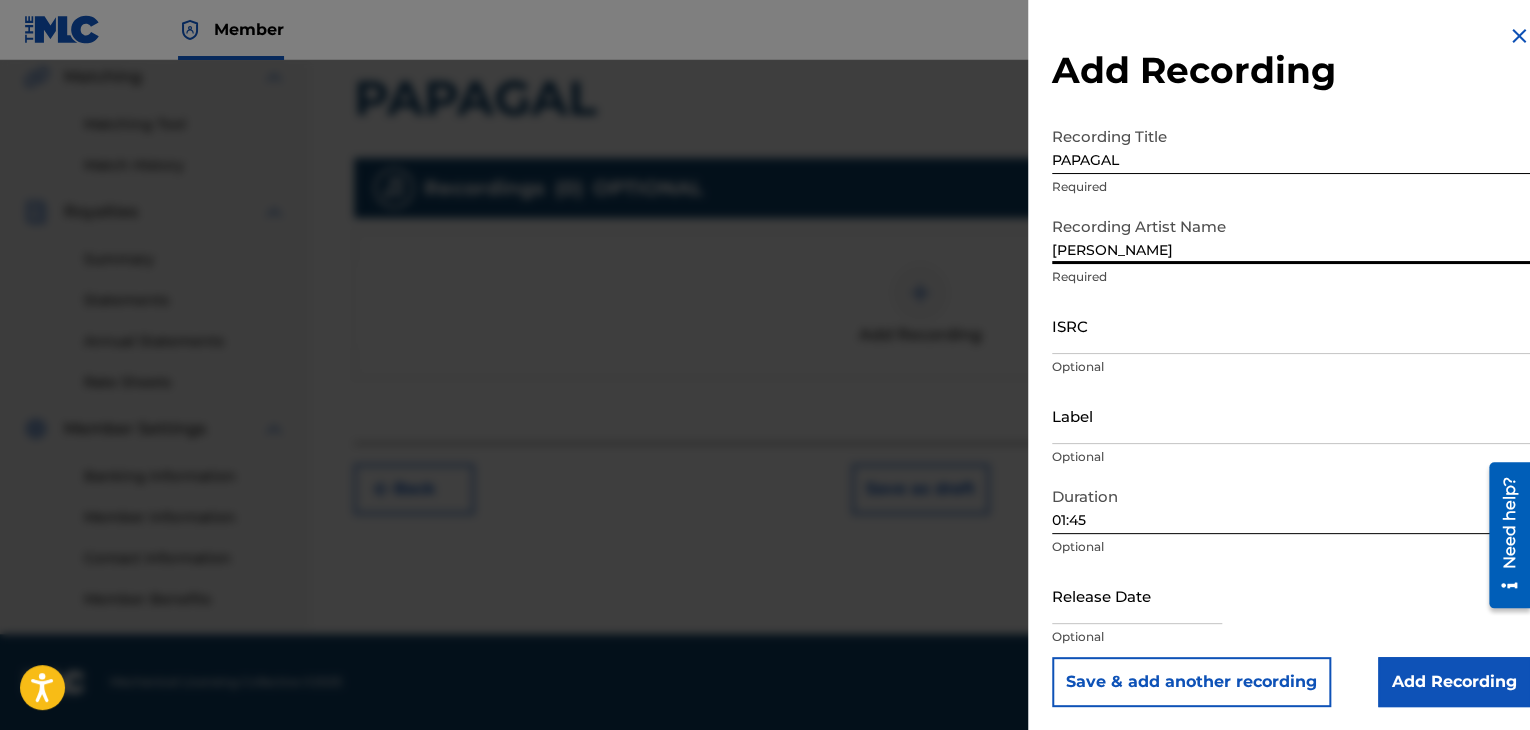 click on "[PERSON_NAME]" at bounding box center (1291, 235) 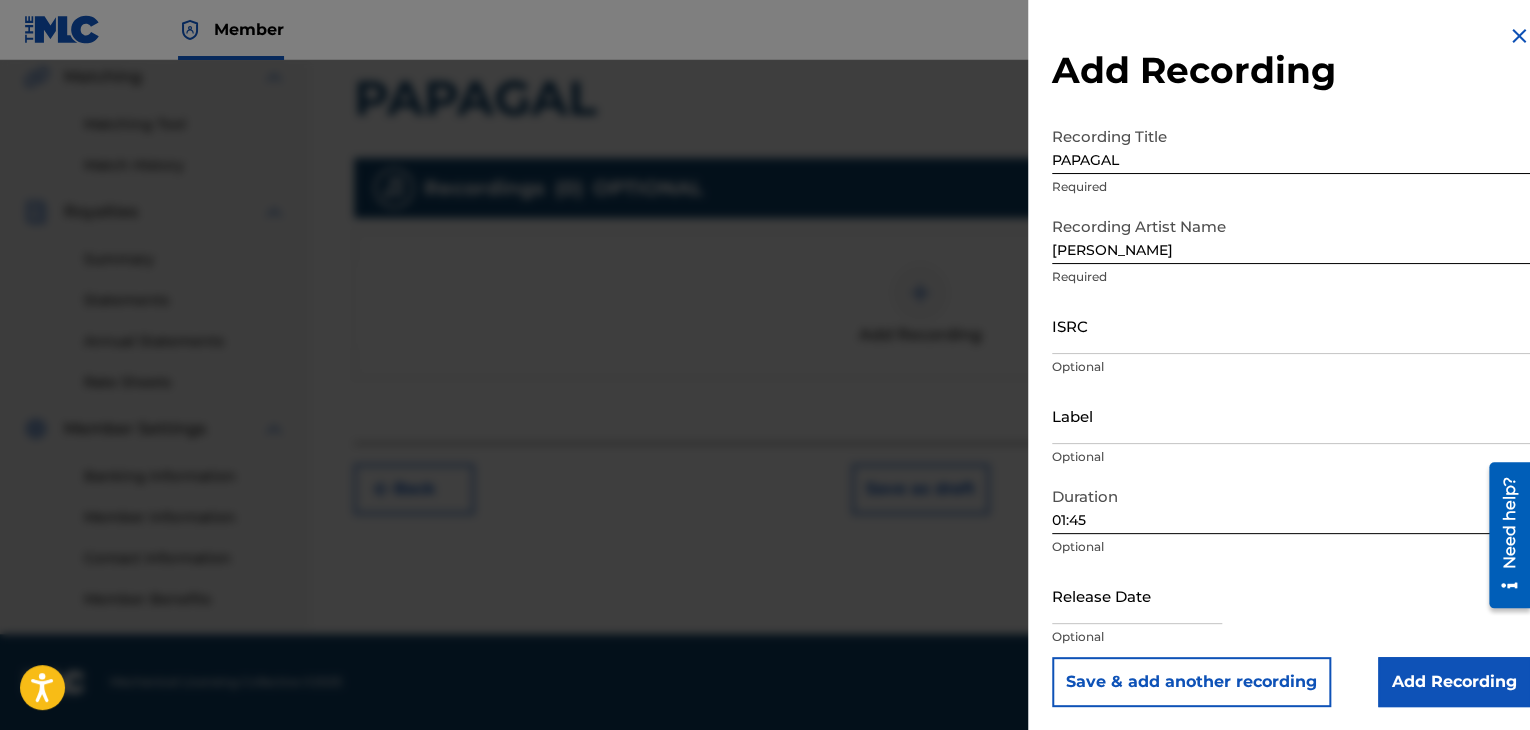 click on "Add Recording" at bounding box center (1454, 682) 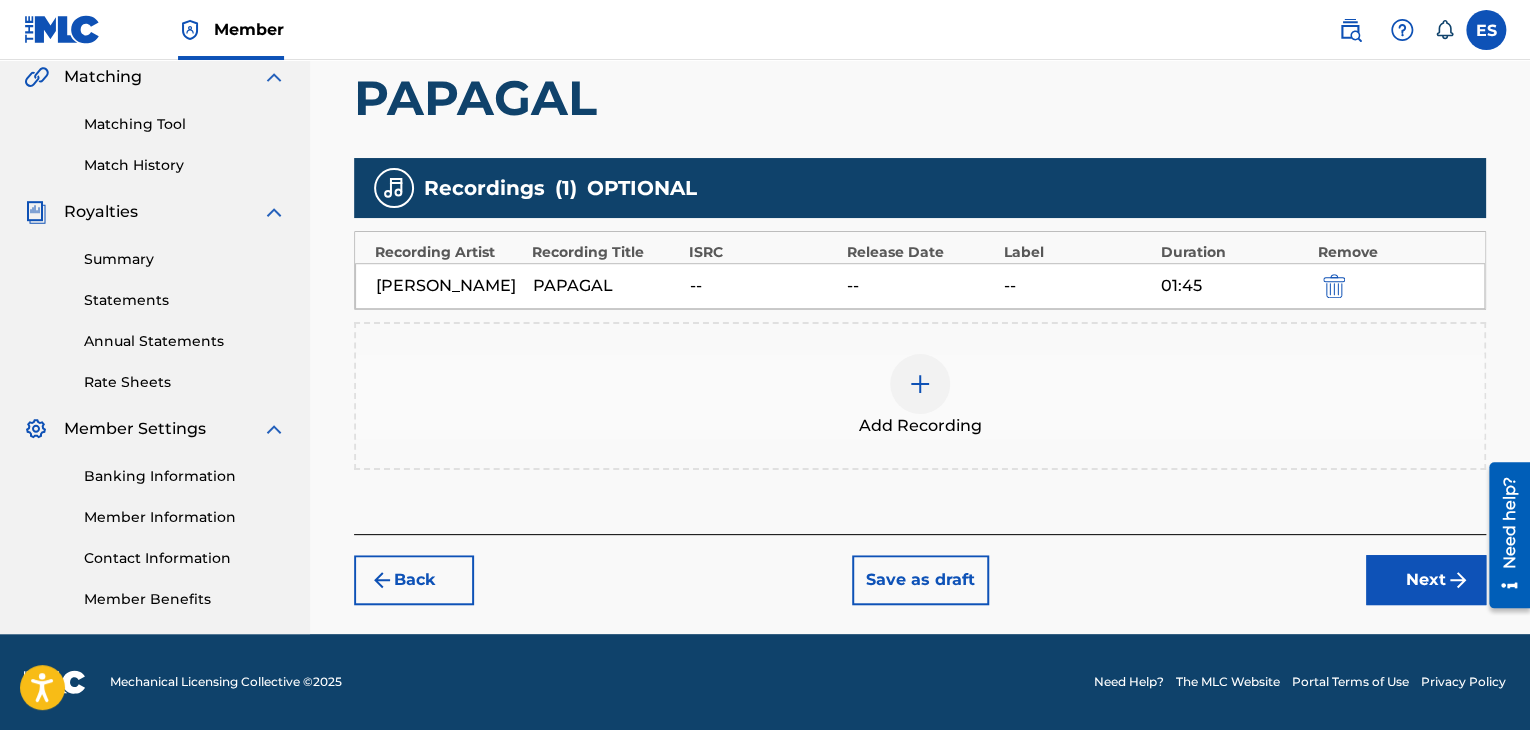 click on "Next" at bounding box center [1426, 580] 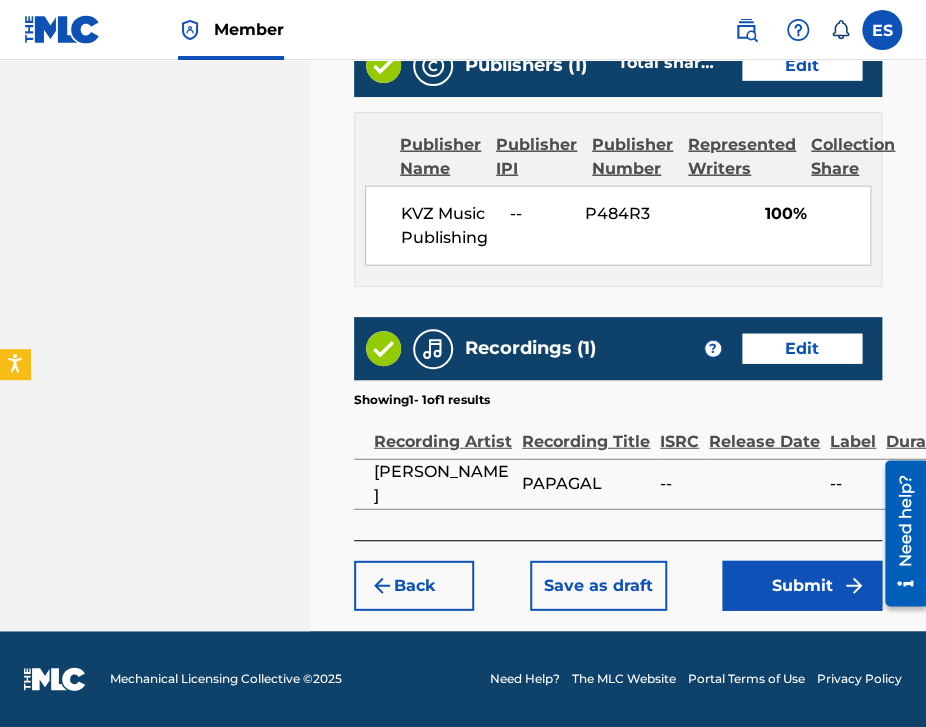 scroll, scrollTop: 1345, scrollLeft: 0, axis: vertical 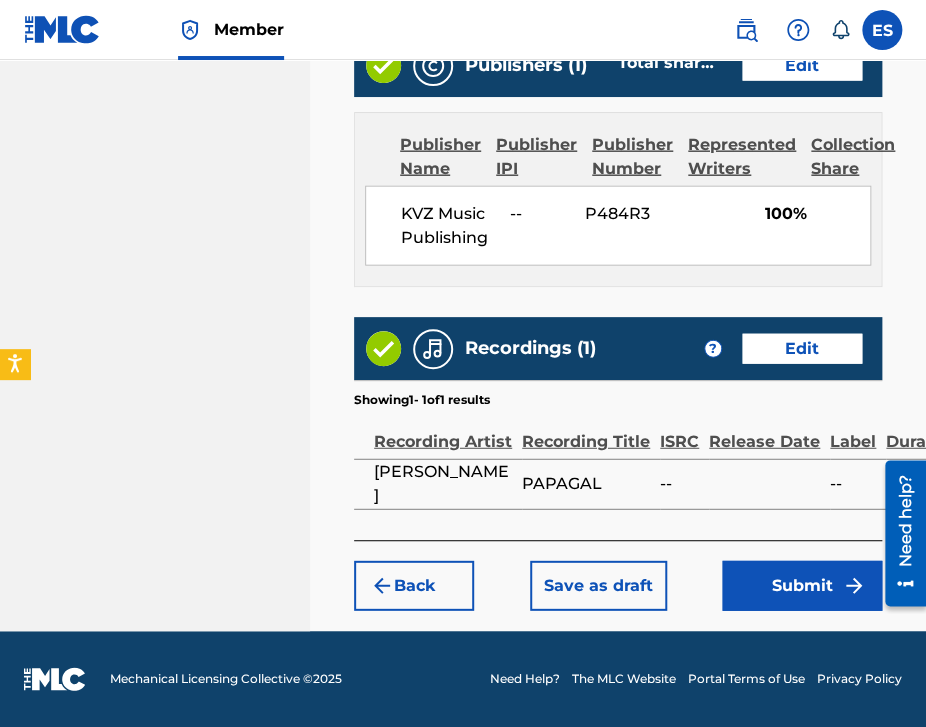 click on "Submit" at bounding box center [802, 586] 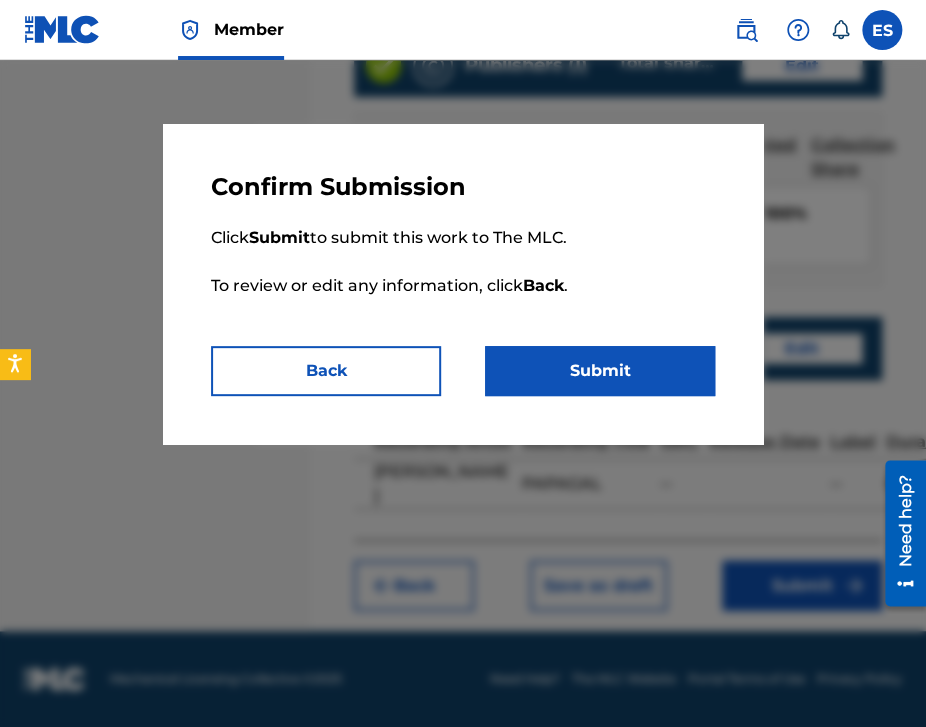 click on "Submit" at bounding box center (600, 371) 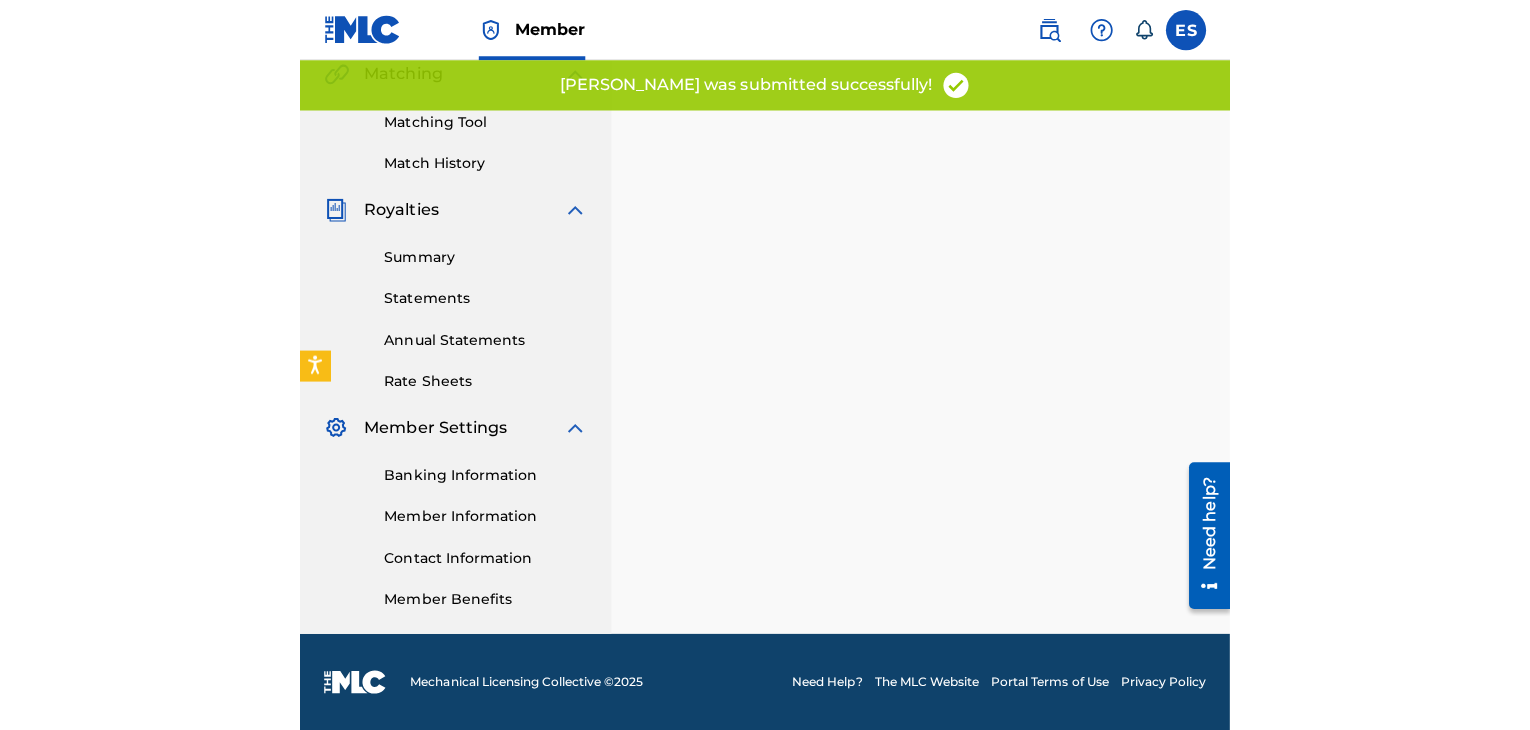 scroll, scrollTop: 0, scrollLeft: 0, axis: both 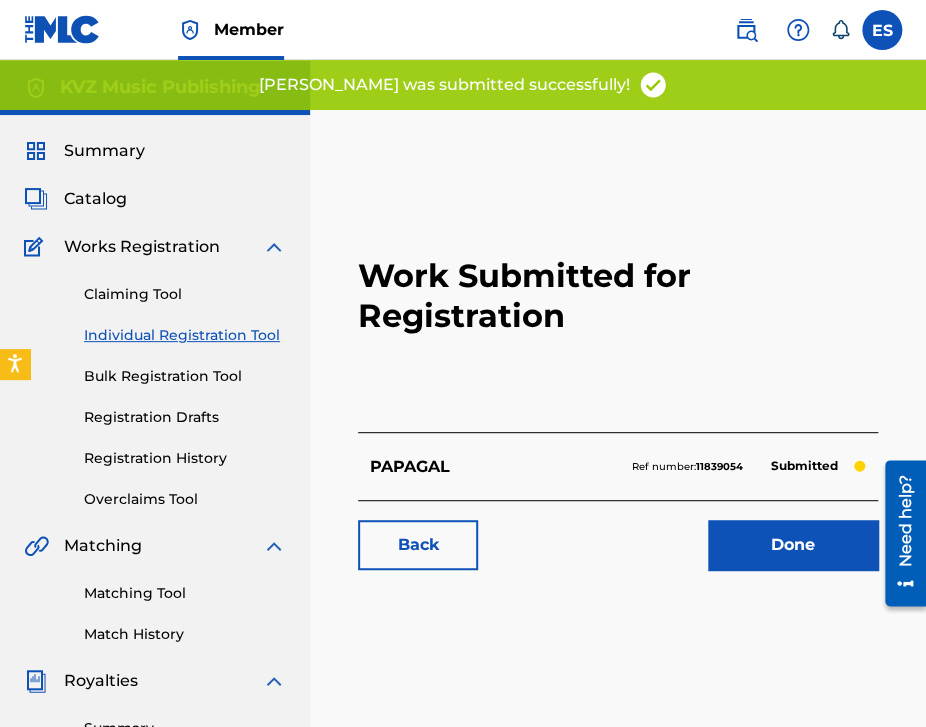 click on "Individual Registration Tool" at bounding box center (185, 335) 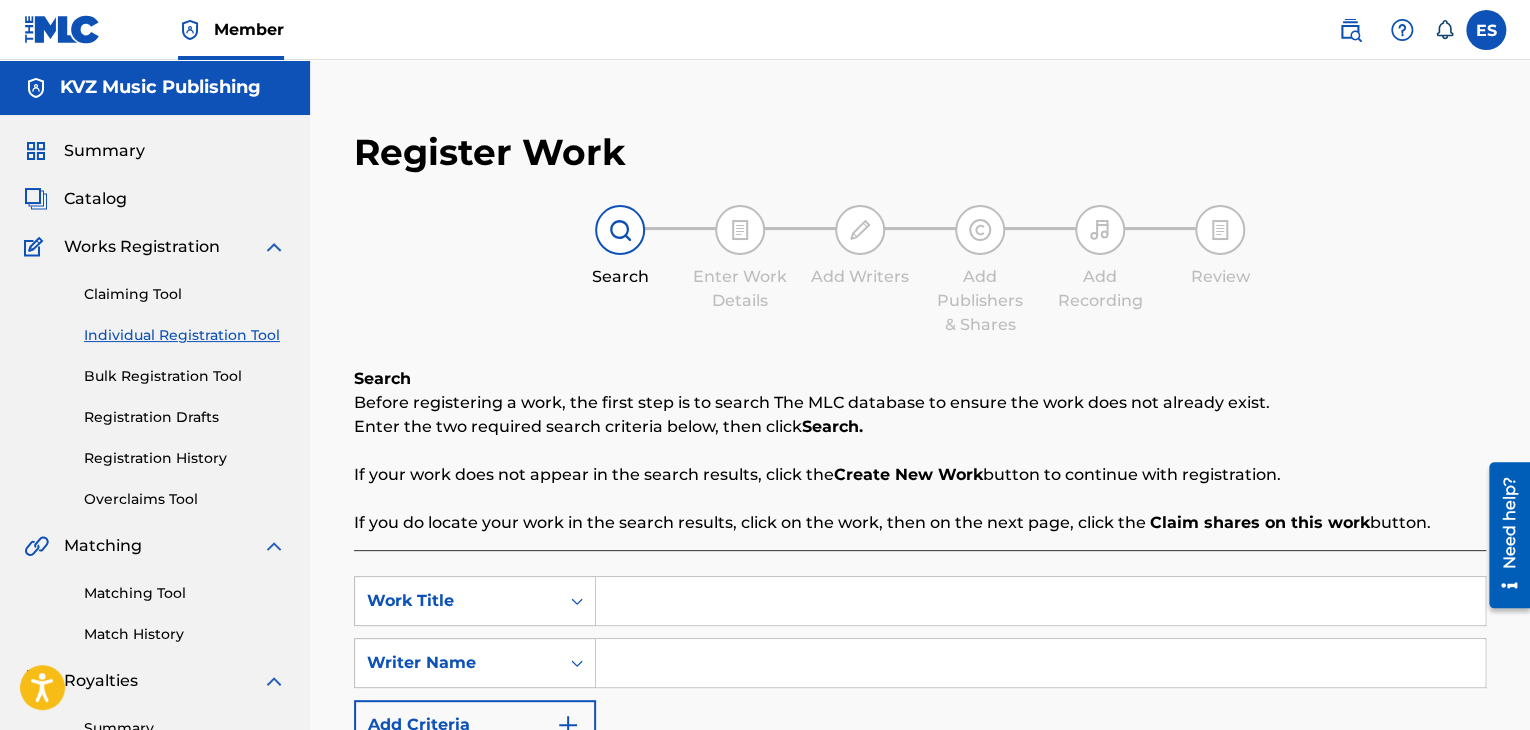 click on "Registration History" at bounding box center (185, 458) 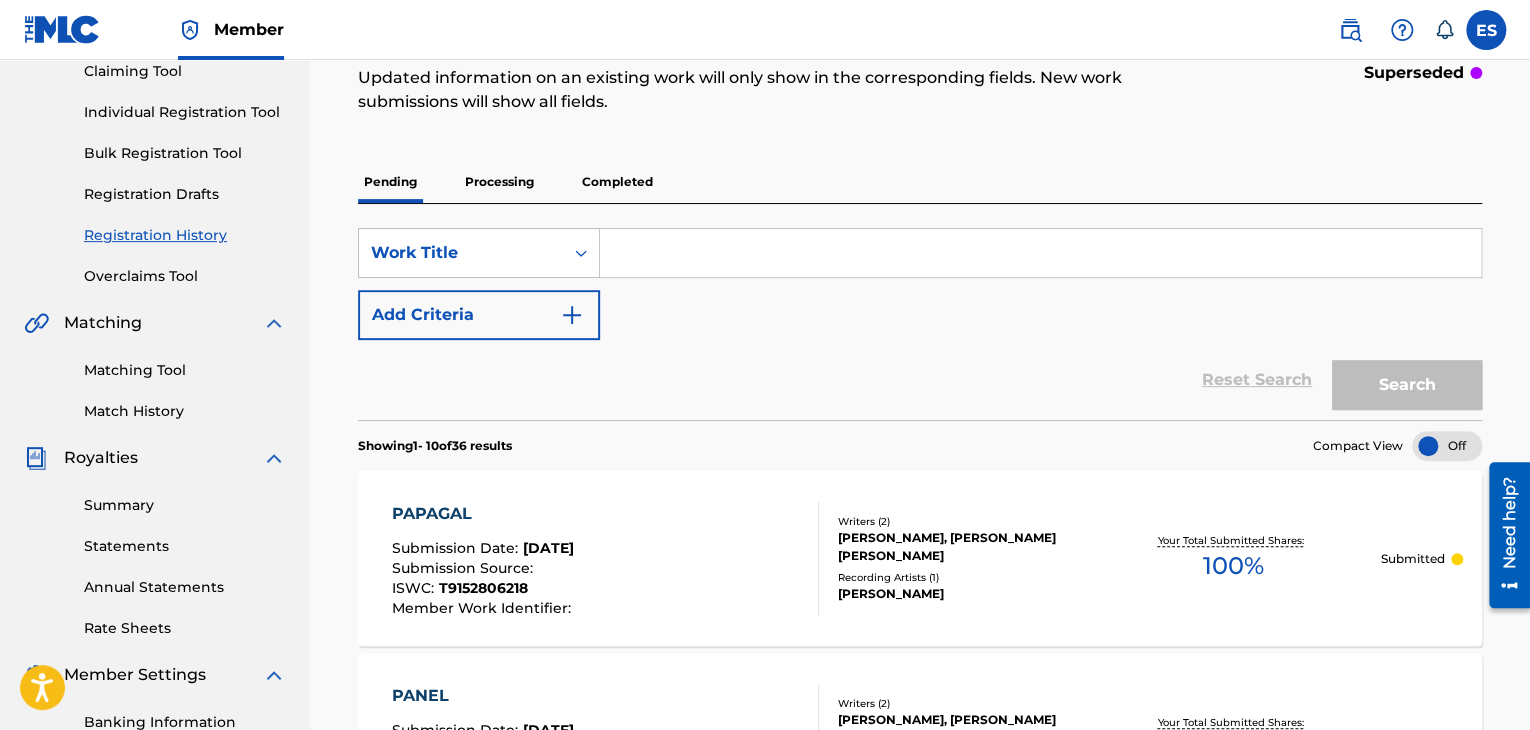 scroll, scrollTop: 100, scrollLeft: 0, axis: vertical 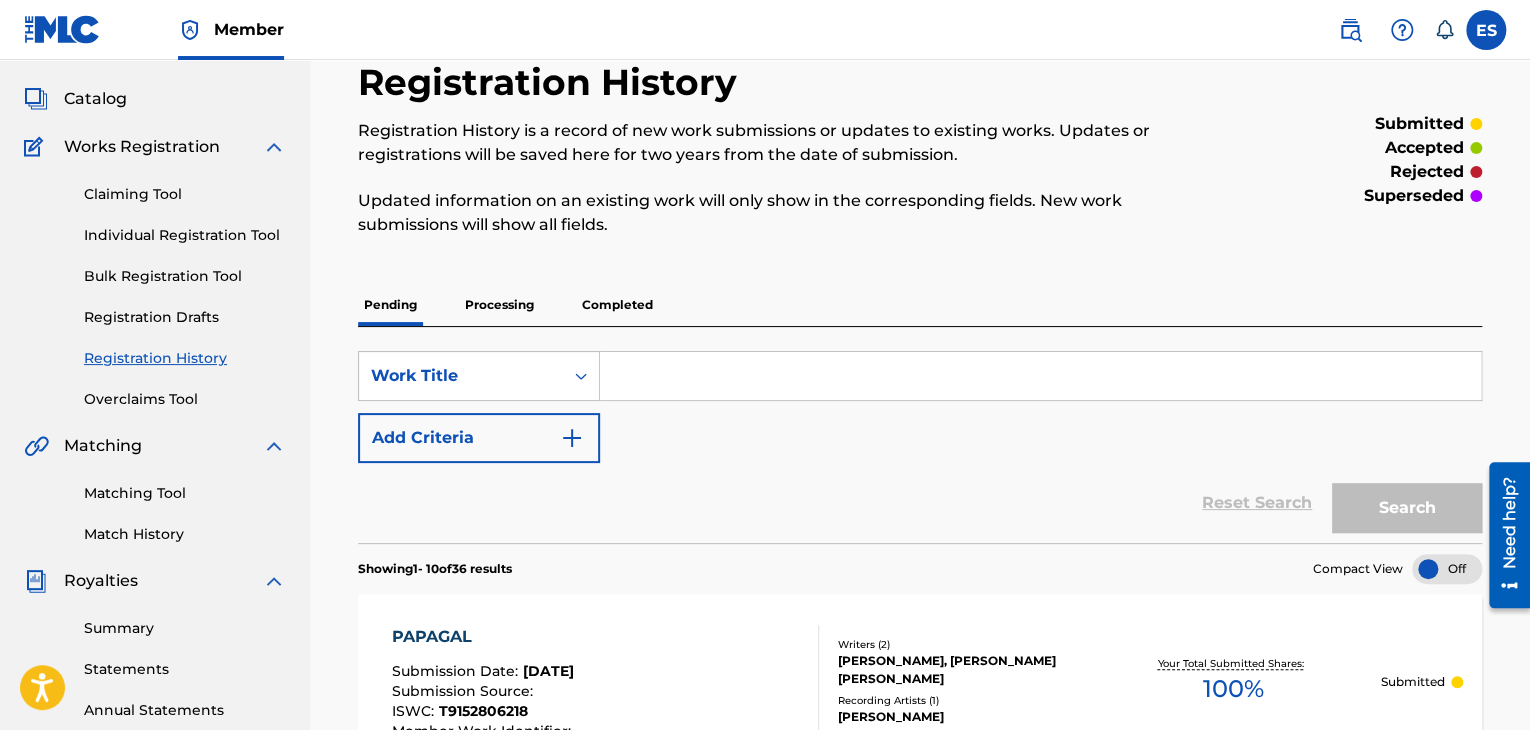 click on "Individual Registration Tool" at bounding box center (185, 235) 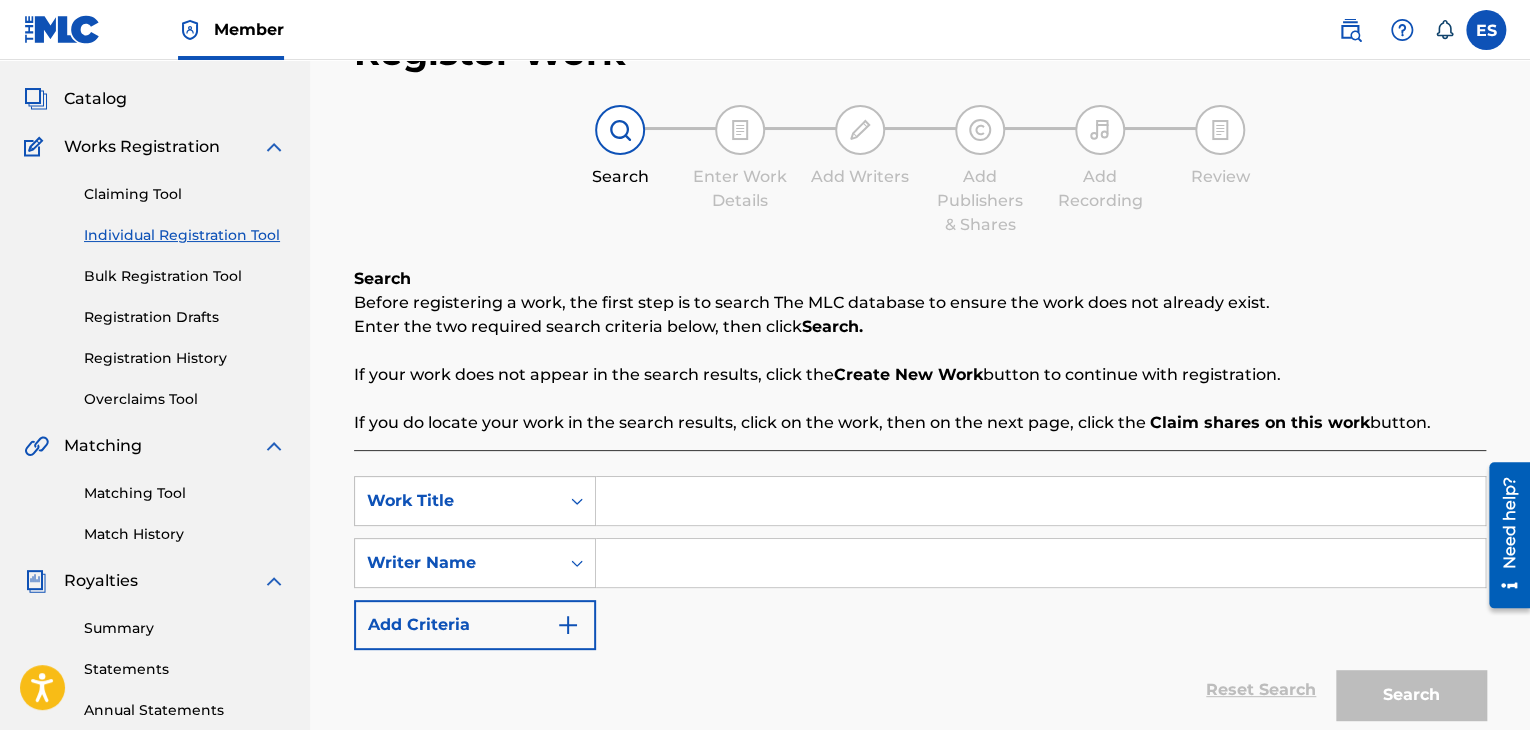 scroll, scrollTop: 0, scrollLeft: 0, axis: both 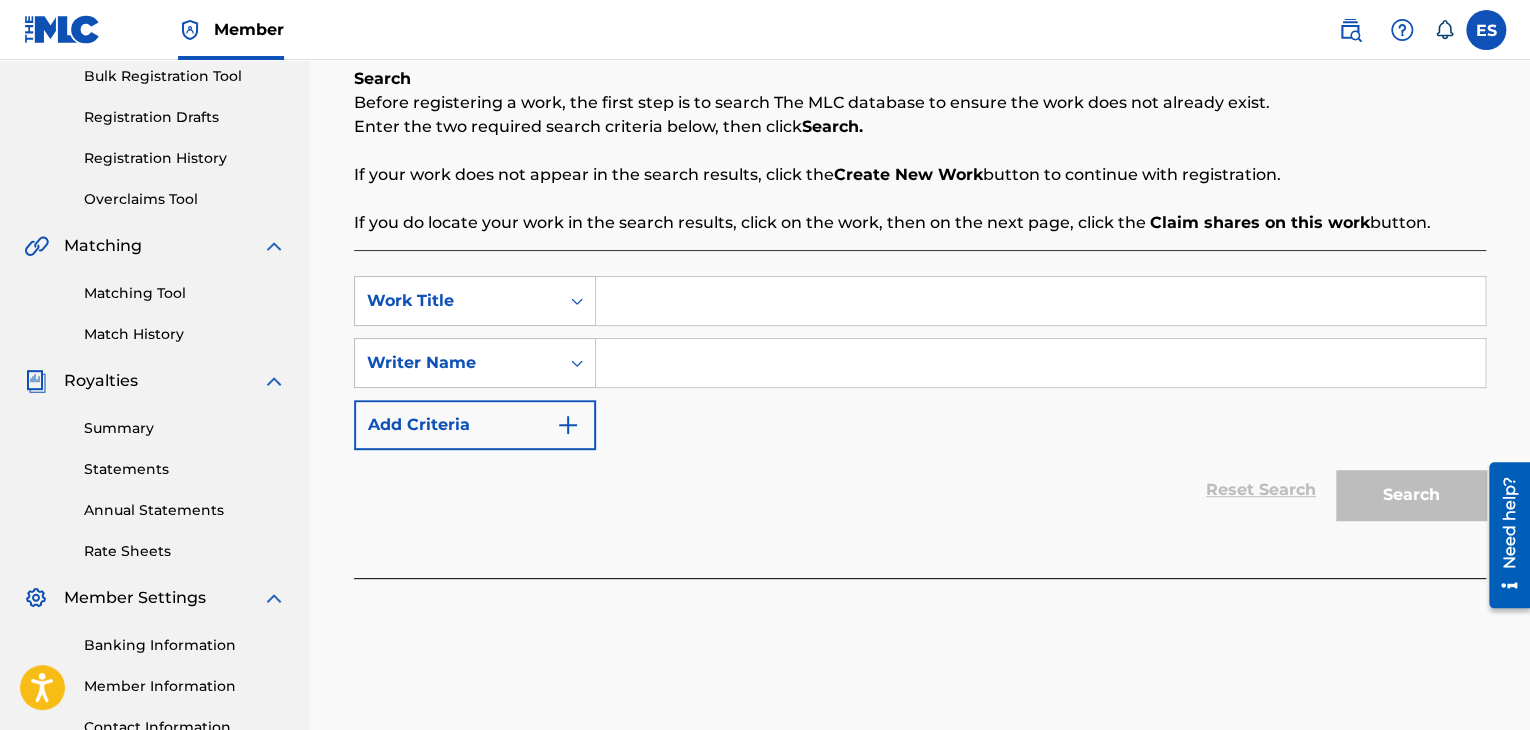 click at bounding box center (1040, 301) 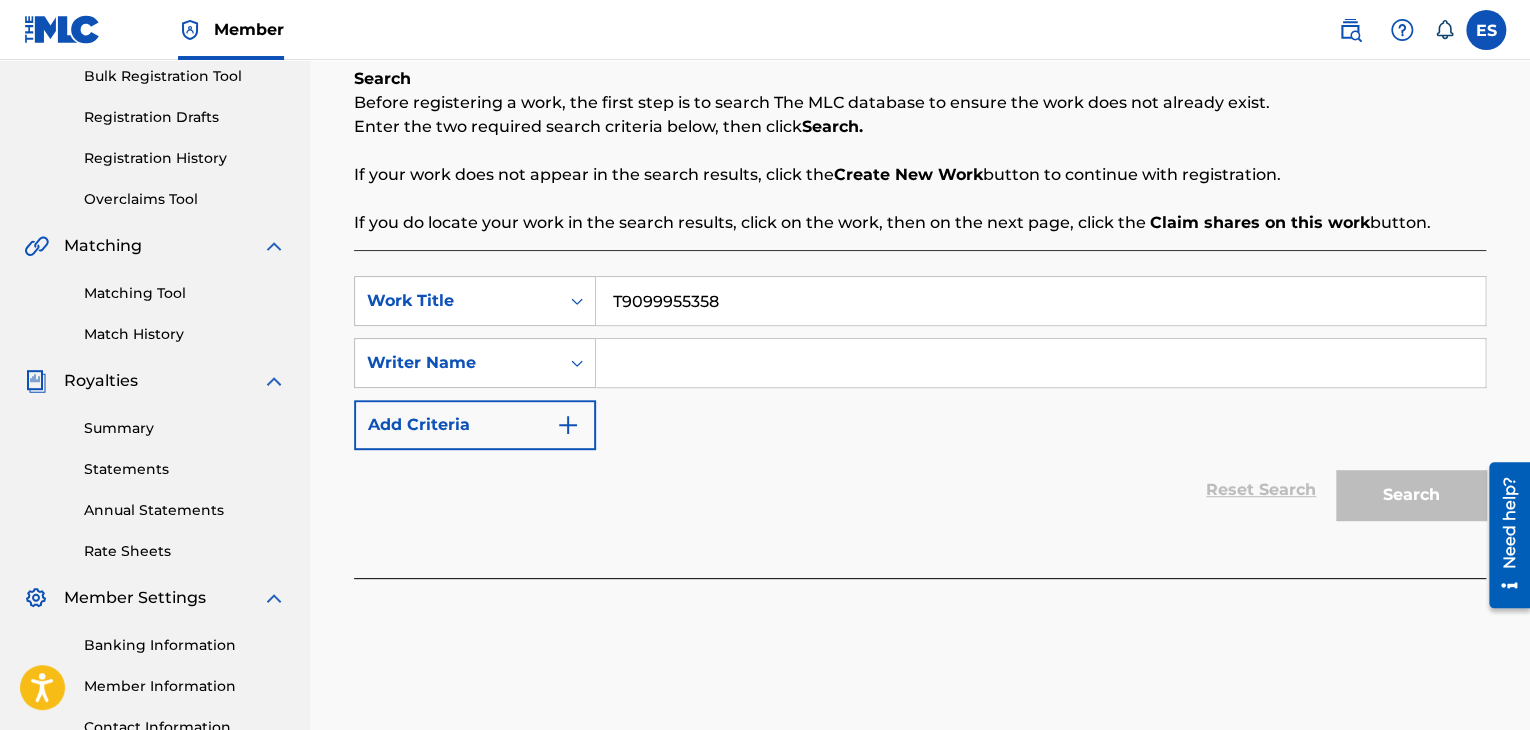 drag, startPoint x: 738, startPoint y: 311, endPoint x: 352, endPoint y: 216, distance: 397.51855 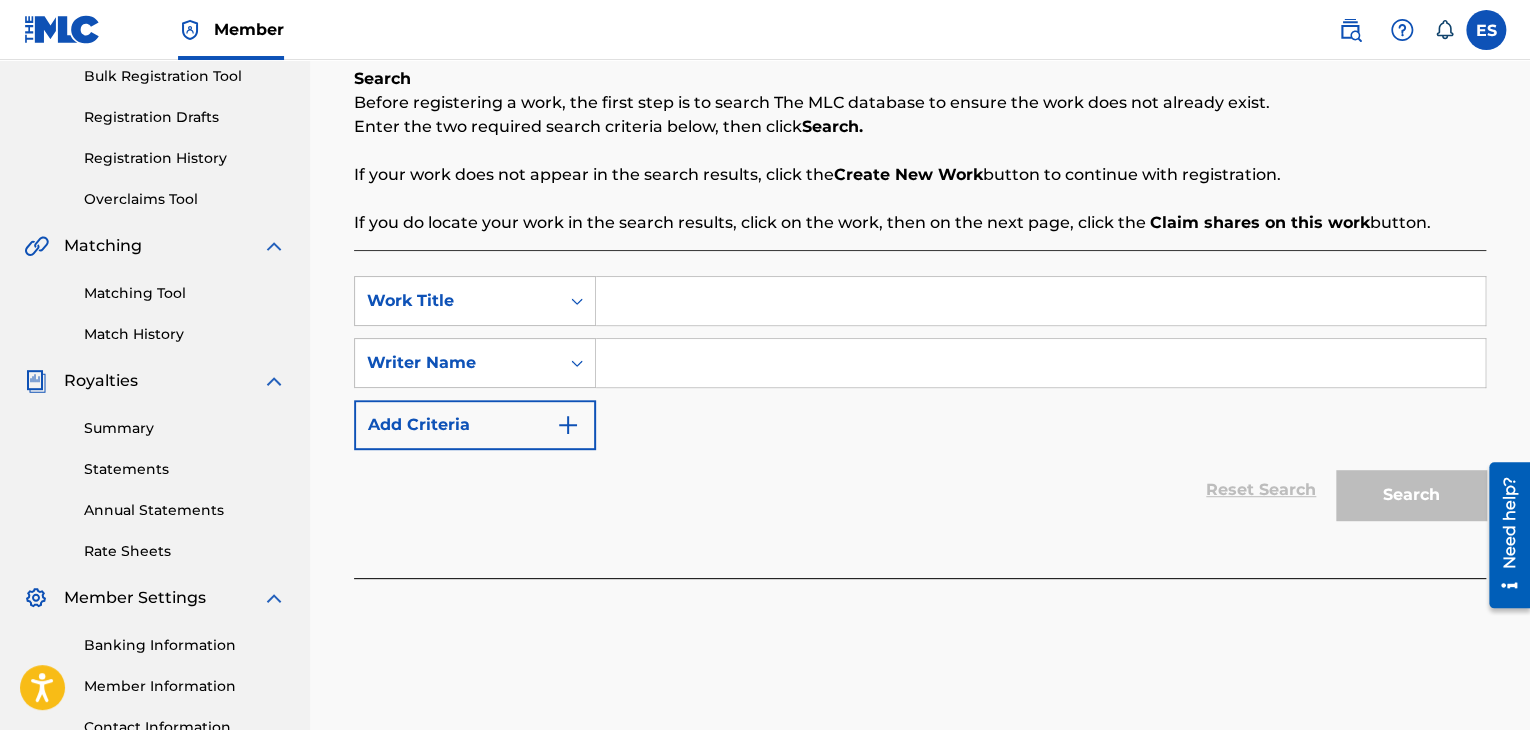 click on "SearchWithCriteriaffc8c027-fed5-4eb5-a85f-84019cbf6ba9 Work Title SearchWithCriteria592f41fb-48af-456d-9327-990e44dfb535 Writer Name Add Criteria Reset Search Search" at bounding box center (920, 414) 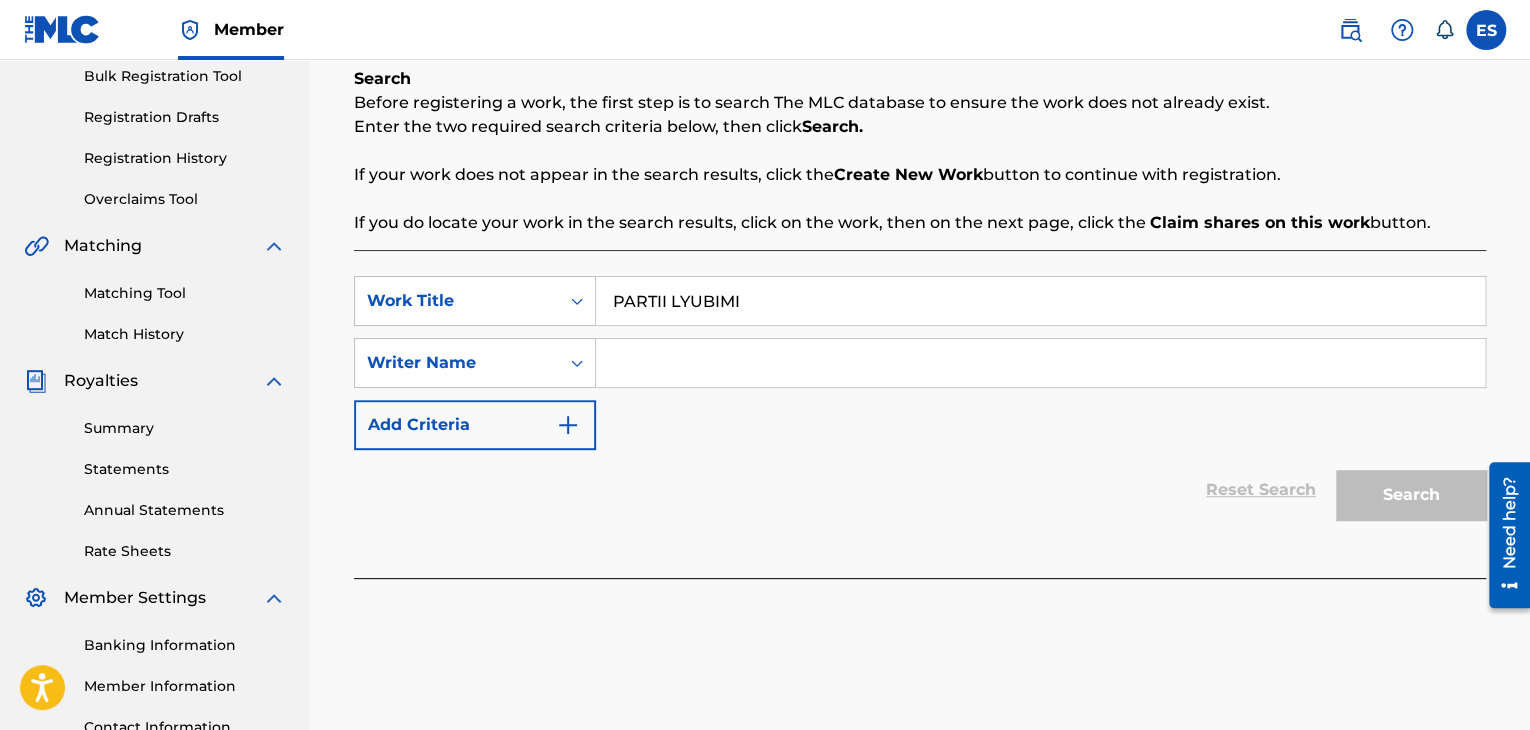 click on "PARTII LYUBIMI" at bounding box center (1040, 301) 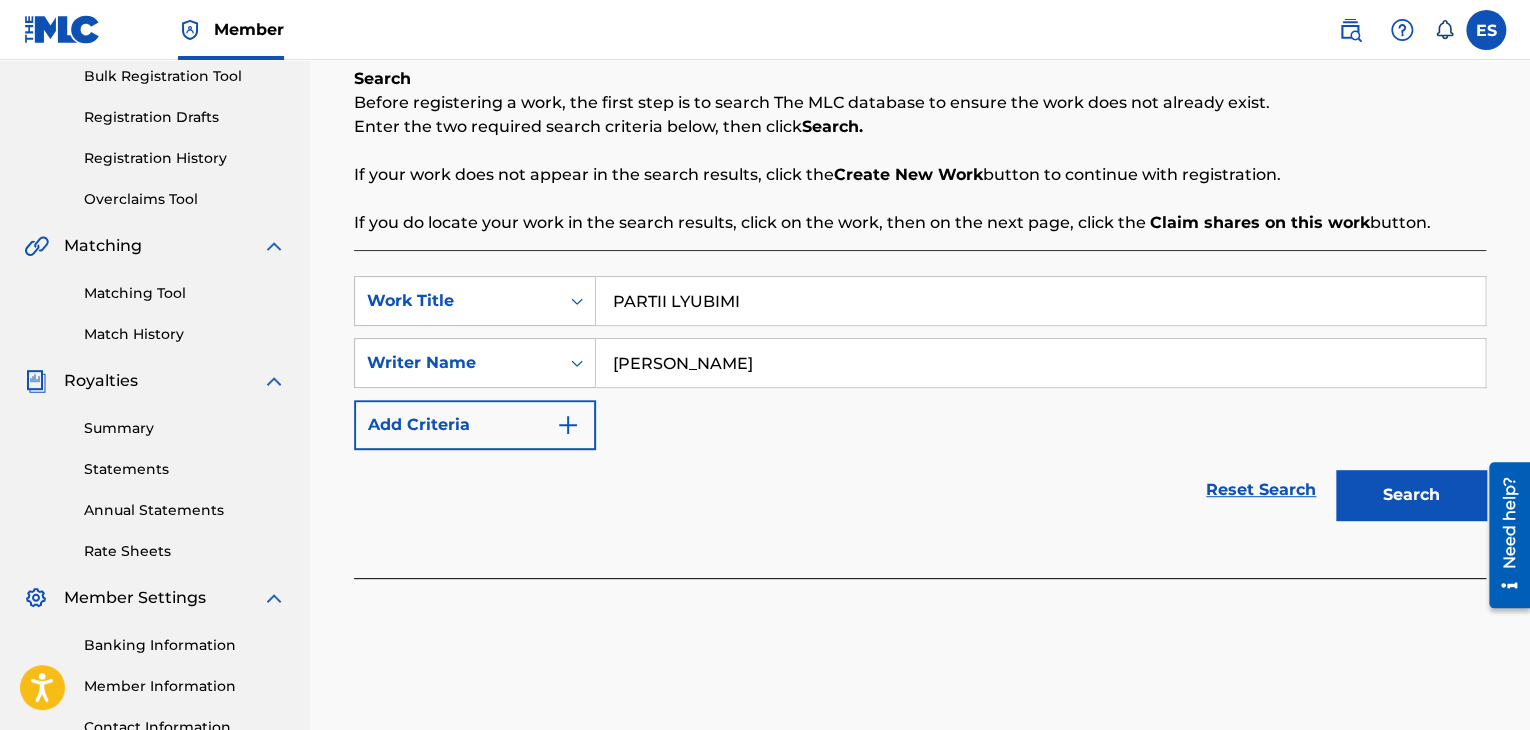 click on "Search" at bounding box center [1411, 495] 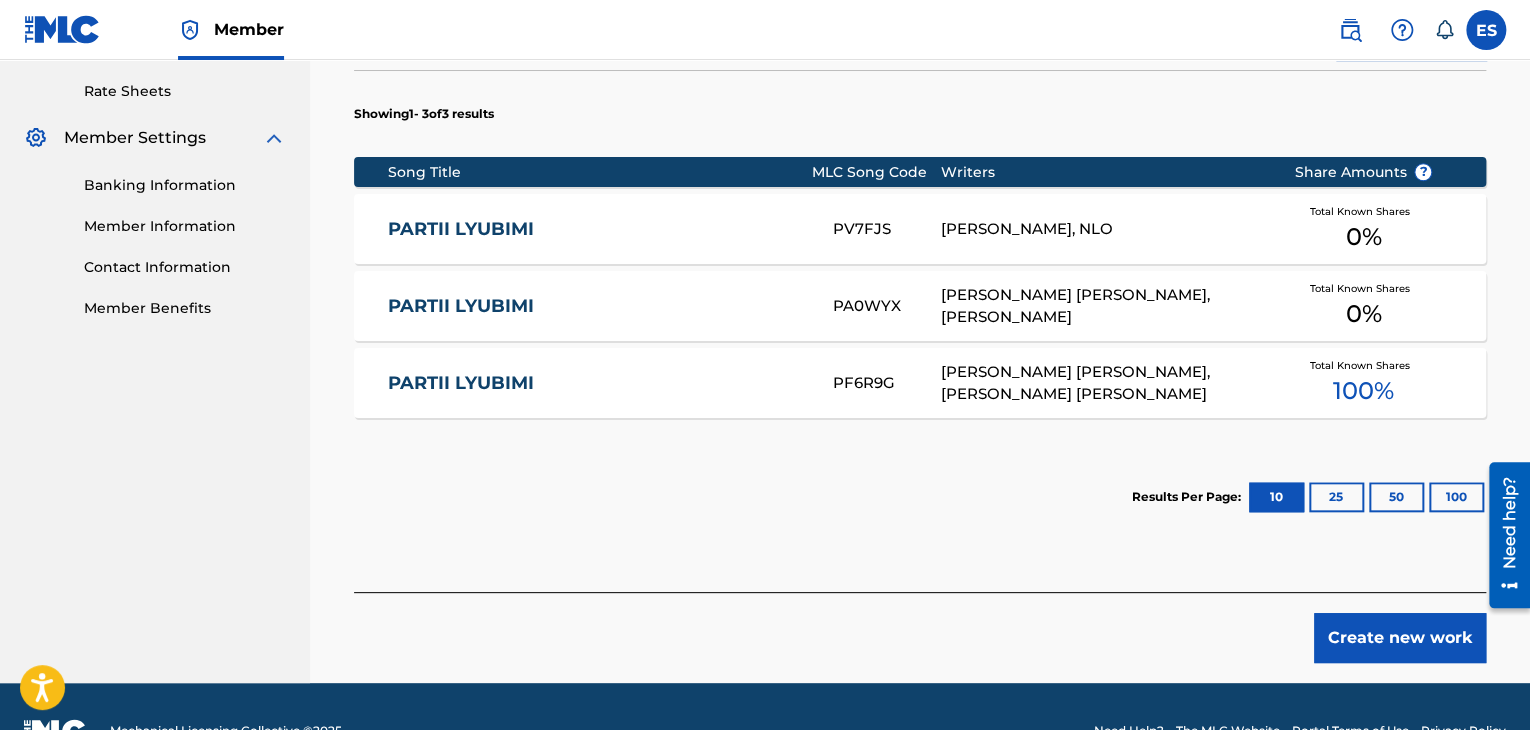 scroll, scrollTop: 769, scrollLeft: 0, axis: vertical 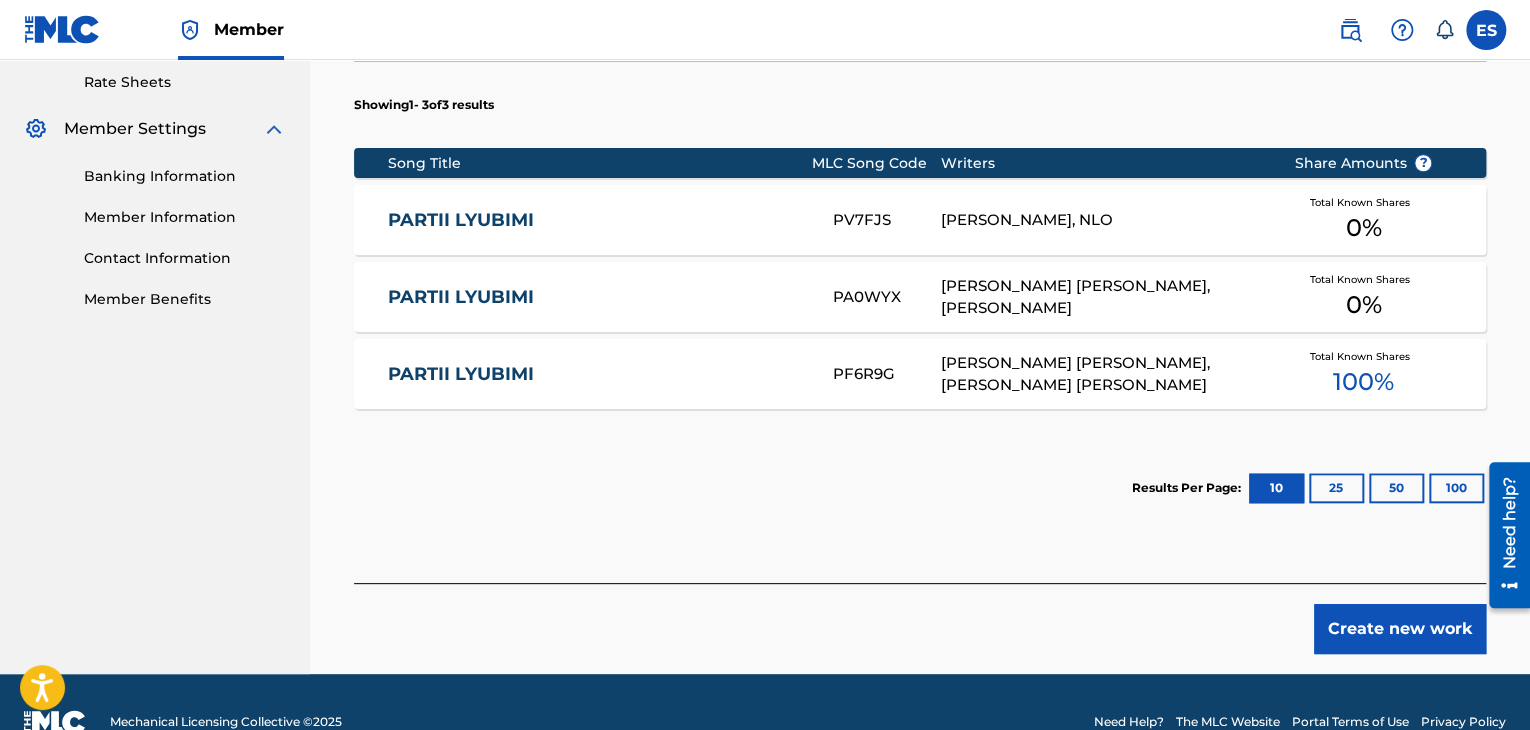 click on "PARTII LYUBIMI" at bounding box center (597, 374) 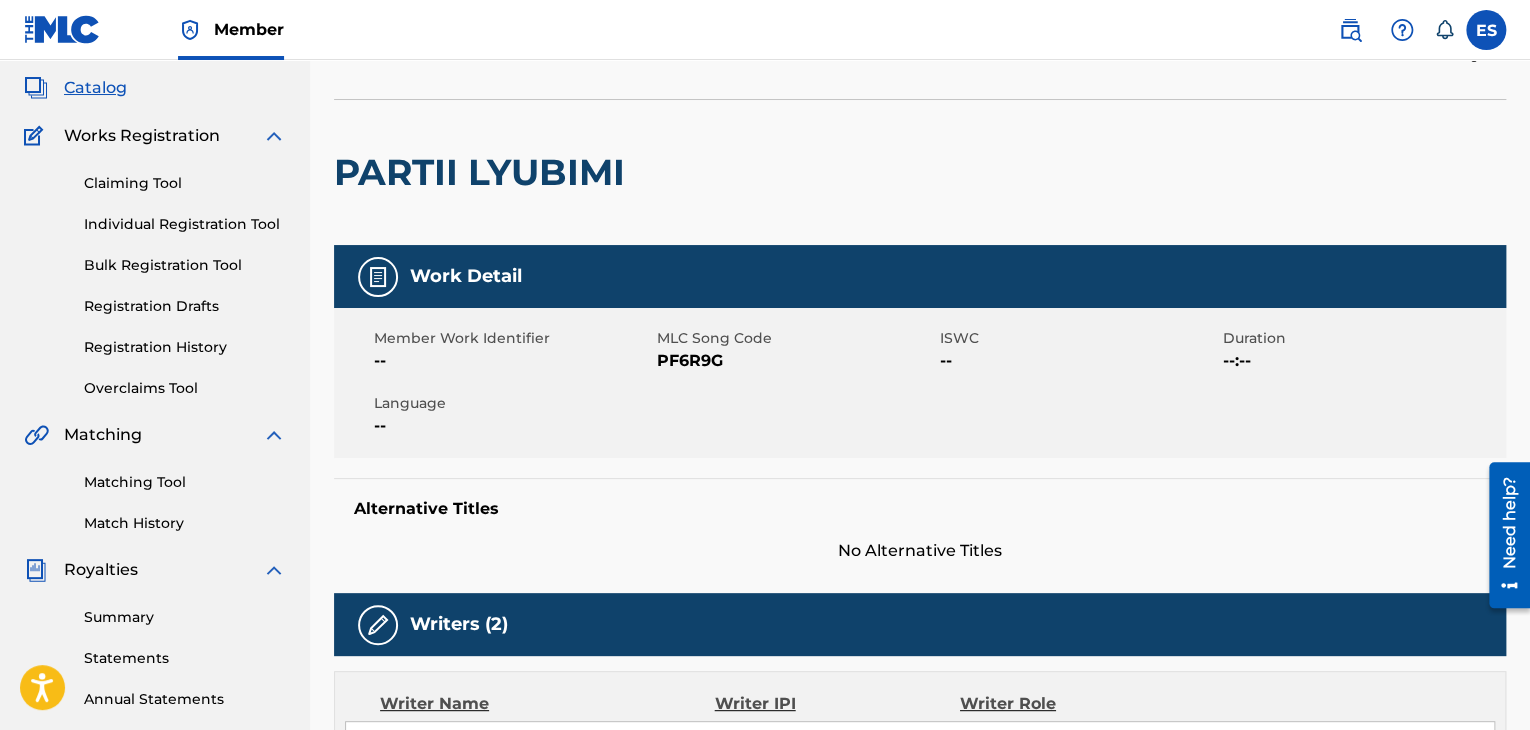 scroll, scrollTop: 500, scrollLeft: 0, axis: vertical 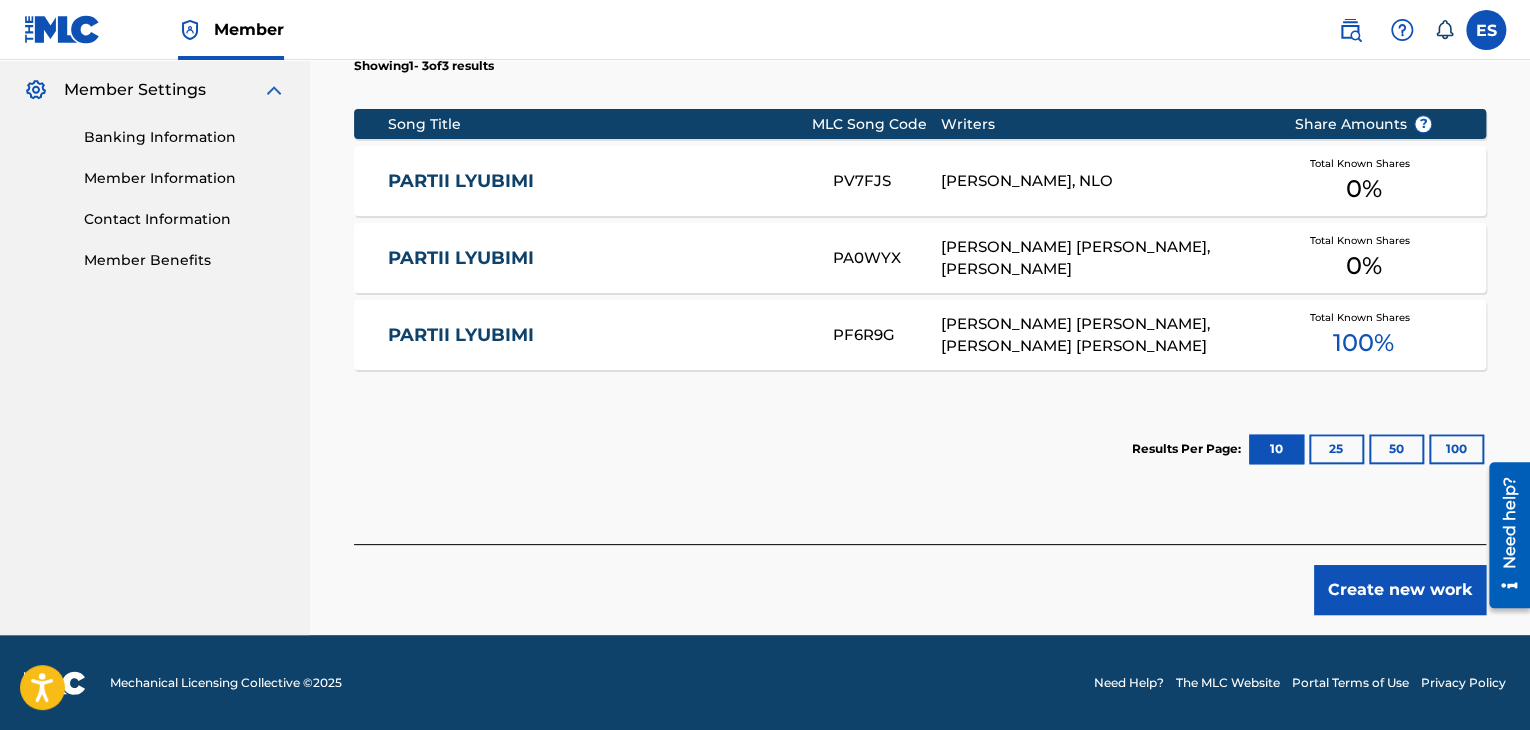 click on "Create new work" at bounding box center (1400, 590) 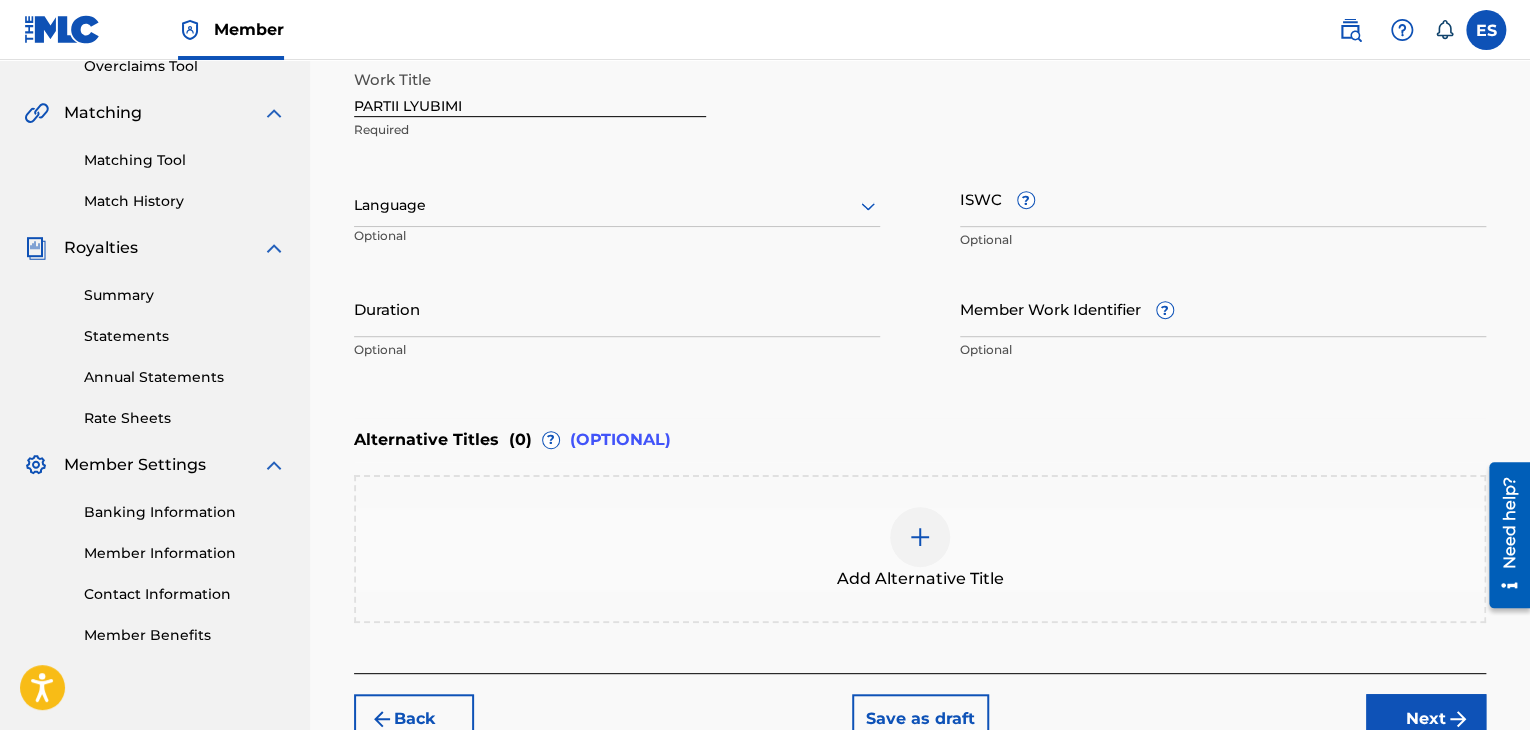 scroll, scrollTop: 361, scrollLeft: 0, axis: vertical 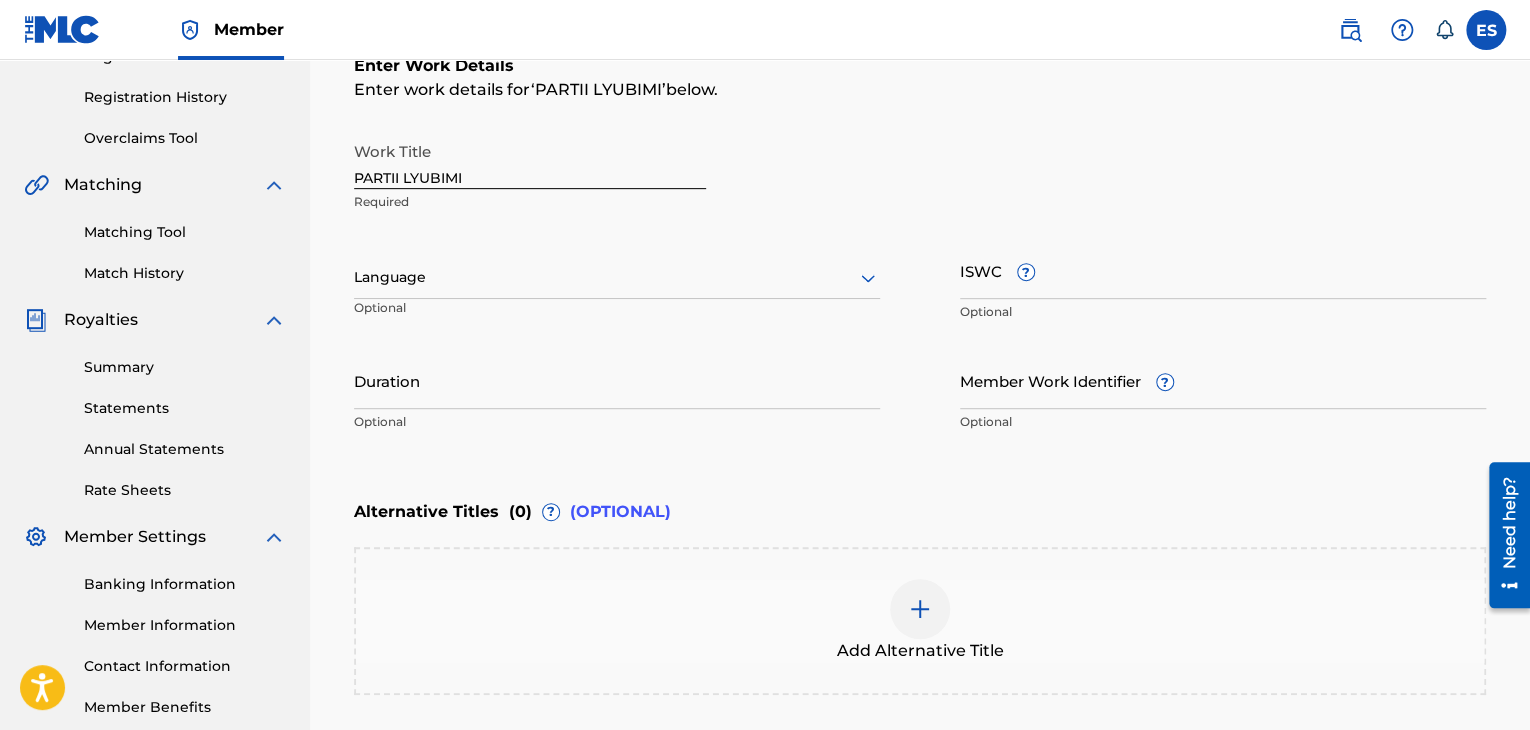 click at bounding box center (617, 277) 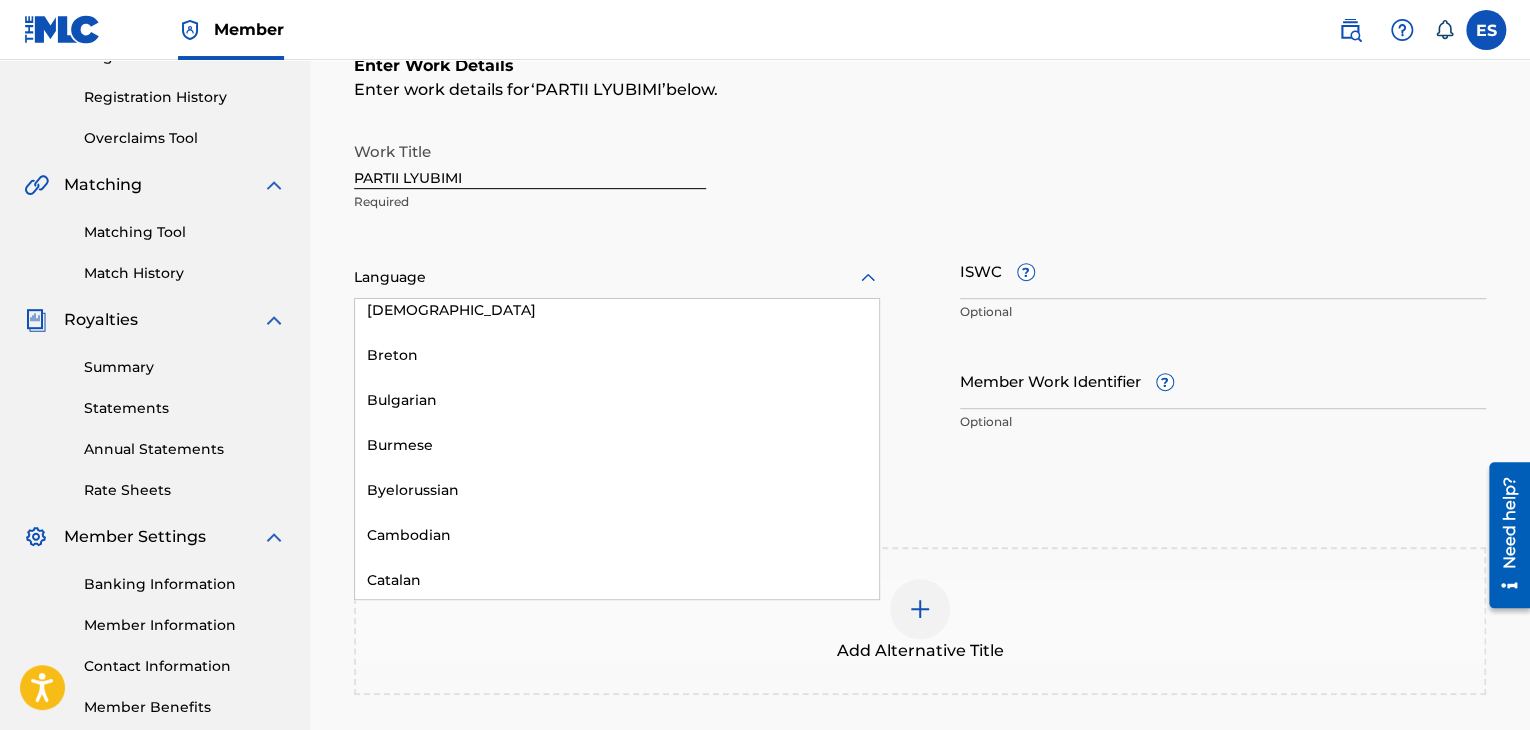 scroll, scrollTop: 800, scrollLeft: 0, axis: vertical 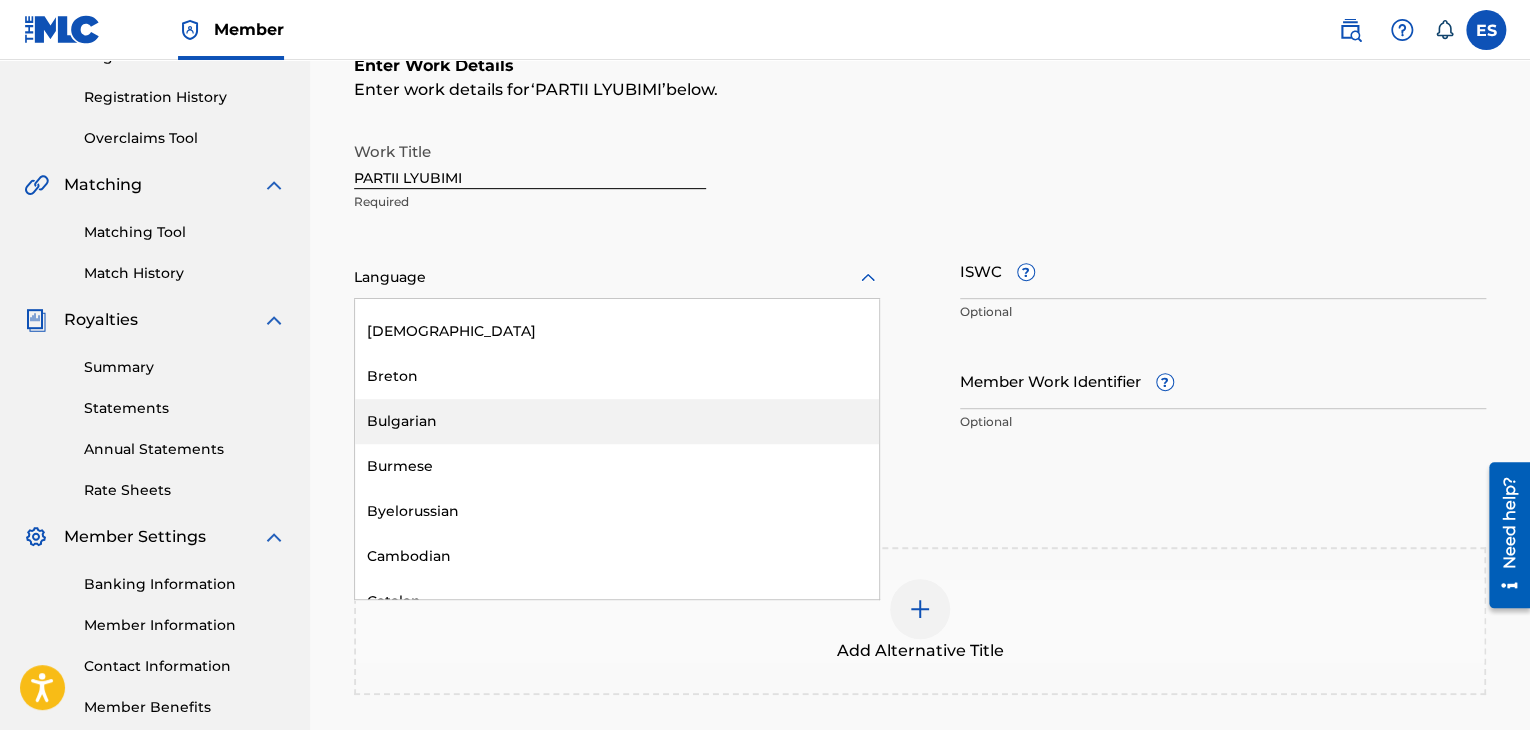 click on "Bulgarian" at bounding box center (617, 421) 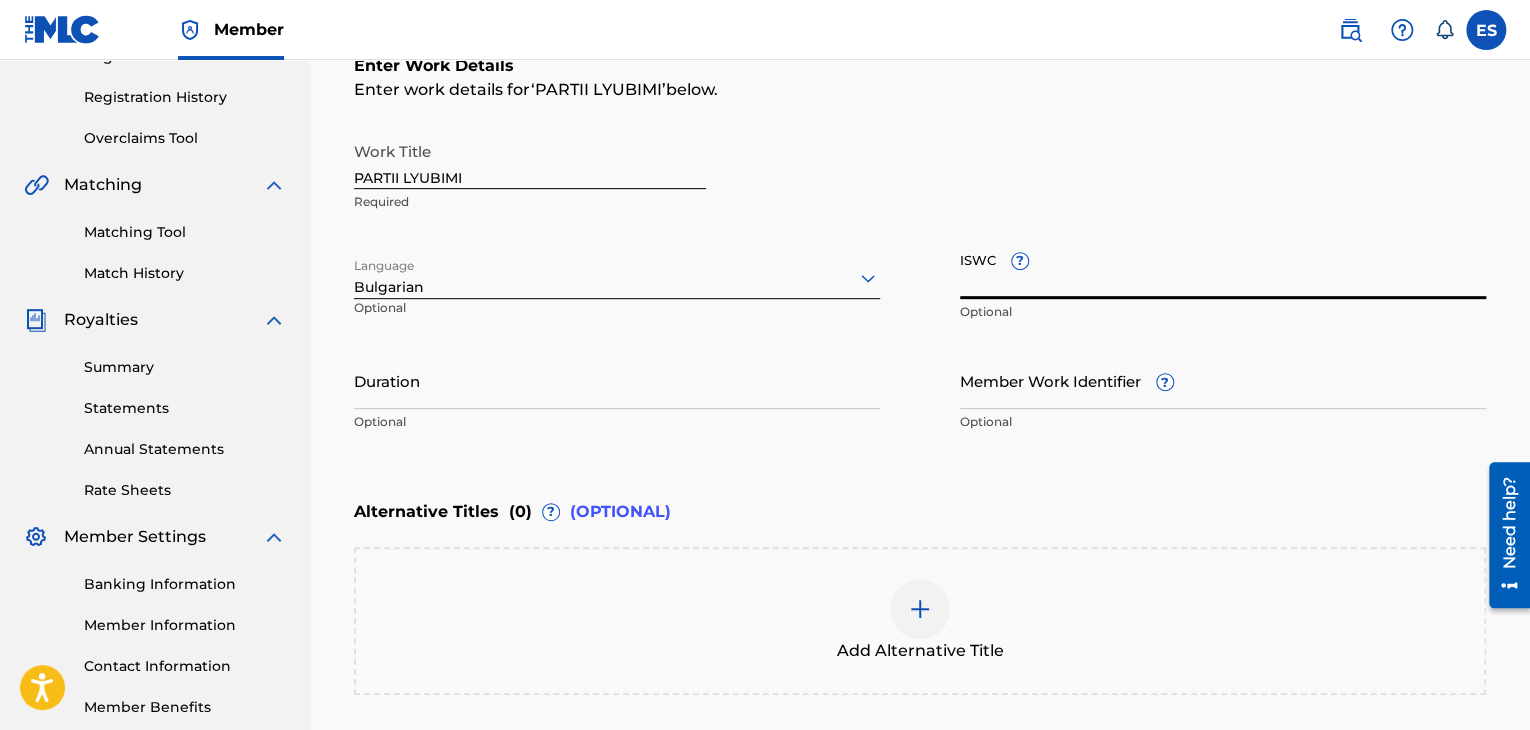 click on "ISWC   ?" at bounding box center [1223, 270] 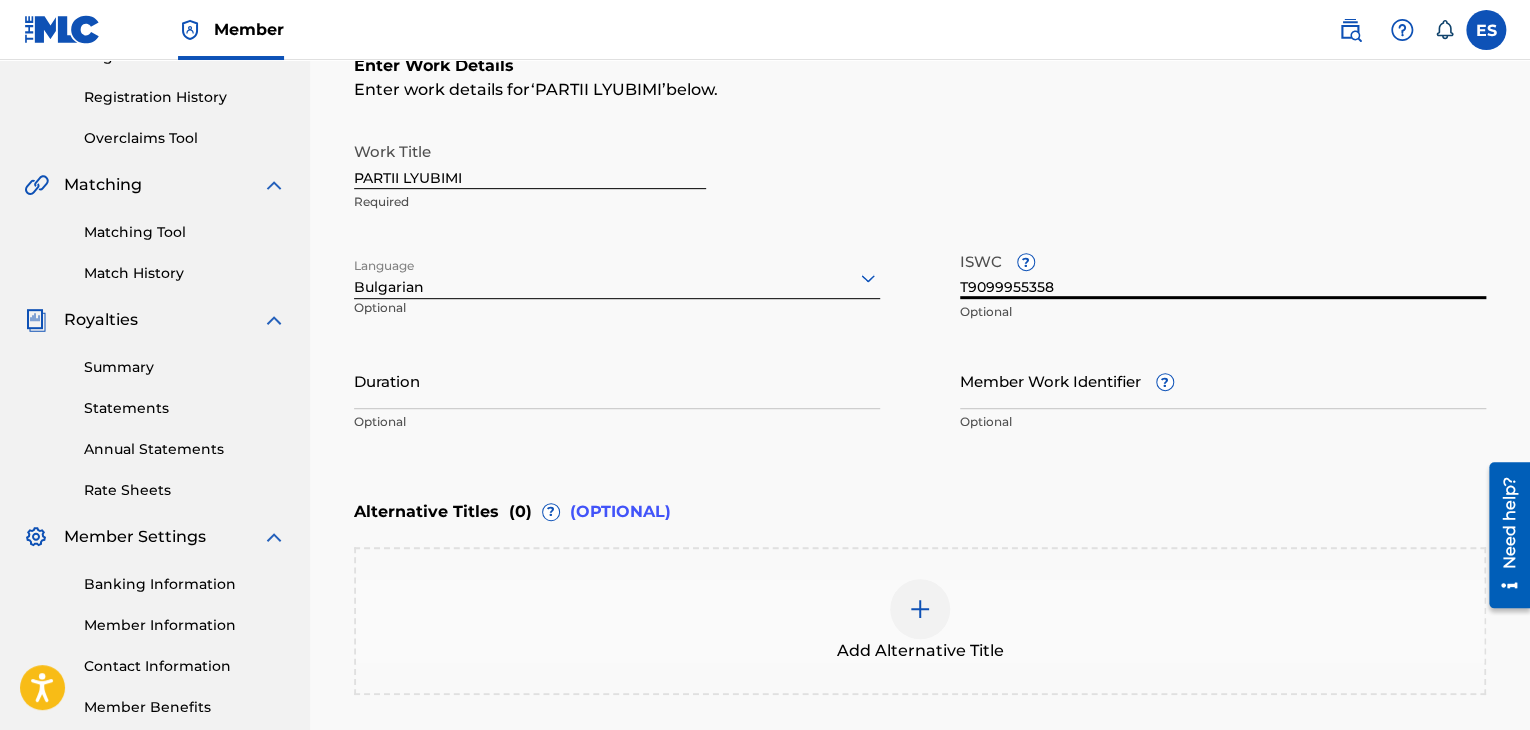 type on "T9099955358" 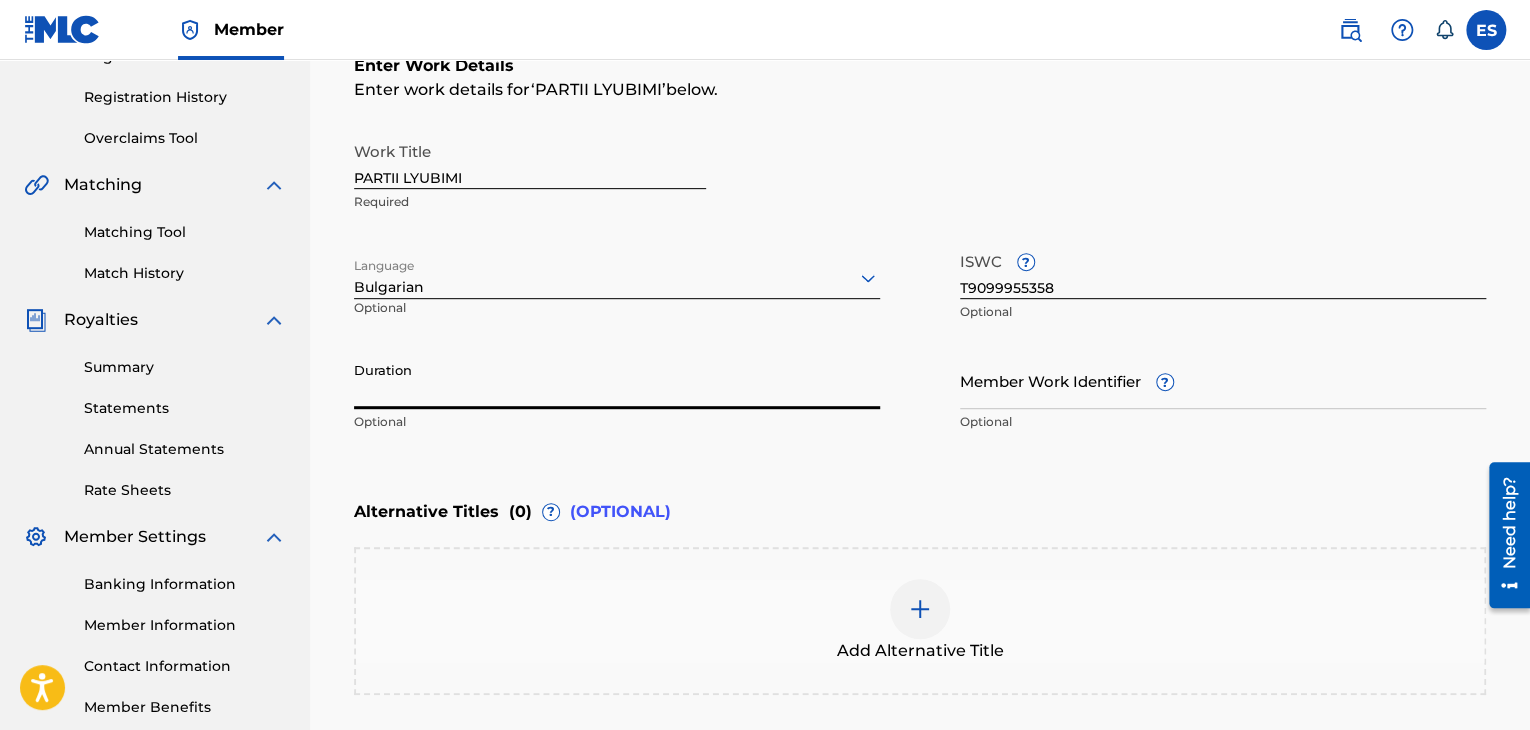 drag, startPoint x: 552, startPoint y: 389, endPoint x: 563, endPoint y: 373, distance: 19.416489 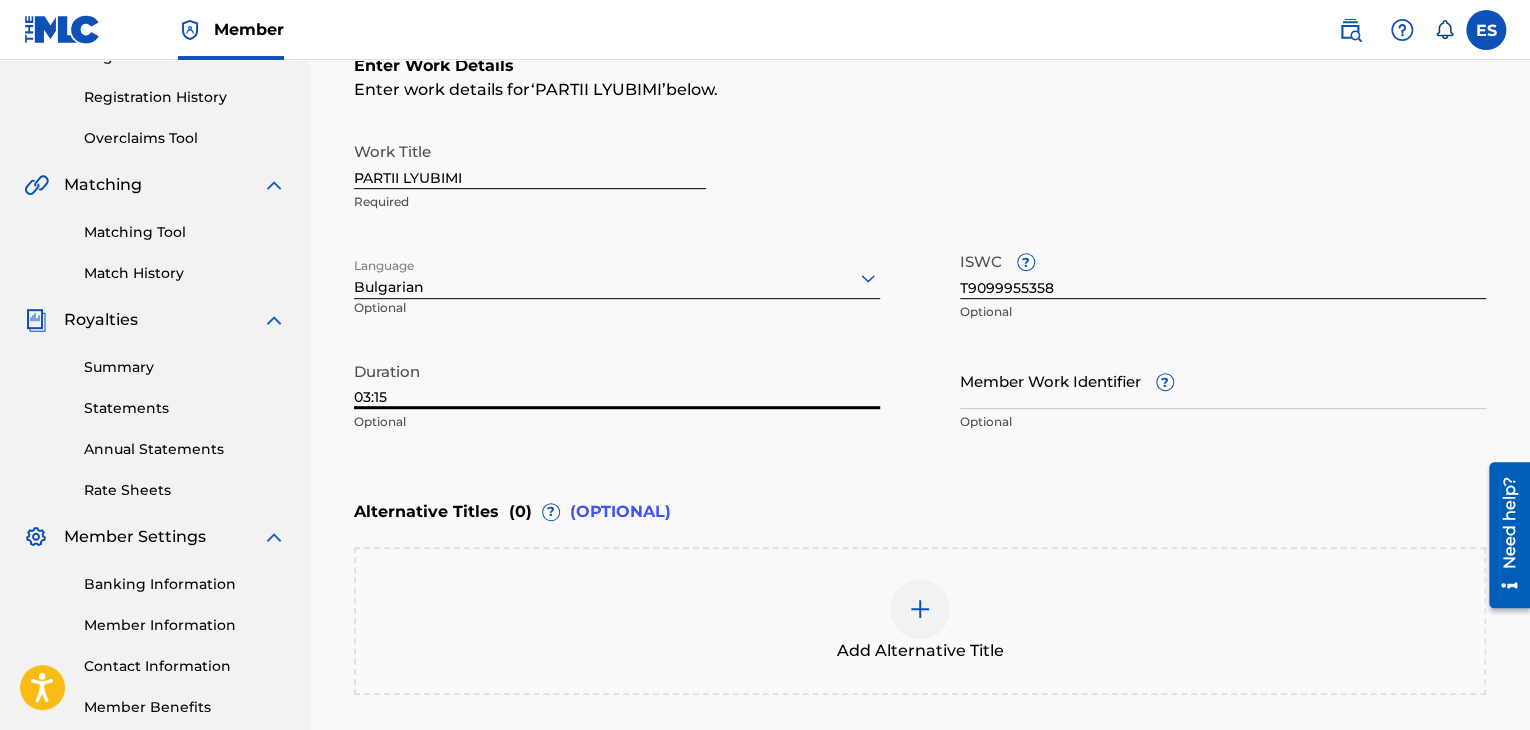 type on "03:15" 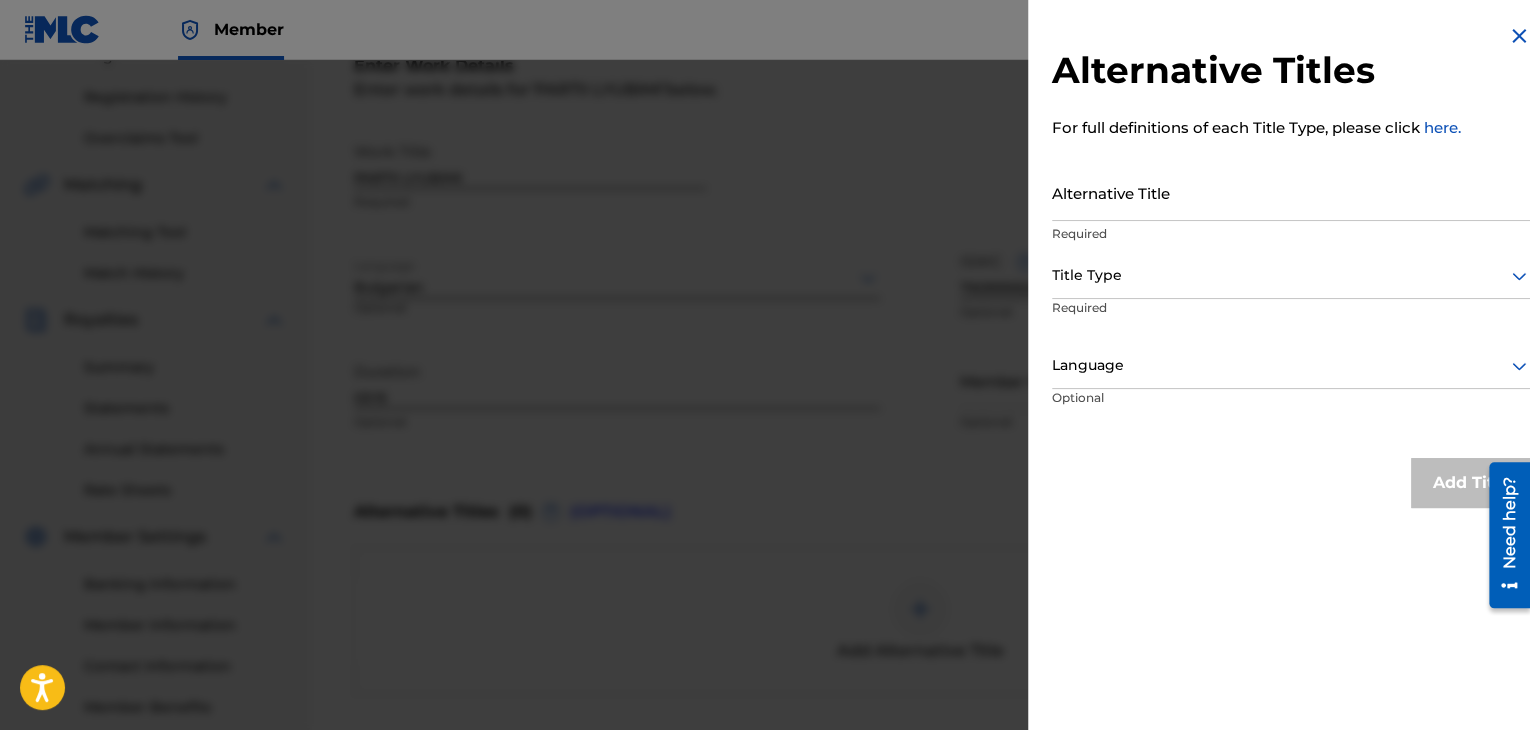 click on "Alternative Title" at bounding box center [1291, 192] 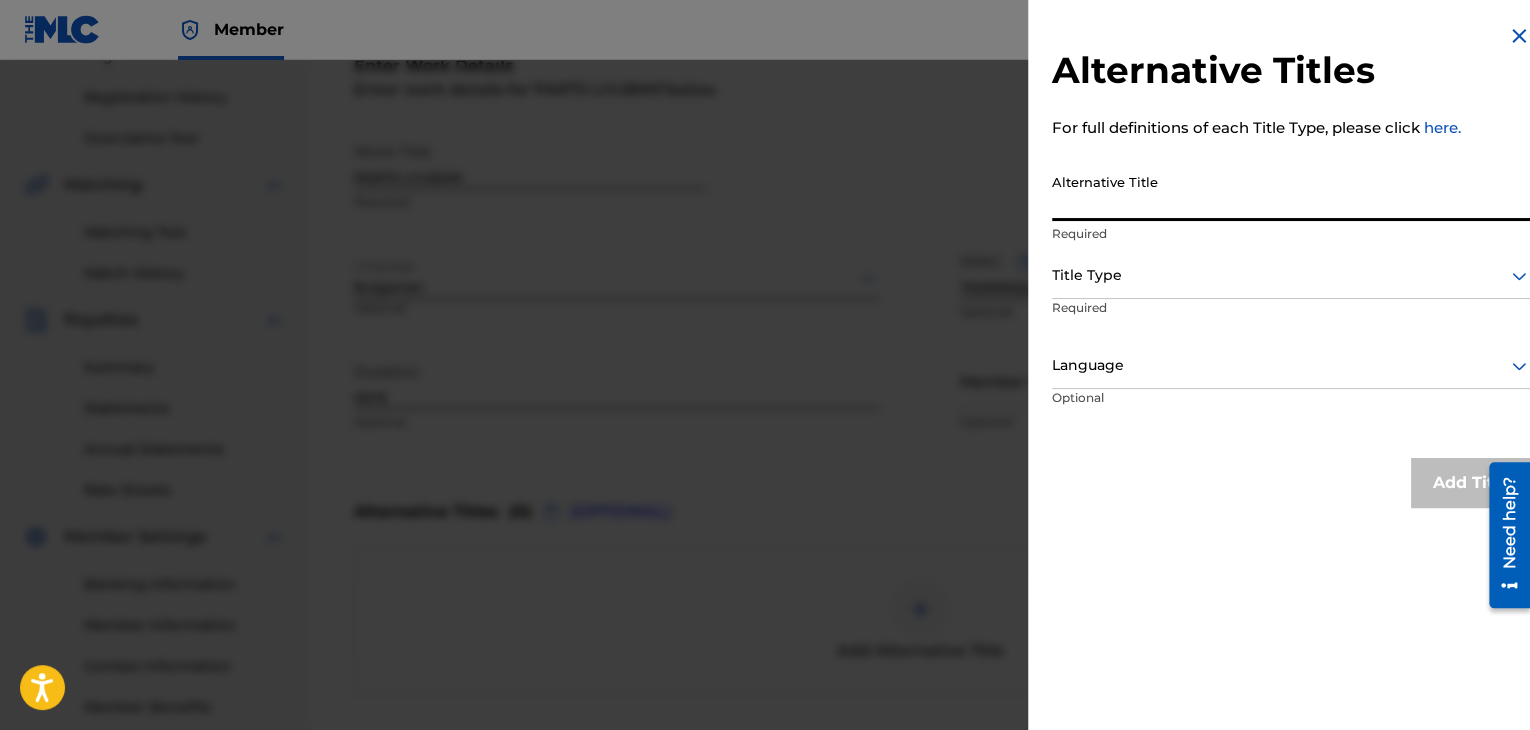 paste on "ПАРТИИ ЛЮБИМИ" 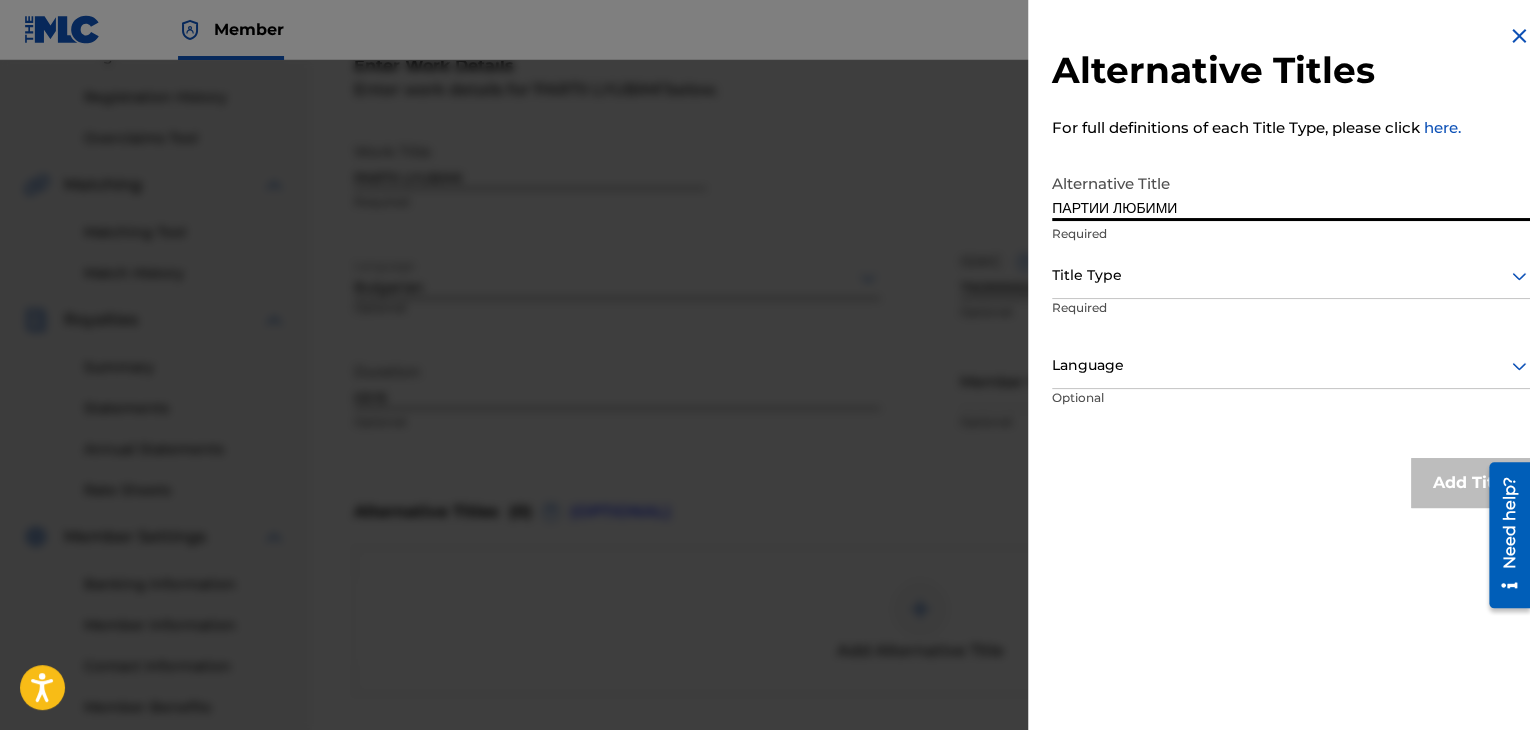 type on "ПАРТИИ ЛЮБИМИ" 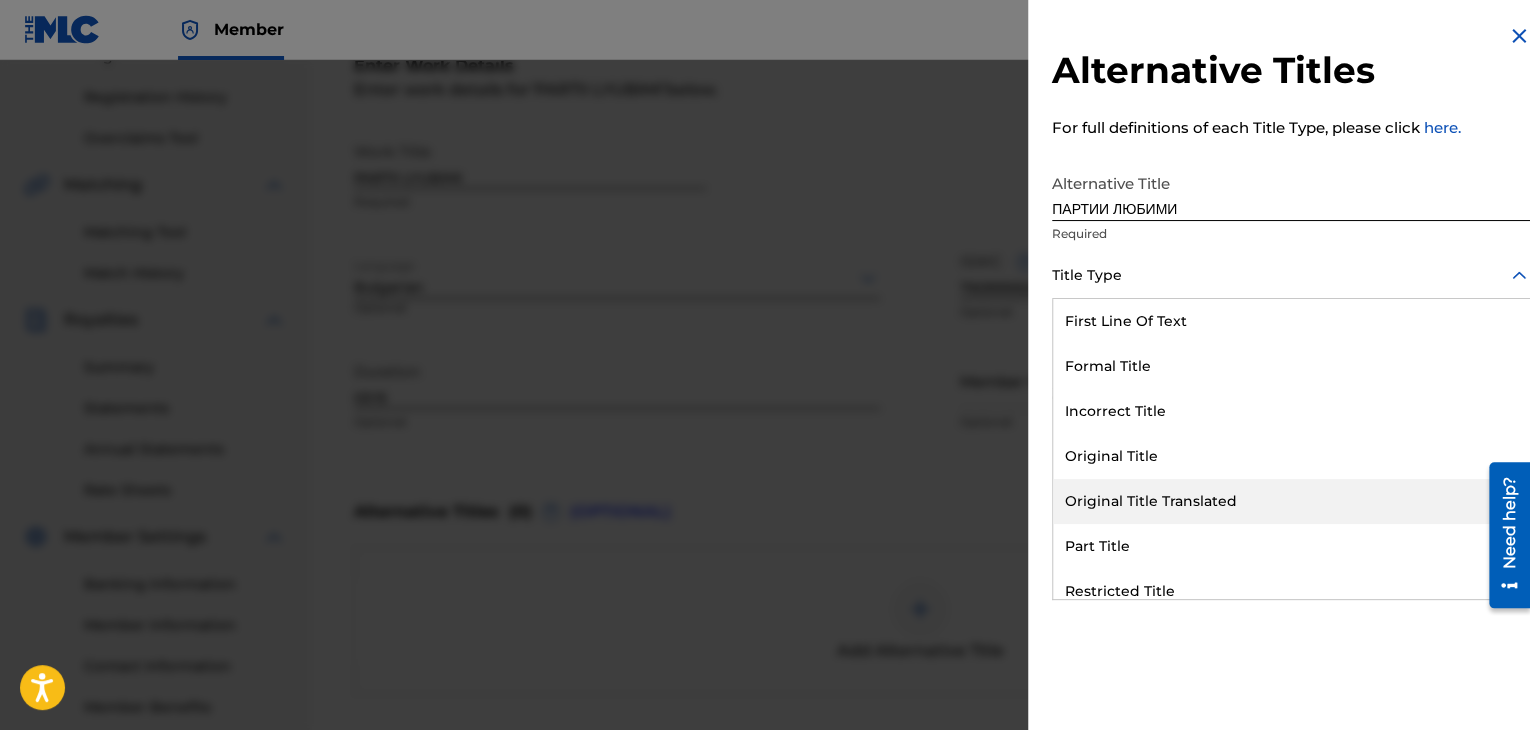drag, startPoint x: 1156, startPoint y: 508, endPoint x: 1153, endPoint y: 493, distance: 15.297058 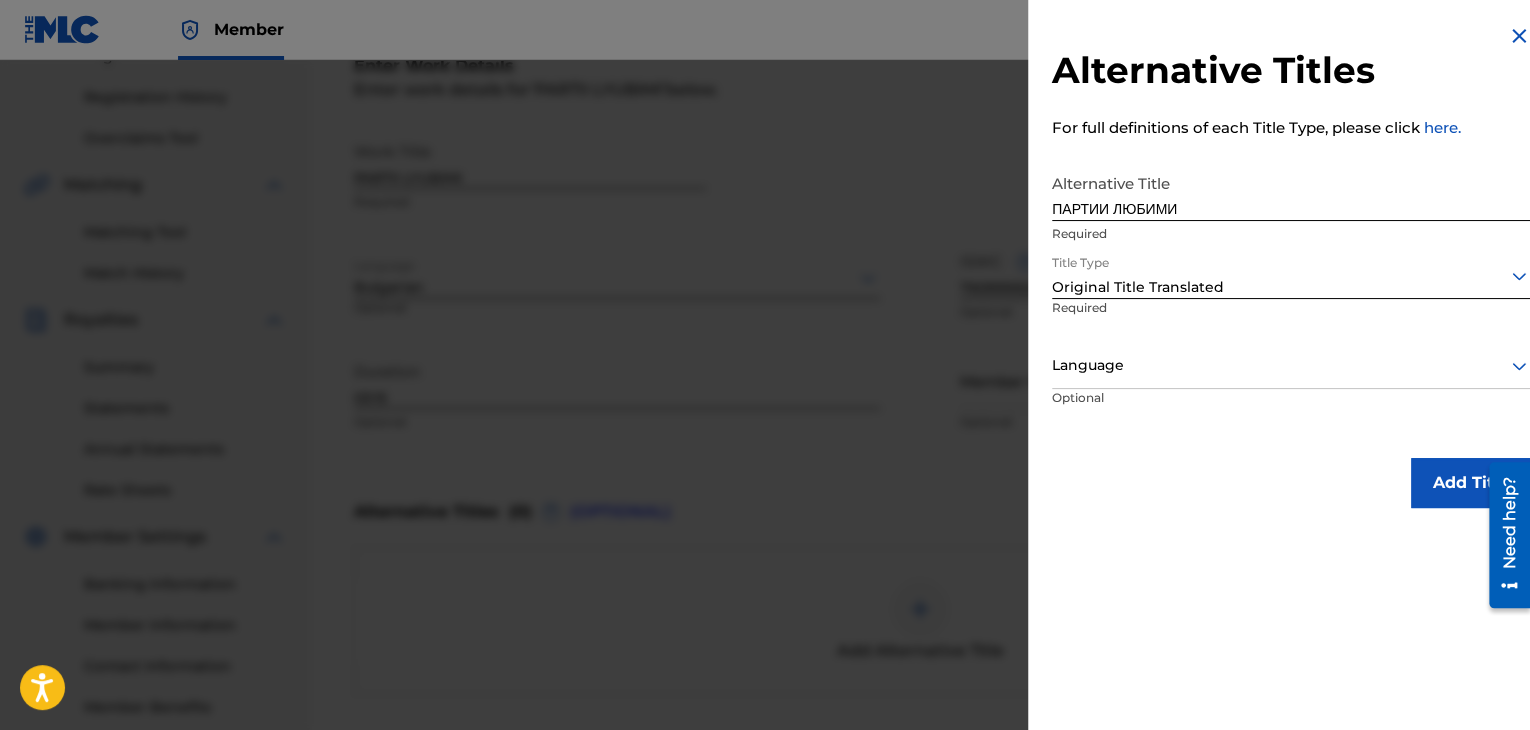 click at bounding box center (1291, 365) 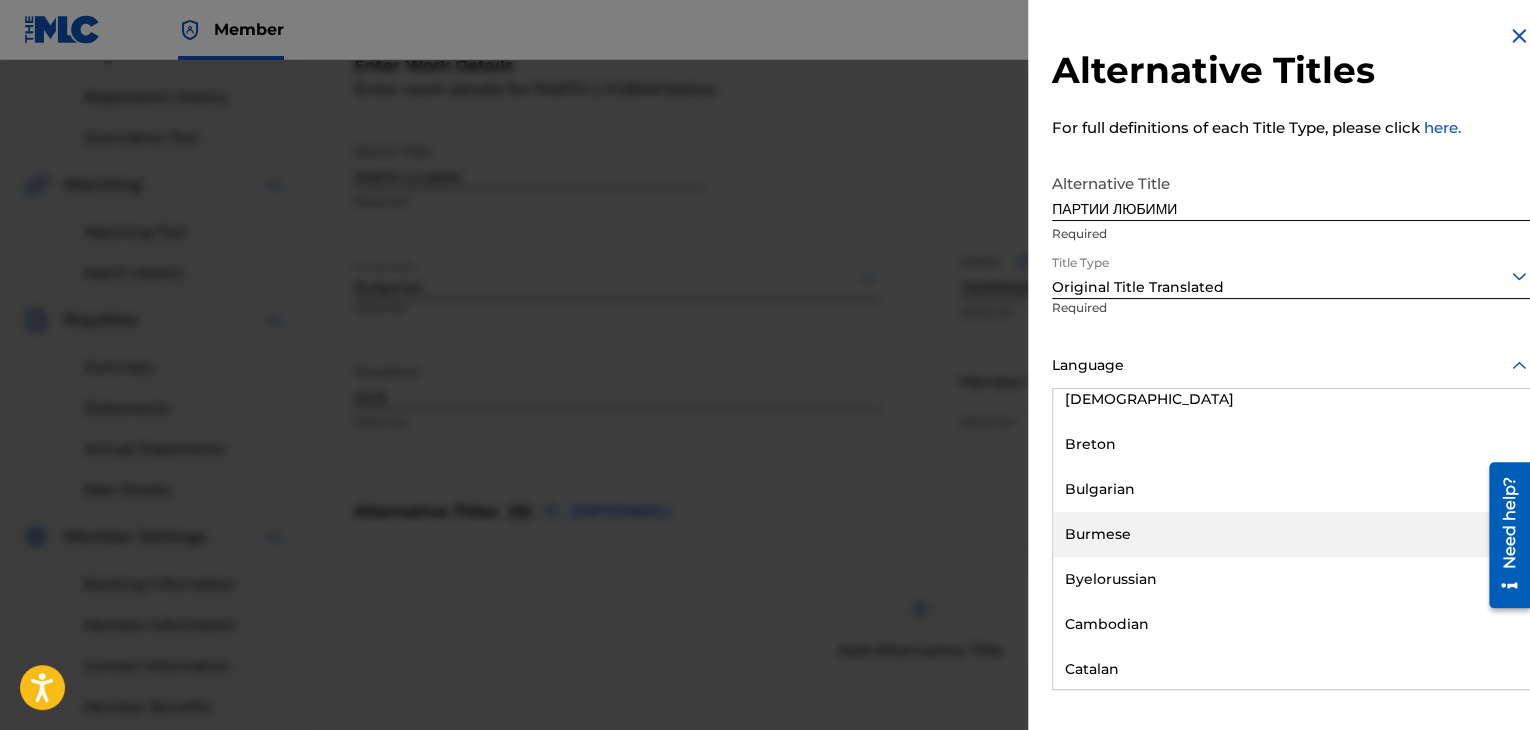 scroll, scrollTop: 900, scrollLeft: 0, axis: vertical 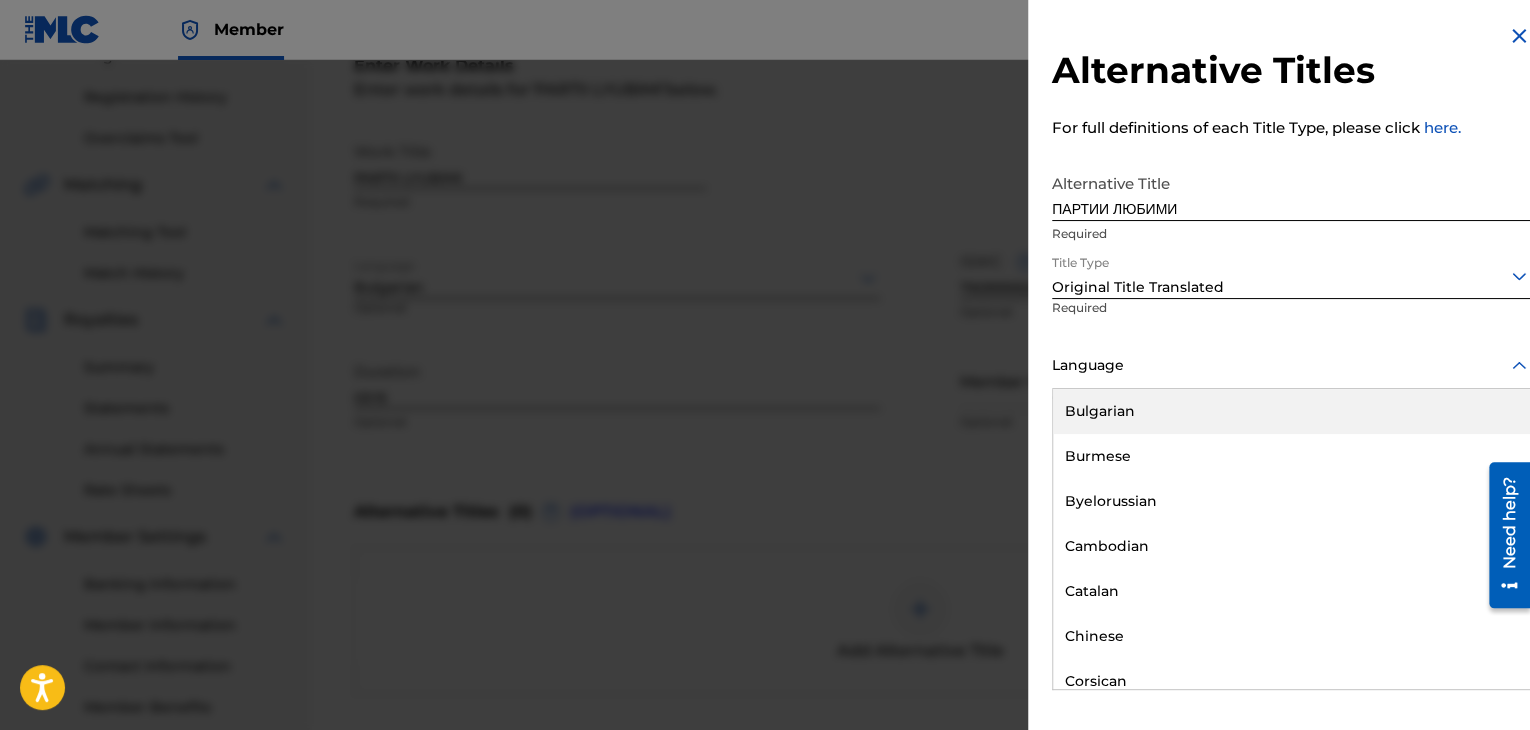 click on "Bulgarian" at bounding box center [1291, 411] 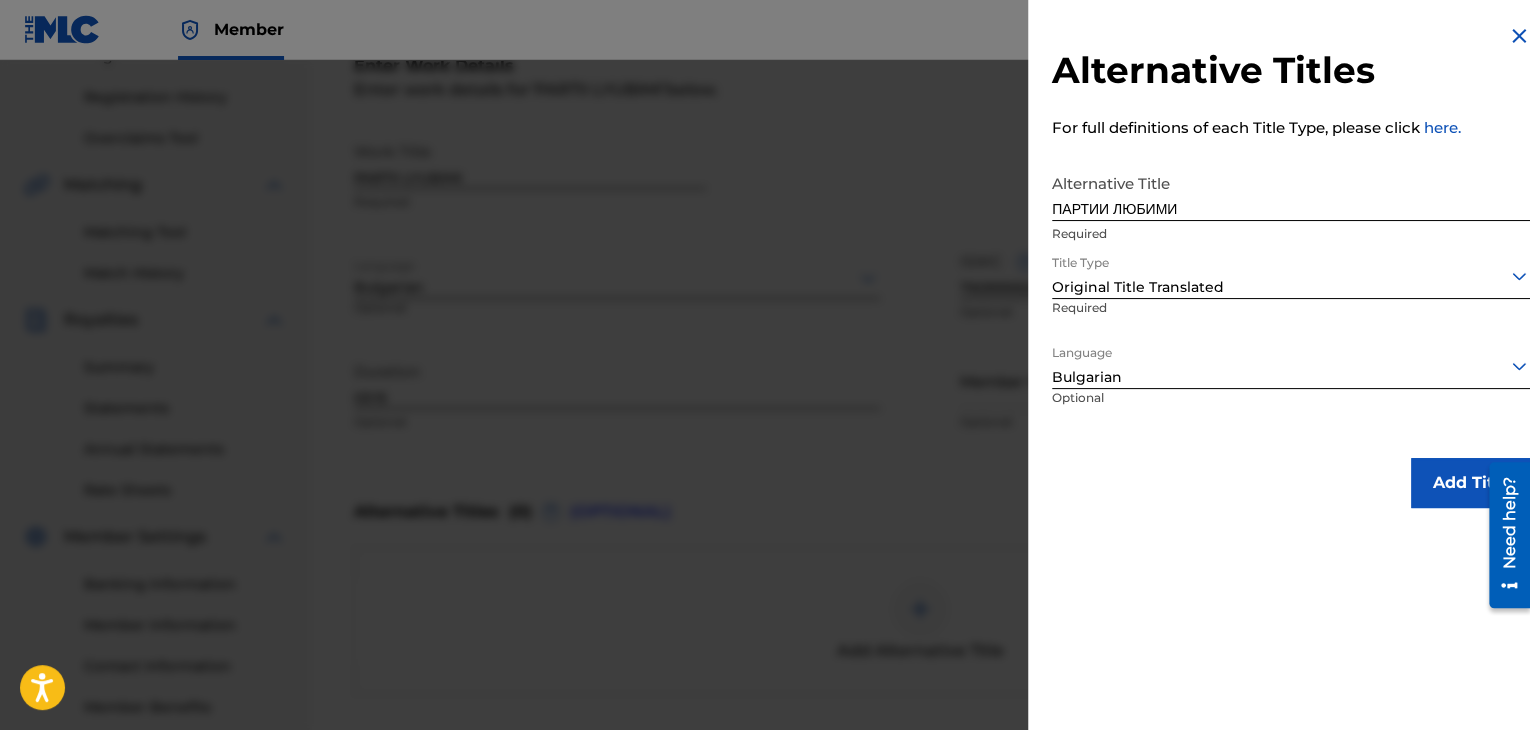 click on "Add Title" at bounding box center [1471, 483] 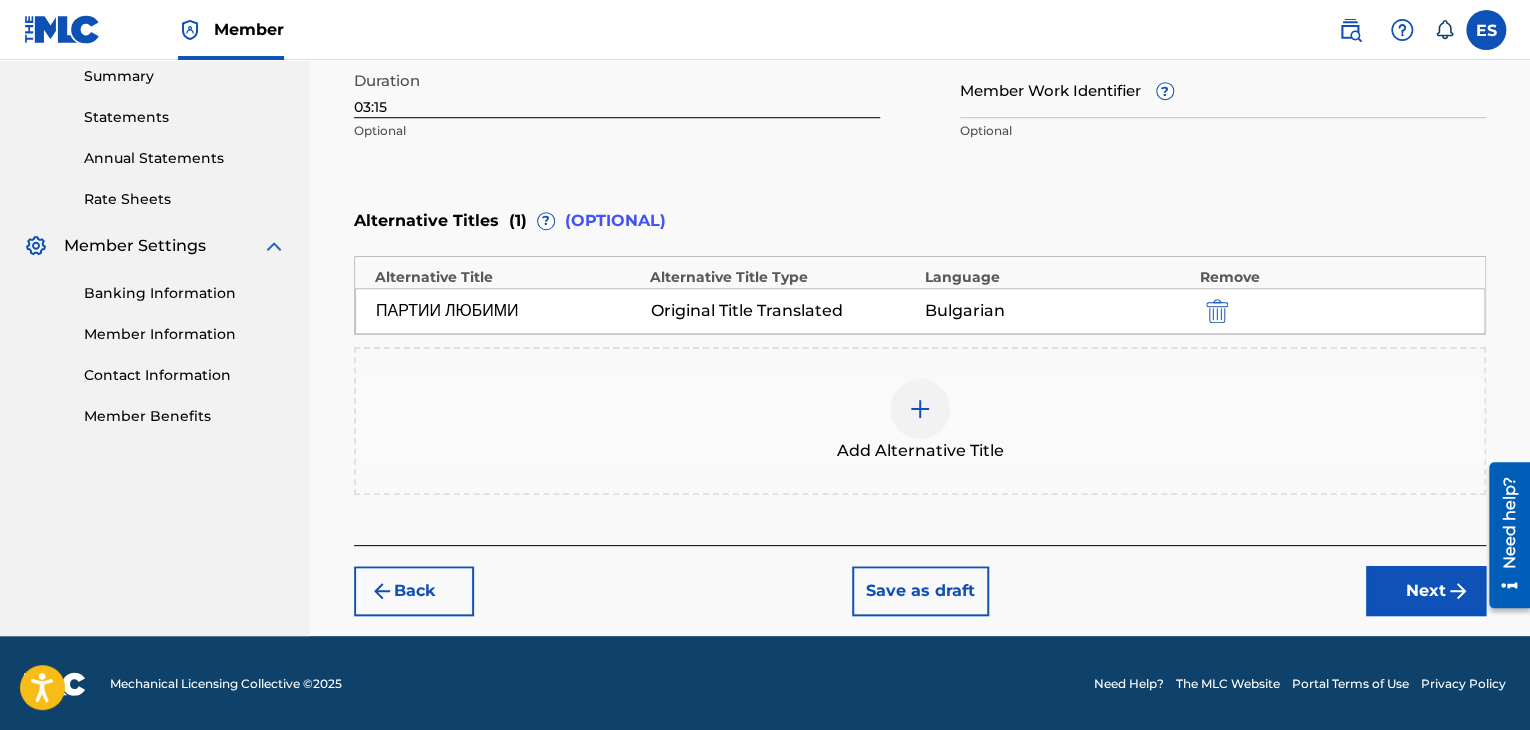 click on "Next" at bounding box center [1426, 591] 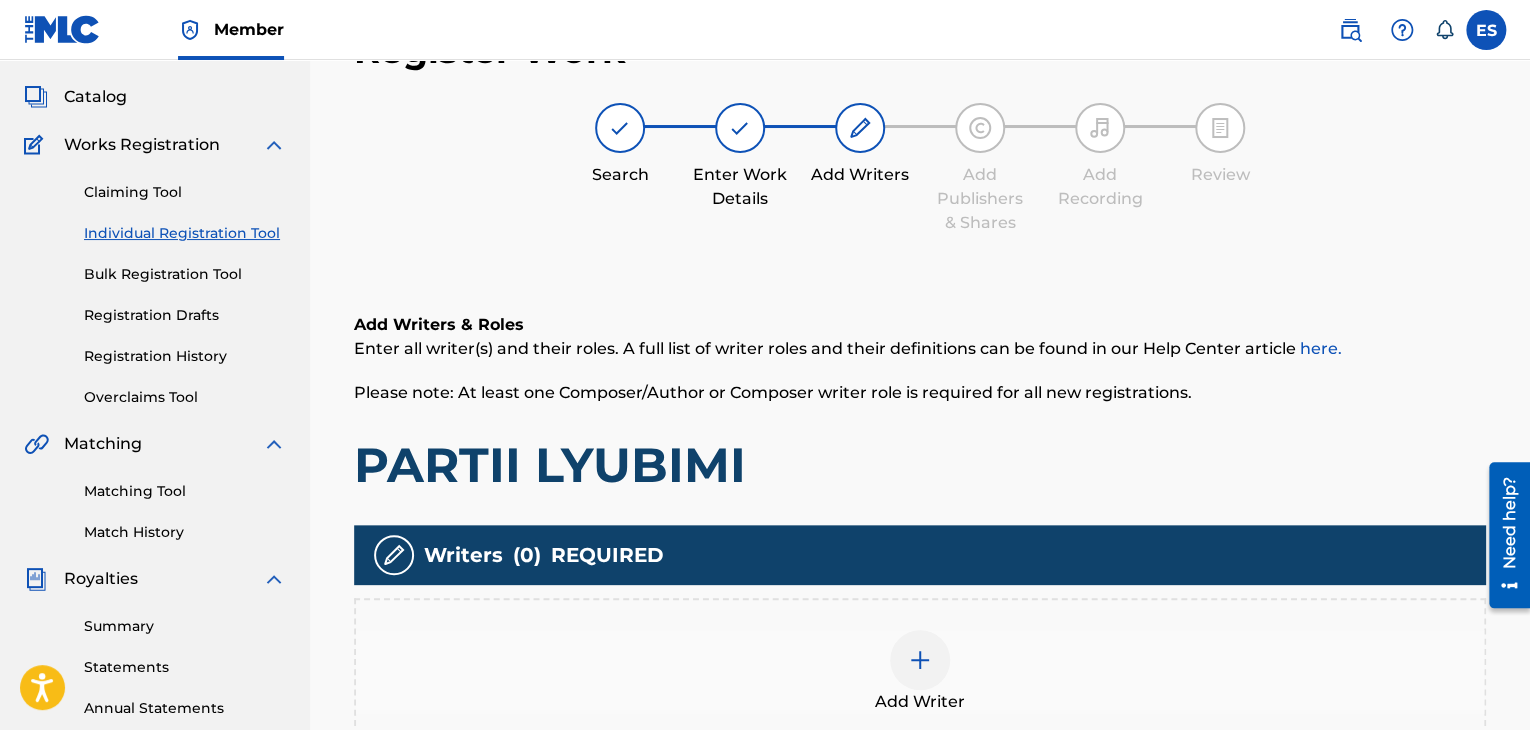 scroll, scrollTop: 469, scrollLeft: 0, axis: vertical 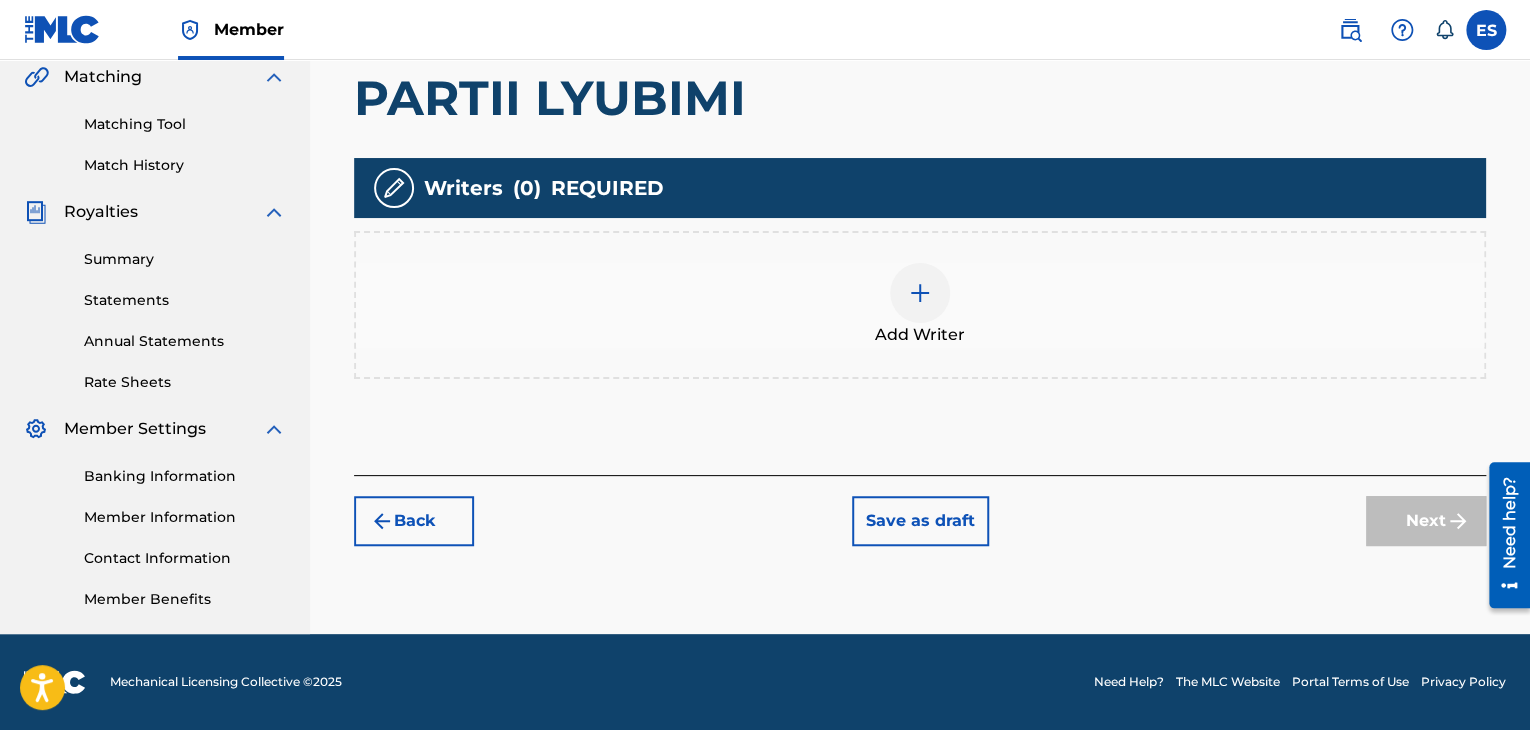 click at bounding box center [920, 293] 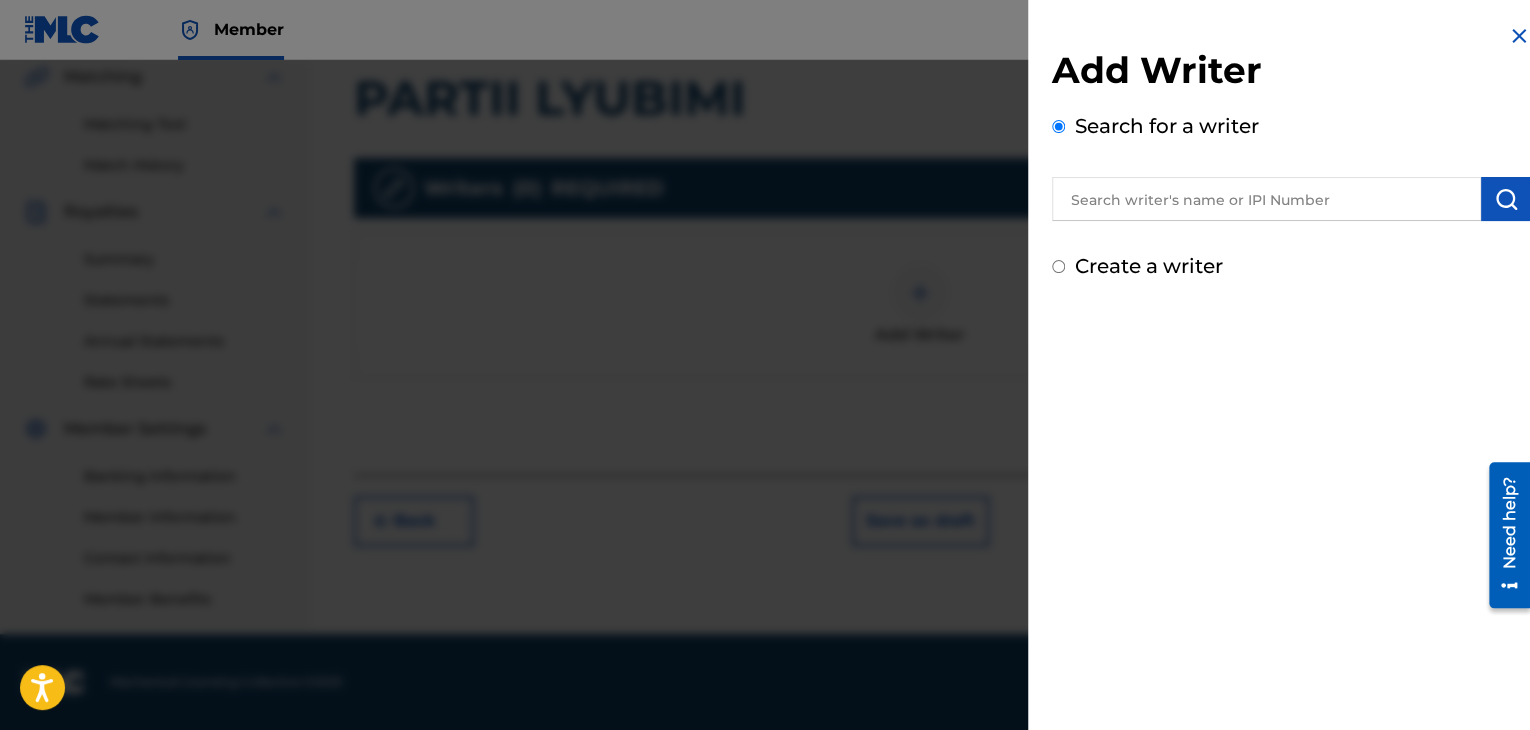 click at bounding box center [1266, 199] 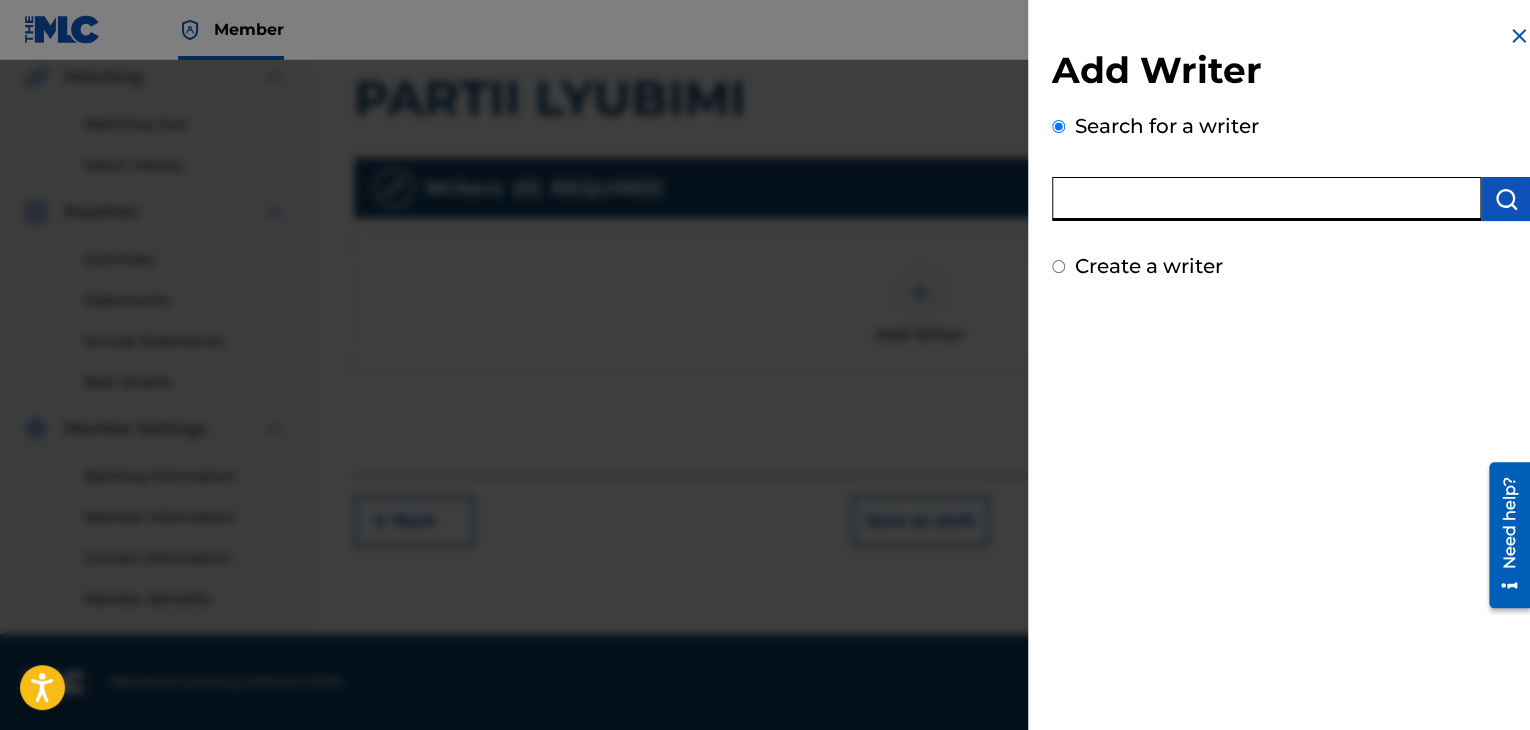 paste on "00088960029" 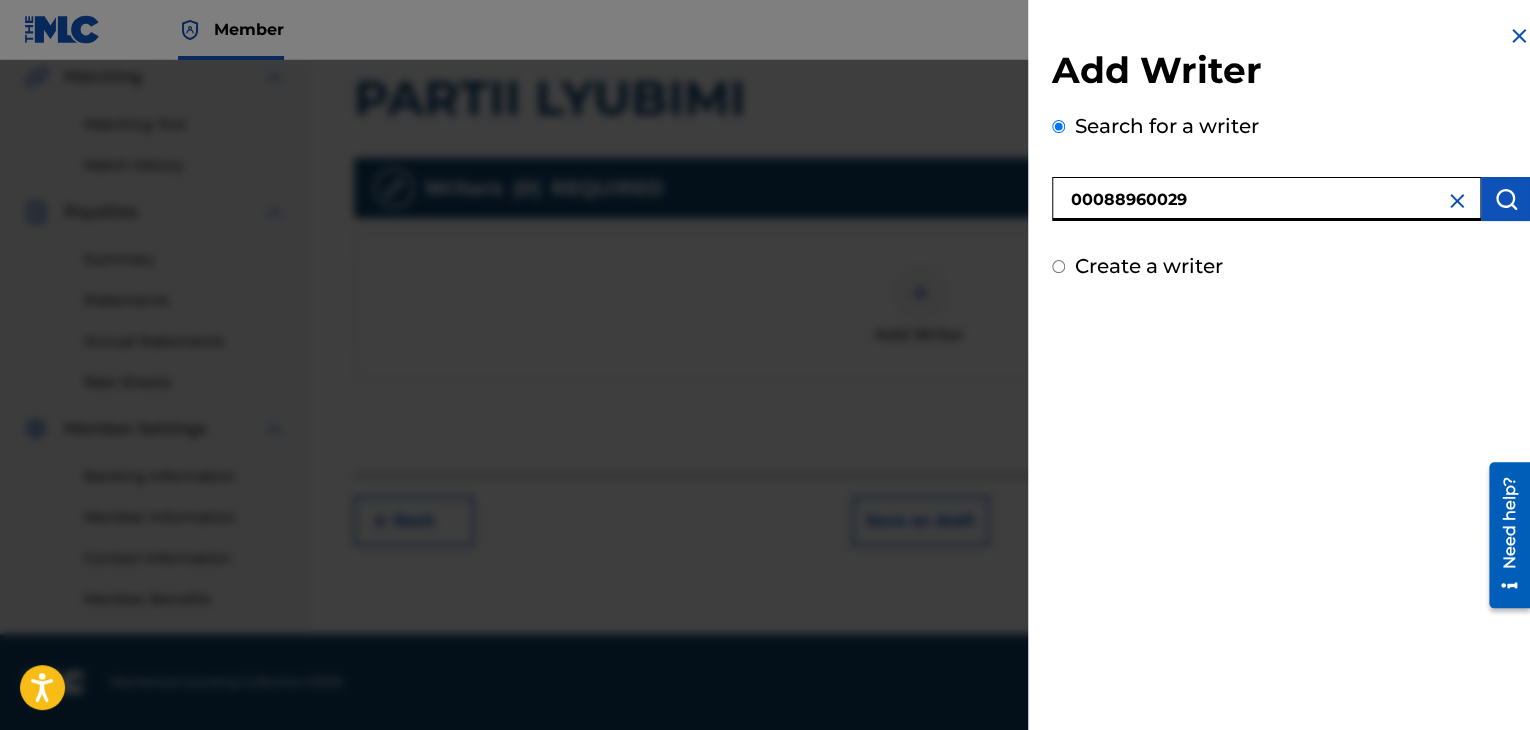 type on "00088960029" 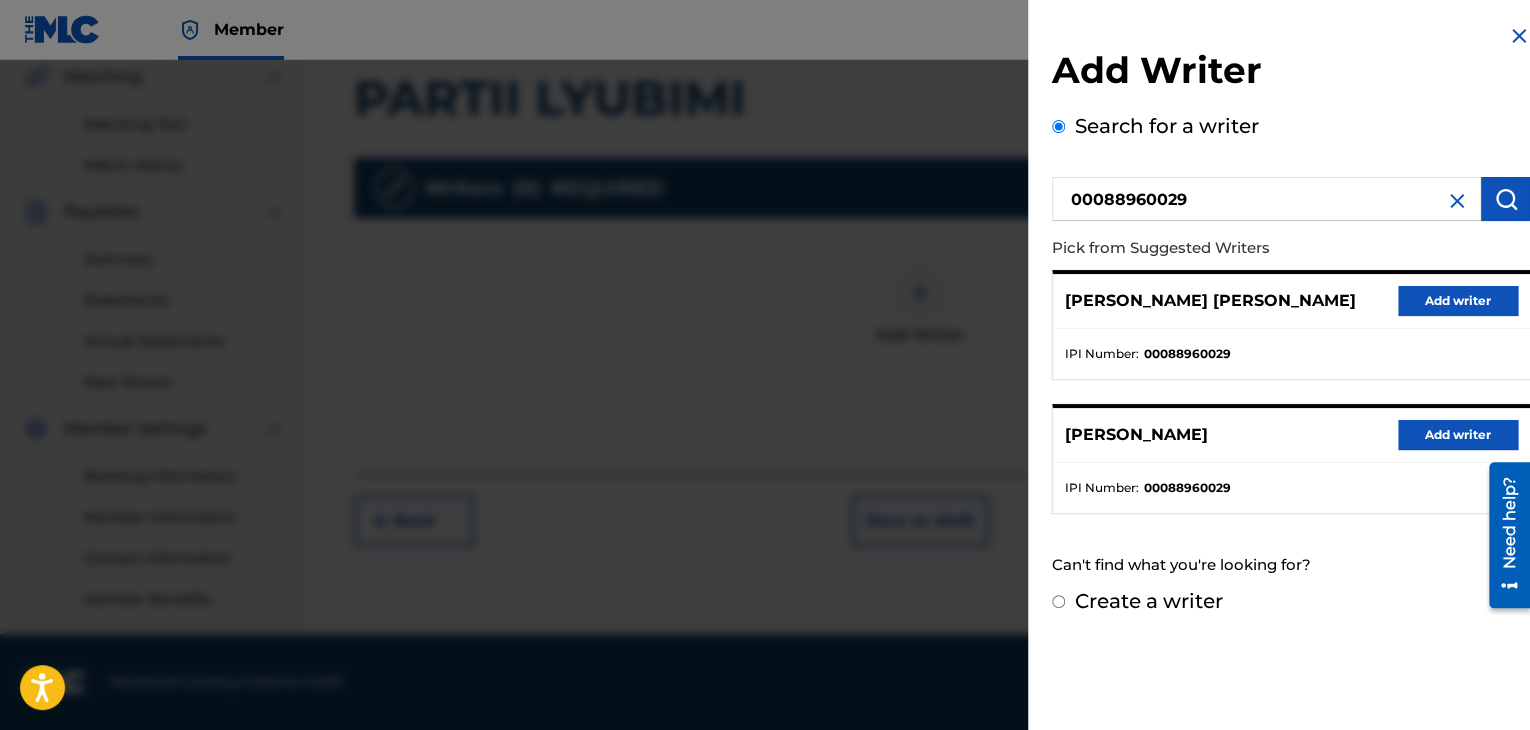 click on "Add writer" at bounding box center [1458, 301] 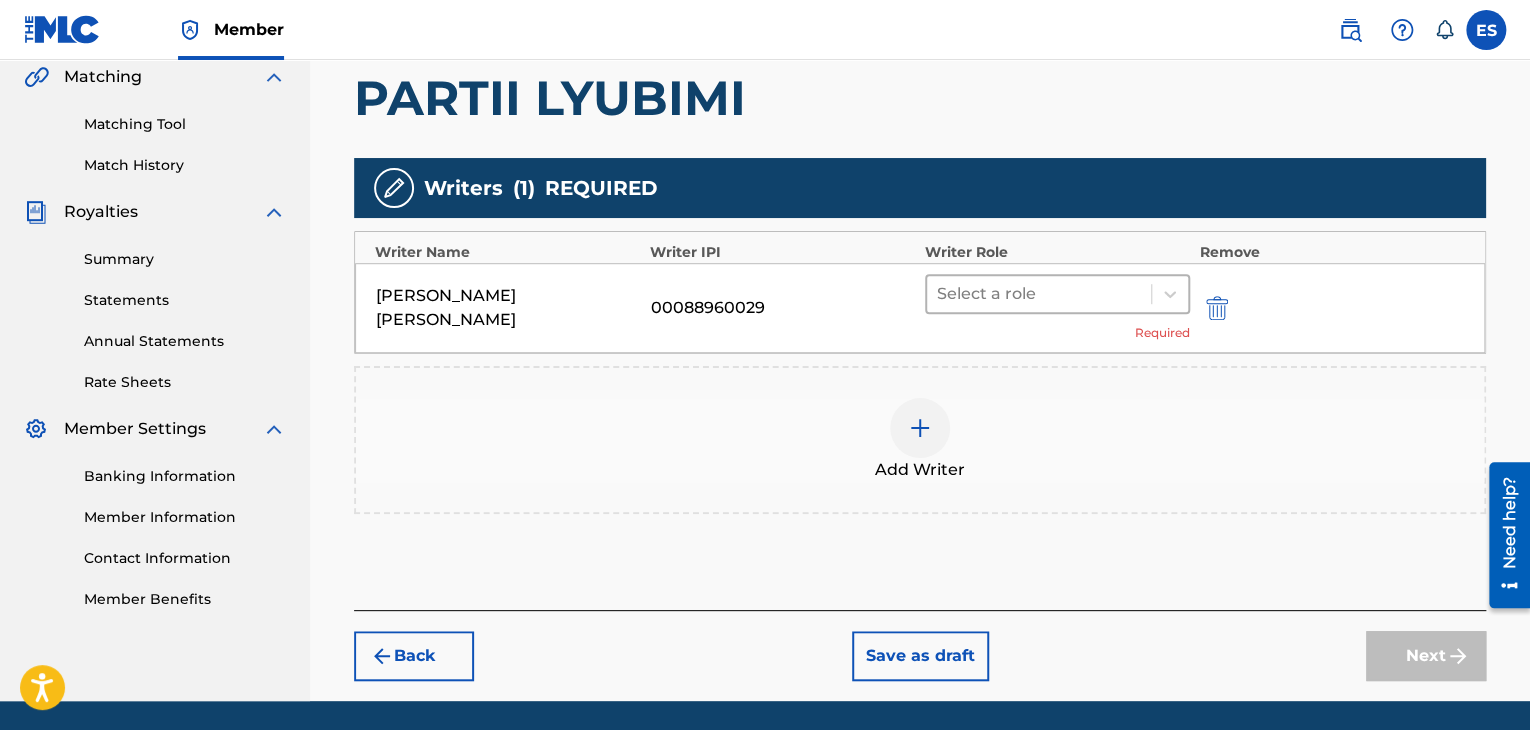 click at bounding box center (1039, 294) 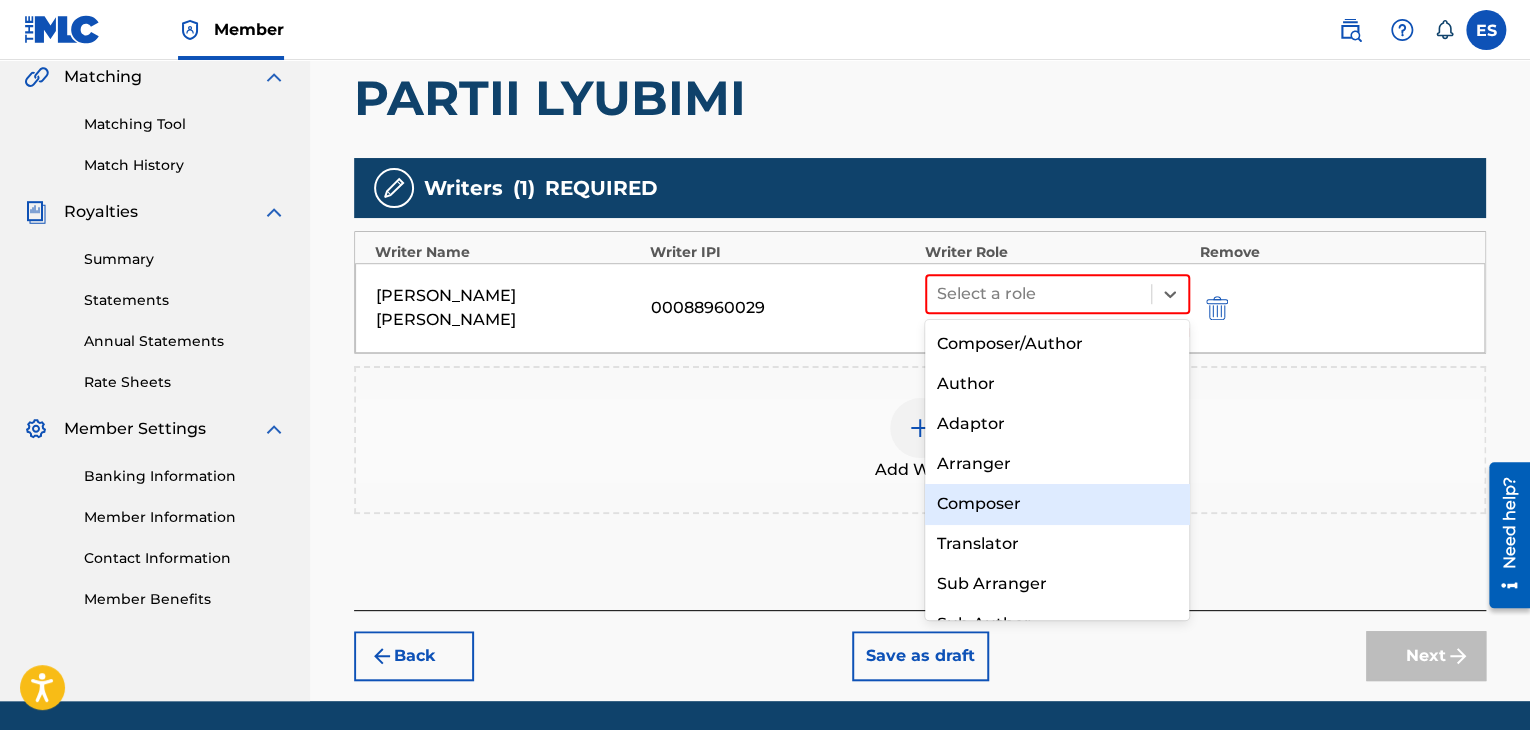 click on "Composer" at bounding box center [1057, 504] 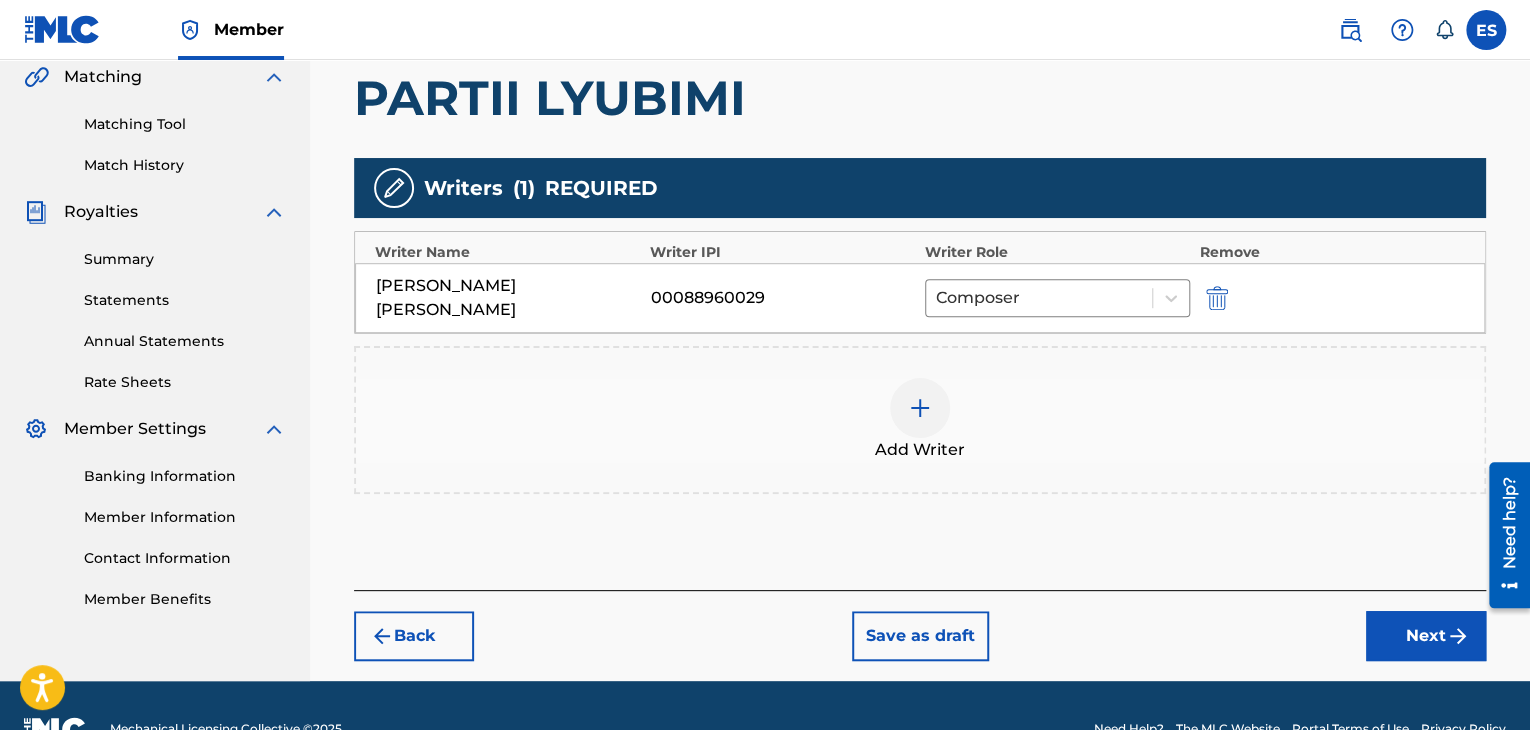 click at bounding box center [920, 408] 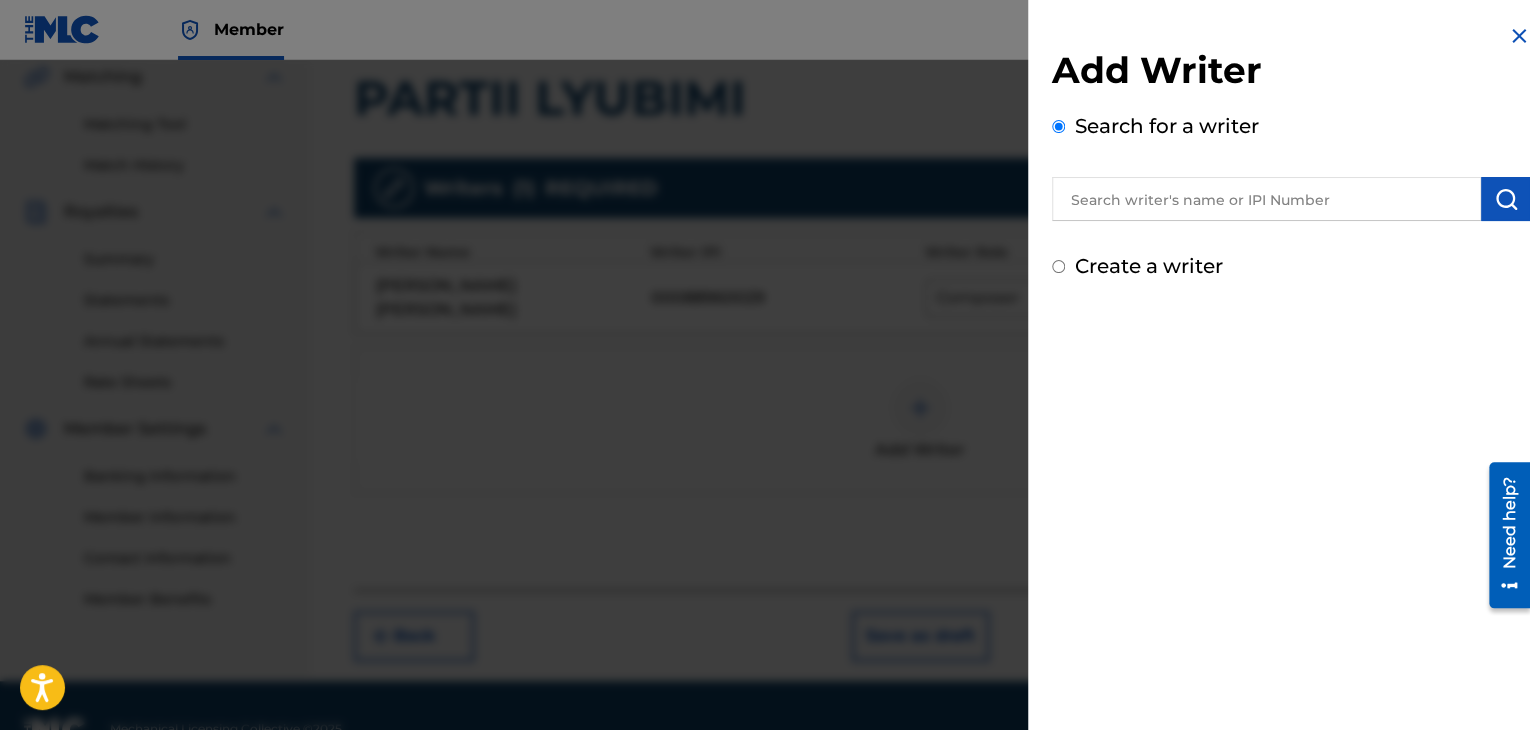 click on "Add Writer Search for a writer Create a writer" at bounding box center (1291, 164) 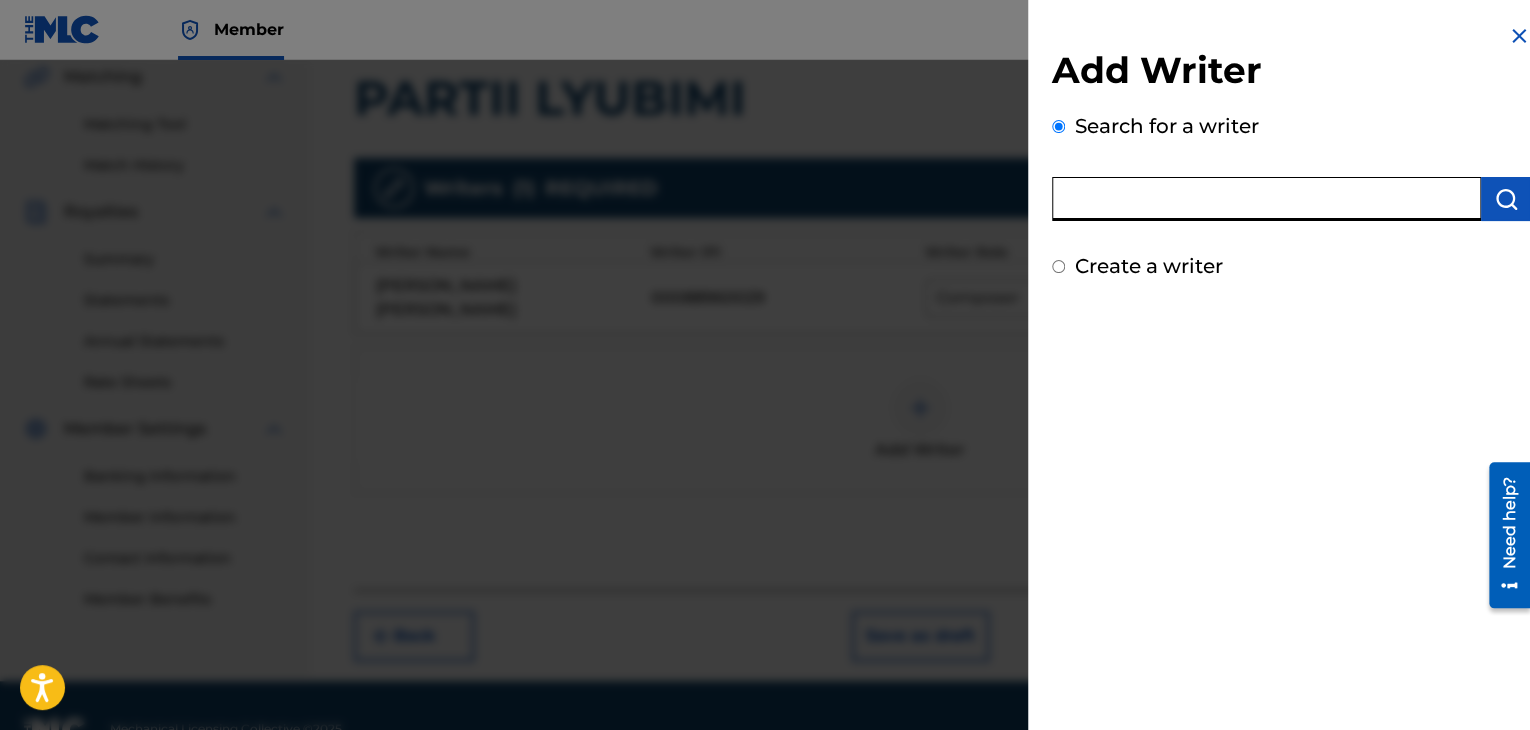 paste on "00121387005" 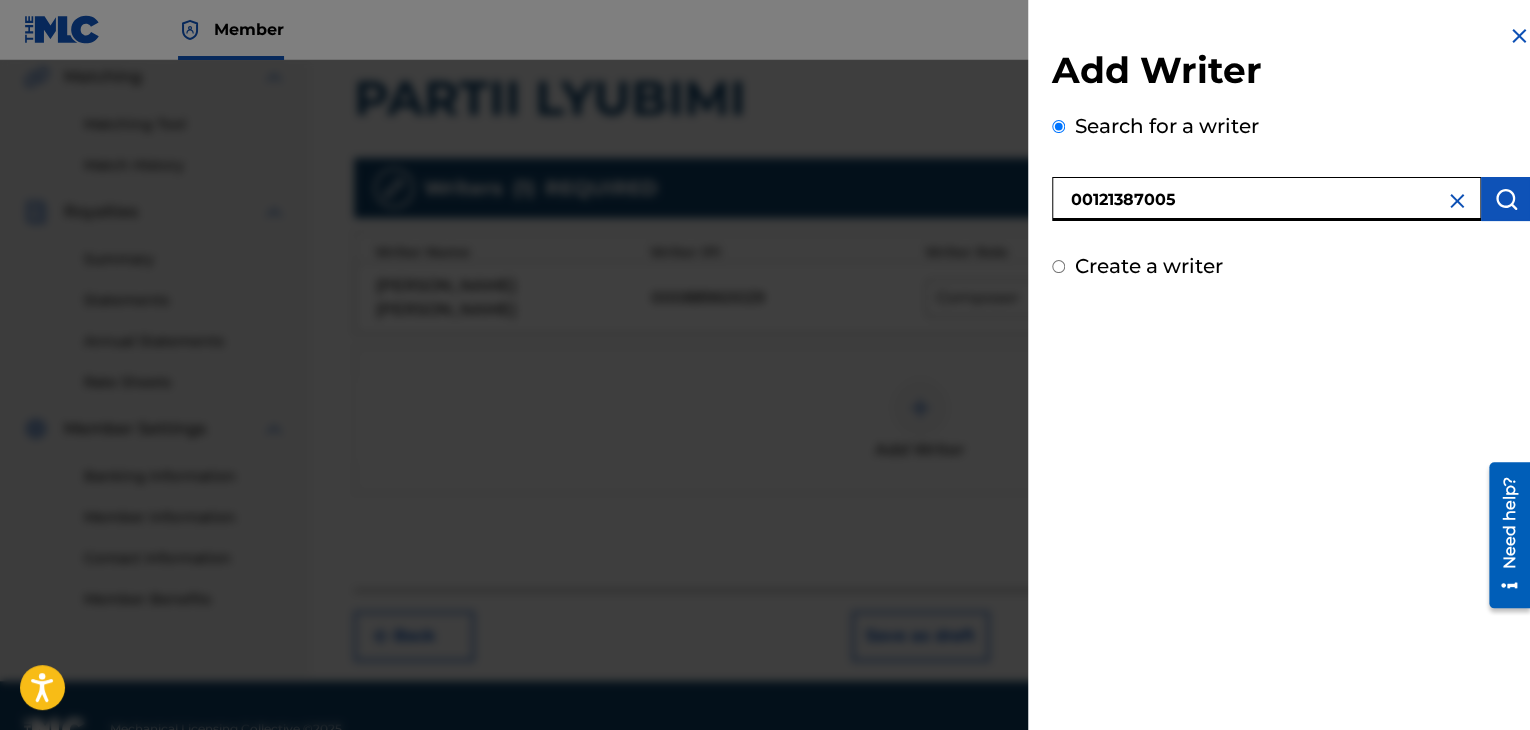 type on "00121387005" 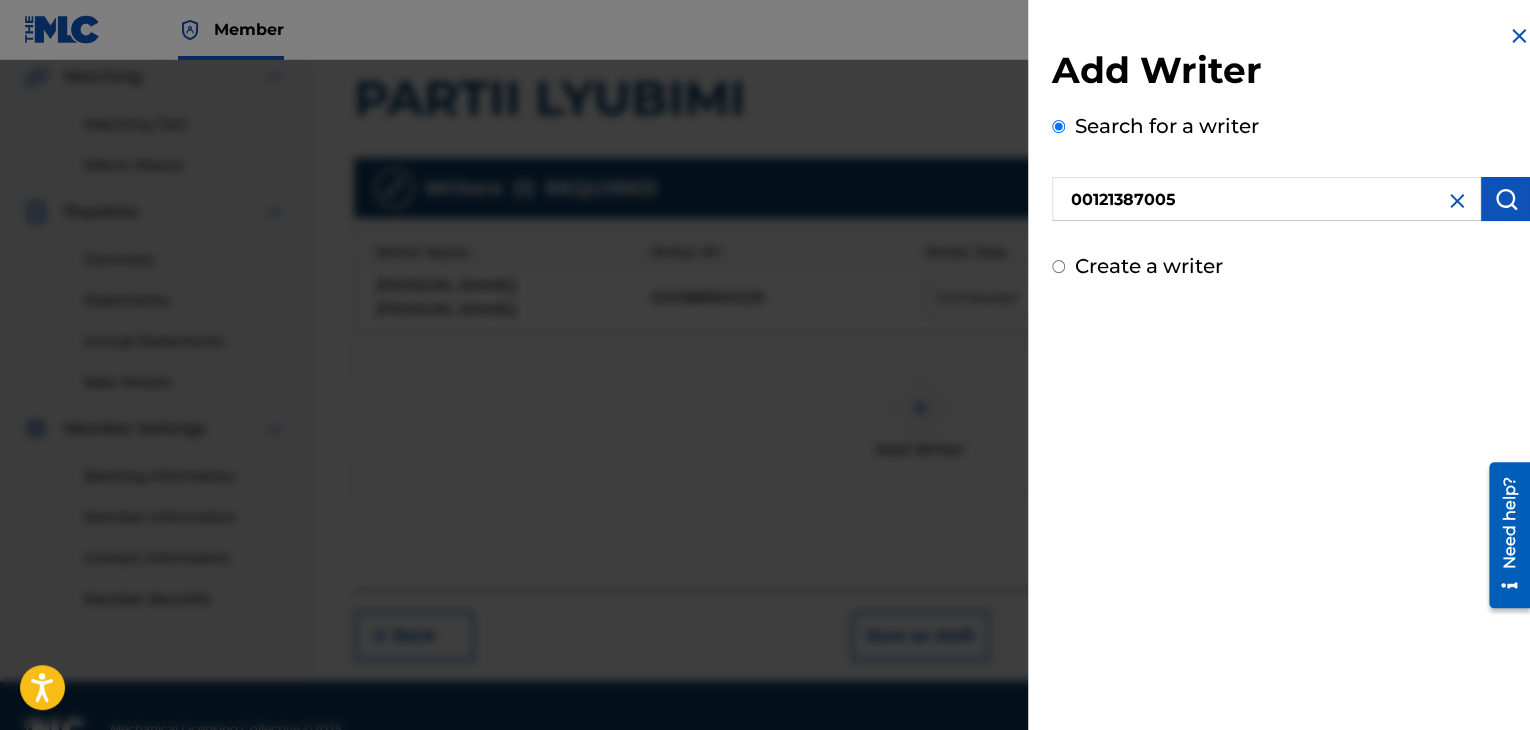 click at bounding box center (1506, 199) 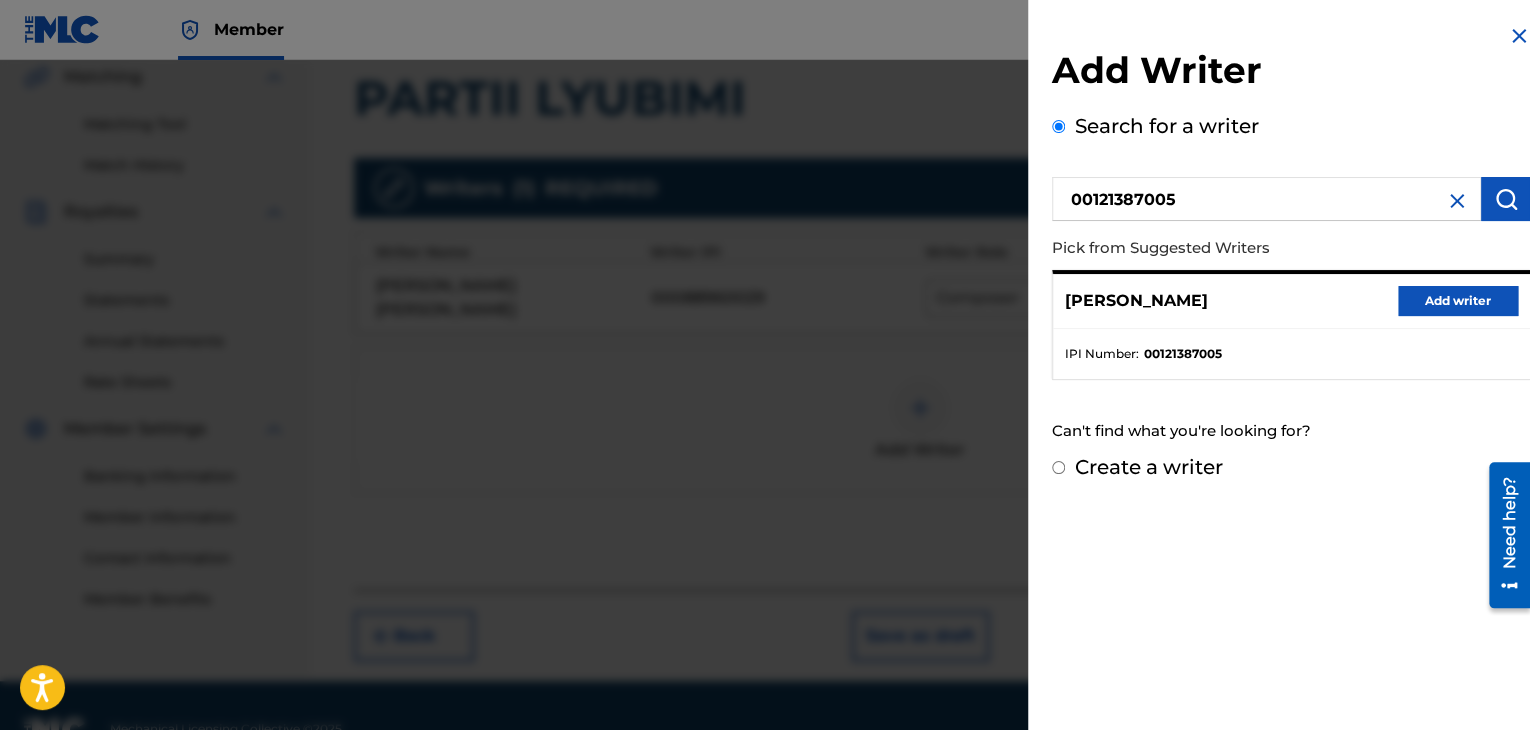 click on "Add writer" at bounding box center (1458, 301) 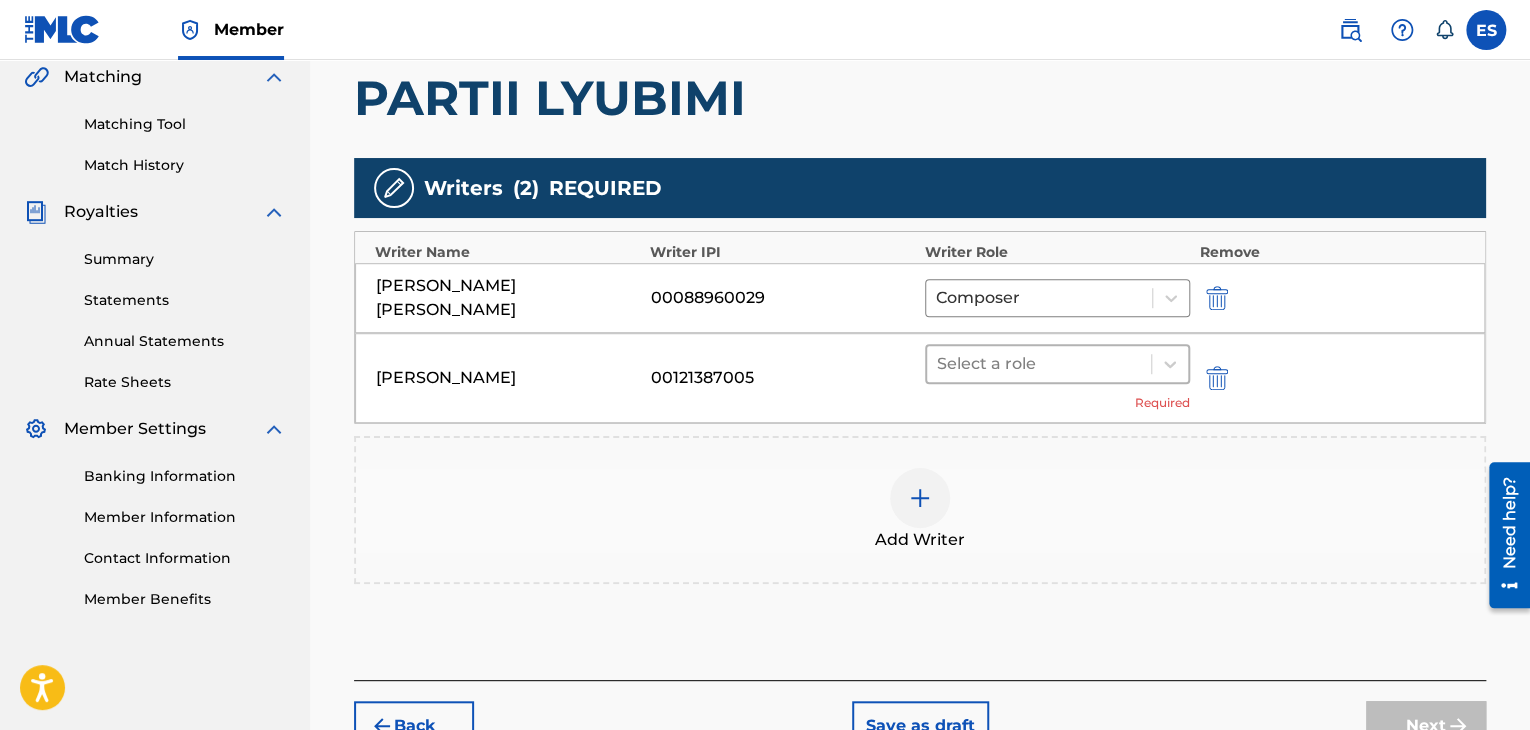 click at bounding box center [1039, 364] 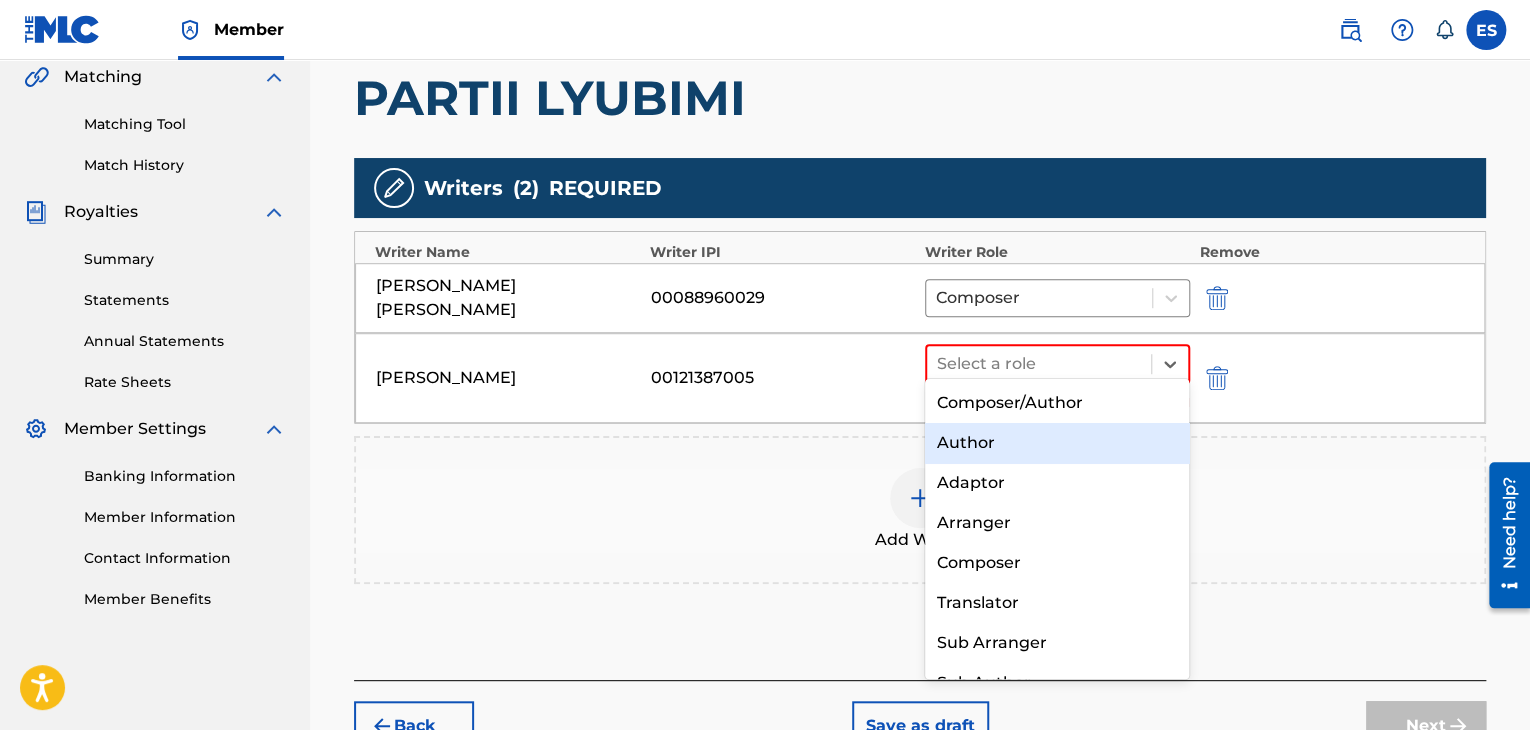 click on "Author" at bounding box center [1057, 443] 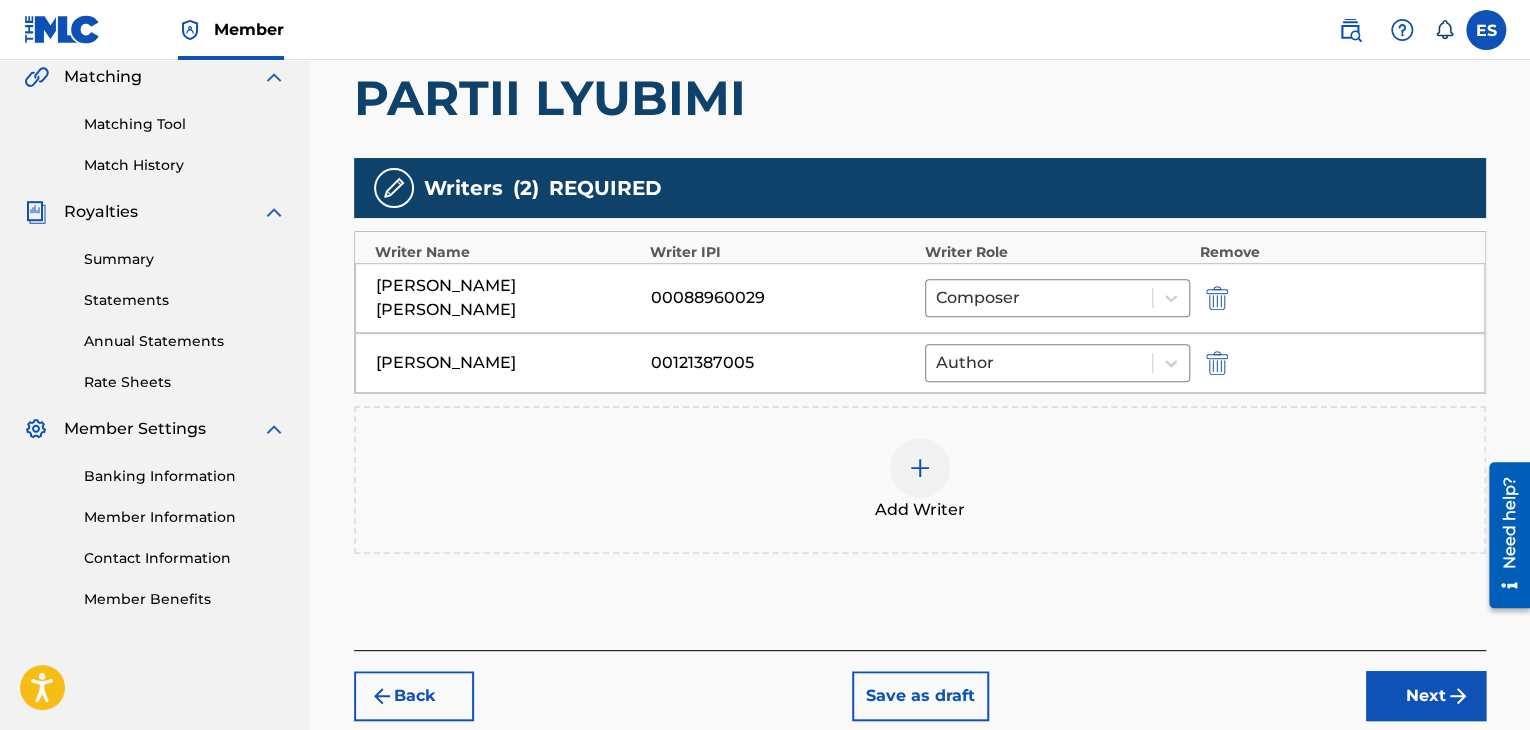 click on "Next" at bounding box center (1426, 696) 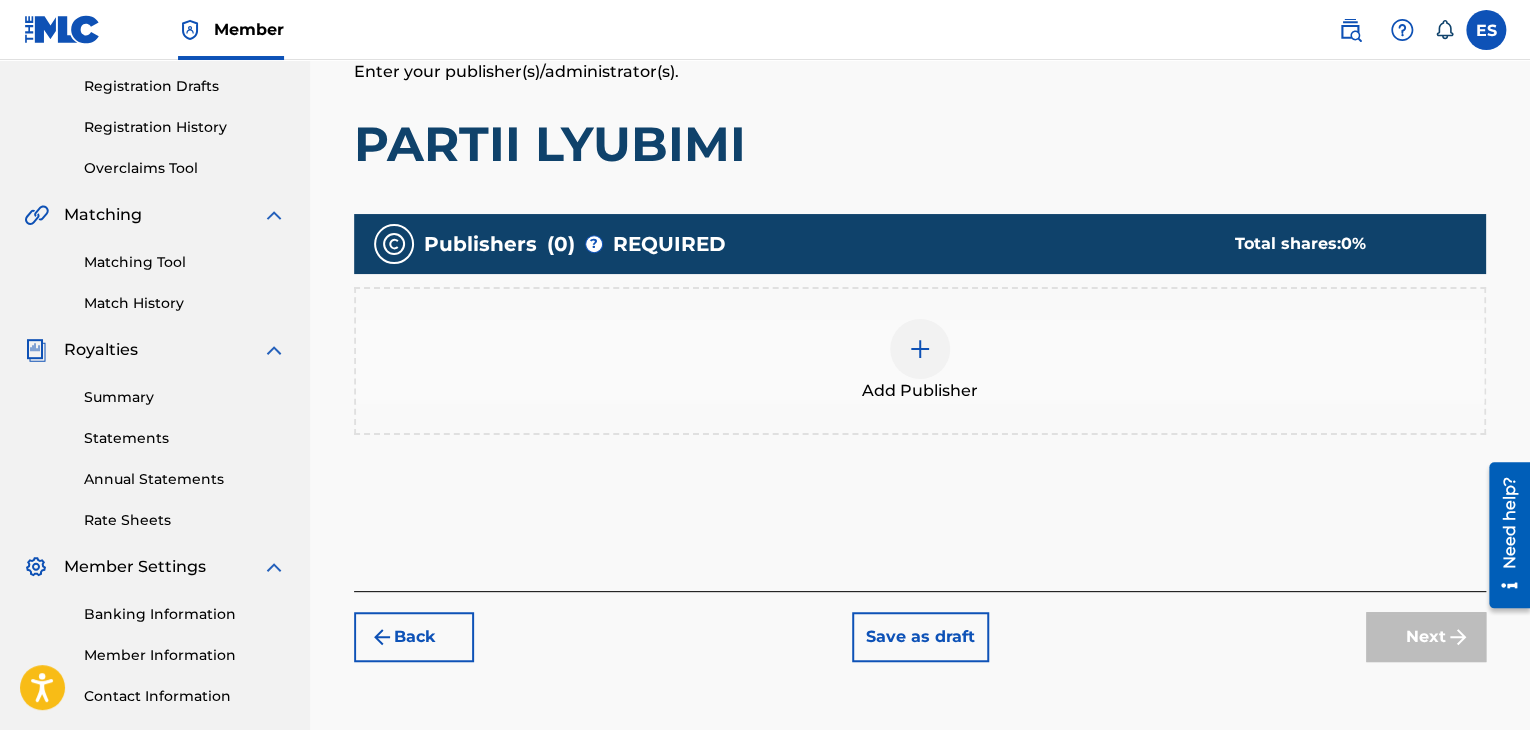 scroll, scrollTop: 402, scrollLeft: 0, axis: vertical 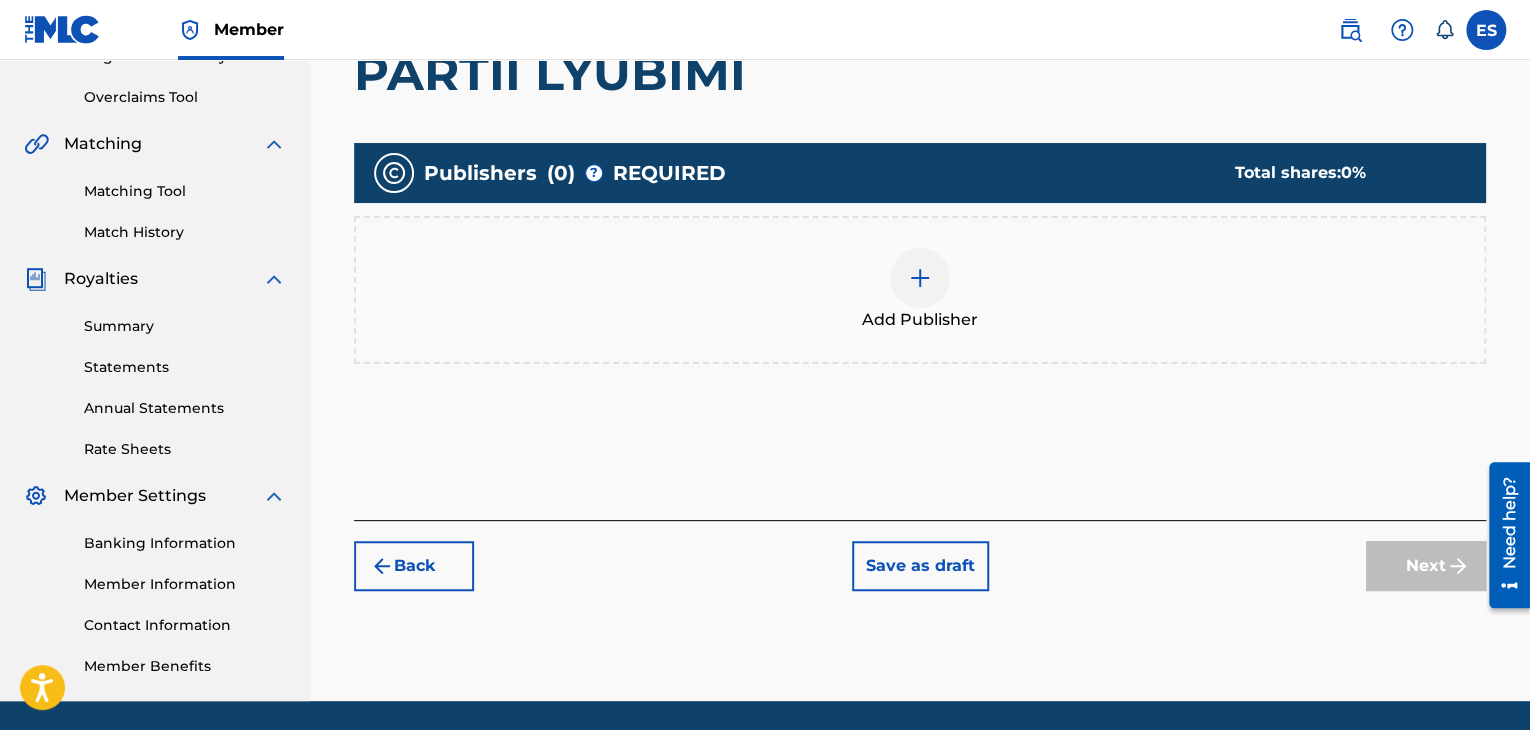 click at bounding box center (920, 278) 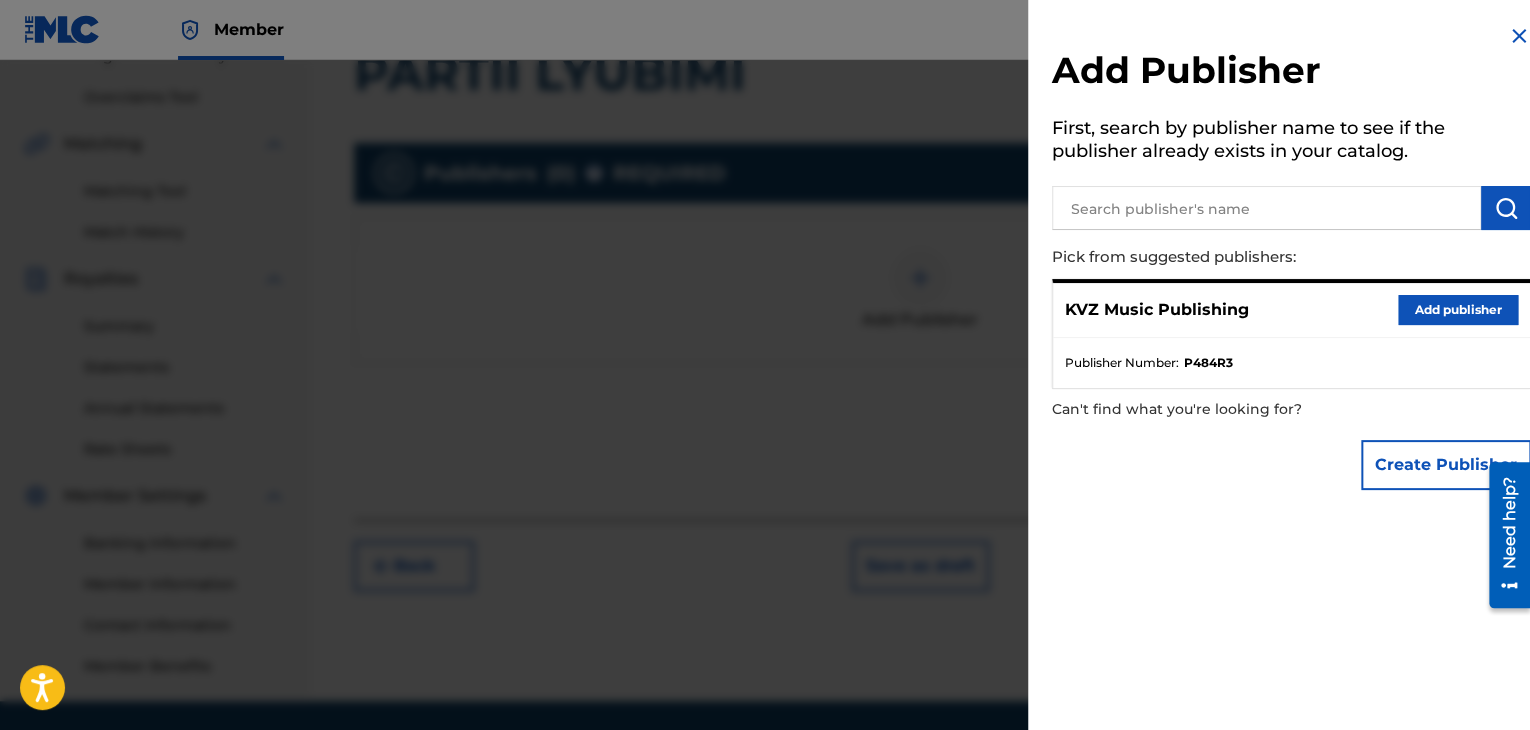 click on "Add publisher" at bounding box center [1458, 310] 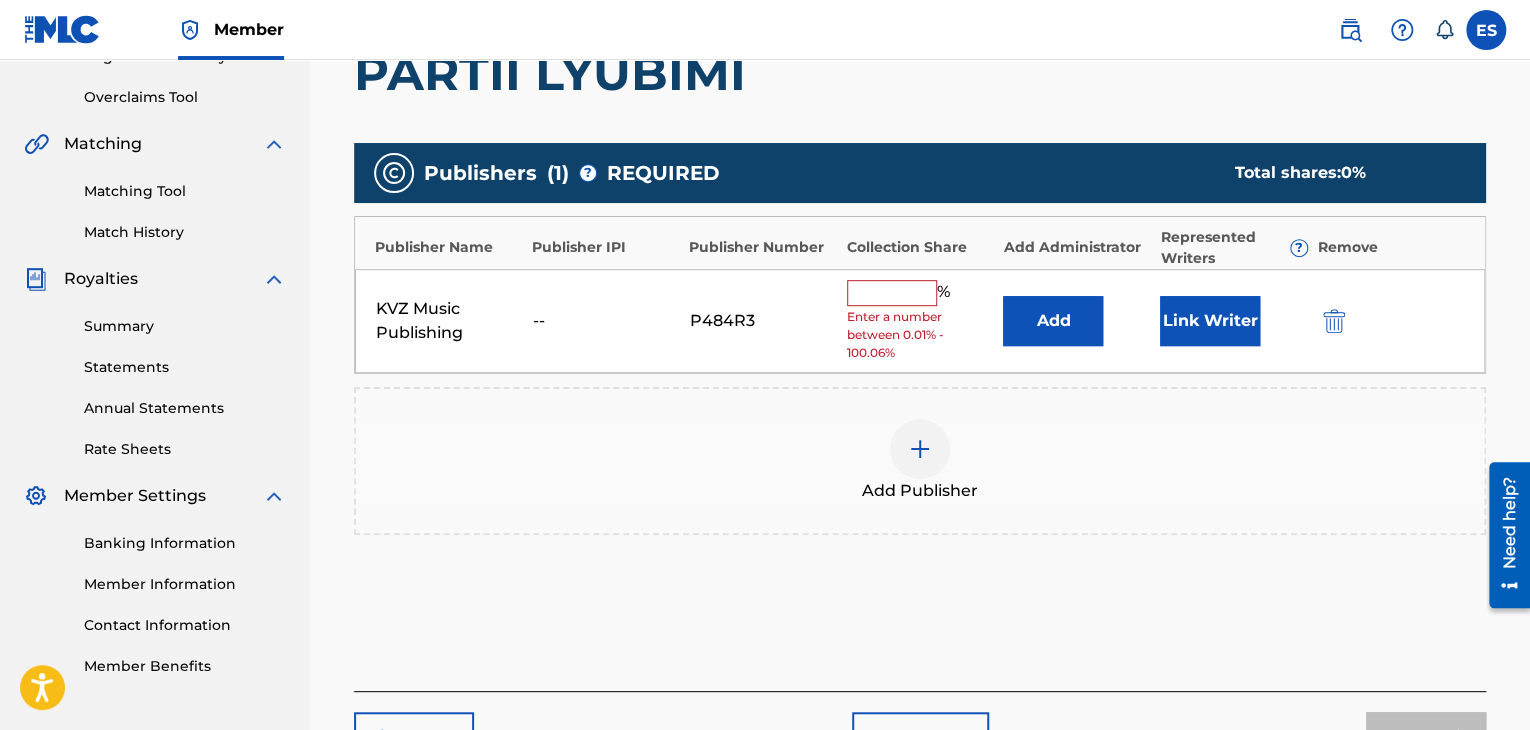 click at bounding box center (892, 293) 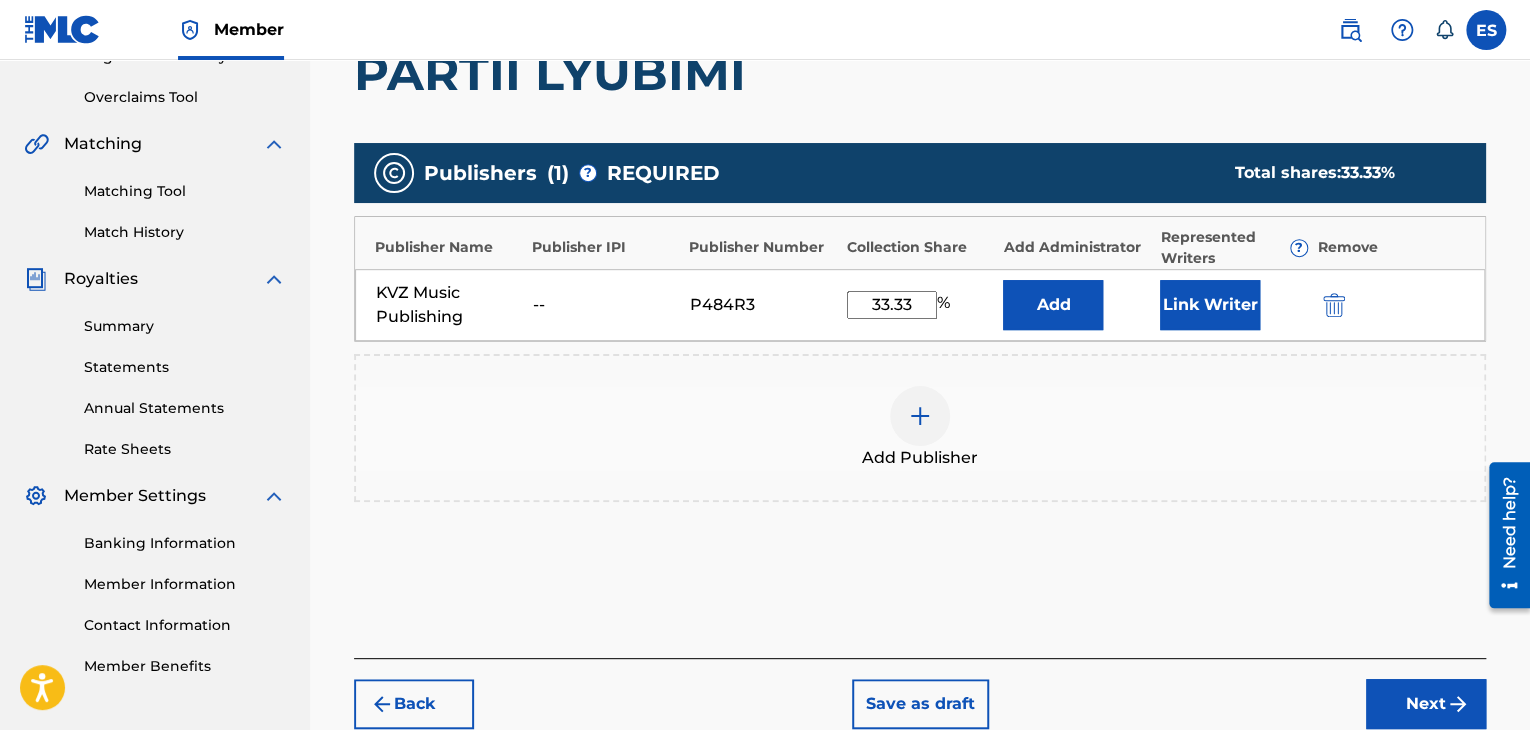 click on "Next" at bounding box center (1426, 704) 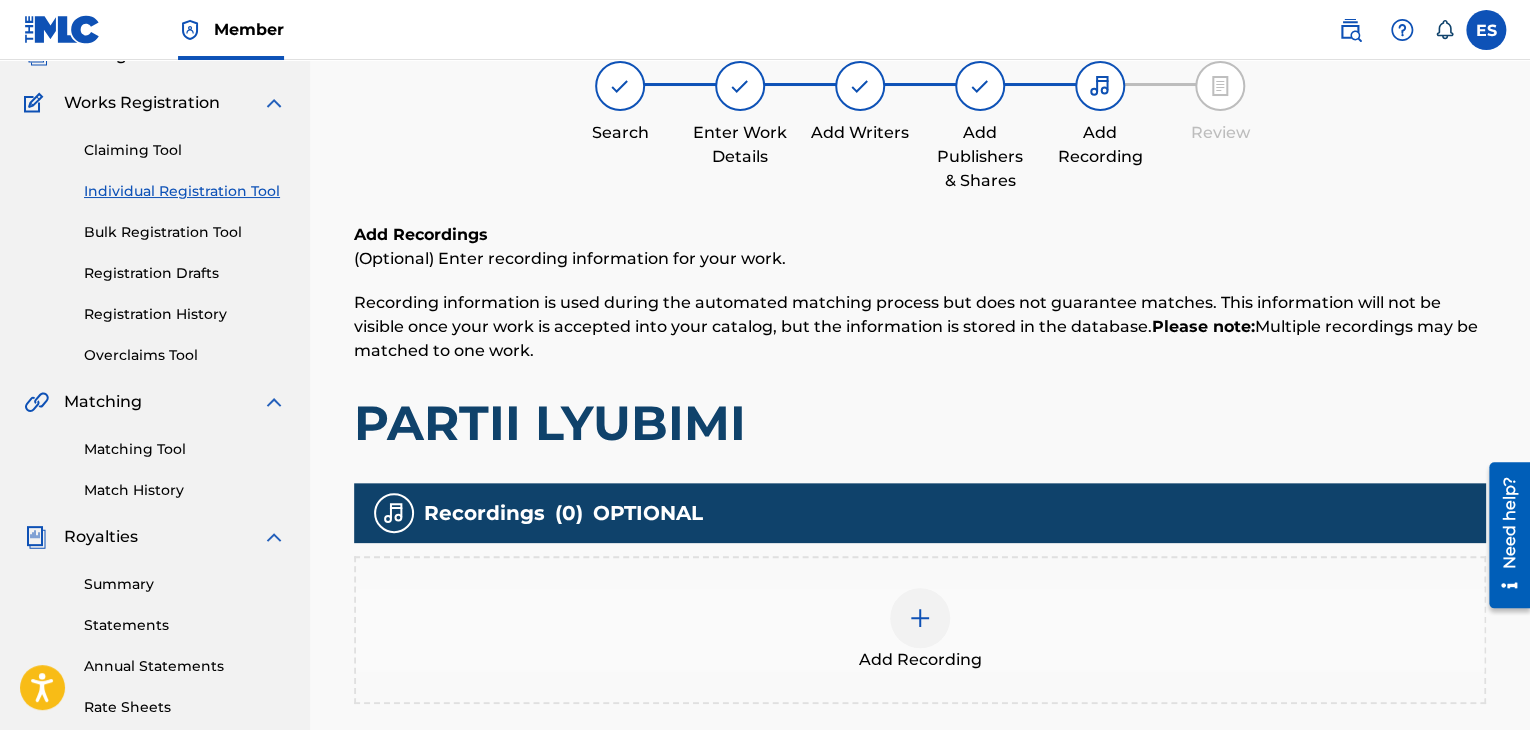 scroll, scrollTop: 469, scrollLeft: 0, axis: vertical 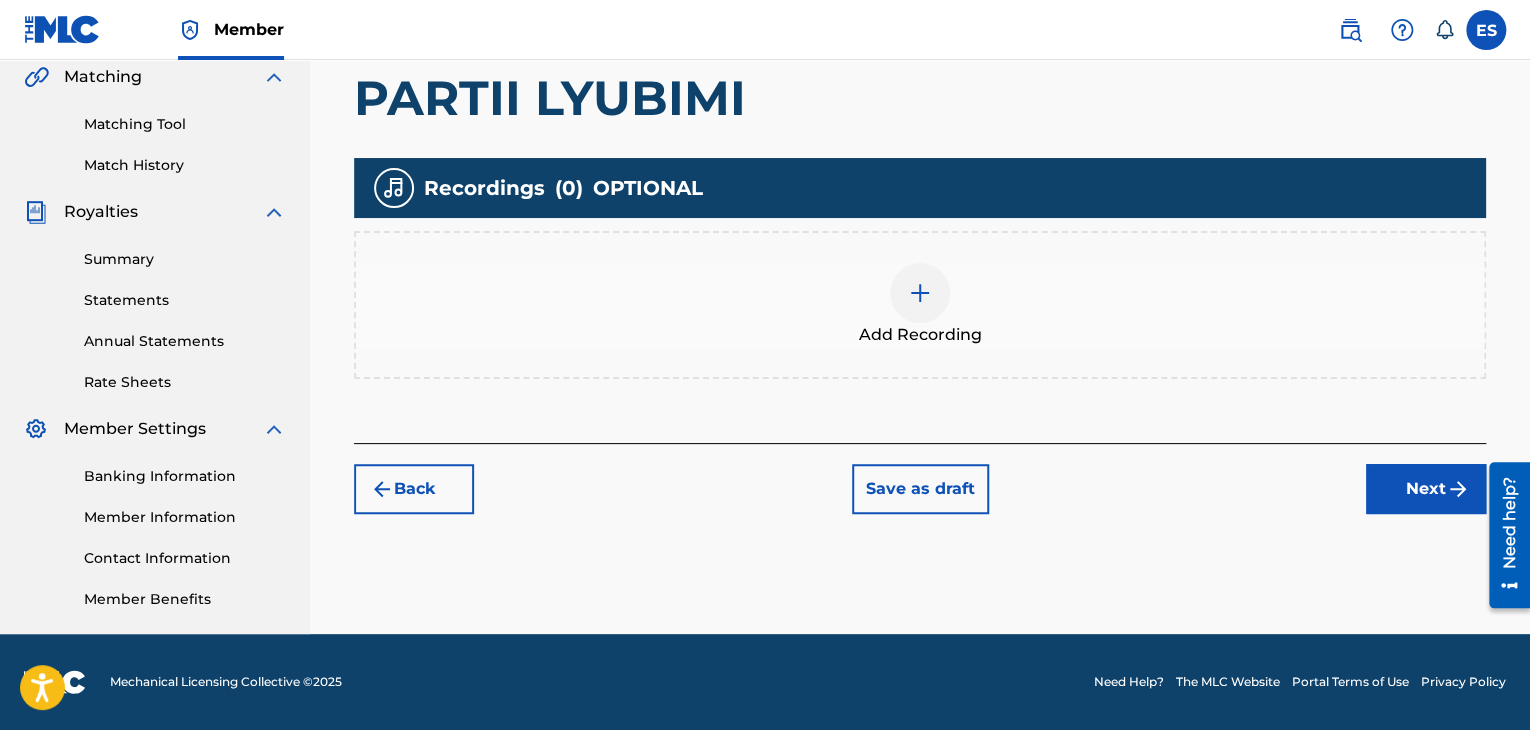 click on "Add Recording" at bounding box center [920, 335] 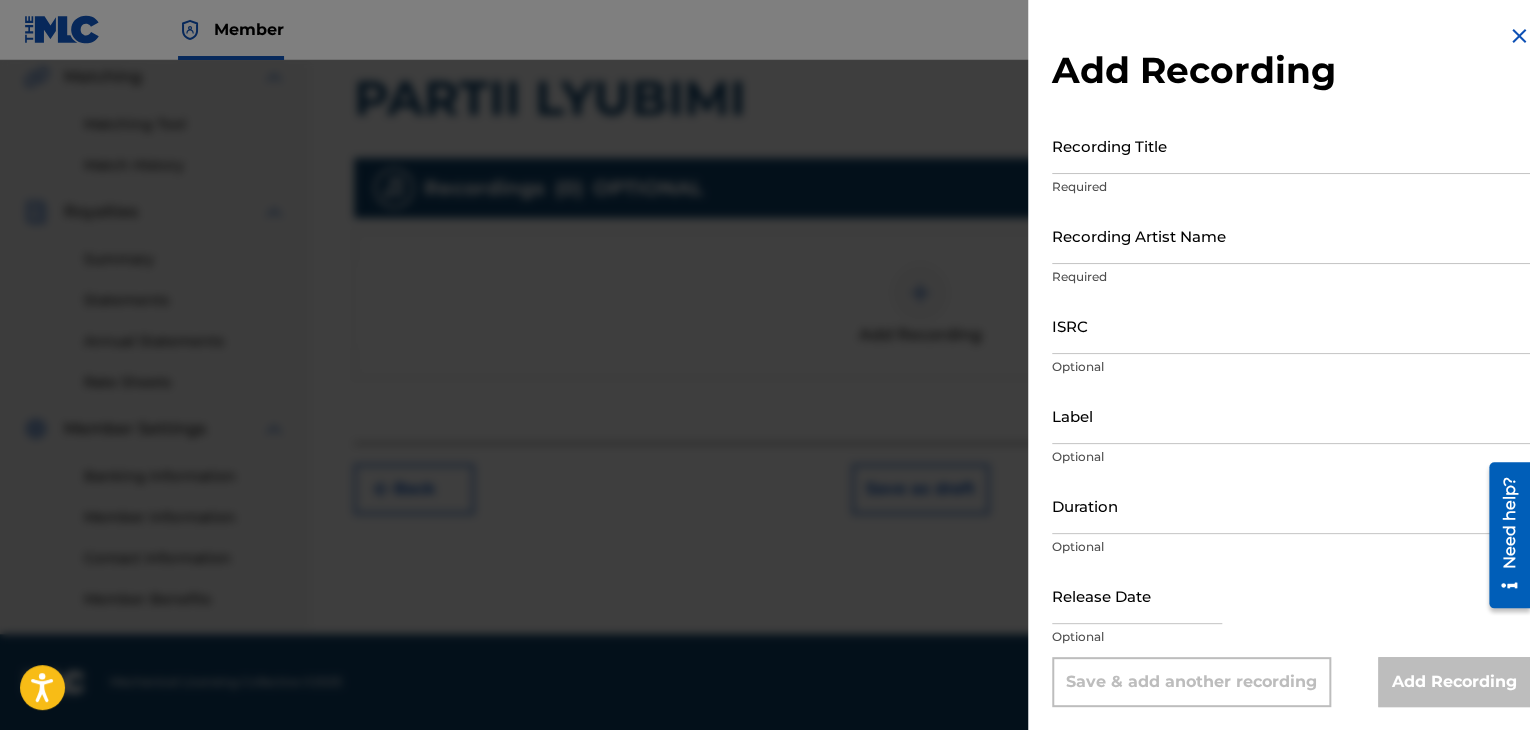 click on "ISRC" at bounding box center (1291, 325) 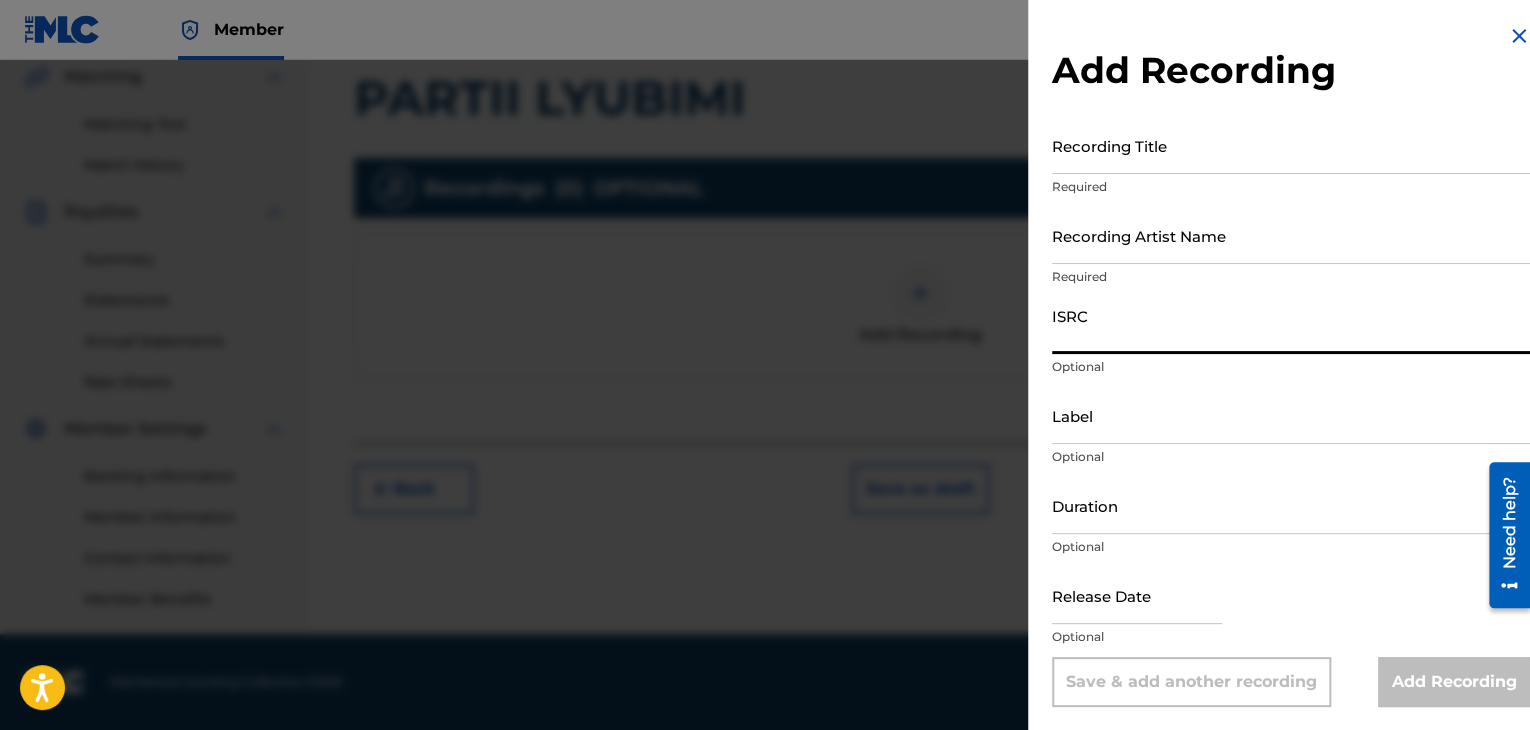 paste on "BGA672162401" 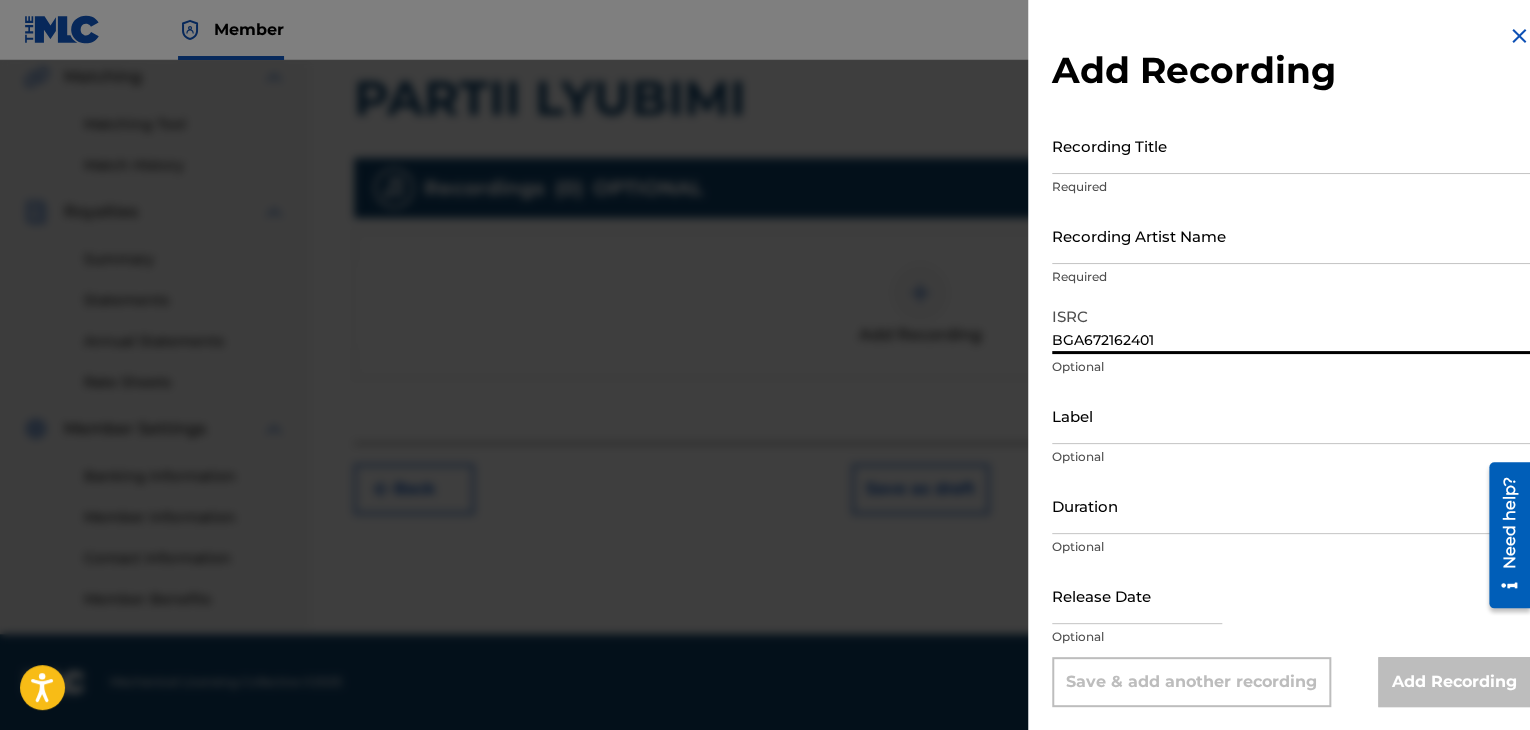 type on "BGA672162401" 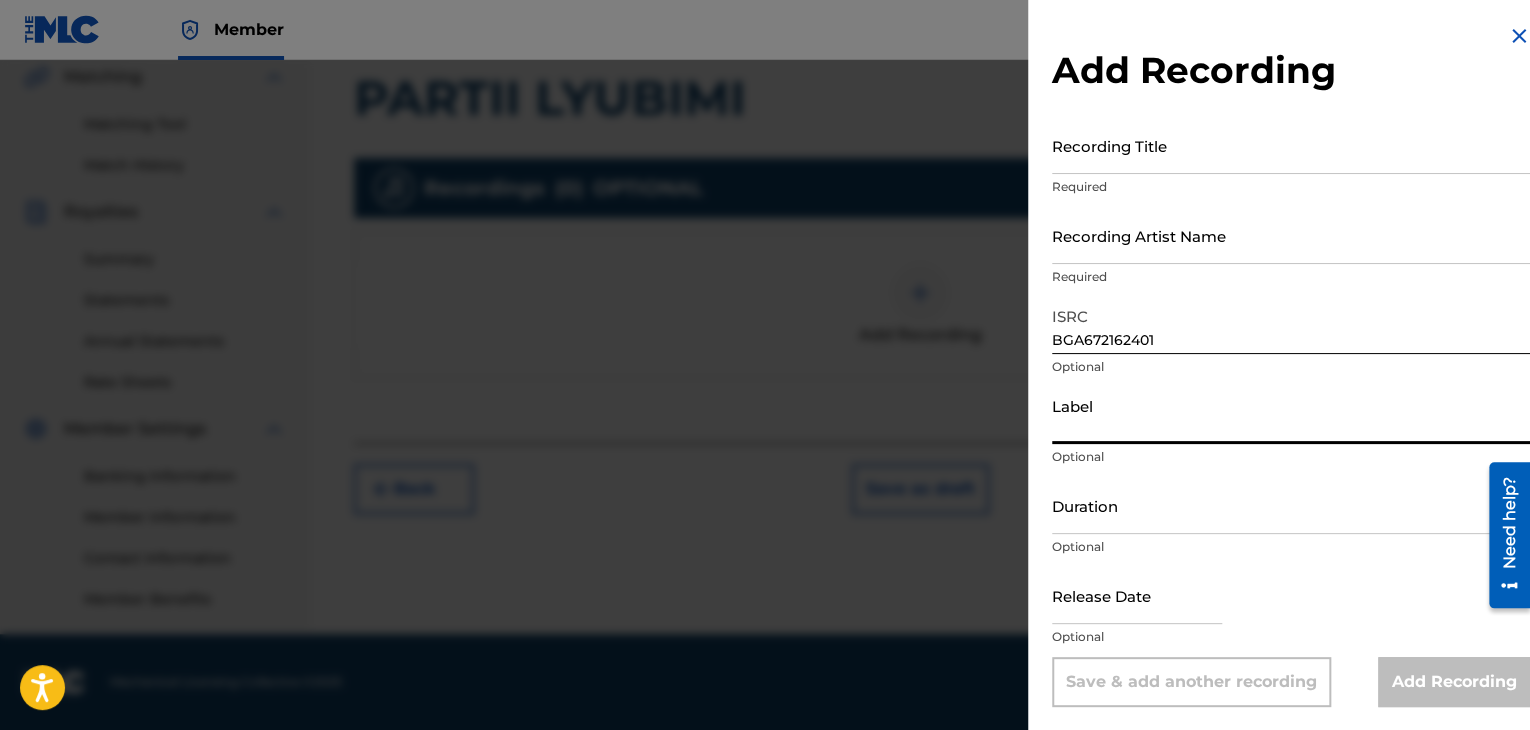 paste on "Riva Sound" 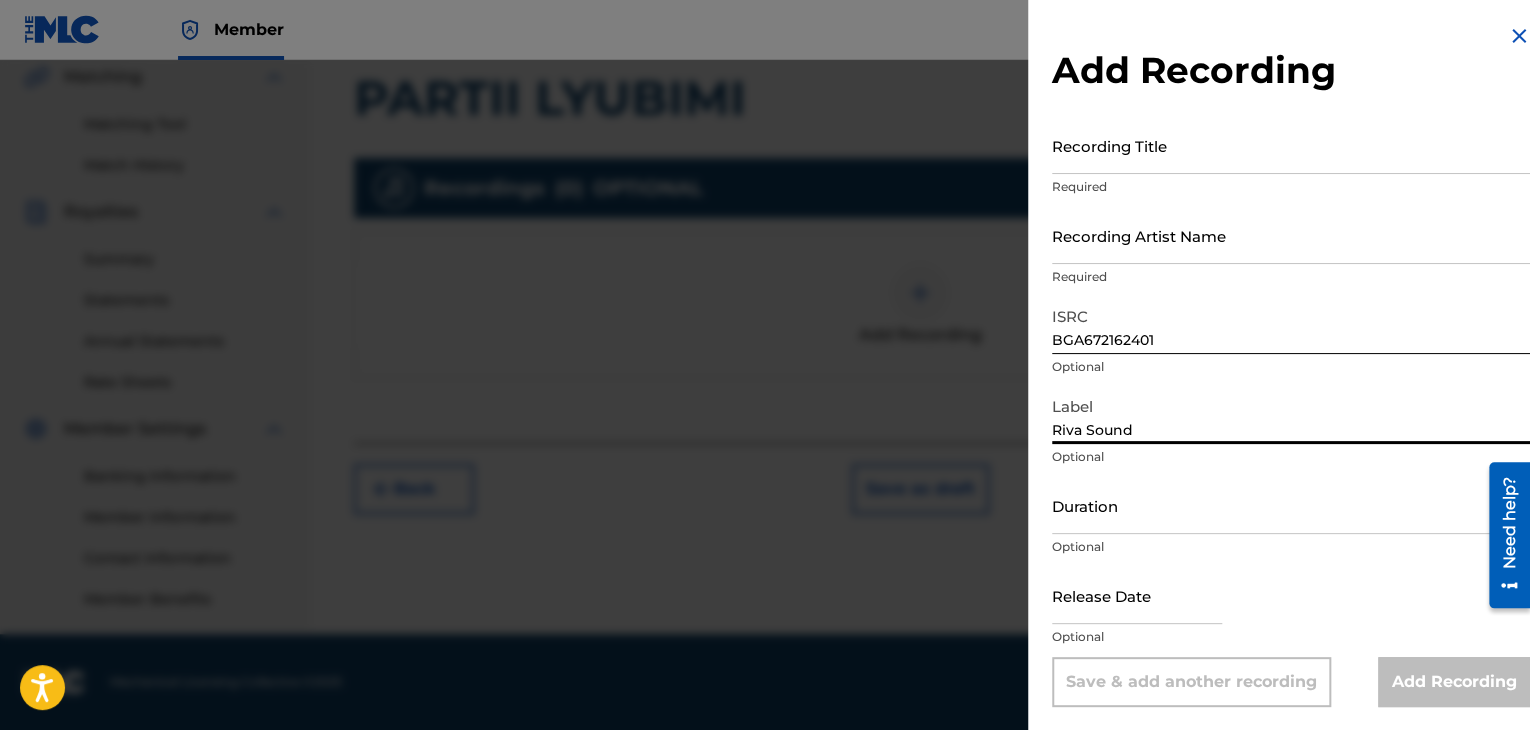 type on "Riva Sound" 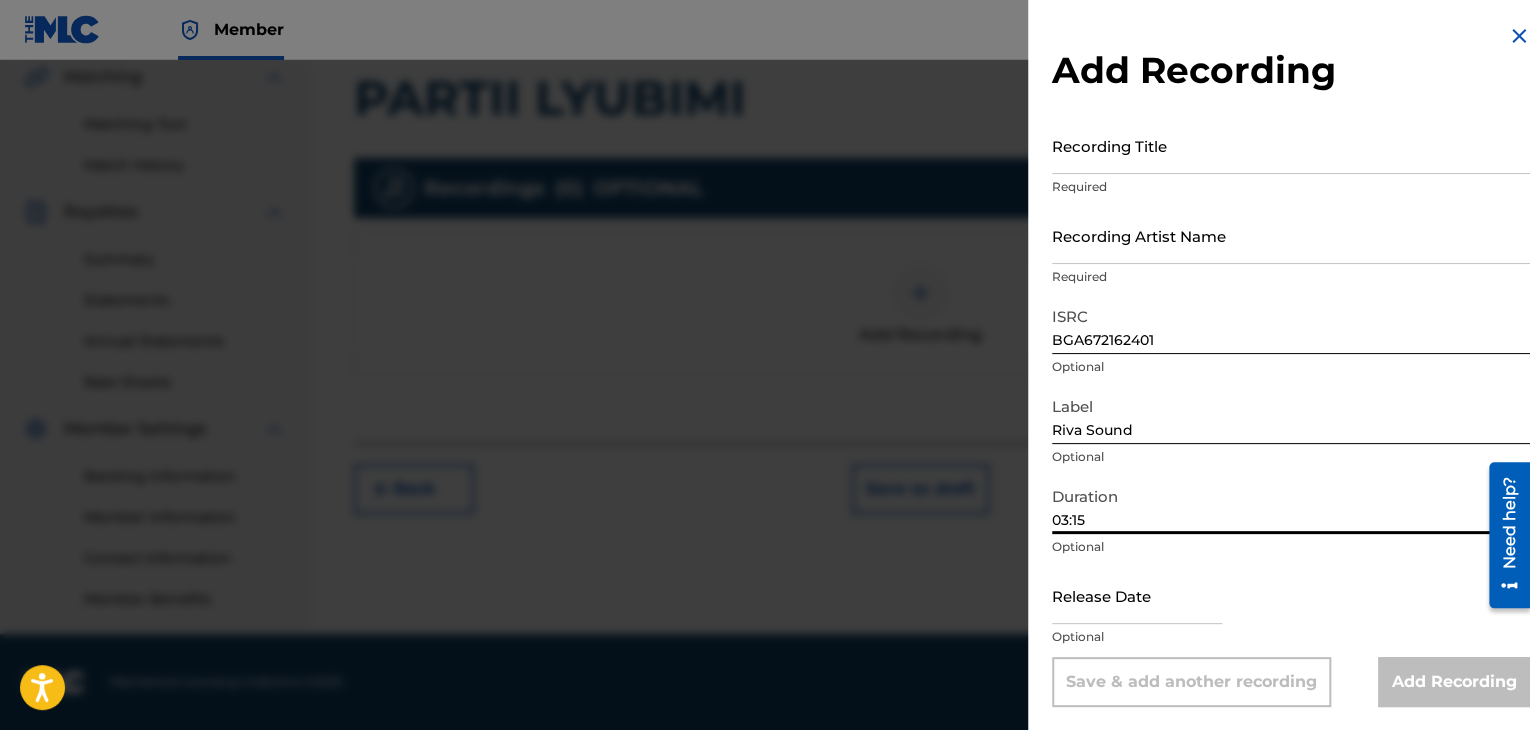 type on "03:15" 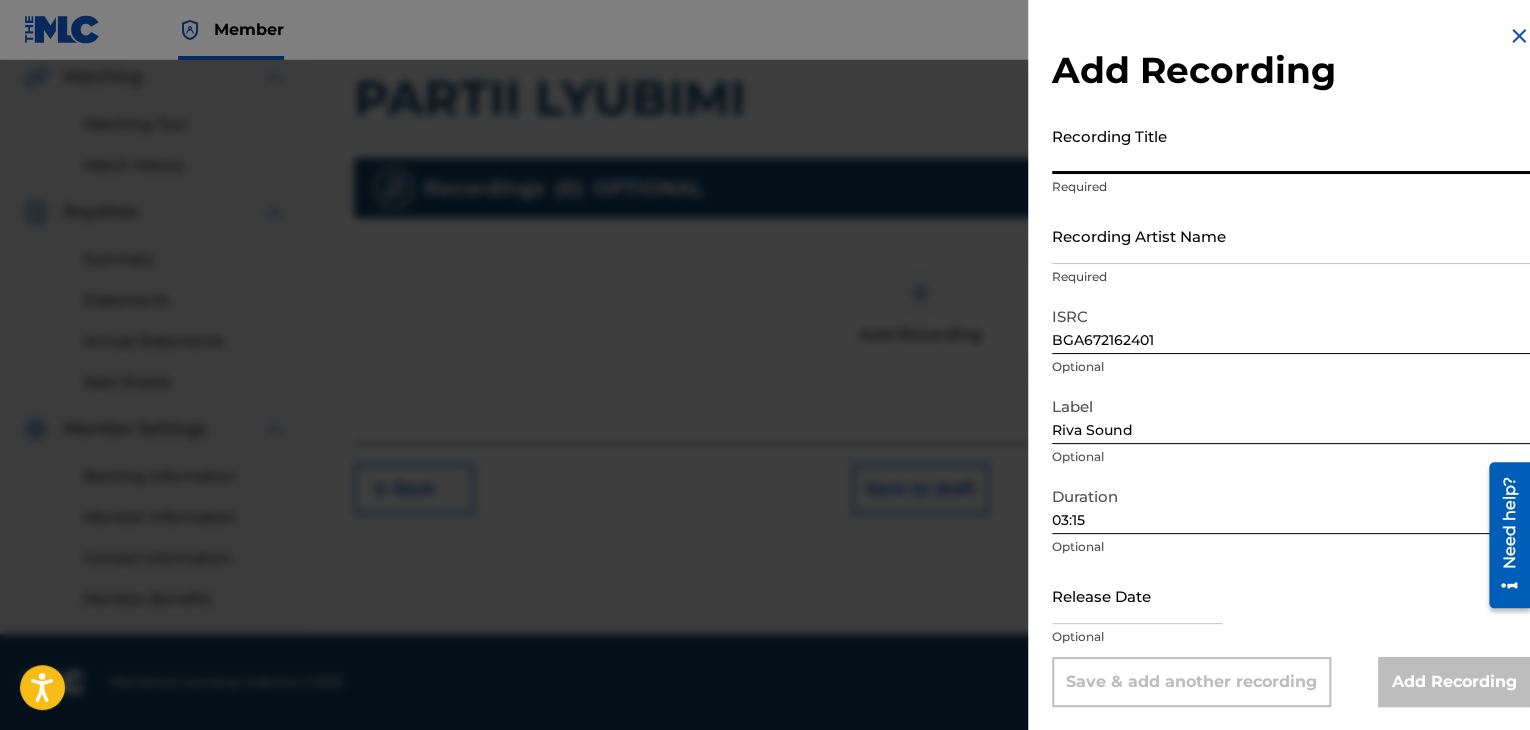 paste on "PARTII LYUBIMI" 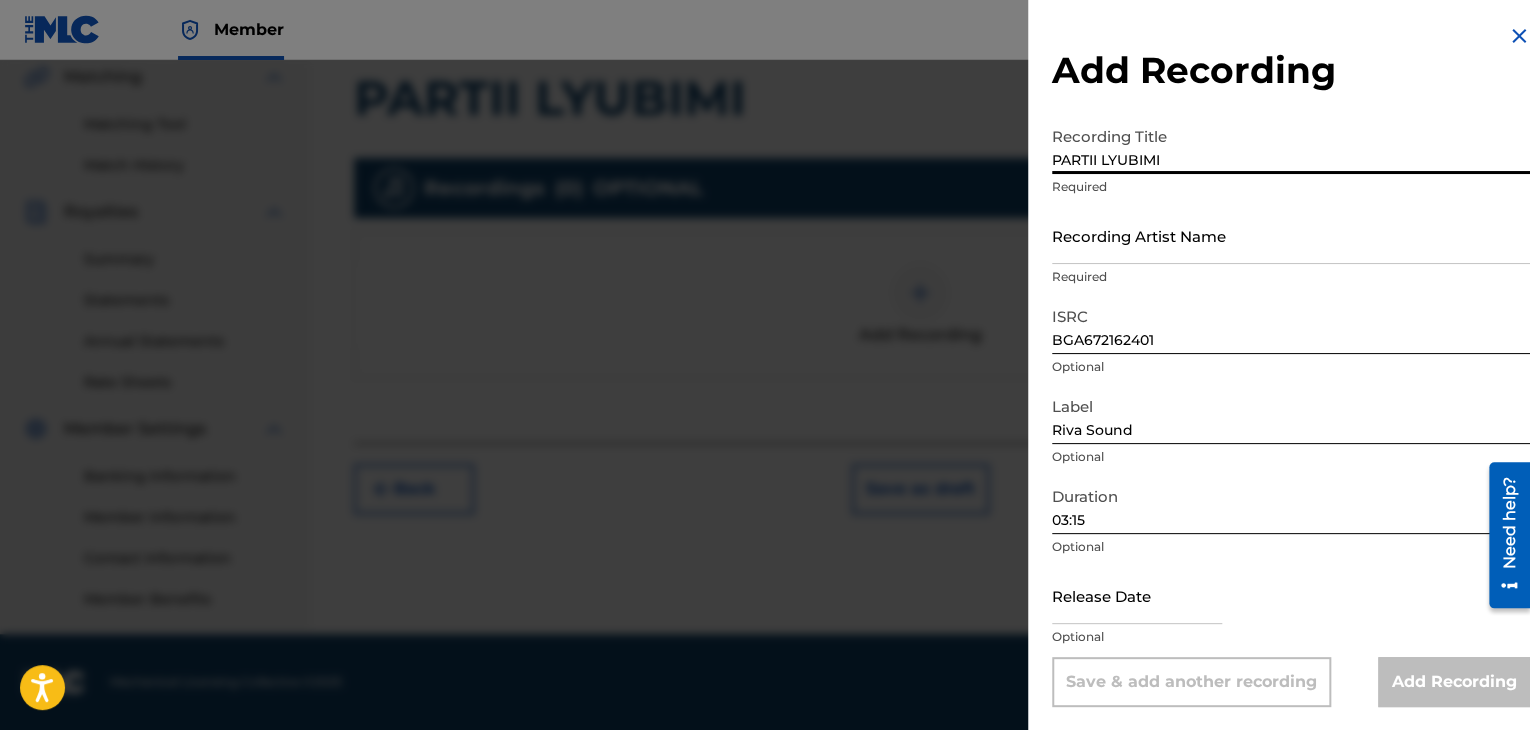 click on "PARTII LYUBIMI" at bounding box center (1291, 145) 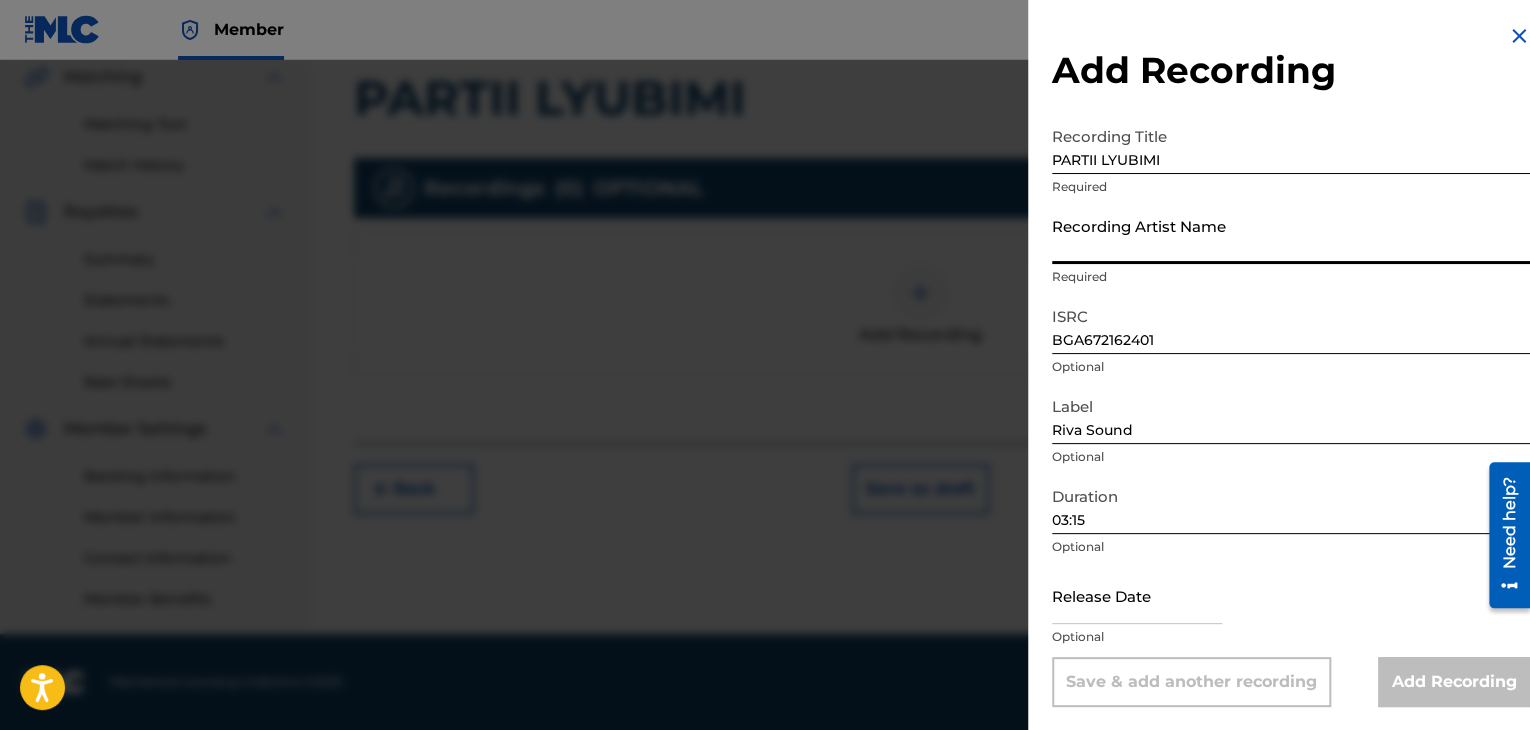 type on "NLO" 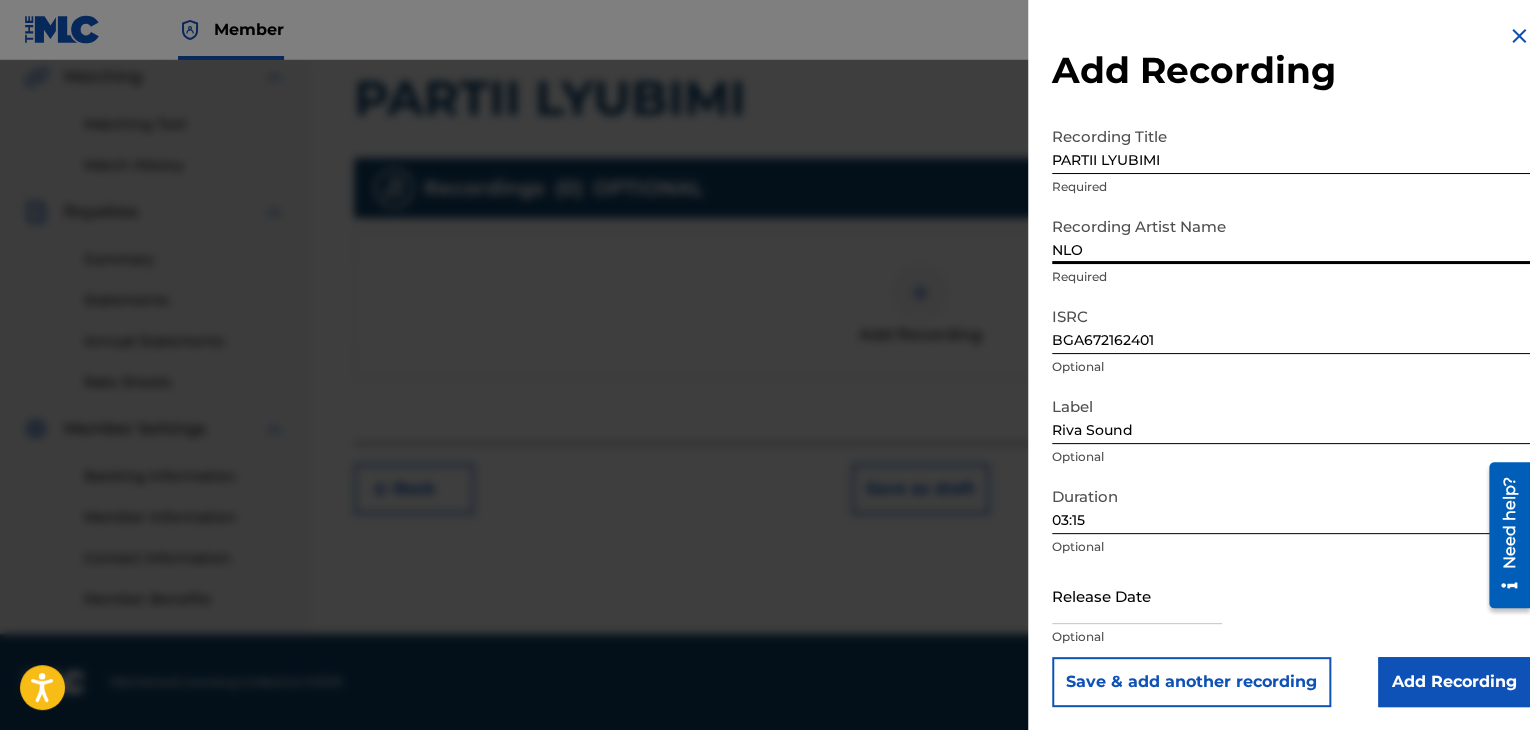 click on "Add Recording" at bounding box center [1454, 682] 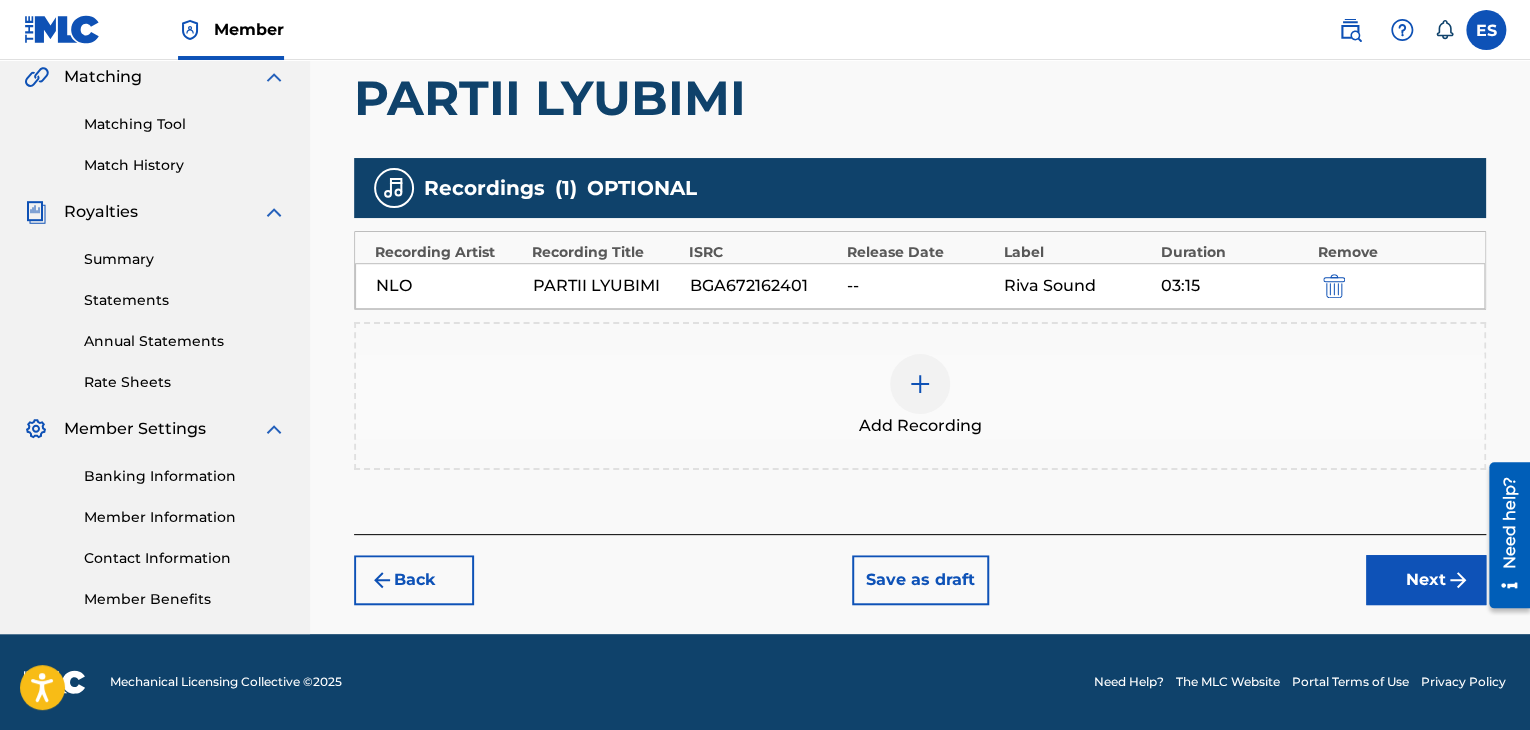 click at bounding box center [920, 384] 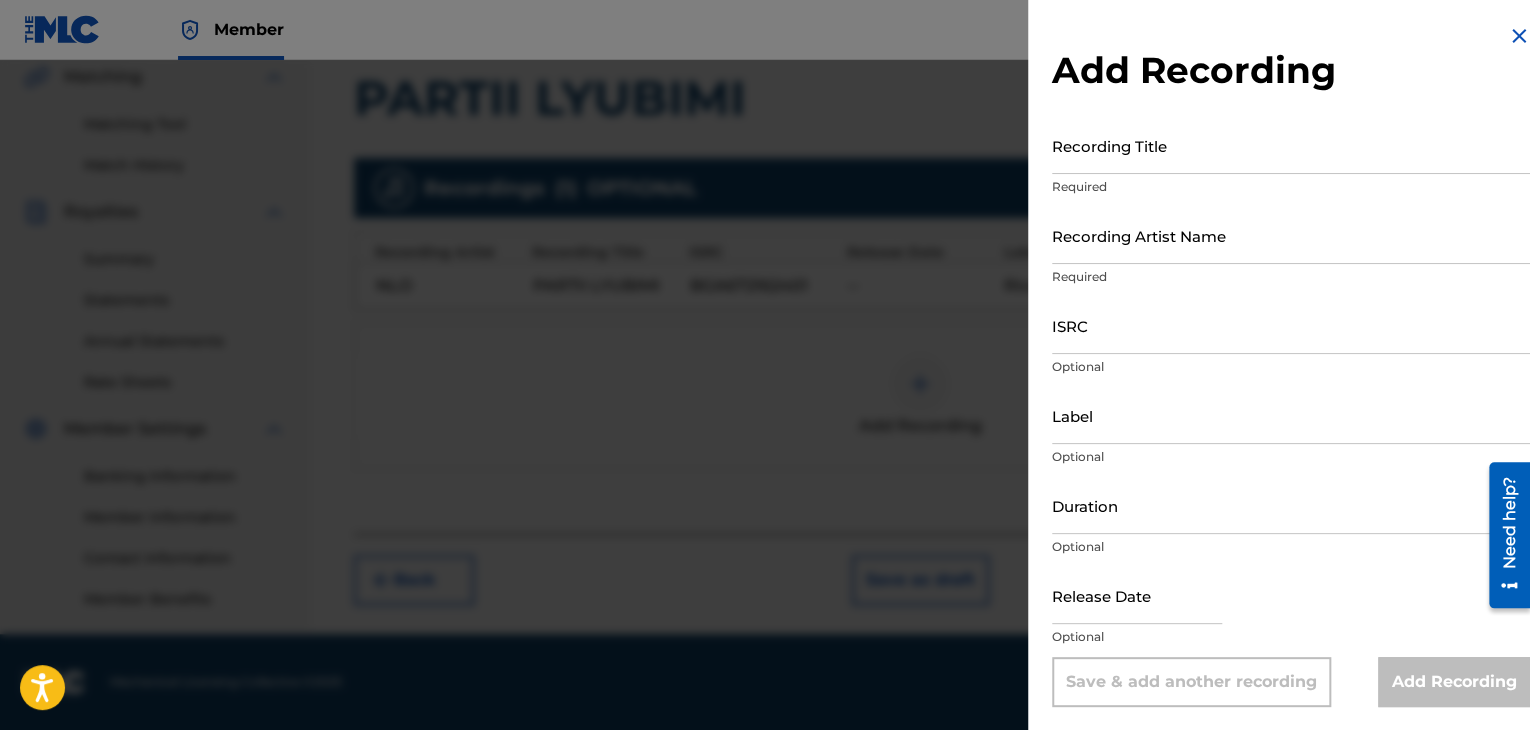 click on "ISRC" at bounding box center (1291, 325) 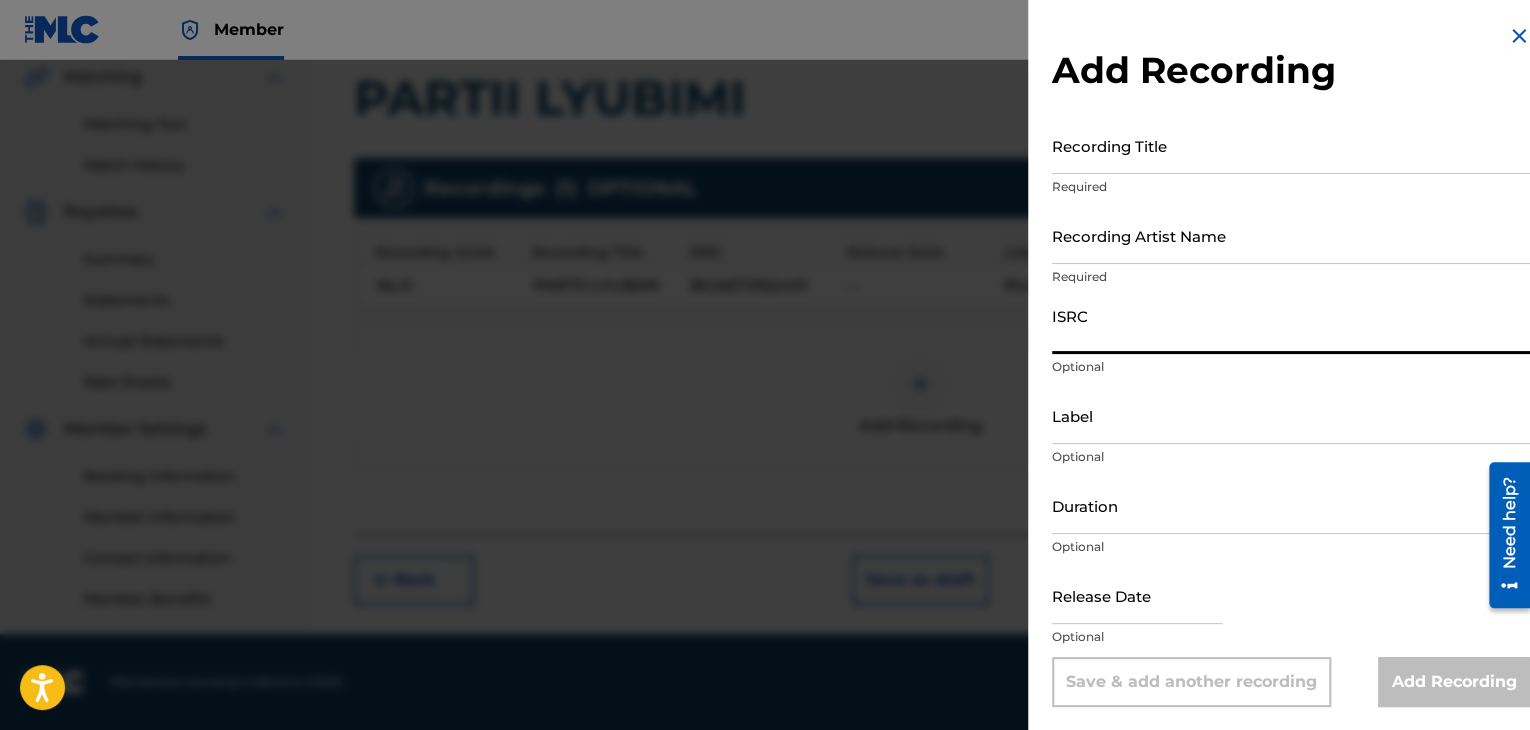 paste on "BGA260947736" 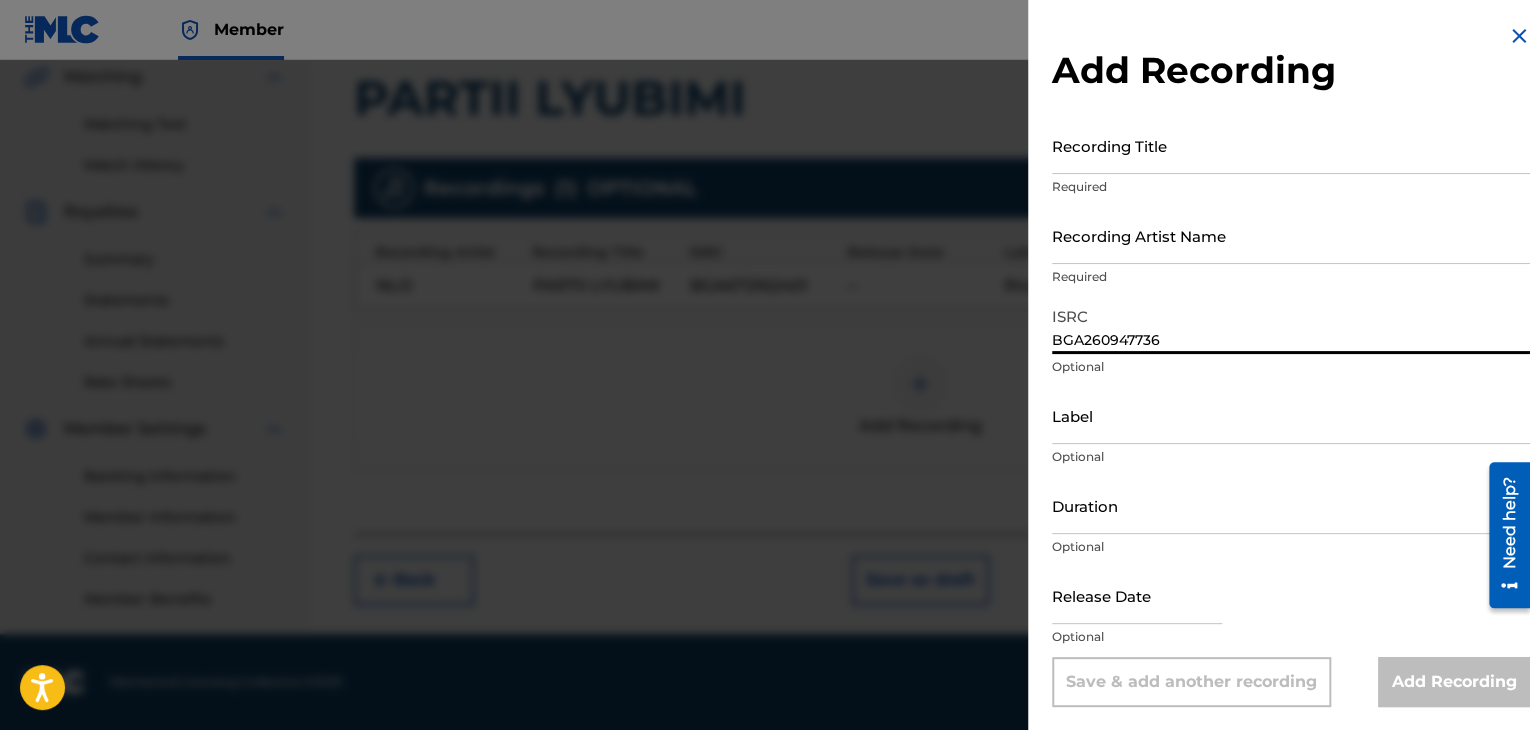 type on "BGA260947736" 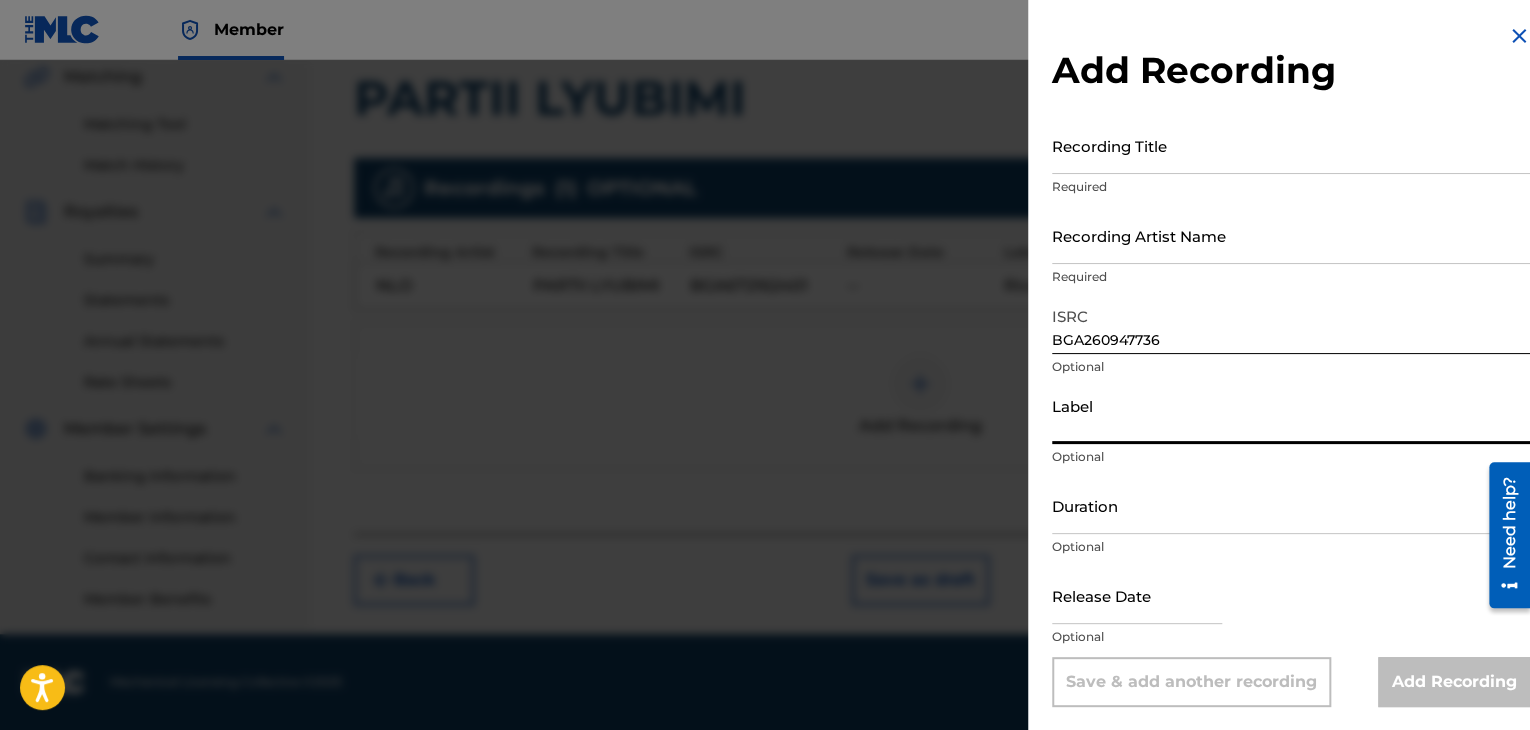 type on "KVZ Music Ltd." 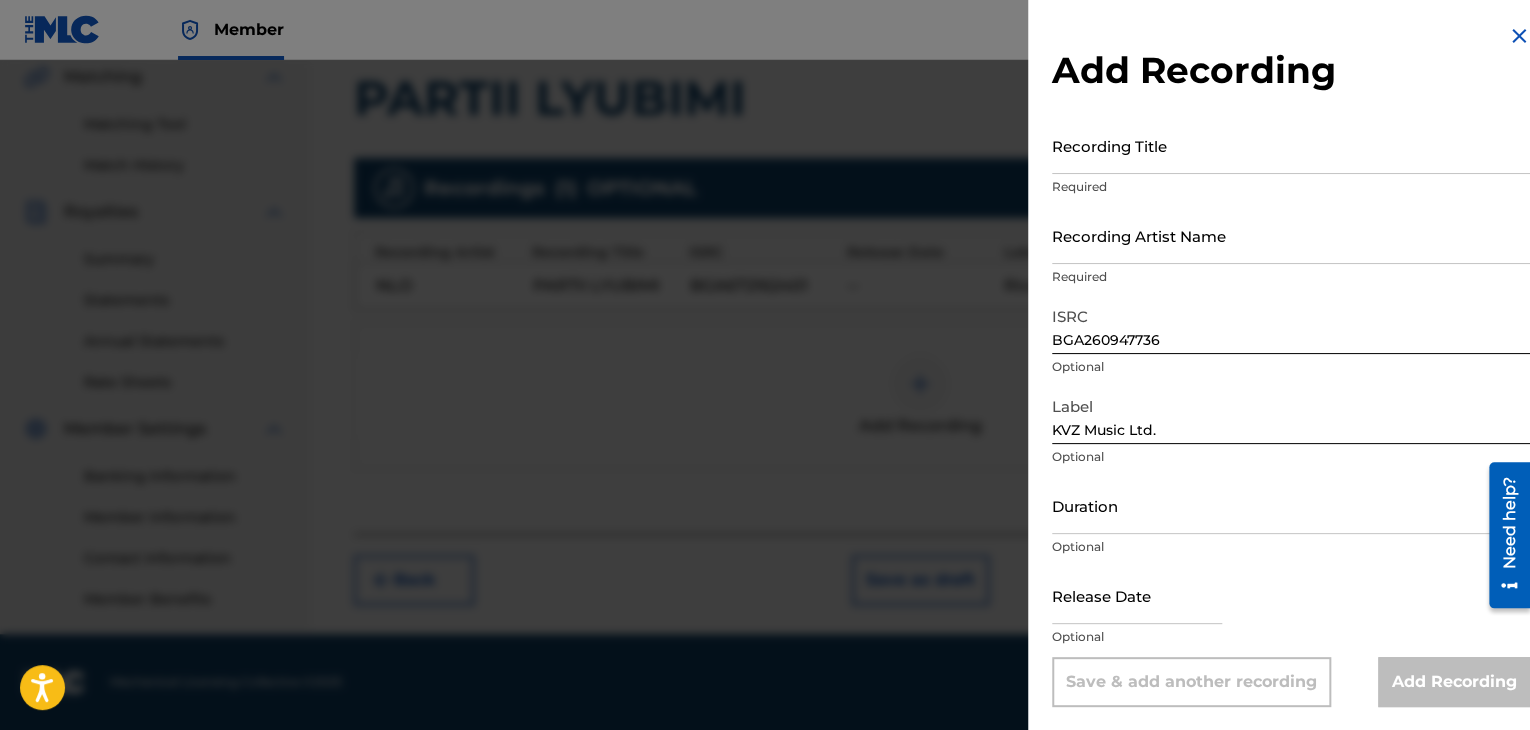 click on "Add Recording Recording Title Required Recording Artist Name Required ISRC BGA260947736 Optional Label KVZ Music Ltd. Optional Duration Optional Release Date Optional Save & add another recording Add Recording" at bounding box center (1291, 365) 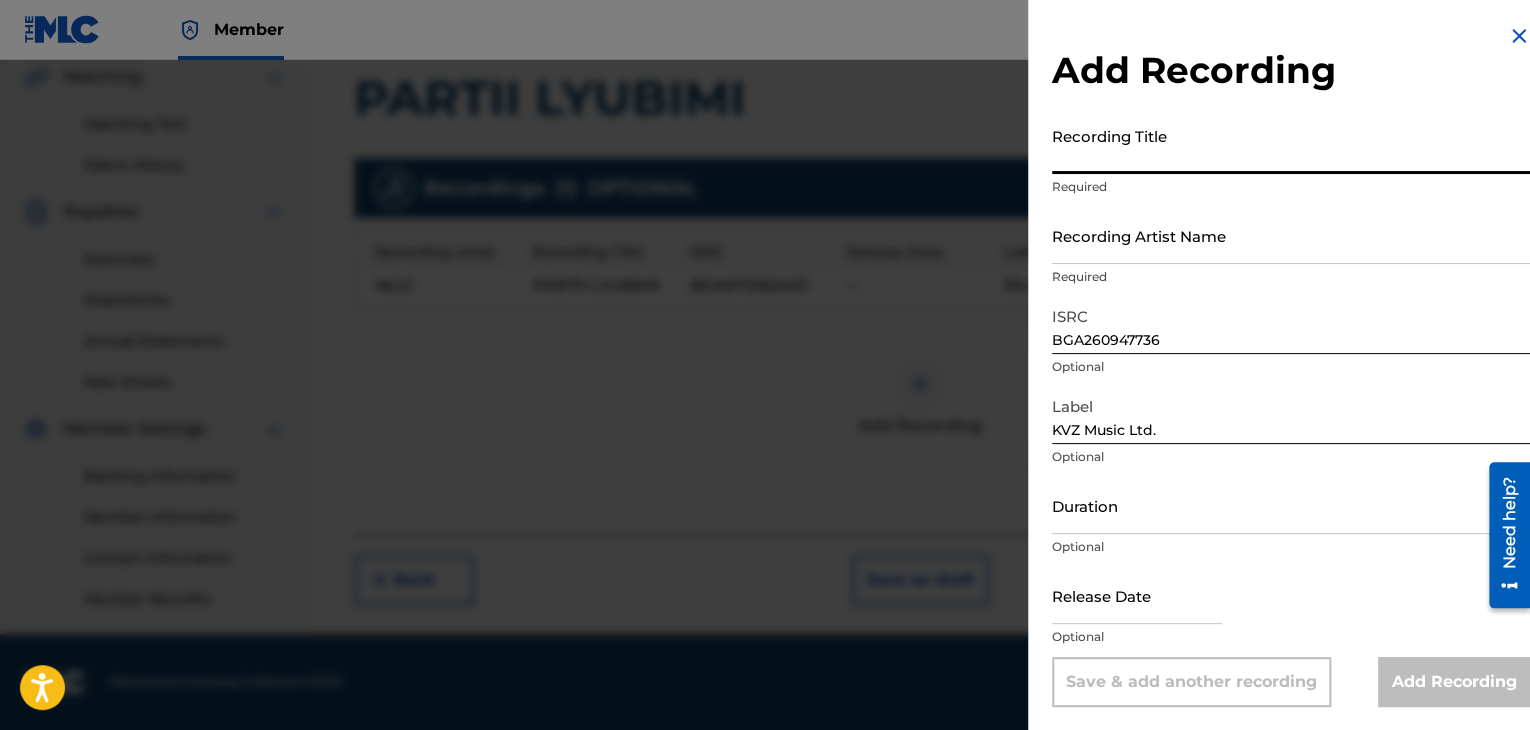 paste on "PARTII LYUBIMI" 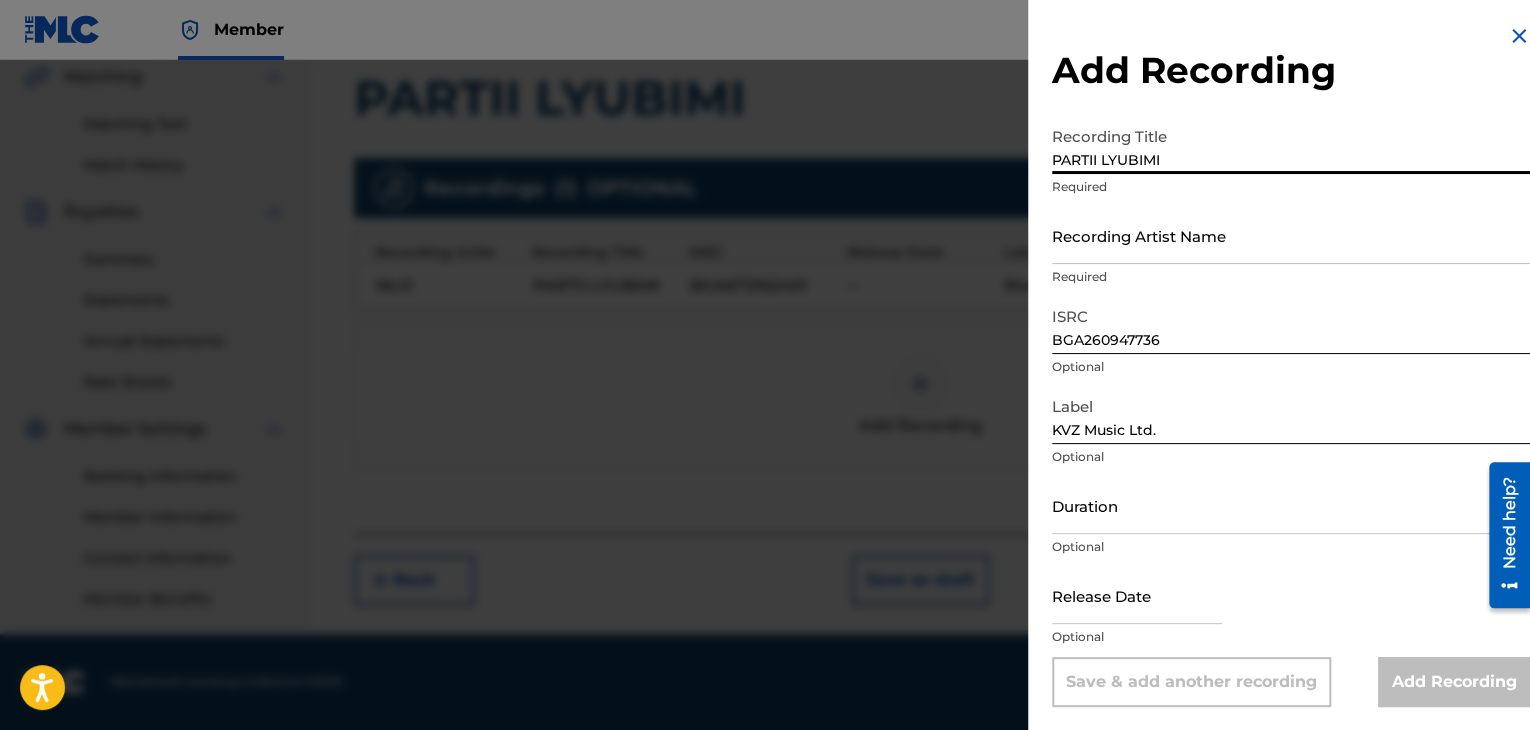 click on "PARTII LYUBIMI" at bounding box center (1291, 145) 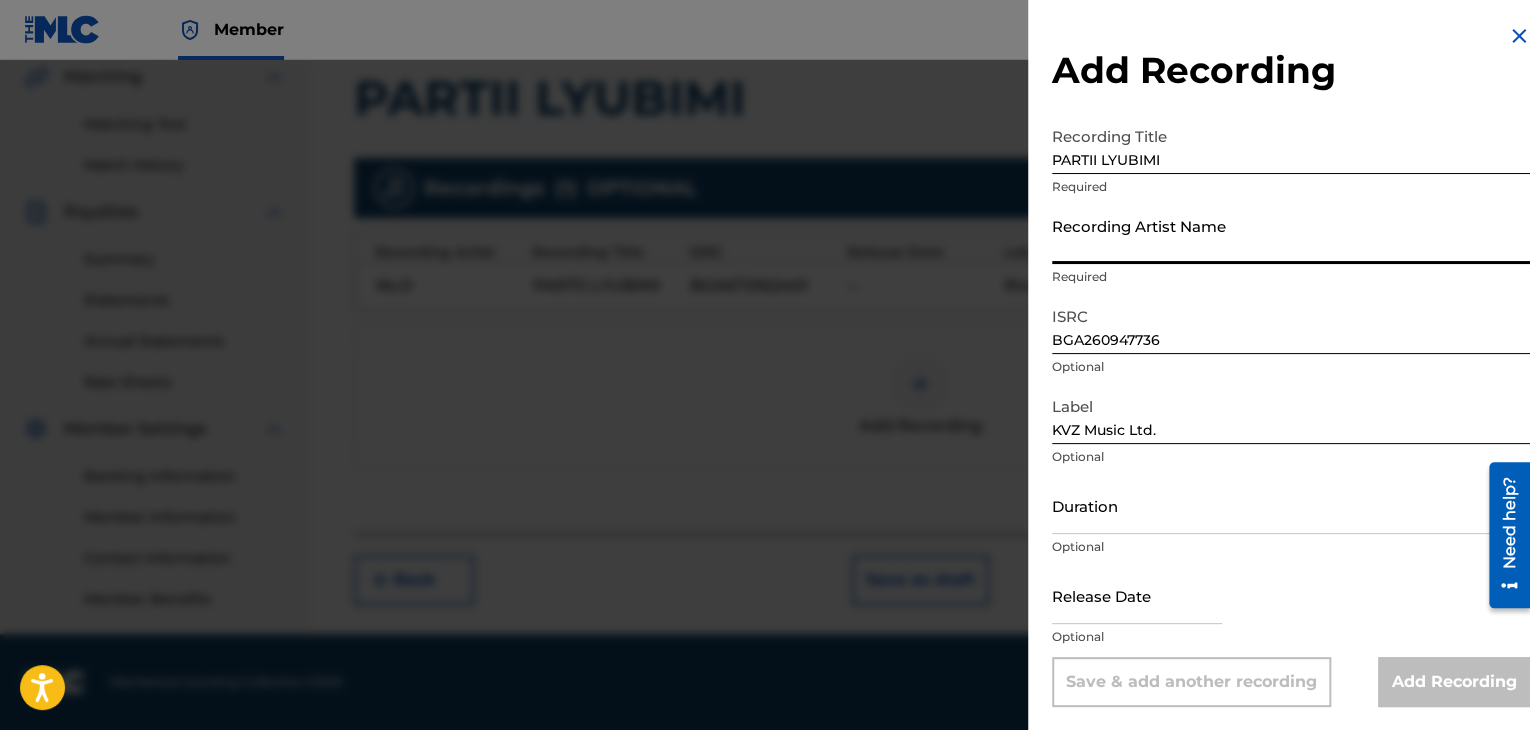 click on "Recording Artist Name" at bounding box center (1291, 235) 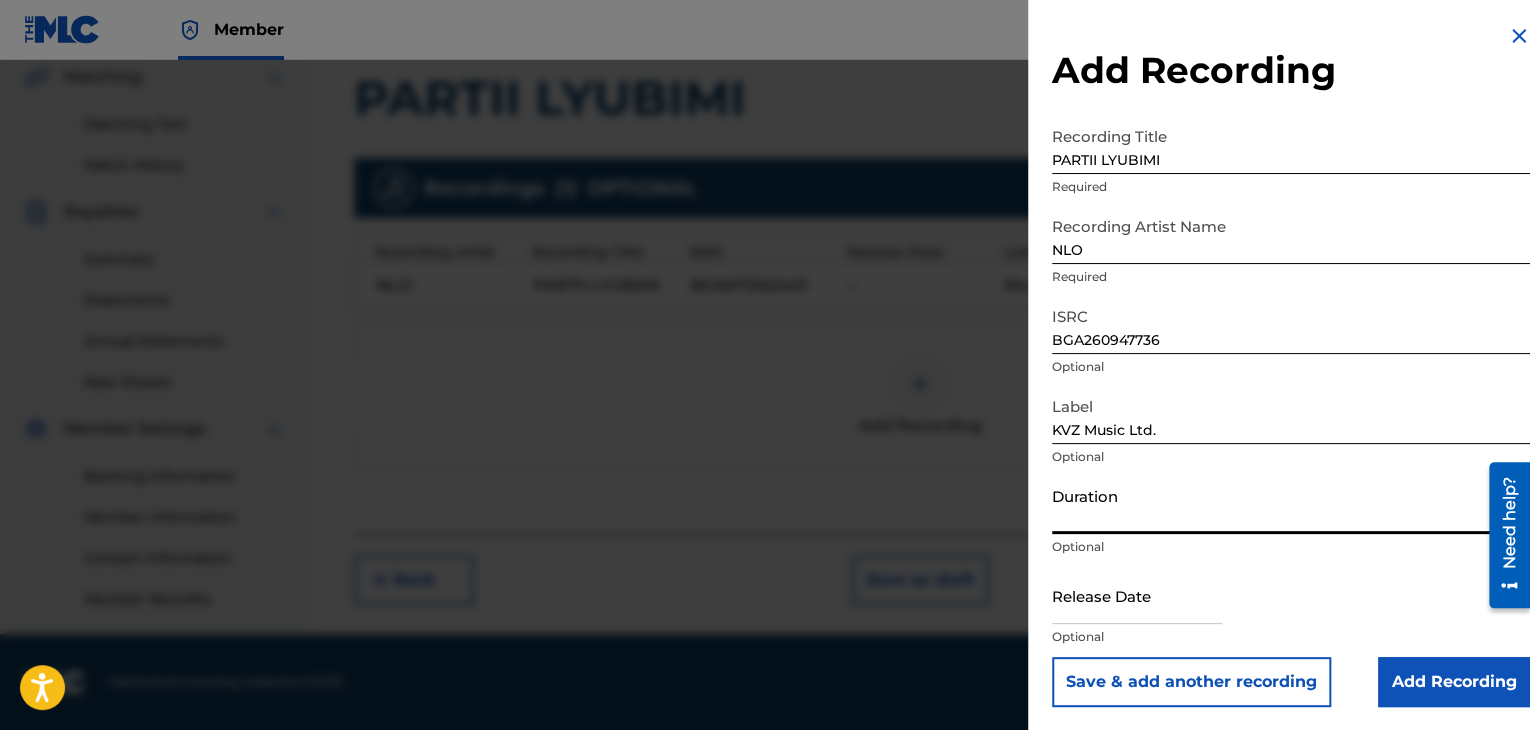 drag, startPoint x: 1096, startPoint y: 517, endPoint x: 1115, endPoint y: 481, distance: 40.706264 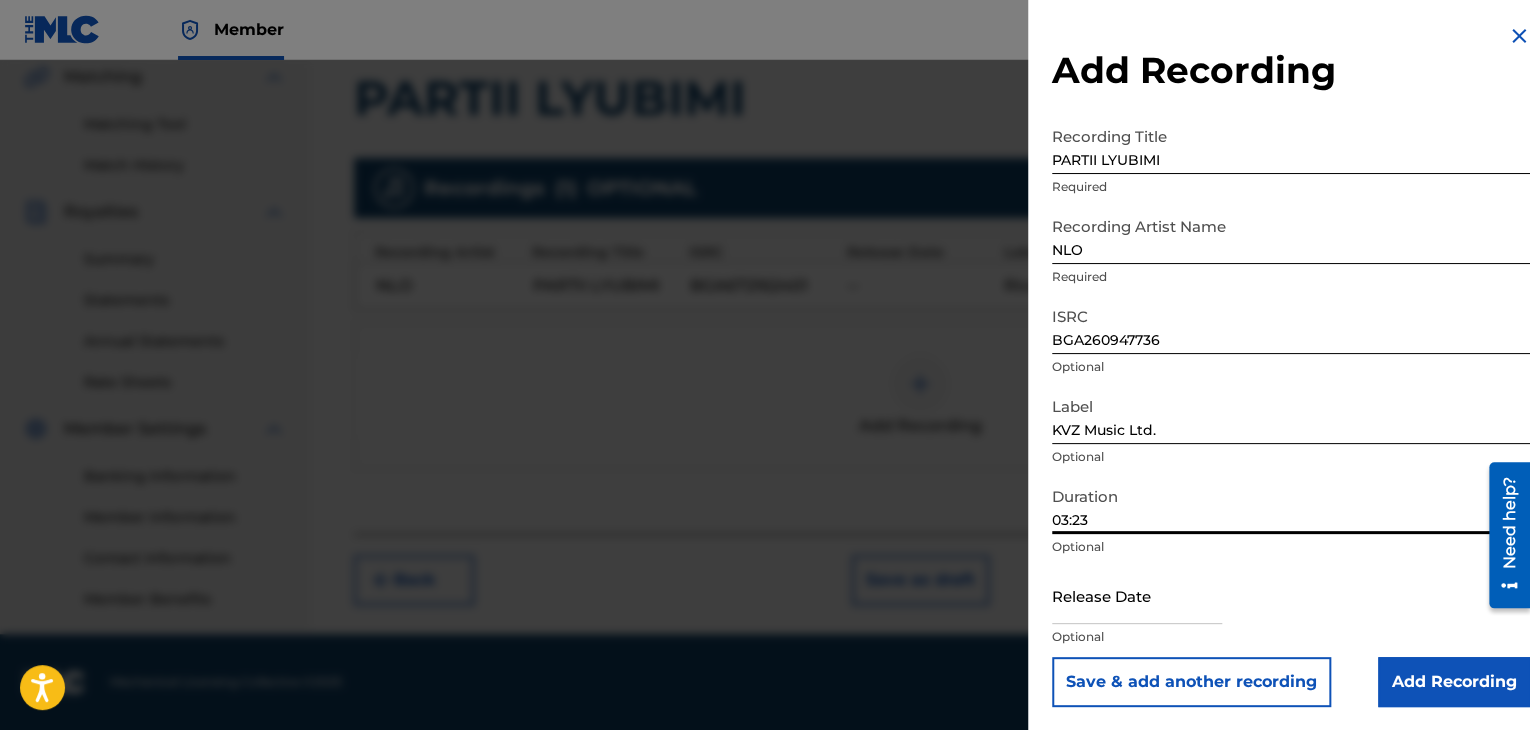 type on "03:23" 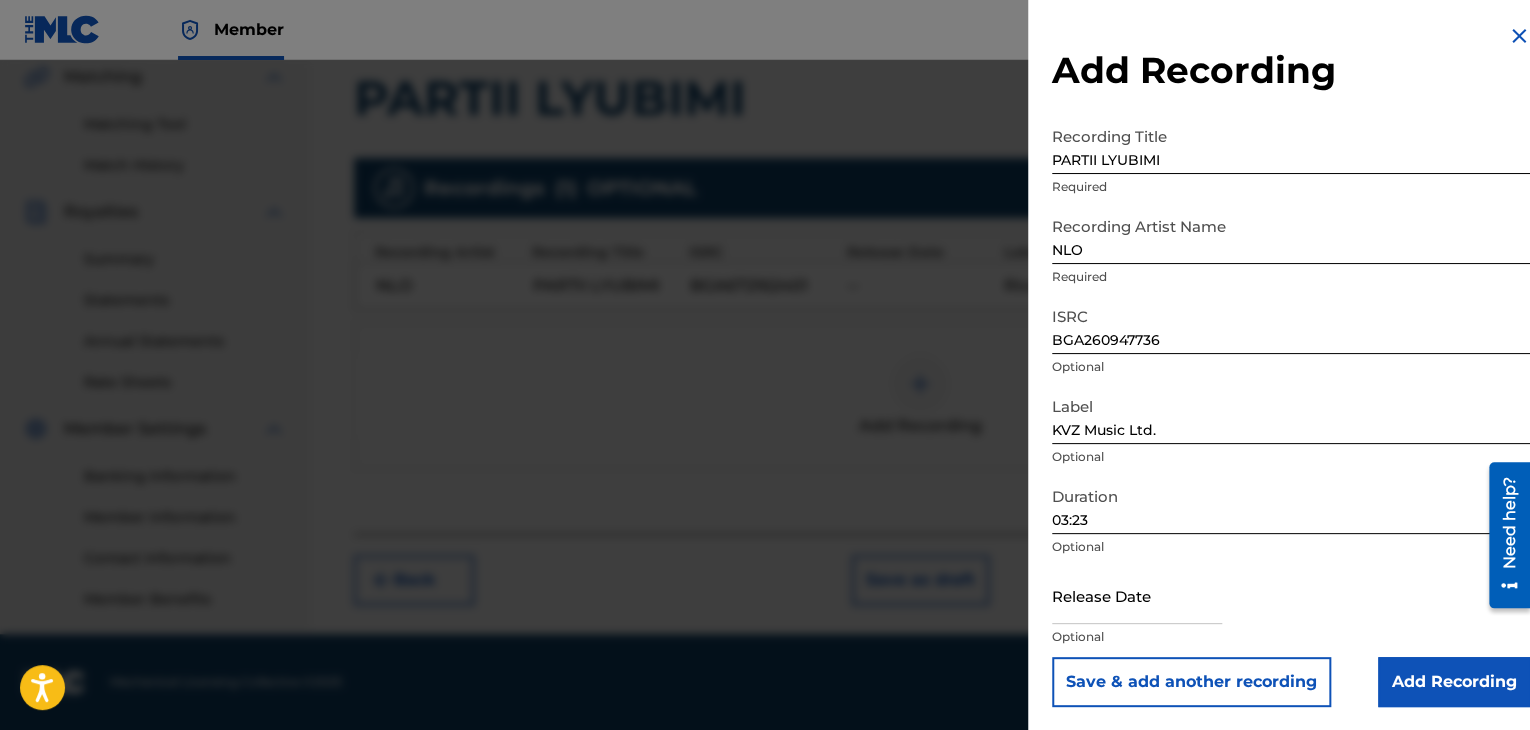 click on "Add Recording" at bounding box center [1454, 682] 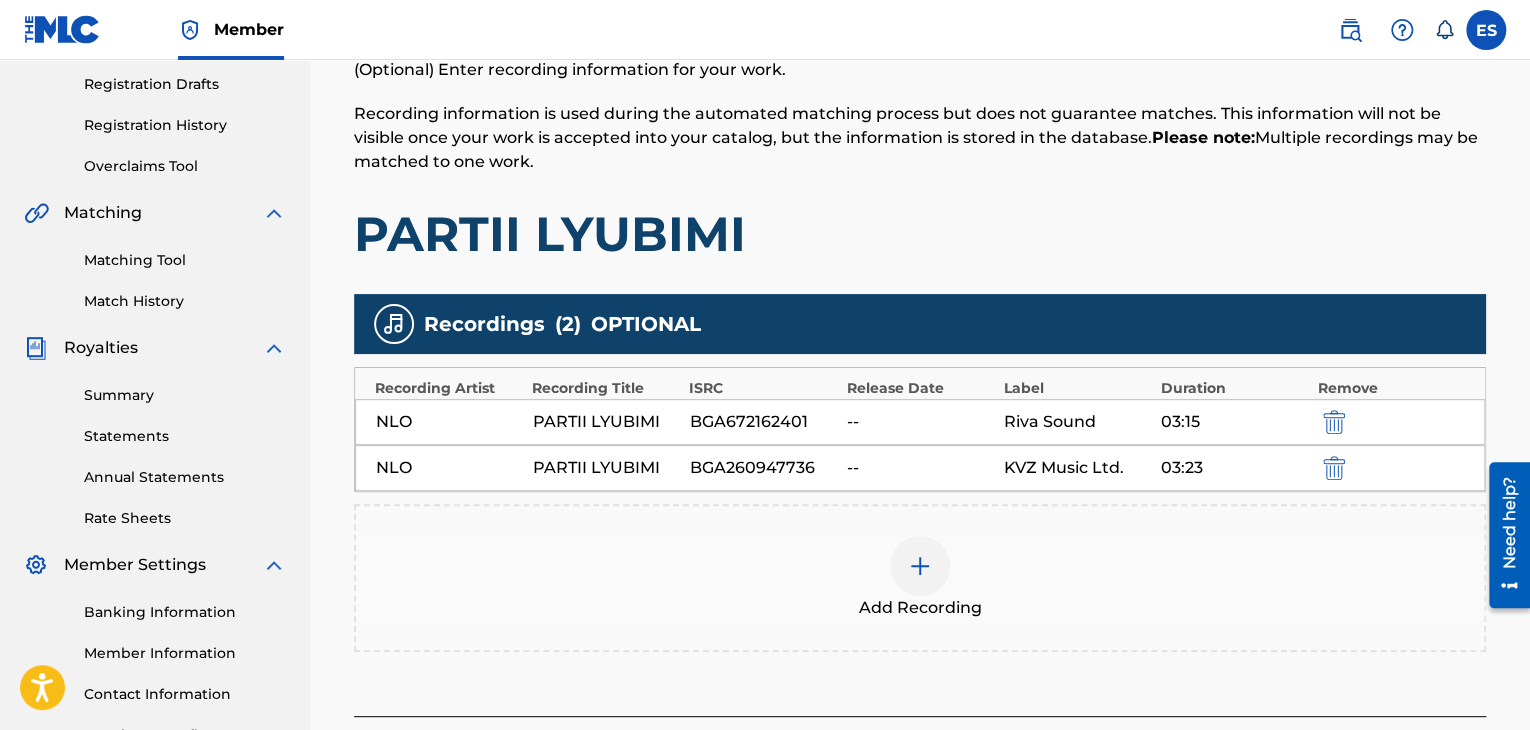 scroll, scrollTop: 500, scrollLeft: 0, axis: vertical 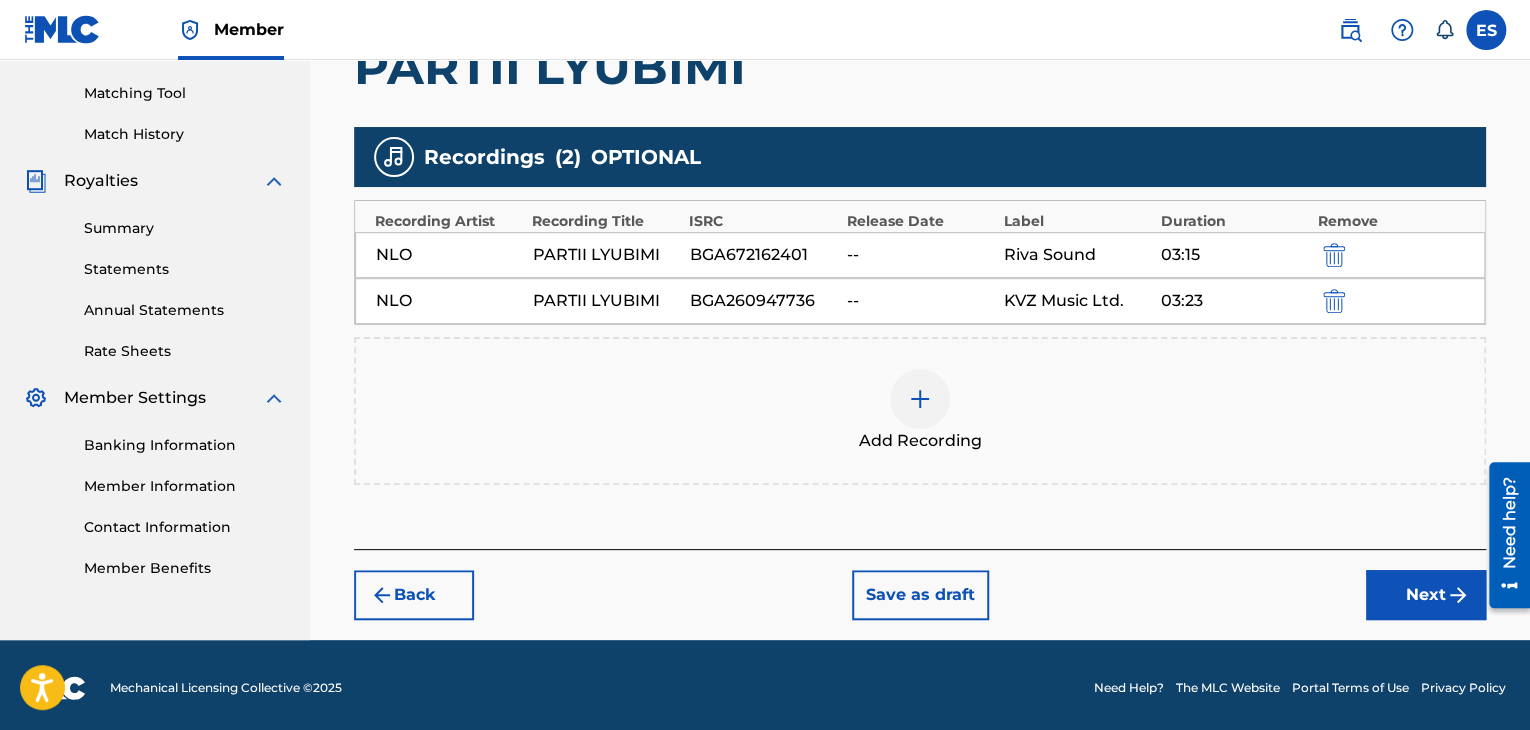 click on "Next" at bounding box center (1426, 595) 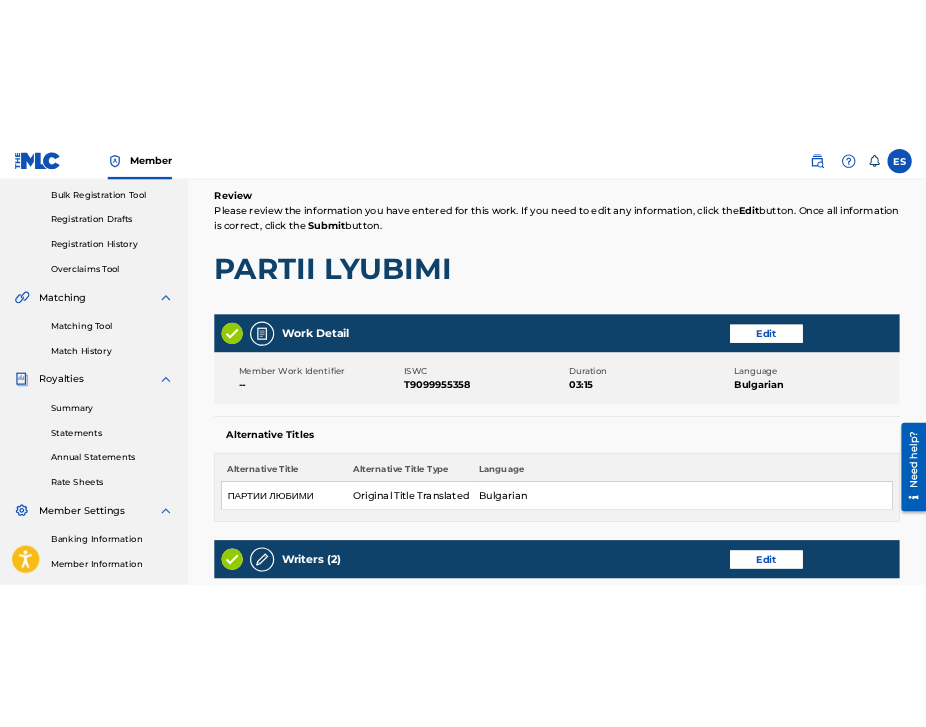 scroll, scrollTop: 391, scrollLeft: 0, axis: vertical 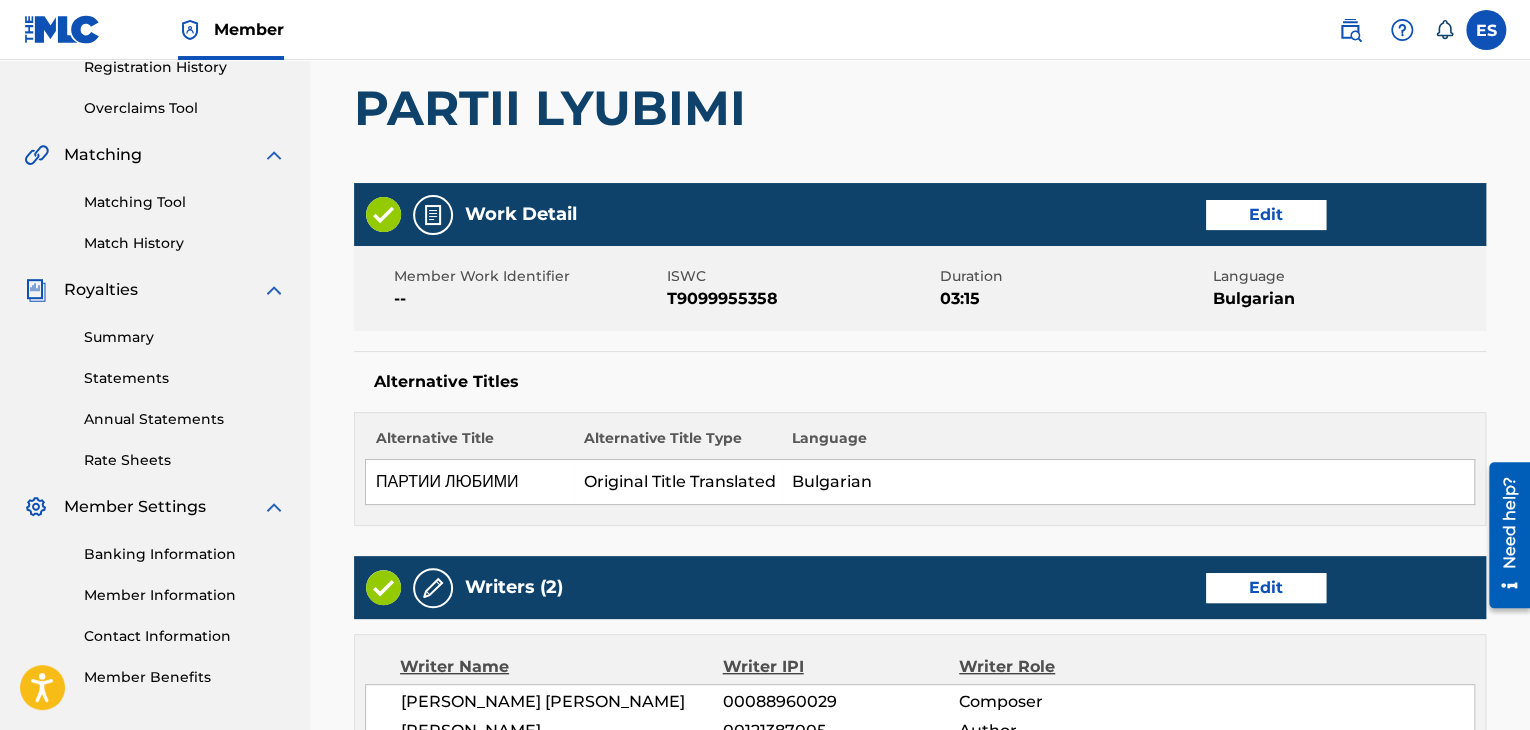 click on "Member ES ES [PERSON_NAME] [PERSON_NAME][EMAIL_ADDRESS][DOMAIN_NAME] Notification Preferences Profile Log out" at bounding box center [765, 30] 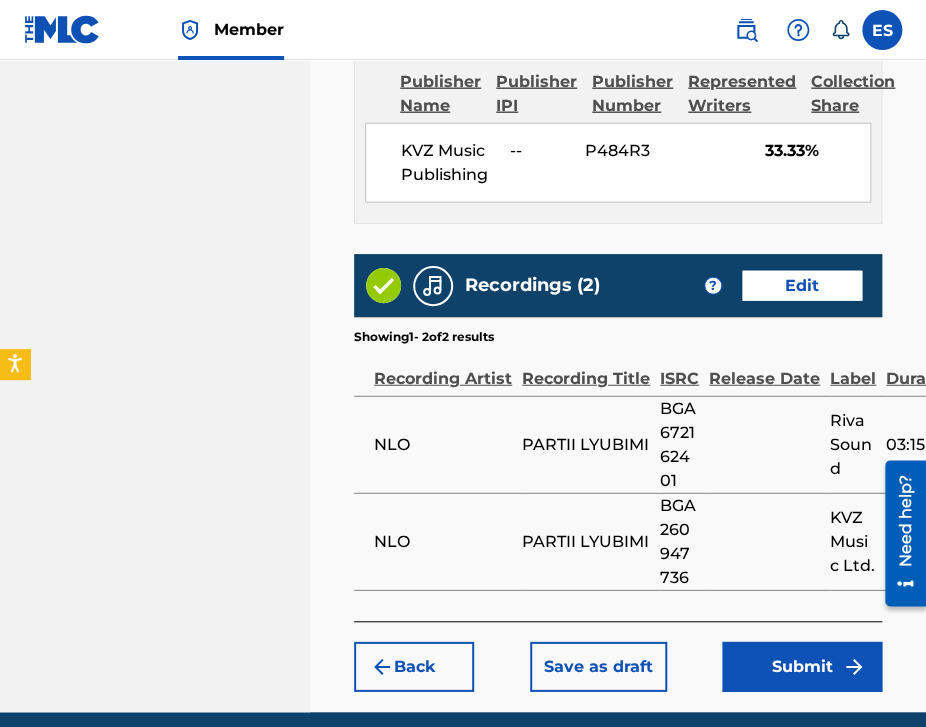 scroll, scrollTop: 1488, scrollLeft: 0, axis: vertical 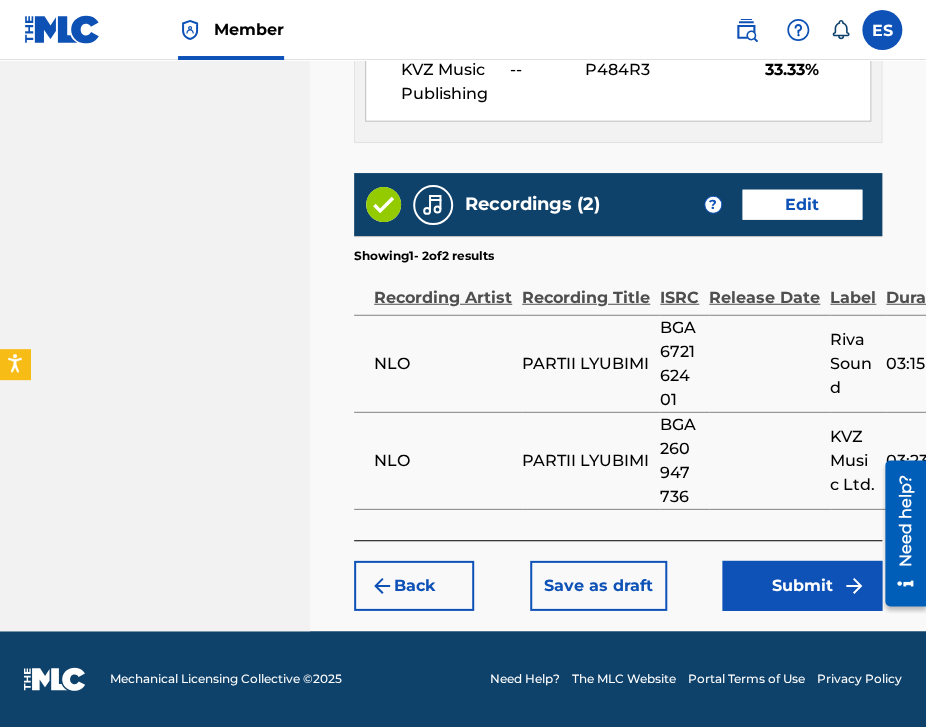 click on "Submit" at bounding box center (802, 586) 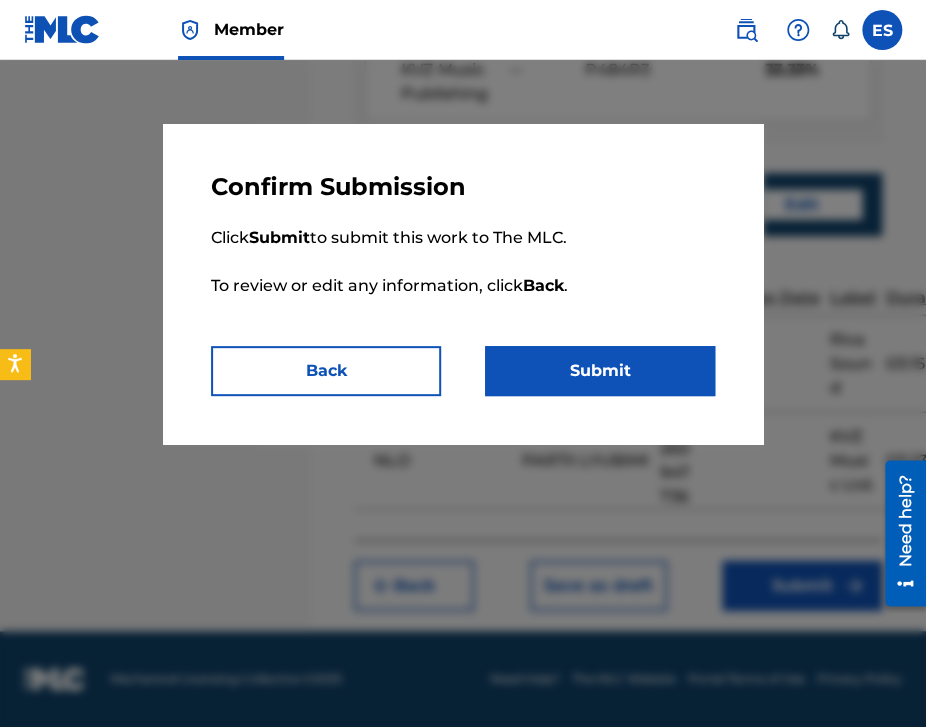 click on "Submit" at bounding box center [600, 371] 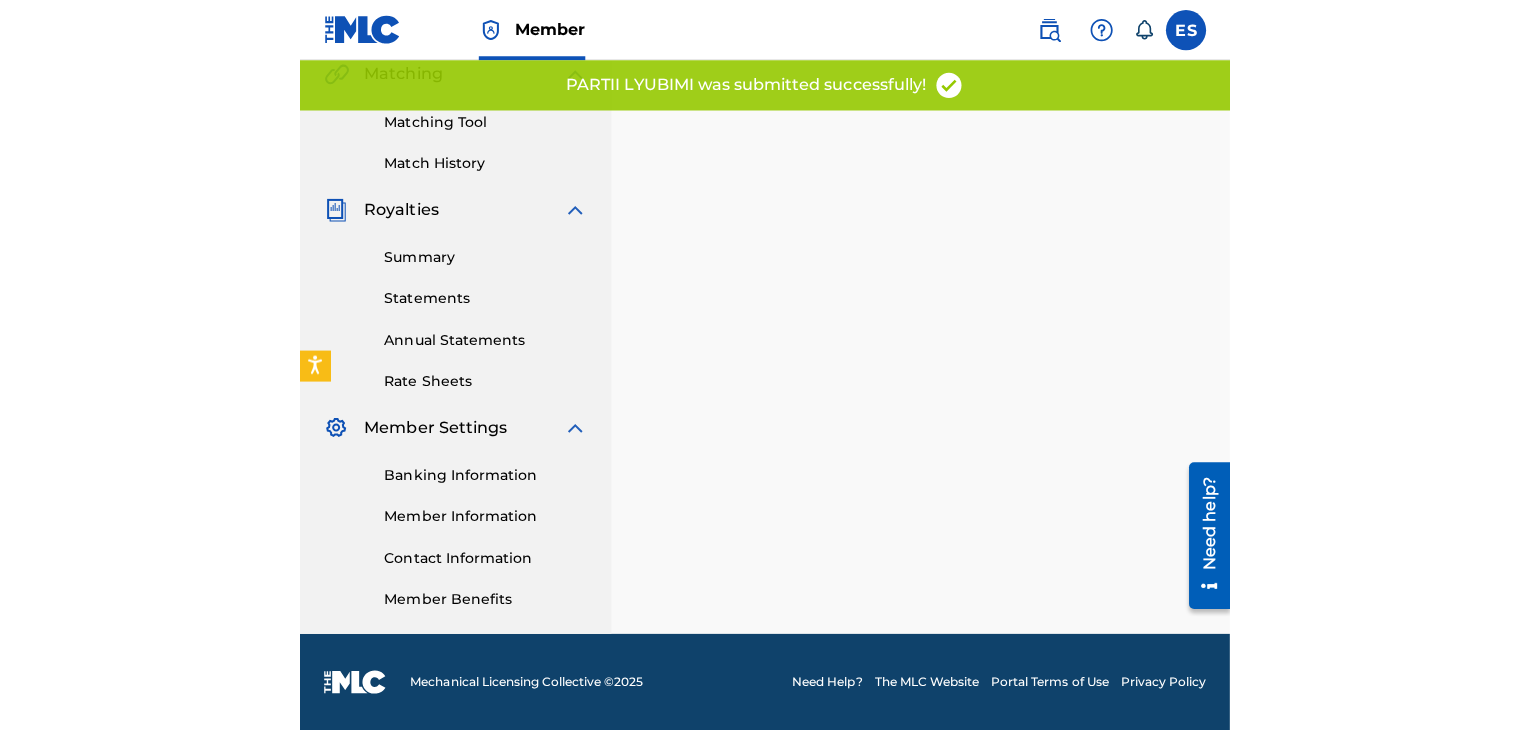 scroll, scrollTop: 0, scrollLeft: 0, axis: both 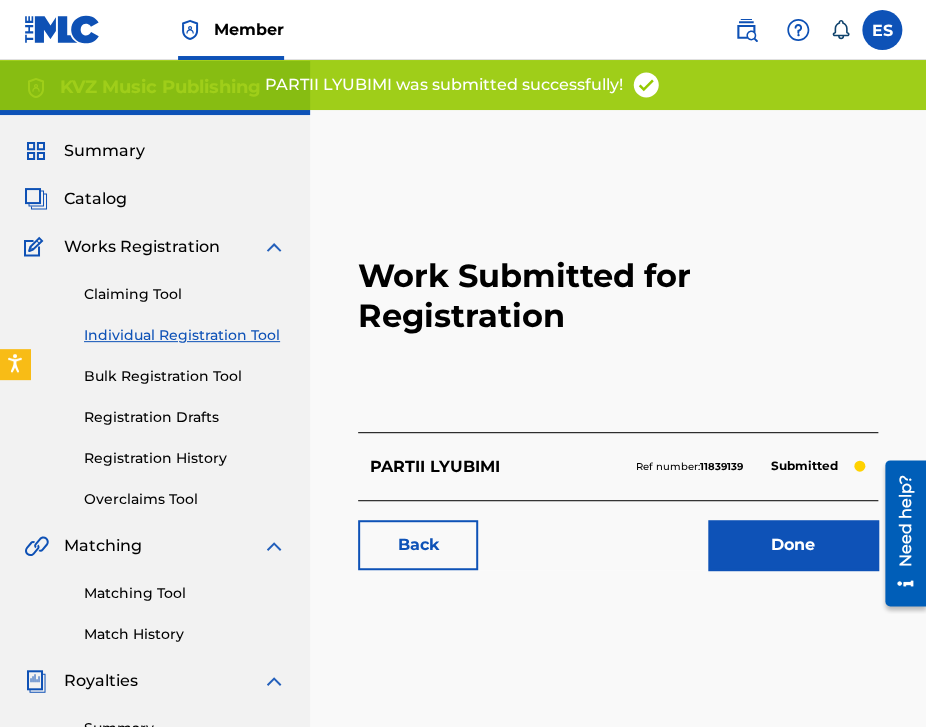 click on "Individual Registration Tool" at bounding box center [185, 335] 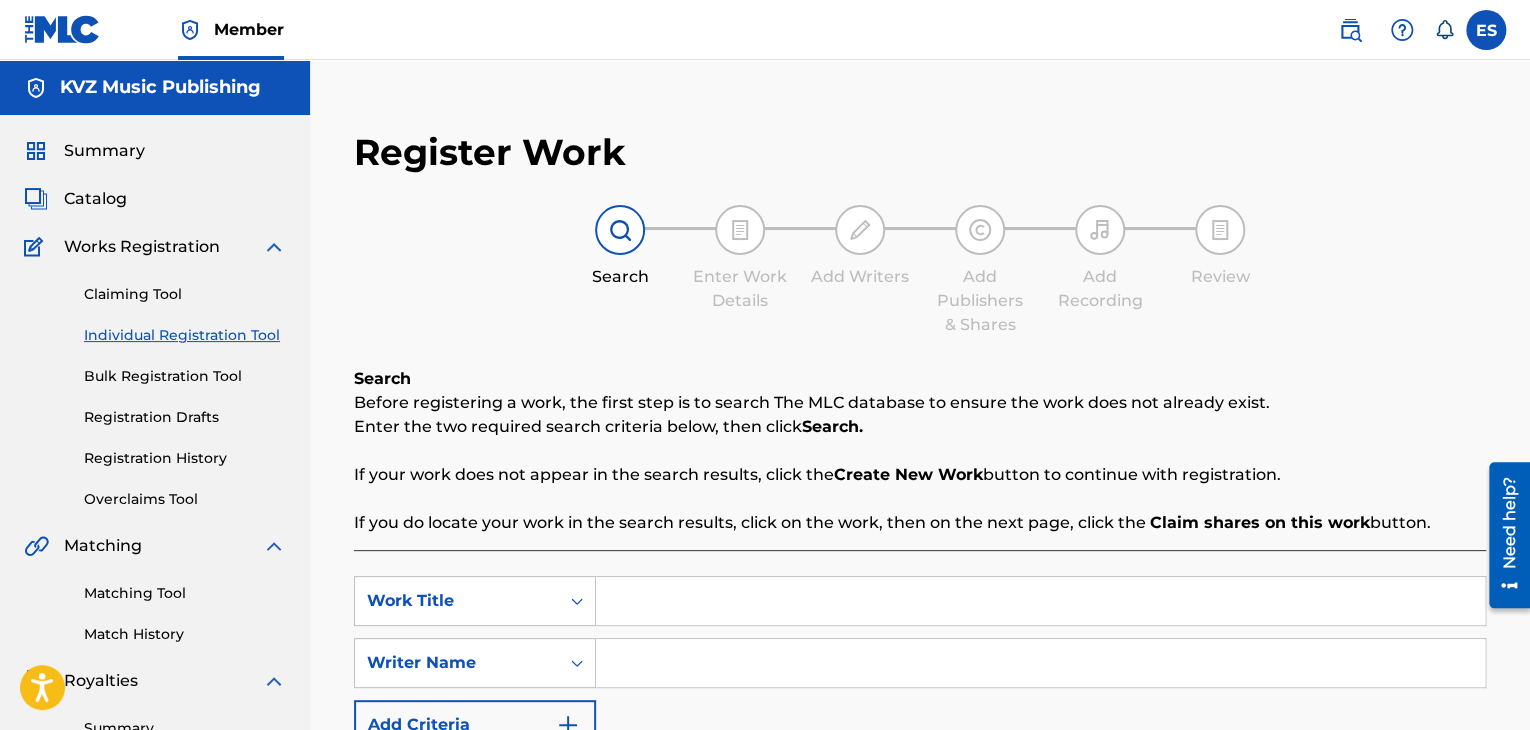scroll, scrollTop: 300, scrollLeft: 0, axis: vertical 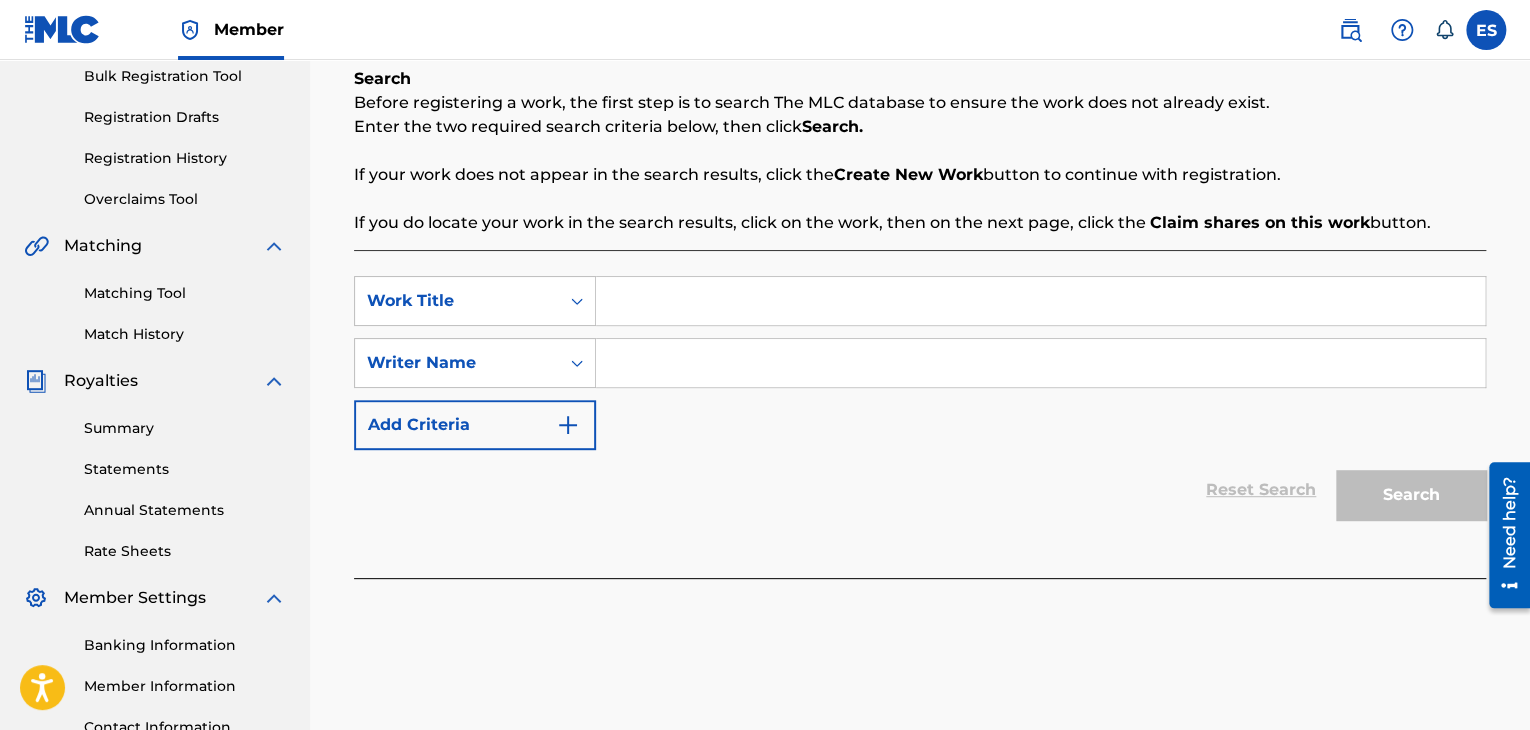 click at bounding box center [1040, 301] 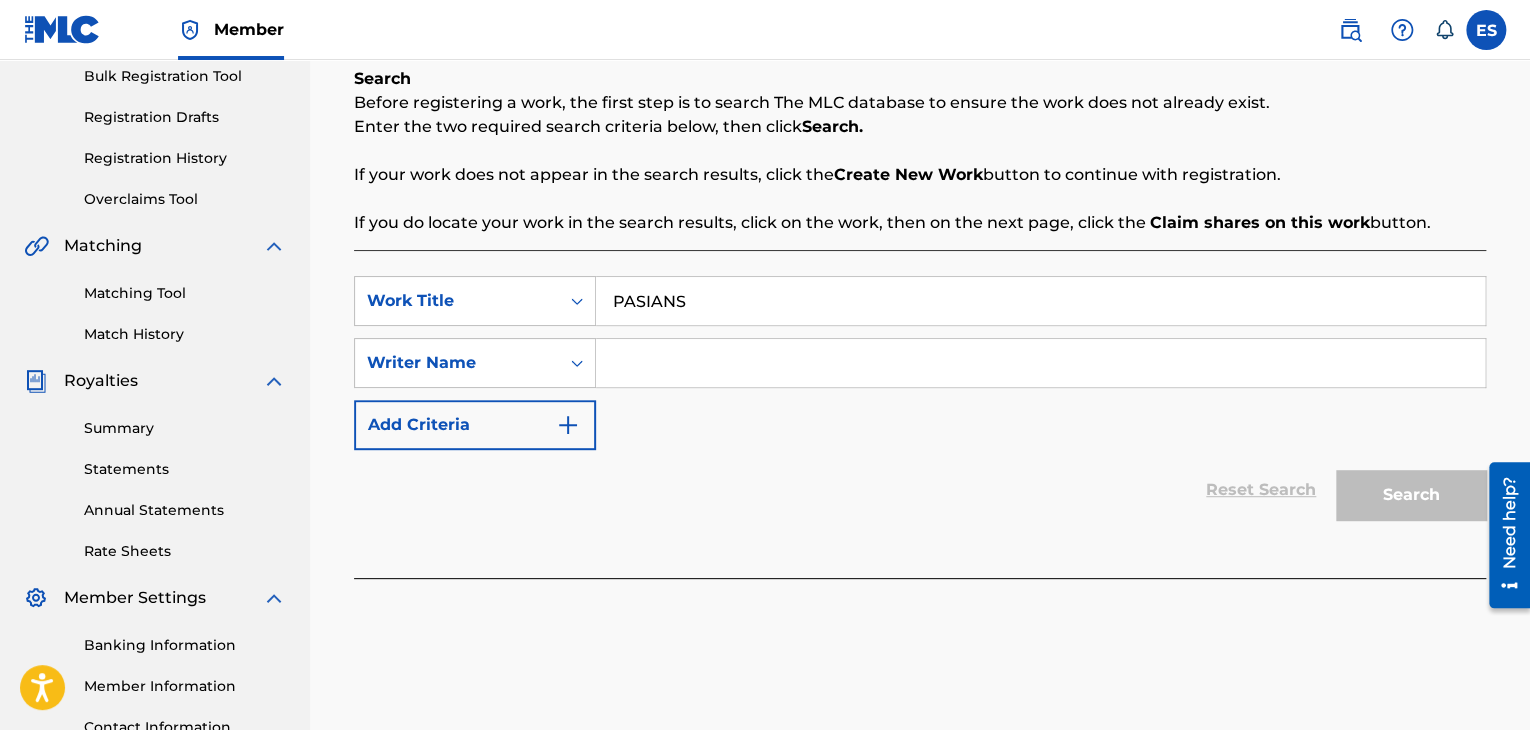 type on "PASIANS" 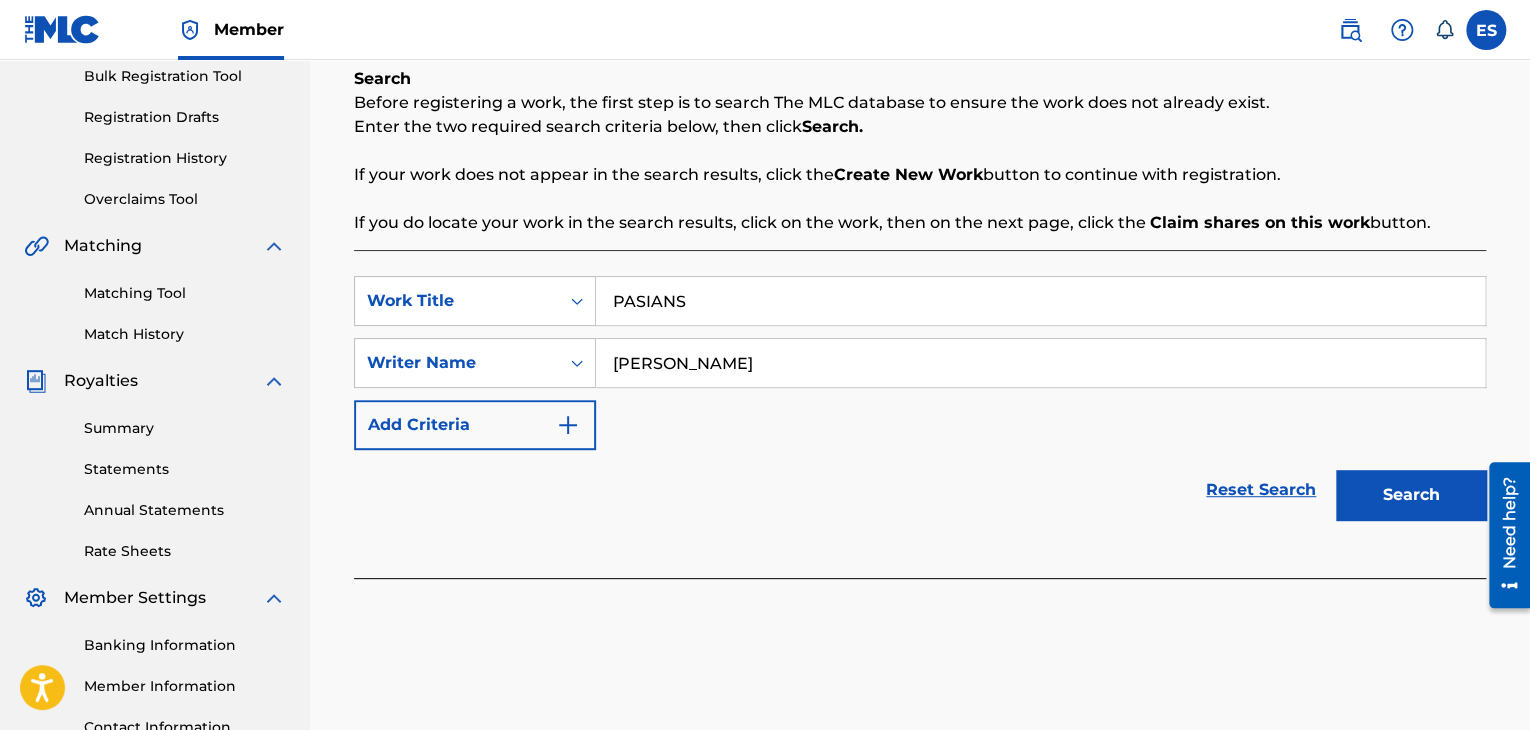 click on "Search" at bounding box center (1411, 495) 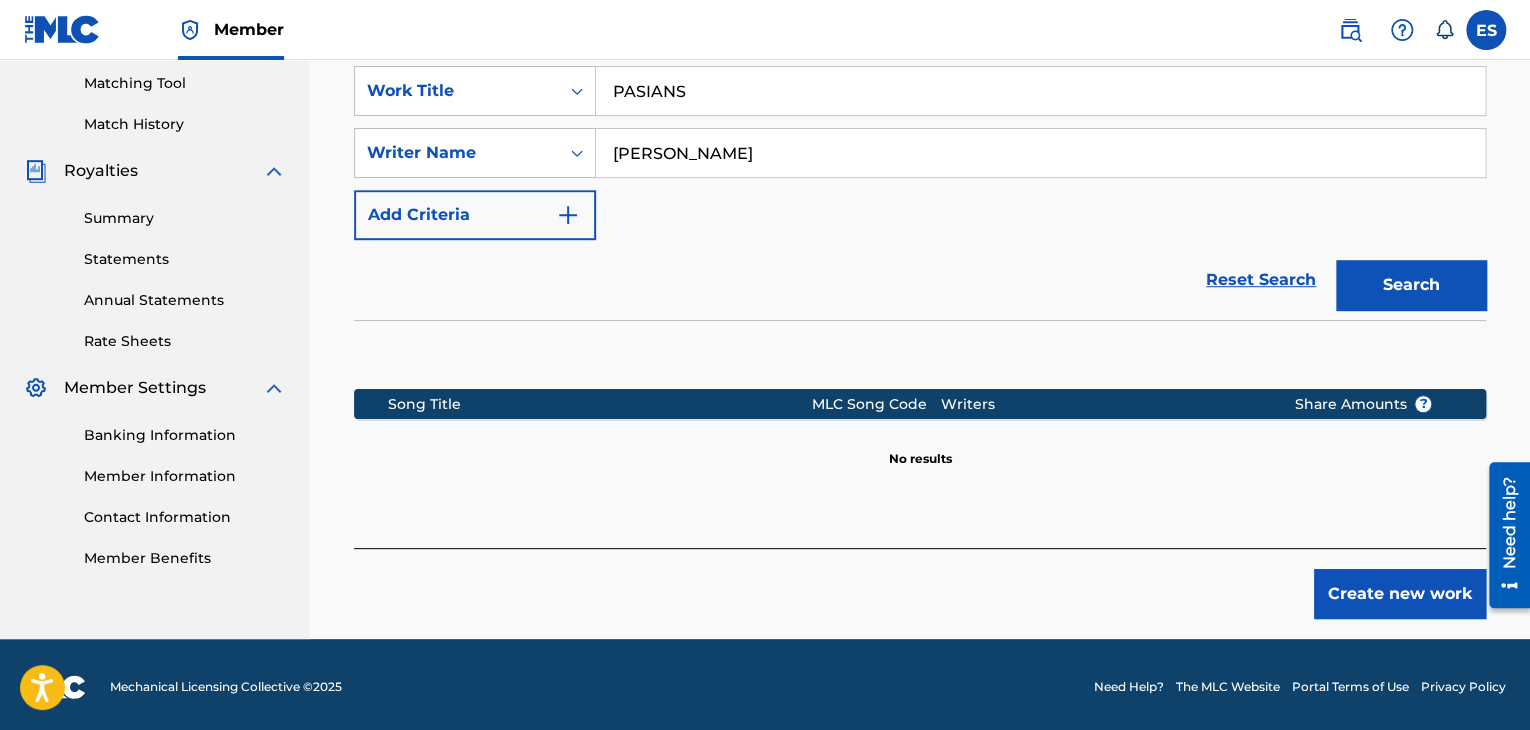 scroll, scrollTop: 515, scrollLeft: 0, axis: vertical 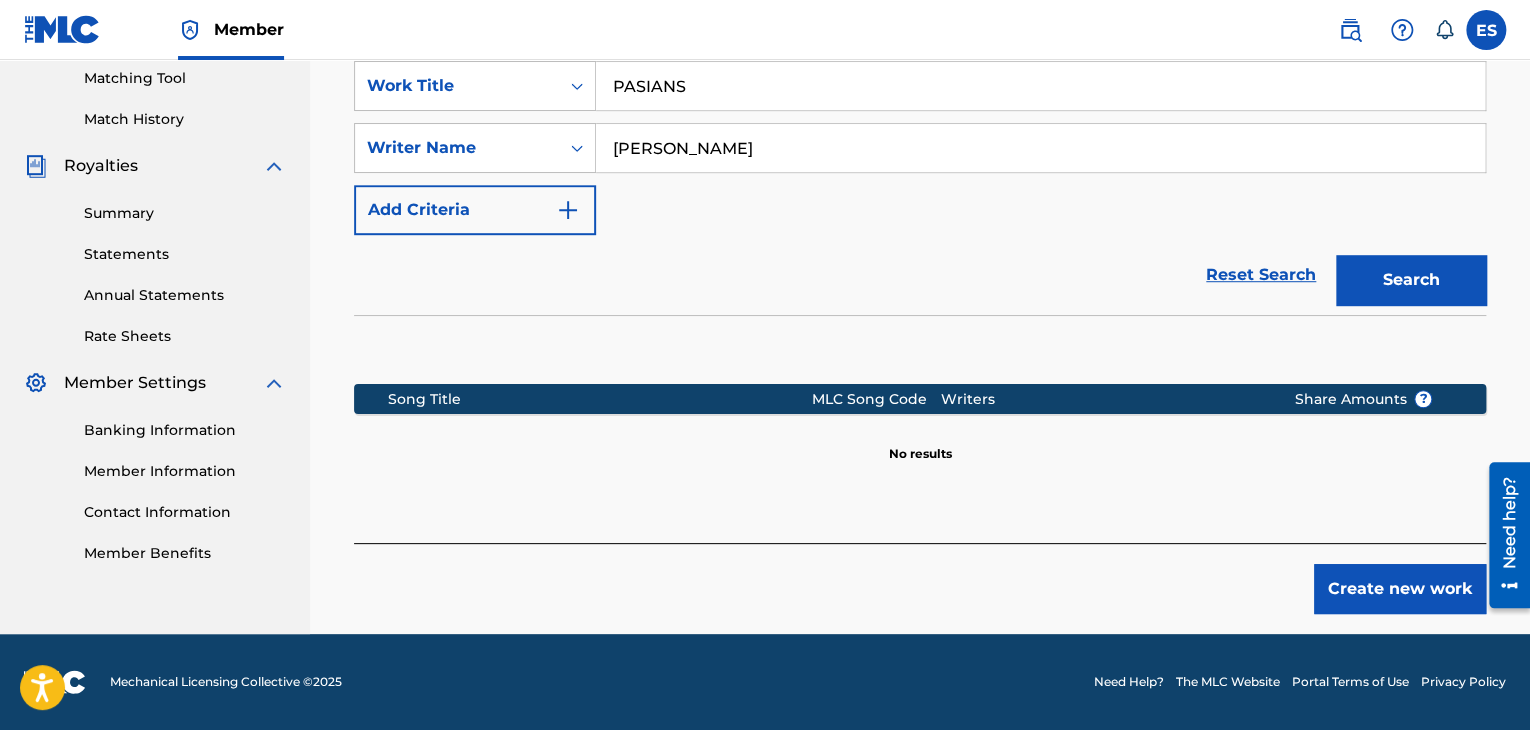 click on "Create new work" at bounding box center (1400, 589) 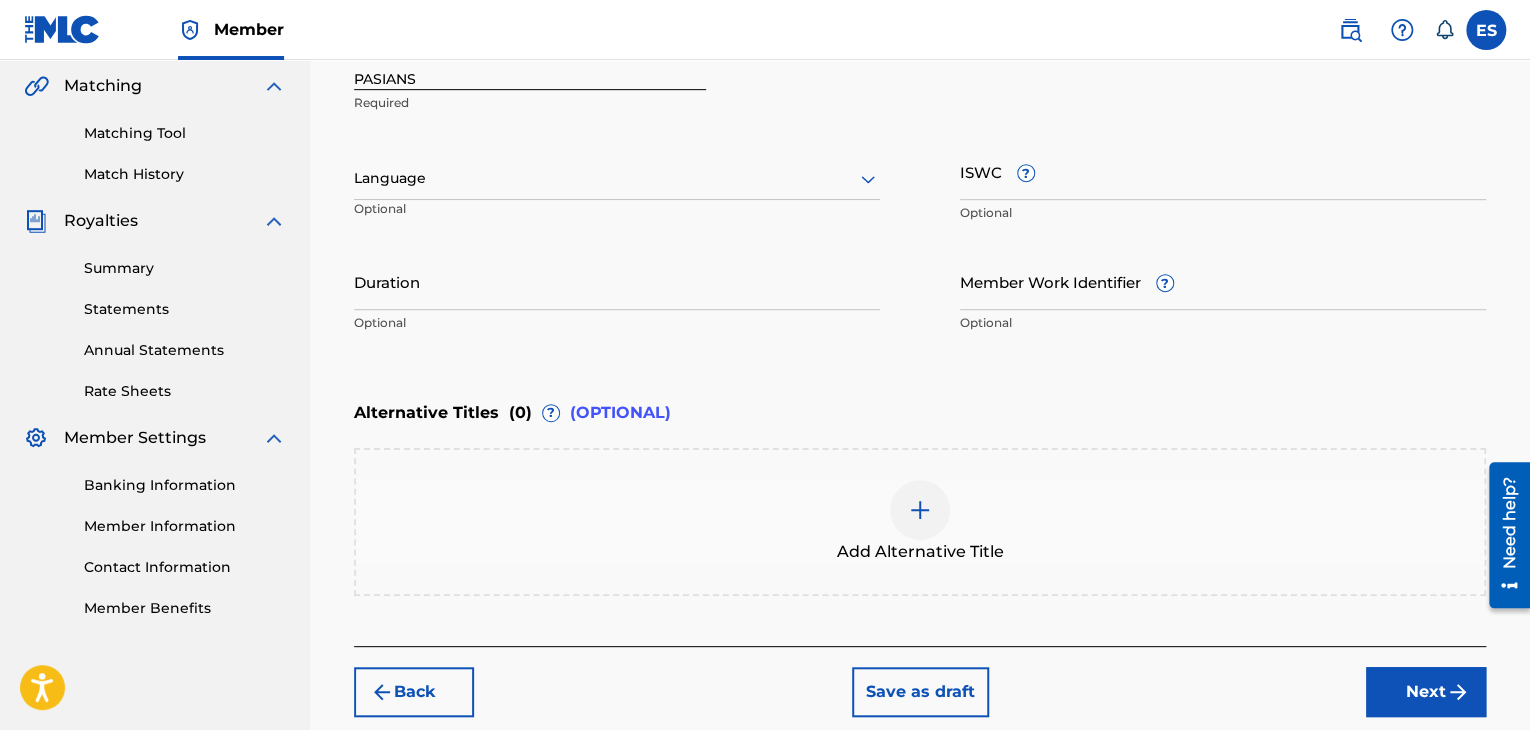 scroll, scrollTop: 361, scrollLeft: 0, axis: vertical 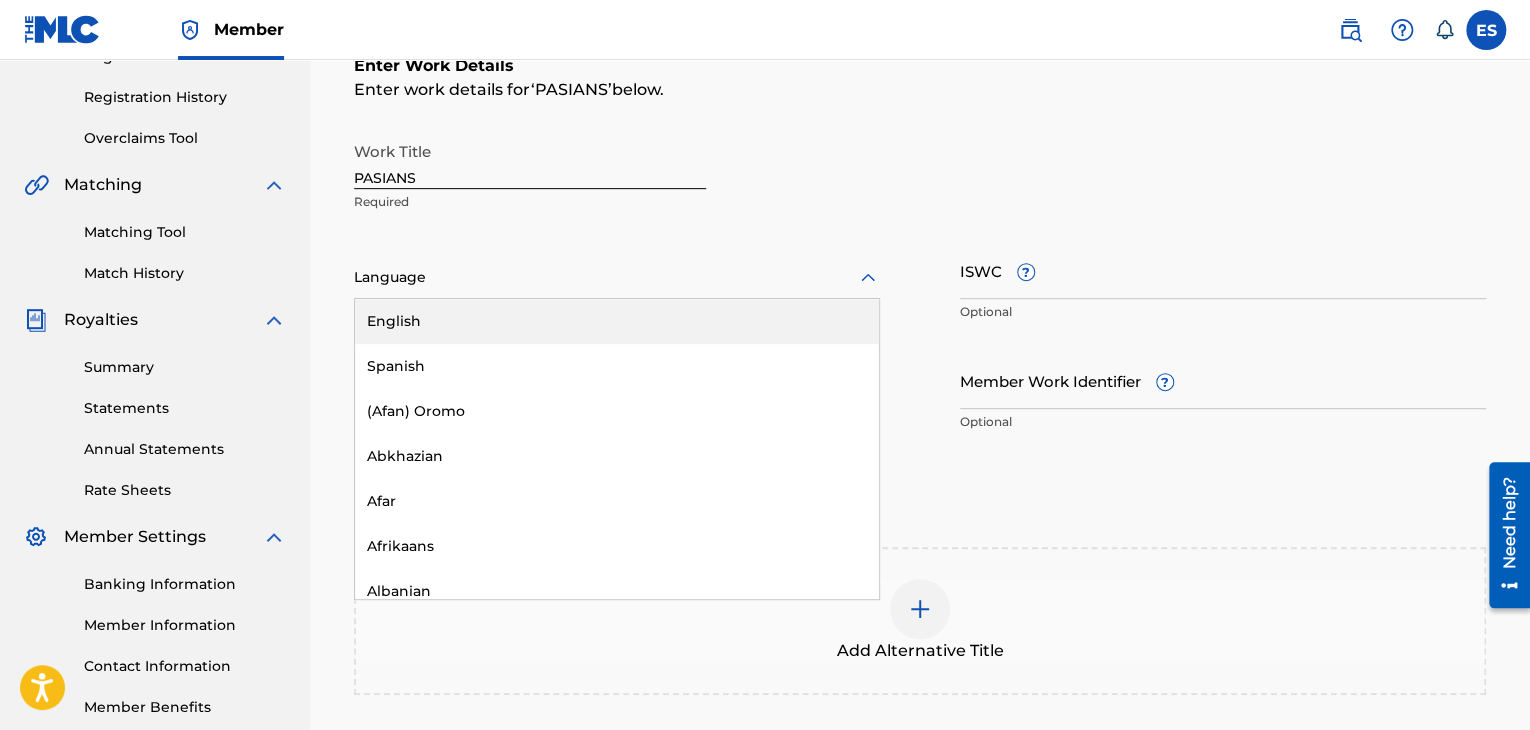 click at bounding box center [617, 277] 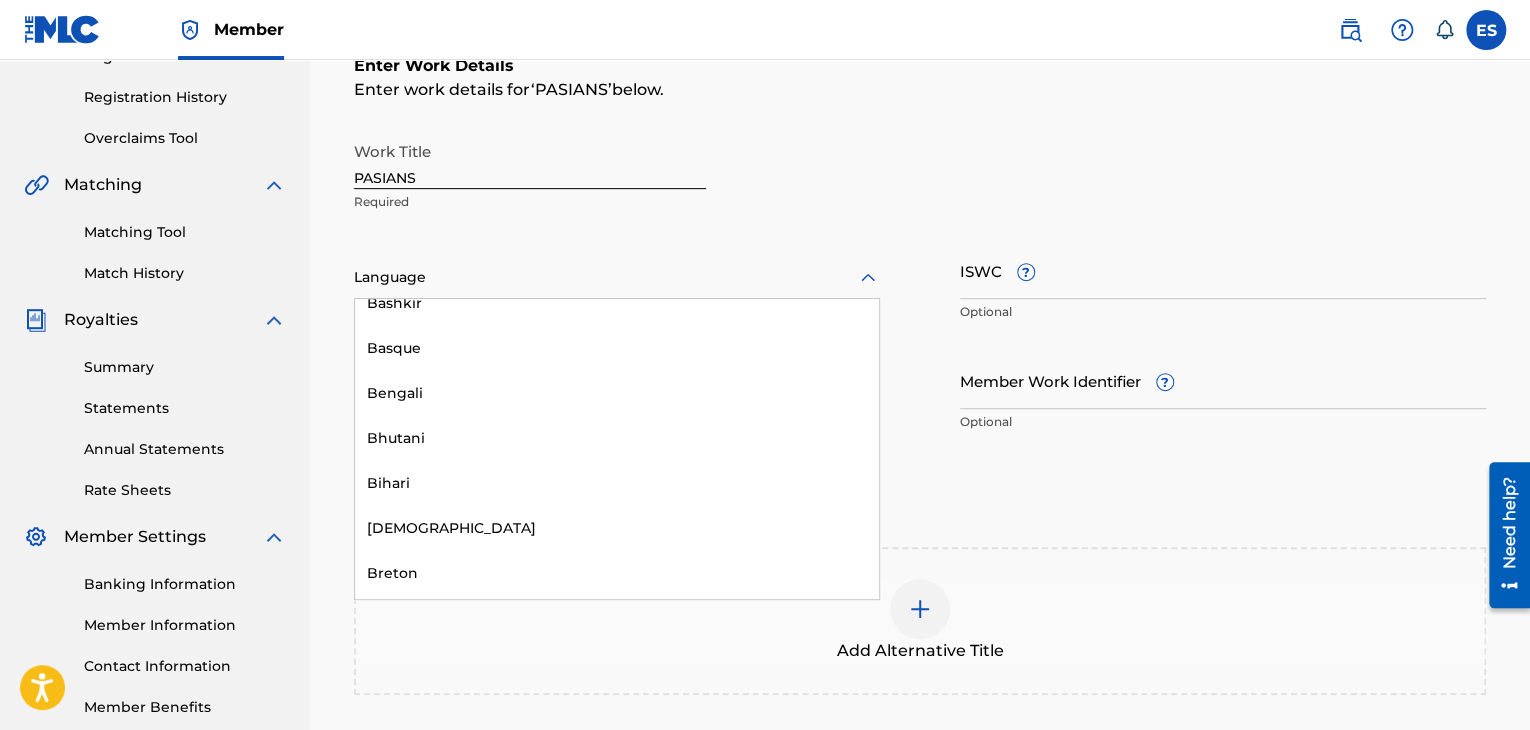scroll, scrollTop: 800, scrollLeft: 0, axis: vertical 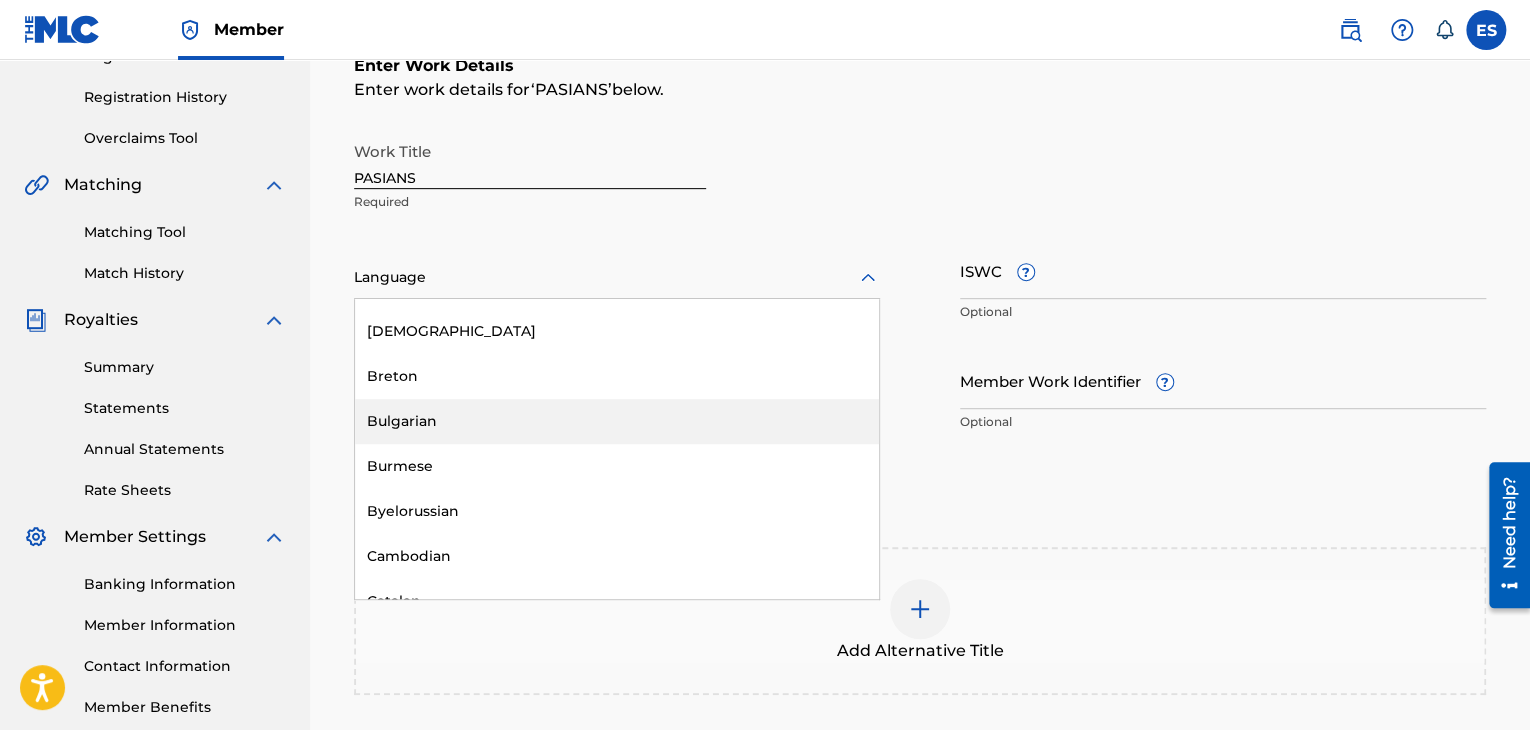 click on "Bulgarian" at bounding box center [617, 421] 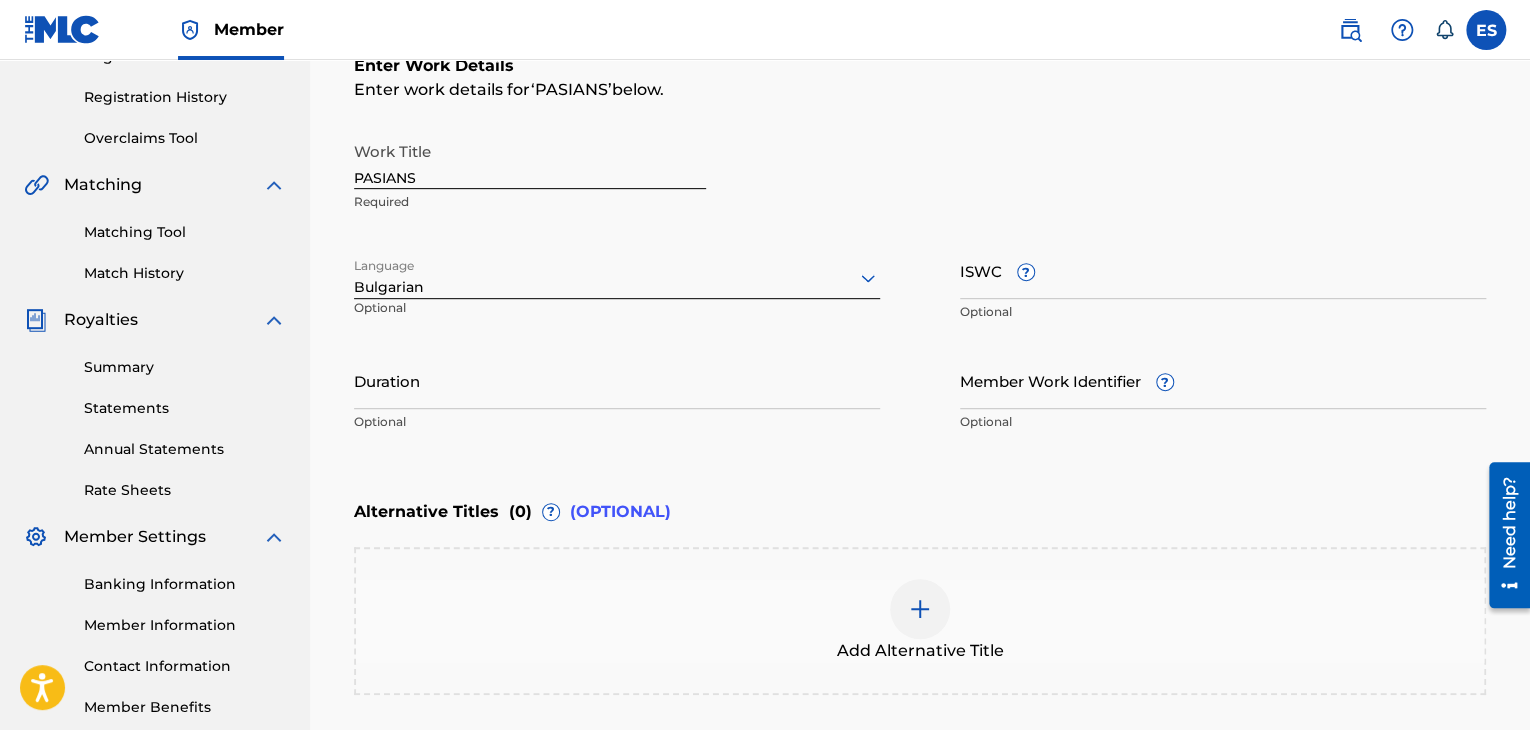 click on "ISWC   ?" at bounding box center [1223, 270] 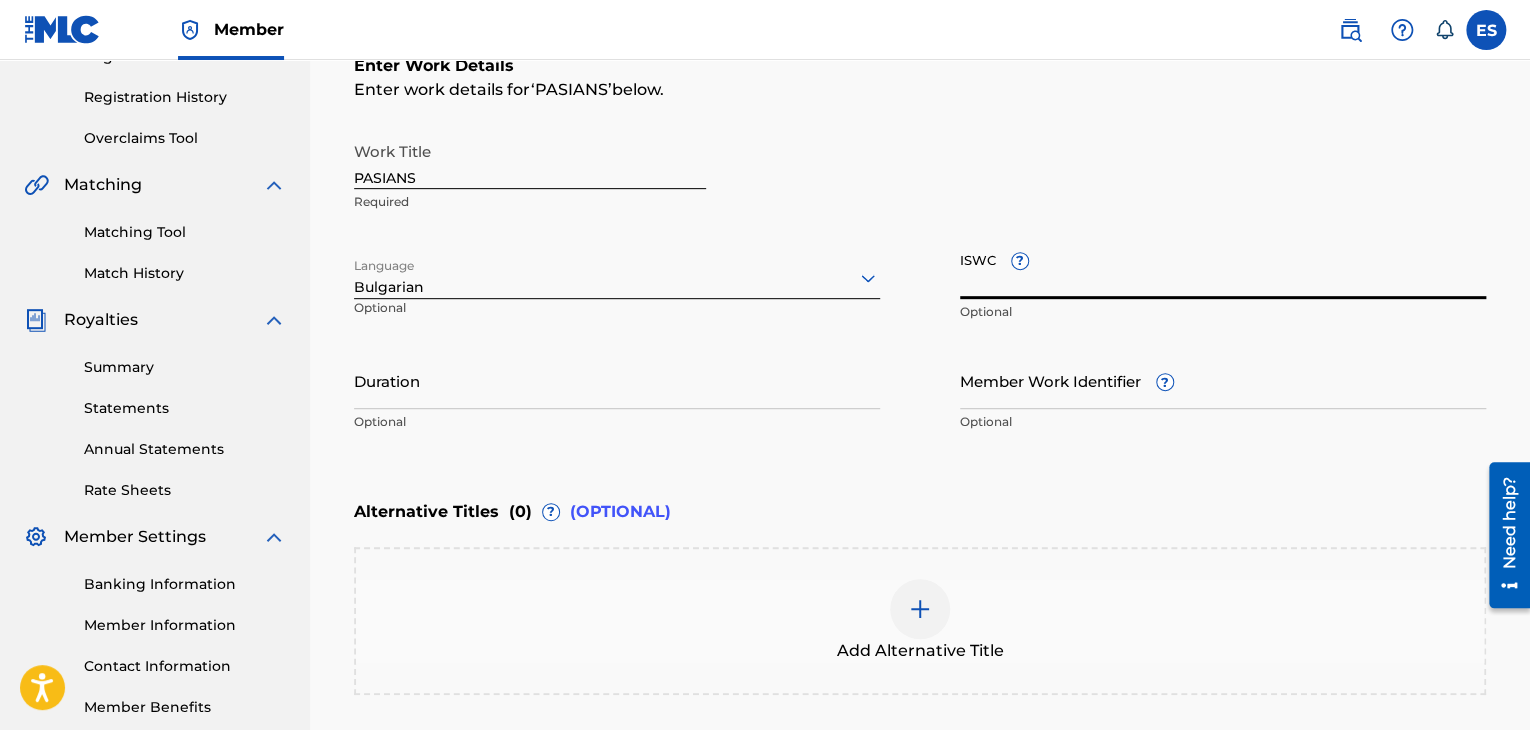paste on "T9152806229" 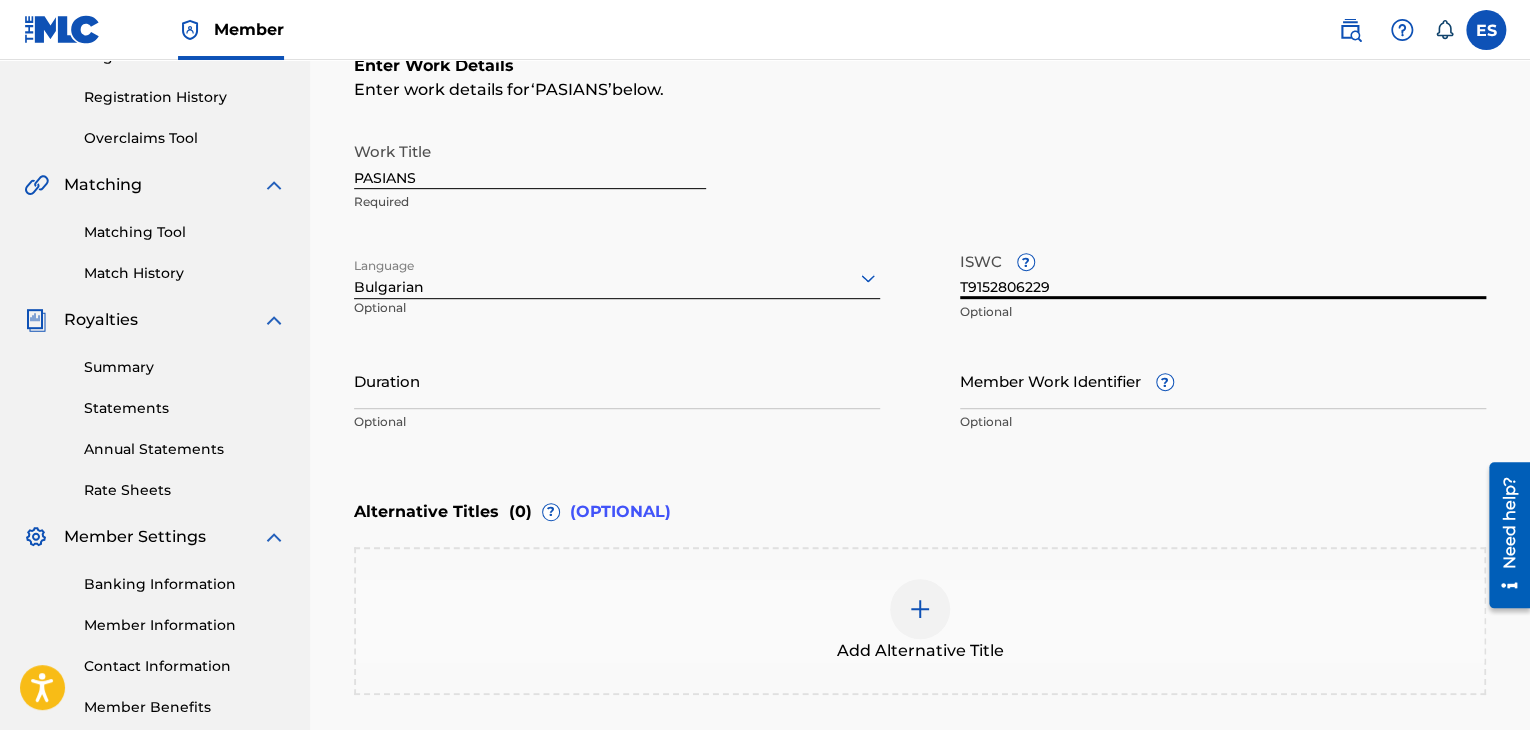 type on "T9152806229" 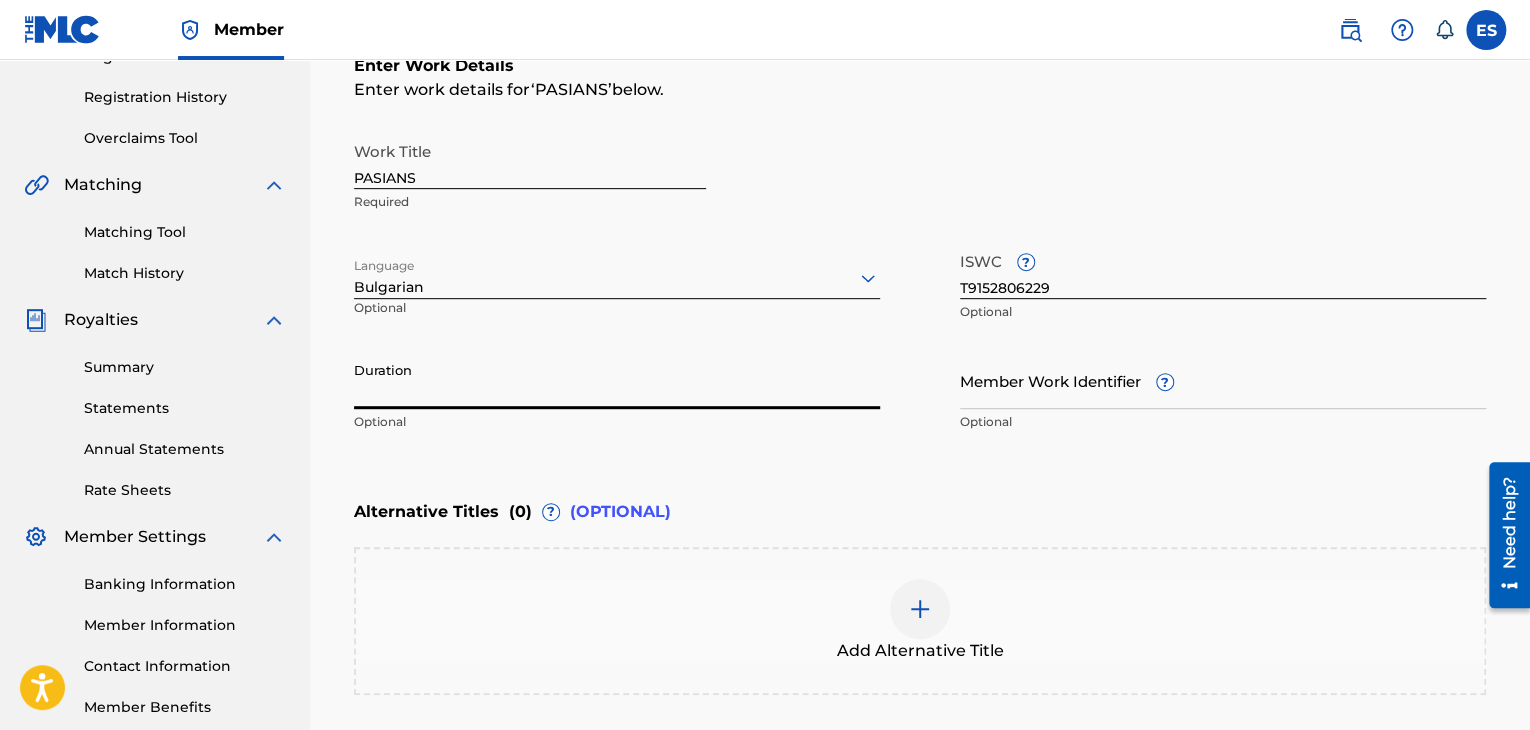 click on "Duration" at bounding box center (617, 380) 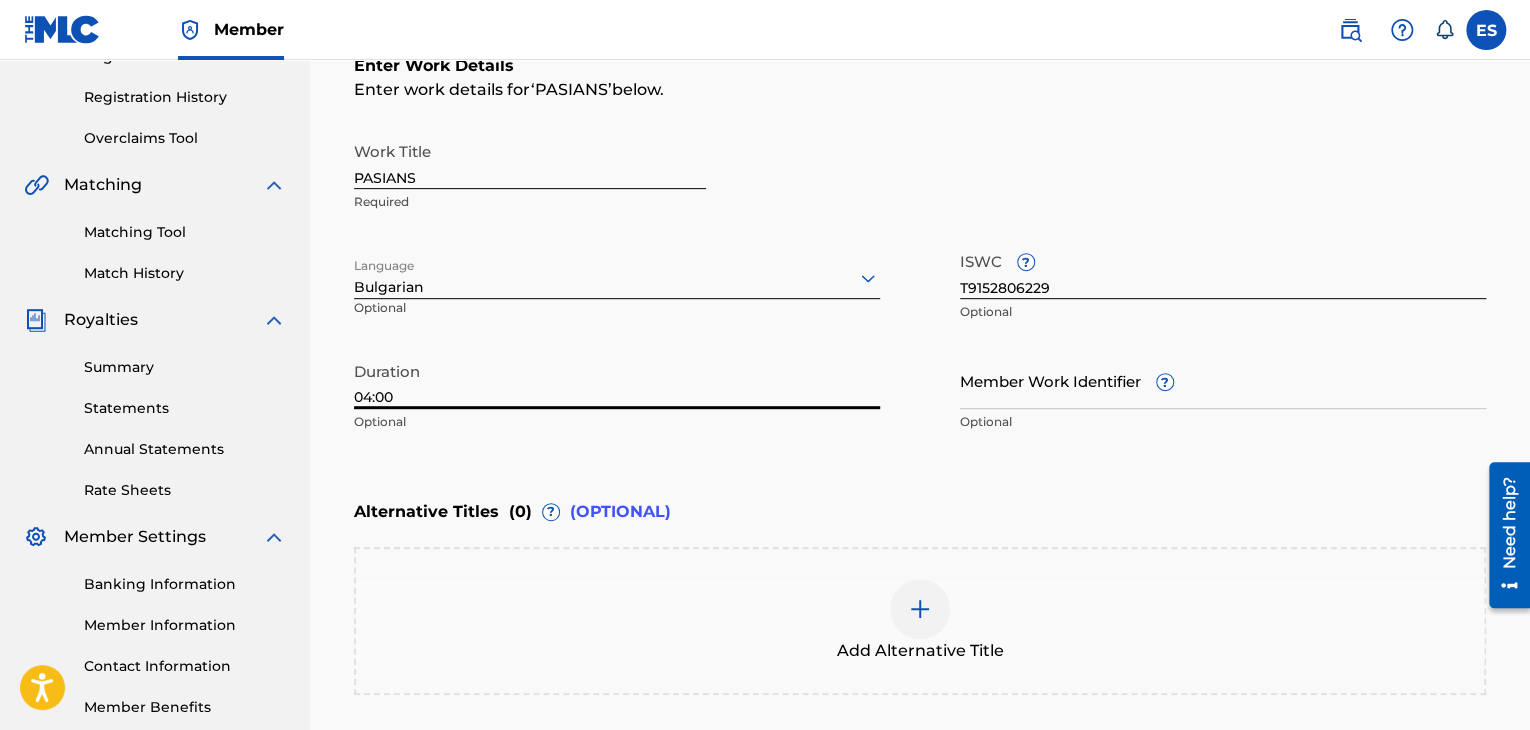 type on "04:00" 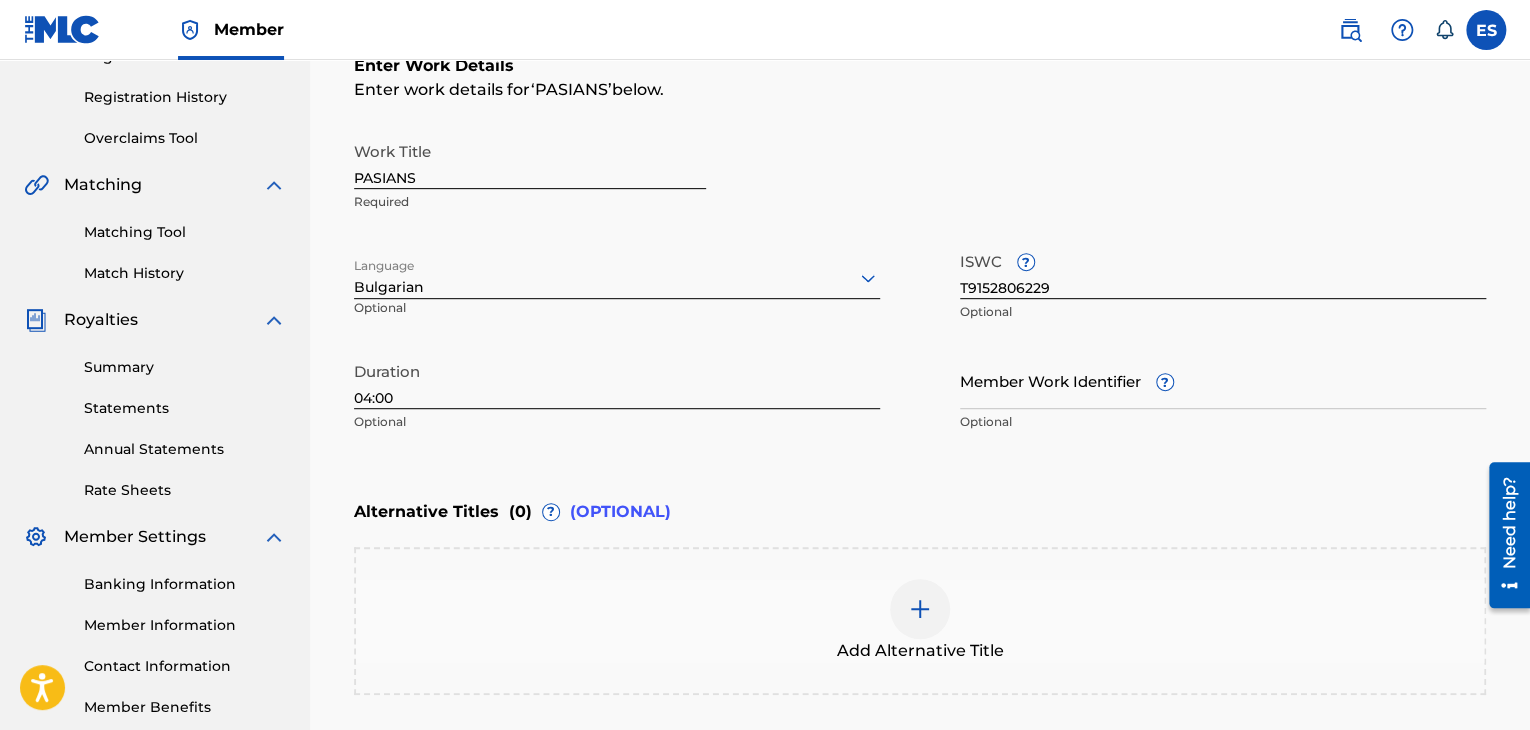 click at bounding box center (920, 609) 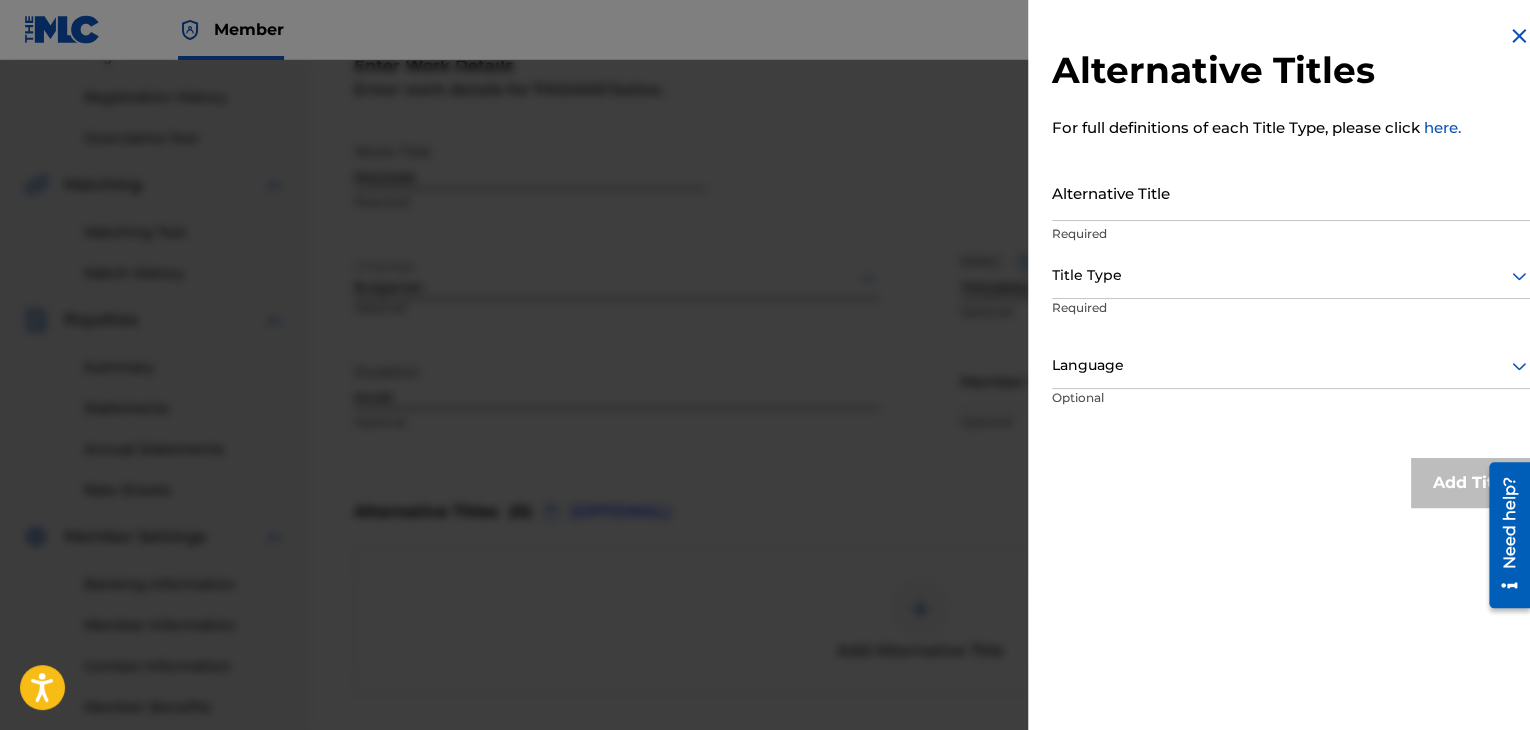 click on "Alternative Title" at bounding box center (1291, 192) 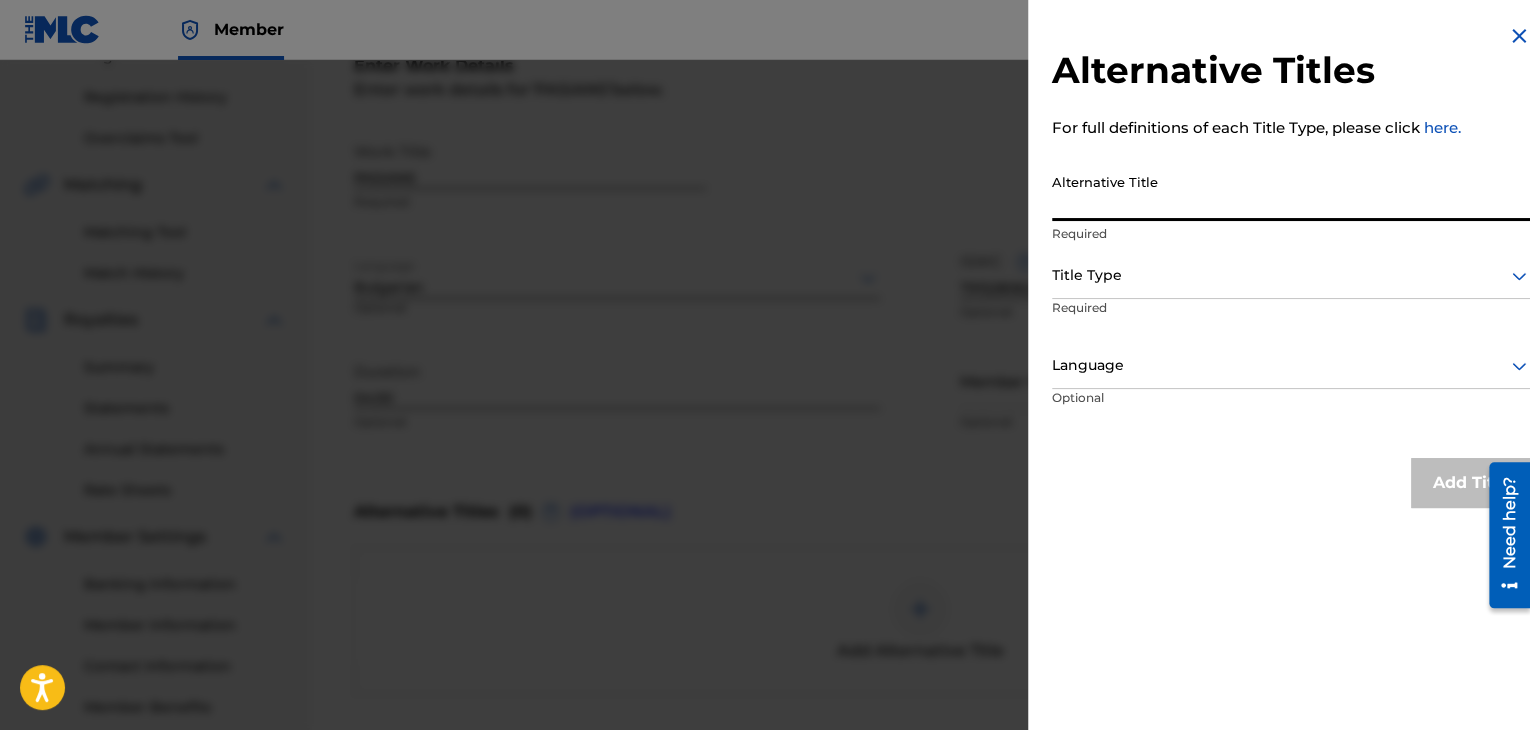 click on "For full definitions of each Title Type, please click   here." at bounding box center (1291, 128) 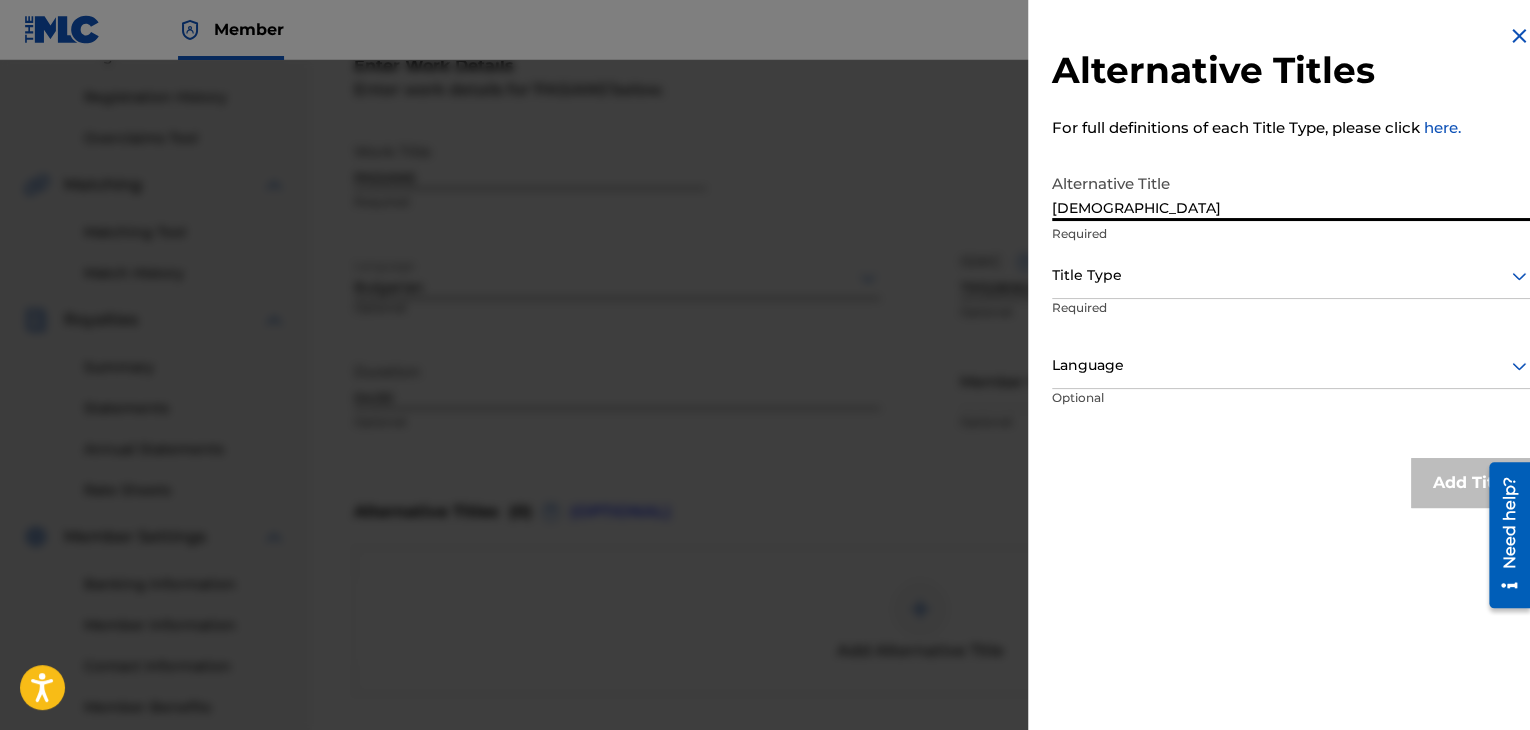 type on "[DEMOGRAPHIC_DATA]" 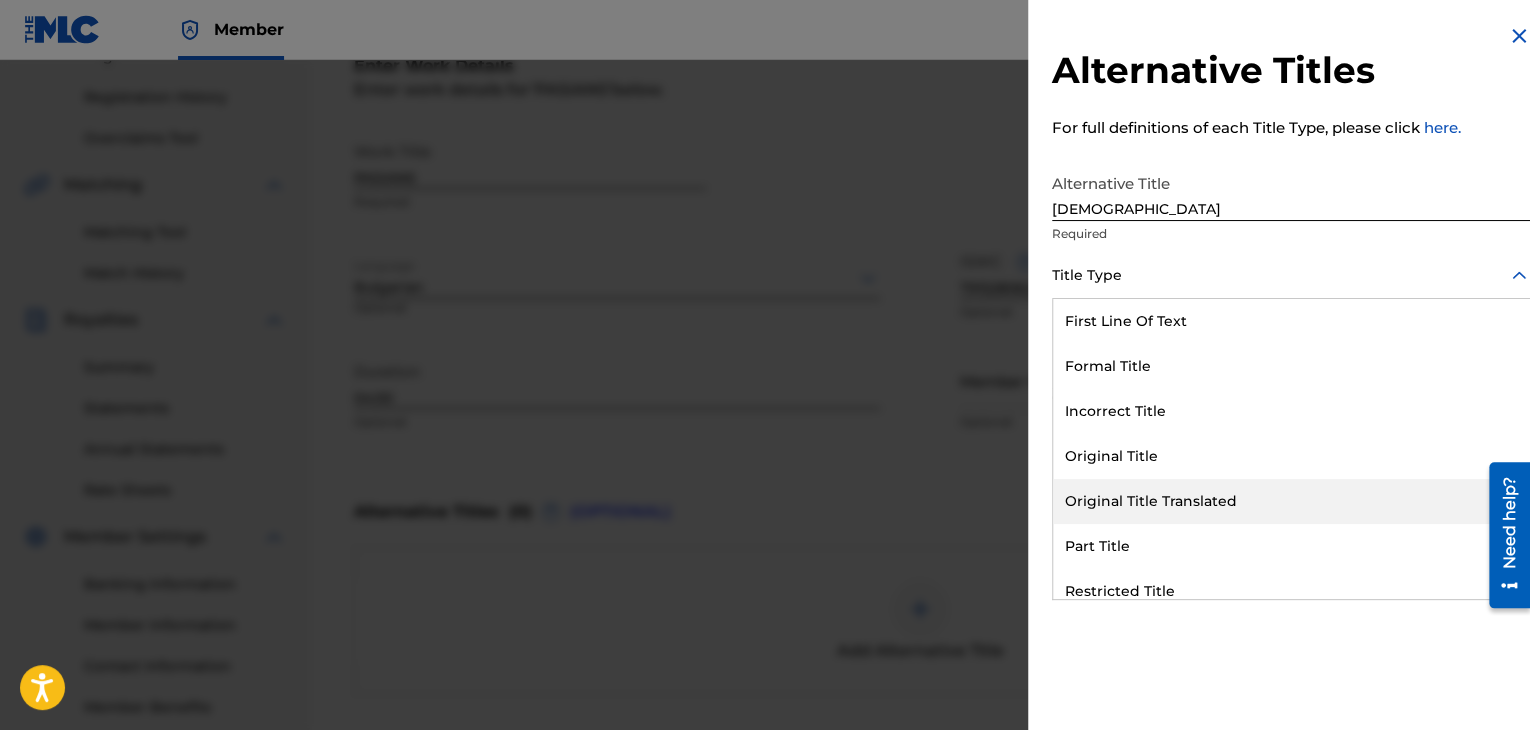 click on "Original Title Translated" at bounding box center (1291, 501) 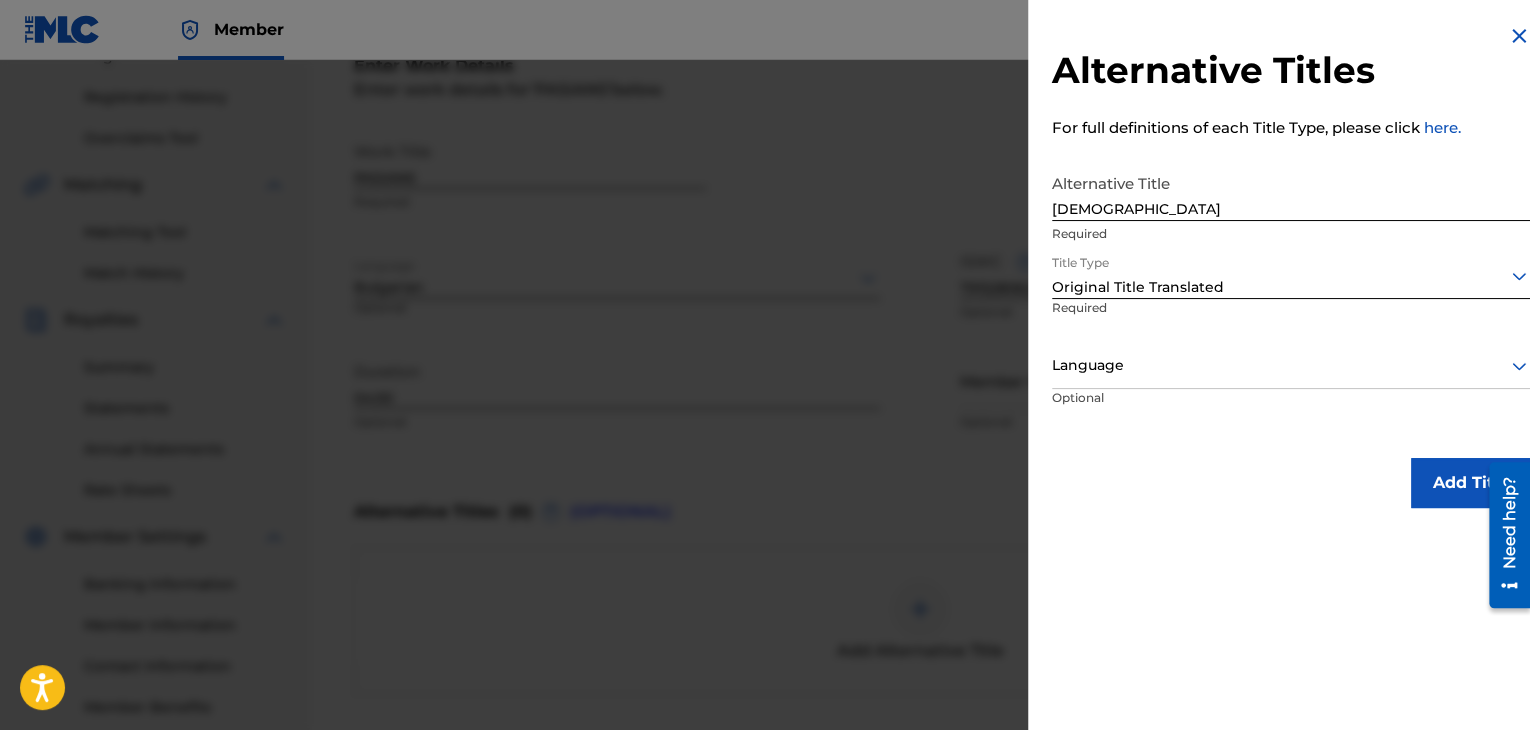 drag, startPoint x: 1140, startPoint y: 370, endPoint x: 1160, endPoint y: 386, distance: 25.612497 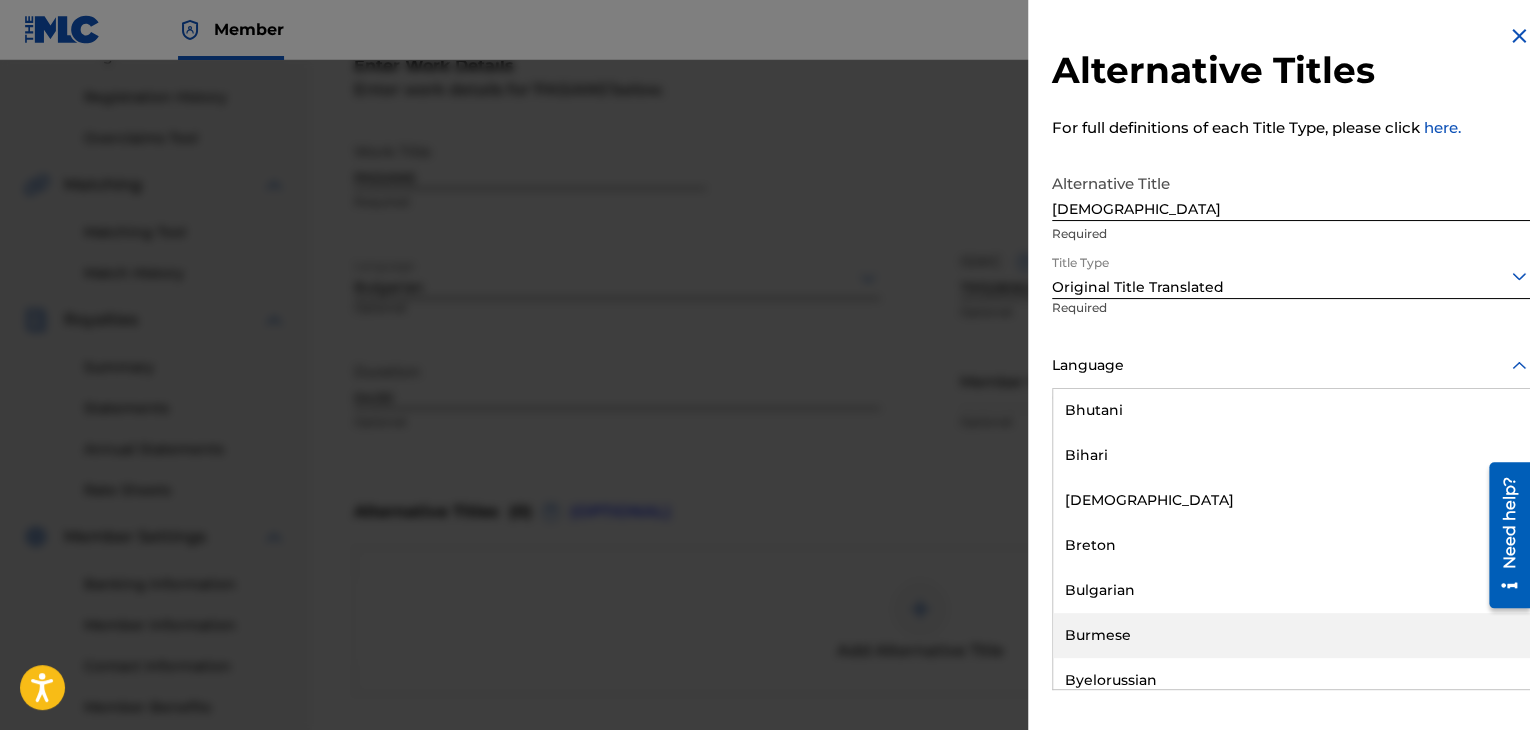 scroll, scrollTop: 800, scrollLeft: 0, axis: vertical 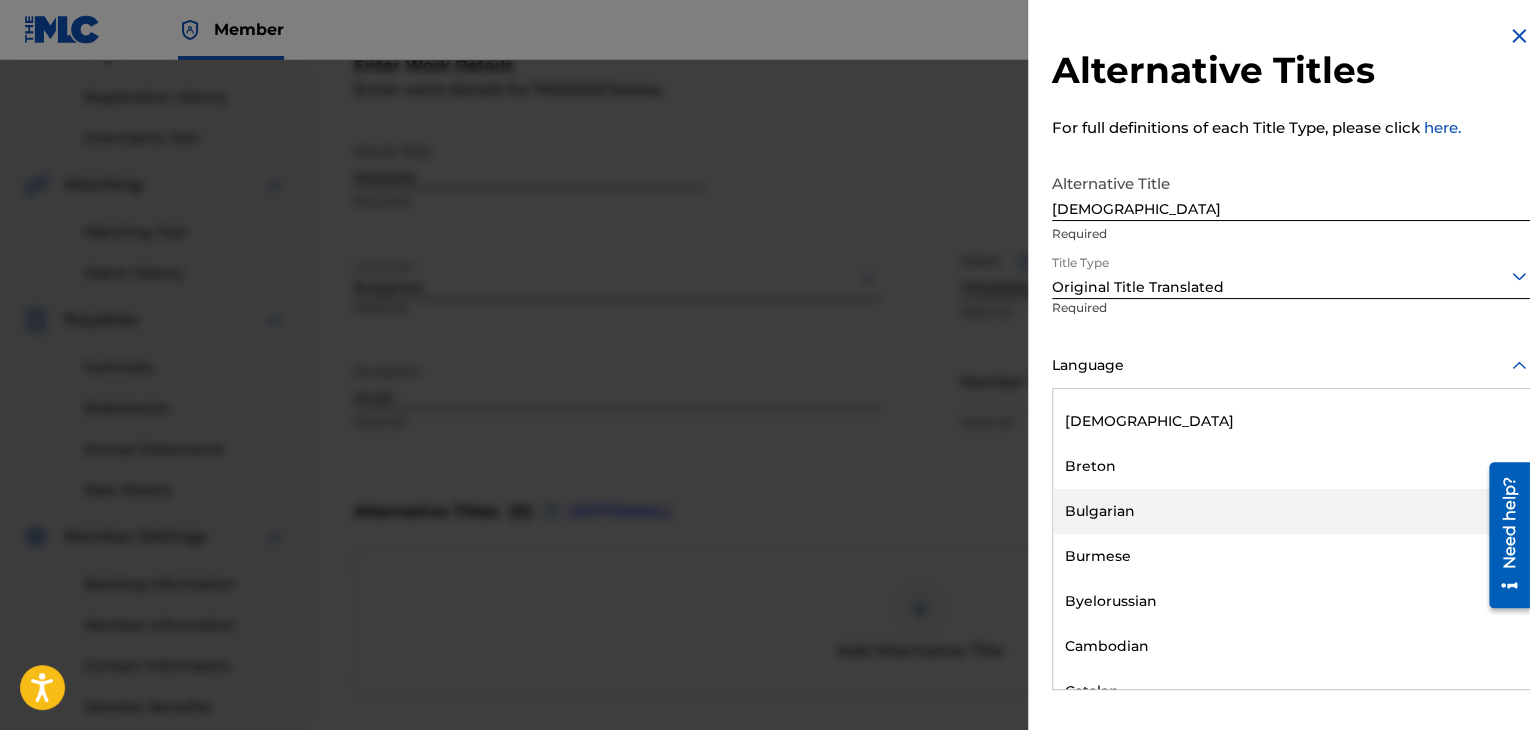 click on "Bulgarian" at bounding box center (1291, 511) 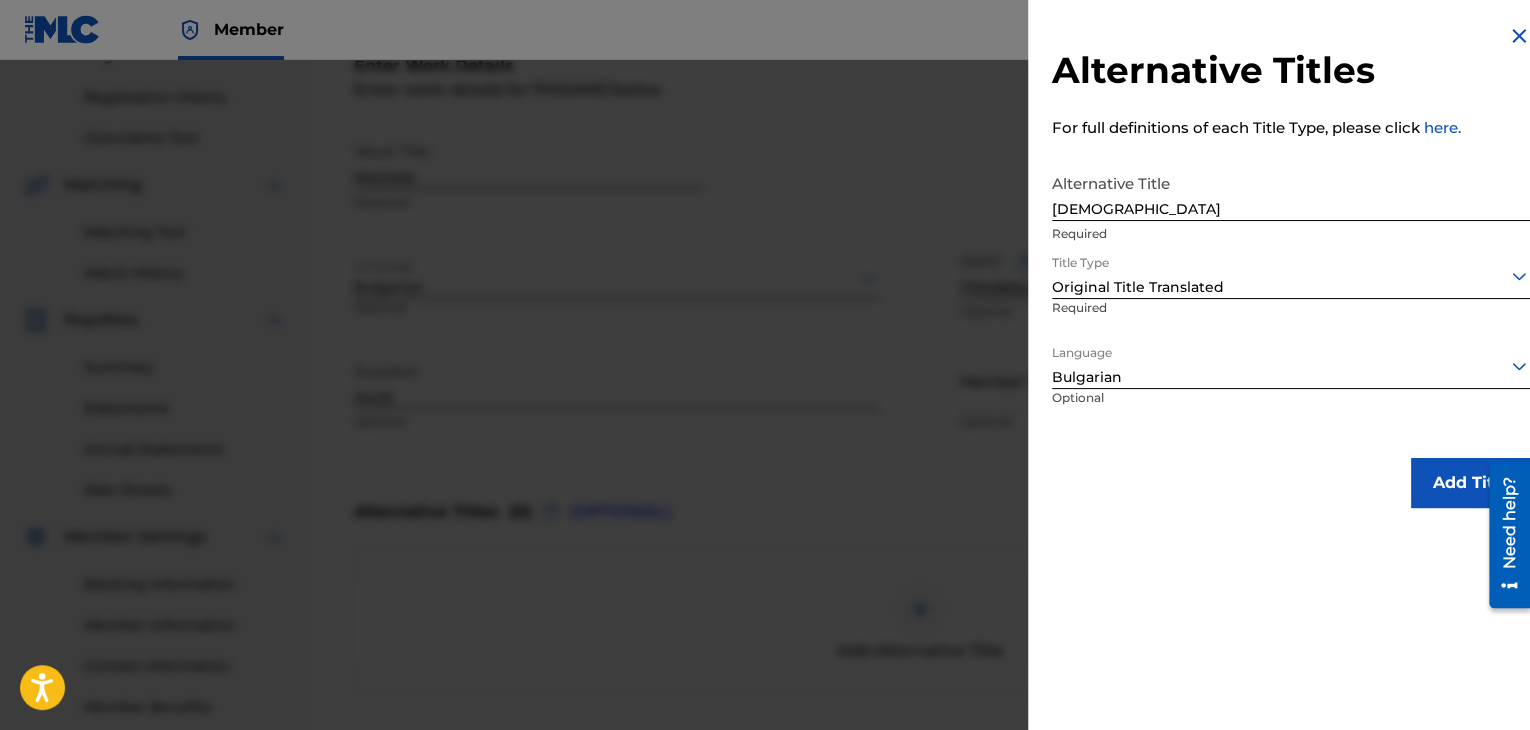 click on "Add Title" at bounding box center (1471, 483) 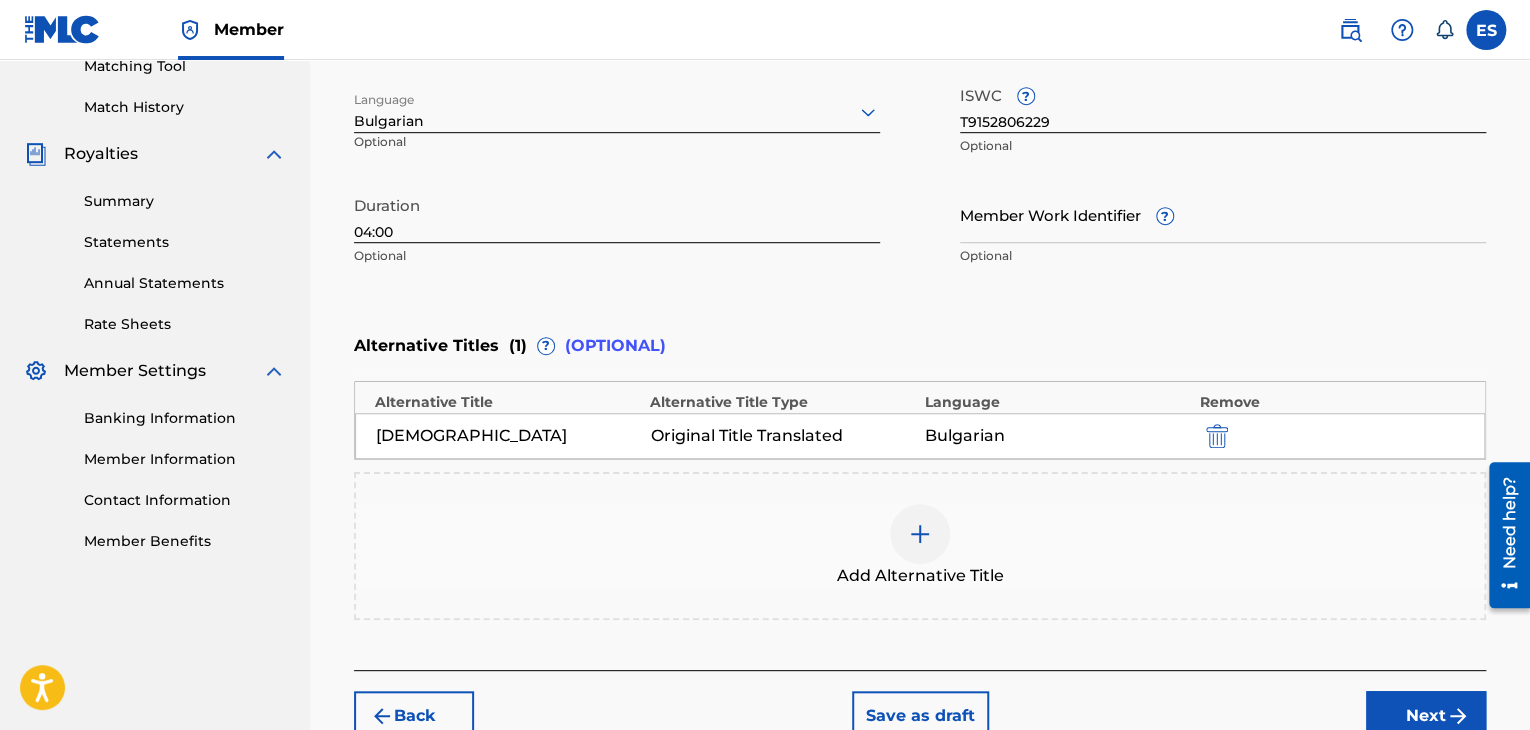 scroll, scrollTop: 652, scrollLeft: 0, axis: vertical 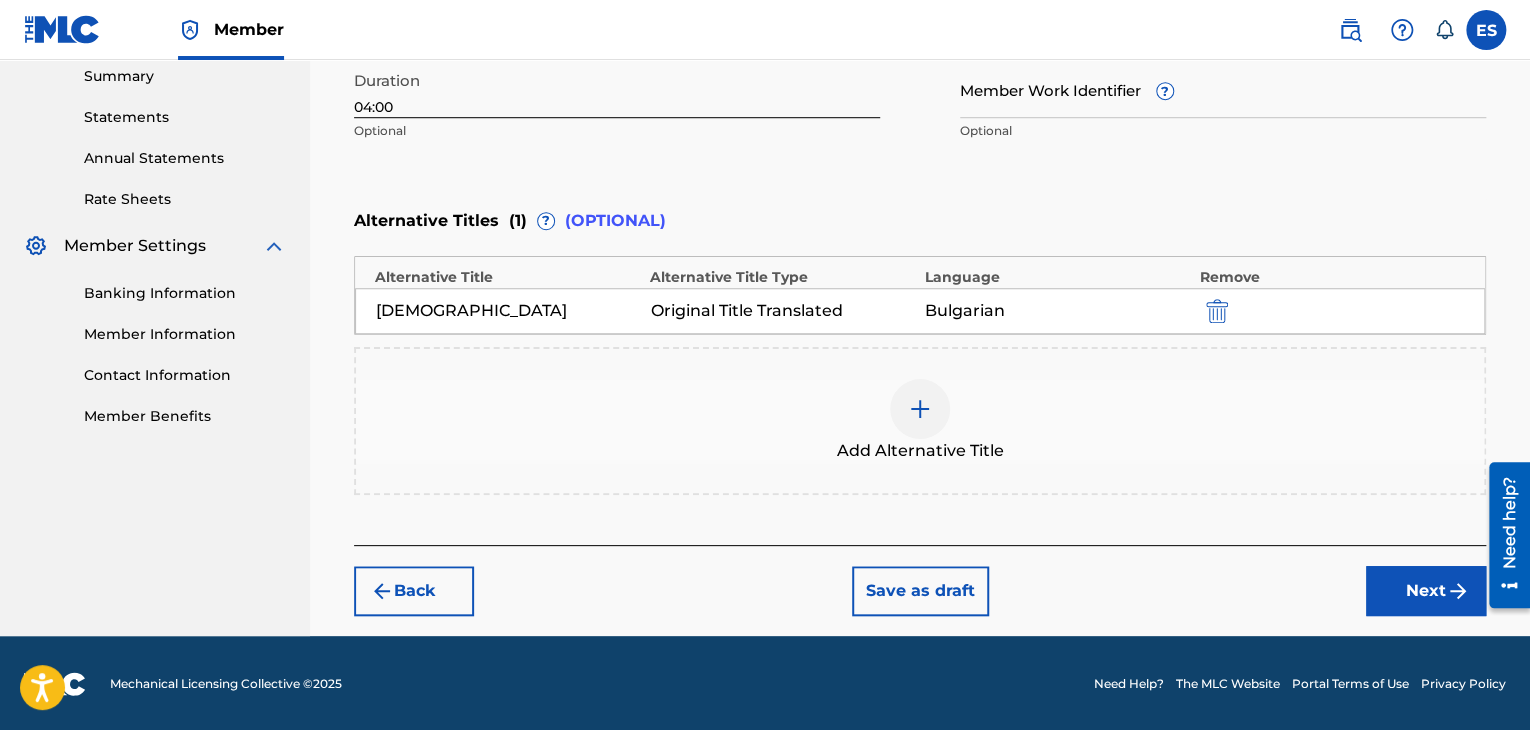 click on "Next" at bounding box center (1426, 591) 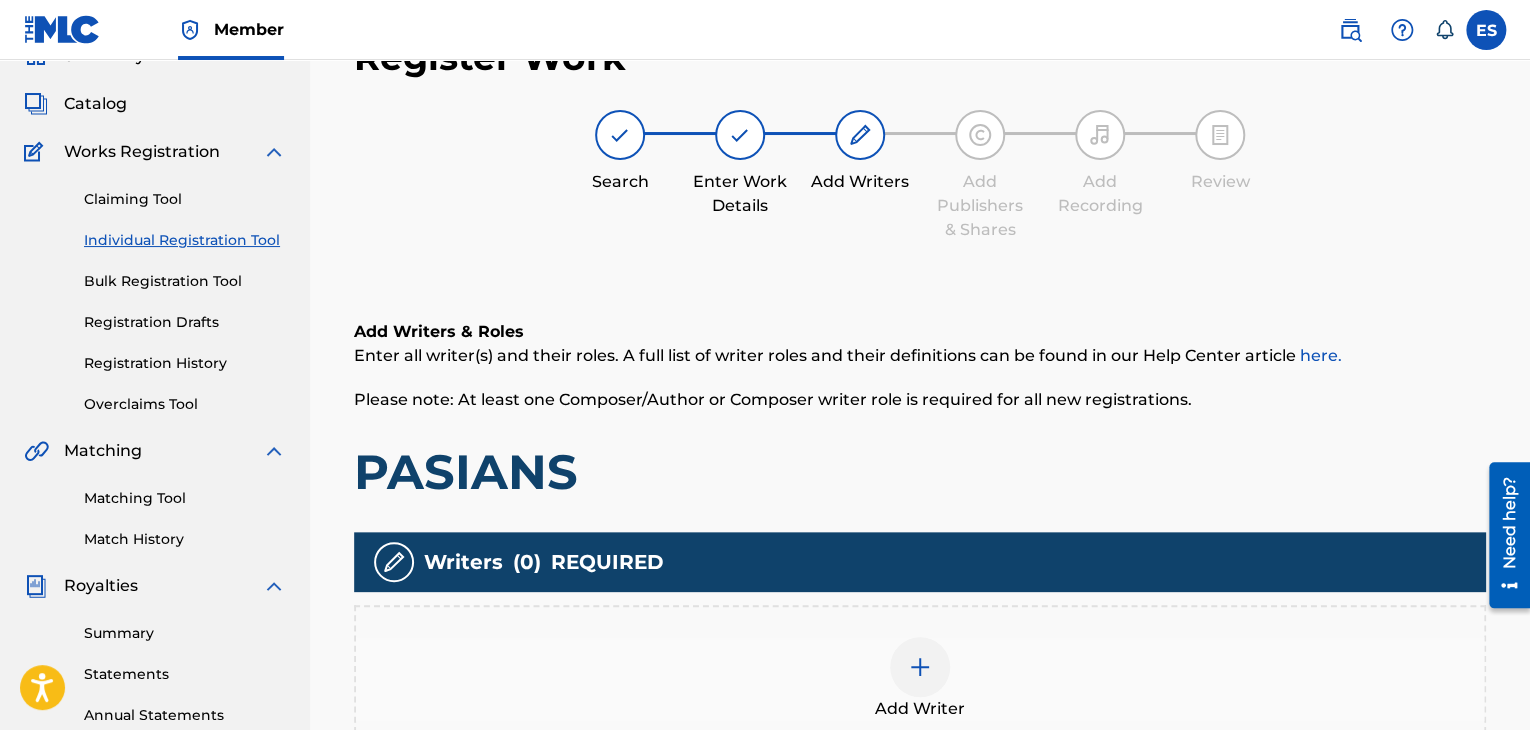 scroll, scrollTop: 469, scrollLeft: 0, axis: vertical 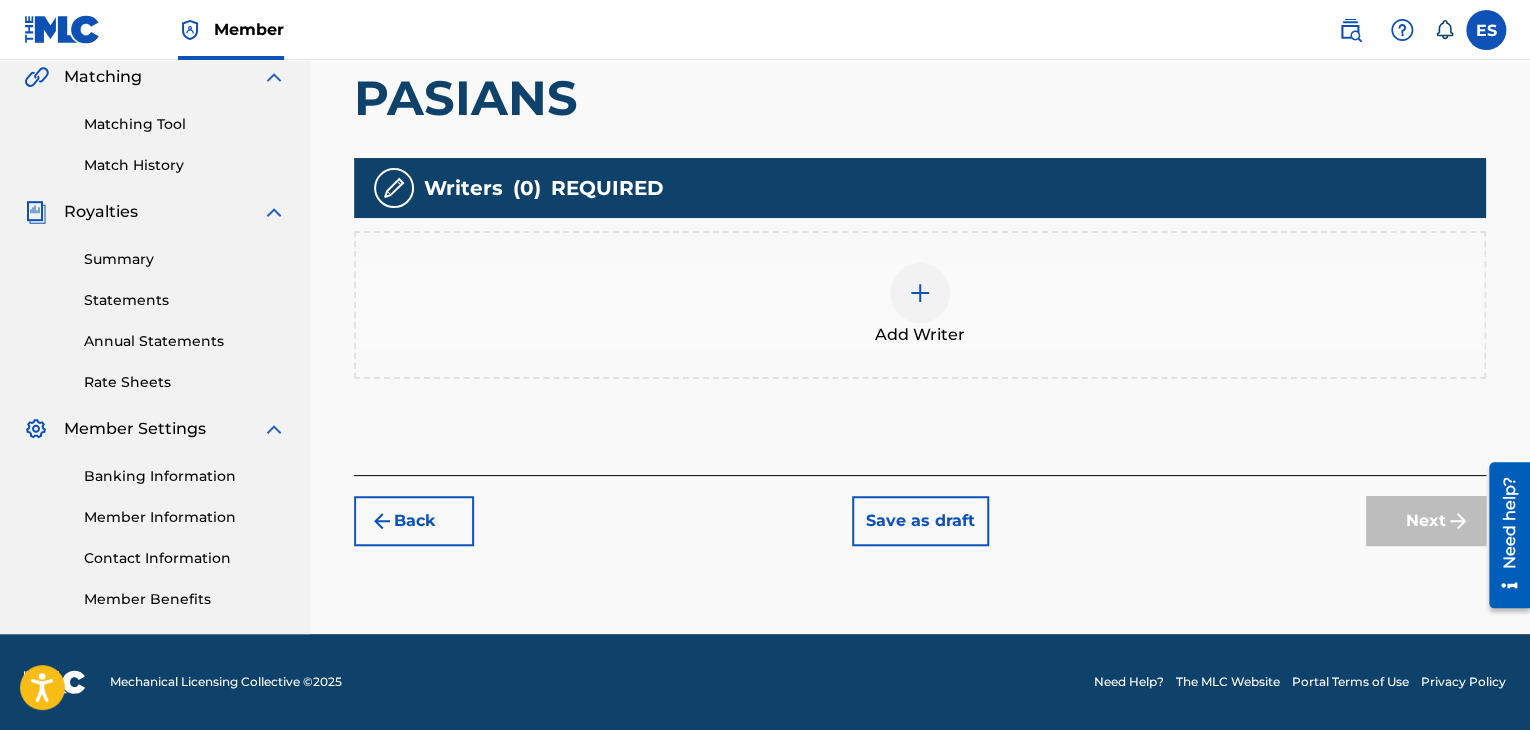 click at bounding box center (920, 293) 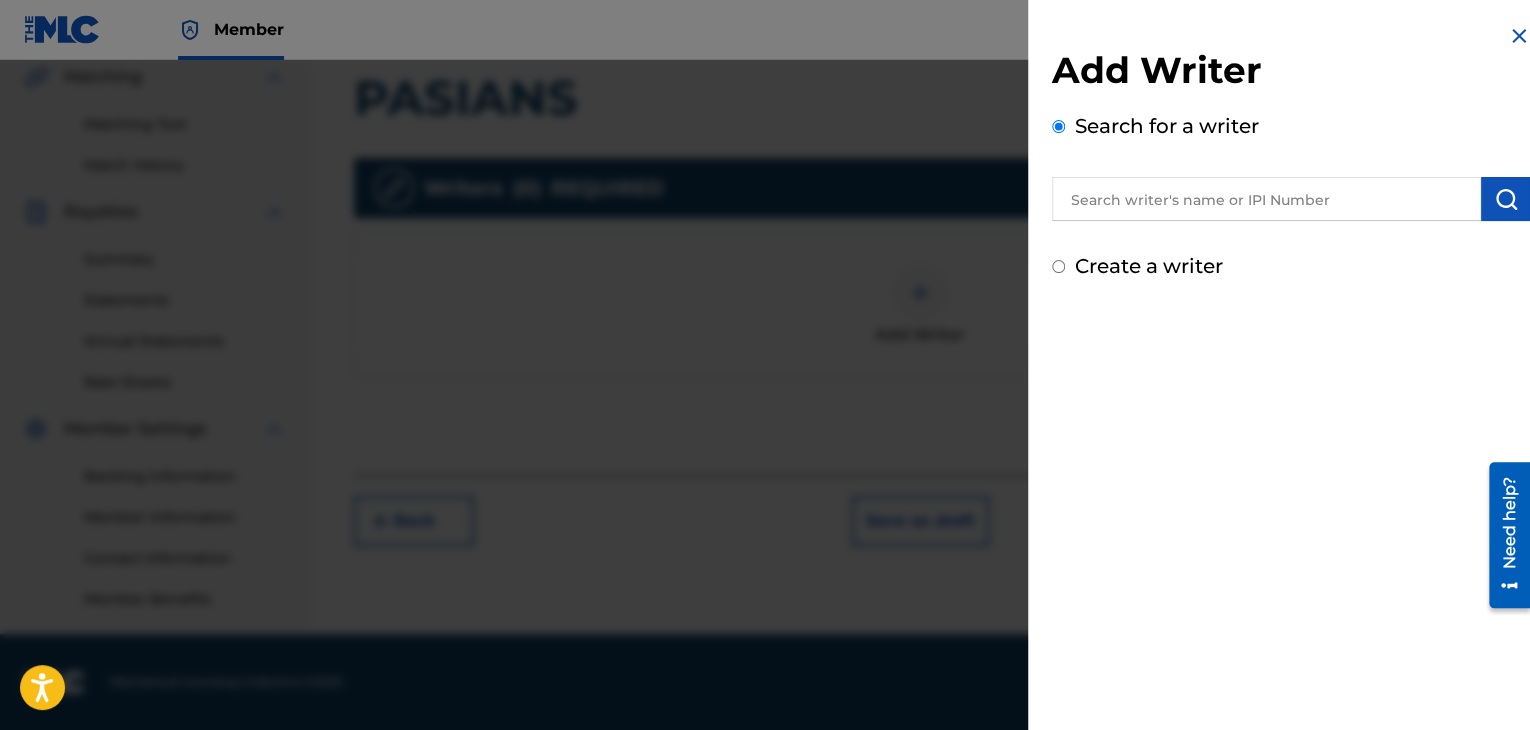 click at bounding box center (1266, 199) 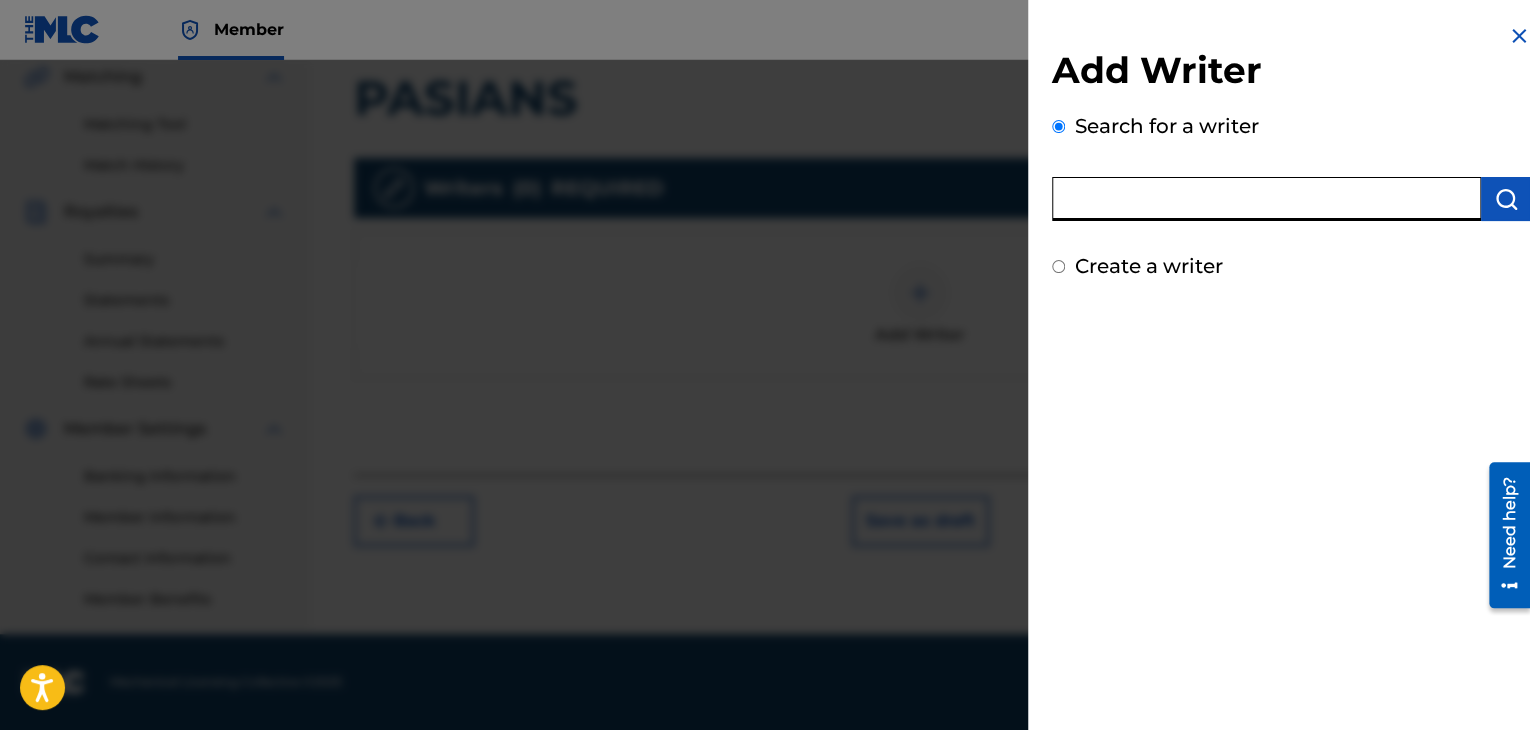 paste on "00258906432" 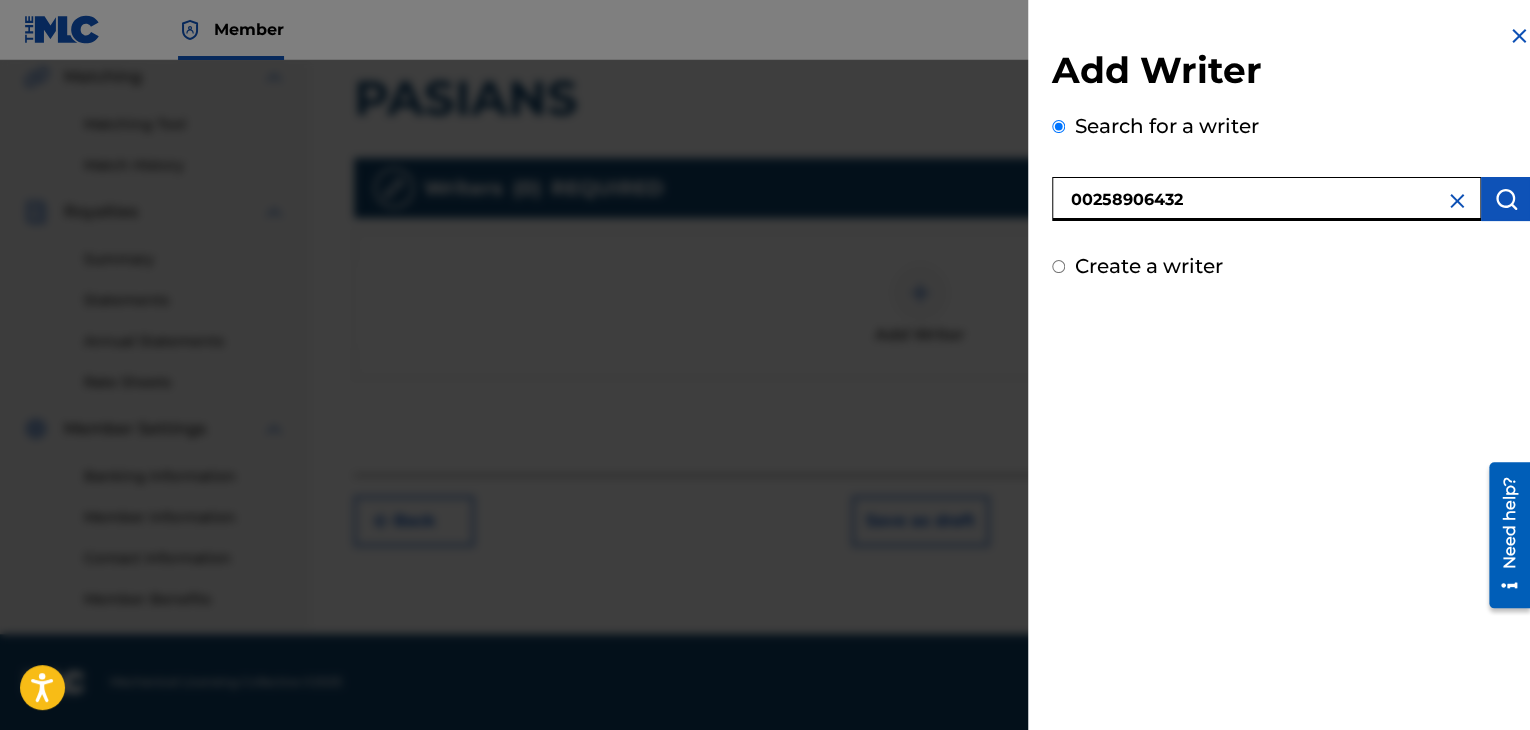 type on "00258906432" 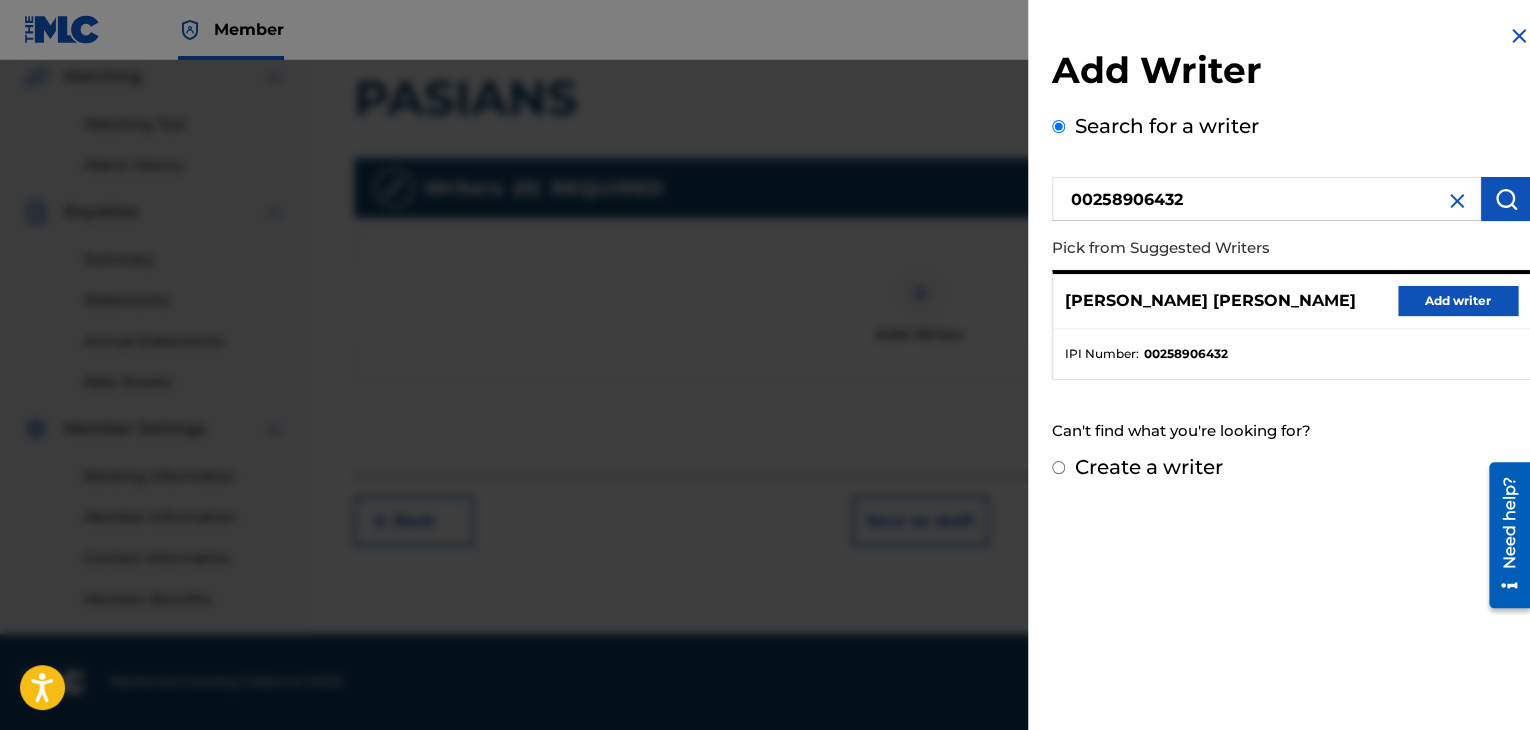 click on "[PERSON_NAME] [PERSON_NAME] Add writer" at bounding box center (1291, 301) 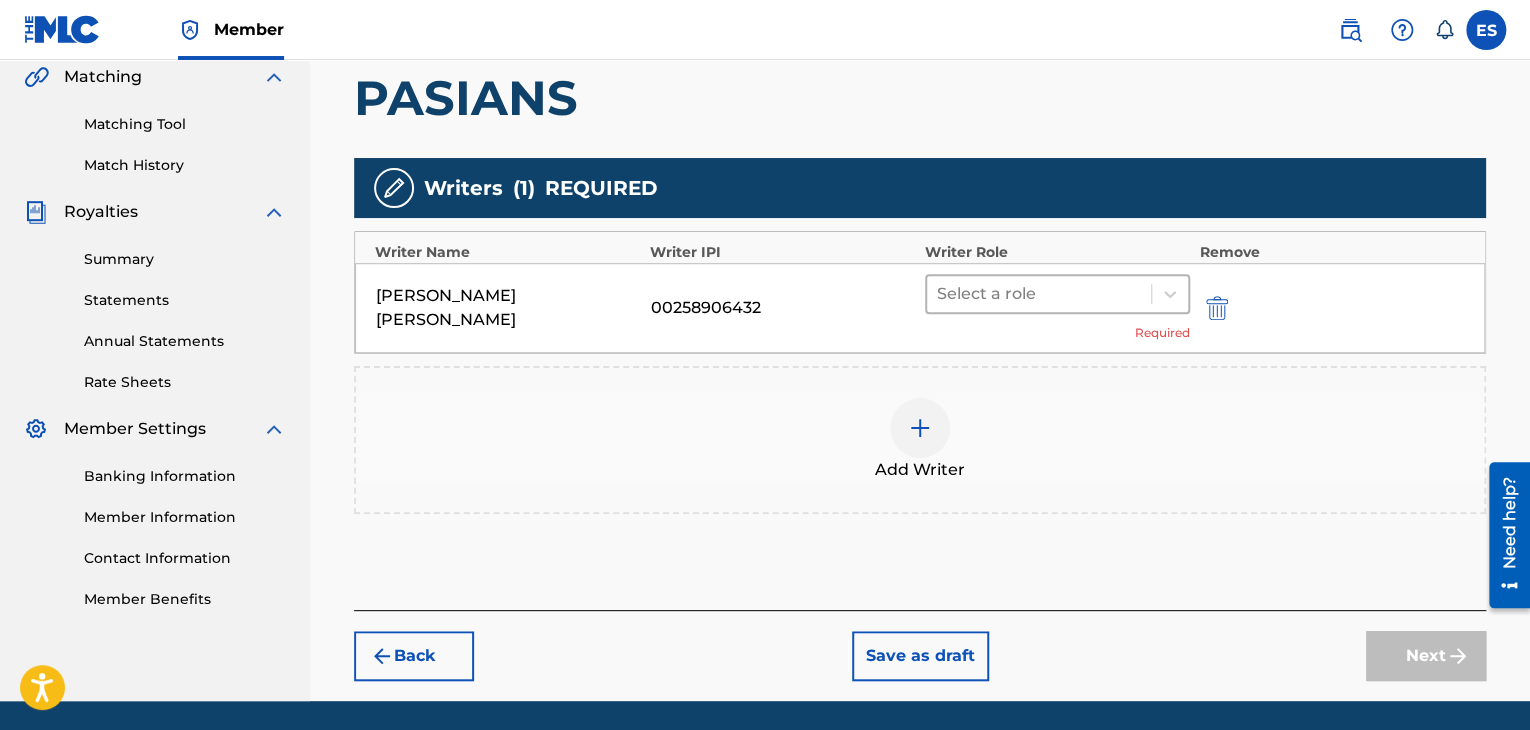 click at bounding box center [1039, 294] 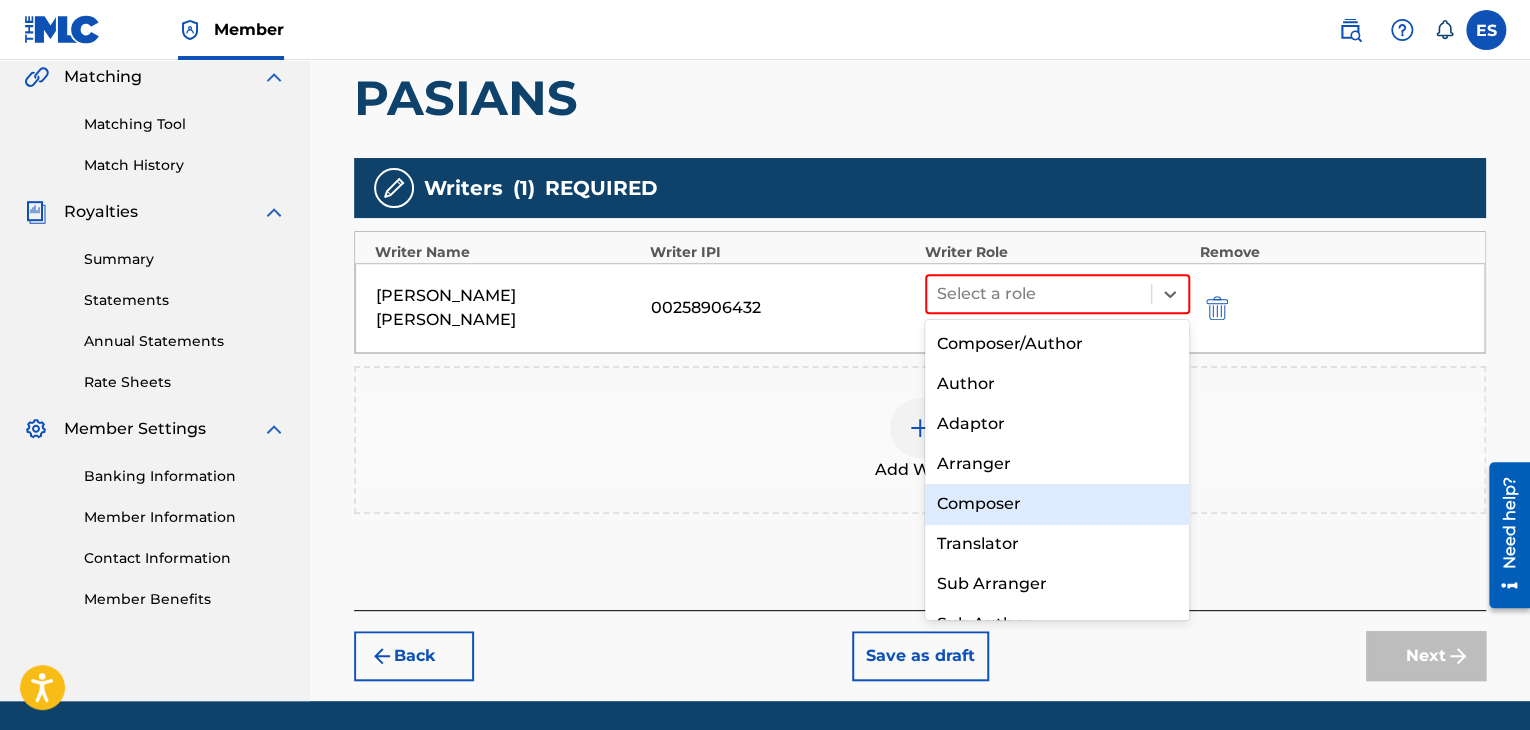 click on "Composer" at bounding box center [1057, 504] 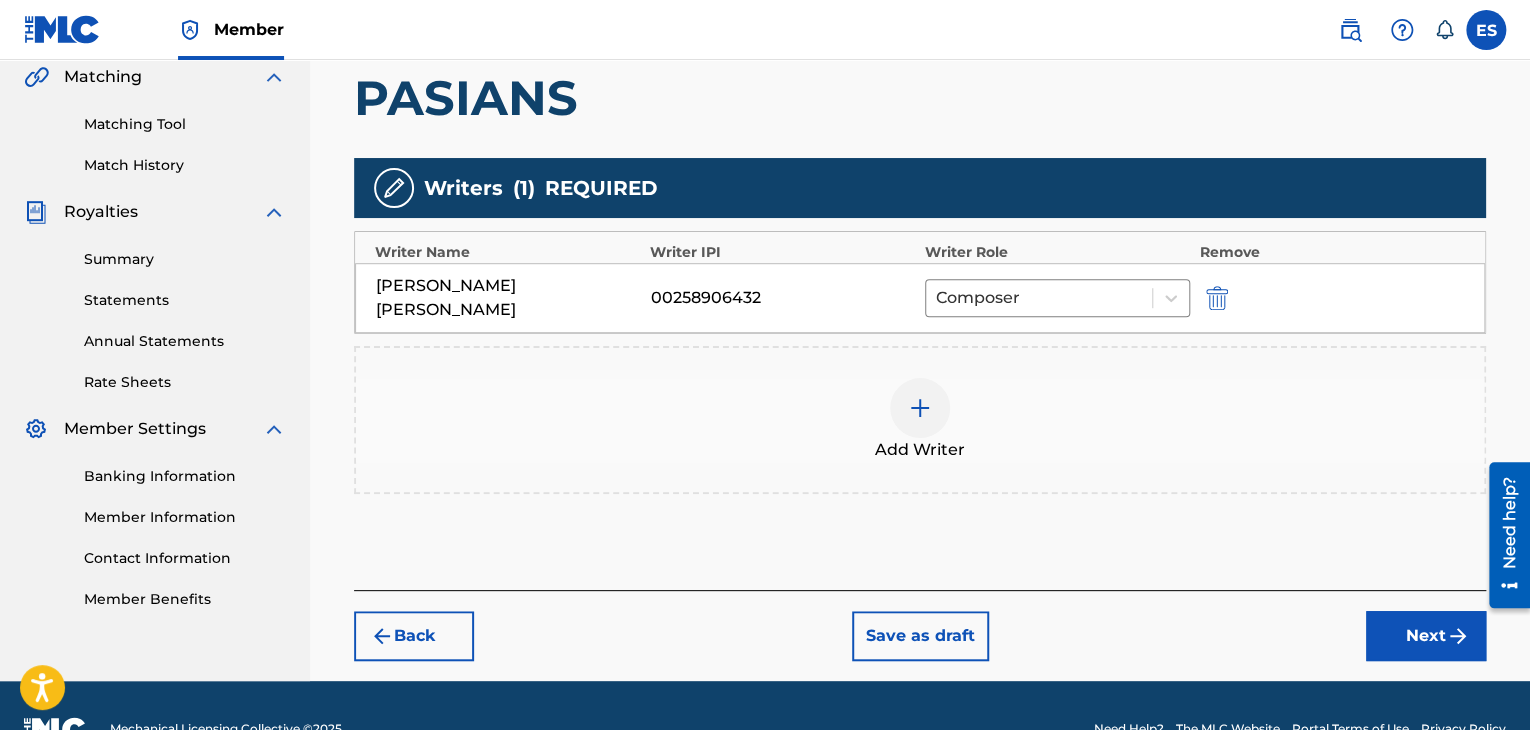 click at bounding box center [920, 408] 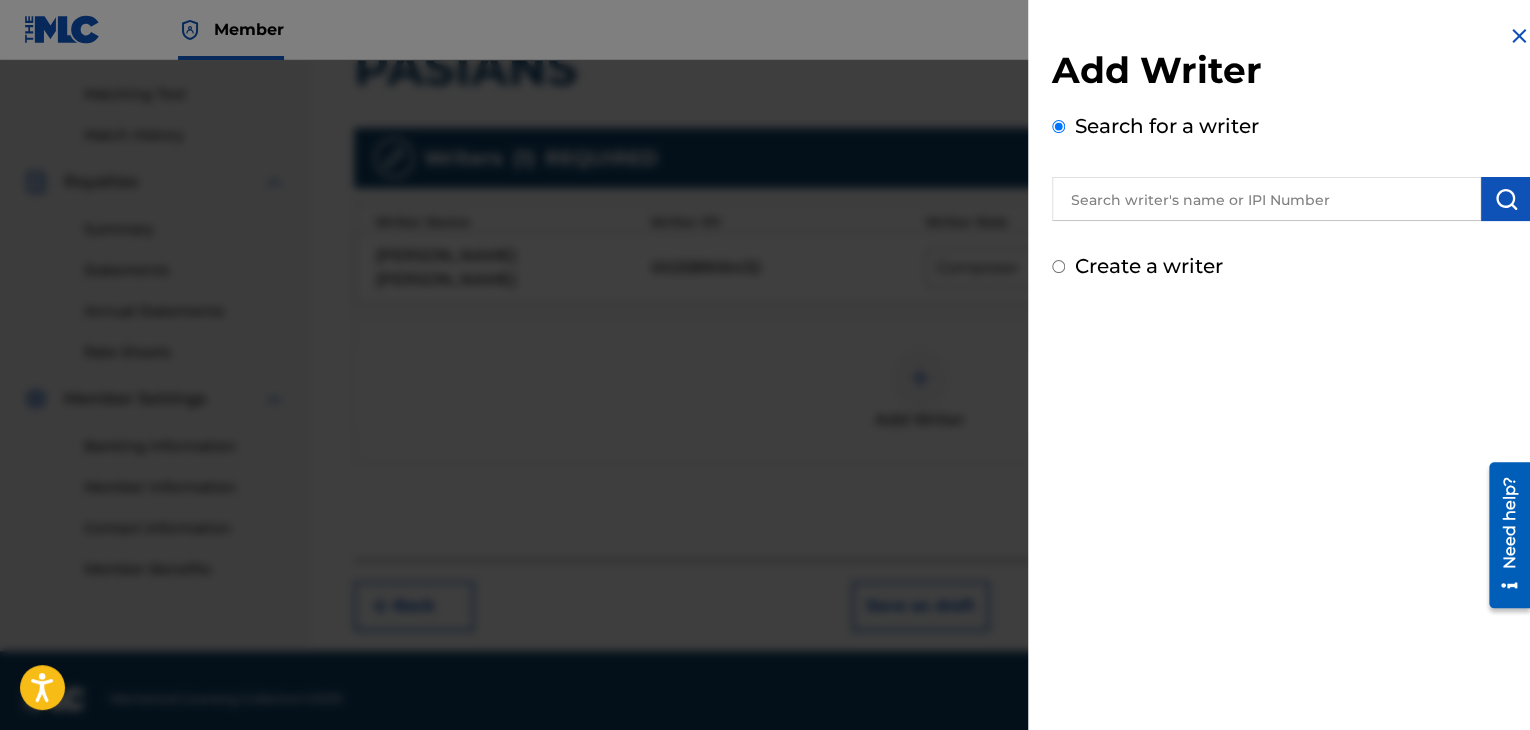 scroll, scrollTop: 514, scrollLeft: 0, axis: vertical 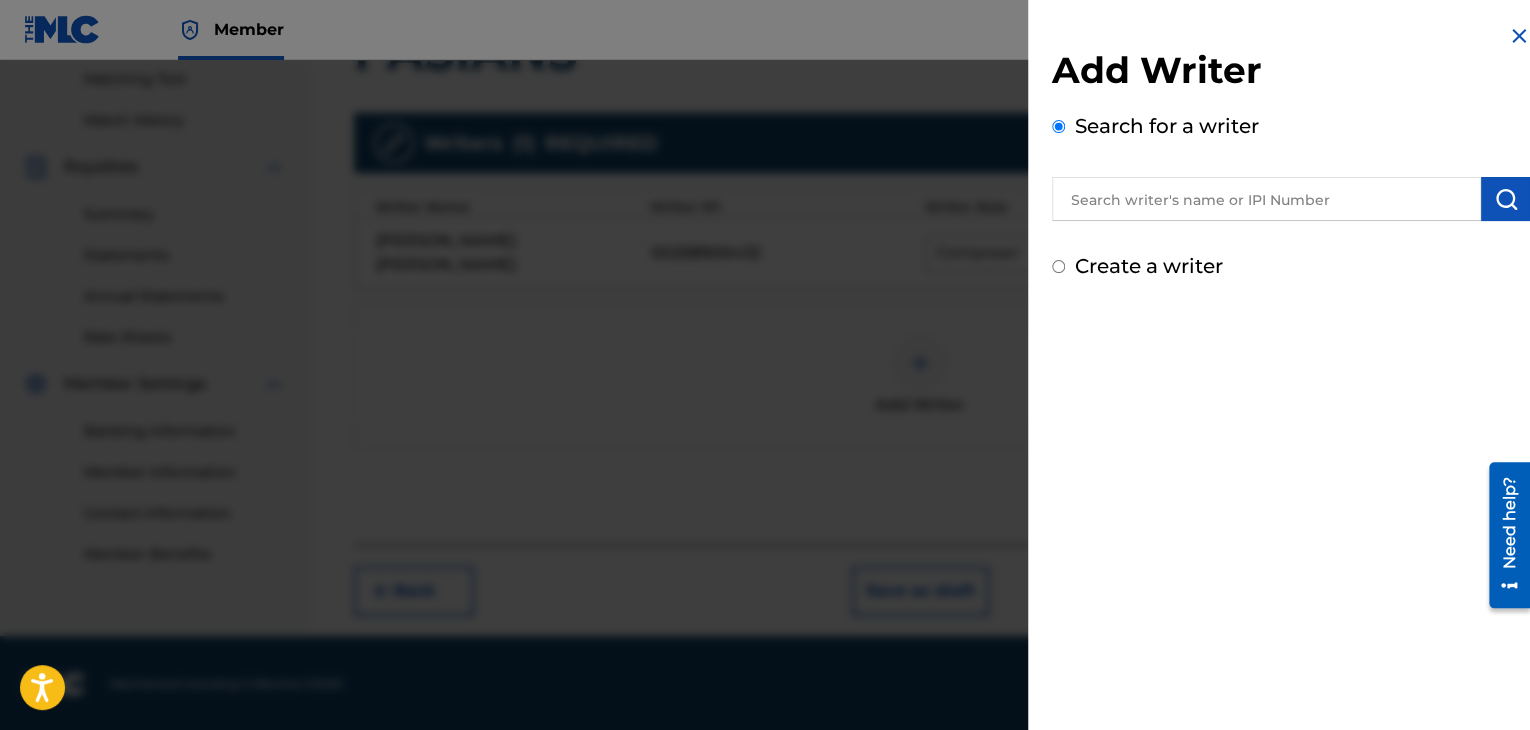 drag, startPoint x: 1204, startPoint y: 209, endPoint x: 1204, endPoint y: 198, distance: 11 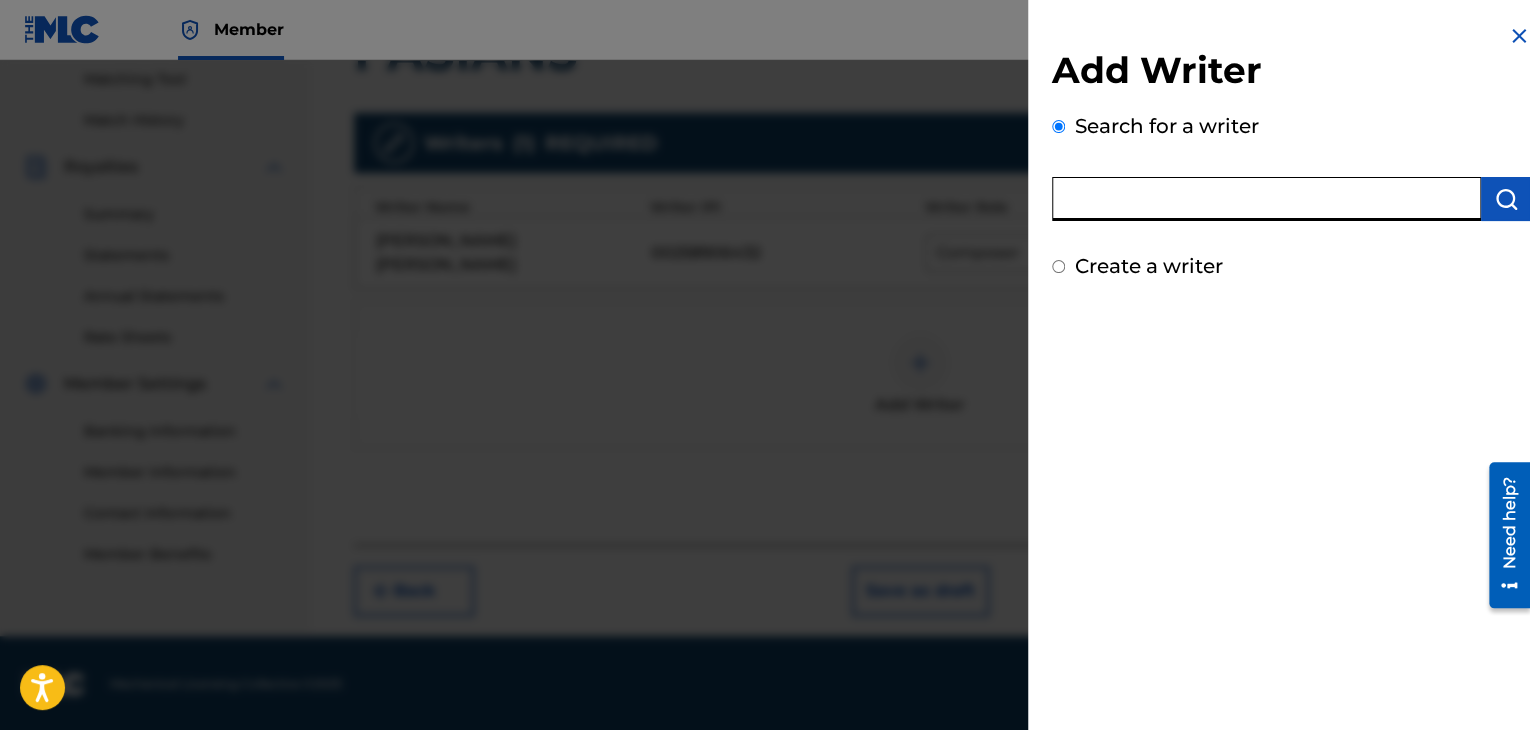 paste on "00121387005" 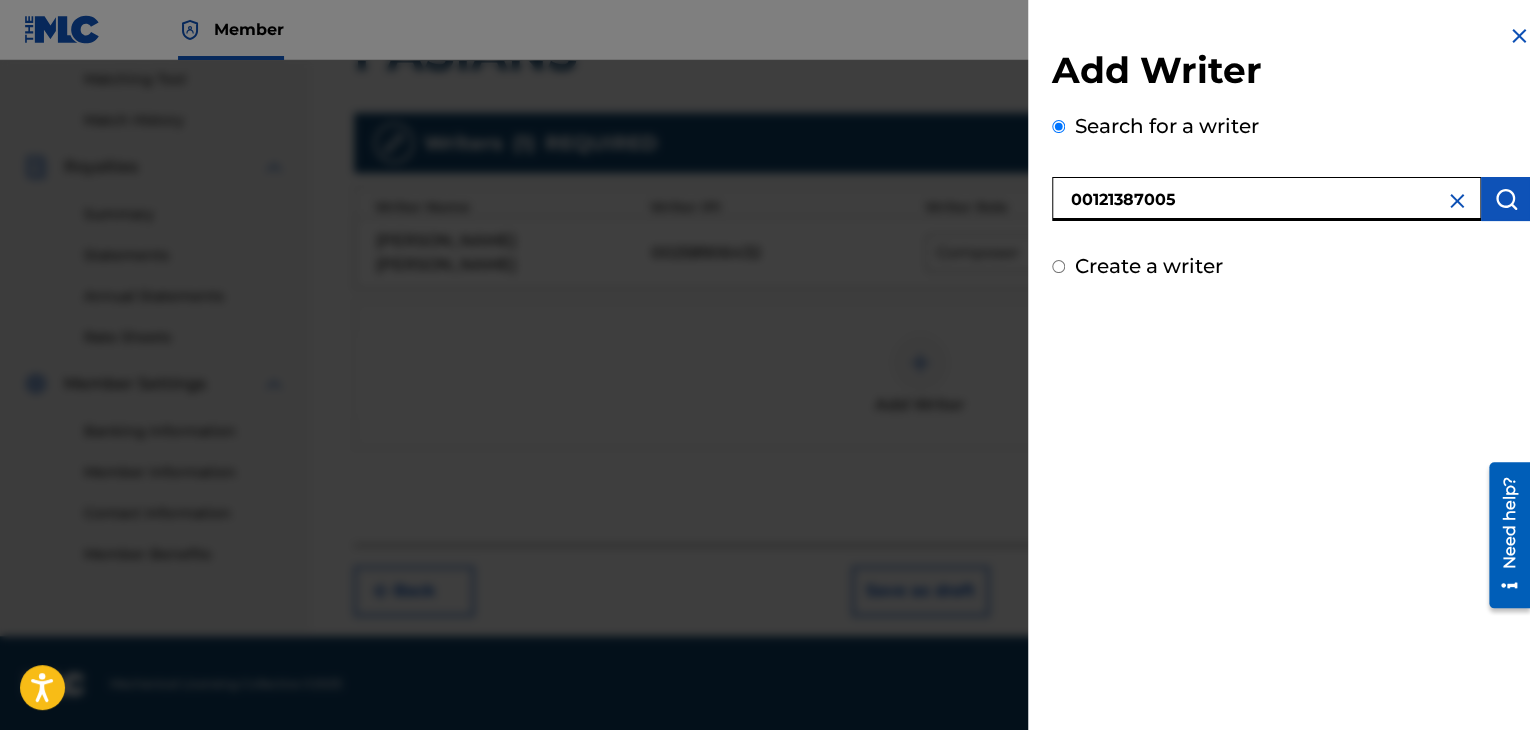 type on "00121387005" 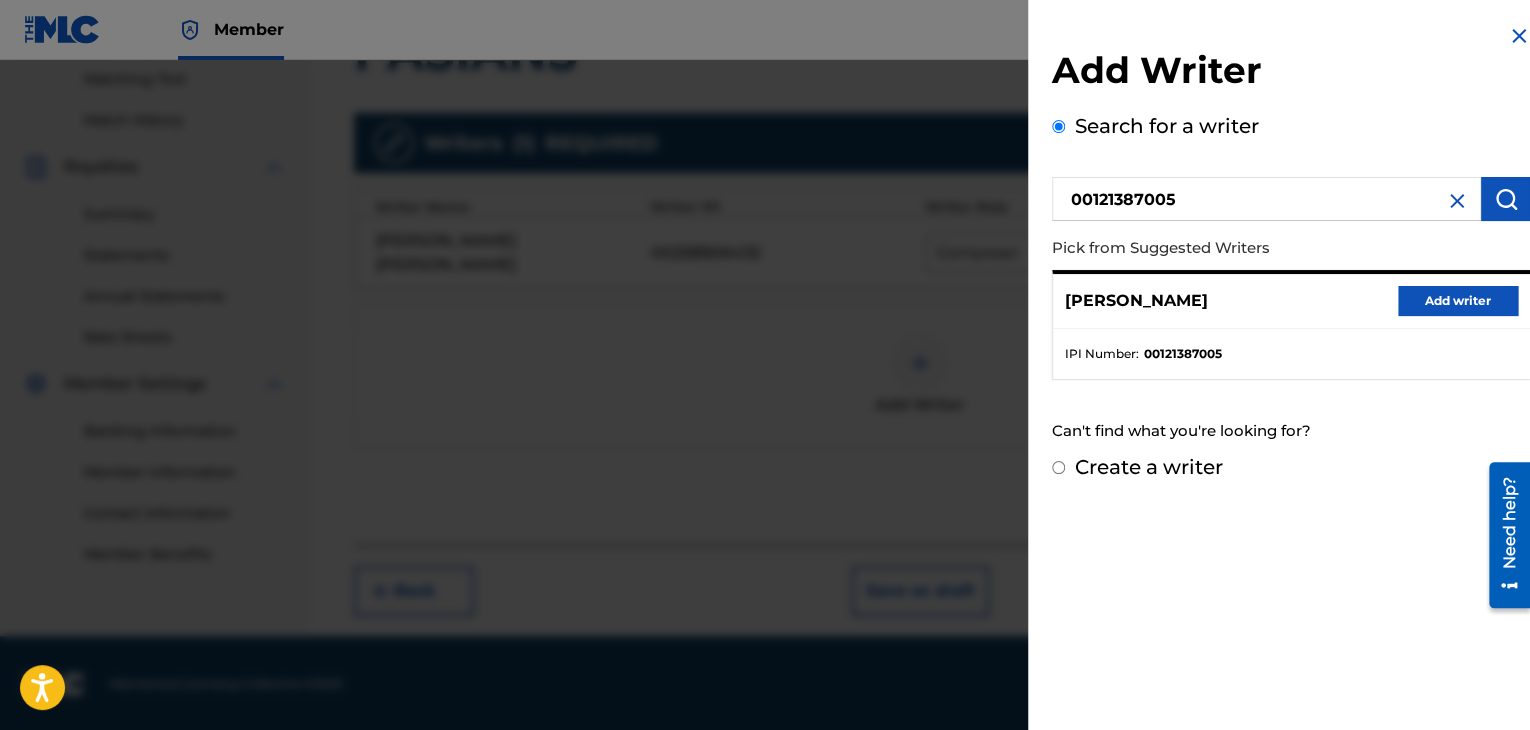 click on "Add writer" at bounding box center (1458, 301) 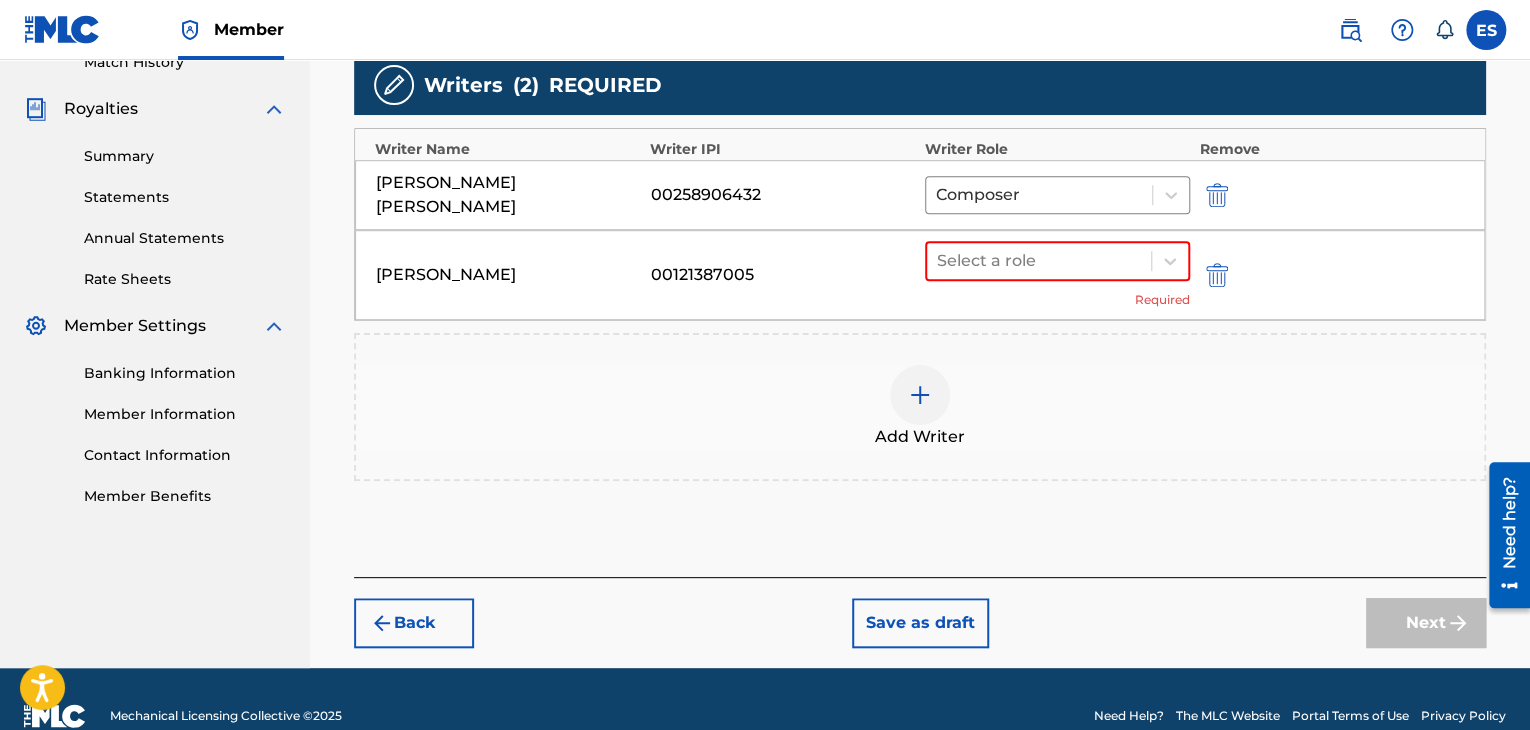 scroll, scrollTop: 603, scrollLeft: 0, axis: vertical 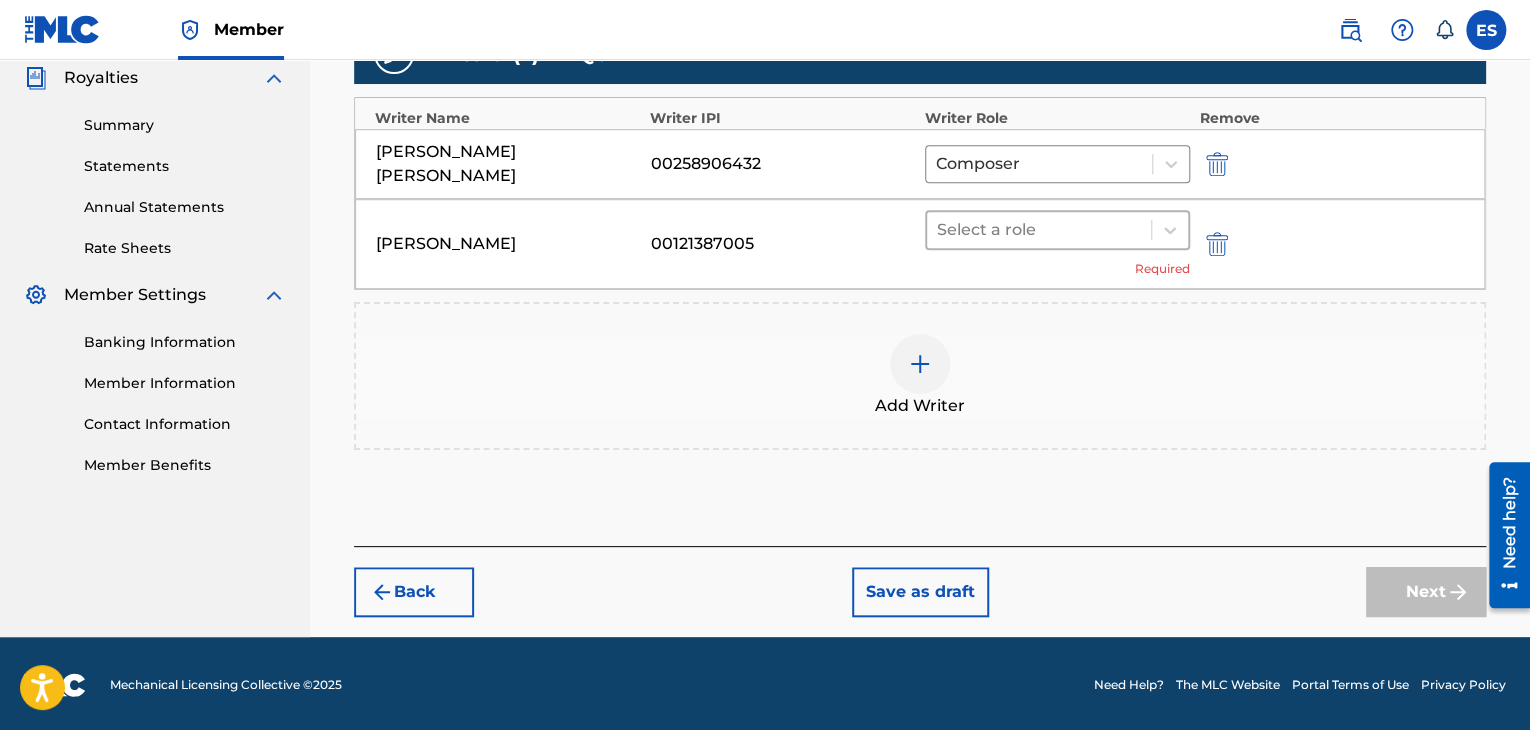 click at bounding box center (1039, 230) 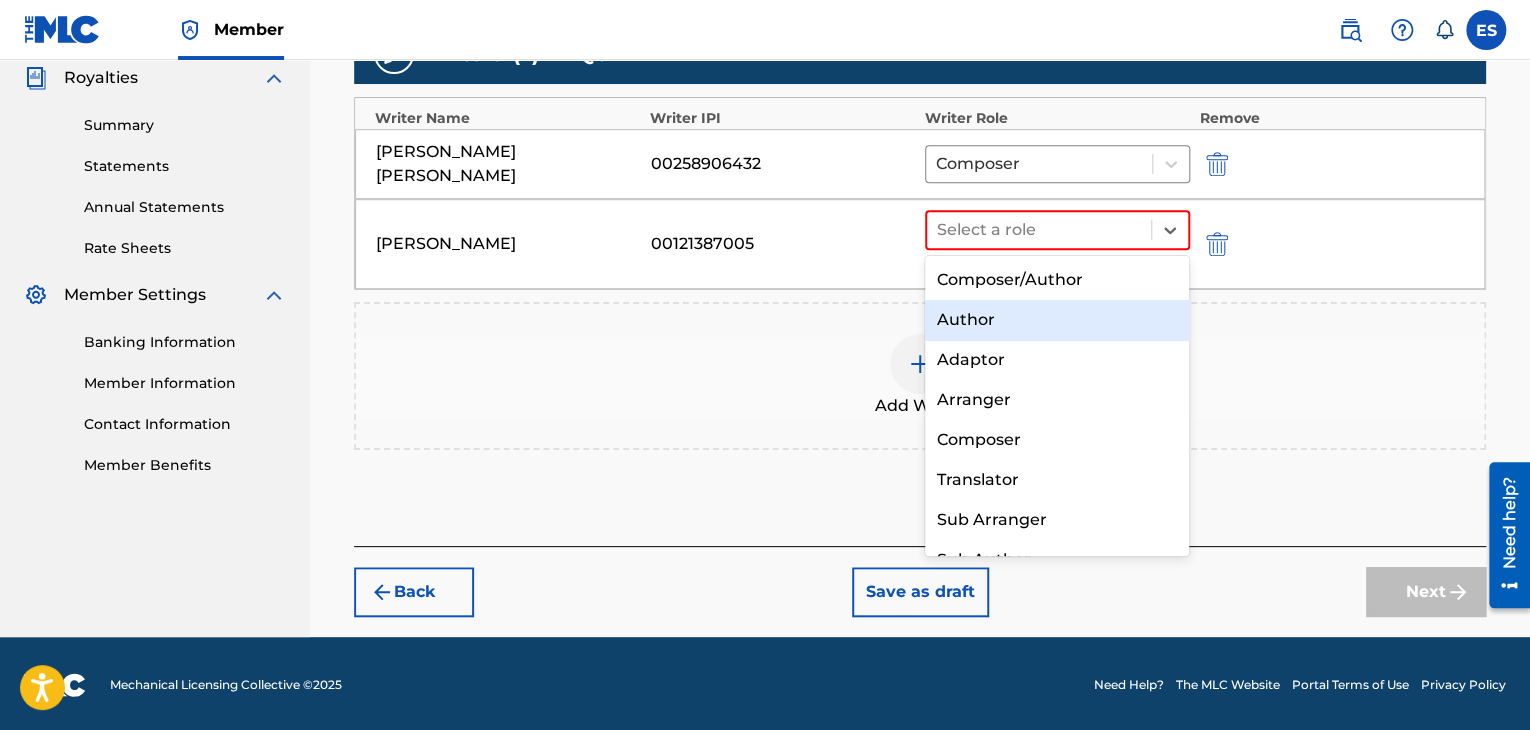 click on "Author" at bounding box center [1057, 320] 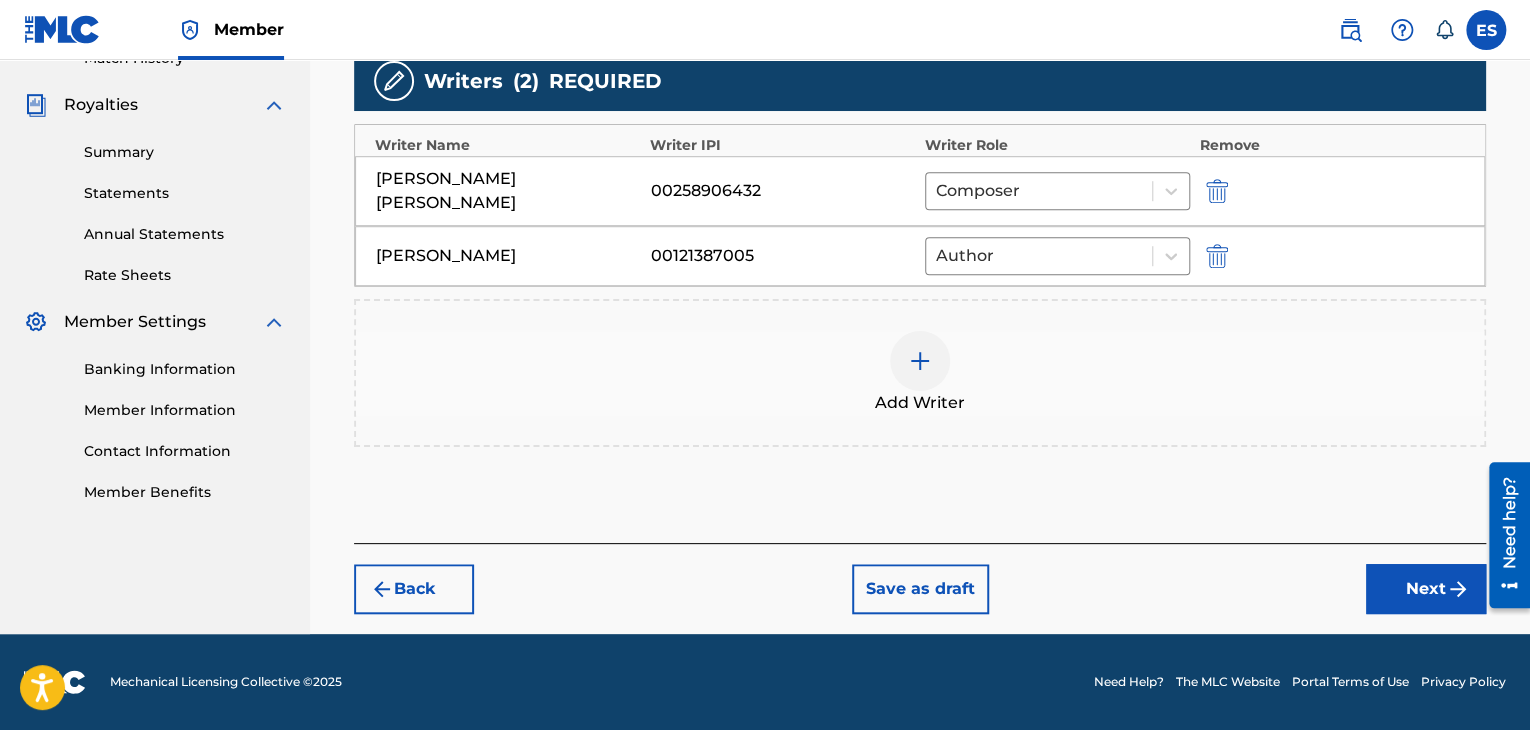 scroll, scrollTop: 574, scrollLeft: 0, axis: vertical 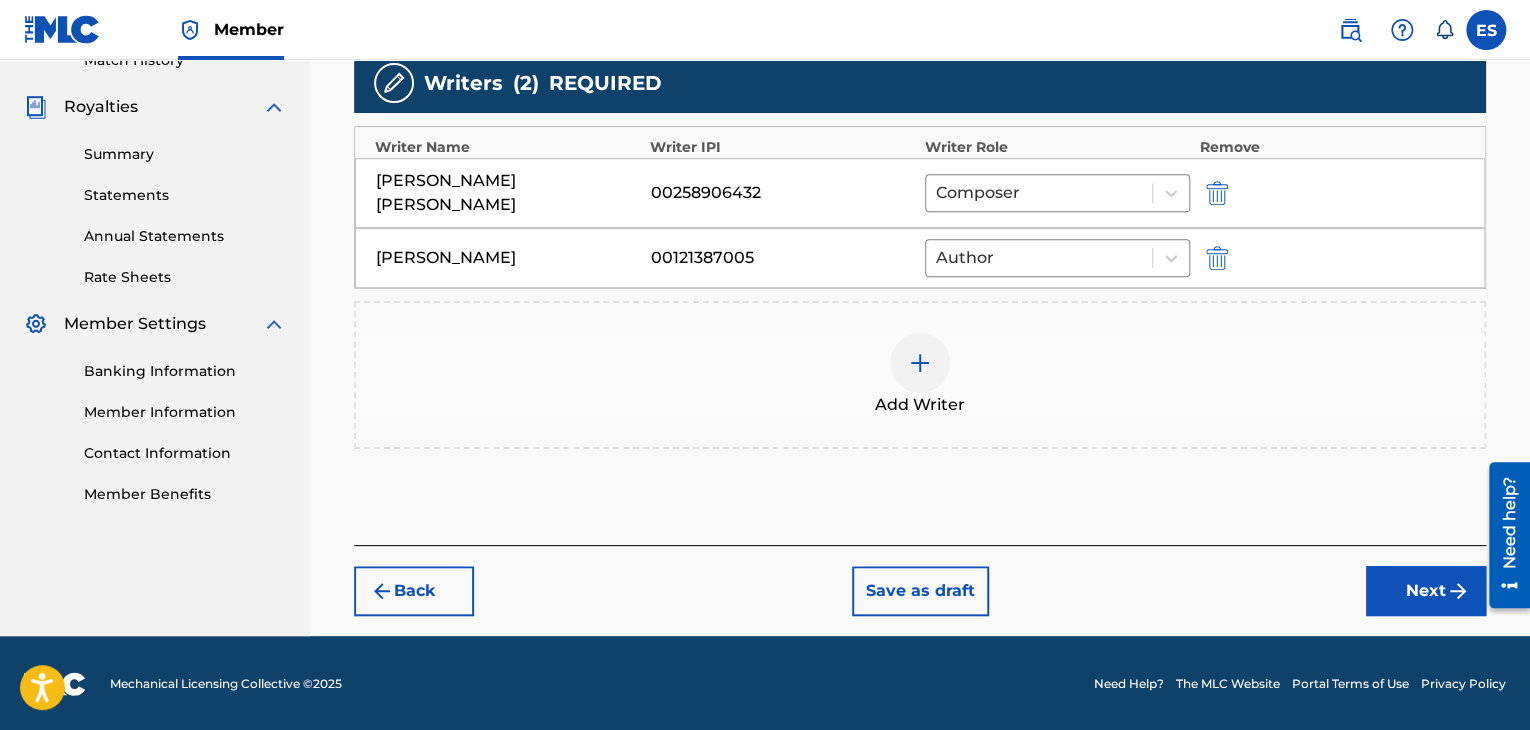 click on "Next" at bounding box center (1426, 591) 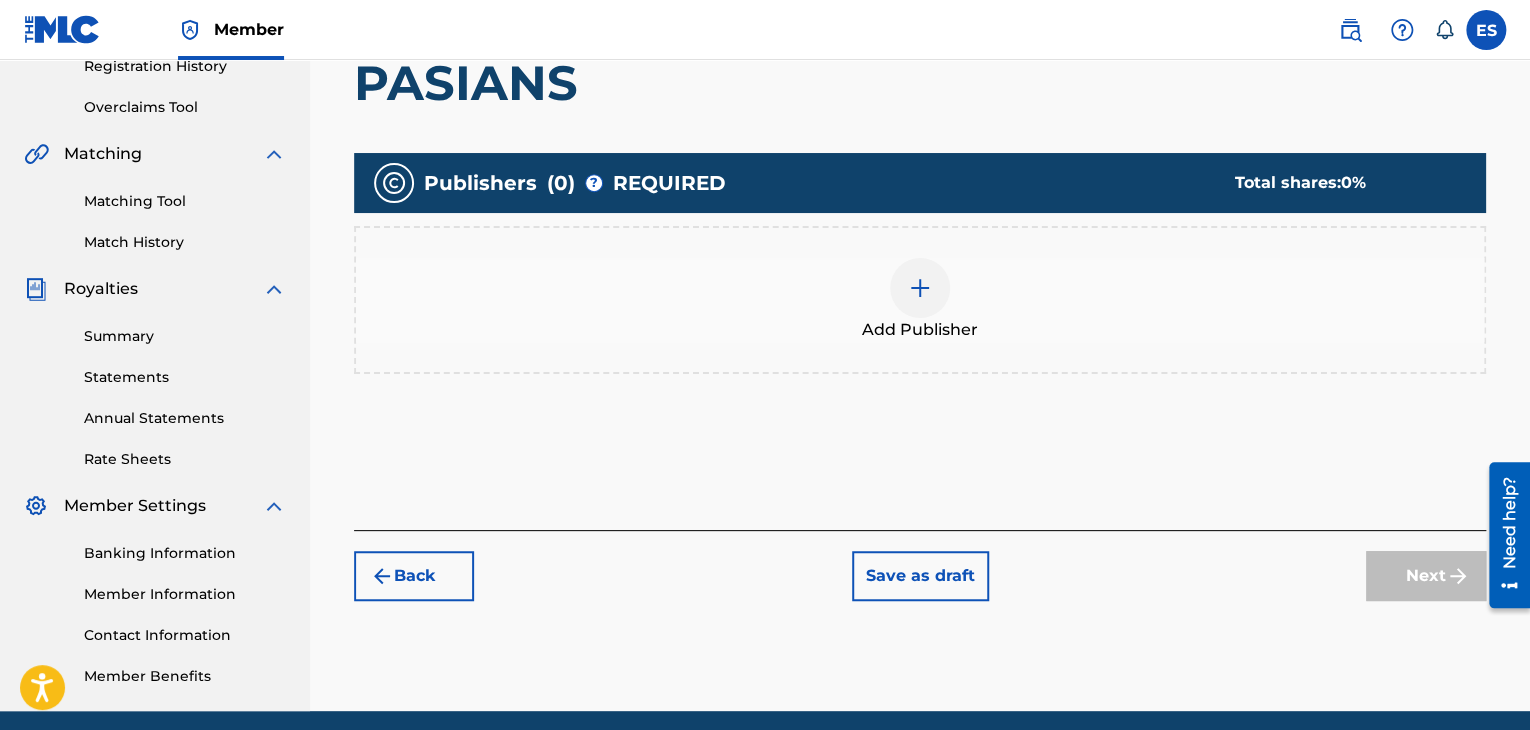 scroll, scrollTop: 469, scrollLeft: 0, axis: vertical 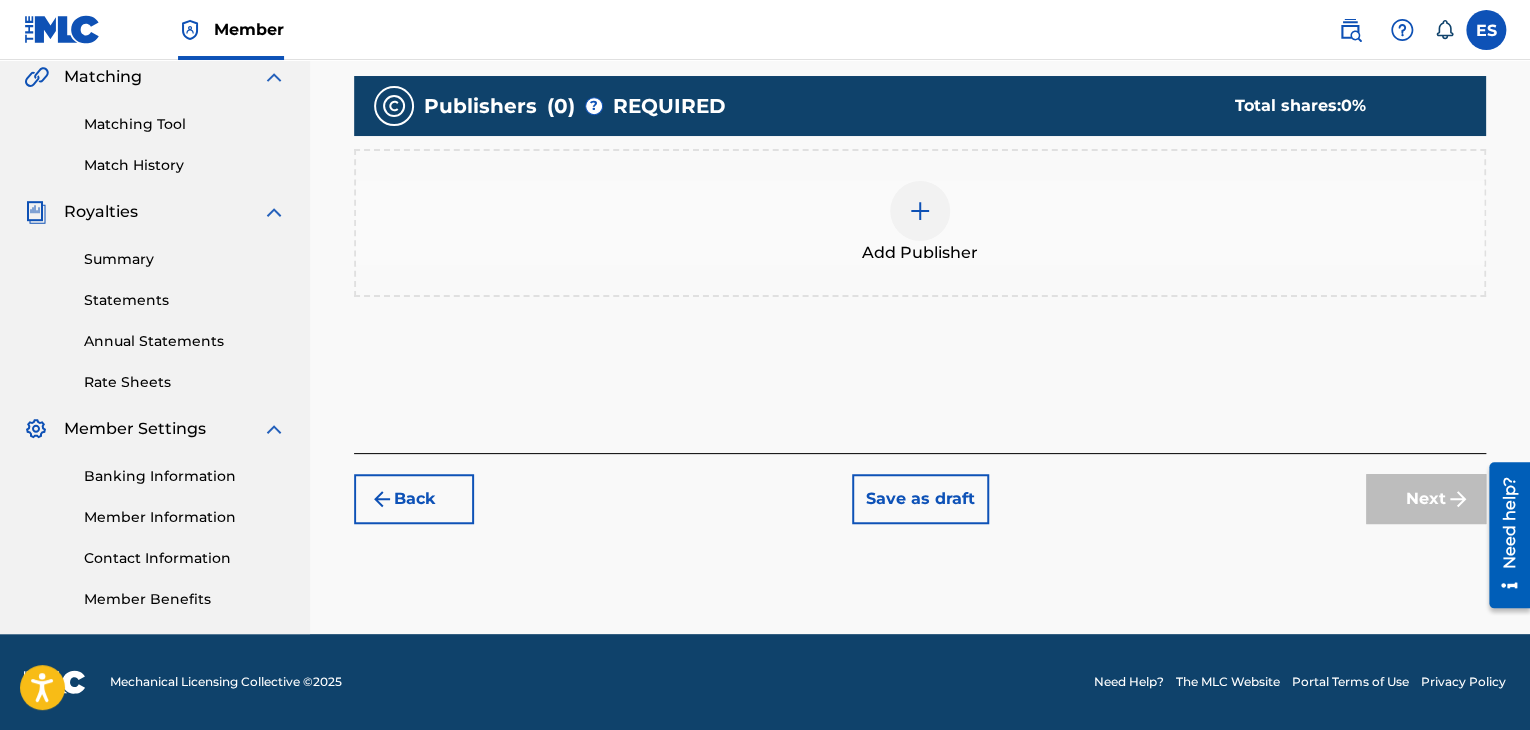 click at bounding box center [920, 211] 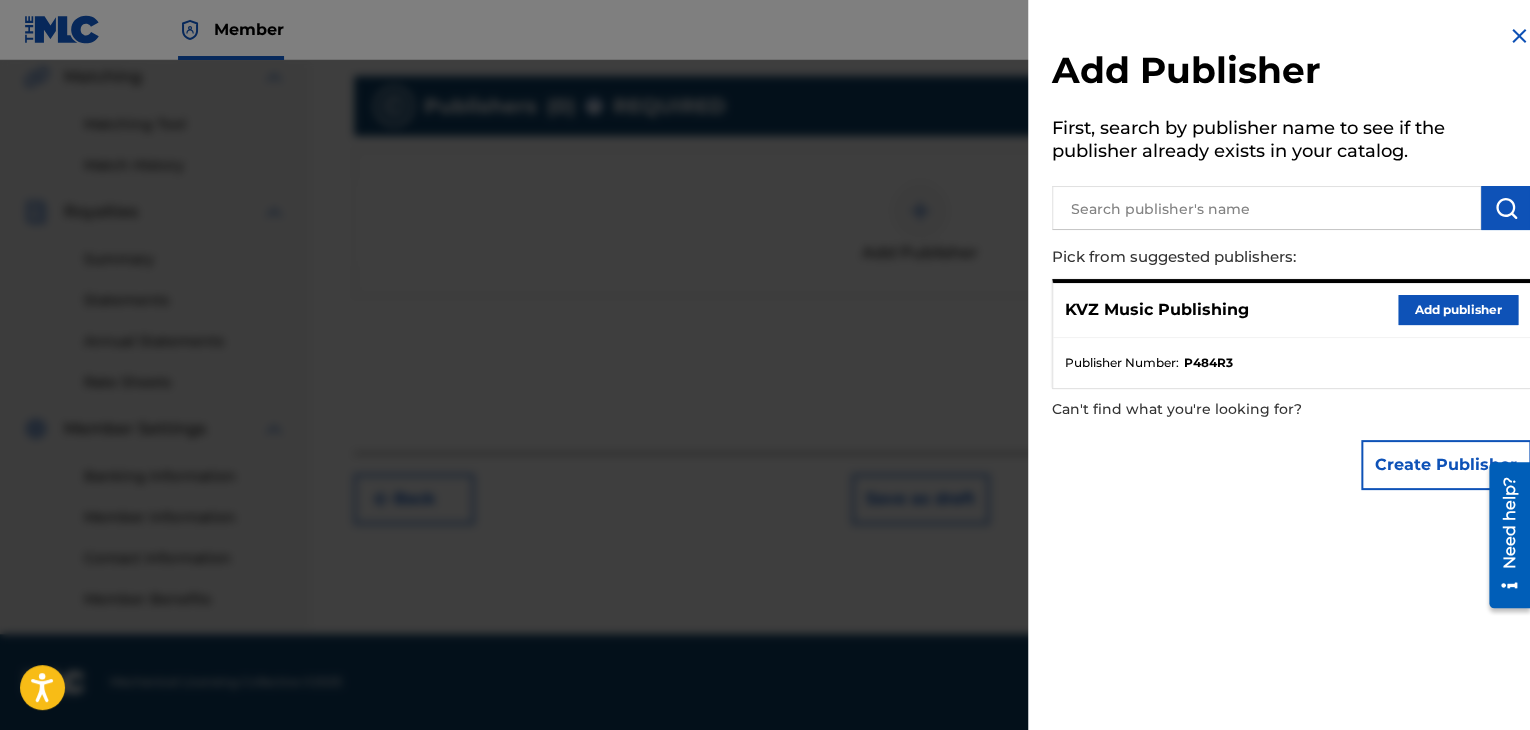click on "Add publisher" at bounding box center [1458, 310] 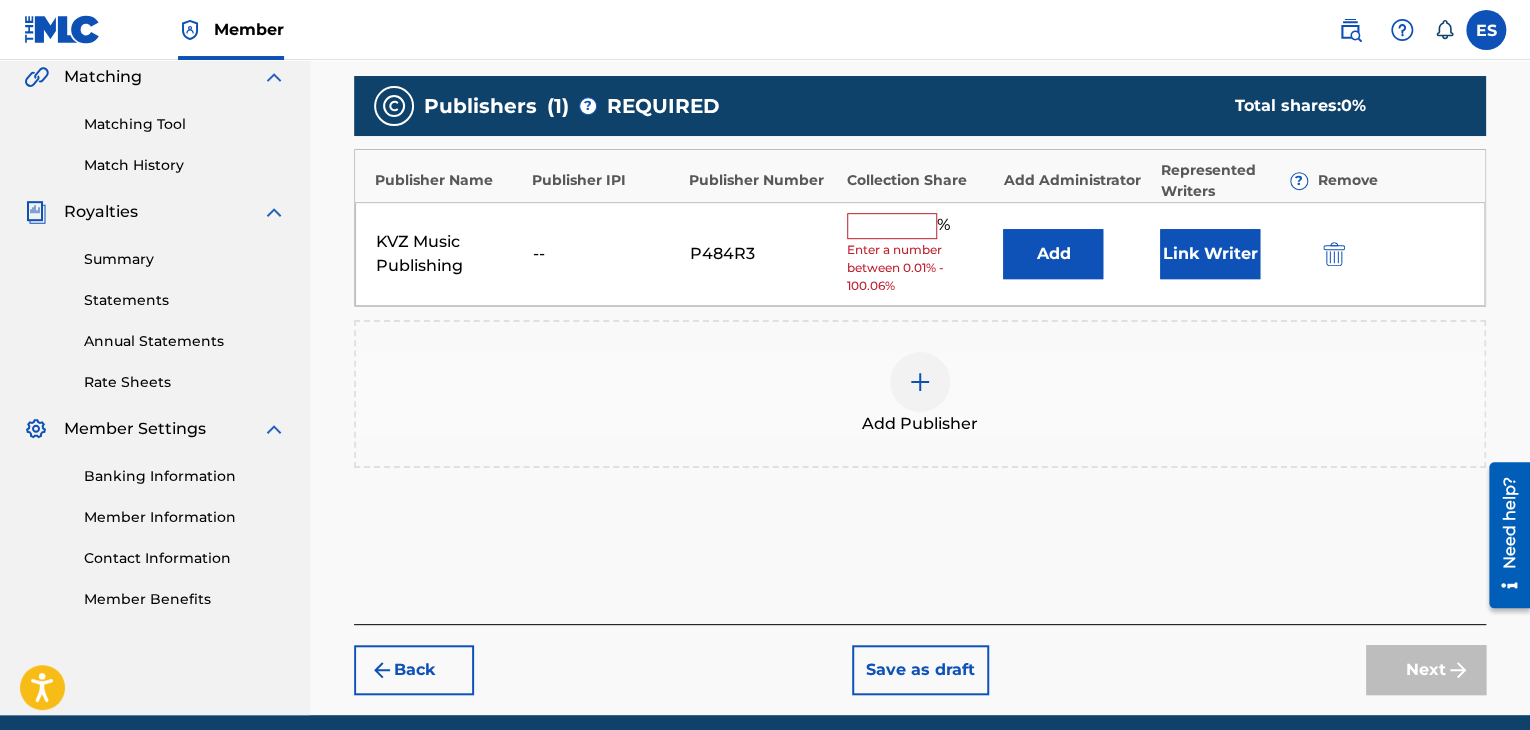 click at bounding box center (892, 226) 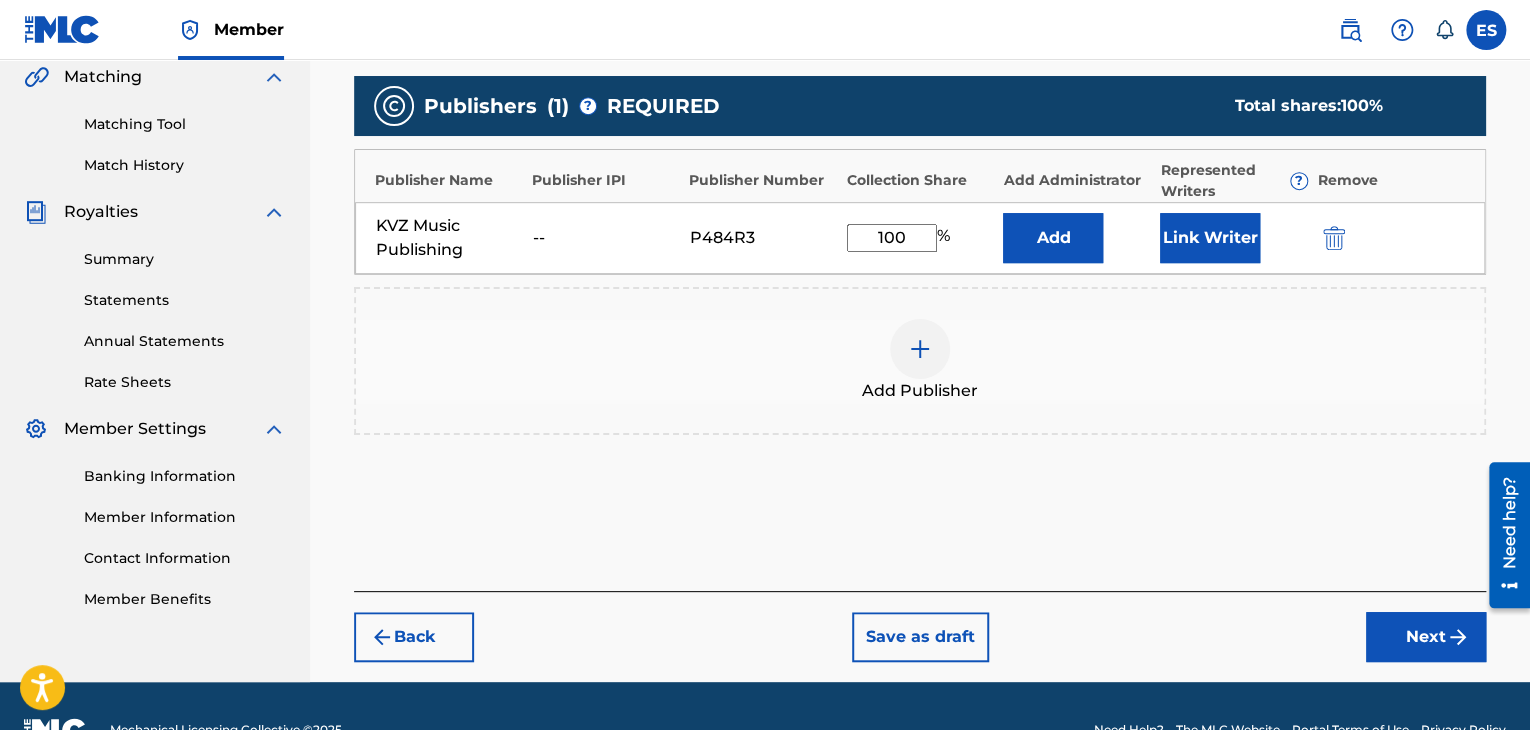 click on "Next" at bounding box center (1426, 637) 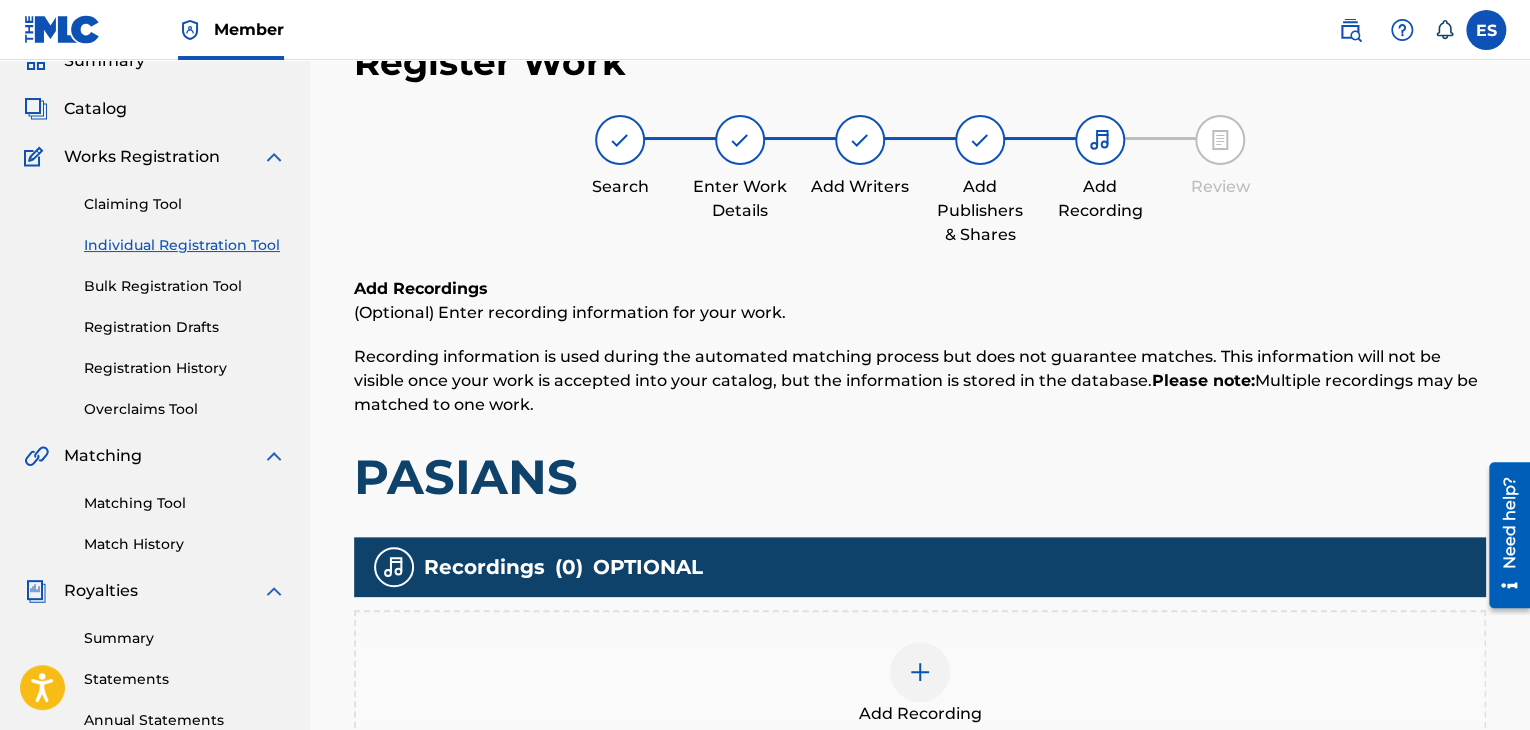 scroll, scrollTop: 469, scrollLeft: 0, axis: vertical 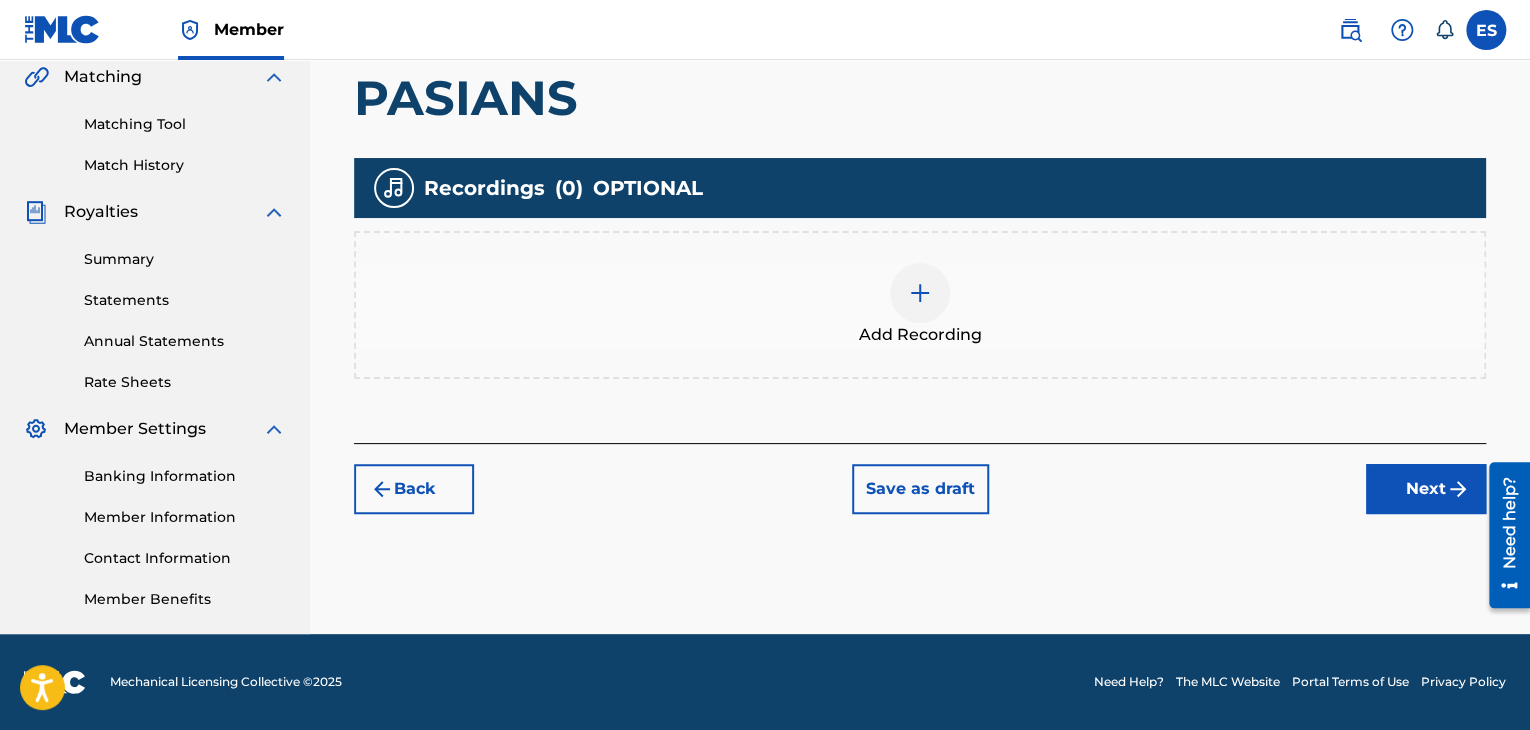 click on "Add Recording" at bounding box center (920, 335) 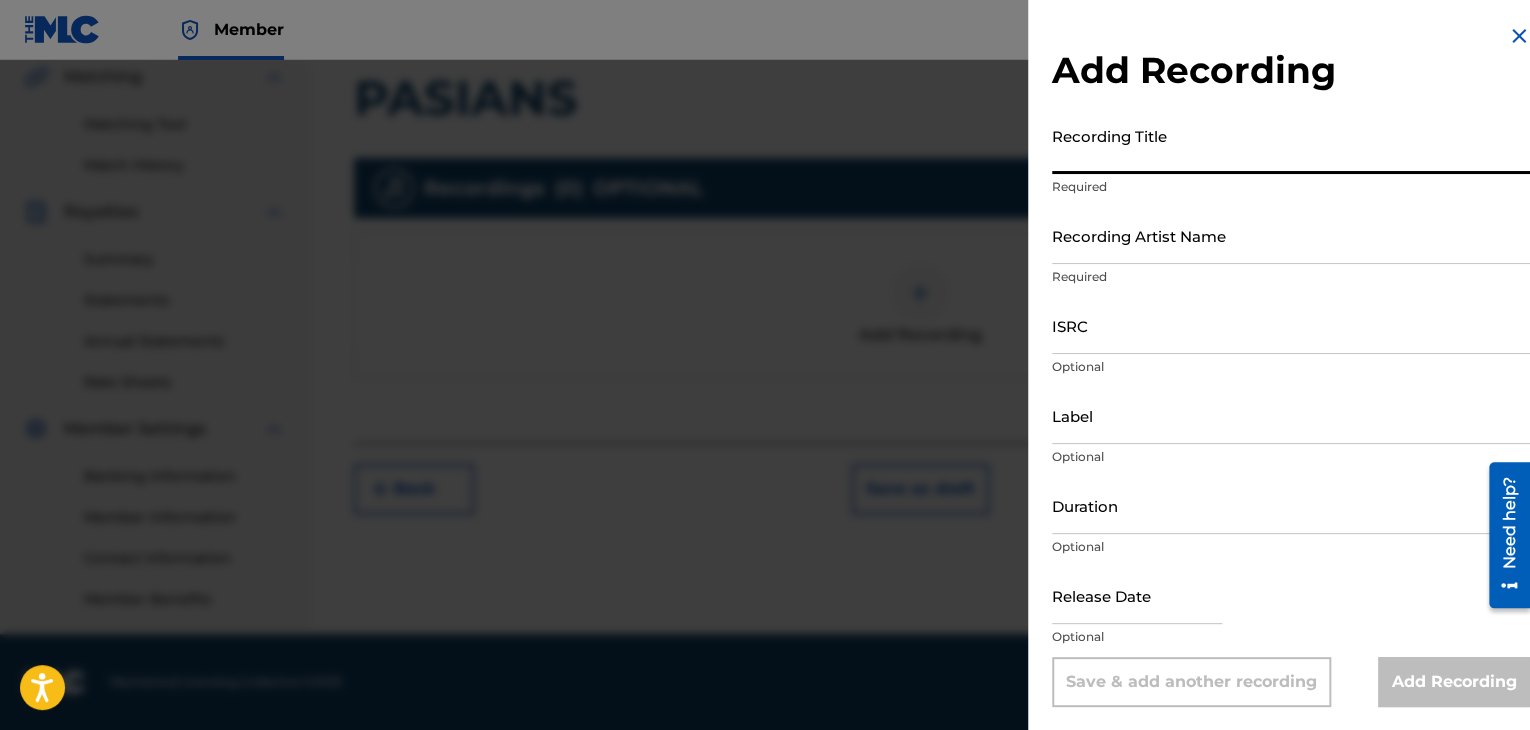 click on "Recording Title" at bounding box center (1291, 145) 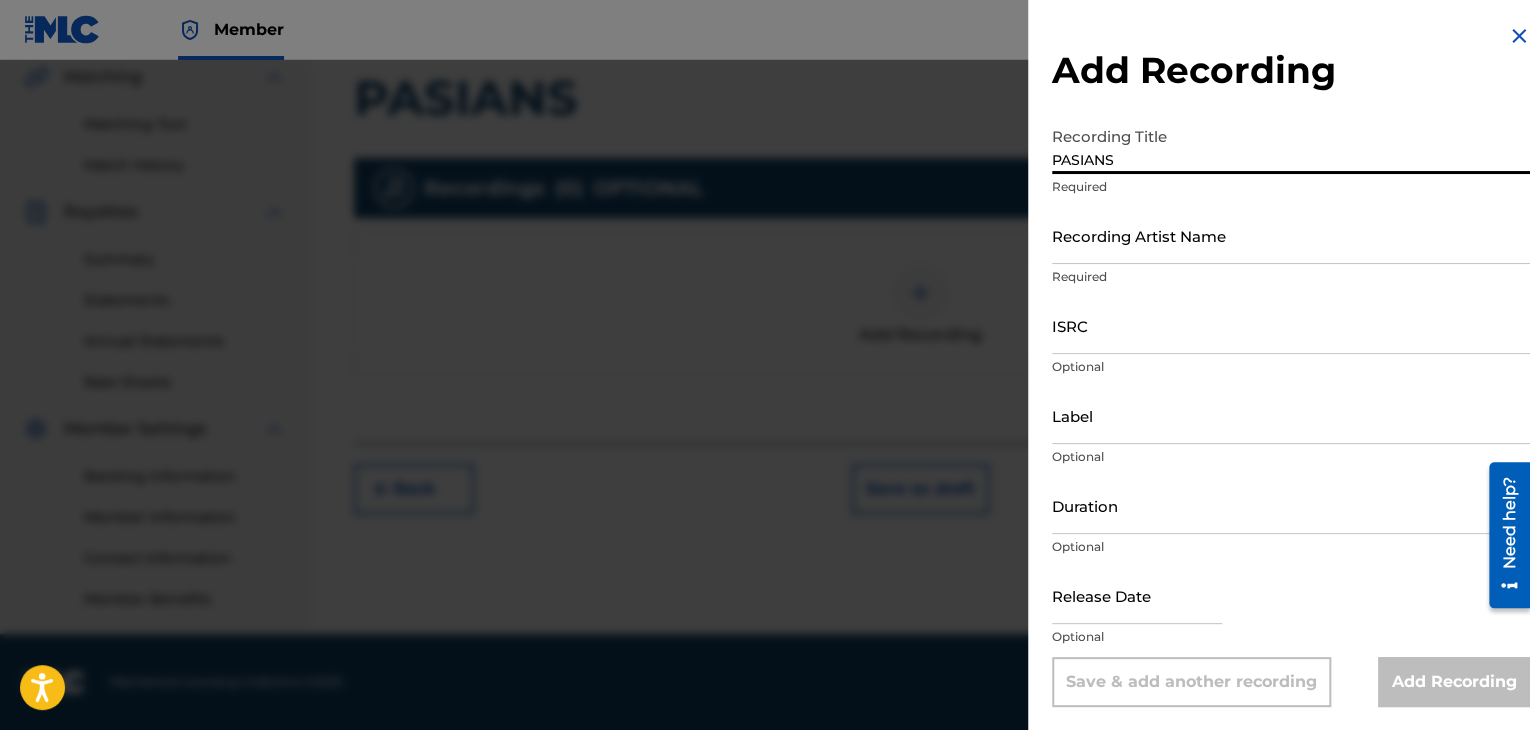 type on "PASIANS" 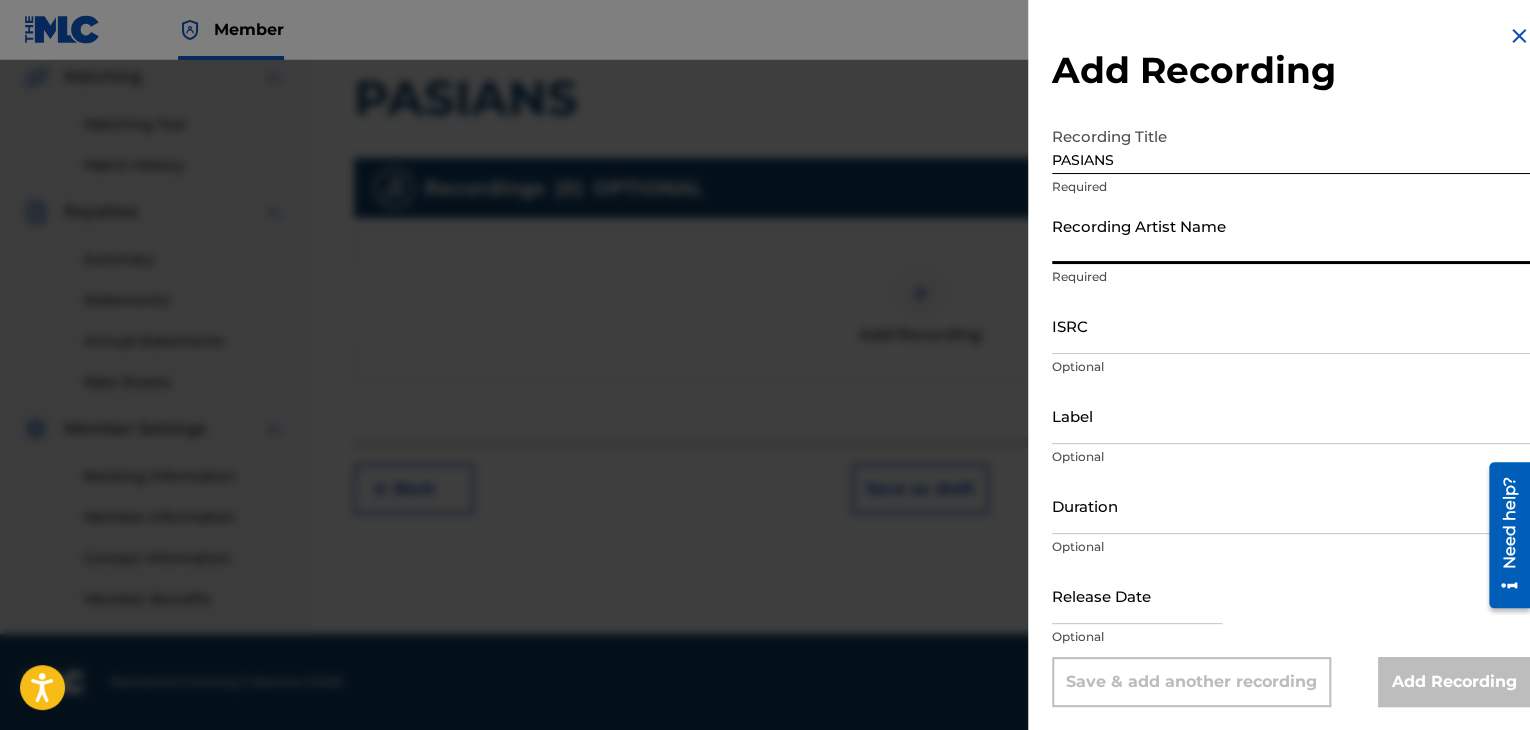 click on "Recording Artist Name" at bounding box center (1291, 235) 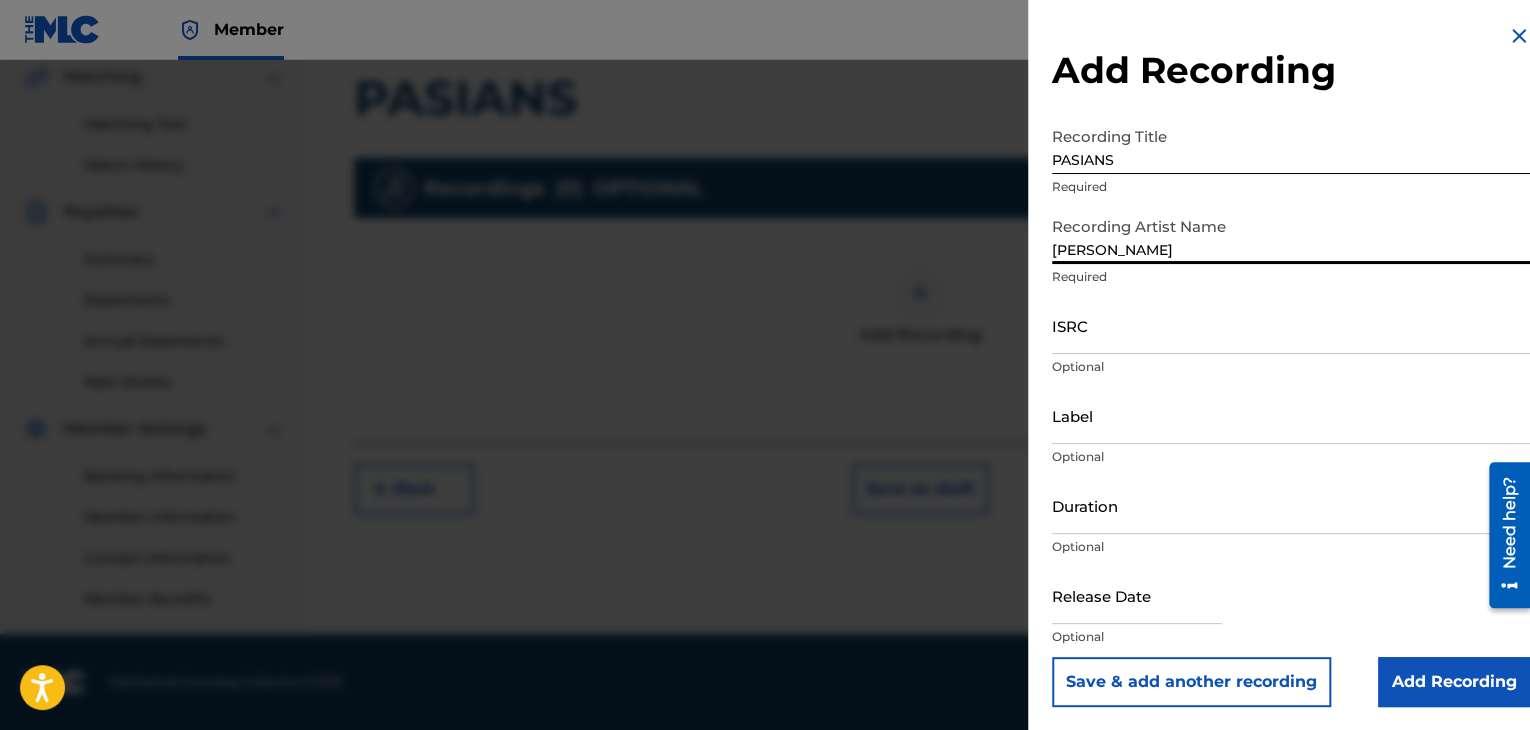 click on "[PERSON_NAME]" at bounding box center [1291, 235] 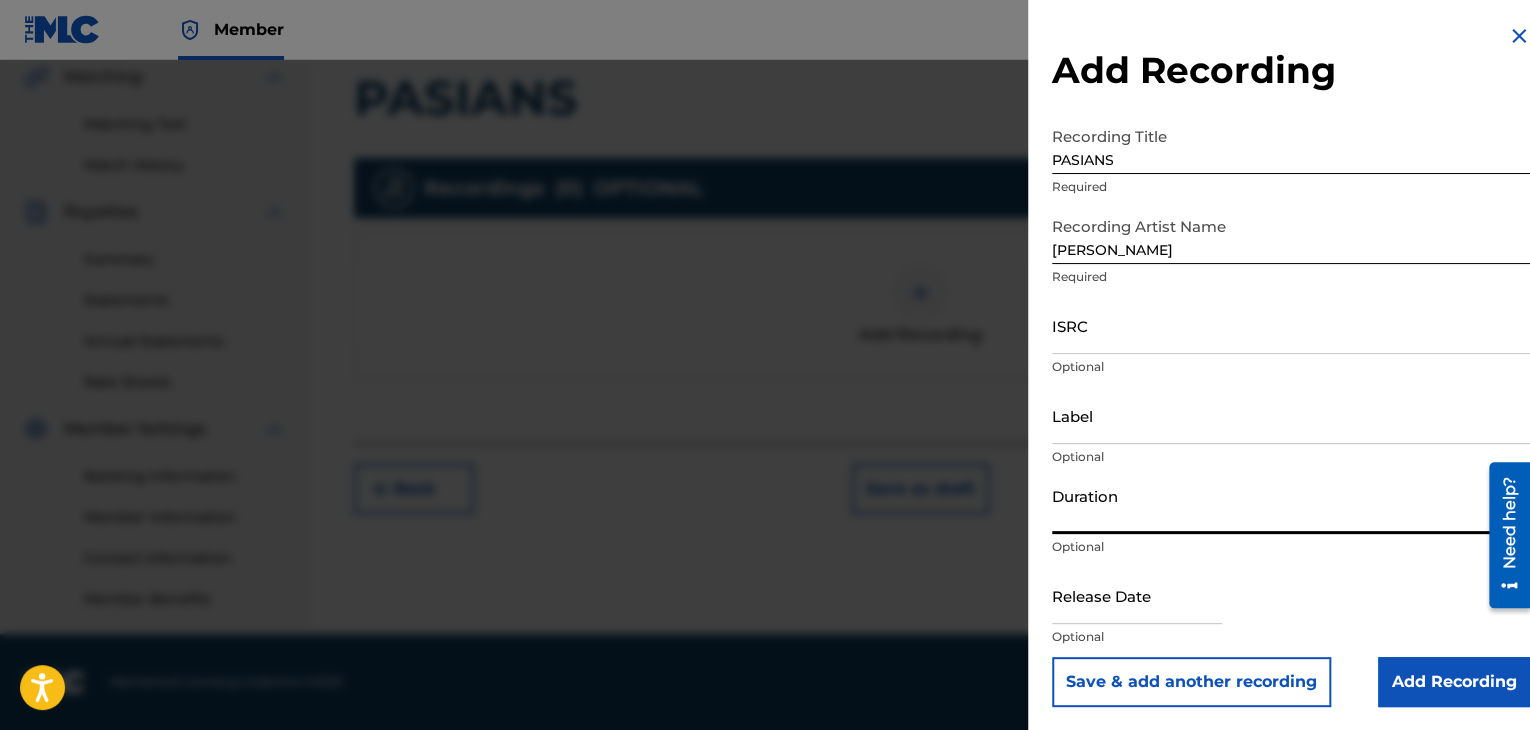 click on "Duration" at bounding box center [1291, 505] 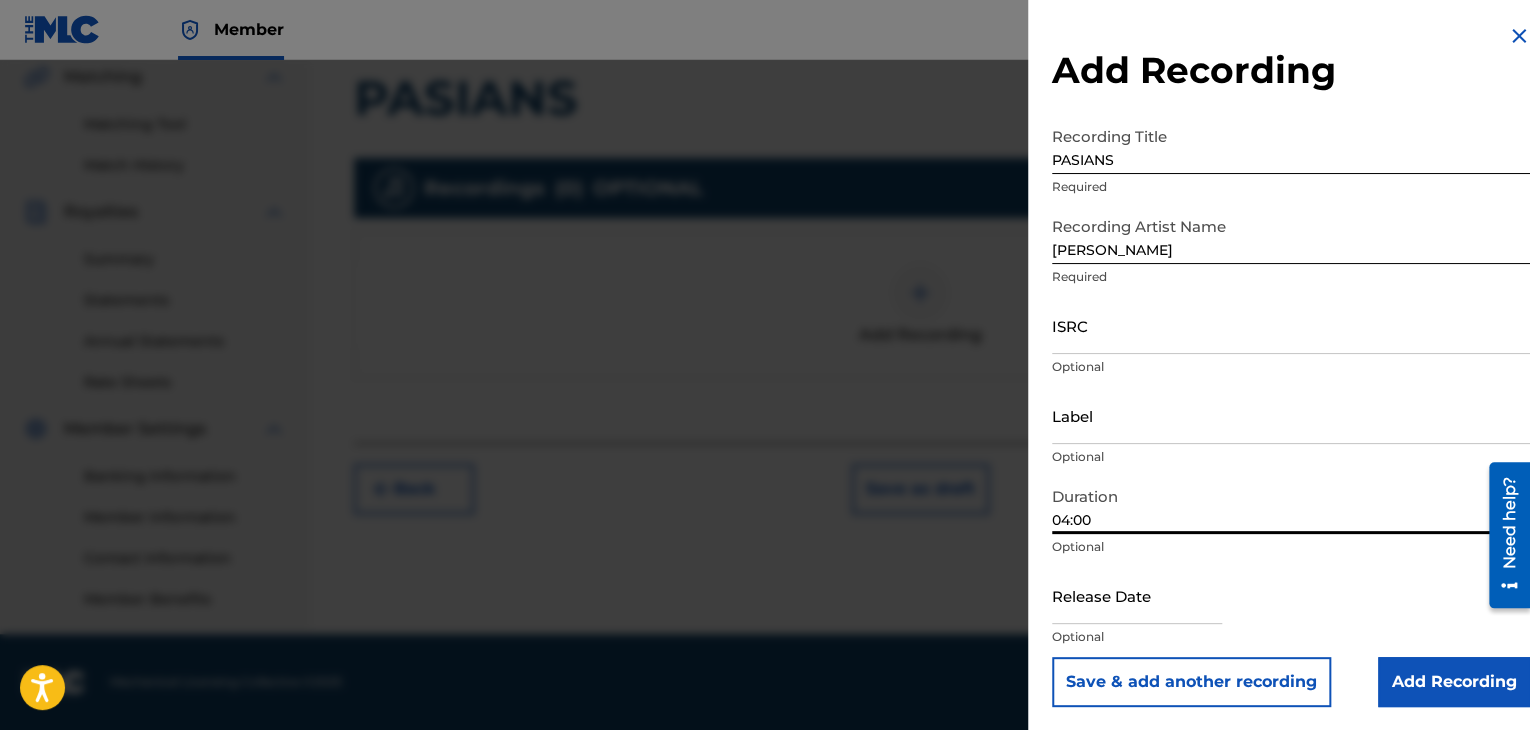 click on "Add Recording" at bounding box center (1454, 682) 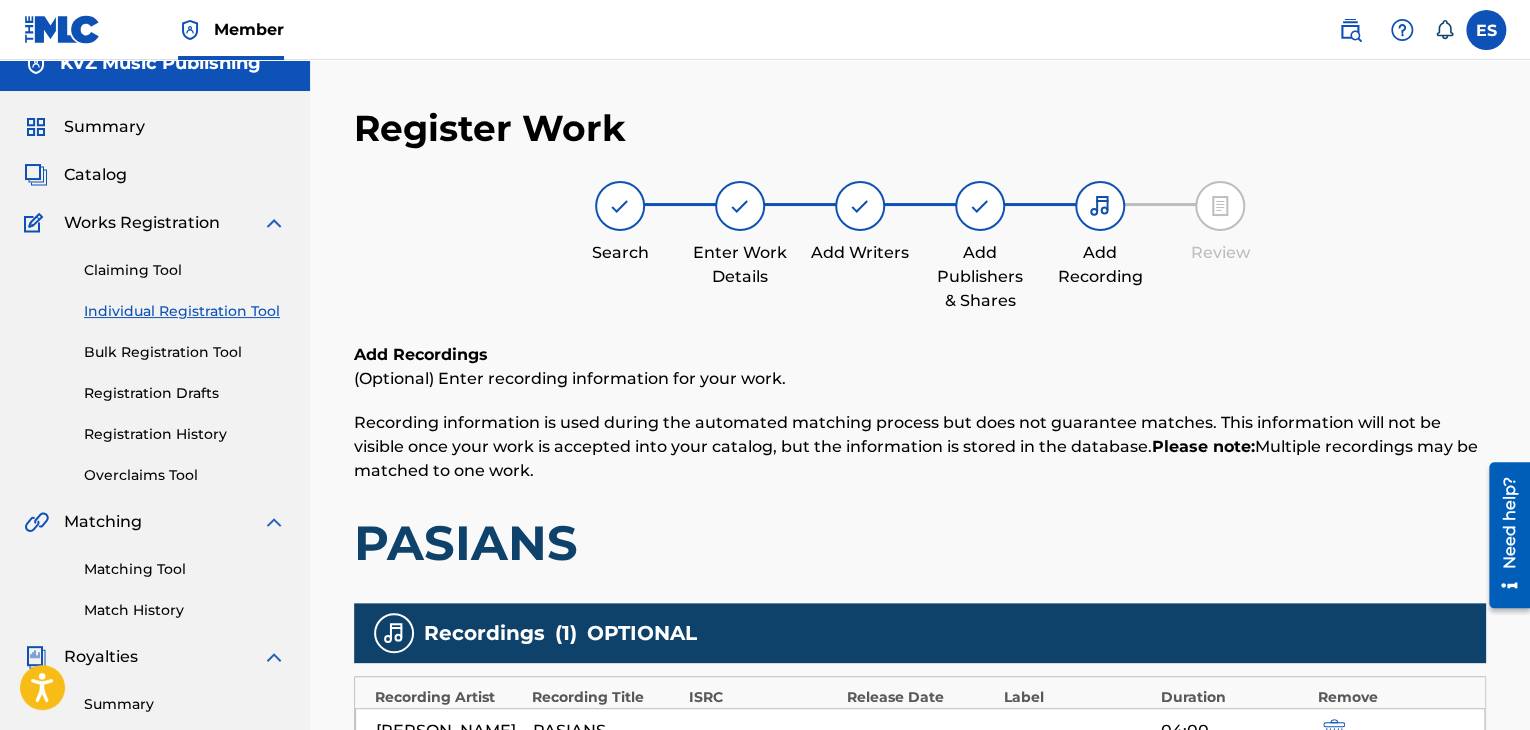 scroll, scrollTop: 0, scrollLeft: 0, axis: both 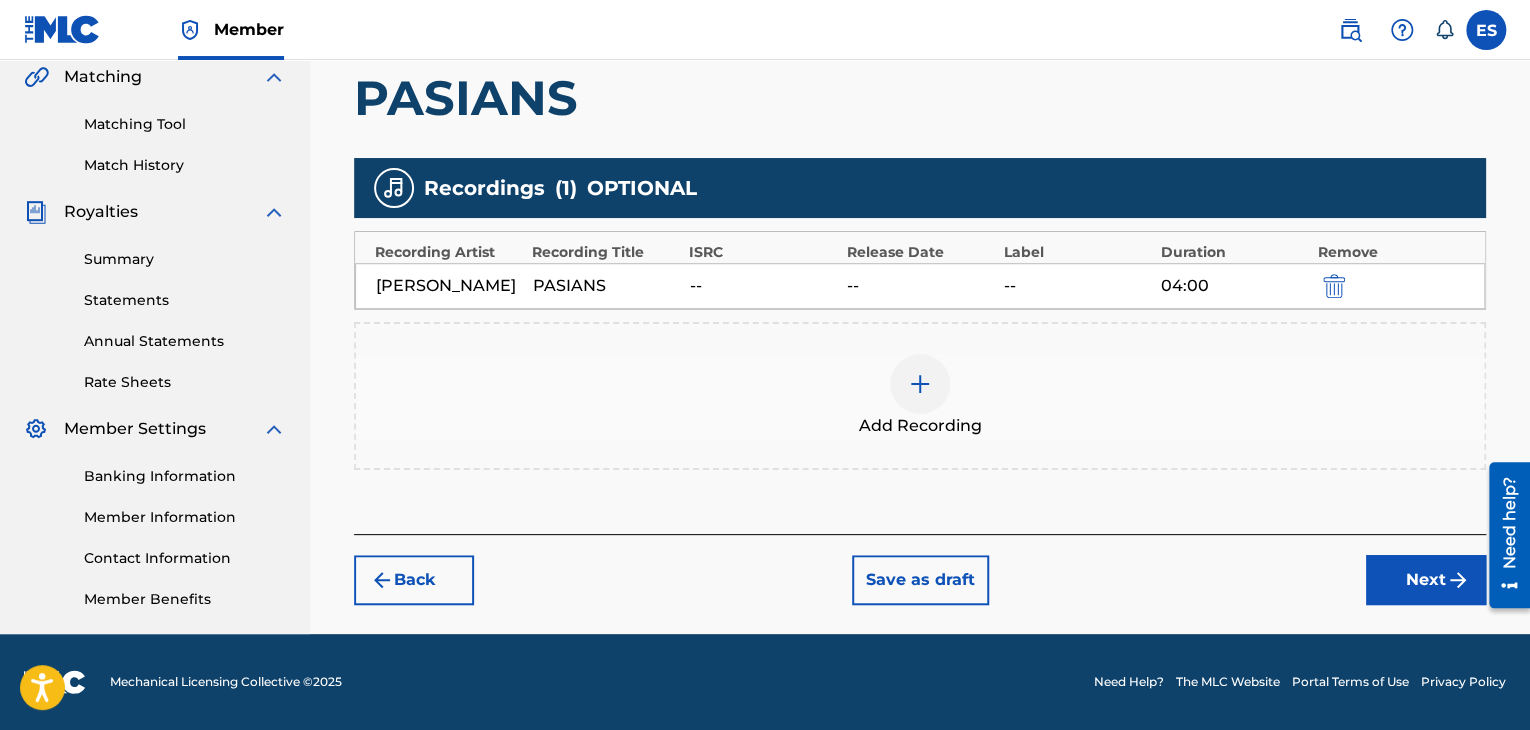 click on "Next" at bounding box center [1426, 580] 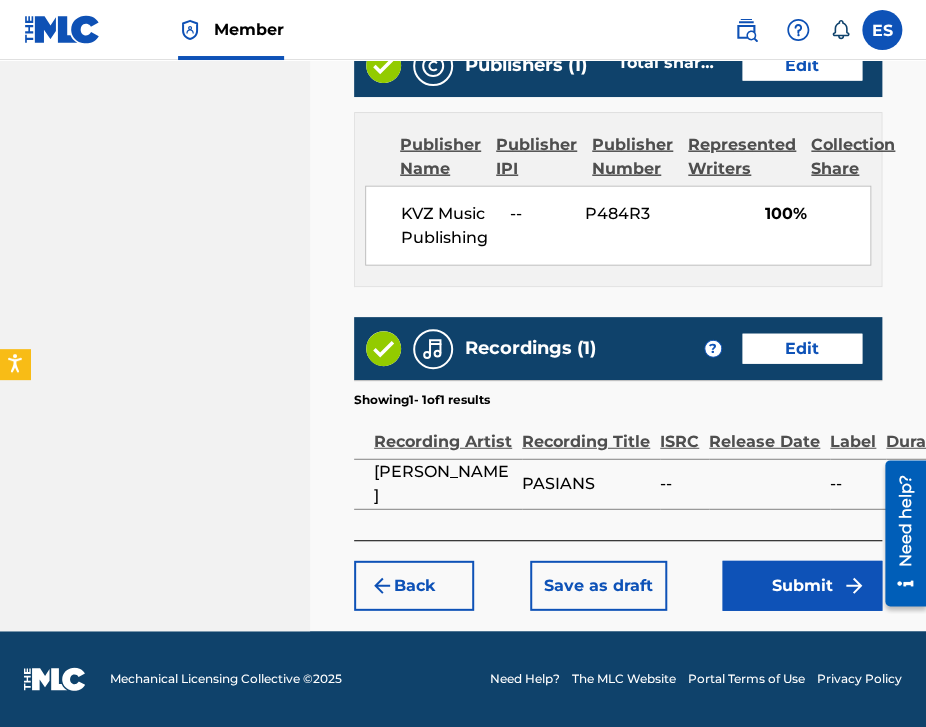 scroll, scrollTop: 1345, scrollLeft: 0, axis: vertical 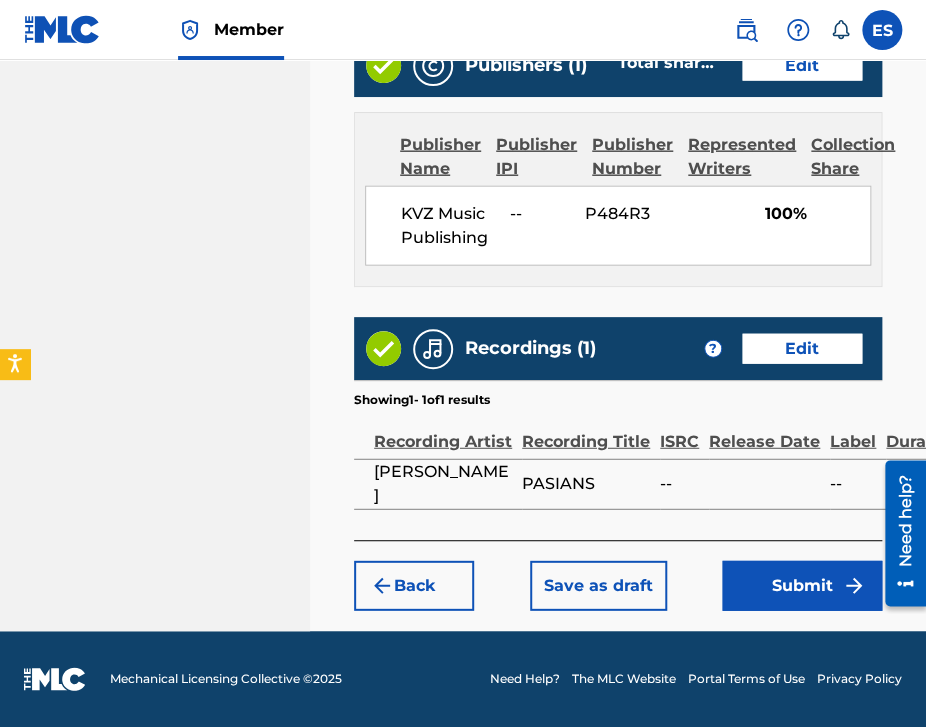 click on "Submit" at bounding box center [802, 586] 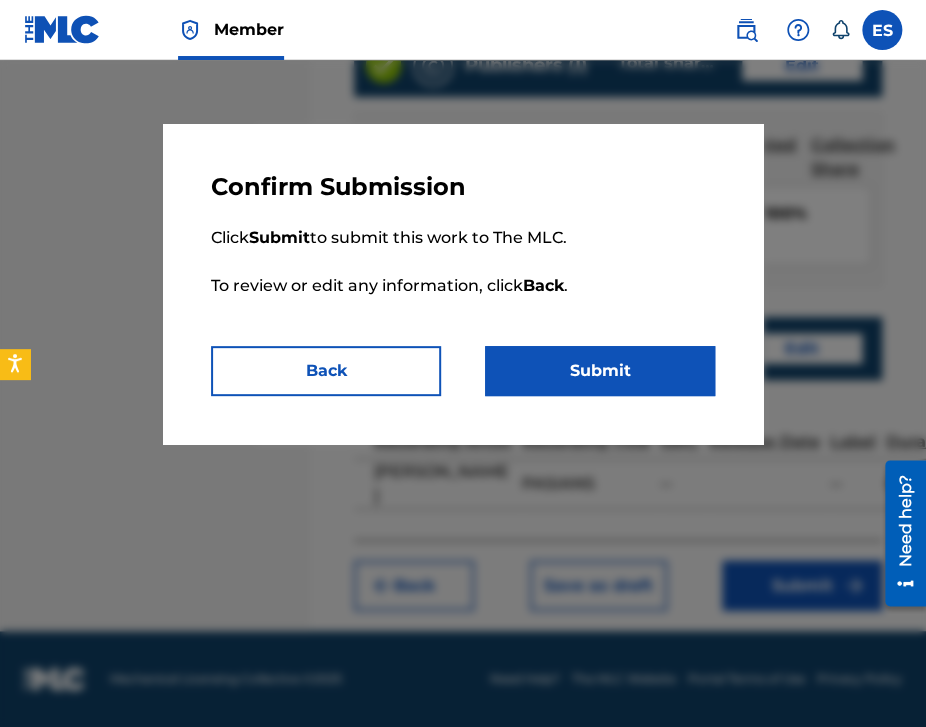 click on "Submit" at bounding box center [600, 371] 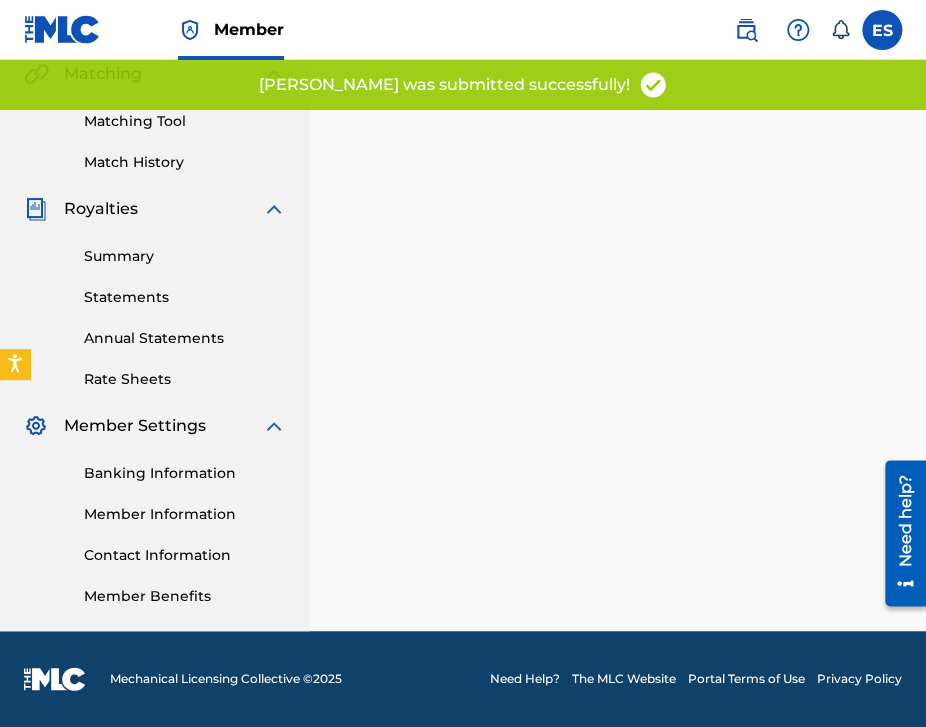 scroll, scrollTop: 0, scrollLeft: 0, axis: both 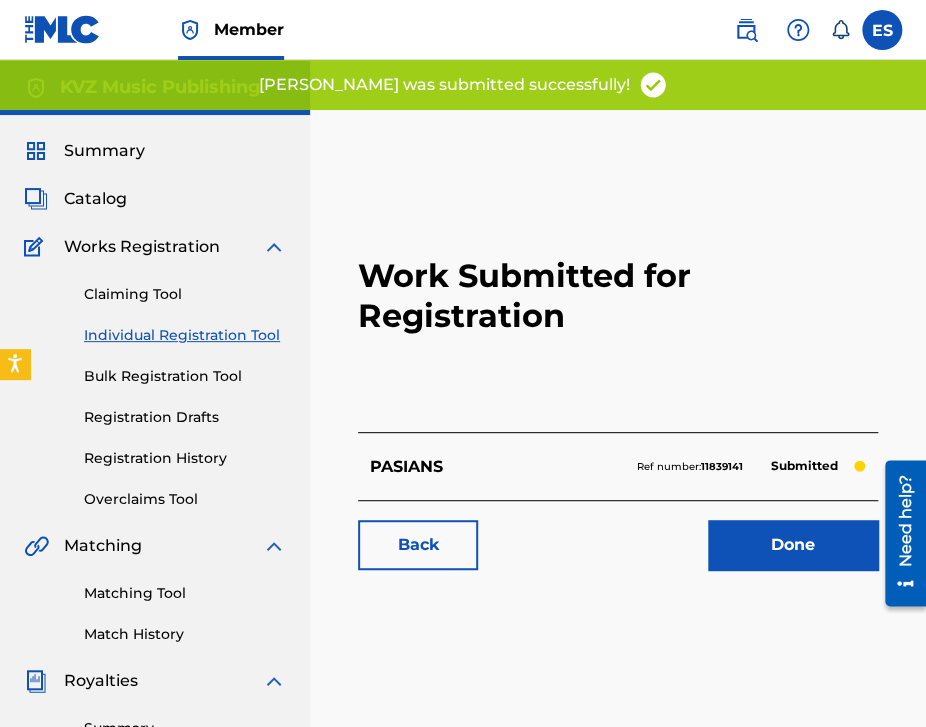 drag, startPoint x: 233, startPoint y: 334, endPoint x: 268, endPoint y: 273, distance: 70.327805 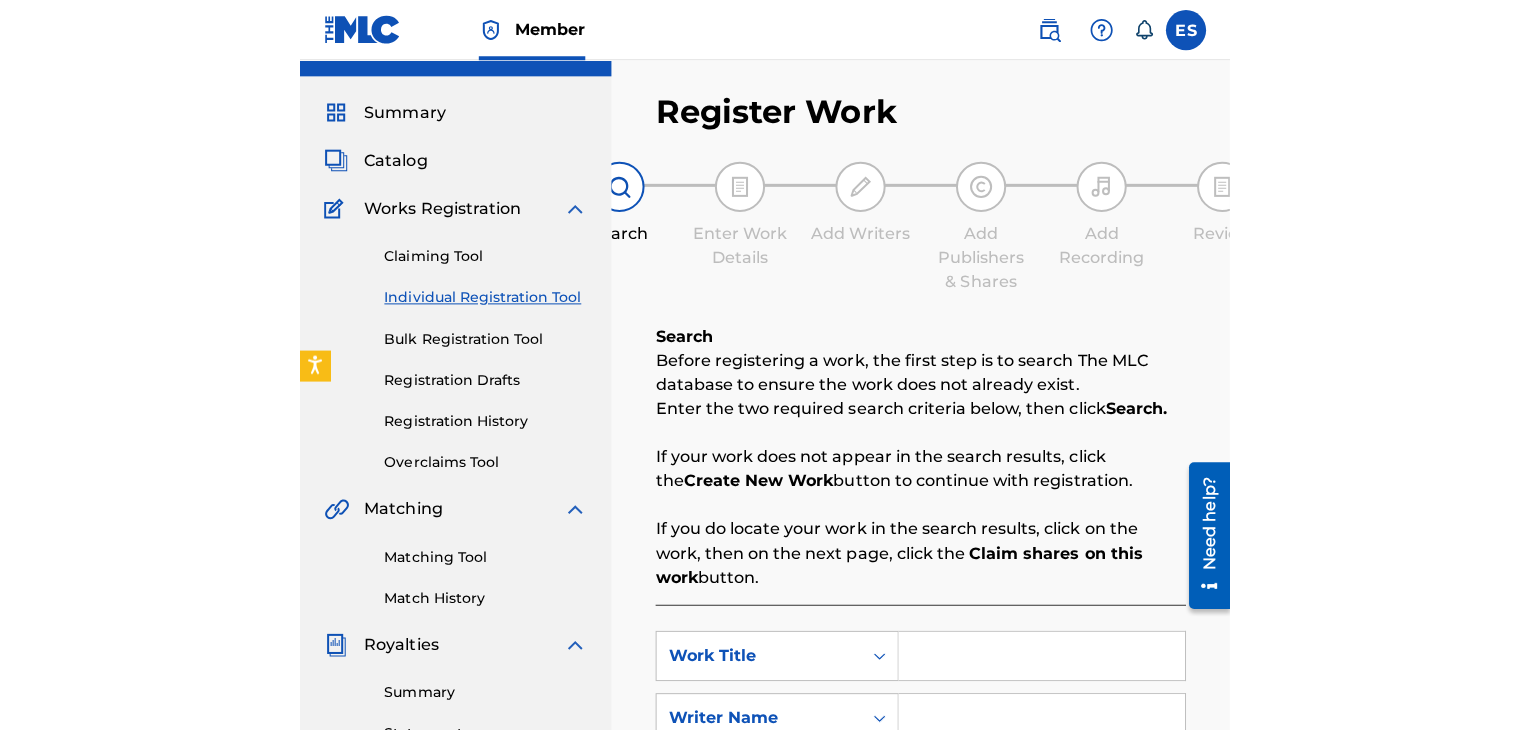 scroll, scrollTop: 200, scrollLeft: 0, axis: vertical 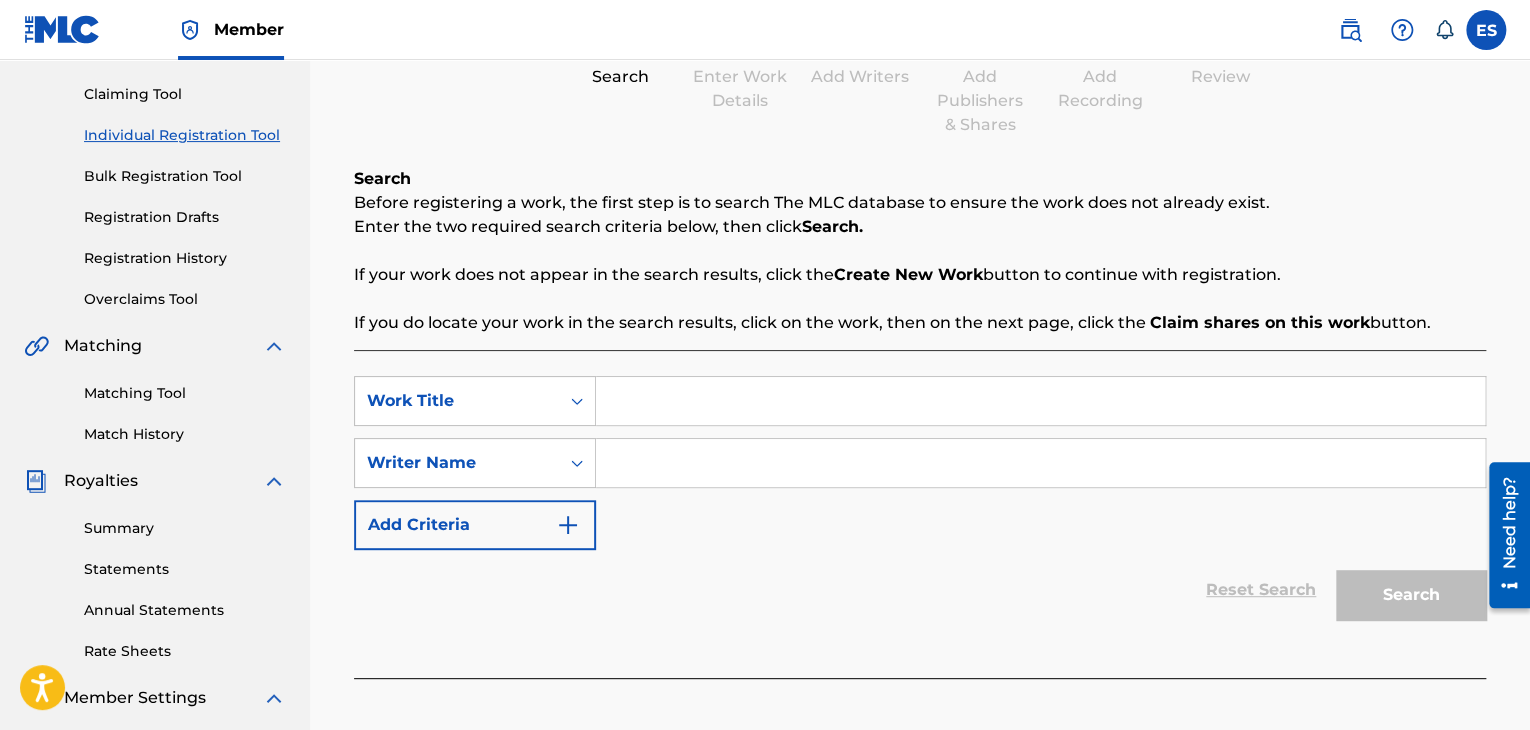 click at bounding box center [1040, 401] 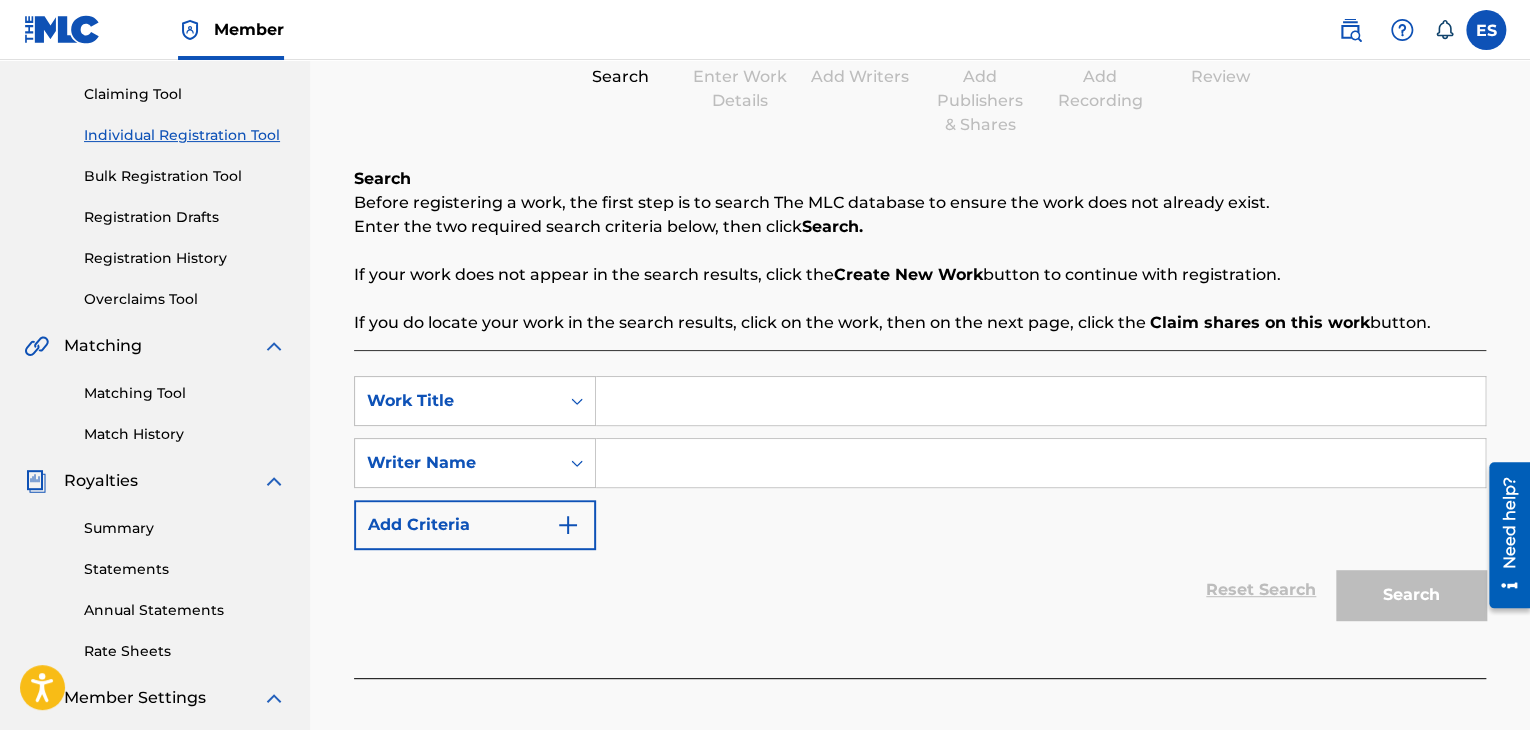 paste on "[PERSON_NAME]" 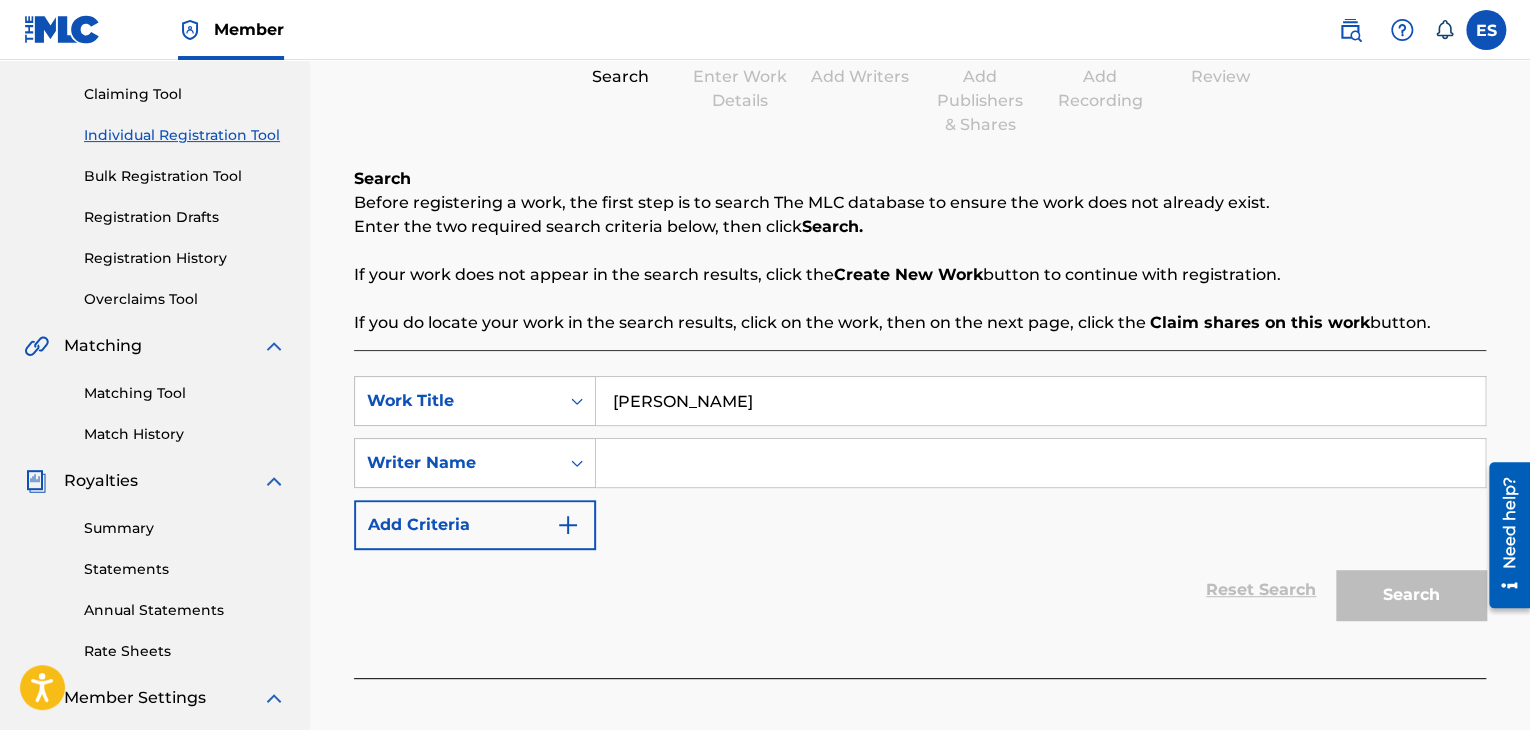 type on "[PERSON_NAME]" 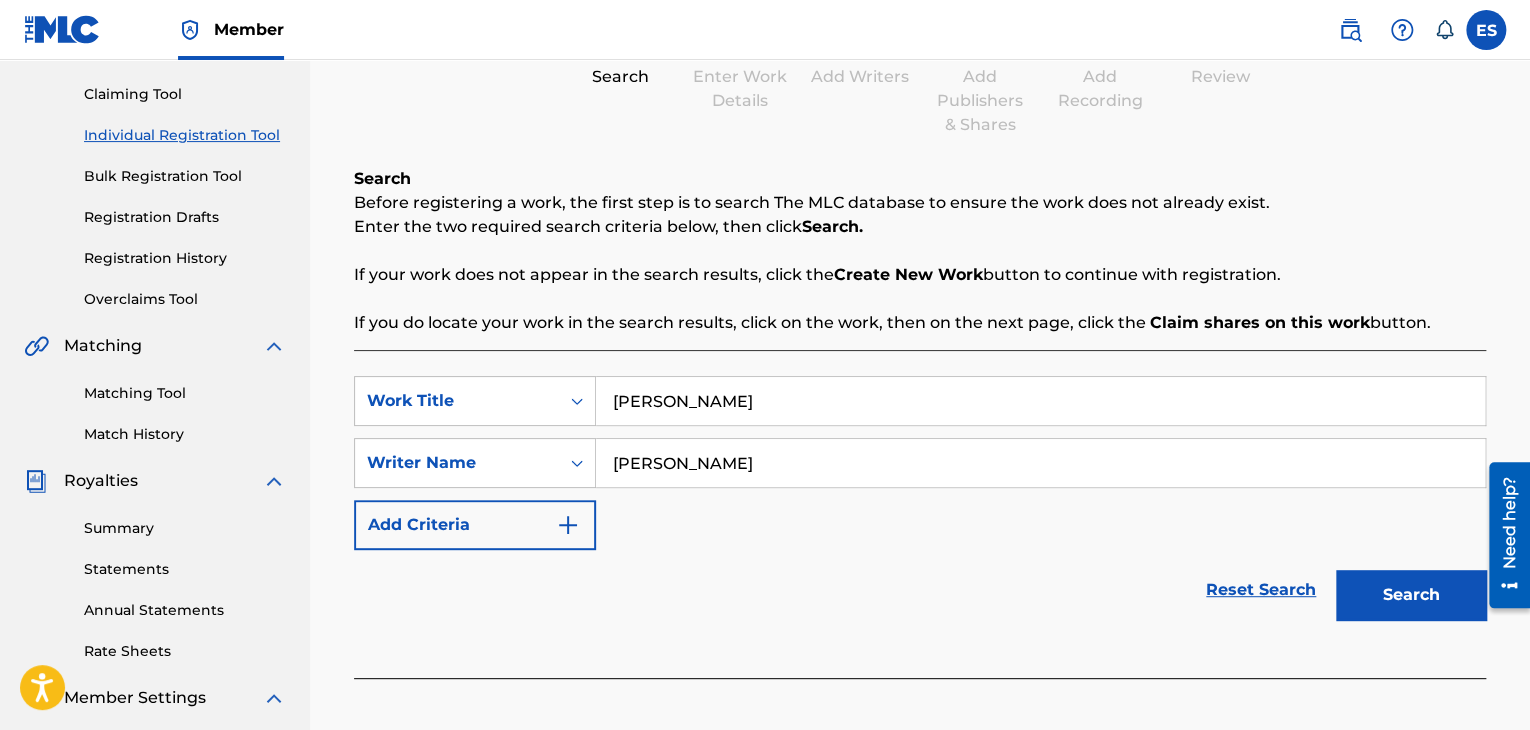 click on "[PERSON_NAME]" at bounding box center [1040, 401] 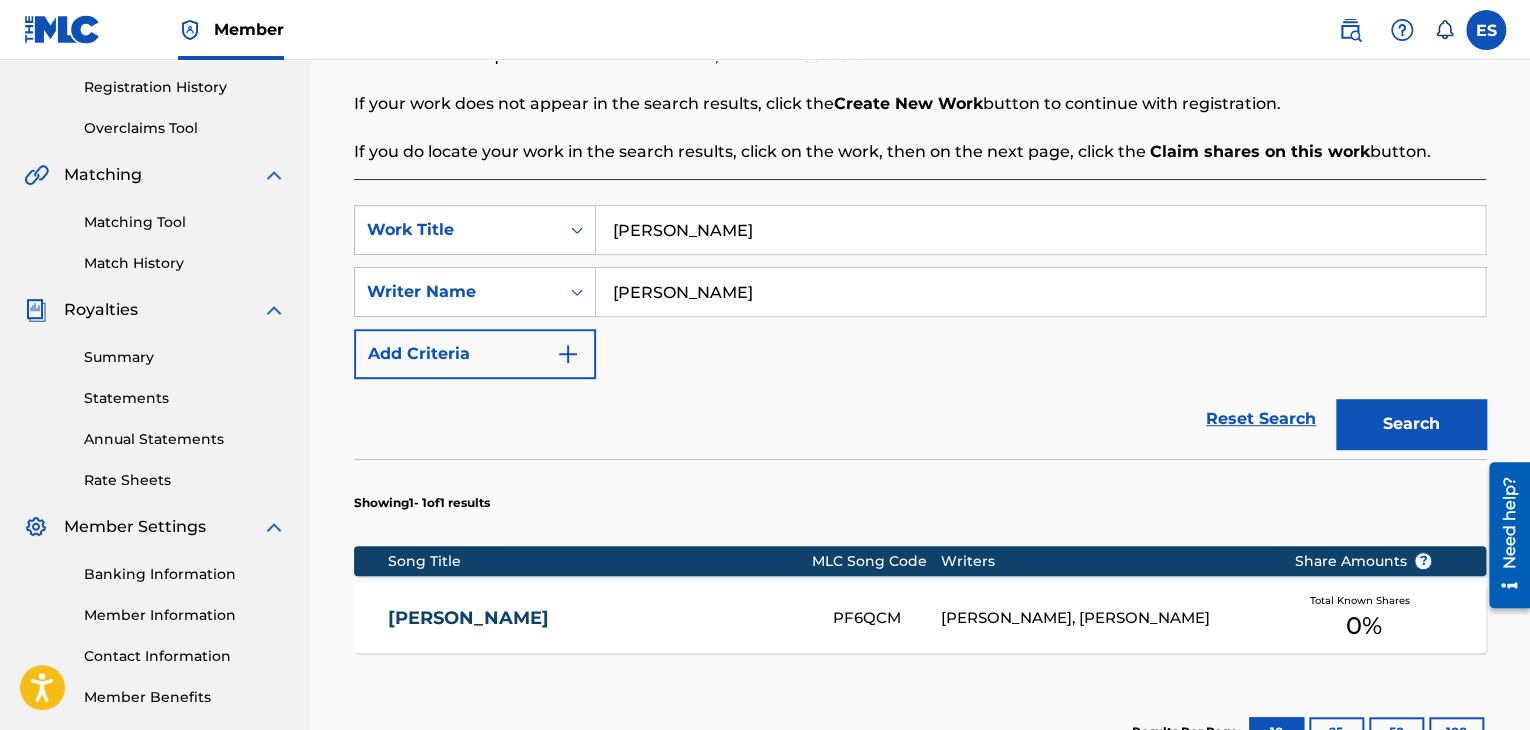 scroll, scrollTop: 600, scrollLeft: 0, axis: vertical 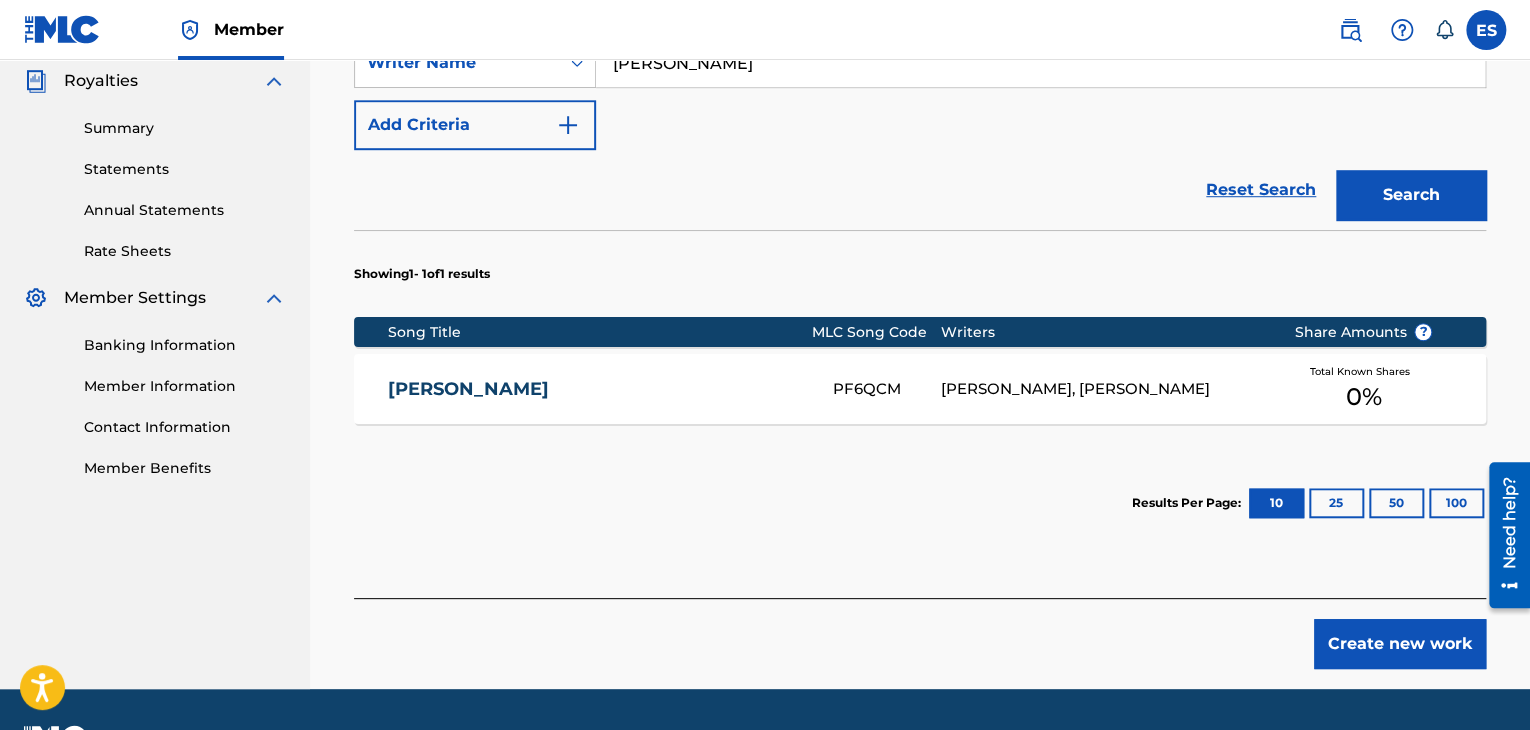 click on "Create new work" at bounding box center [1400, 644] 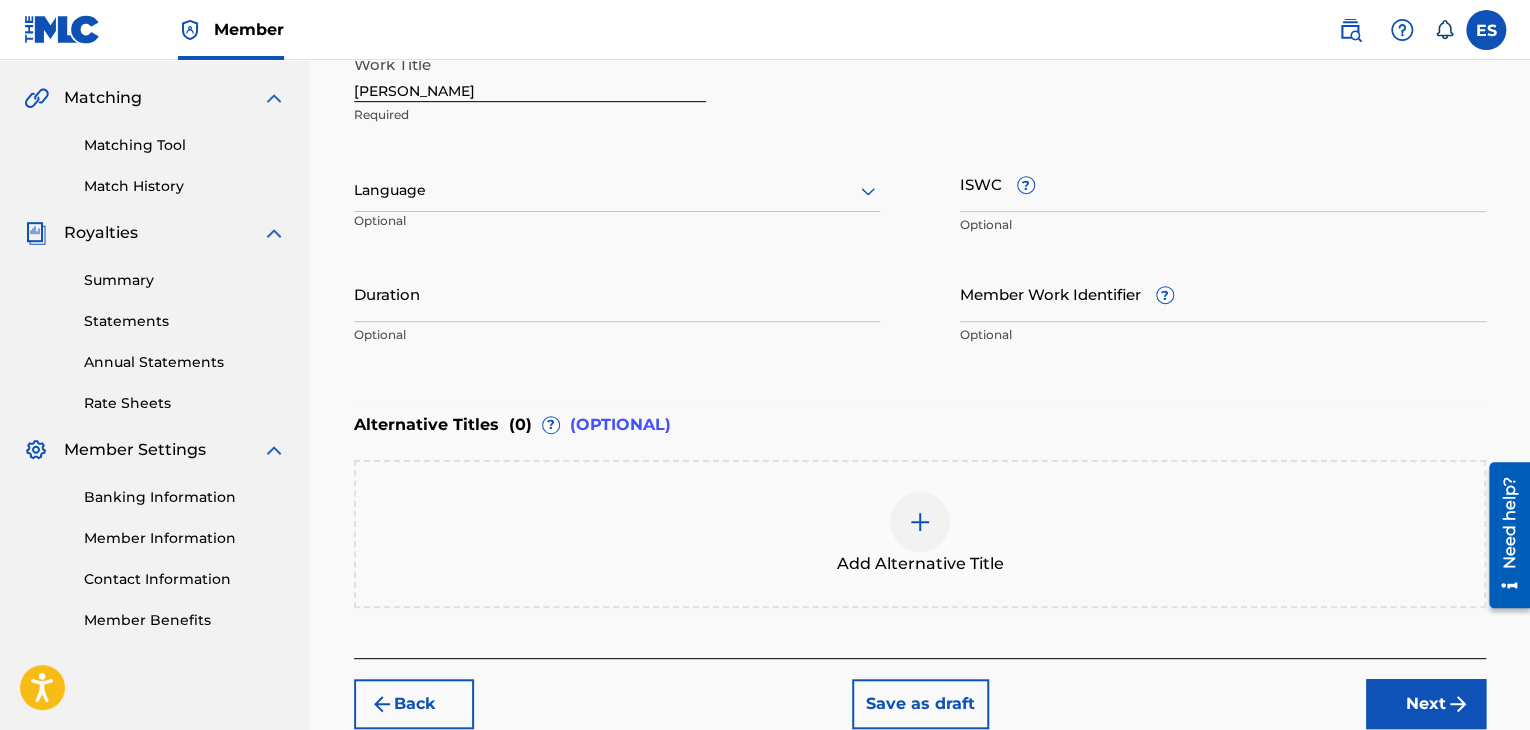 scroll, scrollTop: 261, scrollLeft: 0, axis: vertical 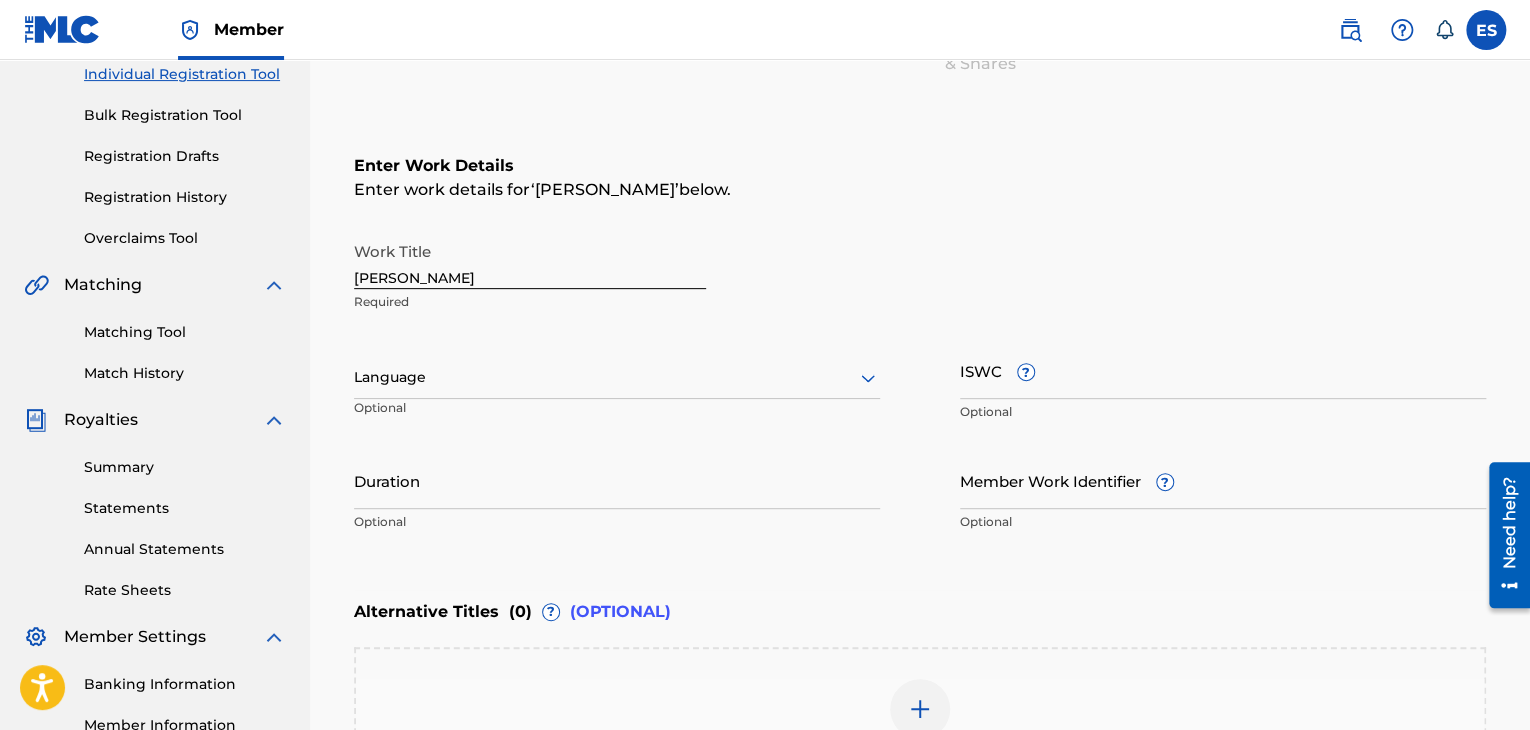 click at bounding box center [617, 377] 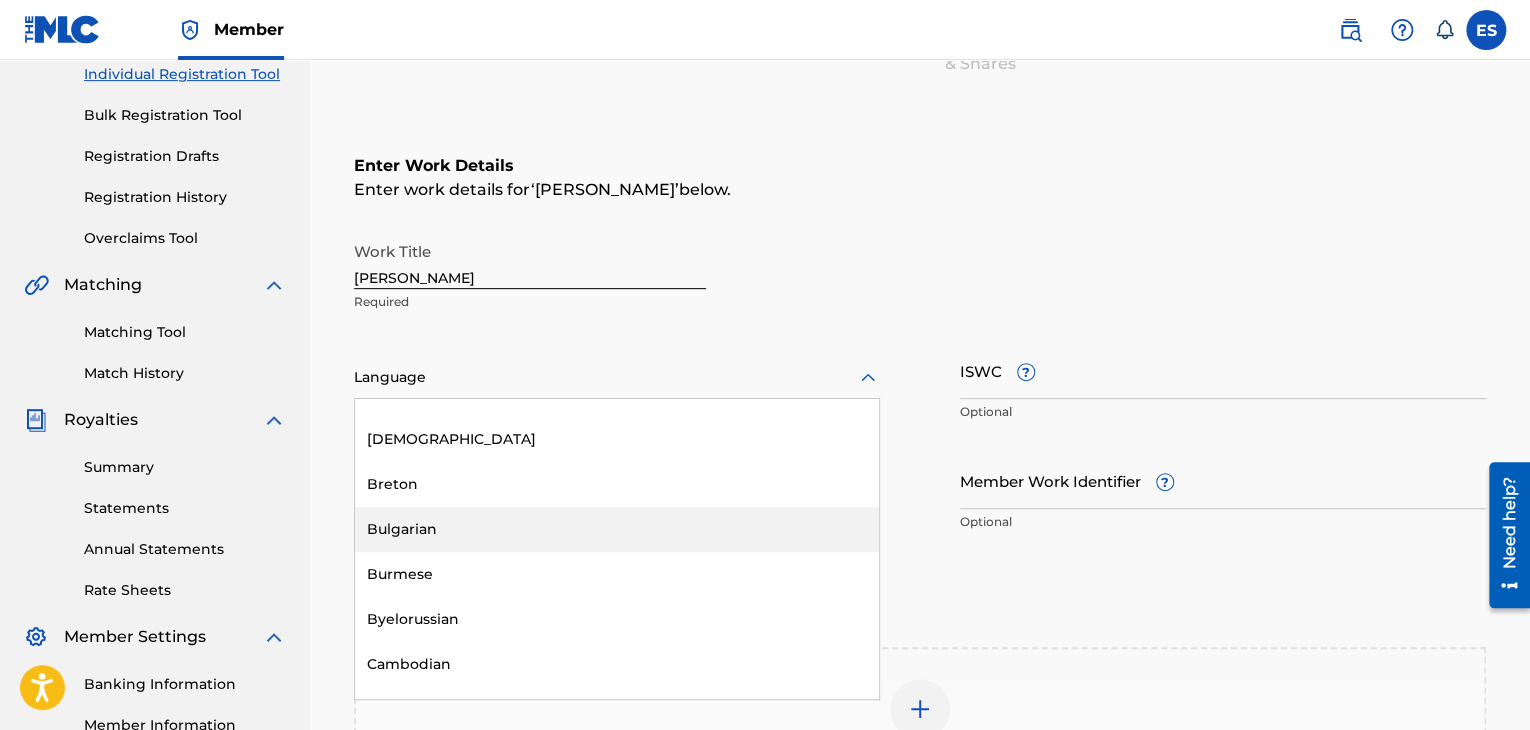 scroll, scrollTop: 800, scrollLeft: 0, axis: vertical 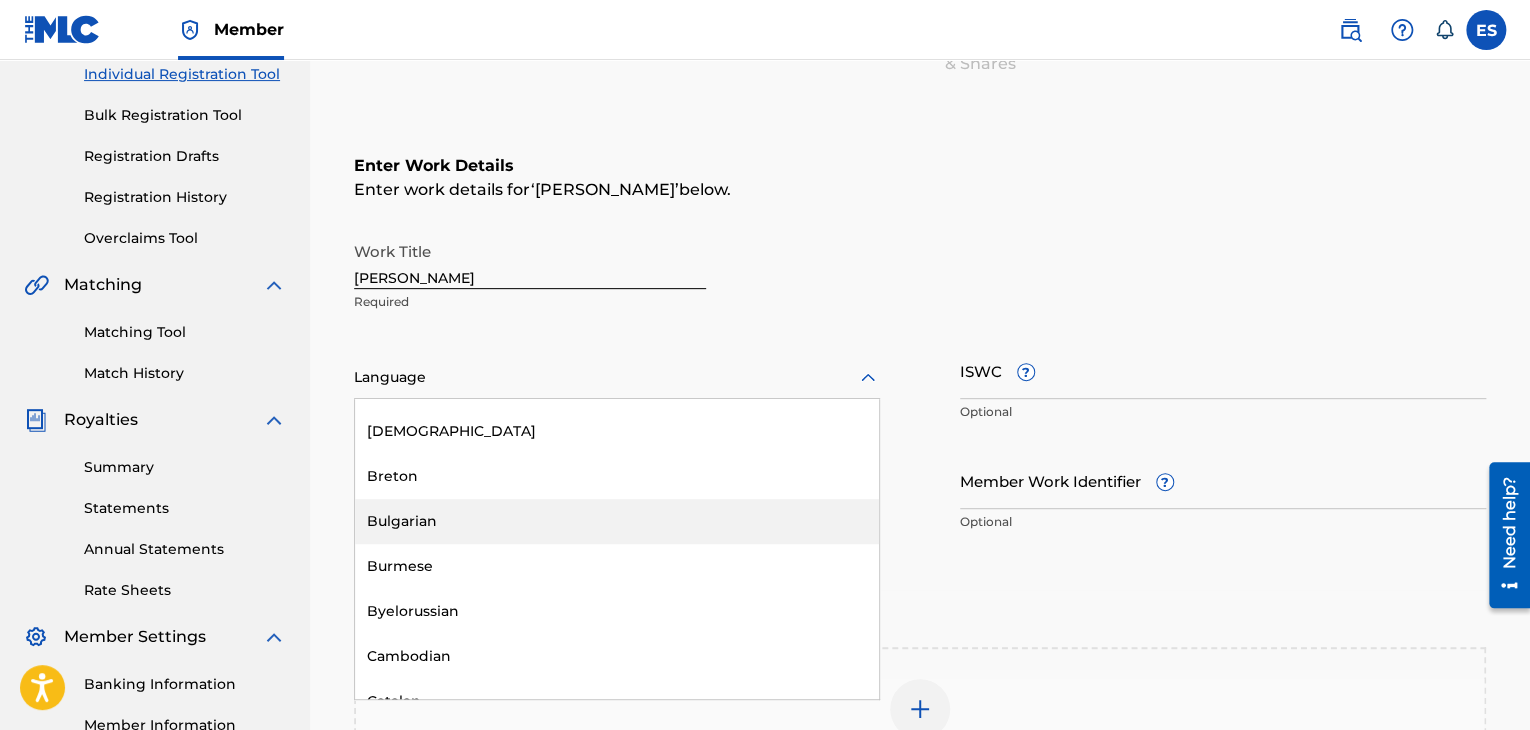 click on "Bulgarian" at bounding box center [617, 521] 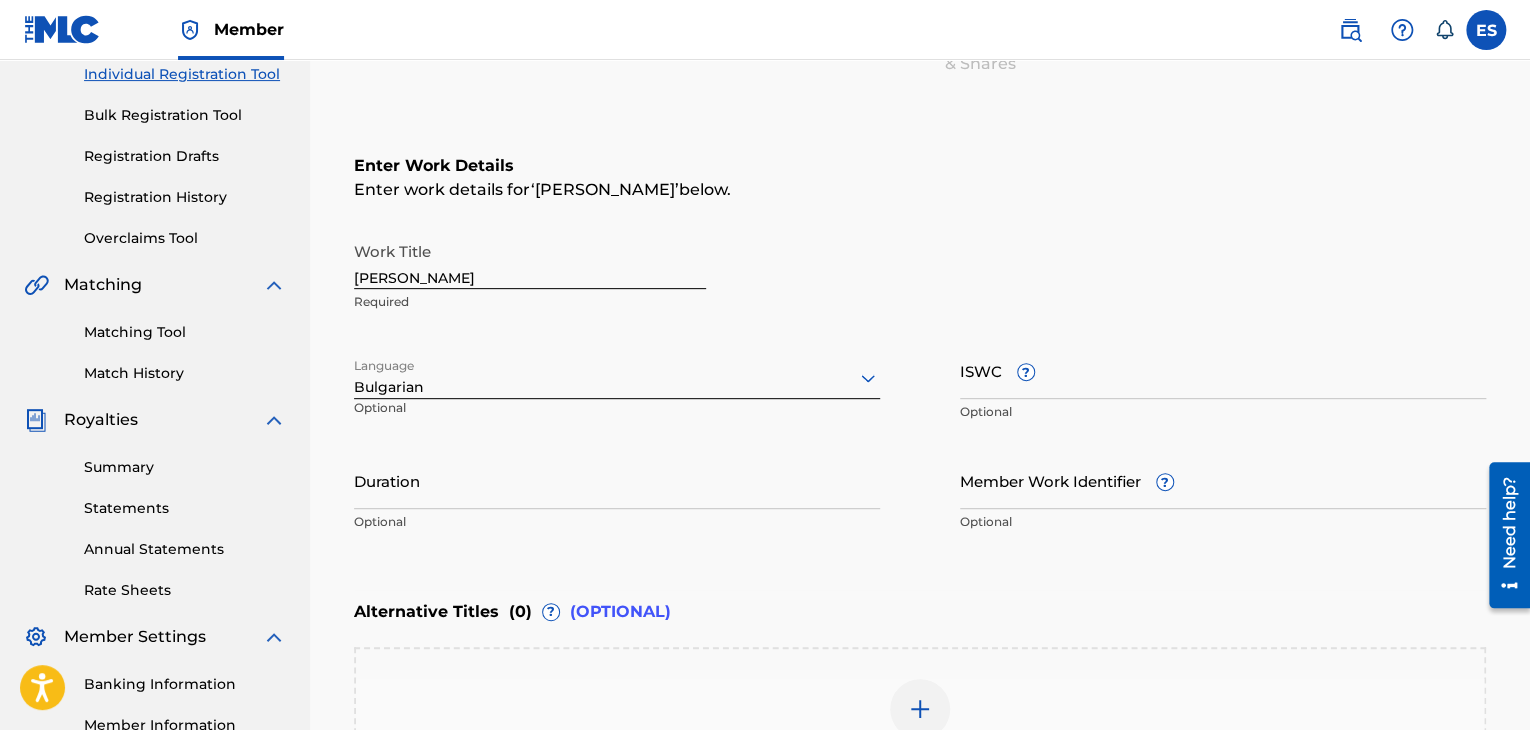 click on "ISWC   ?" at bounding box center [1223, 370] 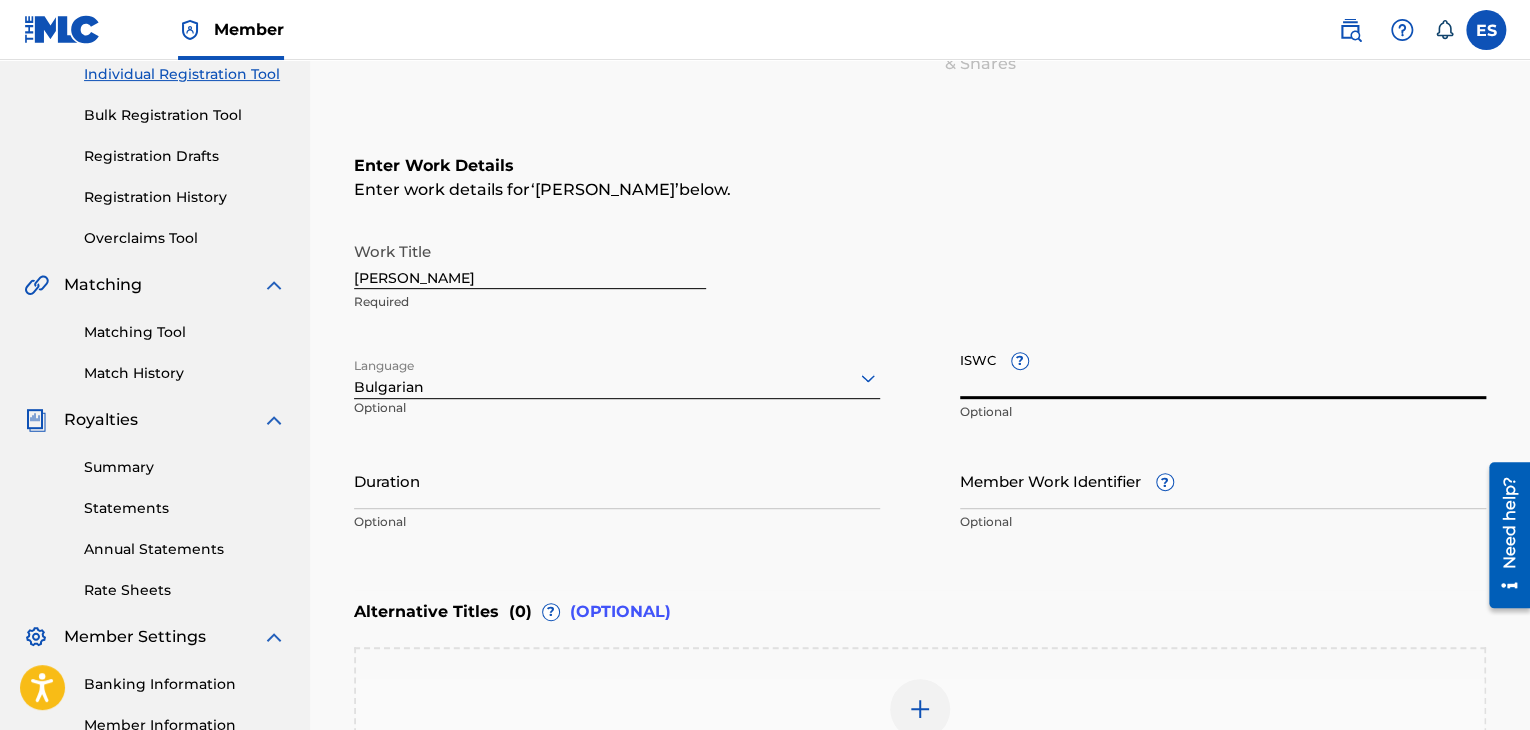 paste on "T9099956099" 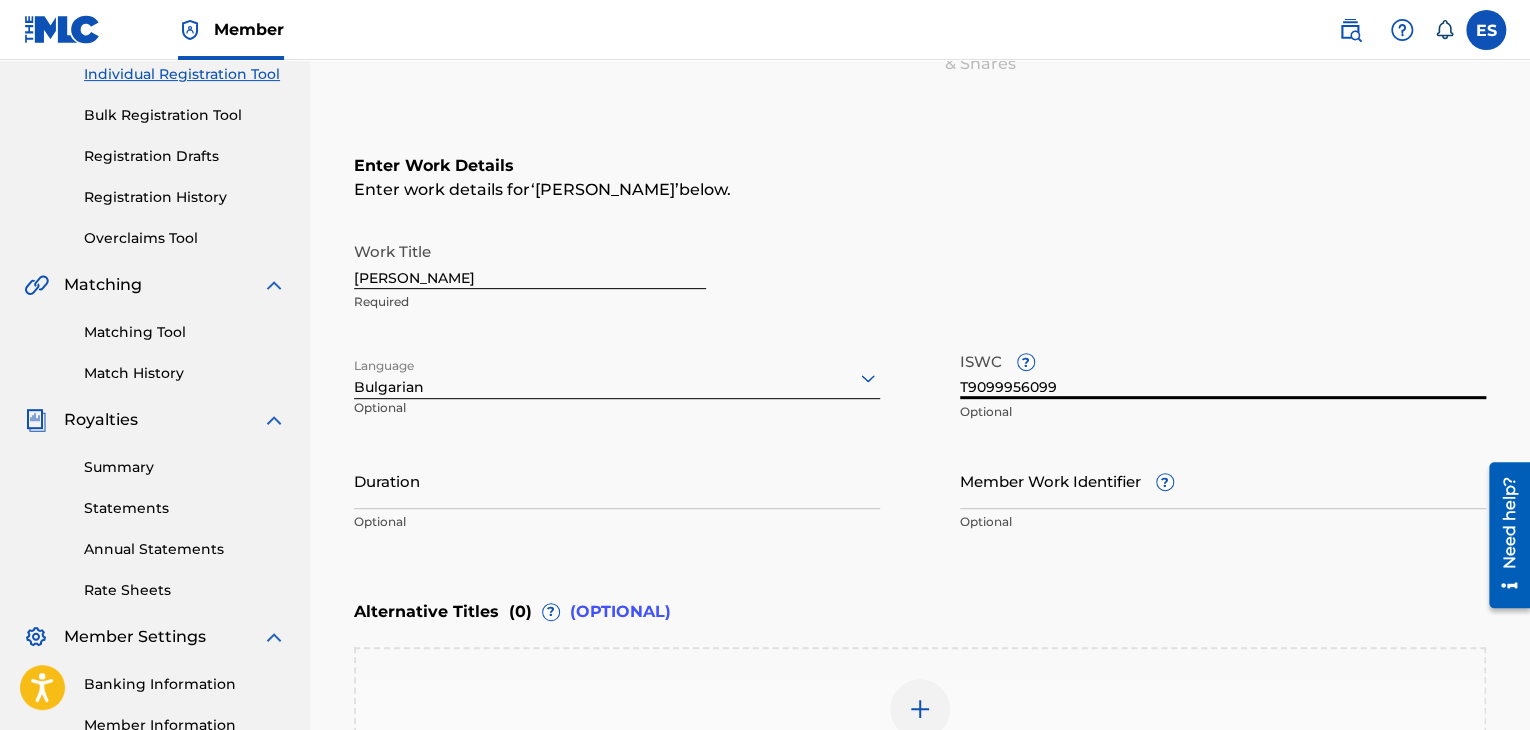 type on "T9099956099" 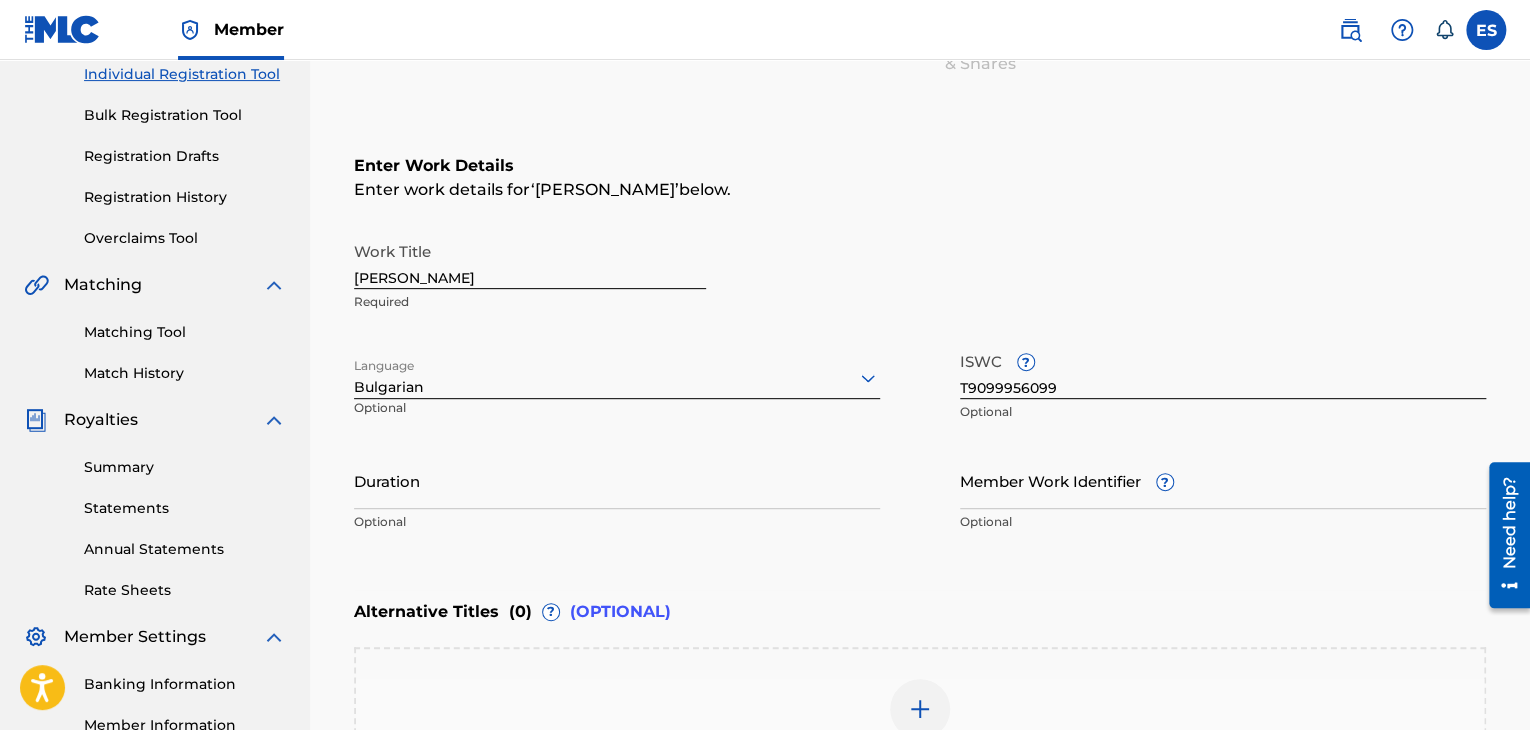 click on "Duration" at bounding box center [617, 480] 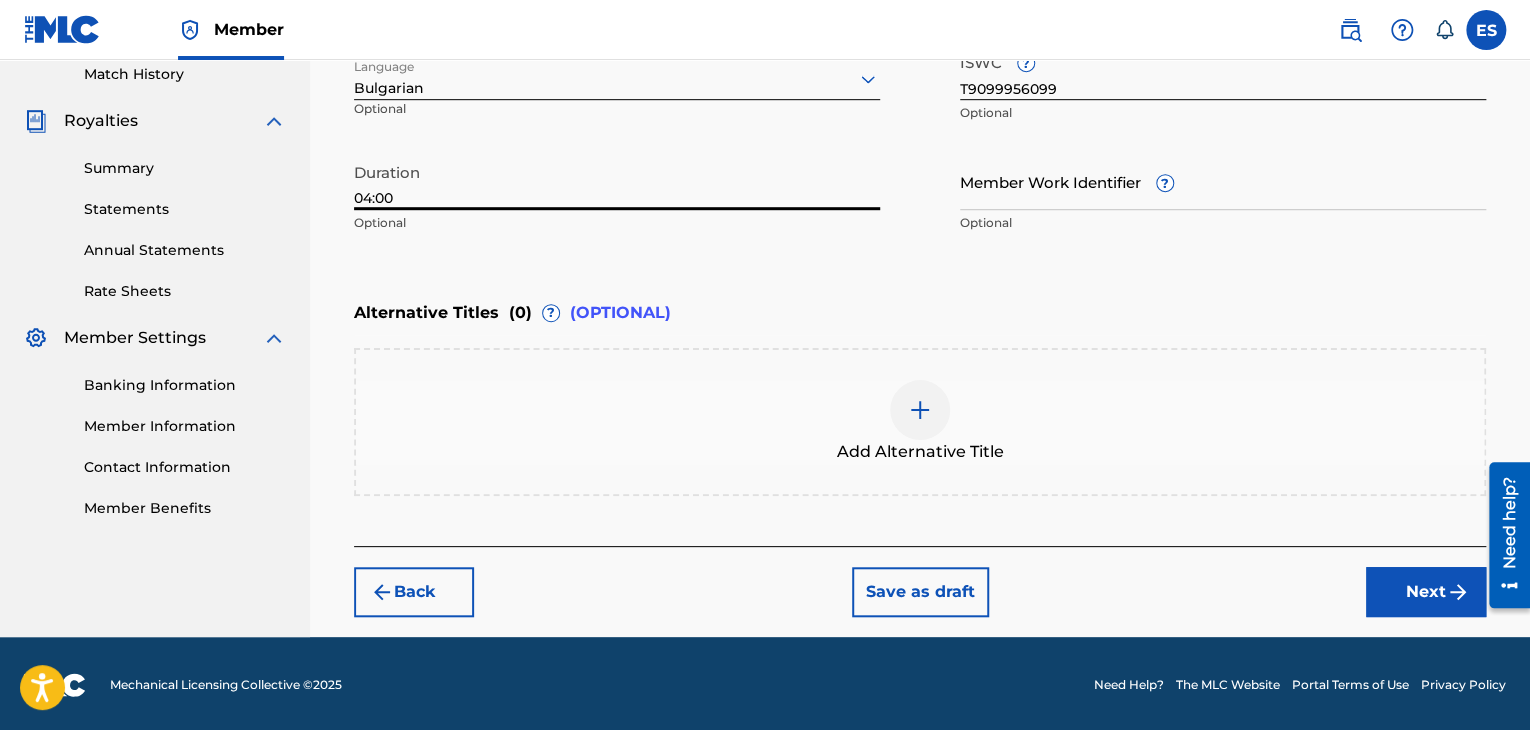 scroll, scrollTop: 561, scrollLeft: 0, axis: vertical 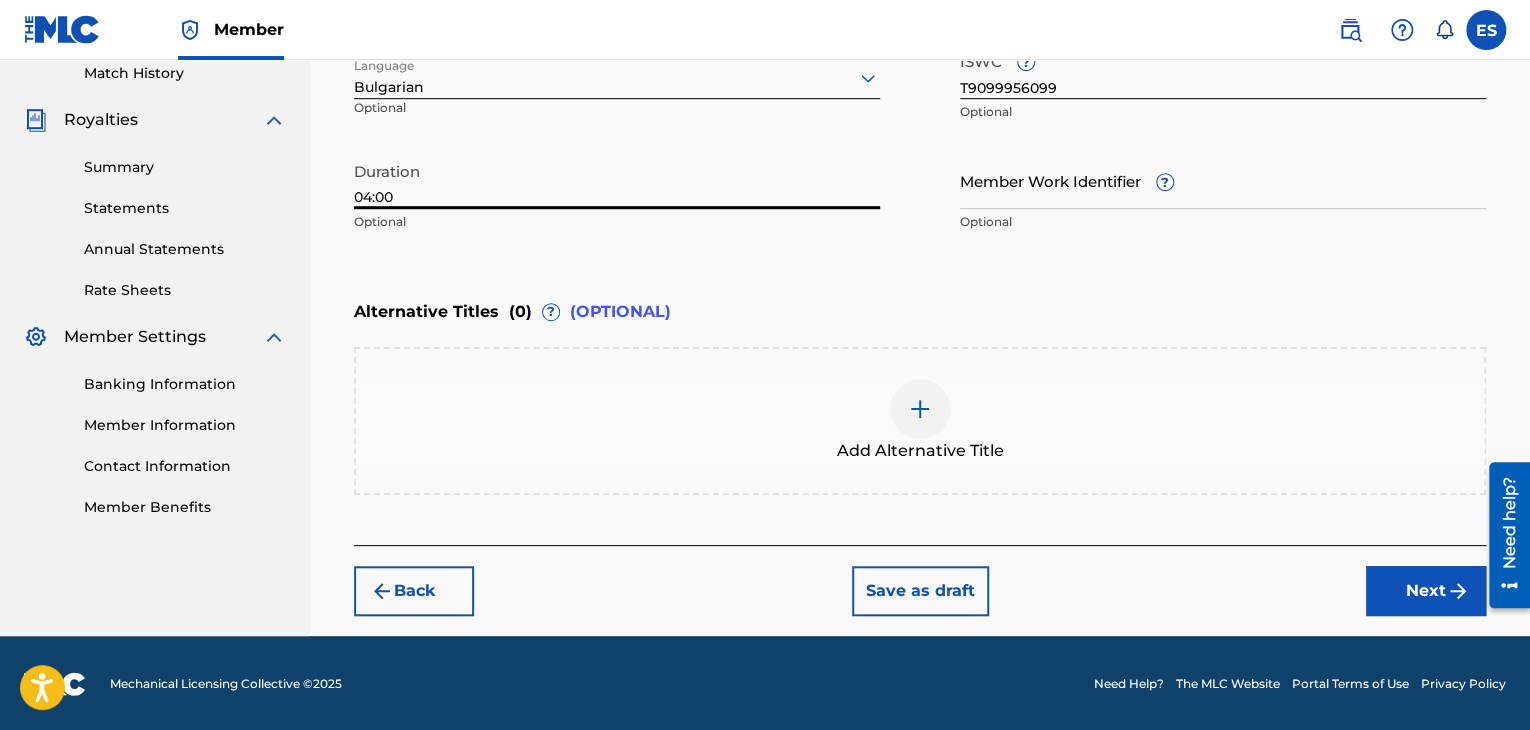 type on "04:00" 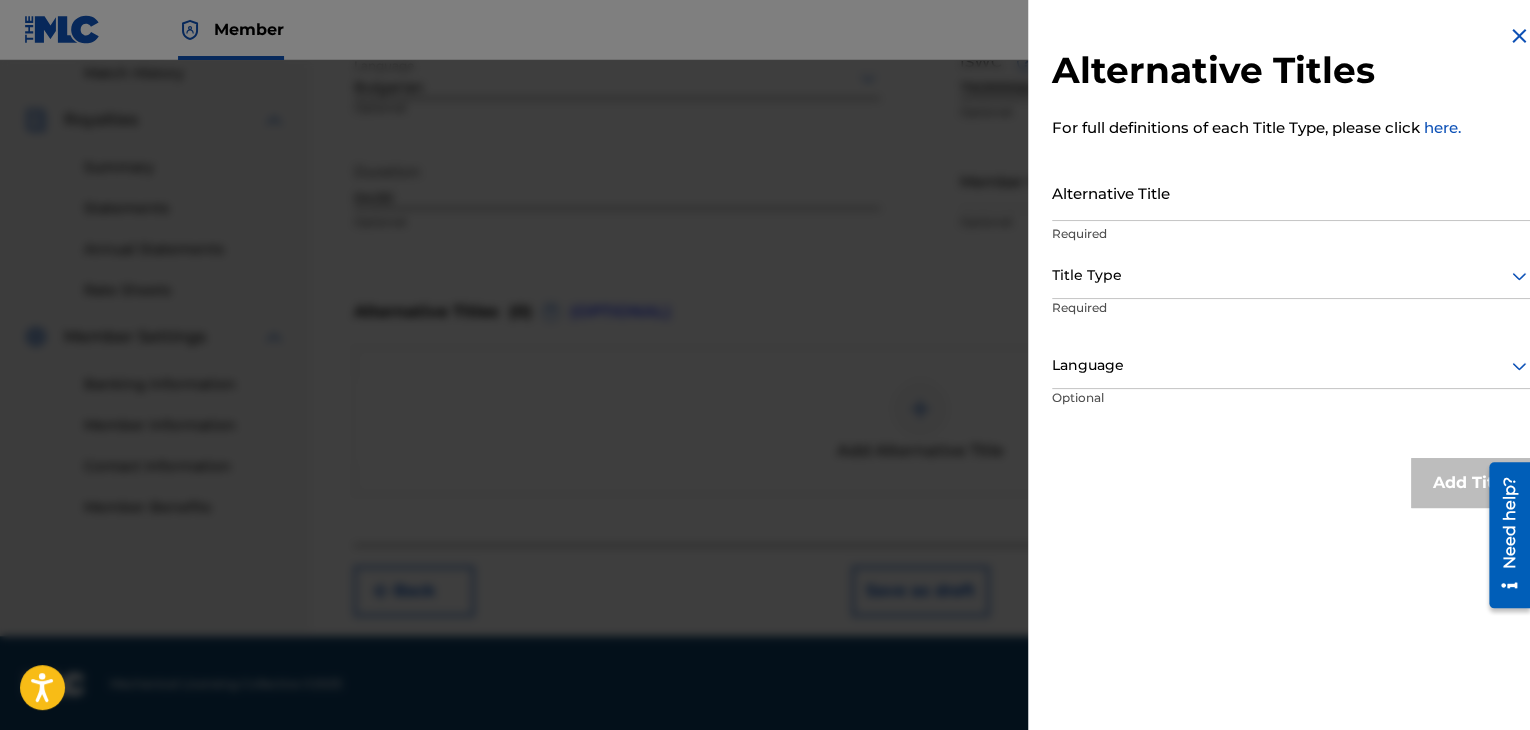 click on "Alternative Title" at bounding box center [1291, 192] 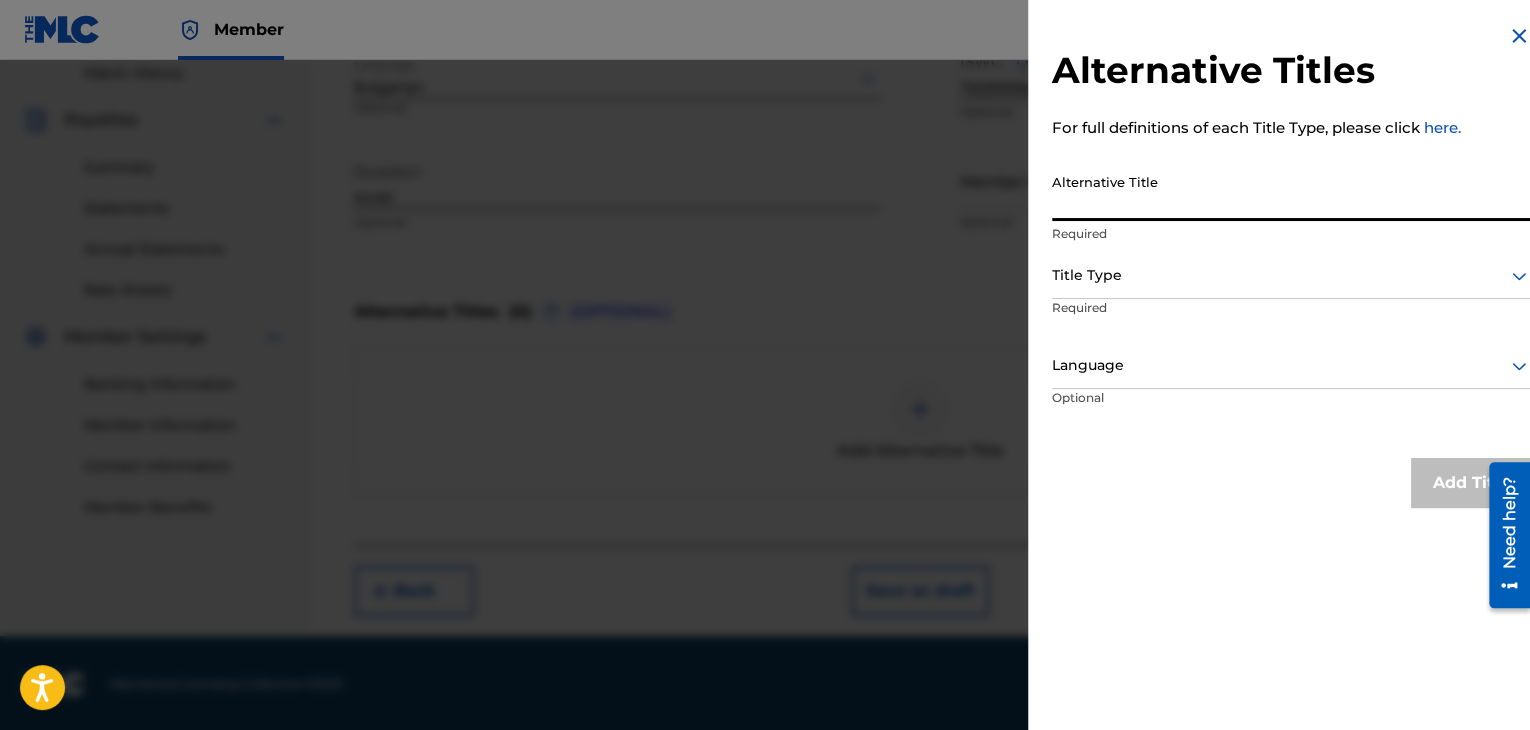 paste on "ПЕЕЩИ КАМБАНИ" 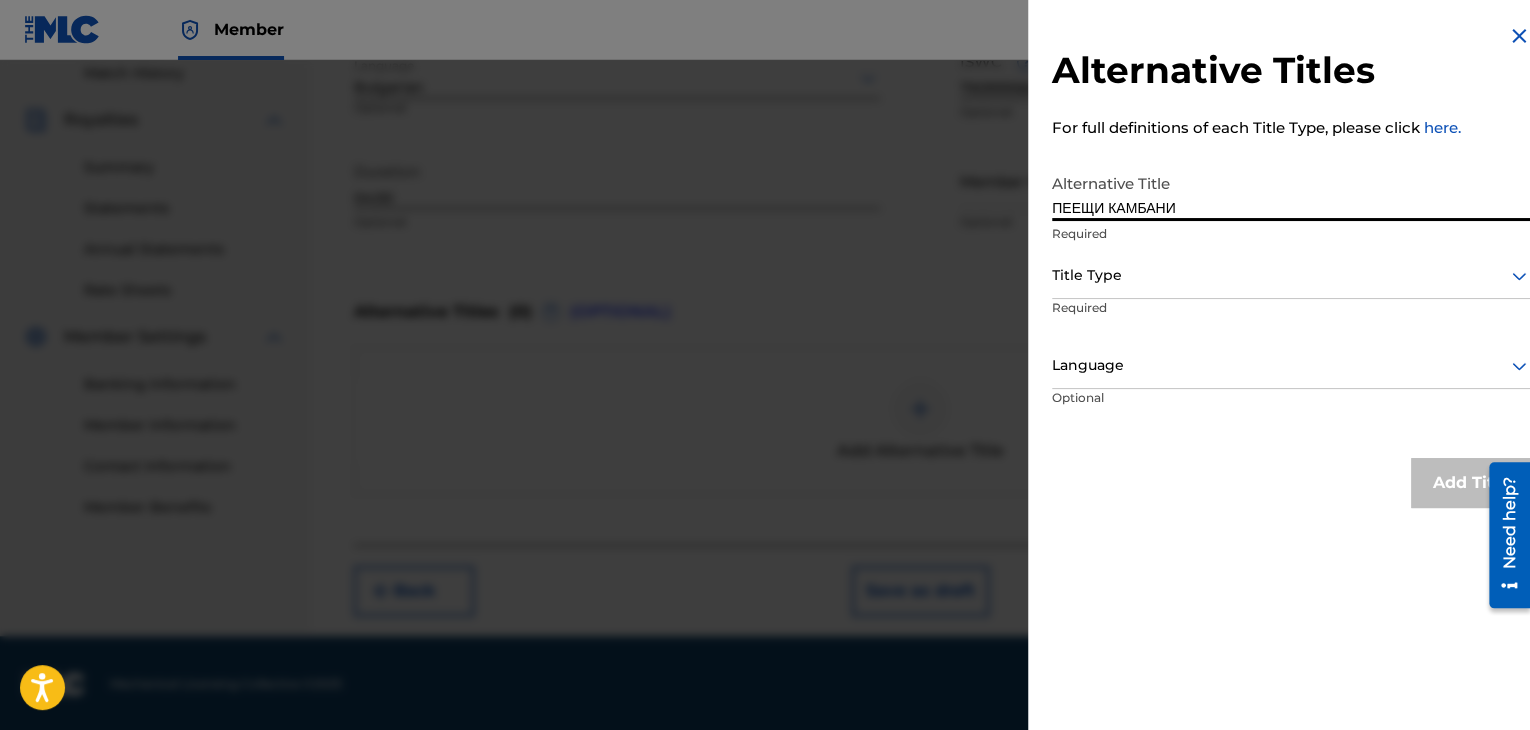 type on "ПЕЕЩИ КАМБАНИ" 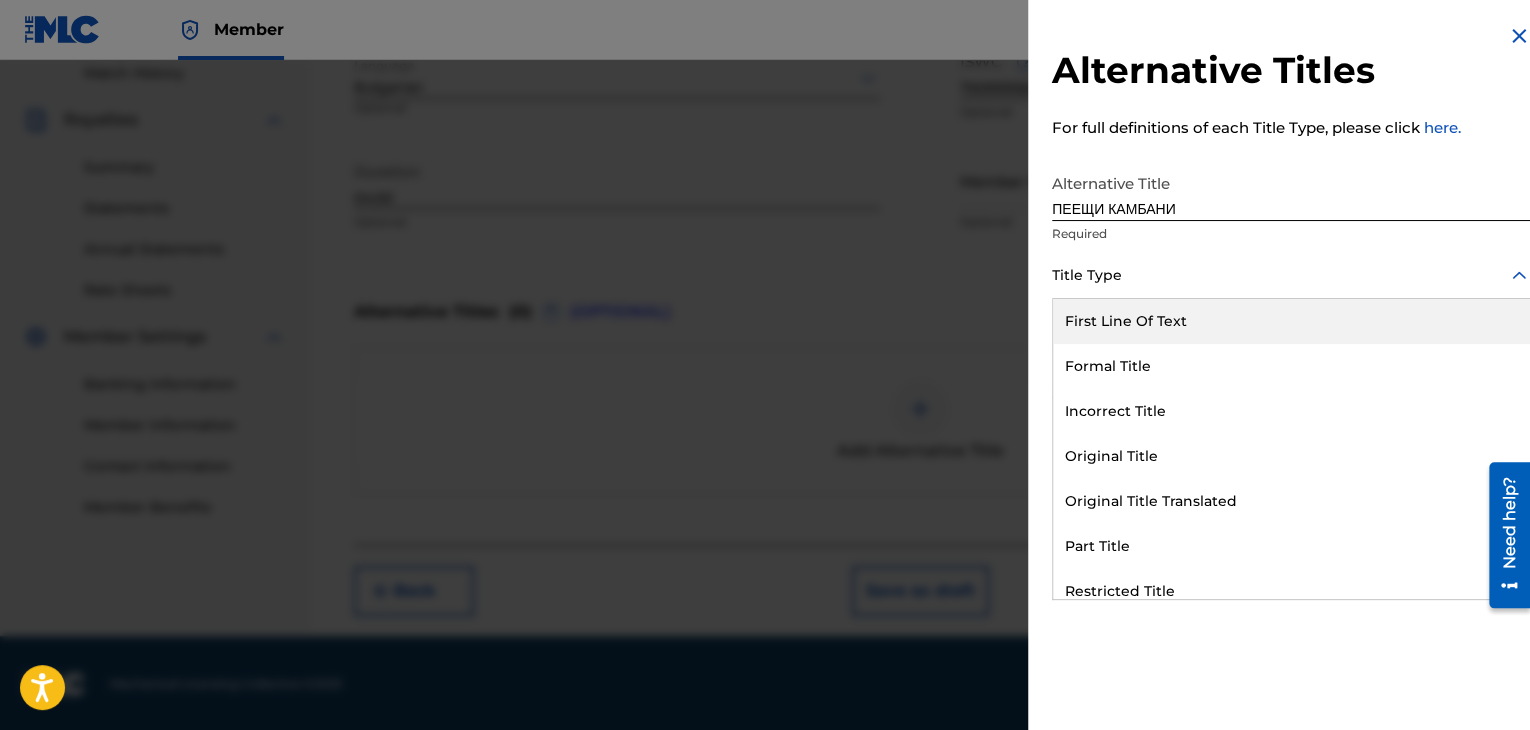 drag, startPoint x: 1131, startPoint y: 264, endPoint x: 1180, endPoint y: 505, distance: 245.93088 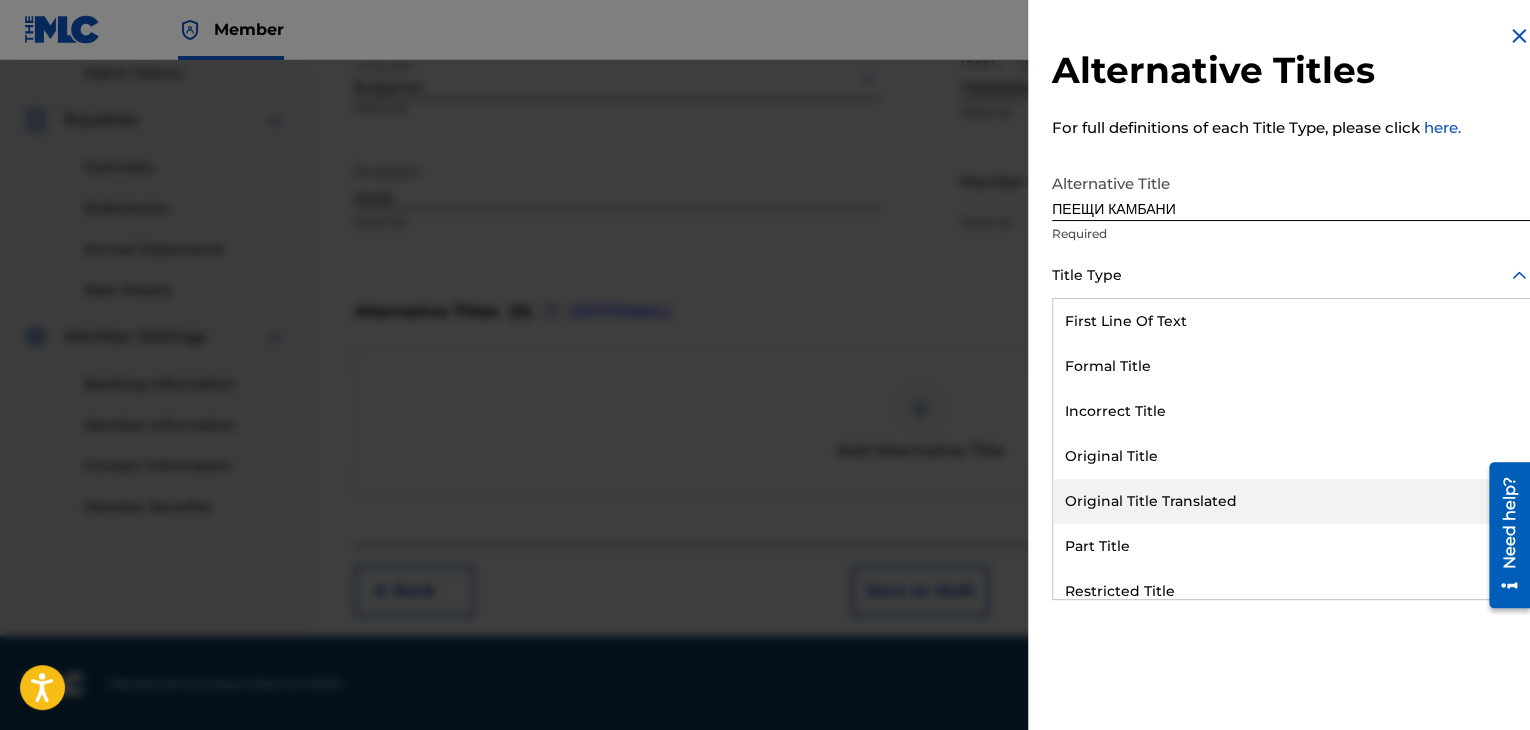 click on "Original Title Translated" at bounding box center (1291, 501) 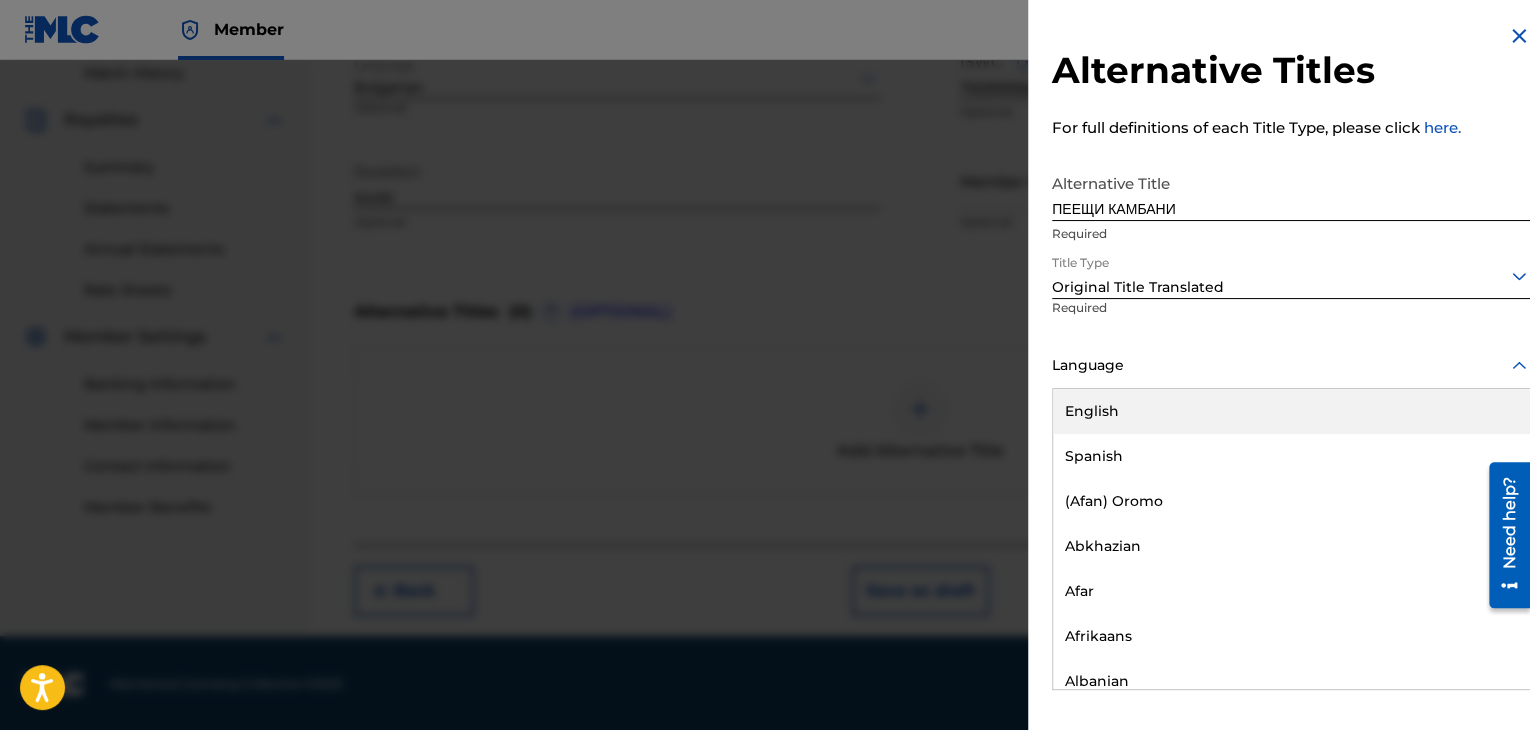 click at bounding box center (1291, 365) 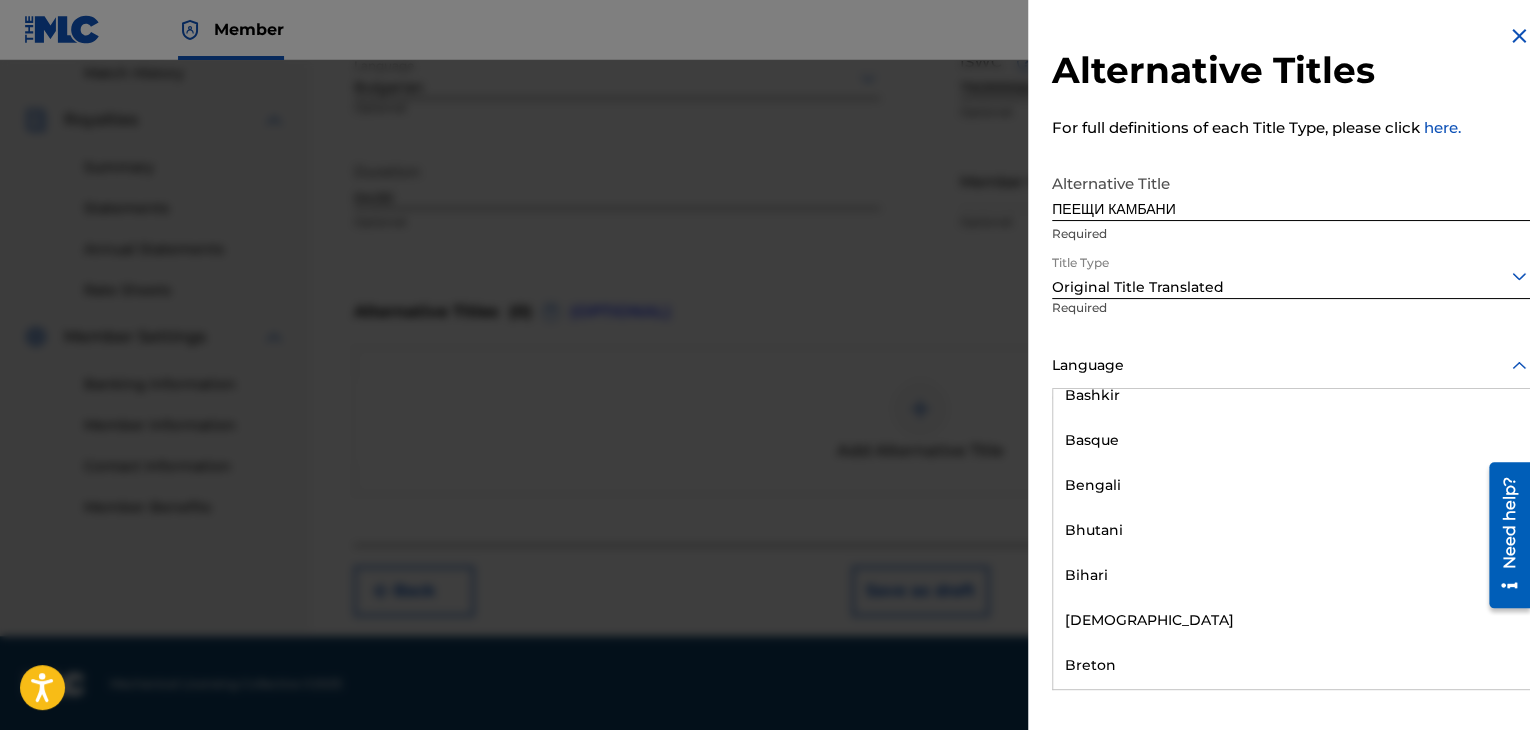 scroll, scrollTop: 700, scrollLeft: 0, axis: vertical 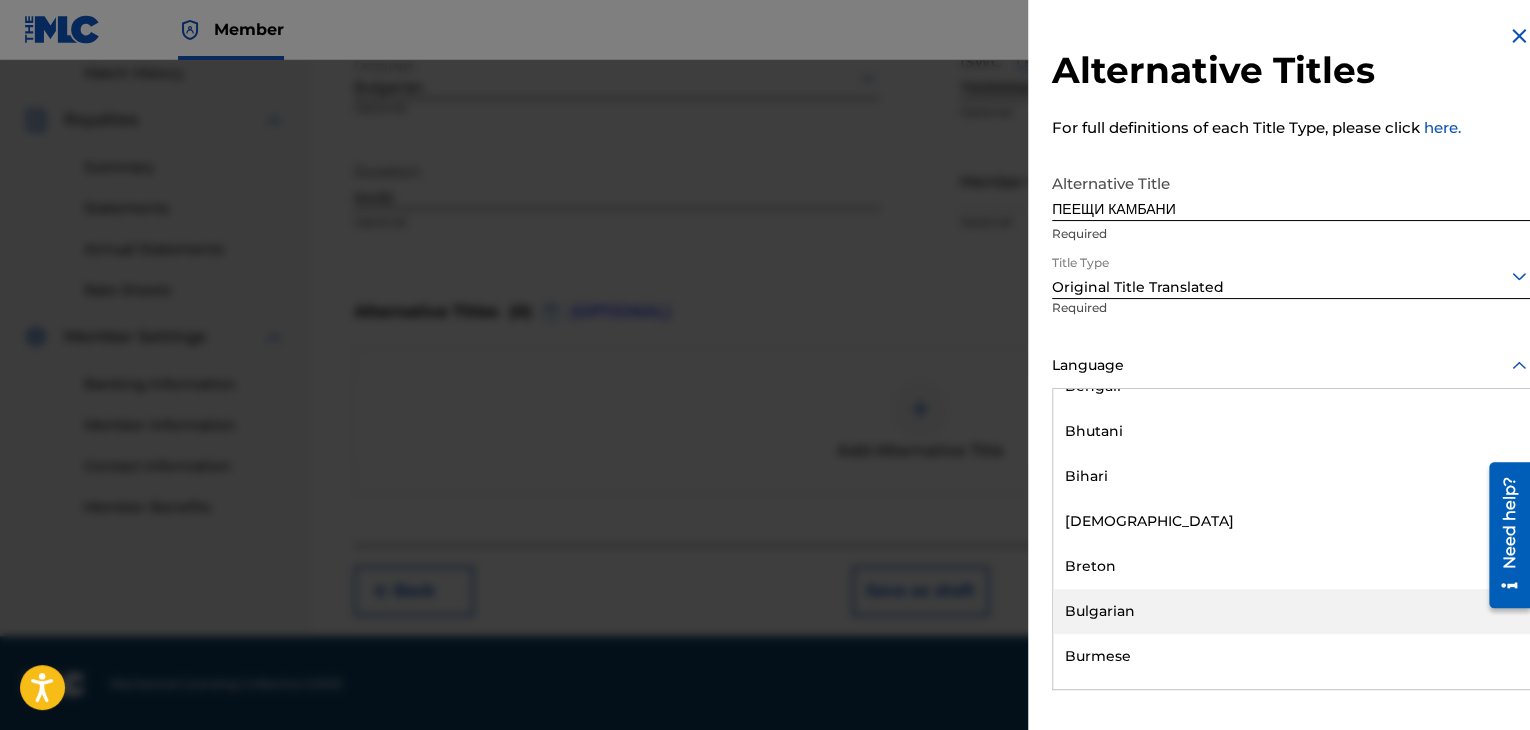 click on "Bulgarian" at bounding box center [1291, 611] 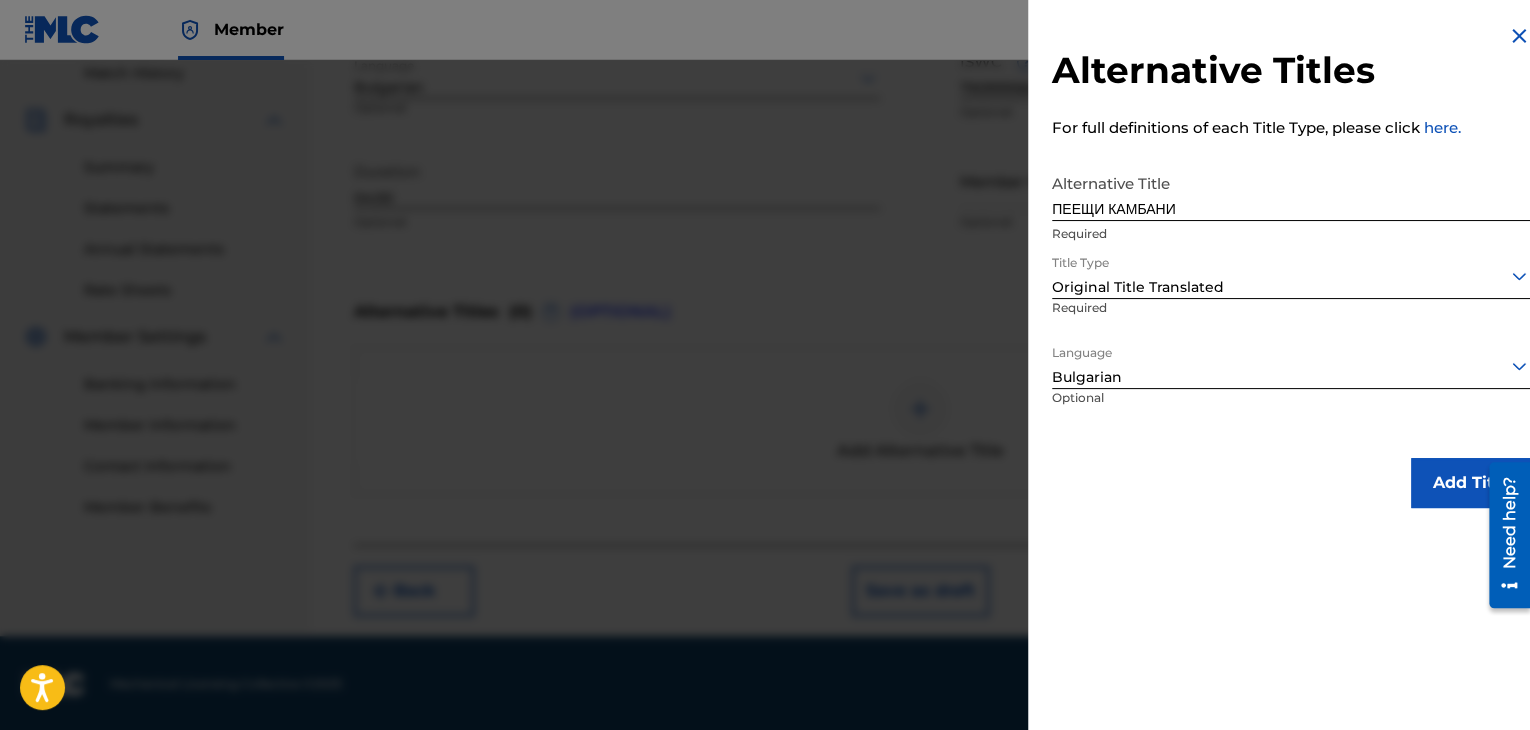 click on "Add Title" at bounding box center (1471, 483) 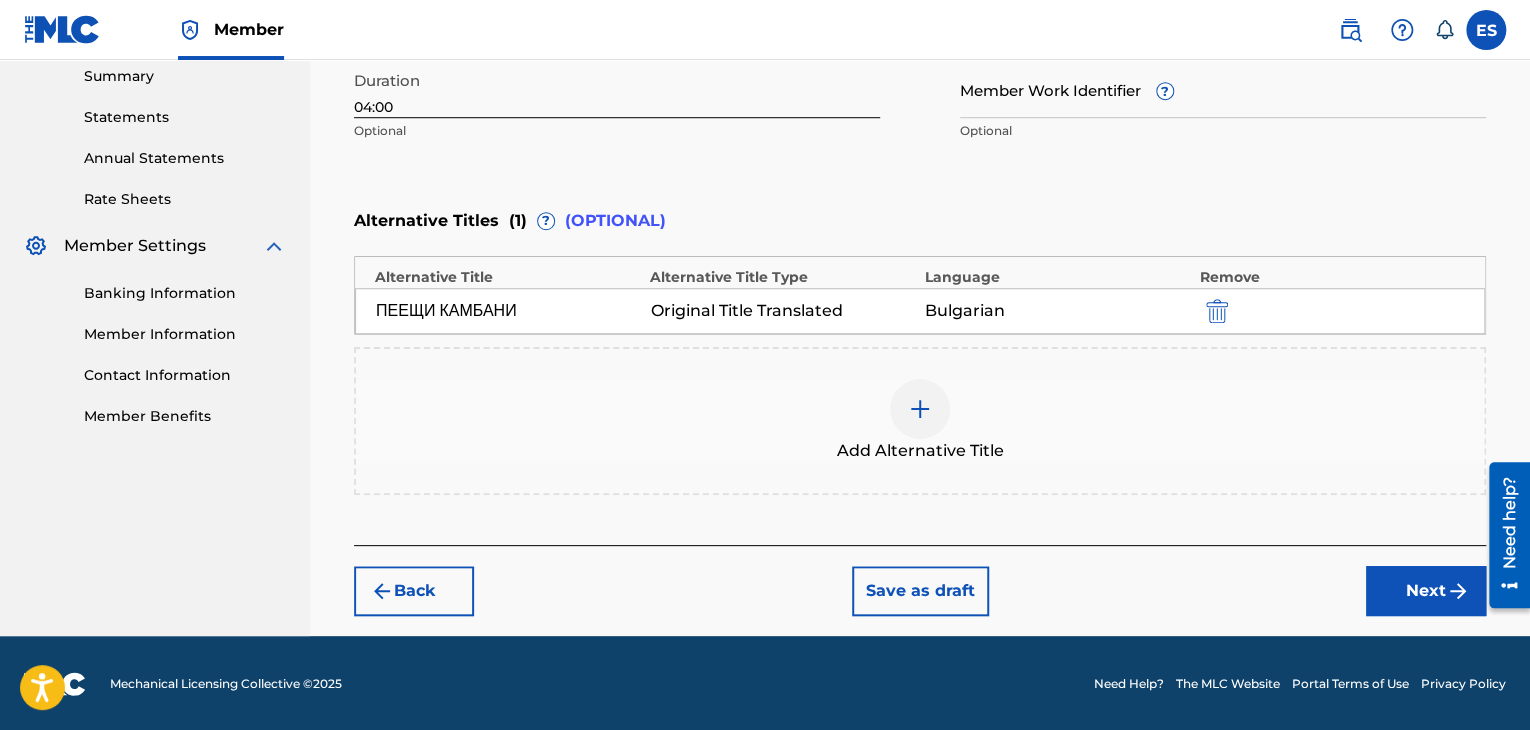 click on "Next" at bounding box center [1426, 591] 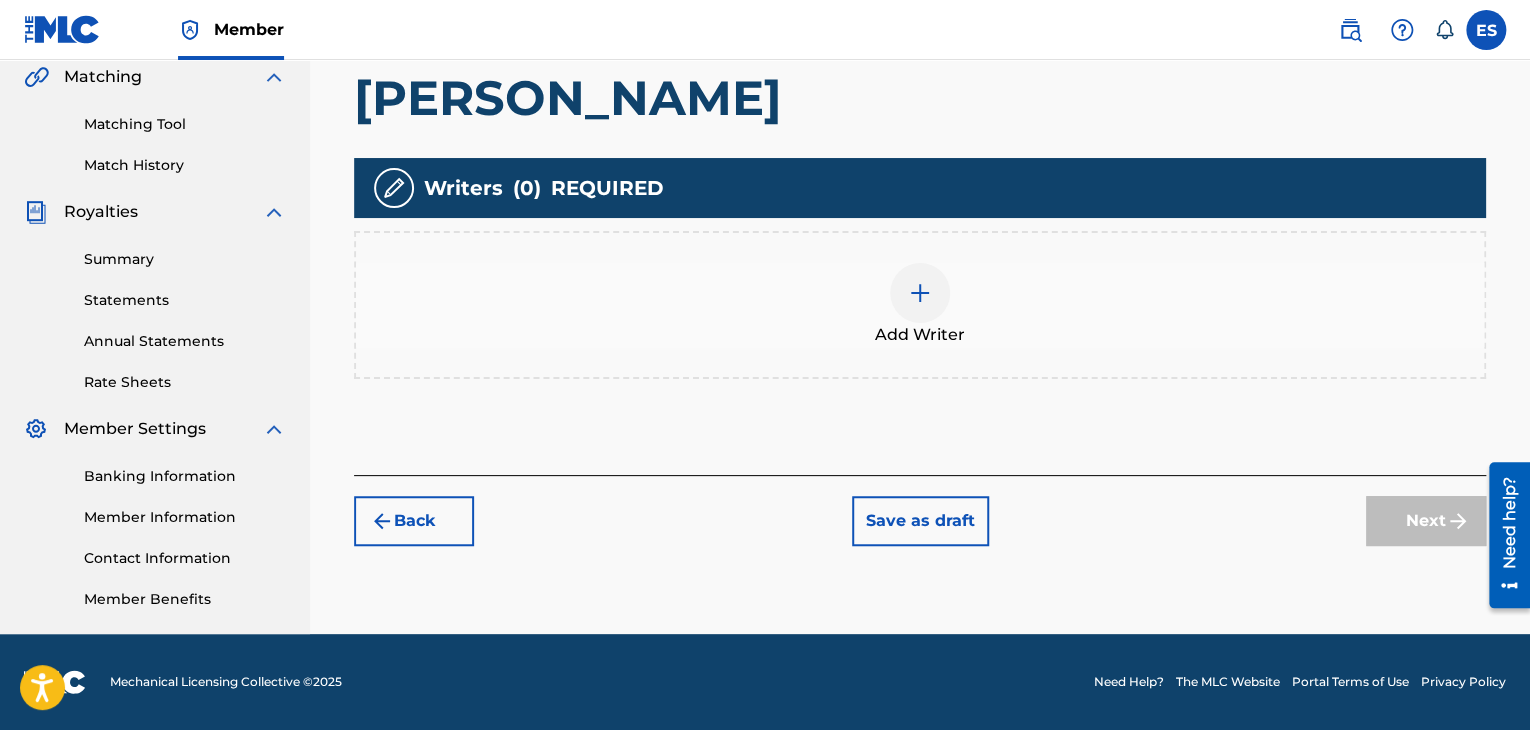 drag, startPoint x: 1389, startPoint y: 608, endPoint x: 1298, endPoint y: 511, distance: 133.00375 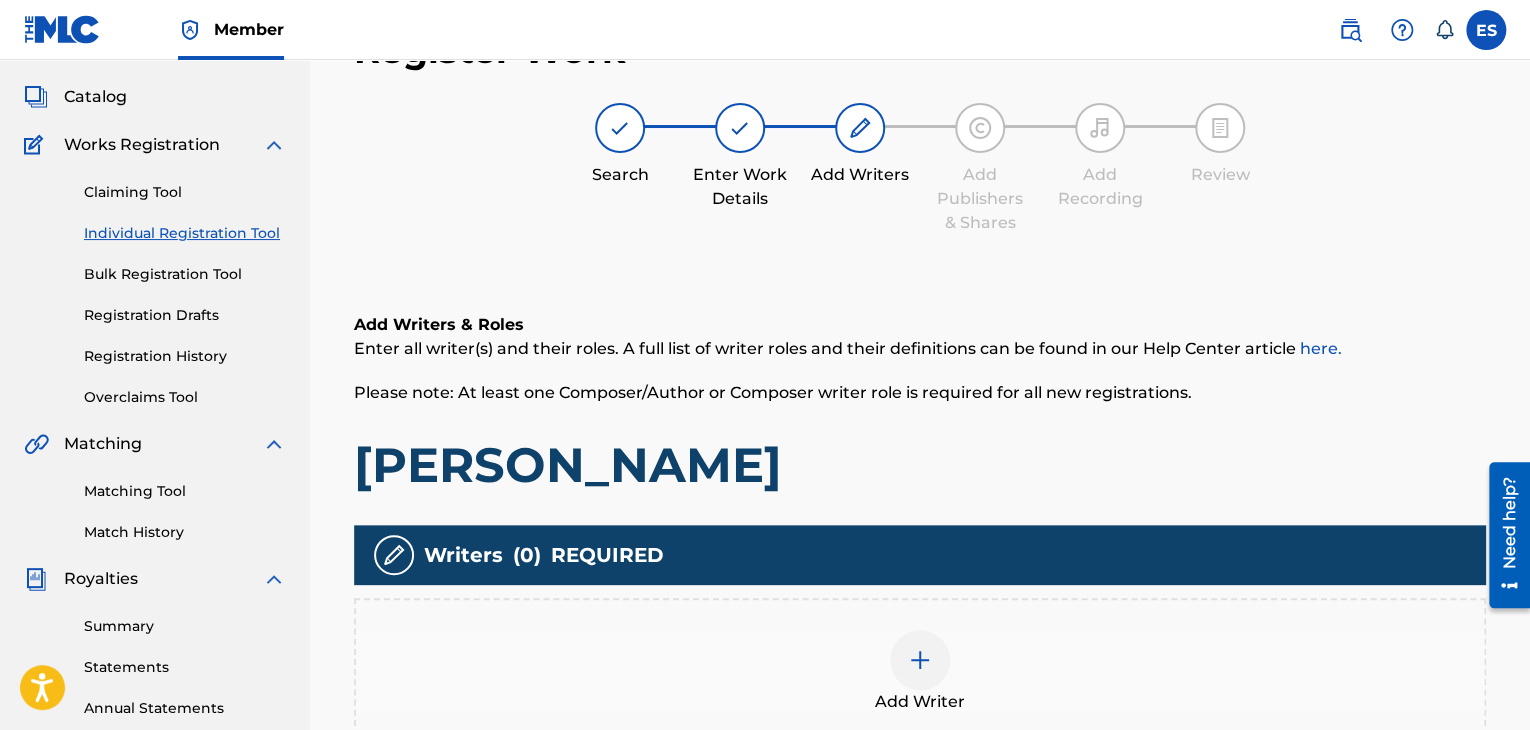 scroll, scrollTop: 469, scrollLeft: 0, axis: vertical 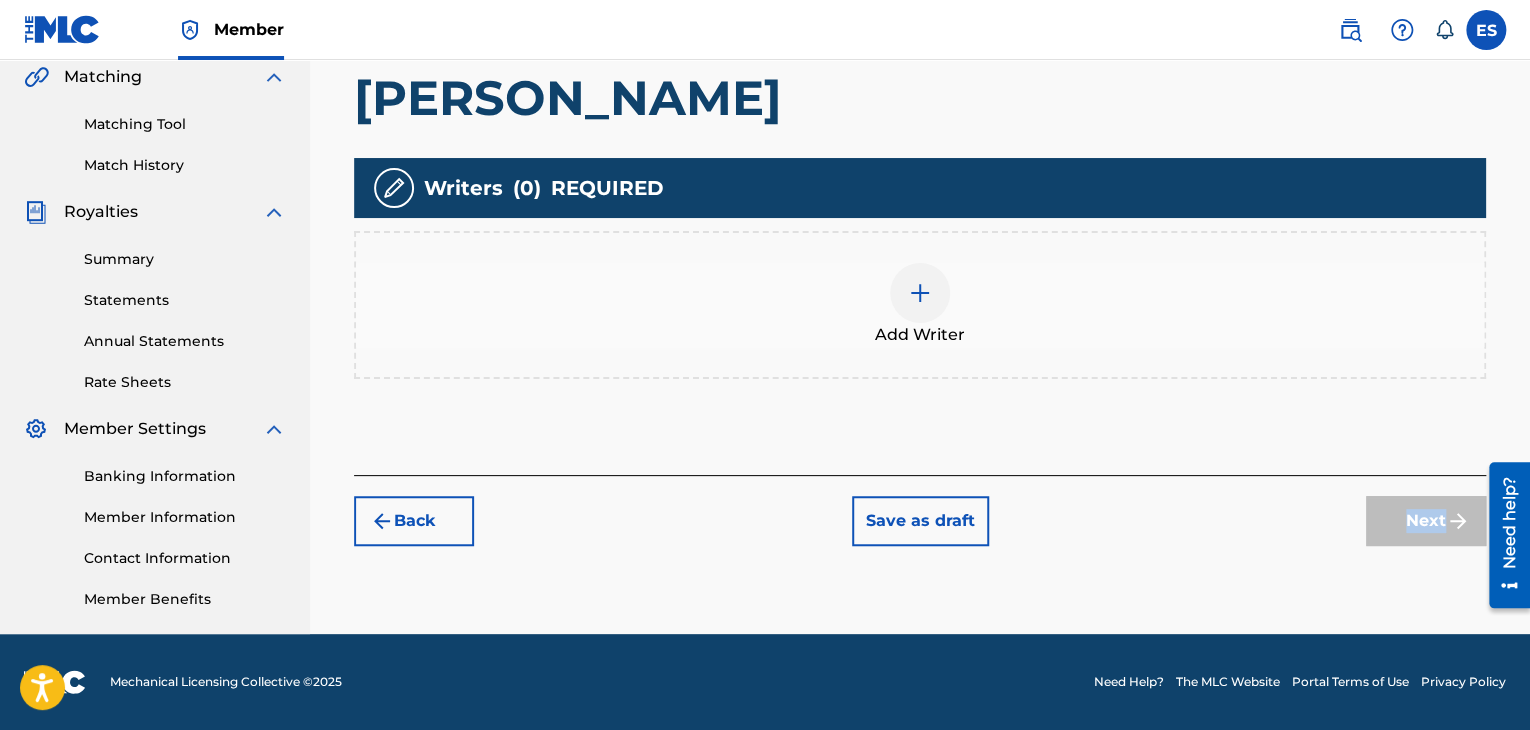 click at bounding box center (920, 293) 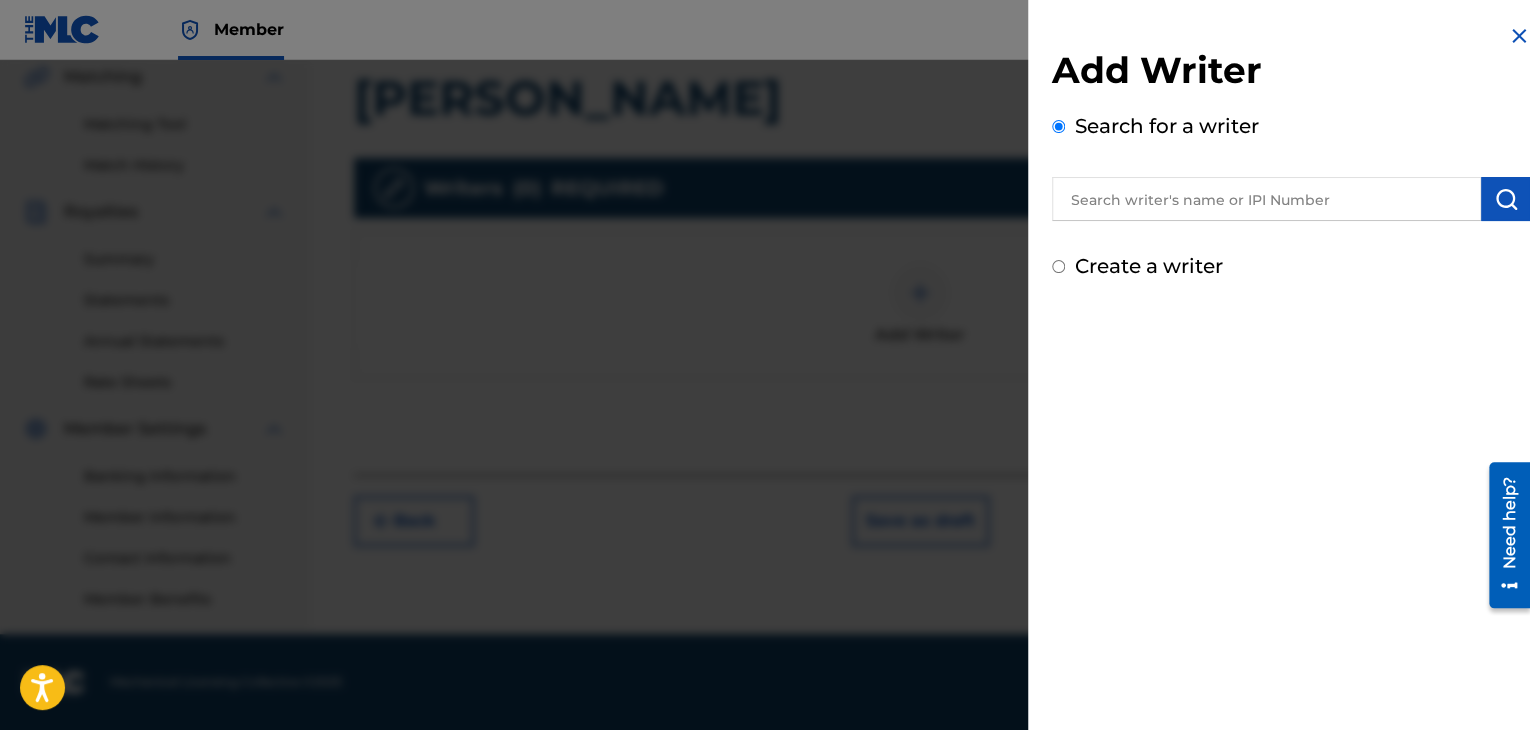 click at bounding box center [1266, 199] 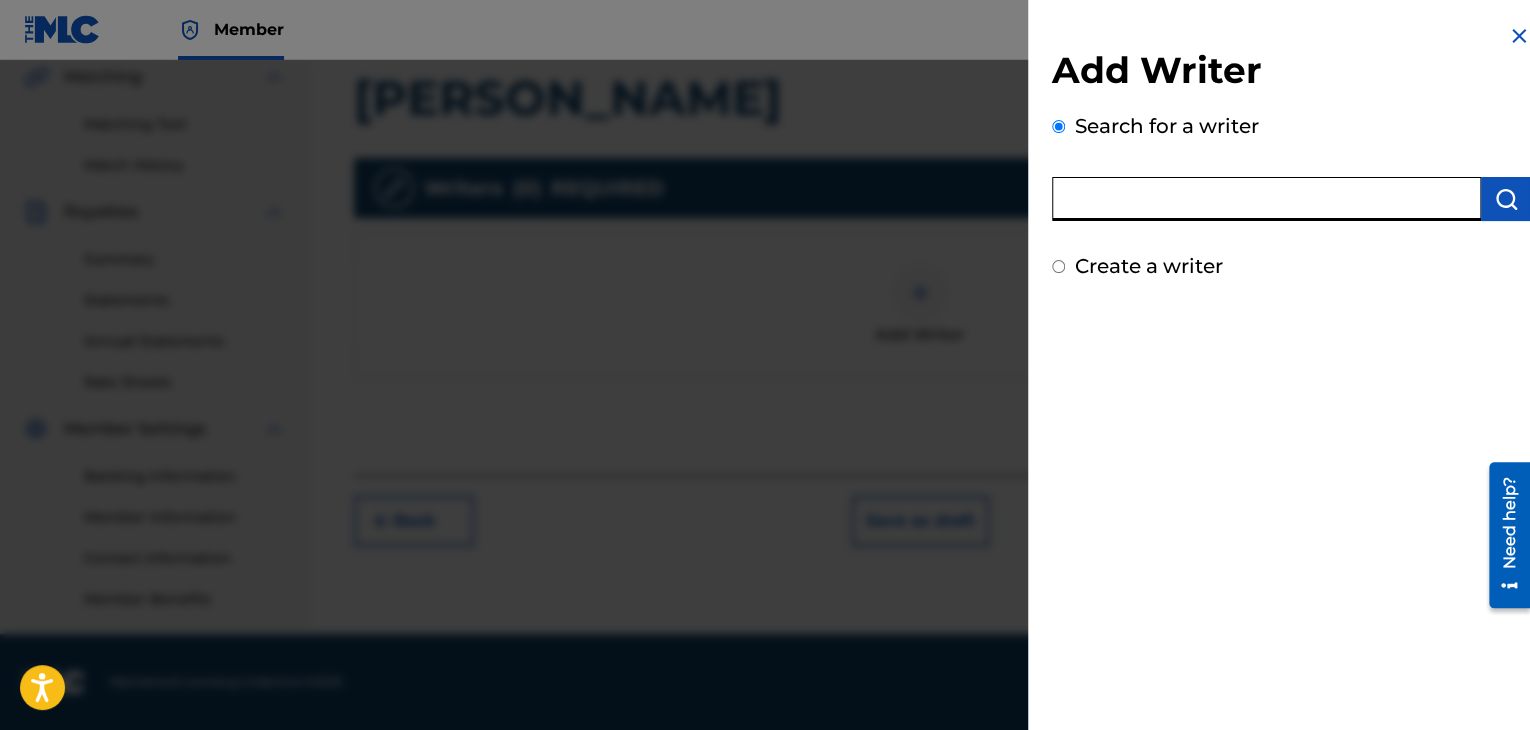 paste on "00121379101" 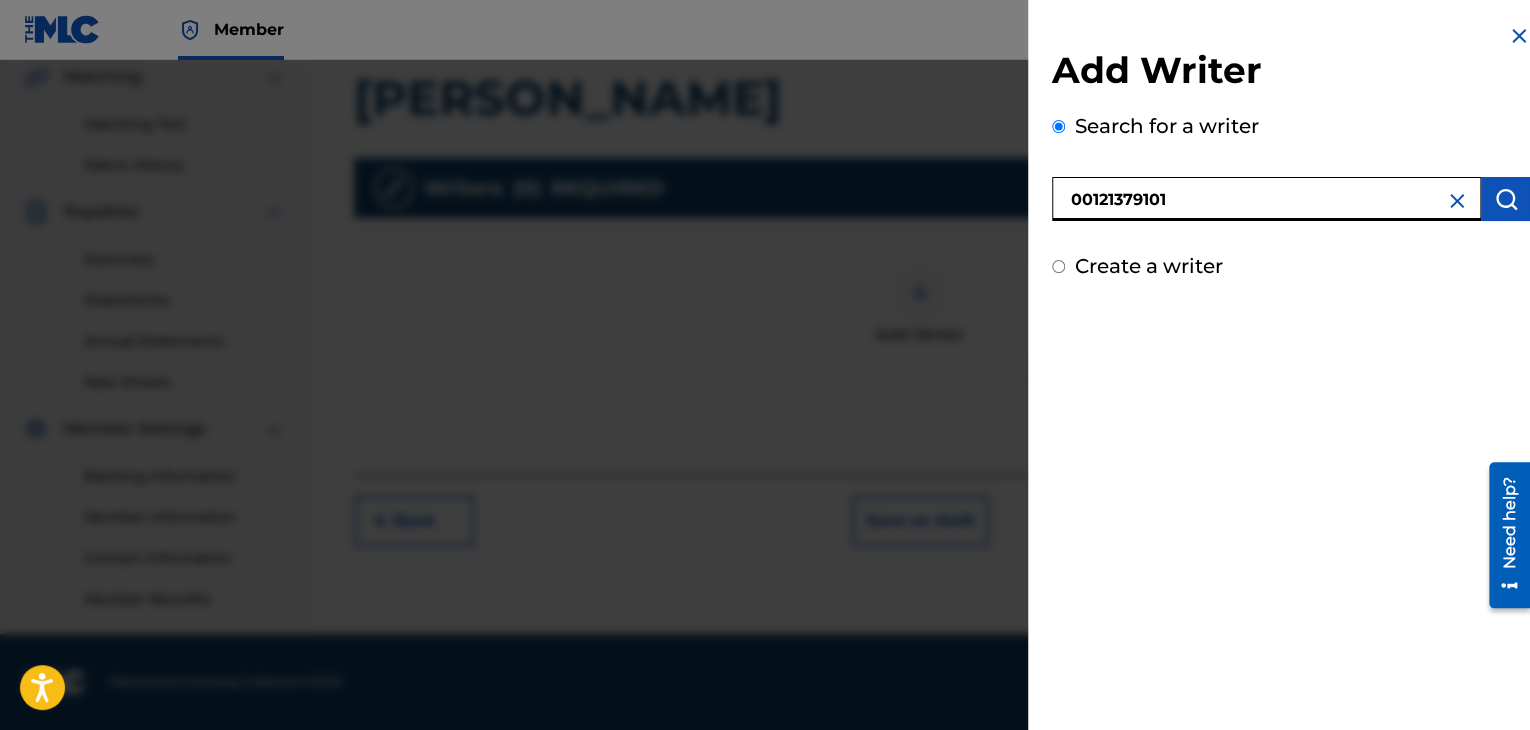 type on "00121379101" 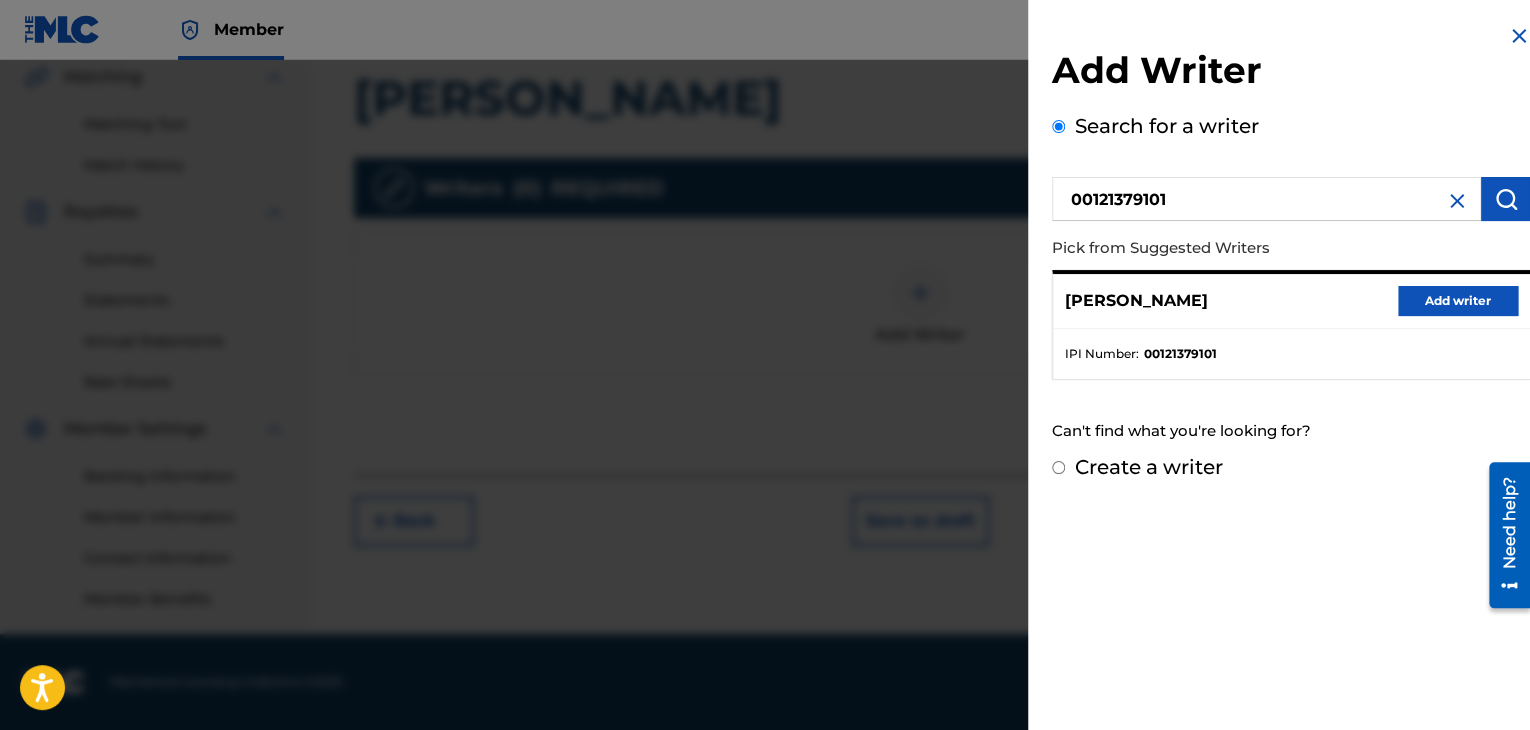 click on "Add writer" at bounding box center [1458, 301] 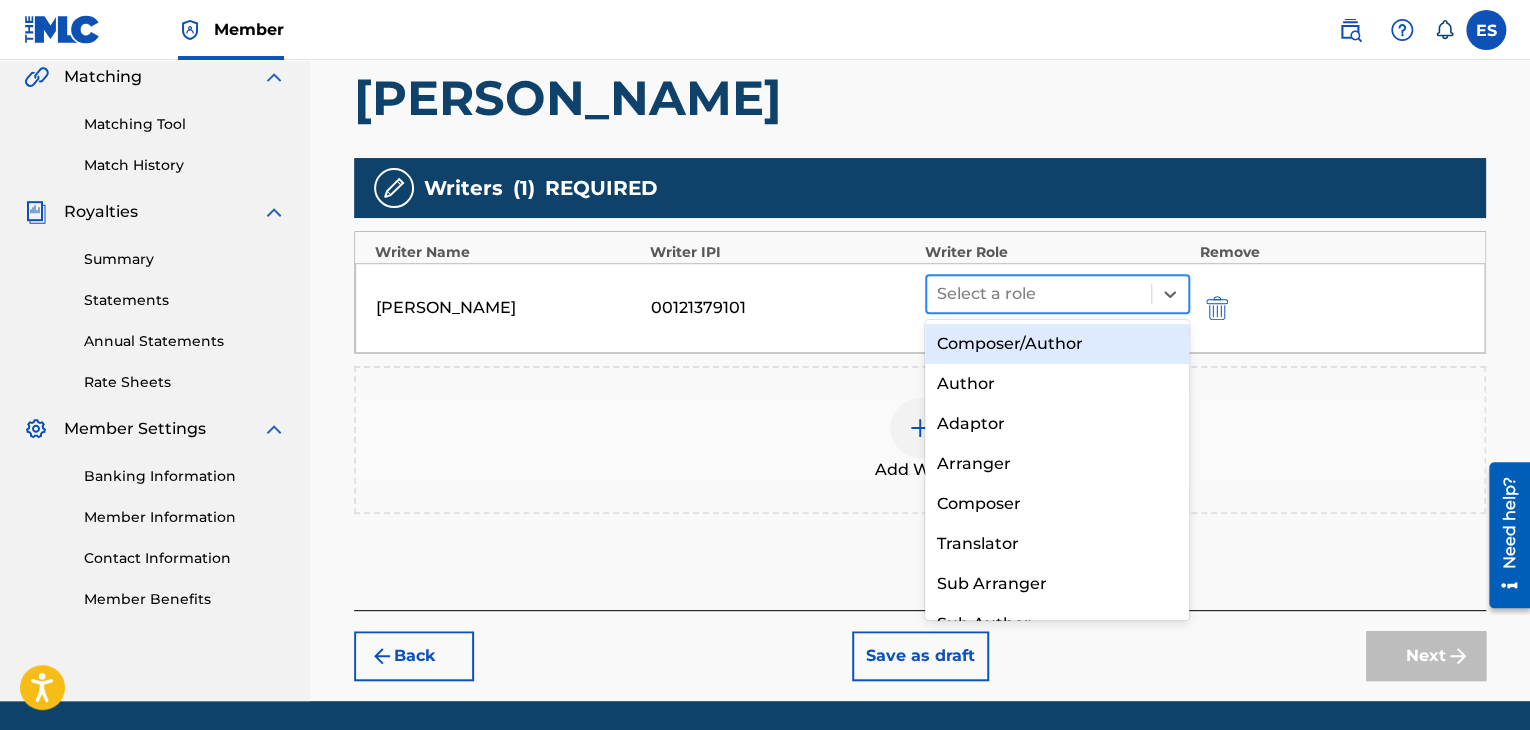 click at bounding box center [1039, 294] 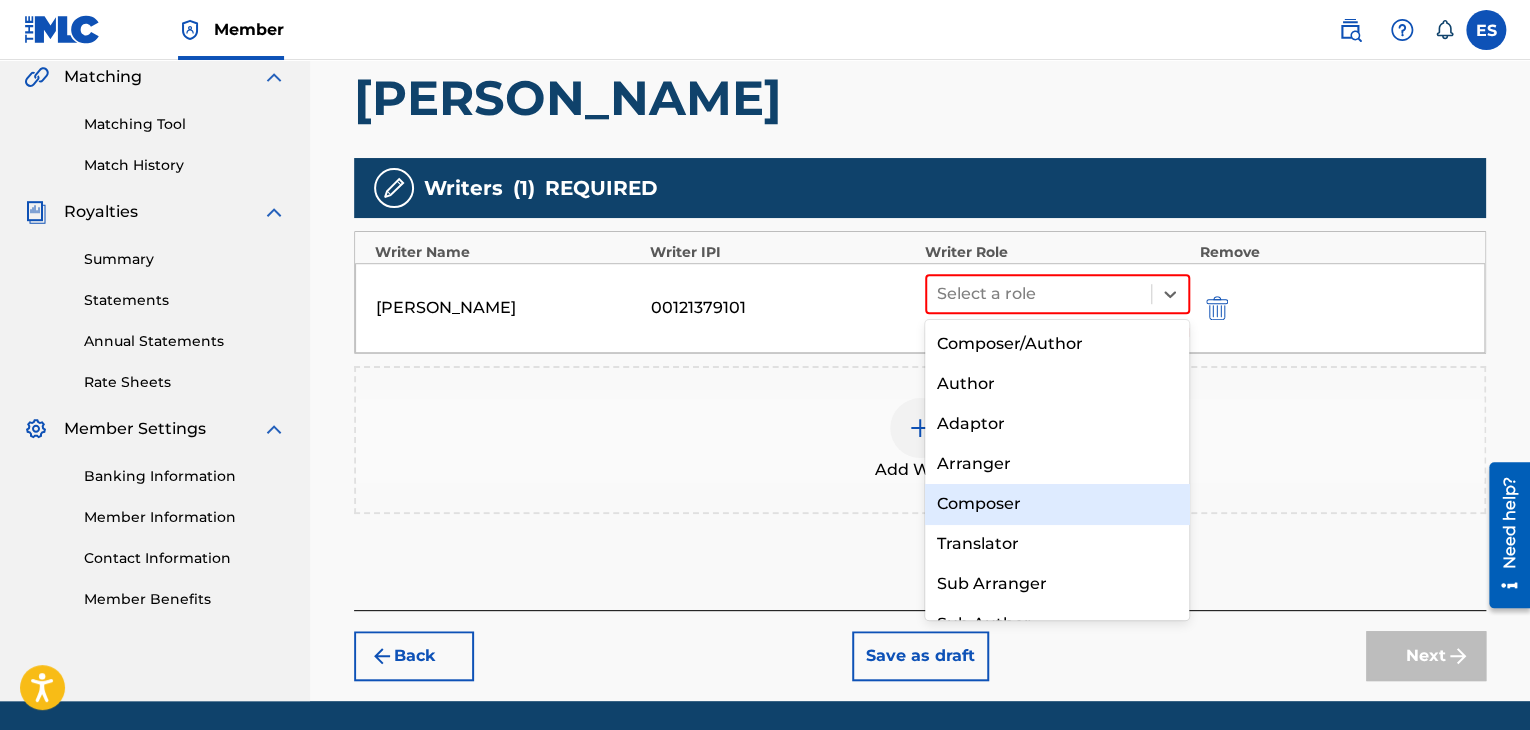 click on "Composer" at bounding box center [1057, 504] 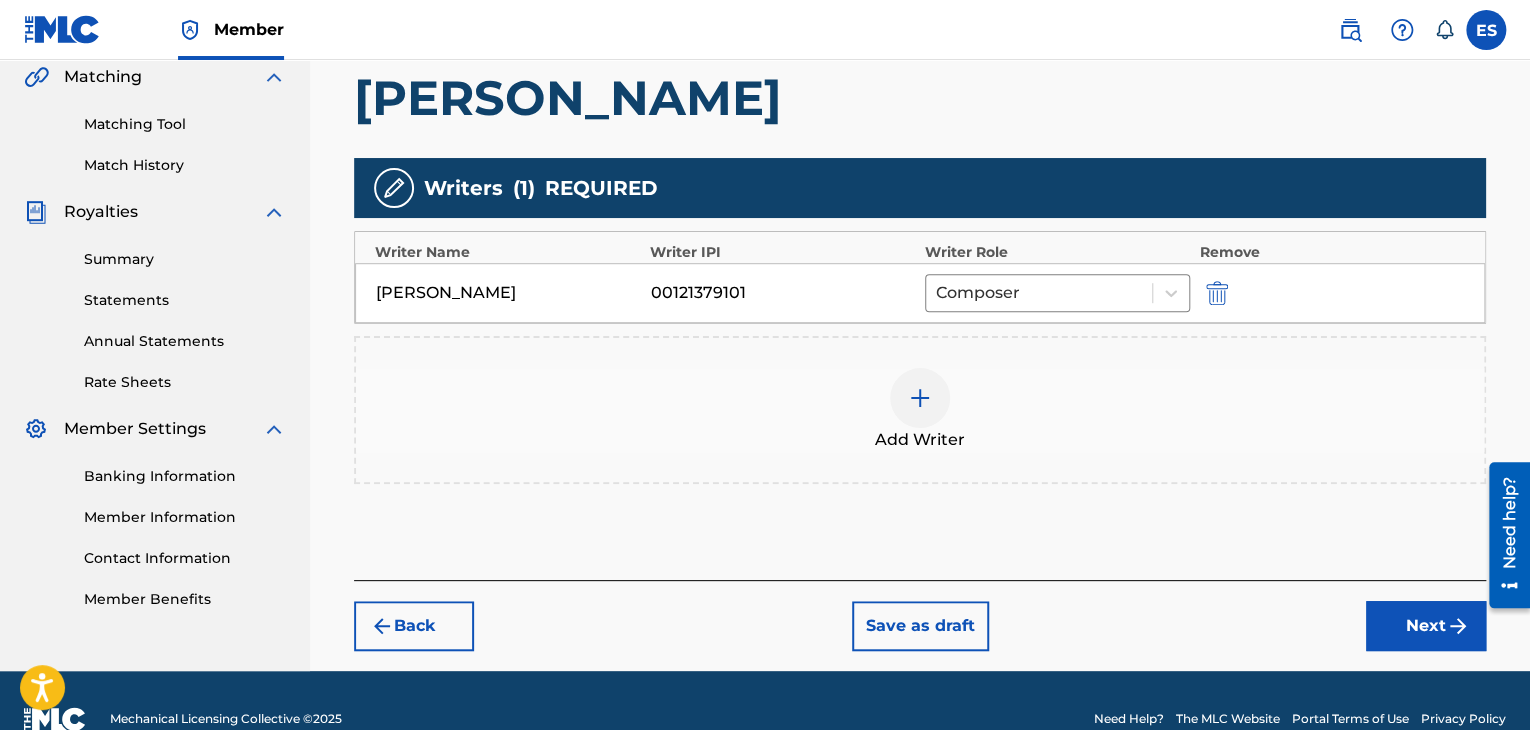 click on "Add Writer" at bounding box center (920, 440) 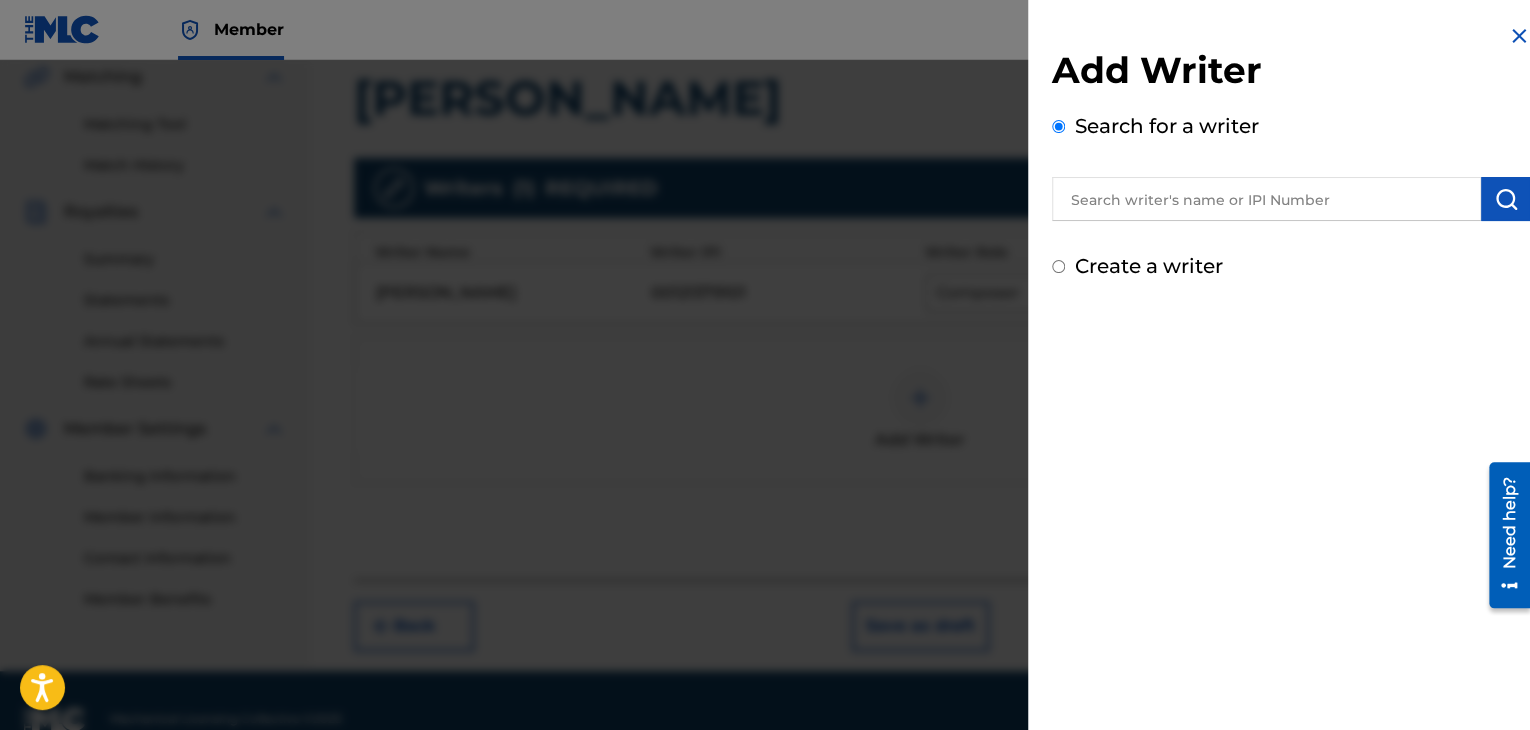 click at bounding box center [1266, 199] 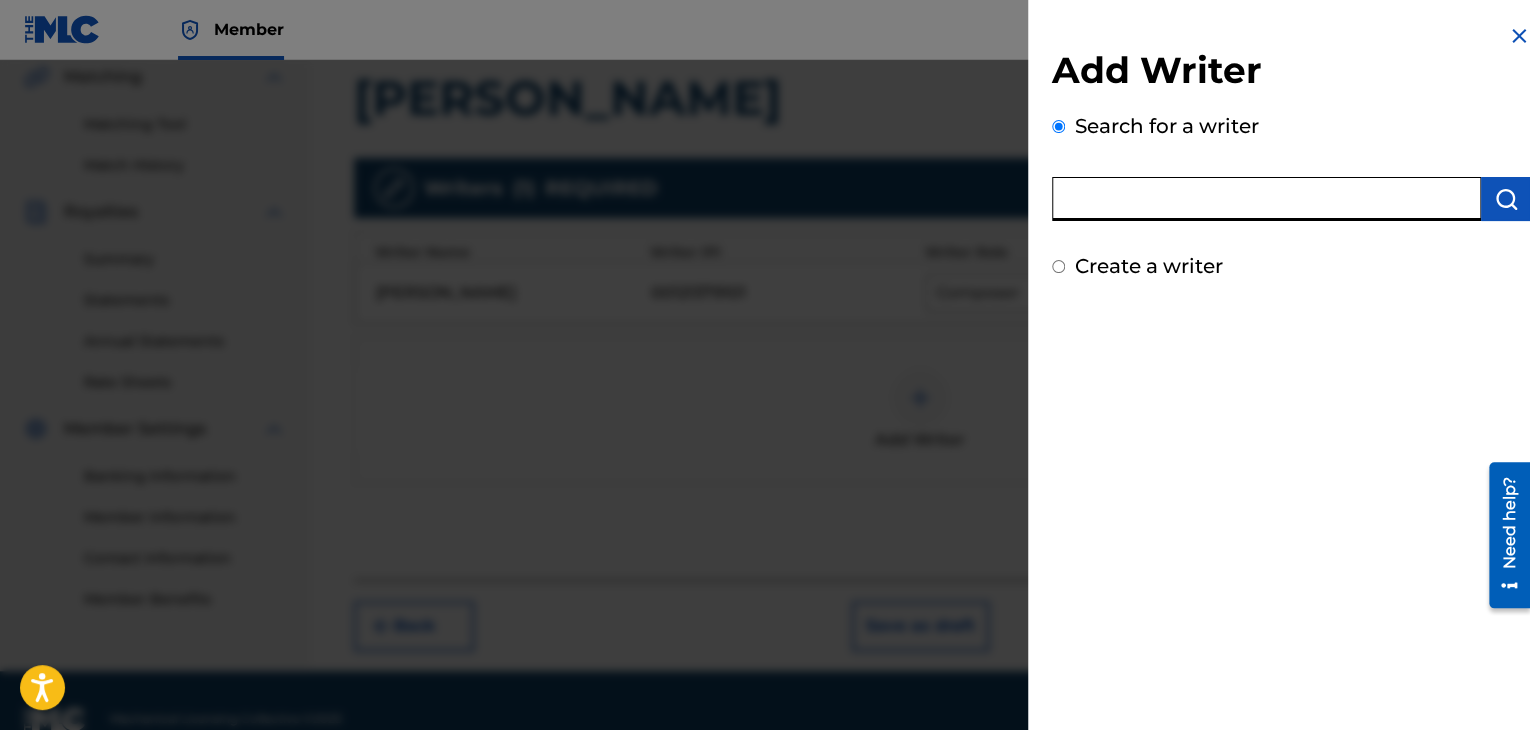 paste on "00121387005" 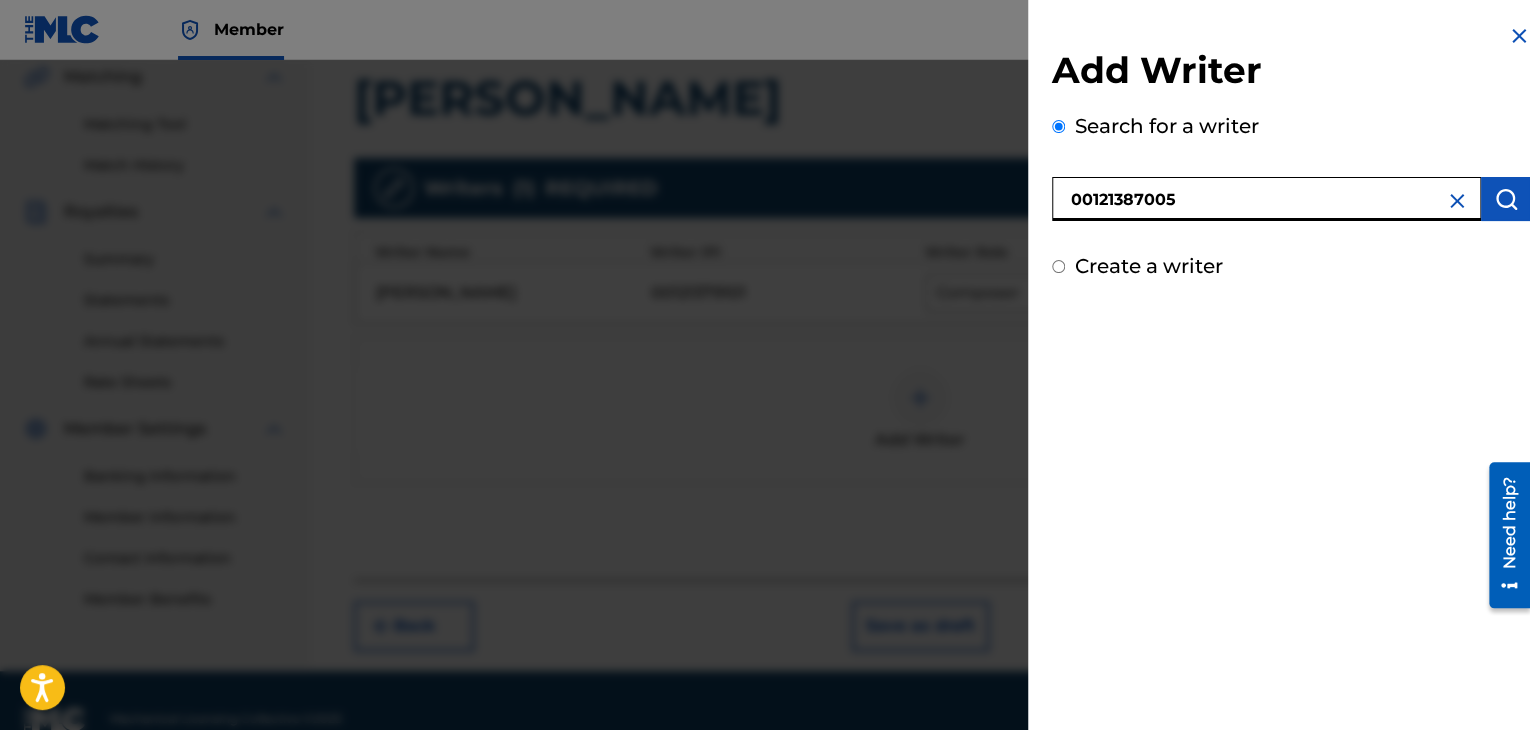 type on "00121387005" 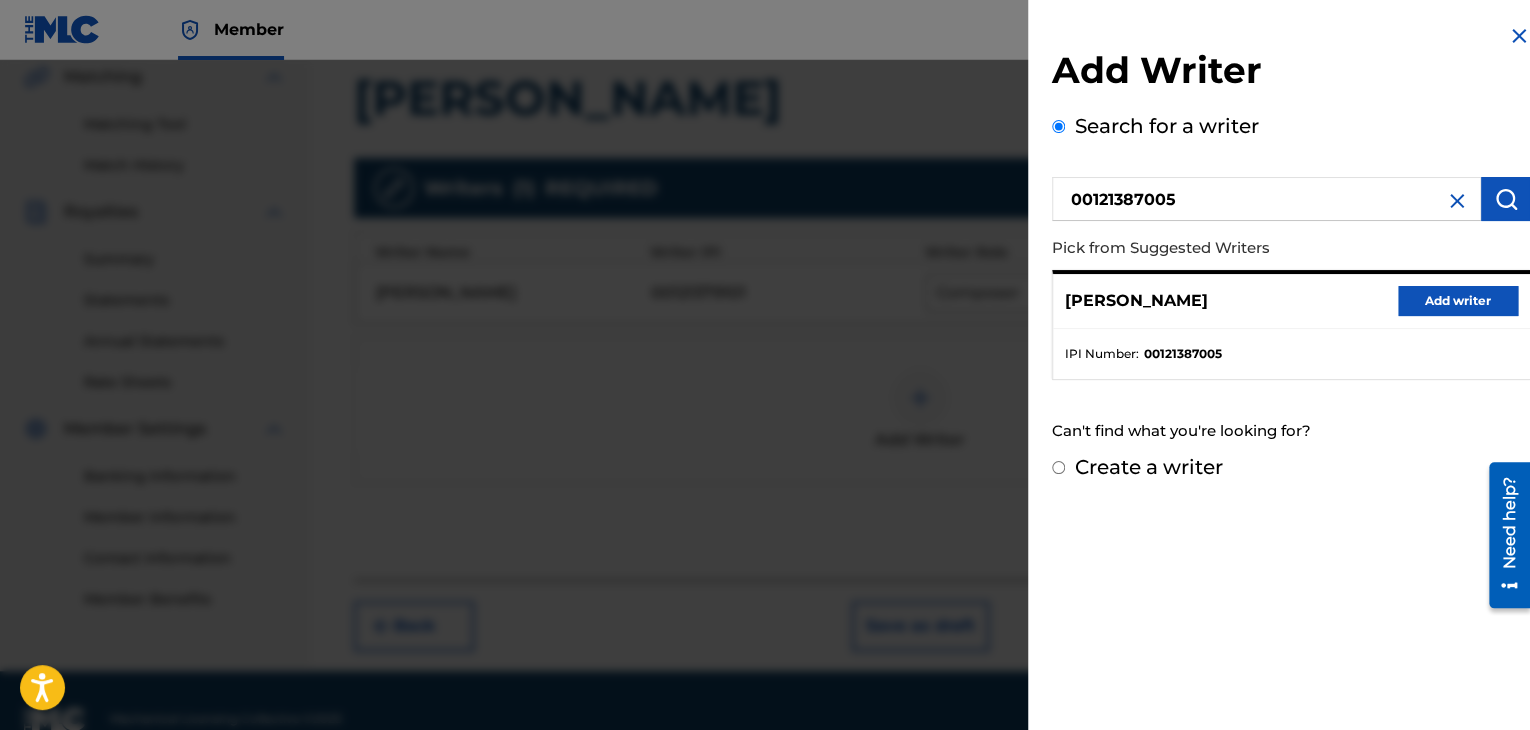 click on "Add writer" at bounding box center (1458, 301) 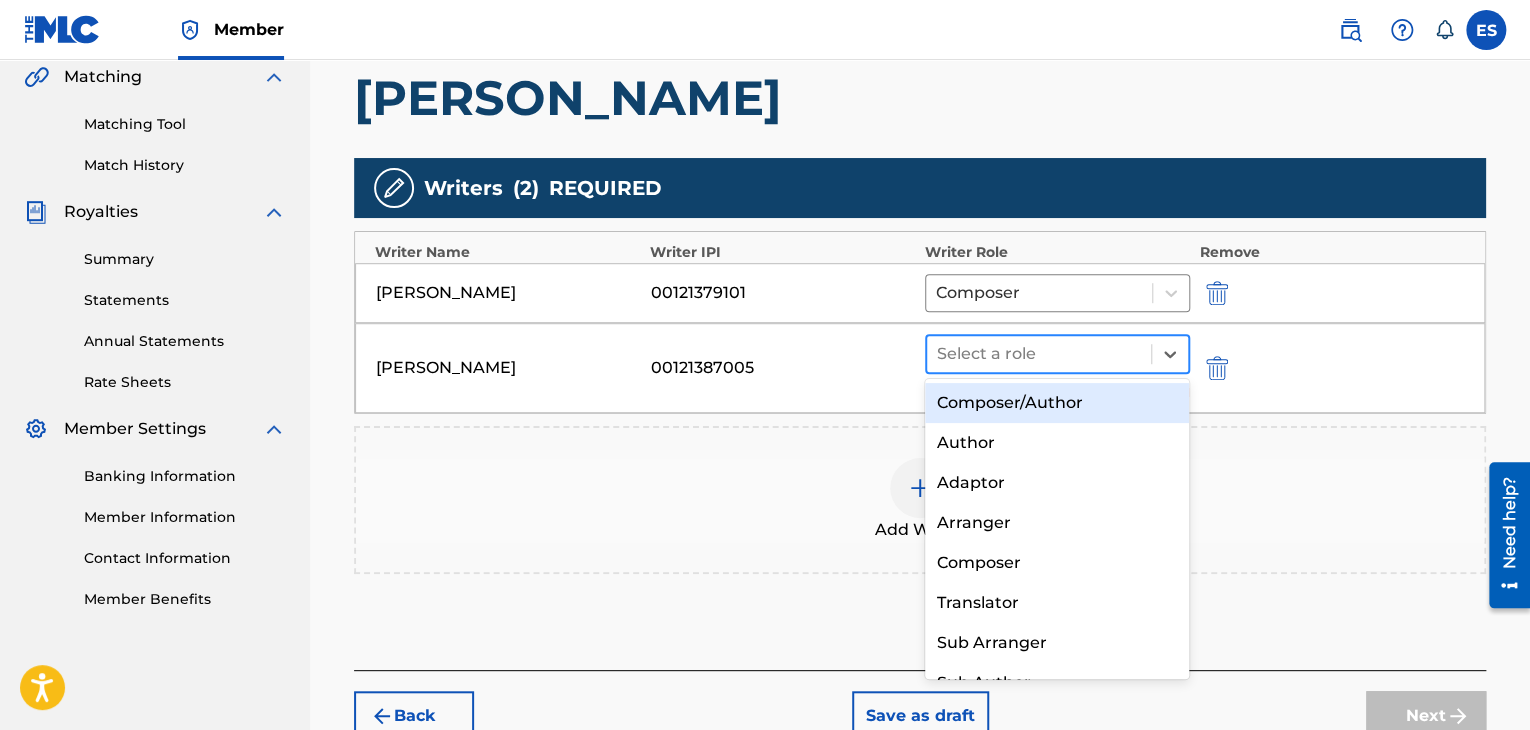 click at bounding box center [1039, 354] 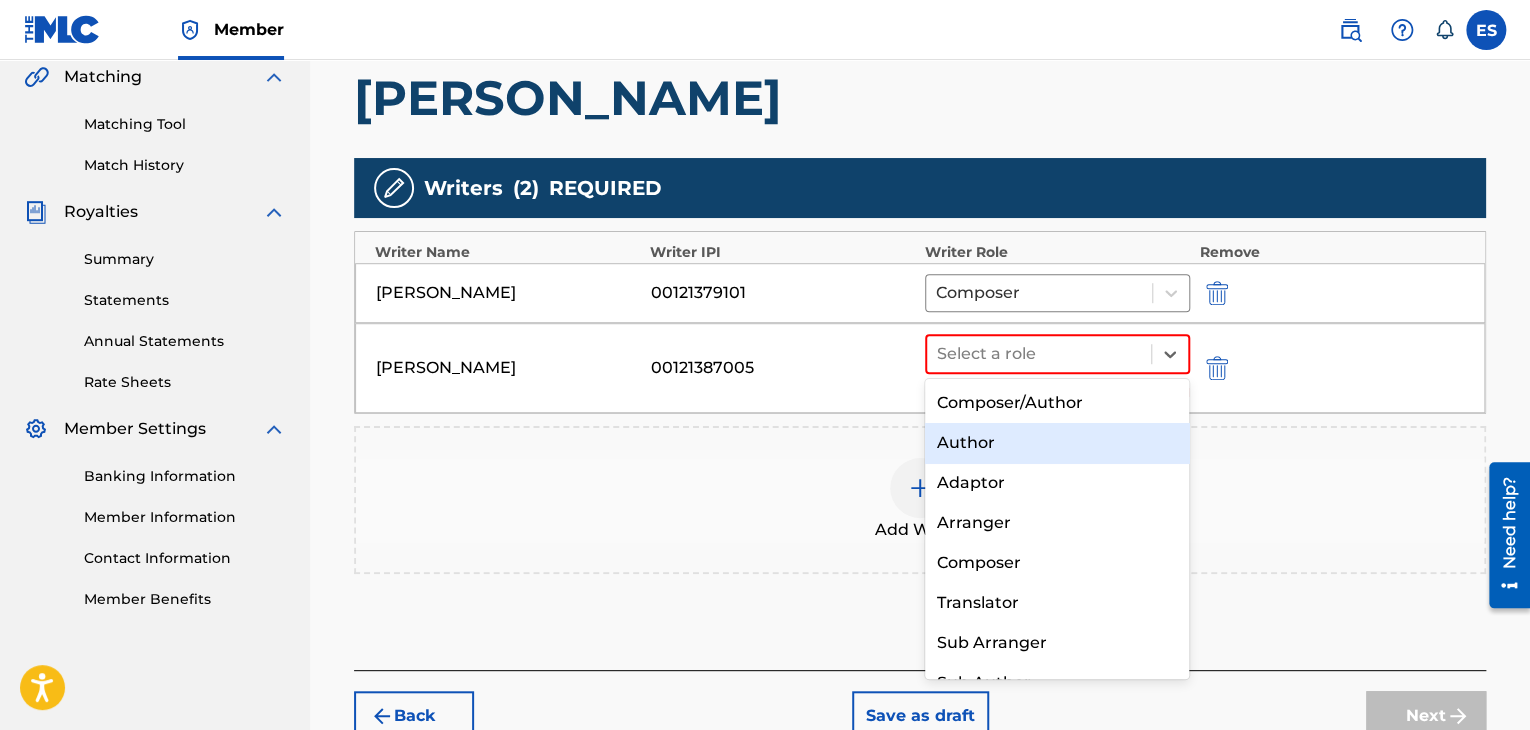click on "Author" at bounding box center (1057, 443) 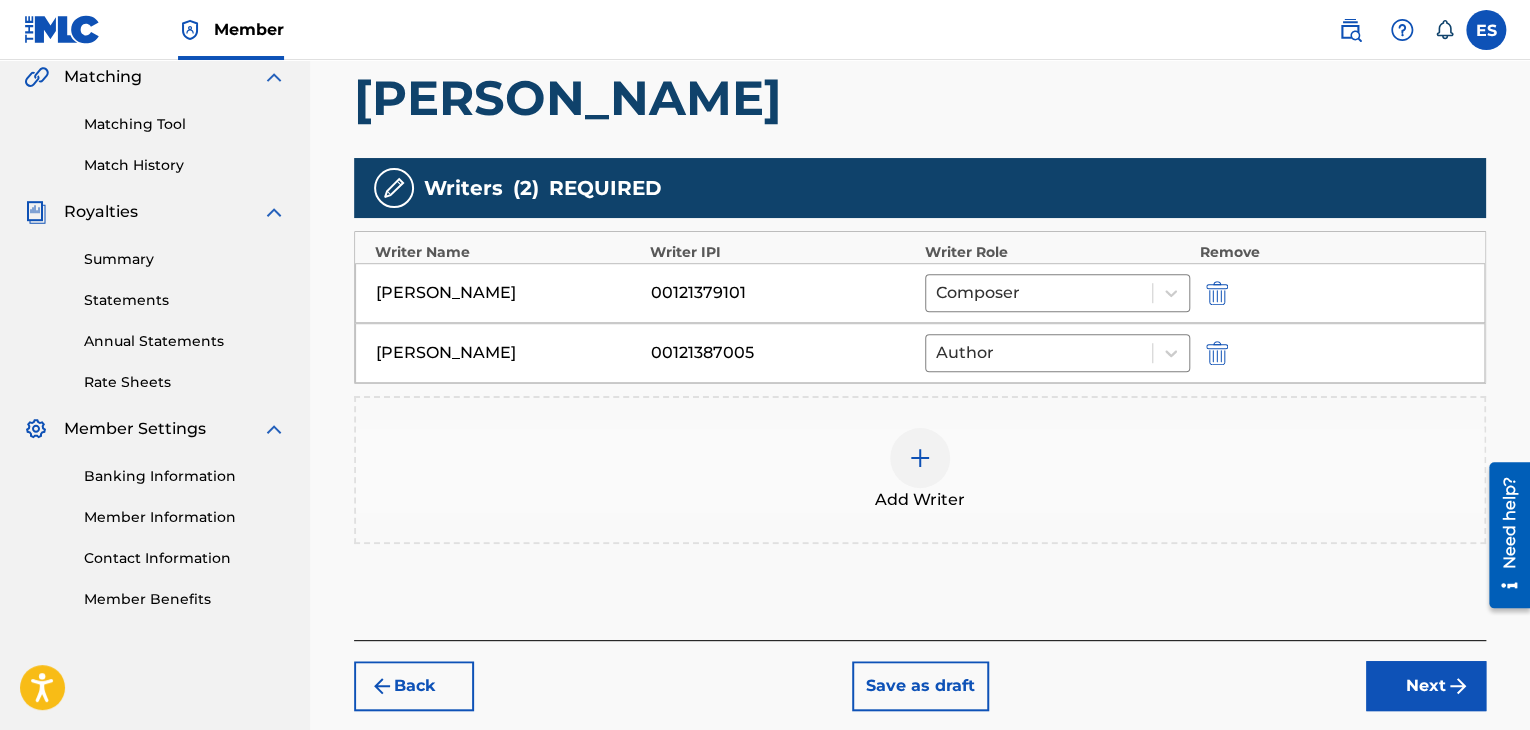 click on "Next" at bounding box center [1426, 686] 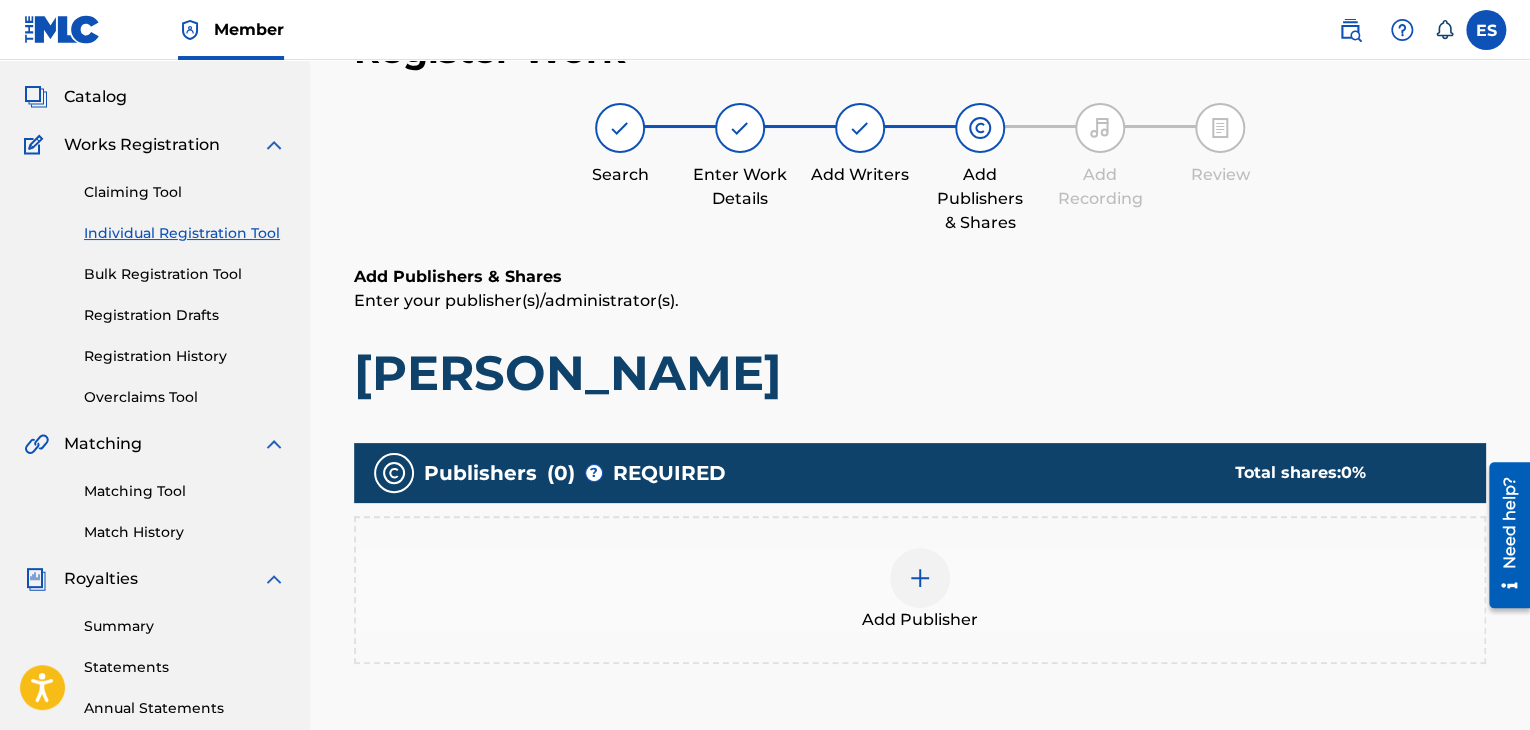 scroll, scrollTop: 469, scrollLeft: 0, axis: vertical 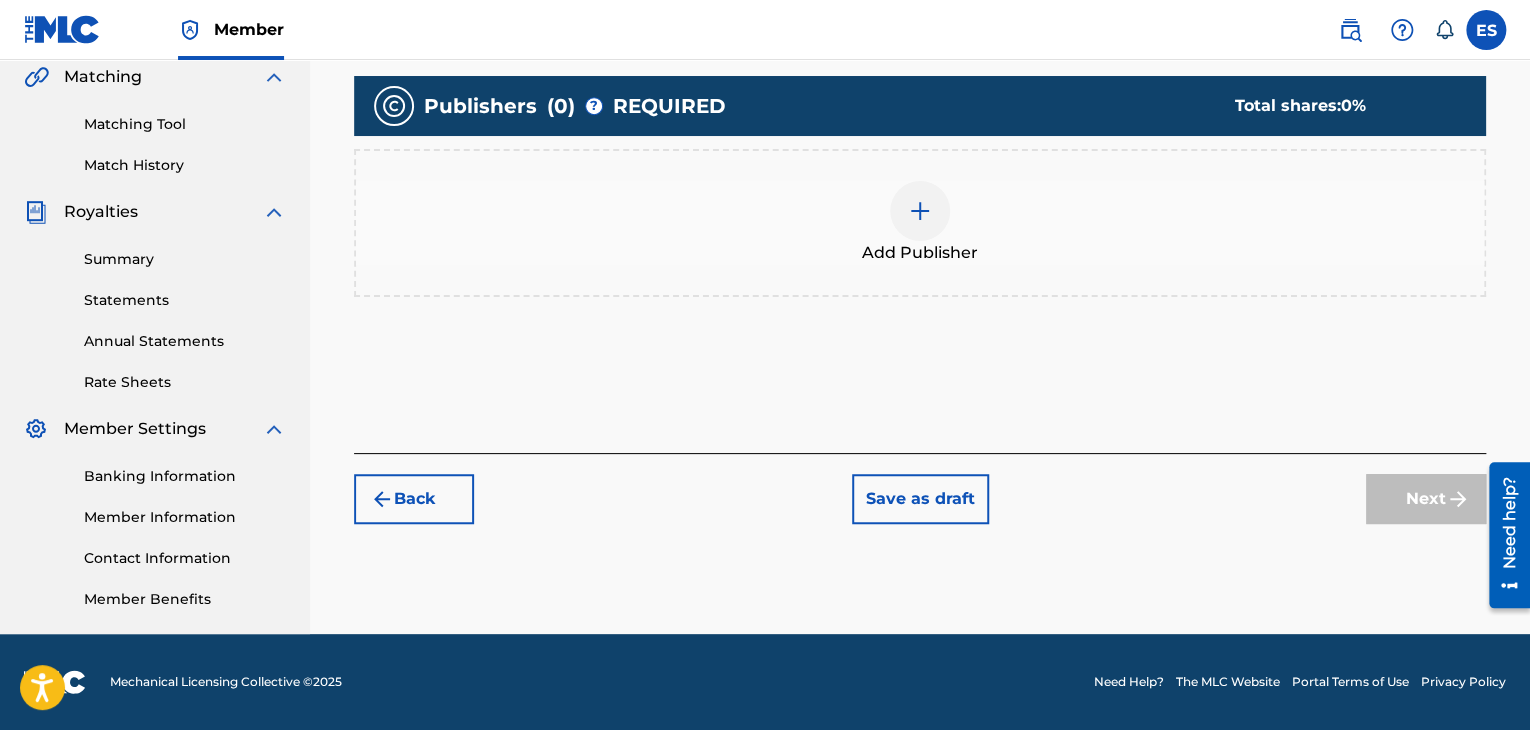 click on "Add Publisher" at bounding box center (920, 253) 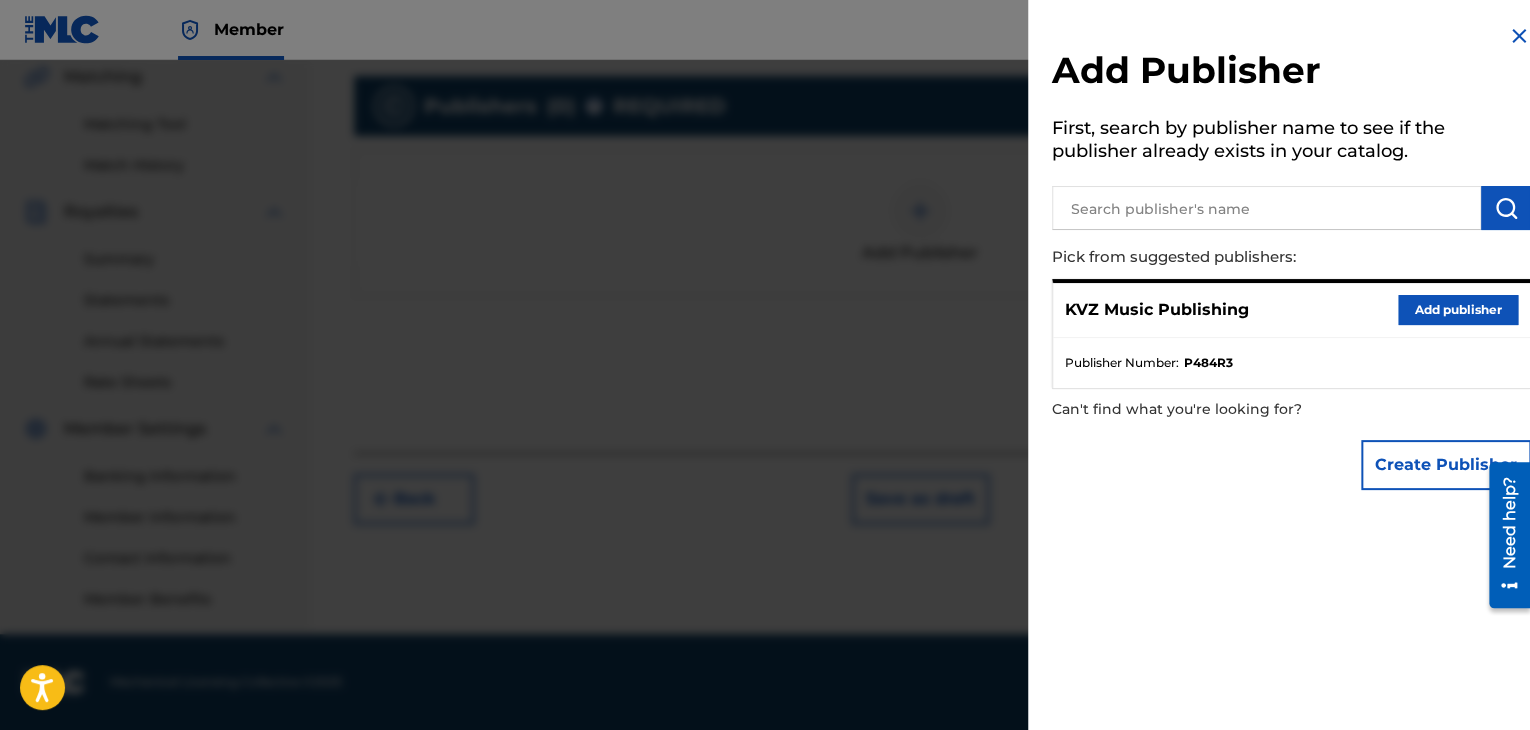 click on "Add publisher" at bounding box center (1458, 310) 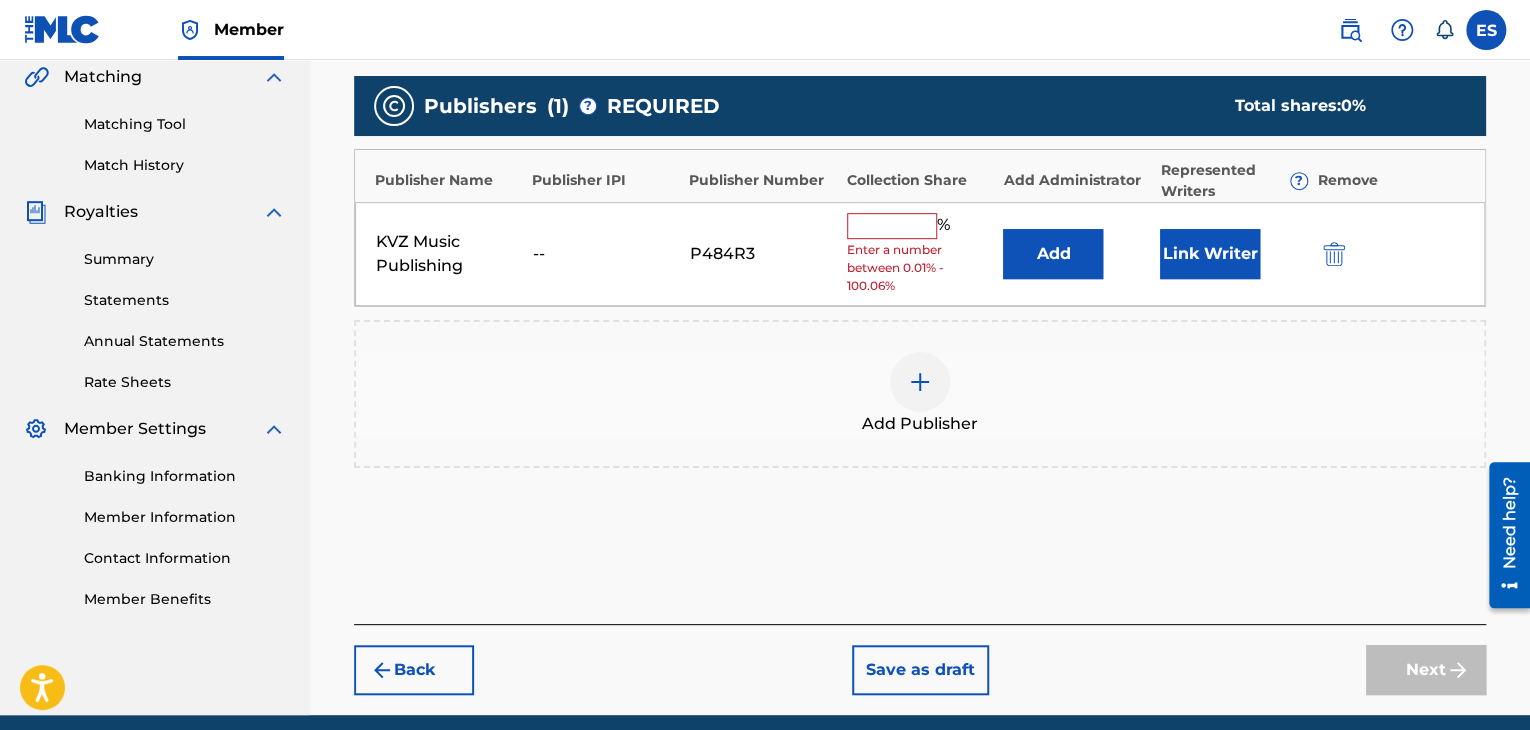 click on "KVZ Music Publishing -- P484R3 % Enter a number between 0.01% - 100.06% Add Link Writer" at bounding box center (920, 254) 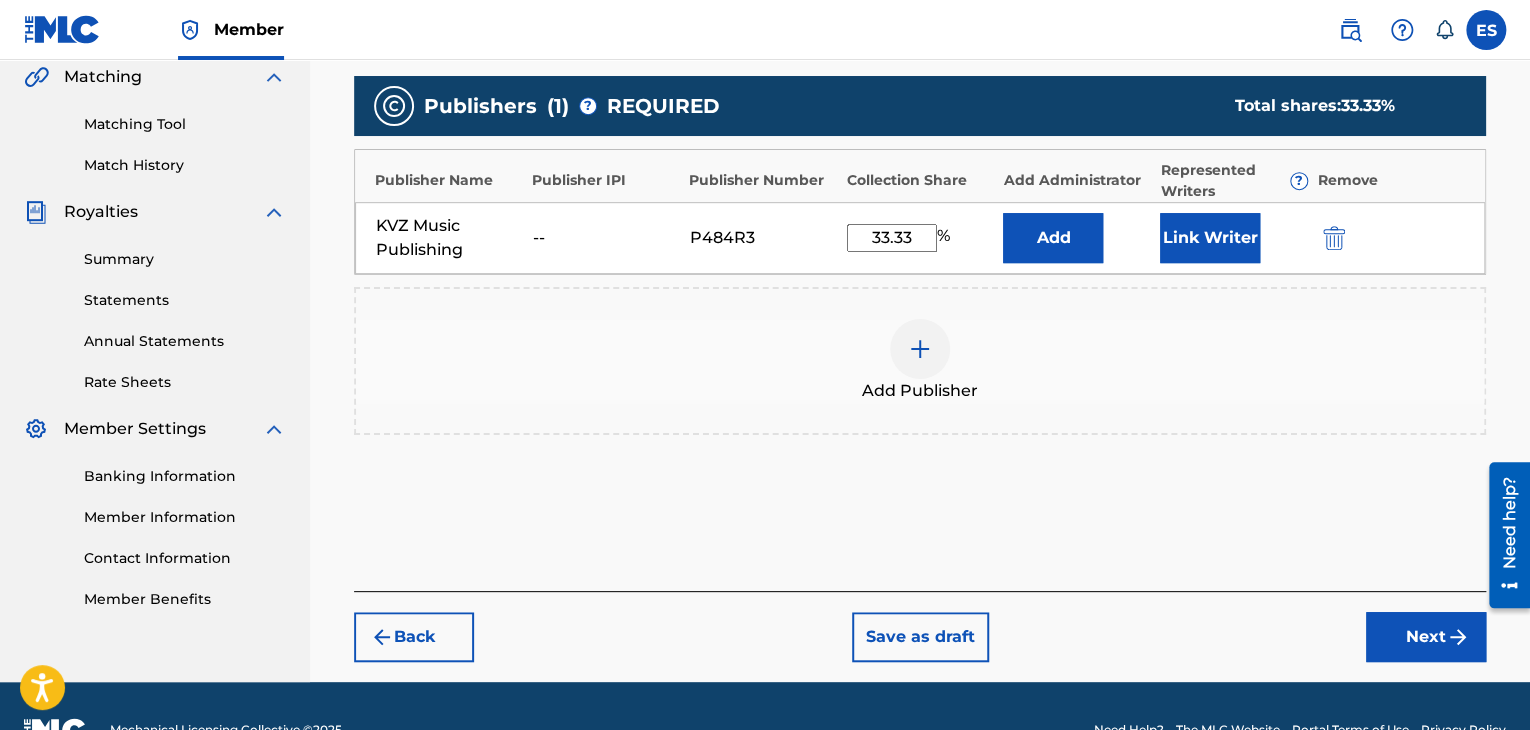 click on "Next" at bounding box center (1426, 637) 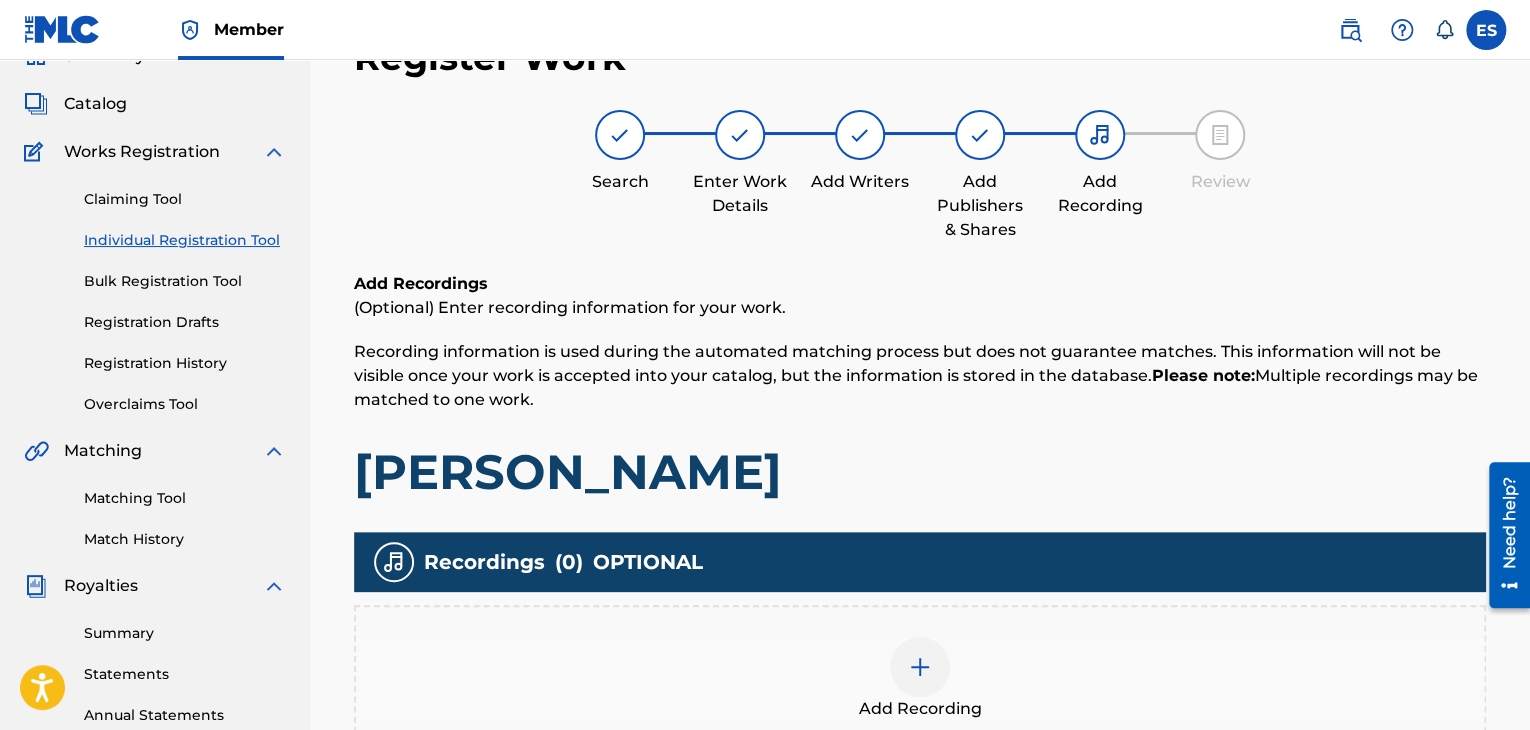 scroll, scrollTop: 469, scrollLeft: 0, axis: vertical 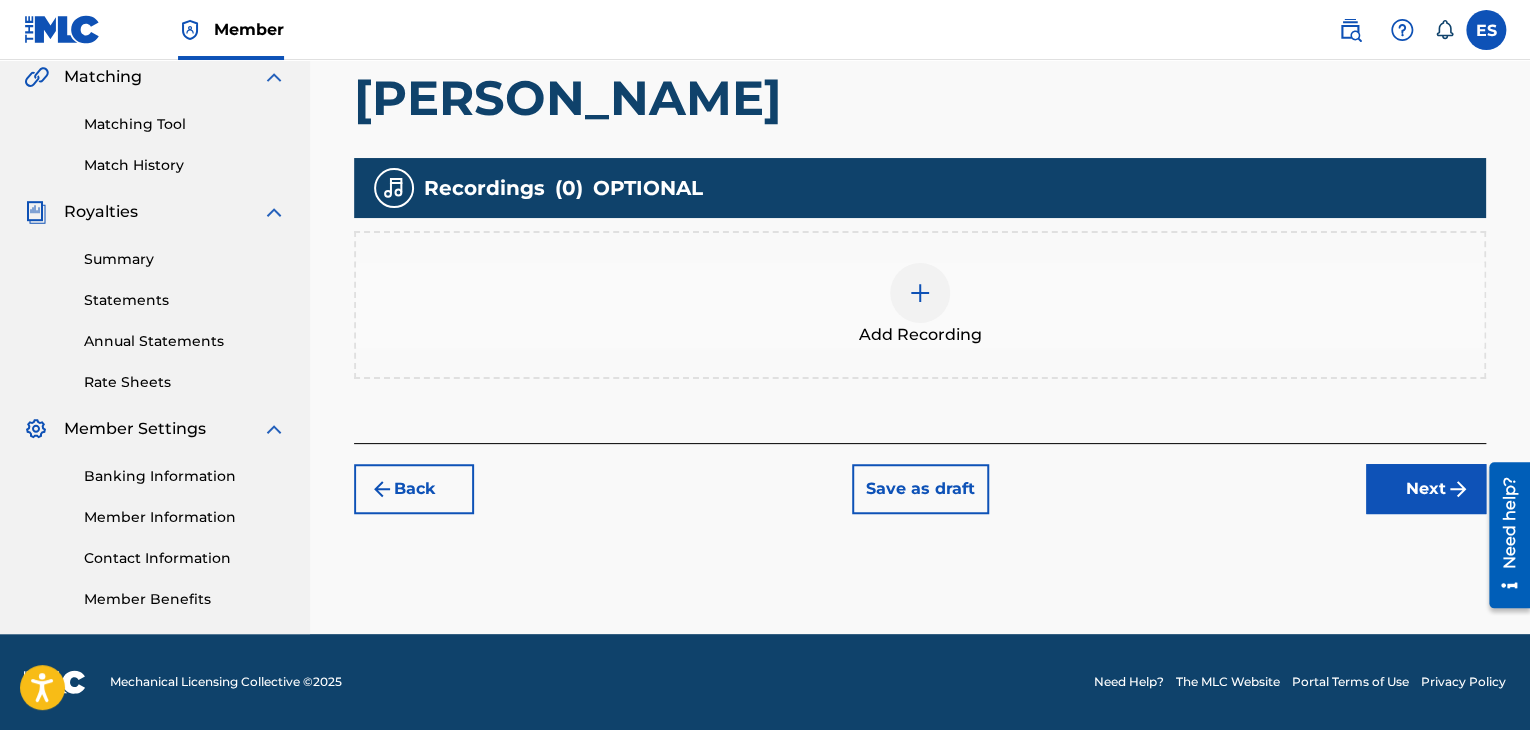 click on "Add Recording" at bounding box center (920, 335) 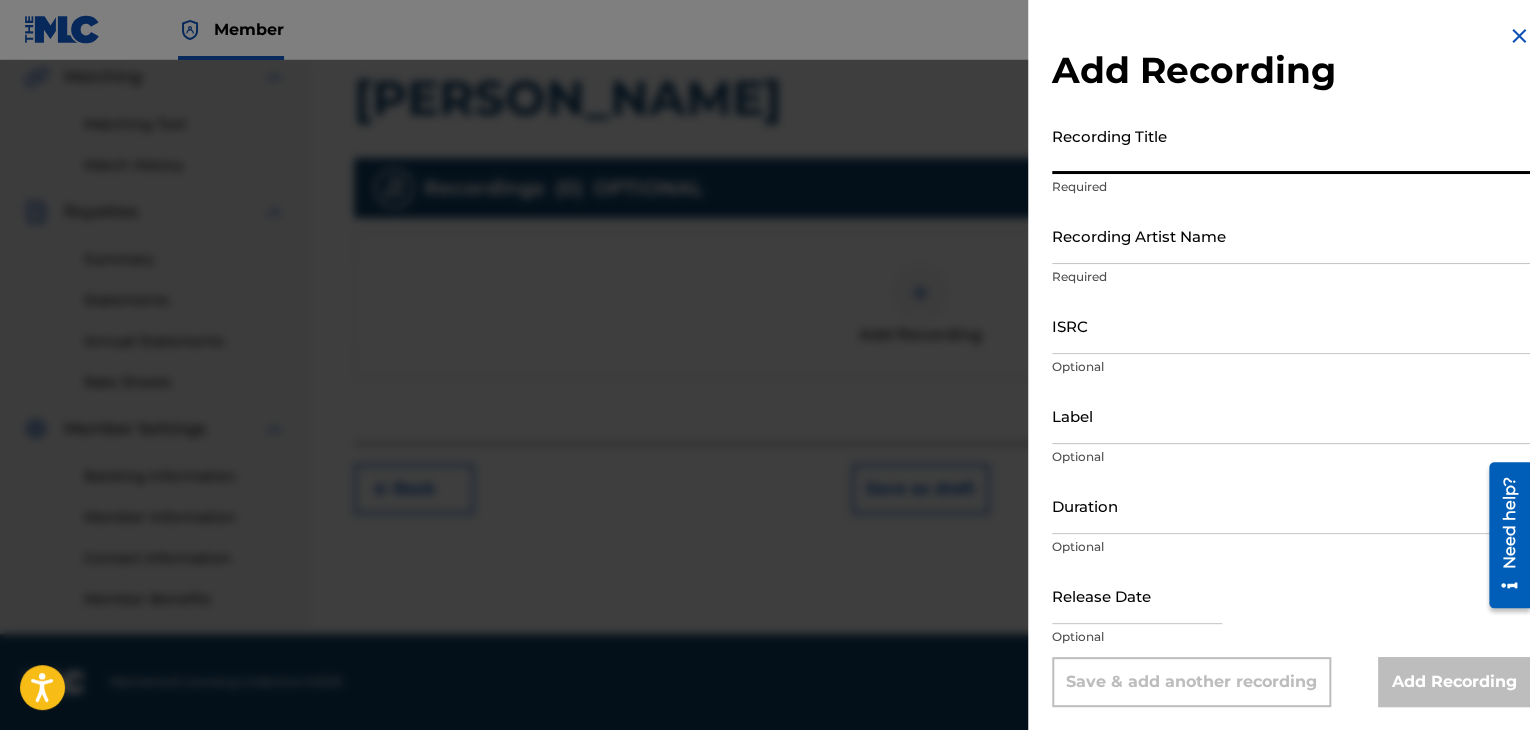 click on "Recording Title" at bounding box center [1291, 145] 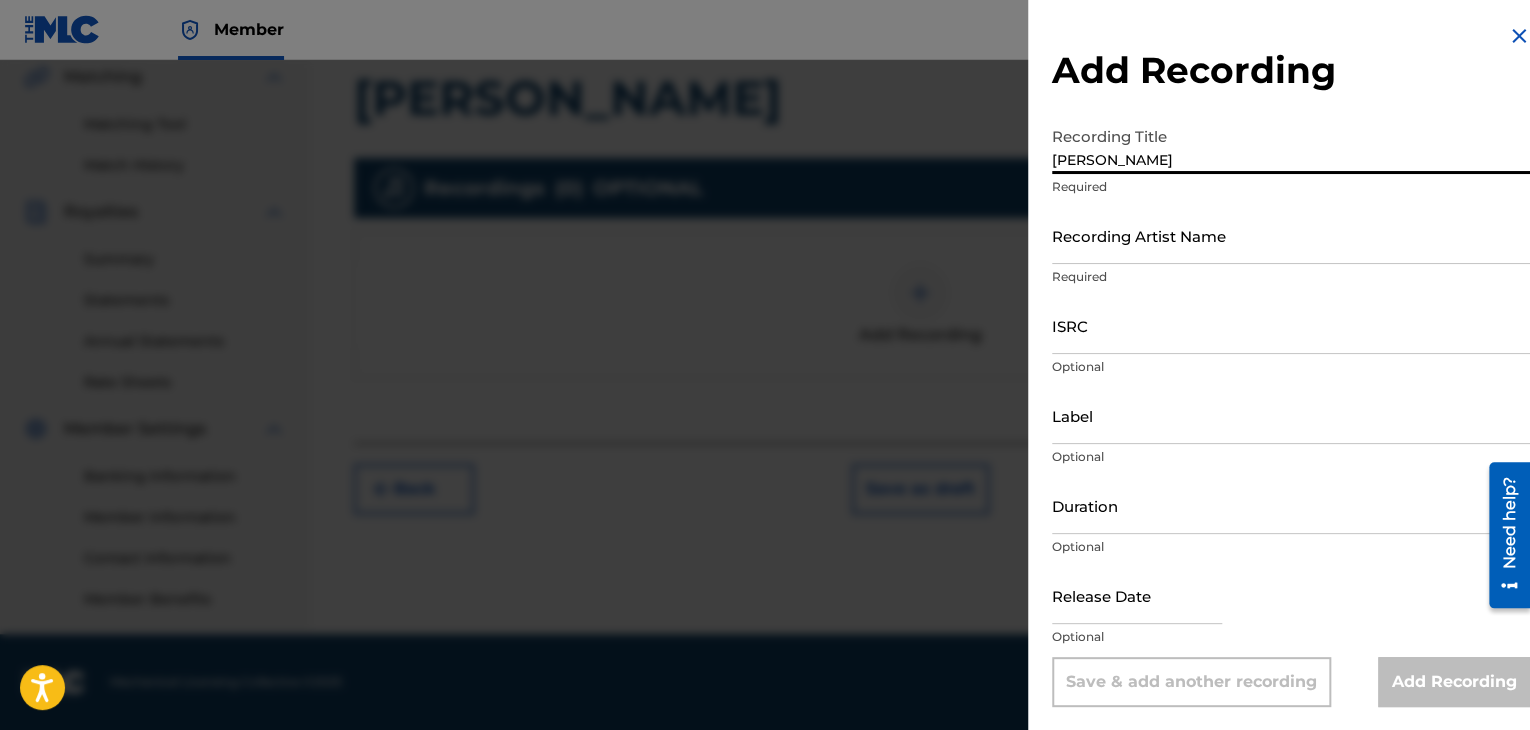 click on "[PERSON_NAME]" at bounding box center [1291, 145] 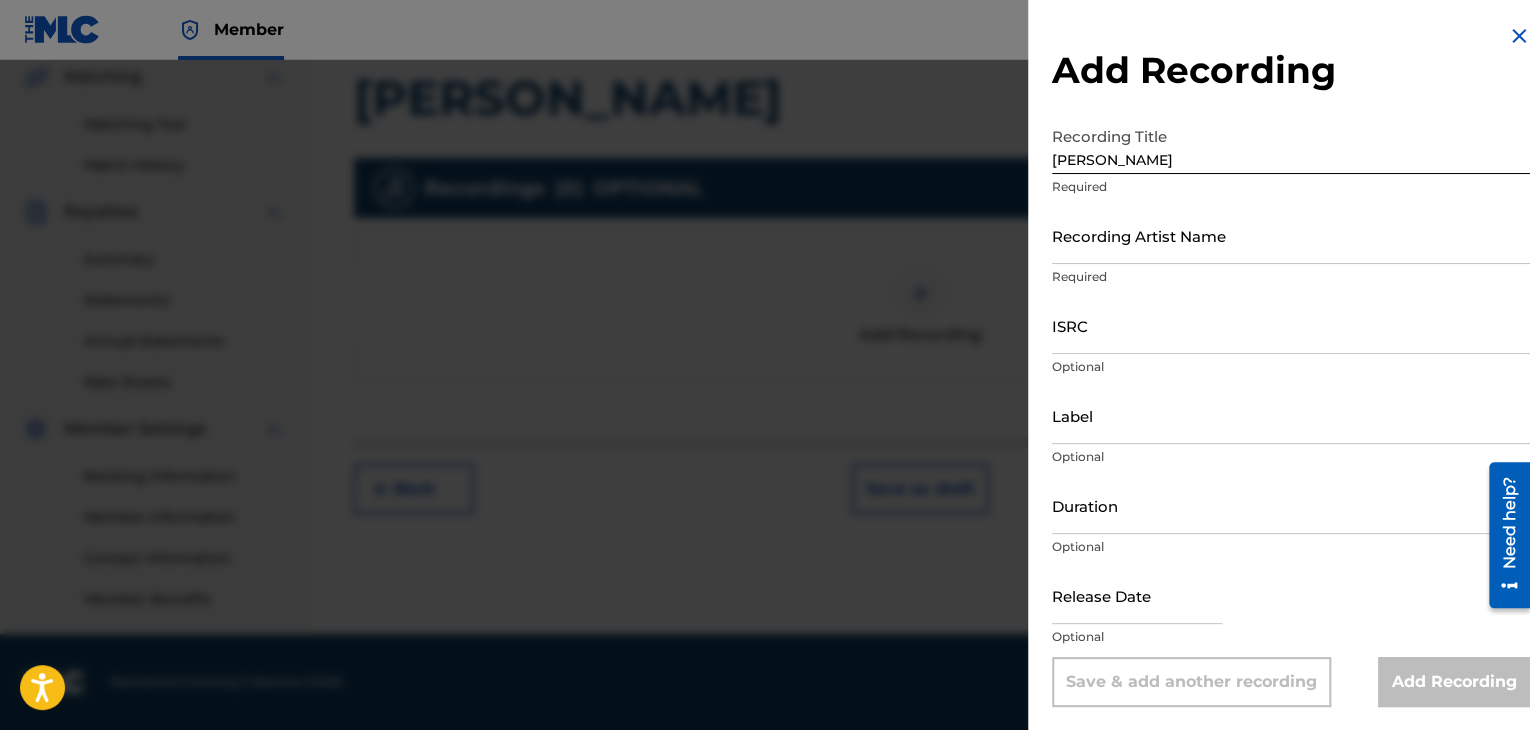 click at bounding box center (1519, 36) 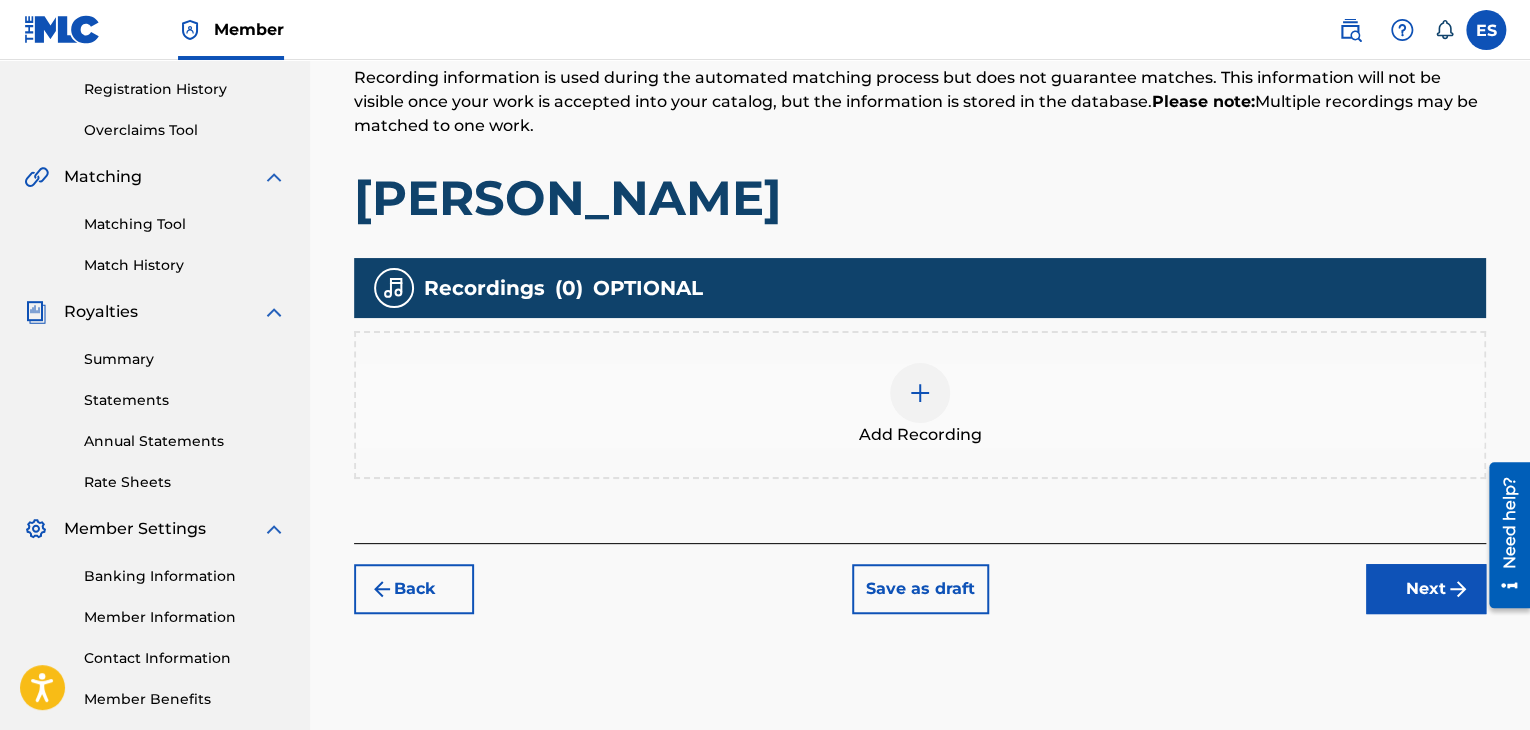 click on "Next" at bounding box center [1426, 589] 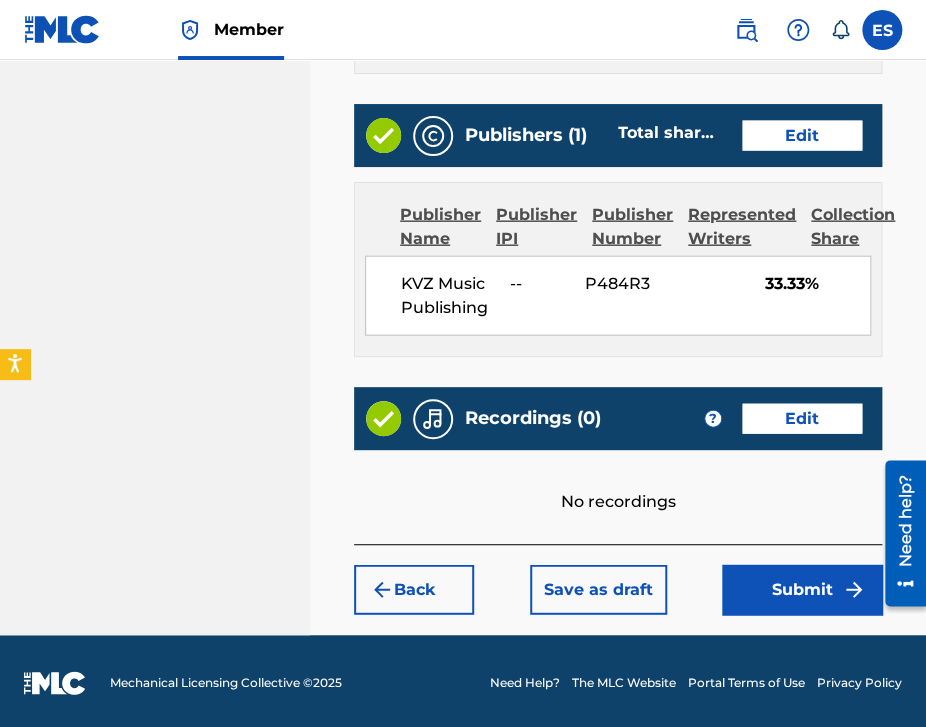 scroll, scrollTop: 1232, scrollLeft: 0, axis: vertical 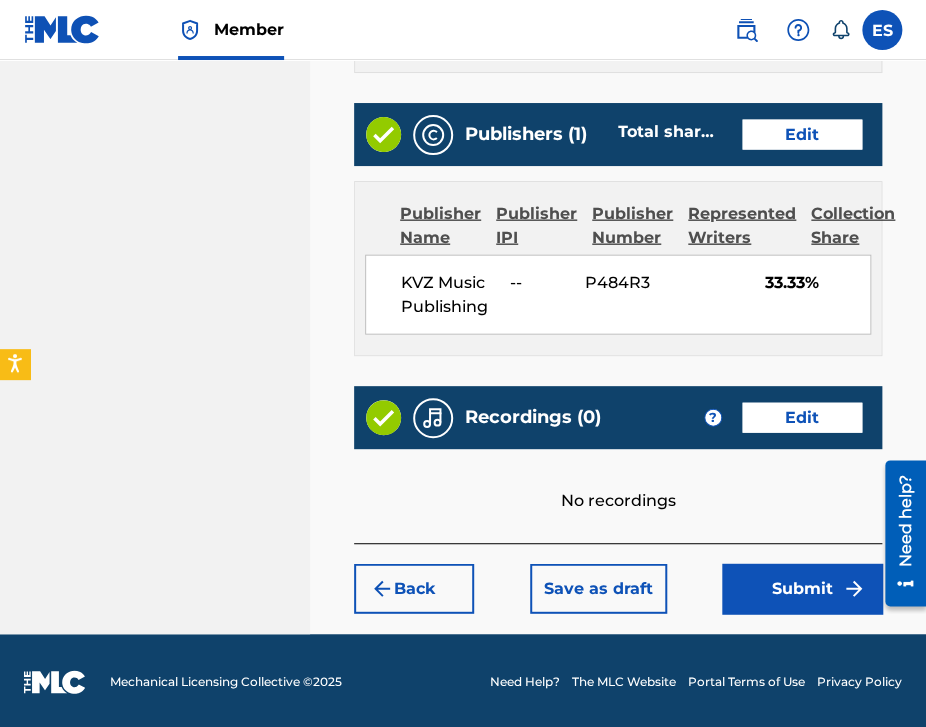 click on "Submit" at bounding box center (802, 589) 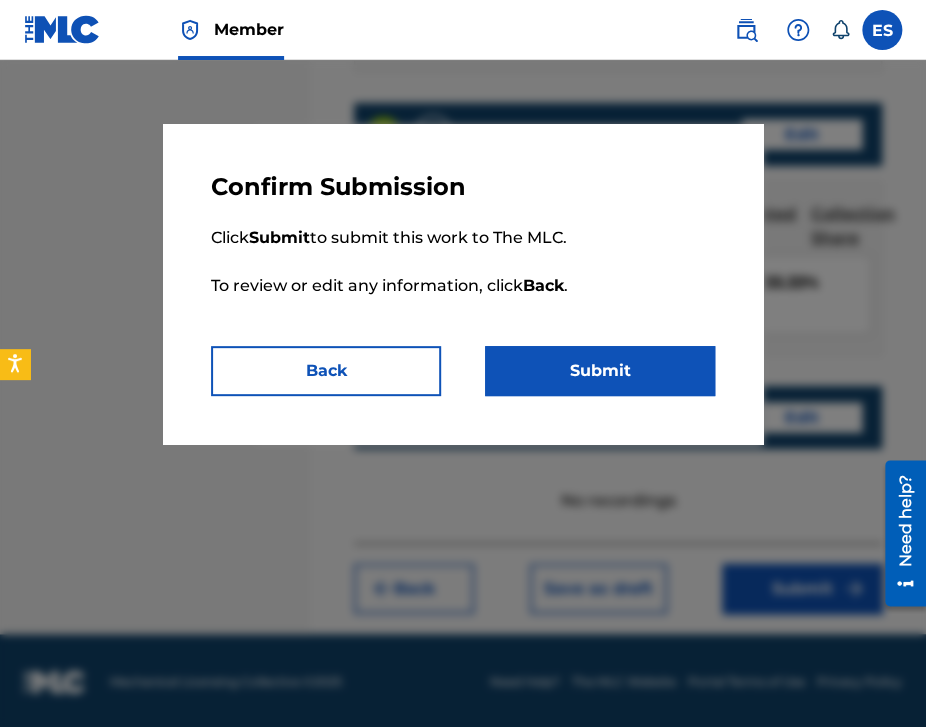click on "Submit" at bounding box center (600, 371) 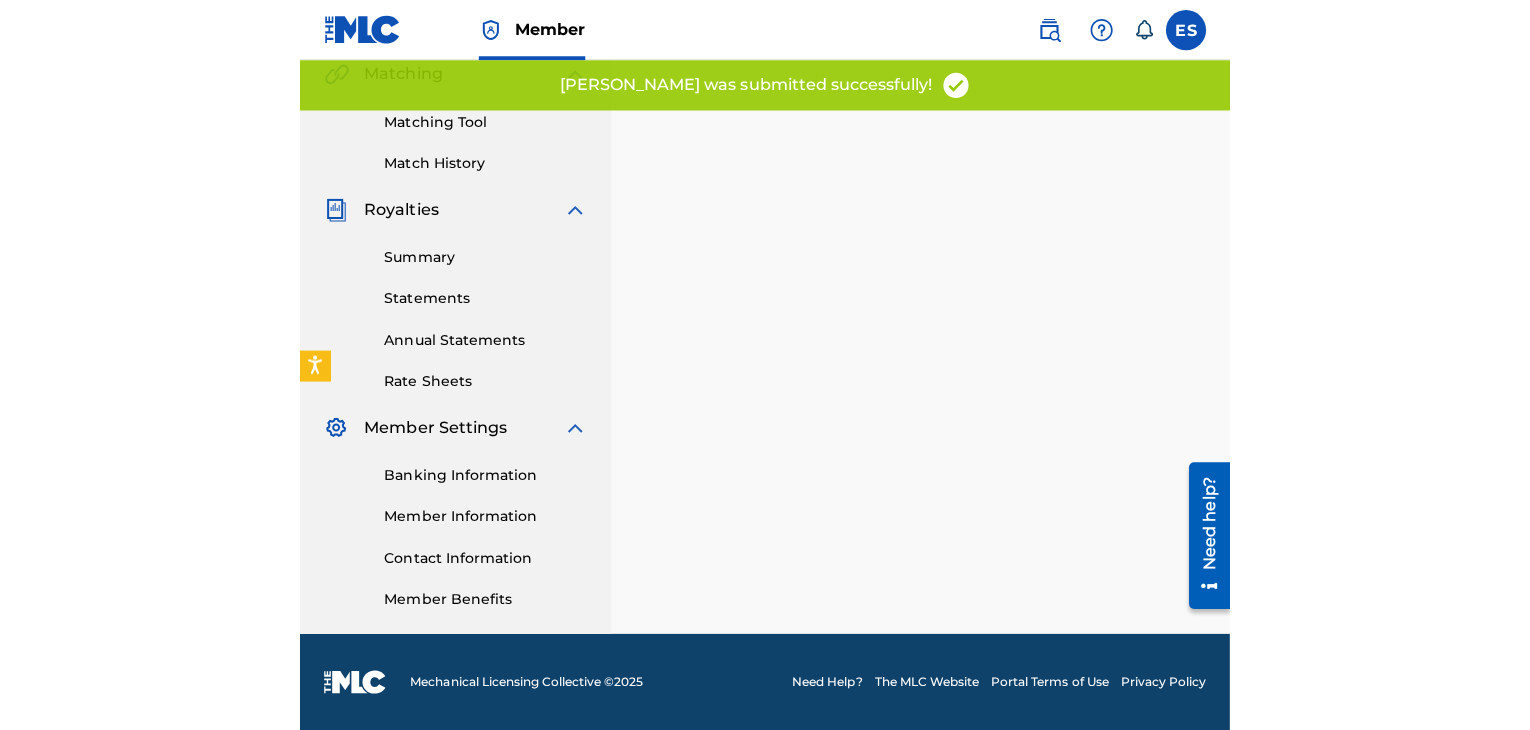 scroll, scrollTop: 0, scrollLeft: 0, axis: both 